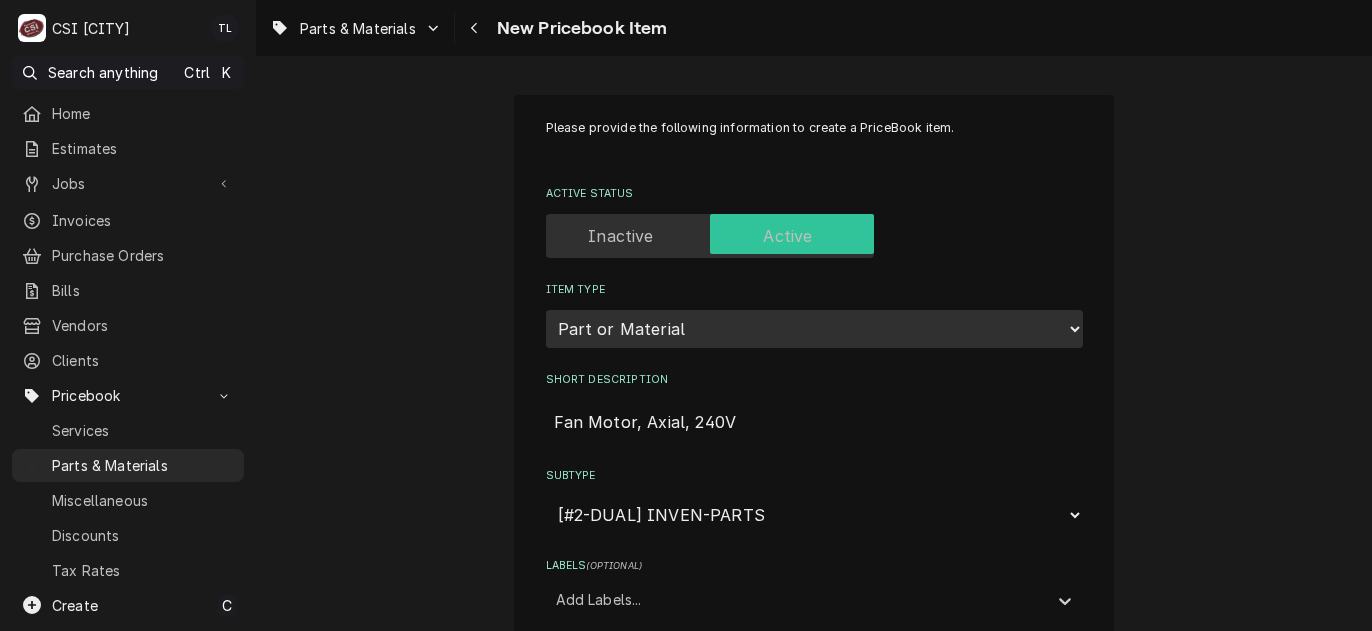 select on "45" 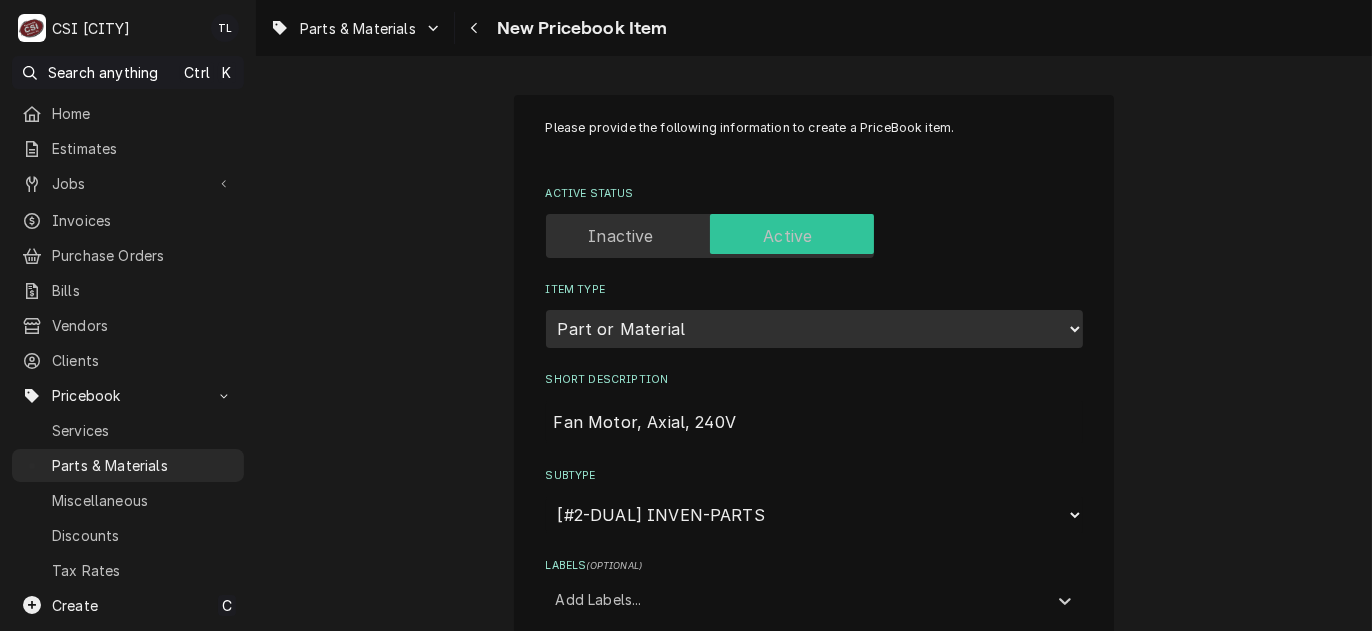 scroll, scrollTop: 400, scrollLeft: 0, axis: vertical 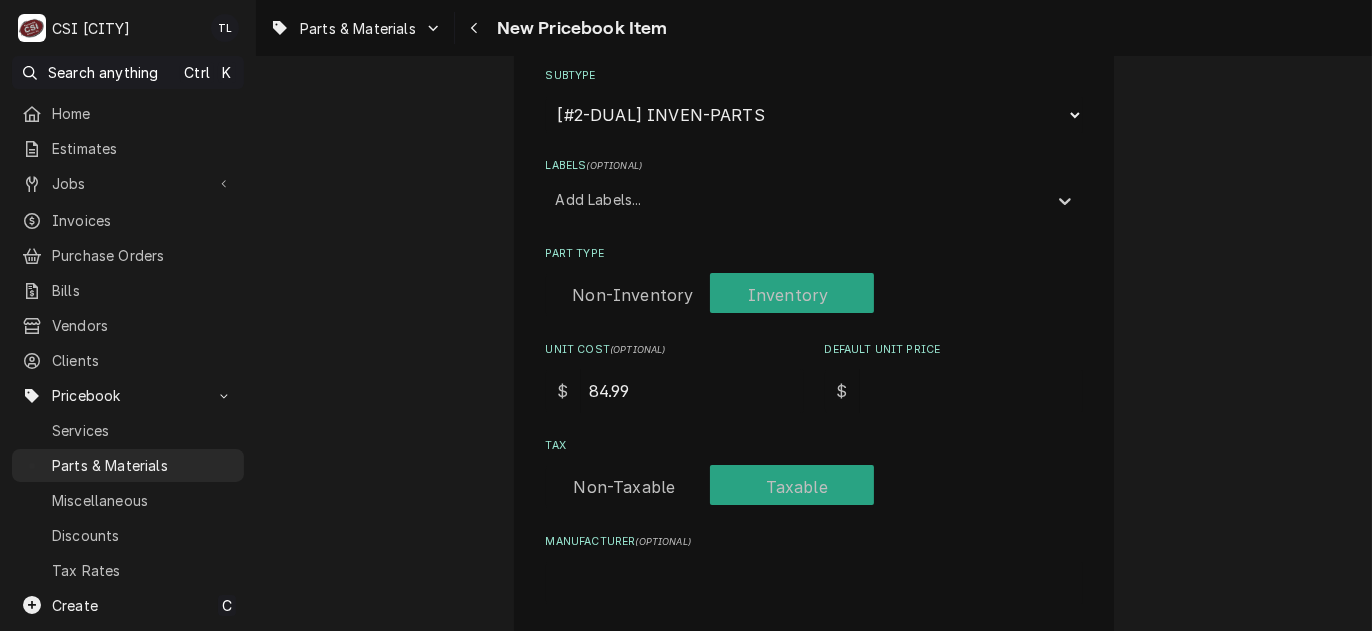 click on "Default Unit Price" at bounding box center (971, 391) 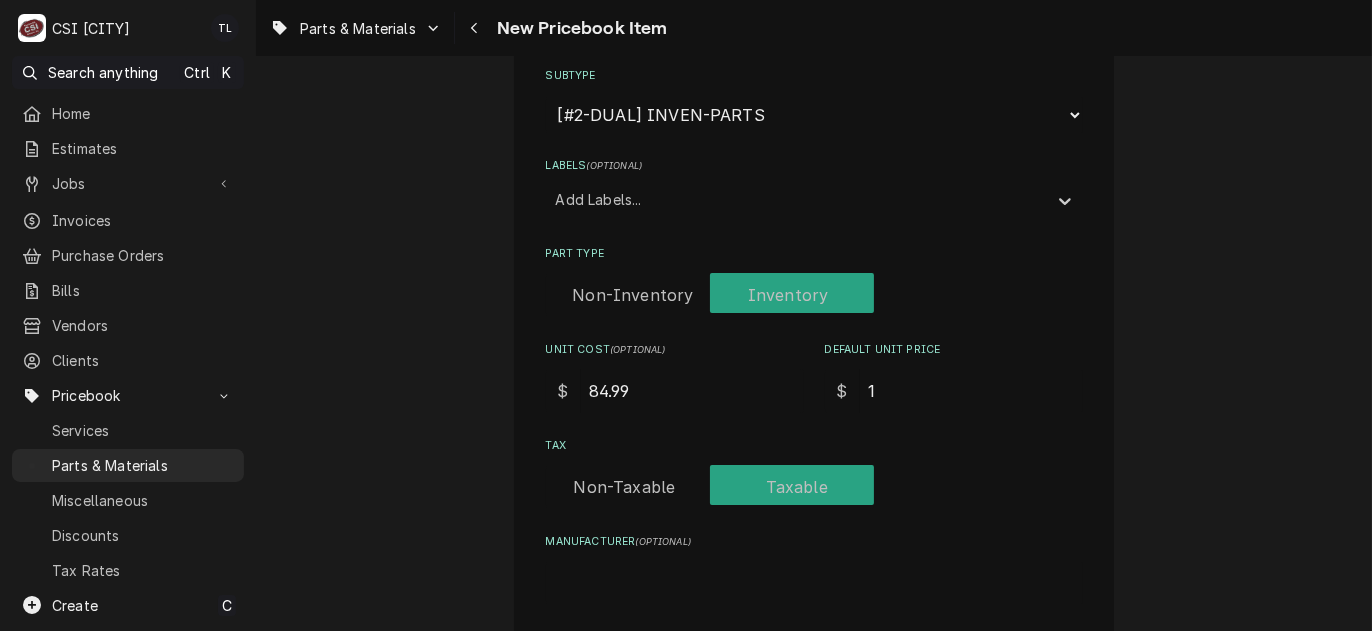 type on "16" 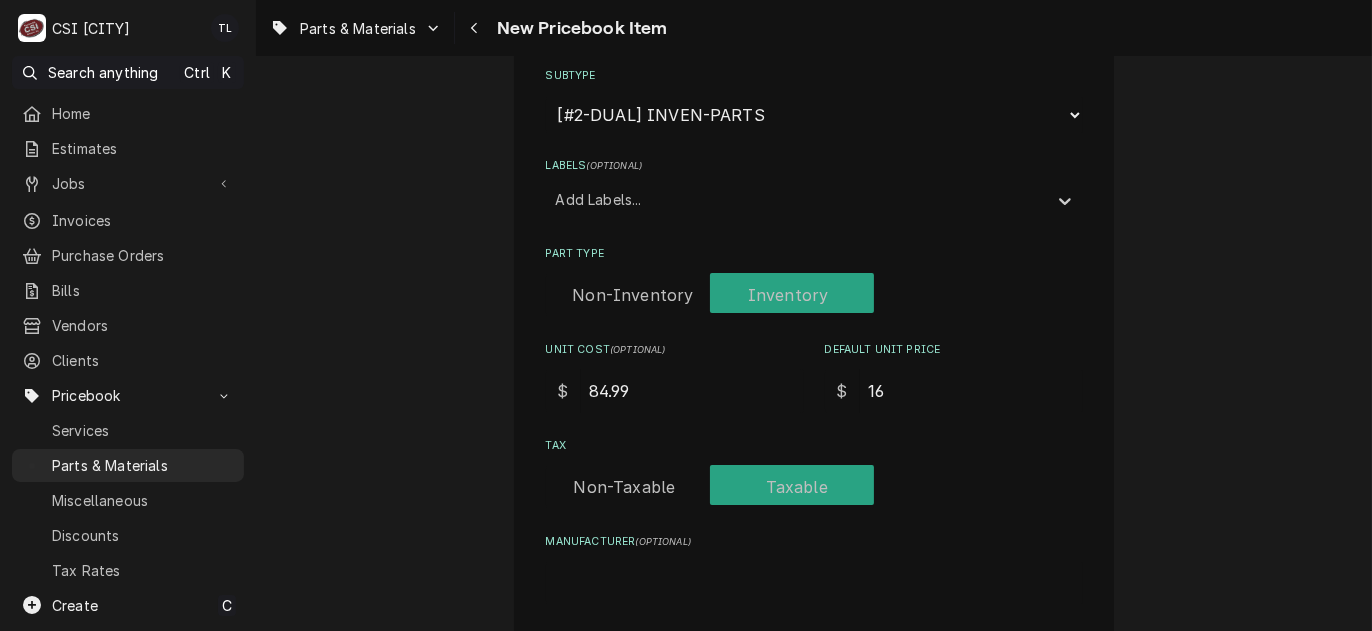 type on "169" 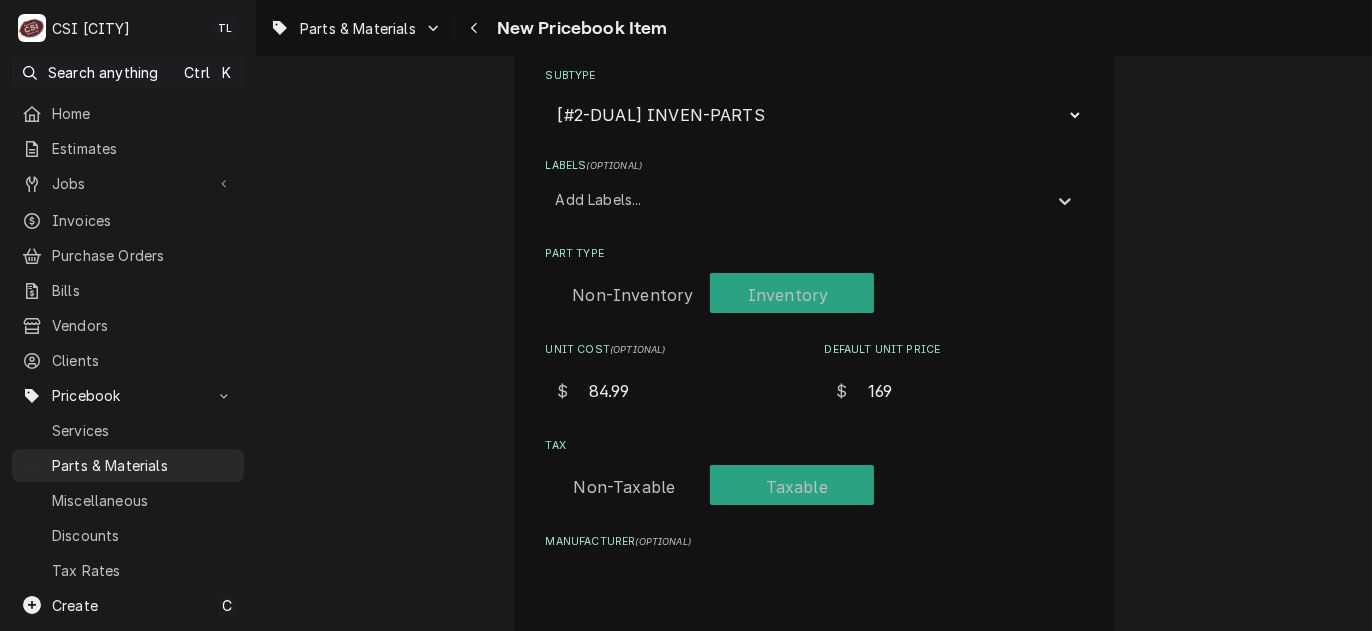 type on "169.9" 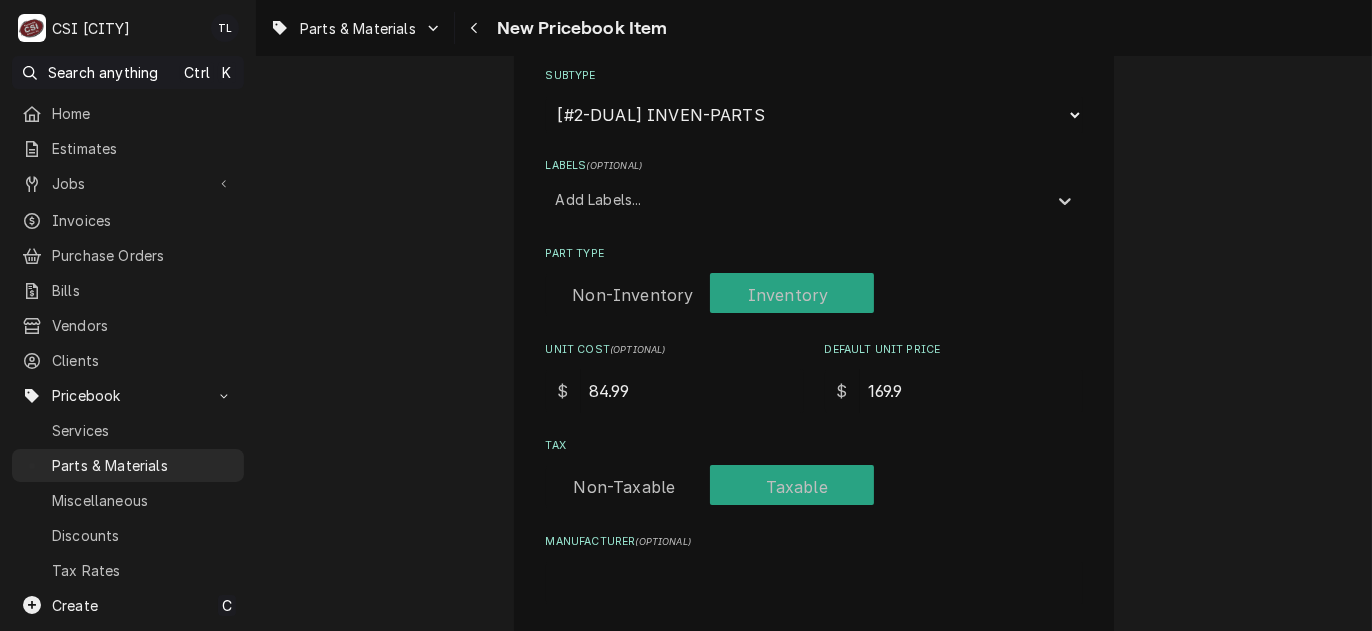 type on "169.97" 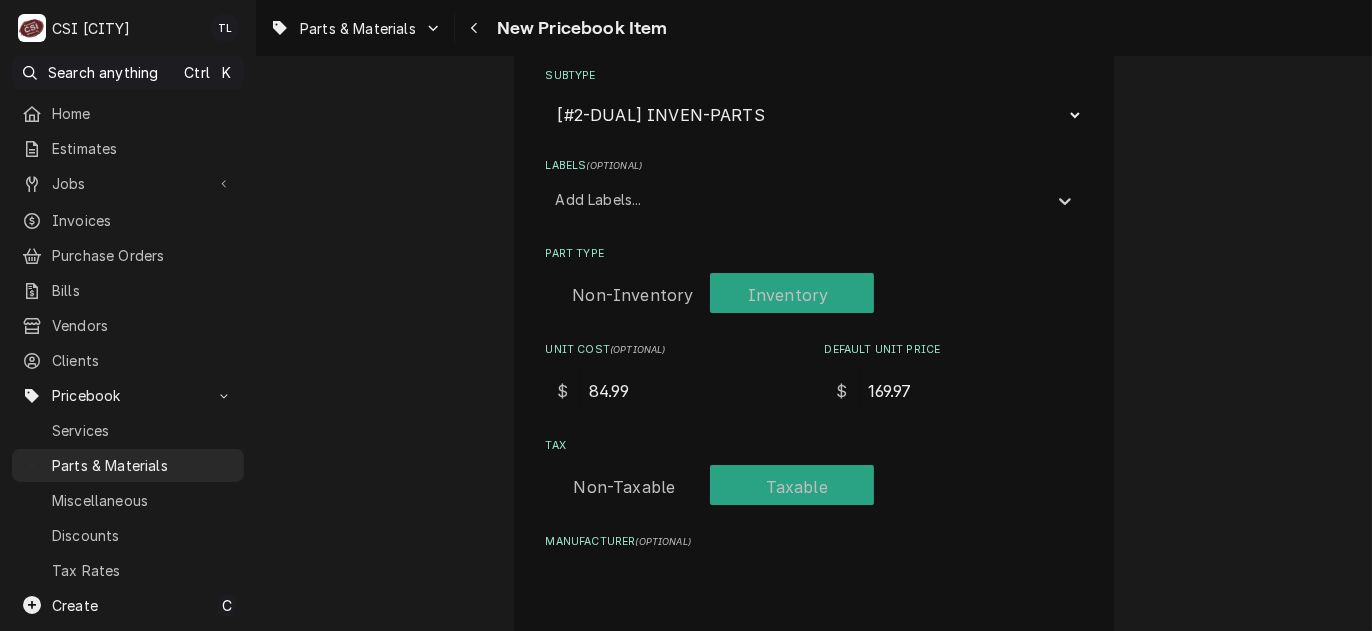 type on "169.97" 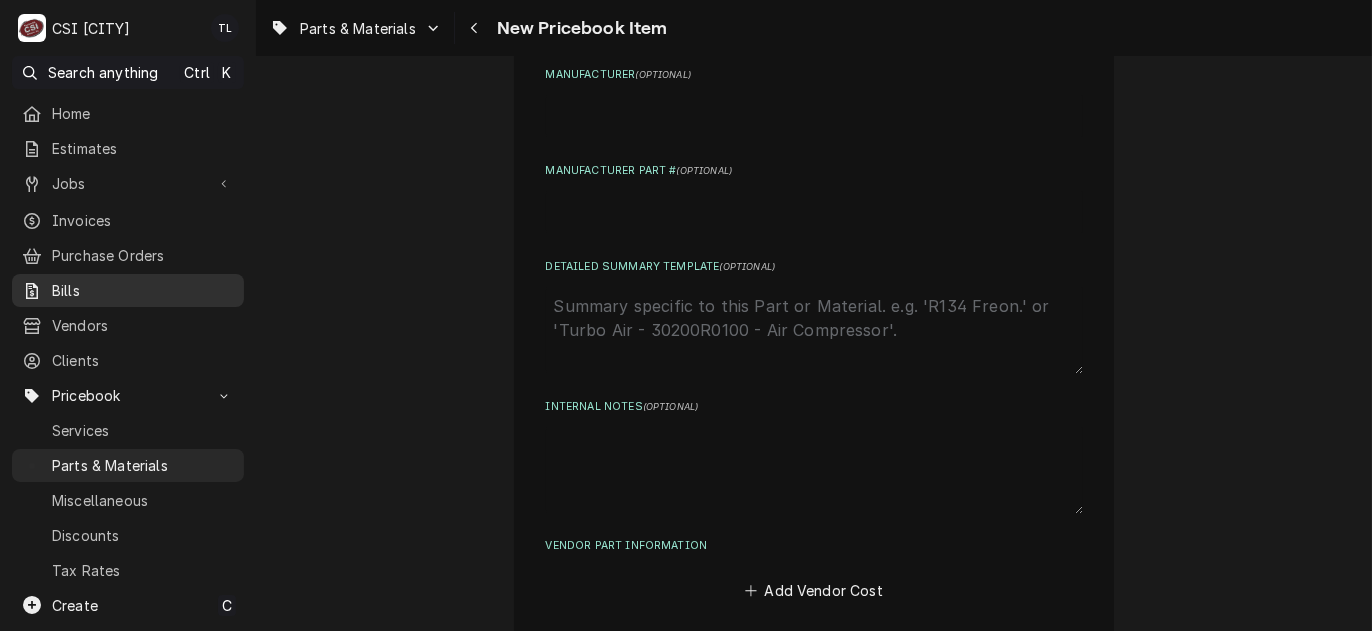 scroll, scrollTop: 900, scrollLeft: 0, axis: vertical 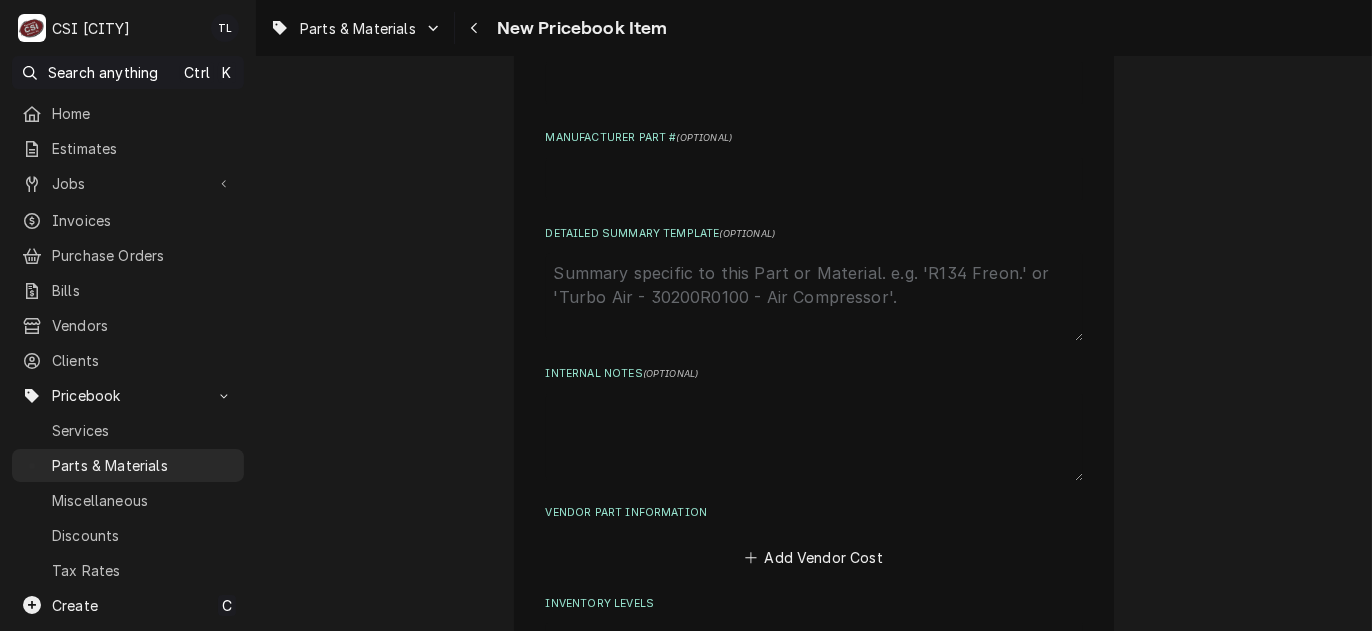 click on "Internal Notes  ( optional )" at bounding box center (814, 437) 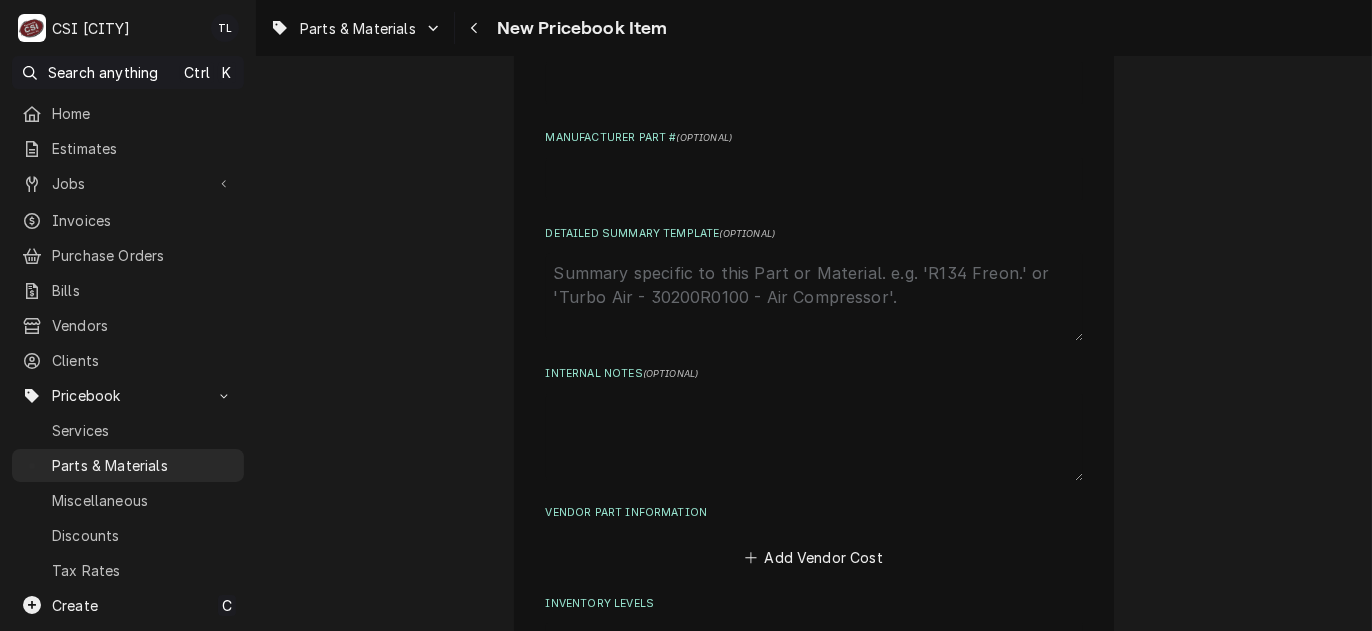 type on "S" 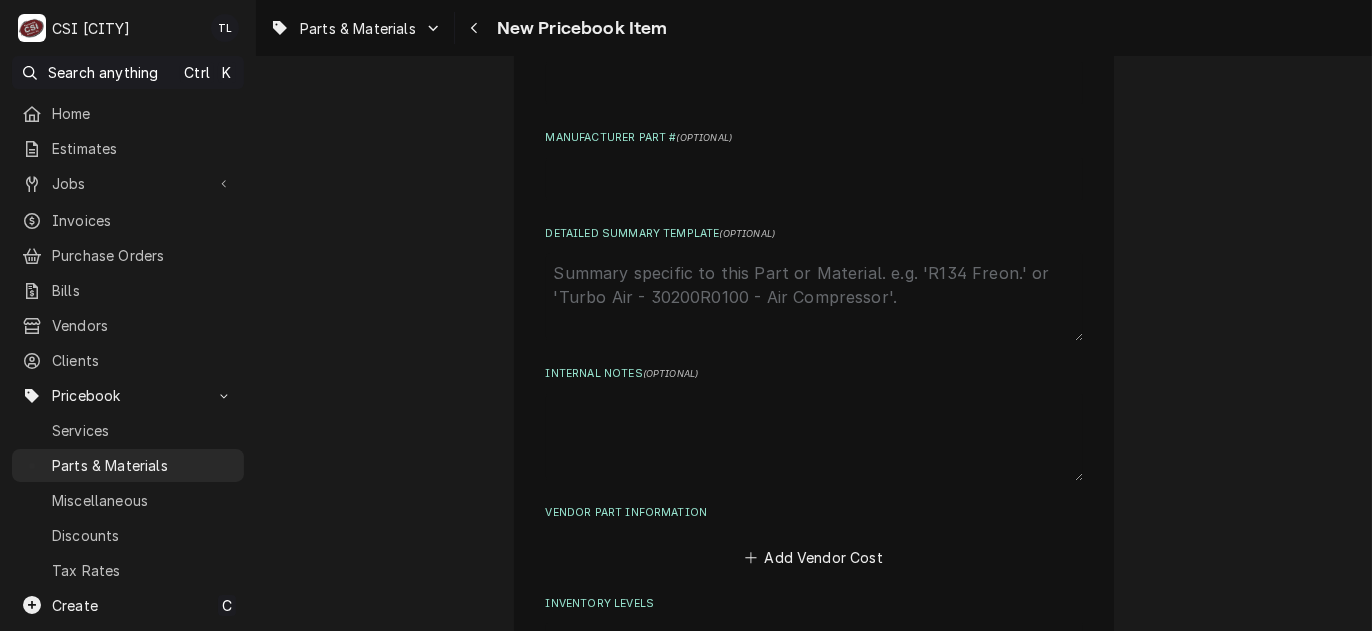 type on "x" 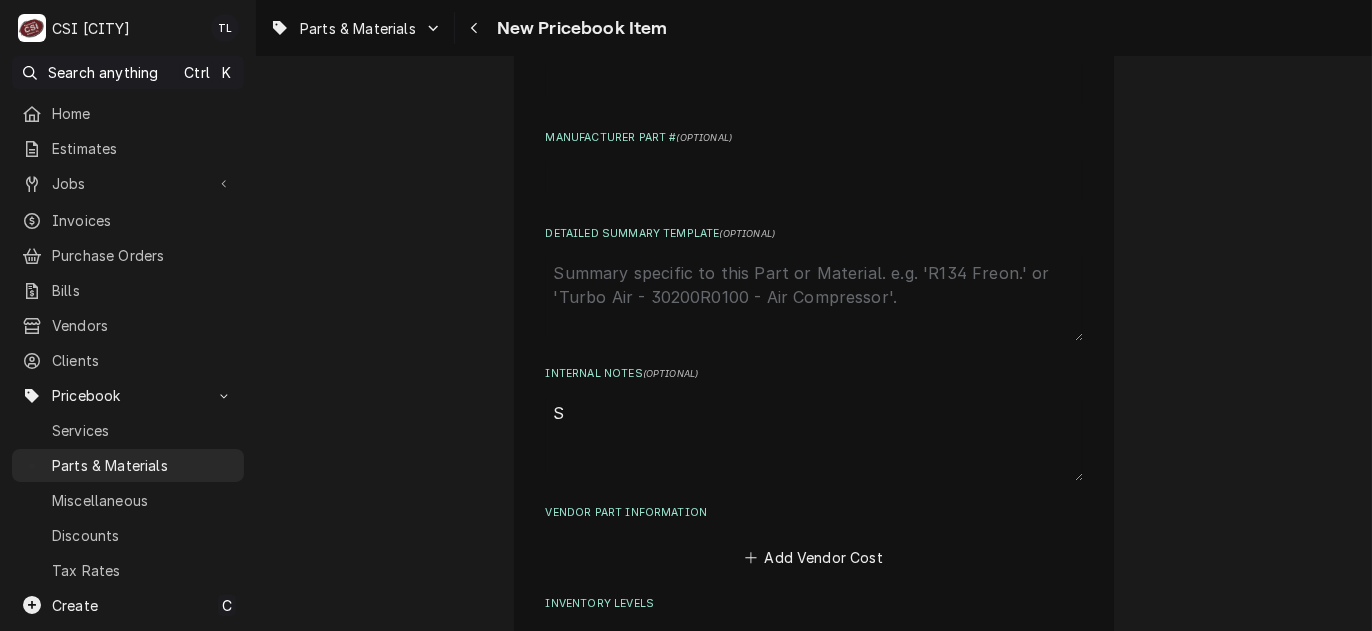 type 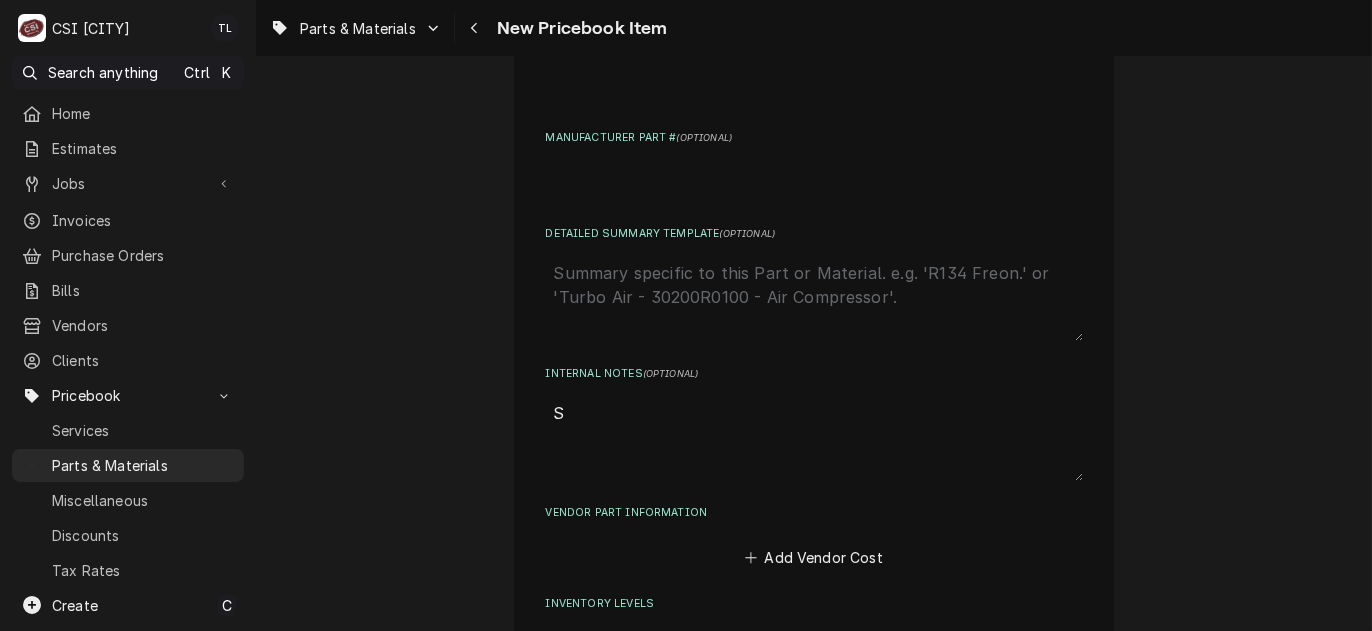 type on "x" 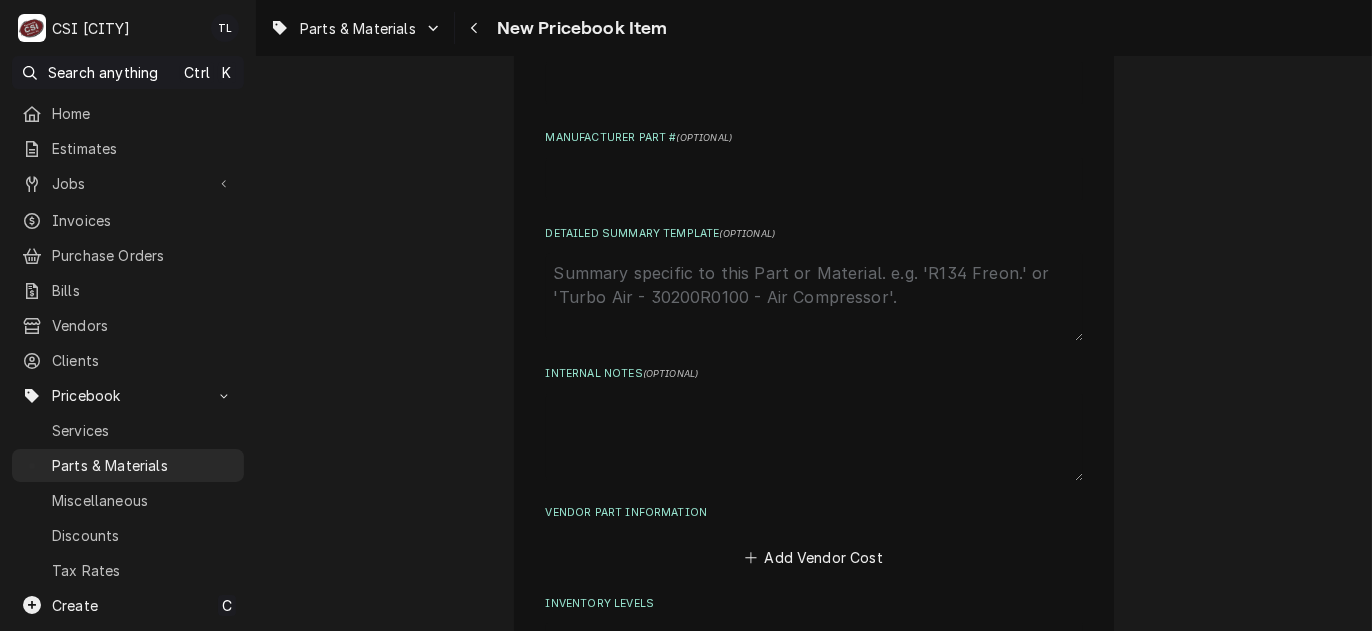 click on "Manufacturer Part #  ( optional )" at bounding box center [814, 165] 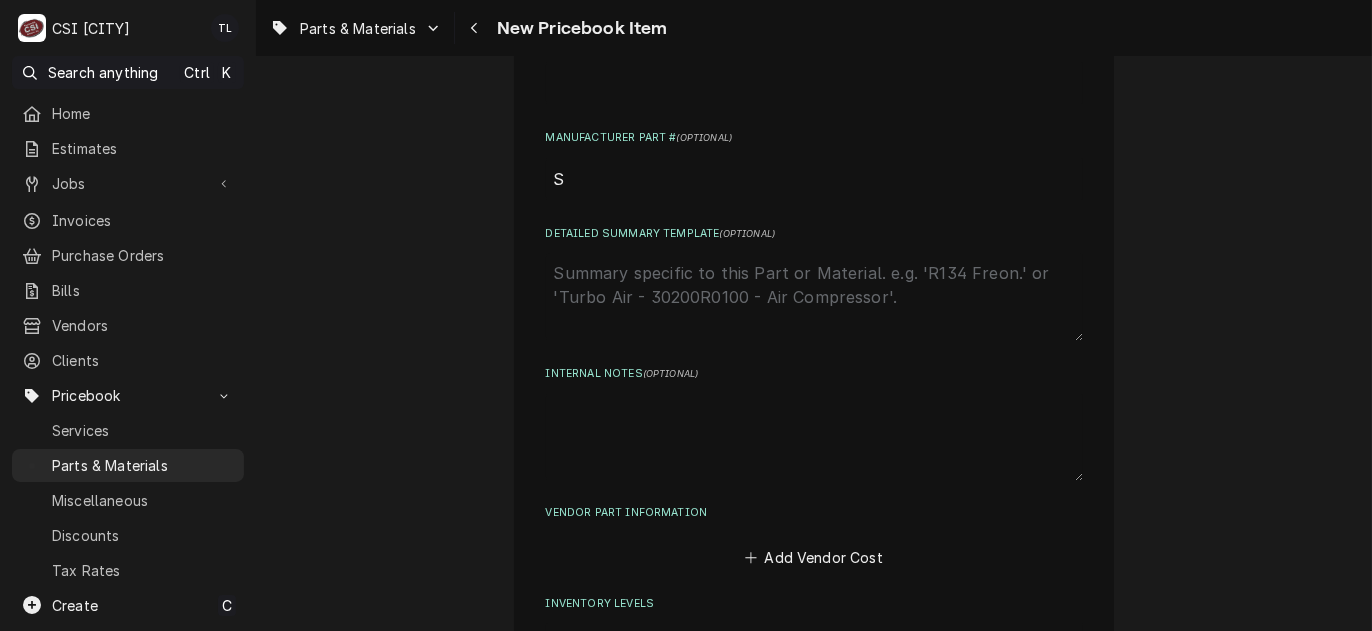 type on "ST" 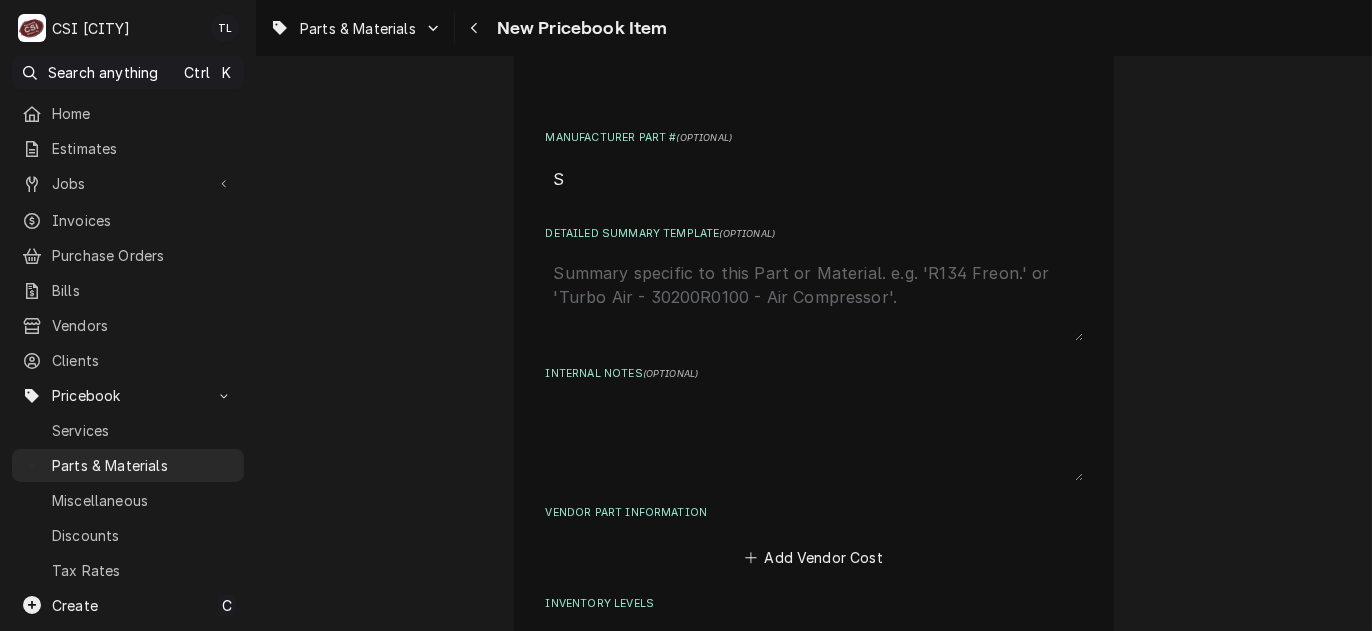 type on "x" 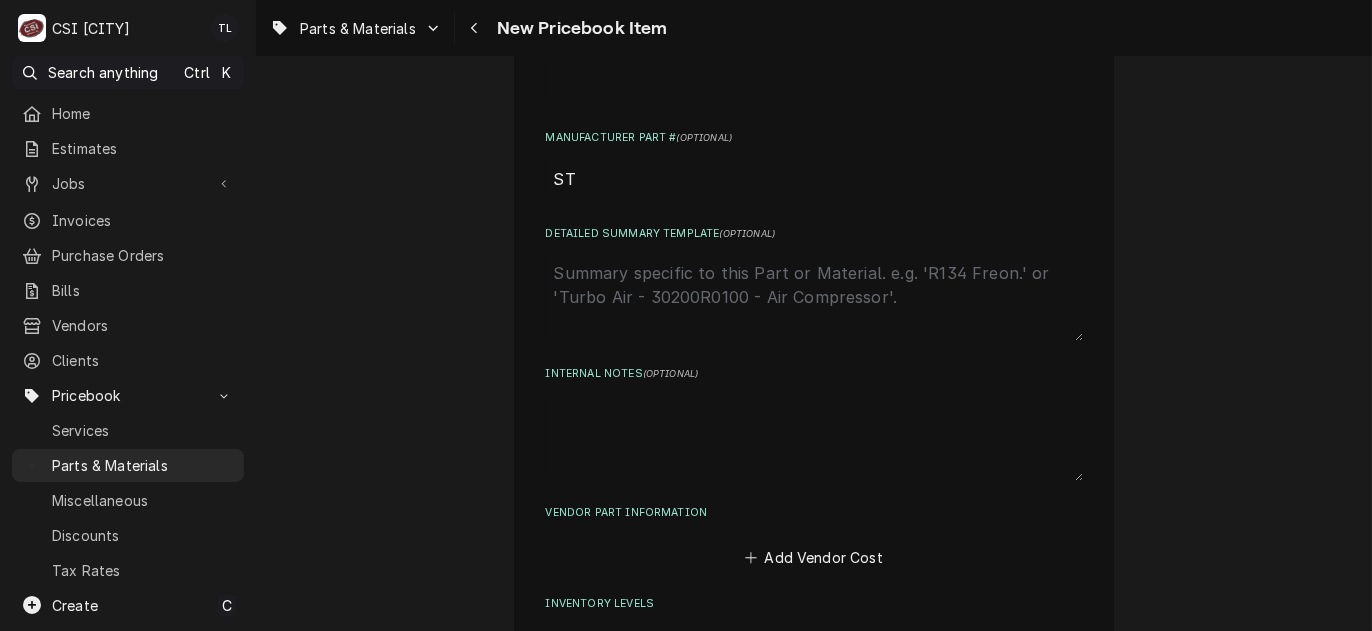 type on "STA" 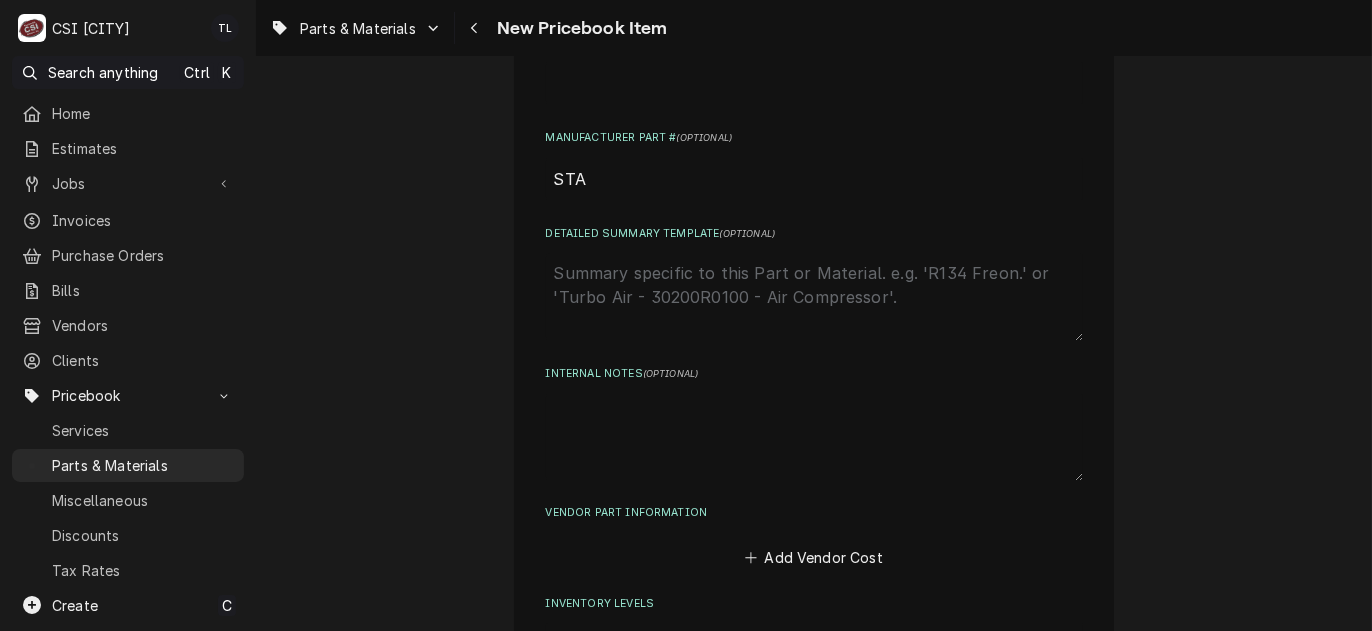 type on "STA-" 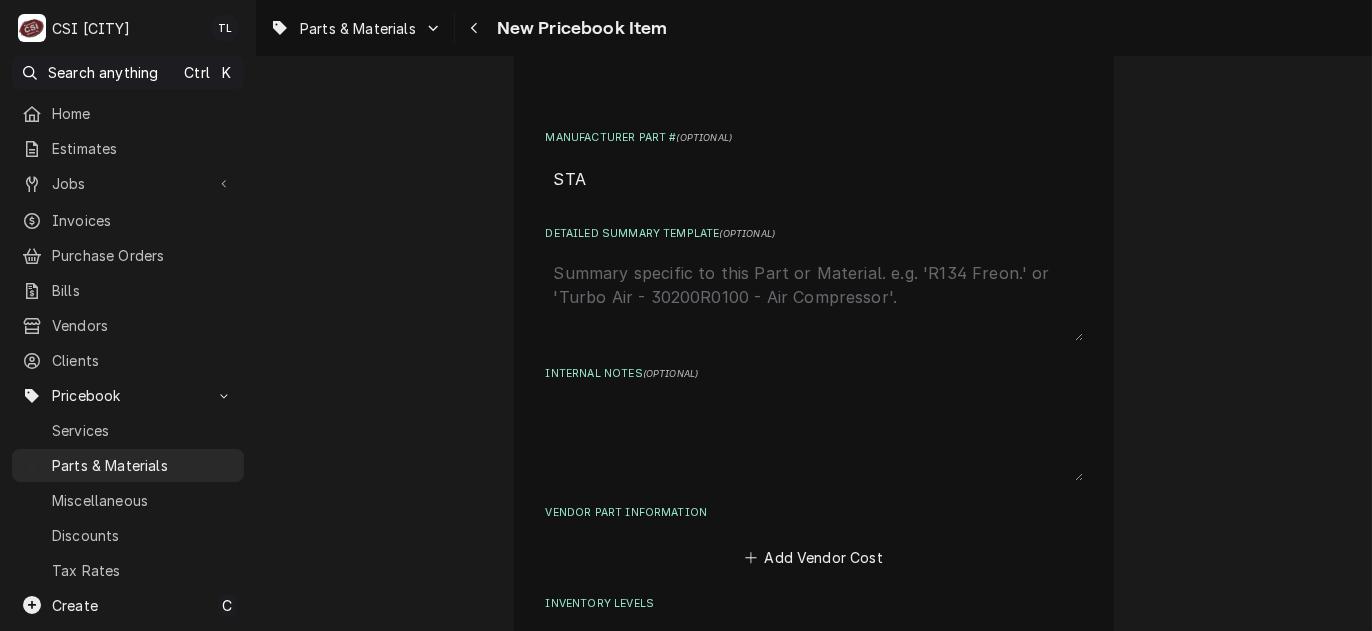 type on "x" 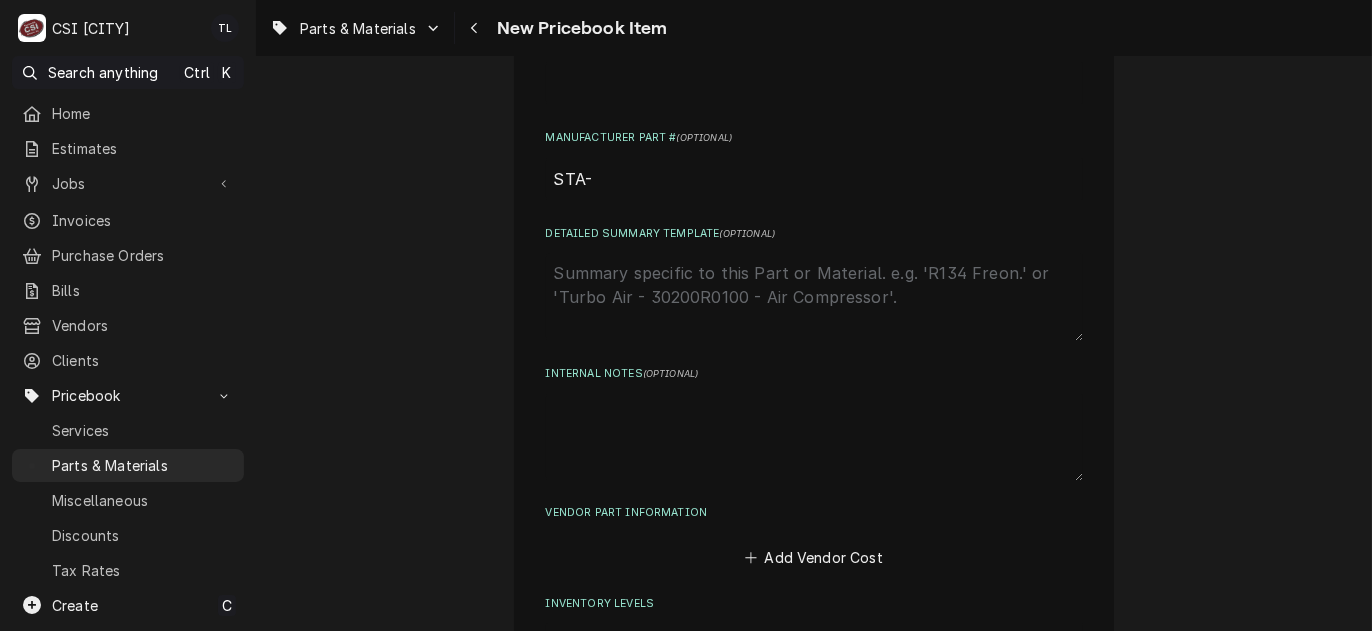 click on "STA-" at bounding box center (814, 179) 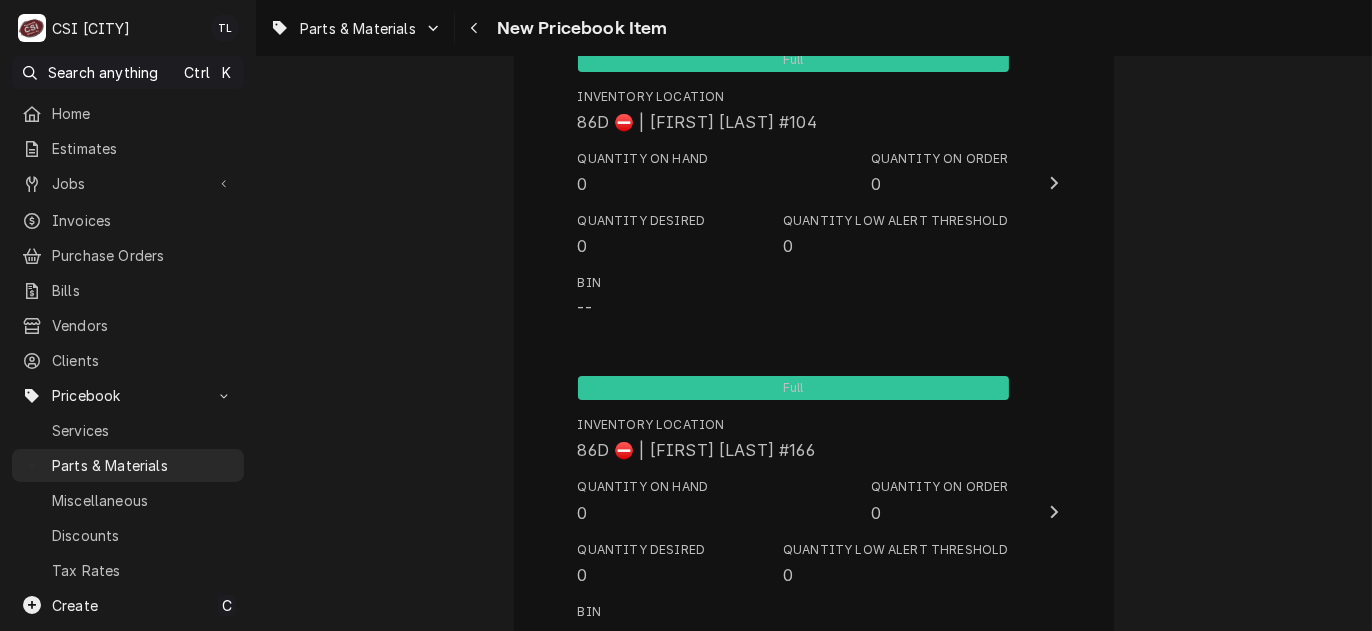 scroll, scrollTop: 18755, scrollLeft: 0, axis: vertical 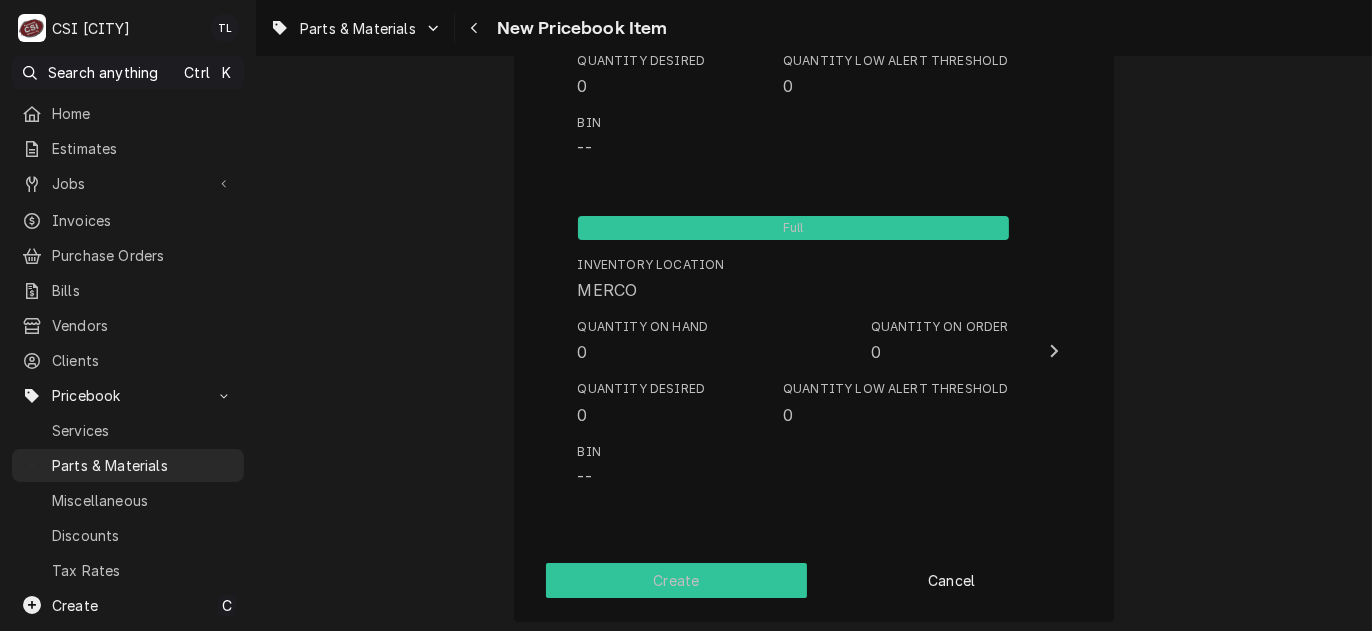 type on "STA-200561" 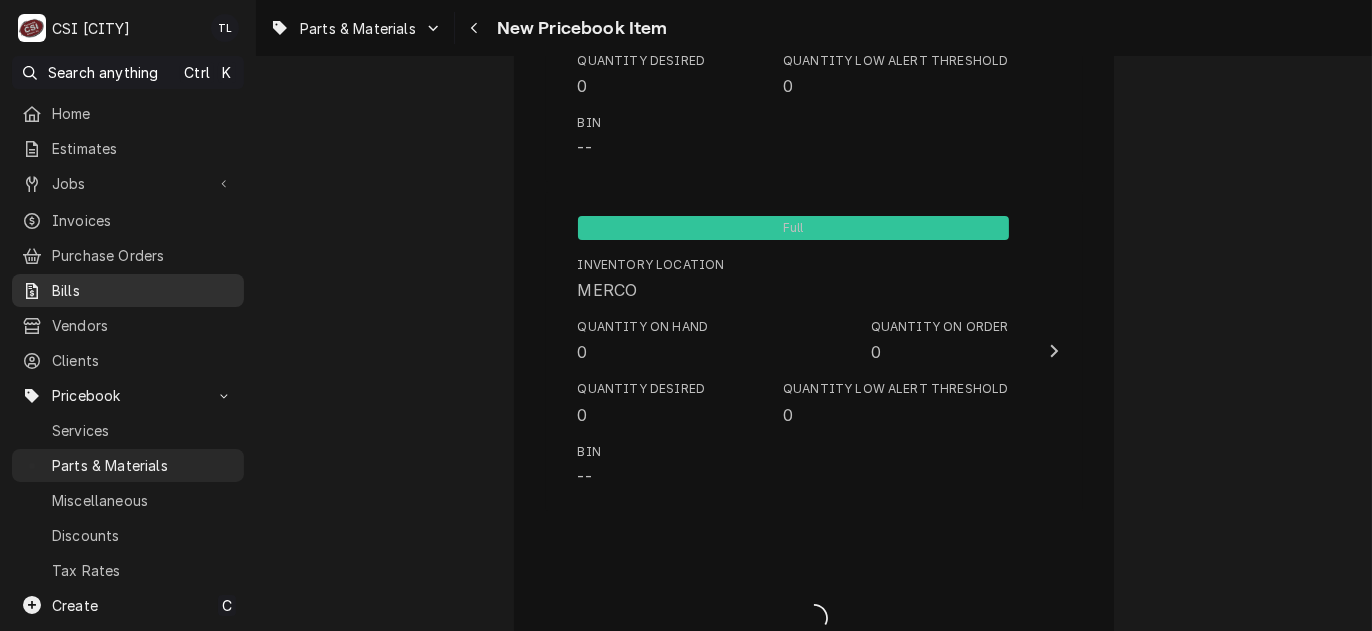 type on "x" 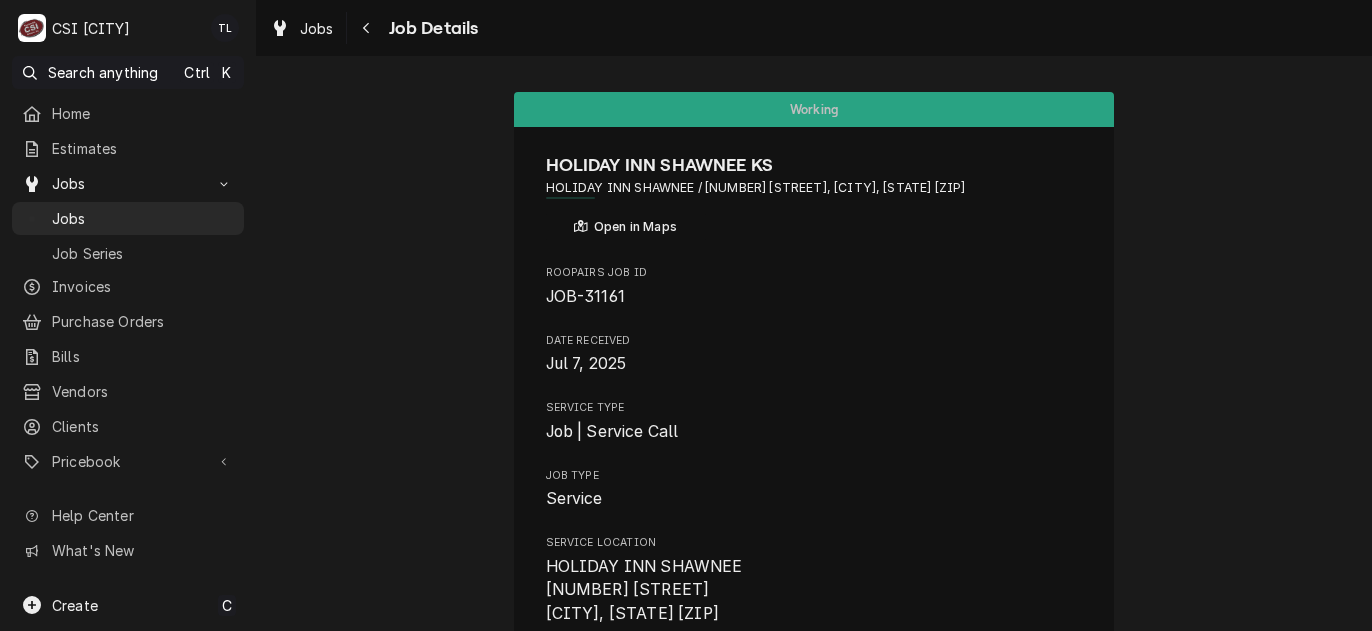 scroll, scrollTop: 0, scrollLeft: 0, axis: both 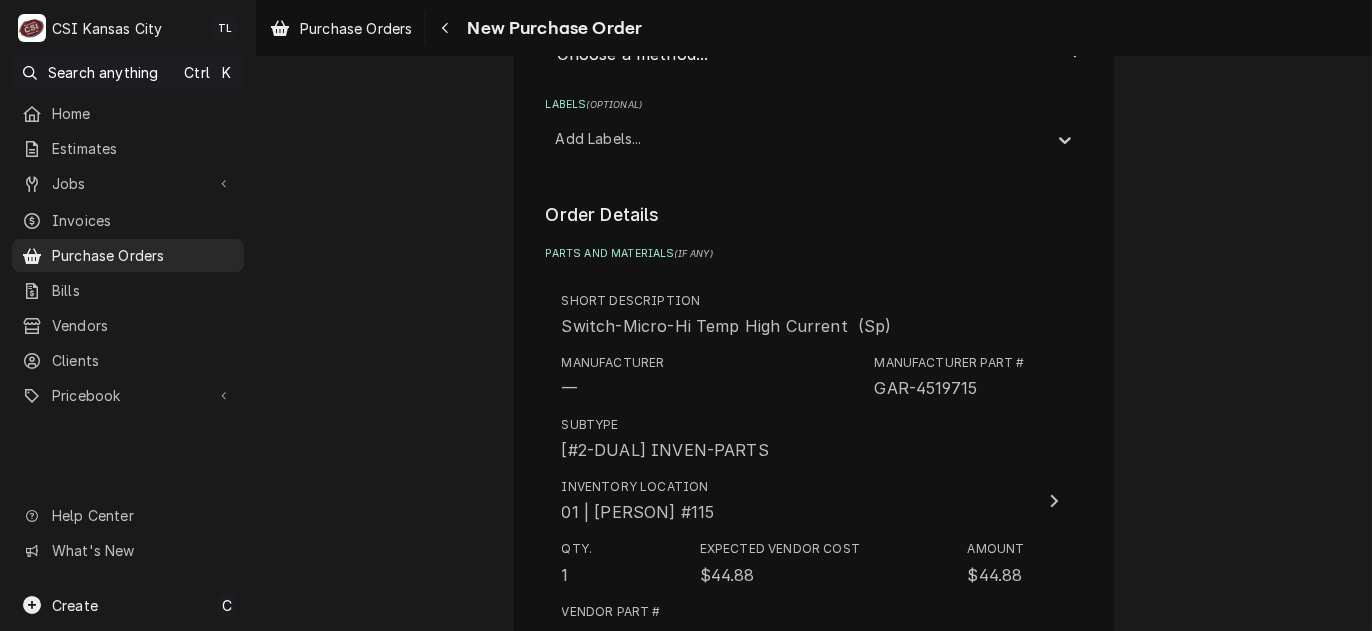 type on "x" 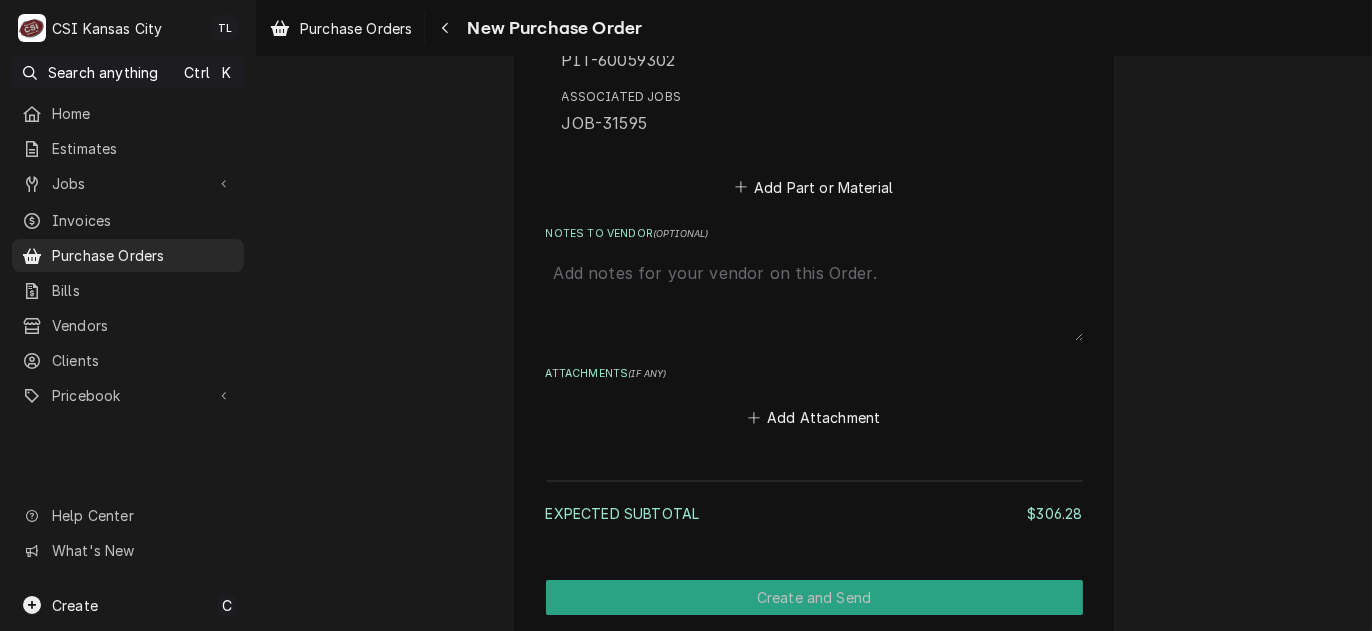 scroll, scrollTop: 2120, scrollLeft: 0, axis: vertical 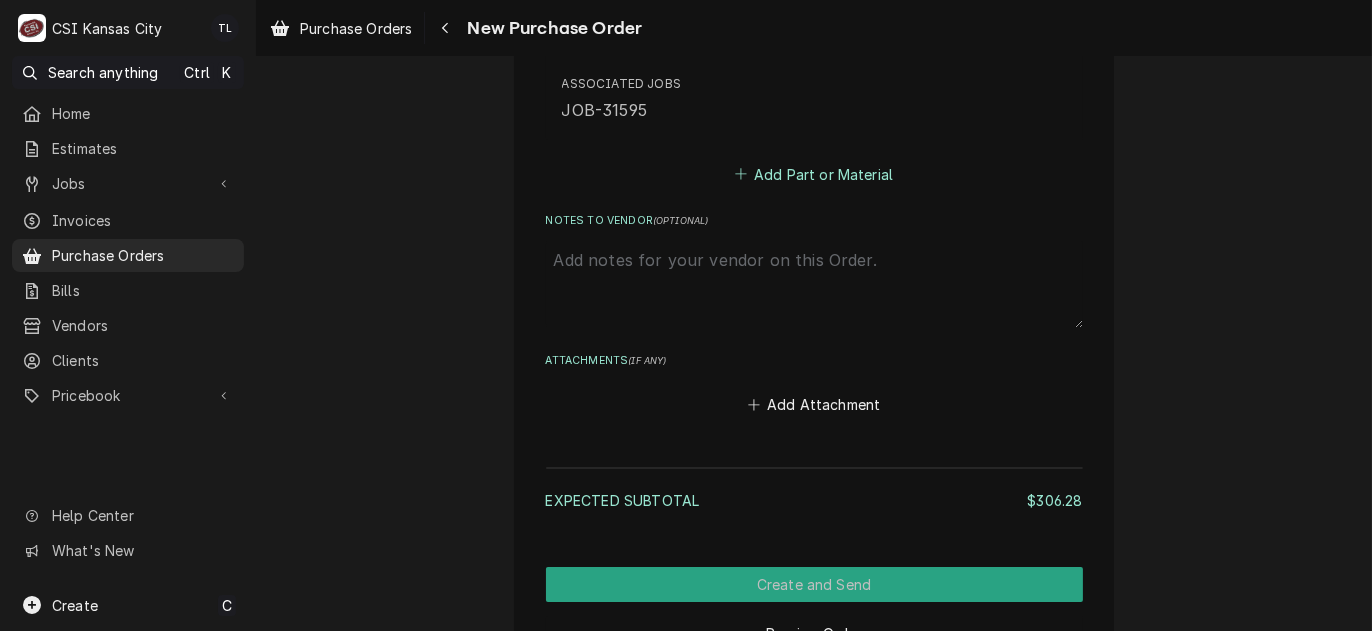 click on "Add Part or Material" at bounding box center [813, 174] 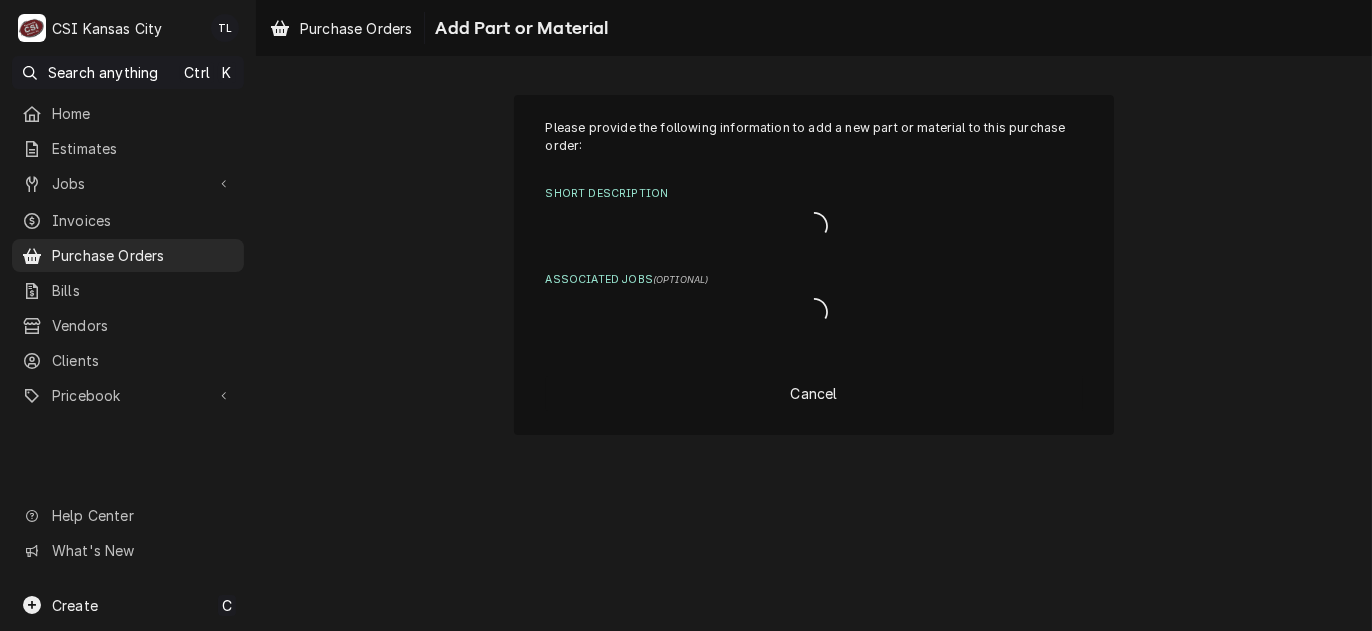 scroll, scrollTop: 0, scrollLeft: 0, axis: both 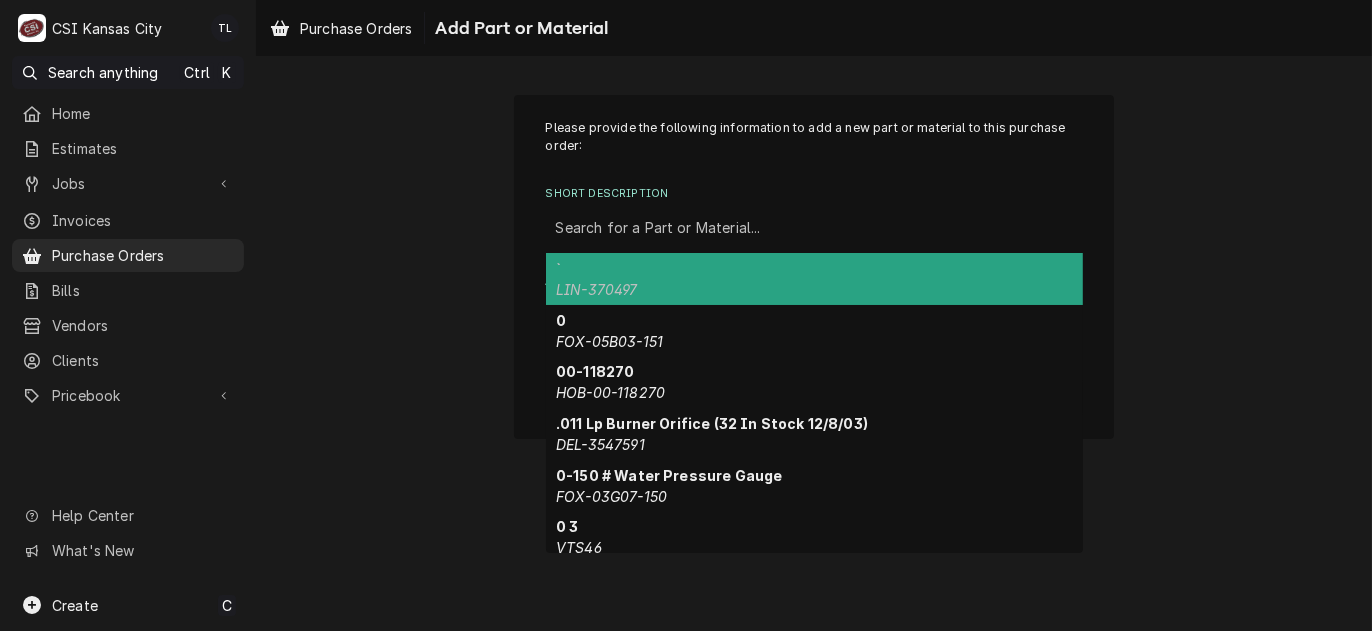 click at bounding box center (814, 228) 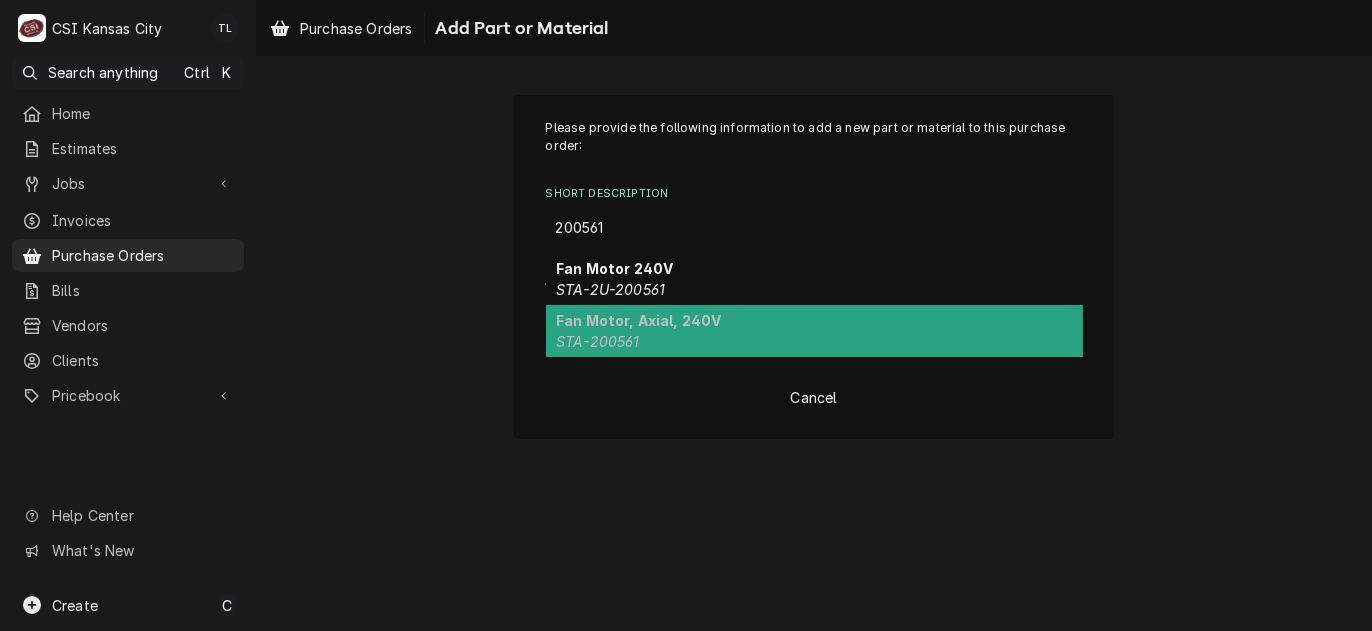 click on "Fan Motor, Axial, 240V" at bounding box center (639, 320) 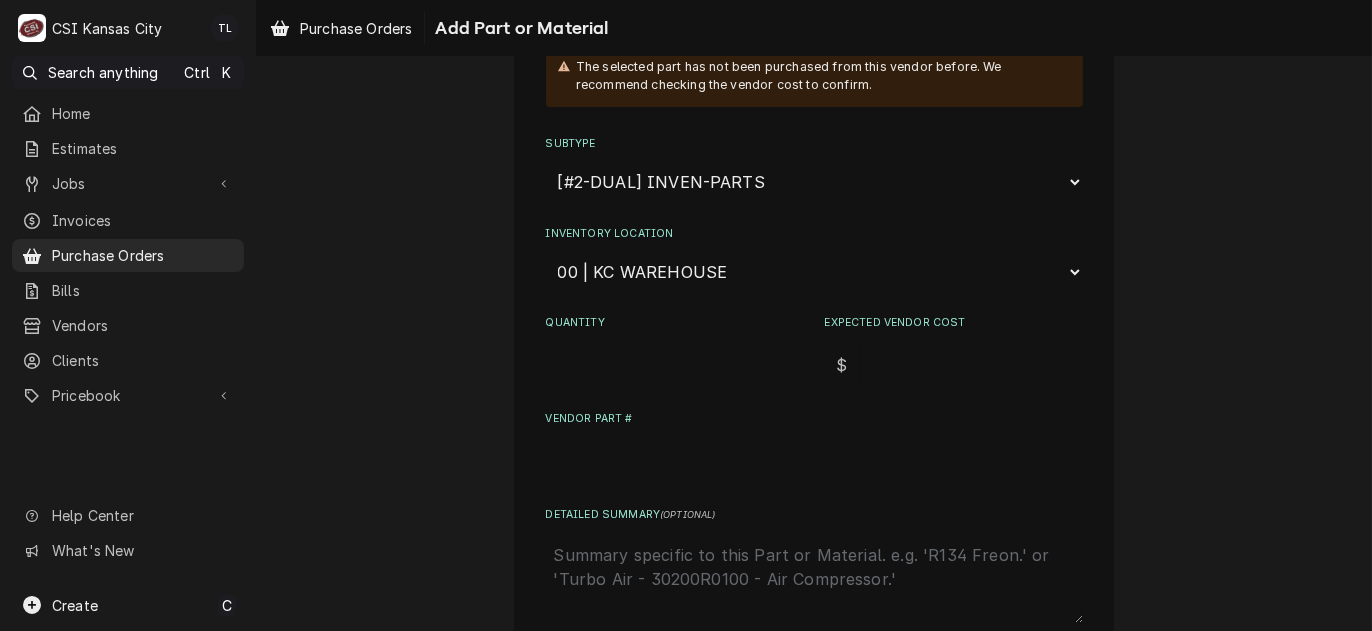 scroll, scrollTop: 400, scrollLeft: 0, axis: vertical 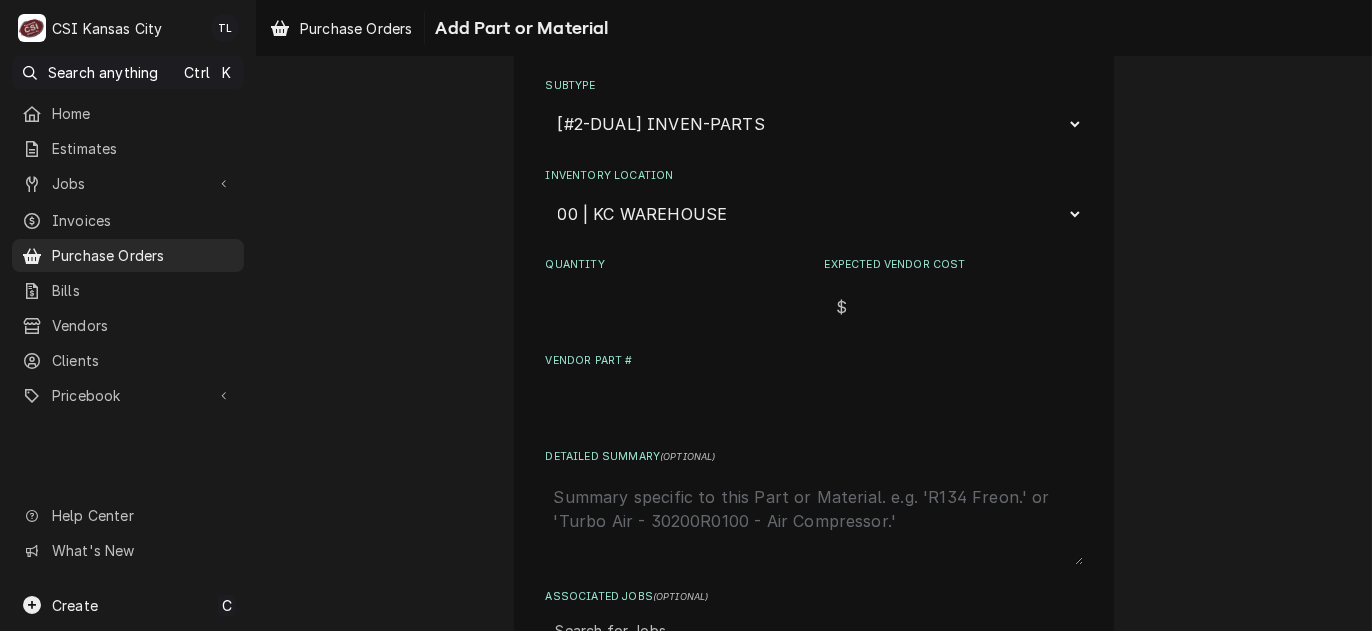 click on "Choose a location... 00 | KC WAREHOUSE 00 | MAIN WAREHOUSE 01 | [PERSON] #182 01 | [PERSON] #144 01 | [PERSON] #161 01 | [PERSON] 01 | [PERSON] #115 01 | [PERSON] #135 01 | [PERSON] #148 01 | [PERSON] #113 01 | [PERSON] #114 01 | [PERSON] #136 01 | [PERSON] 01 | [PERSON] #112 01 | [PERSON] #149 01 | [PERSON] #179 01 | [PERSON] 02 | [PERSON] #91 02 | [PERSON] 02 | [PERSON] #123 02 | [PERSON] 02 | [PERSON] 02 | [PERSON] #138 02 | [PERSON] #124 02 | [PERSON] #165 02 | [PERSON] 02 | [PERSON] 02 | [PERSON] #128 03 | [PERSON] 03 | [PERSON] #167 03 | [PERSON] #105 04 | RETURNS 05 | INSTALLS 05 | PM SUPPLY 06 | ALTO-SHAAM GO-BOX 06 | ANTUNES GO-BOX 06 | JACKSON GO-BOX 06 | LINCOLN GO-BOX 06 | MIDDLEBY GO-BOX 06 | RATIONAL GO-BOX 06 | TURBOCHEF GO-BOX 07 | DIRECT SHIP (CUSTOM ADDRESS) 07 | SUBAGENT WARRANTY (CUSTOM ADDRESS) 86D ⛔️ | [PERSON] 86D ⛔️ | [PERSON] MERCO" at bounding box center (814, 214) 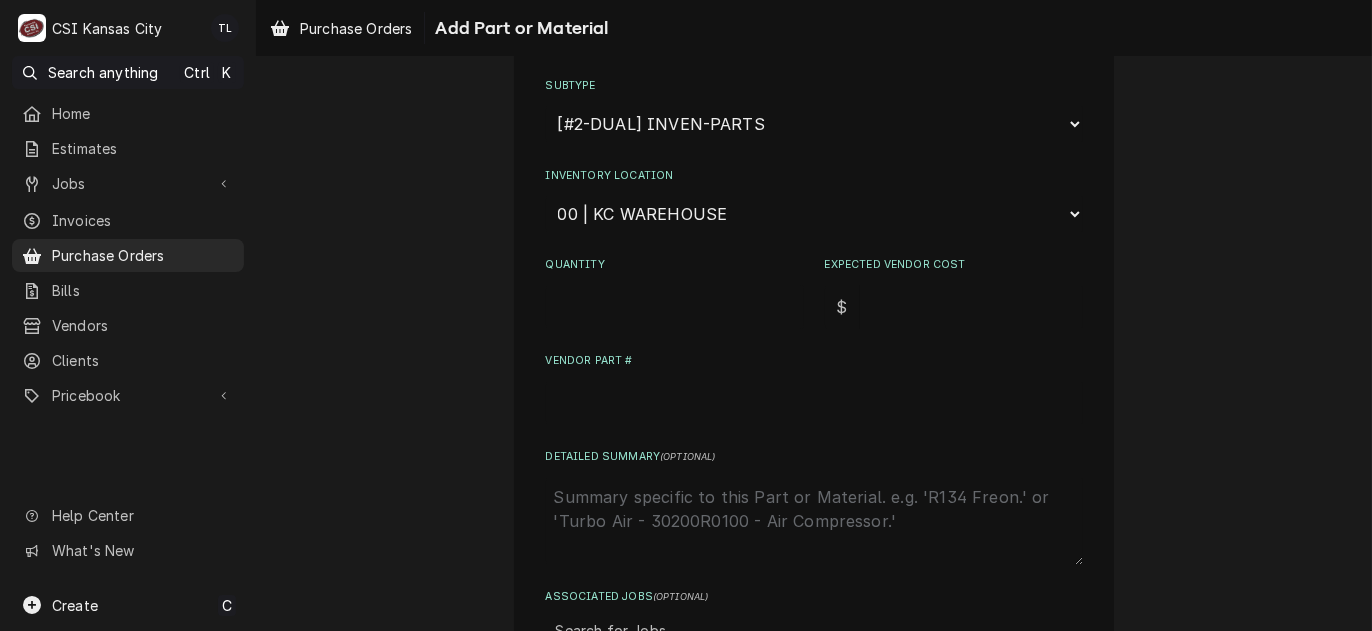 click on "Choose a location... 00 | KC WAREHOUSE 00 | MAIN WAREHOUSE 01 | [PERSON] #182 01 | [PERSON] #144 01 | [PERSON] #161 01 | [PERSON] 01 | [PERSON] #115 01 | [PERSON] #135 01 | [PERSON] #148 01 | [PERSON] #113 01 | [PERSON] #114 01 | [PERSON] #136 01 | [PERSON] 01 | [PERSON] #112 01 | [PERSON] #149 01 | [PERSON] #179 01 | [PERSON] 02 | [PERSON] #91 02 | [PERSON] 02 | [PERSON] #123 02 | [PERSON] 02 | [PERSON] 02 | [PERSON] #138 02 | [PERSON] #124 02 | [PERSON] #165 02 | [PERSON] 02 | [PERSON] 02 | [PERSON] #128 03 | [PERSON] 03 | [PERSON] #167 03 | [PERSON] #105 04 | RETURNS 05 | INSTALLS 05 | PM SUPPLY 06 | ALTO-SHAAM GO-BOX 06 | ANTUNES GO-BOX 06 | JACKSON GO-BOX 06 | LINCOLN GO-BOX 06 | MIDDLEBY GO-BOX 06 | RATIONAL GO-BOX 06 | TURBOCHEF GO-BOX 07 | DIRECT SHIP (CUSTOM ADDRESS) 07 | SUBAGENT WARRANTY (CUSTOM ADDRESS) 86D ⛔️ | [PERSON] 86D ⛔️ | [PERSON] MERCO" at bounding box center (814, 214) 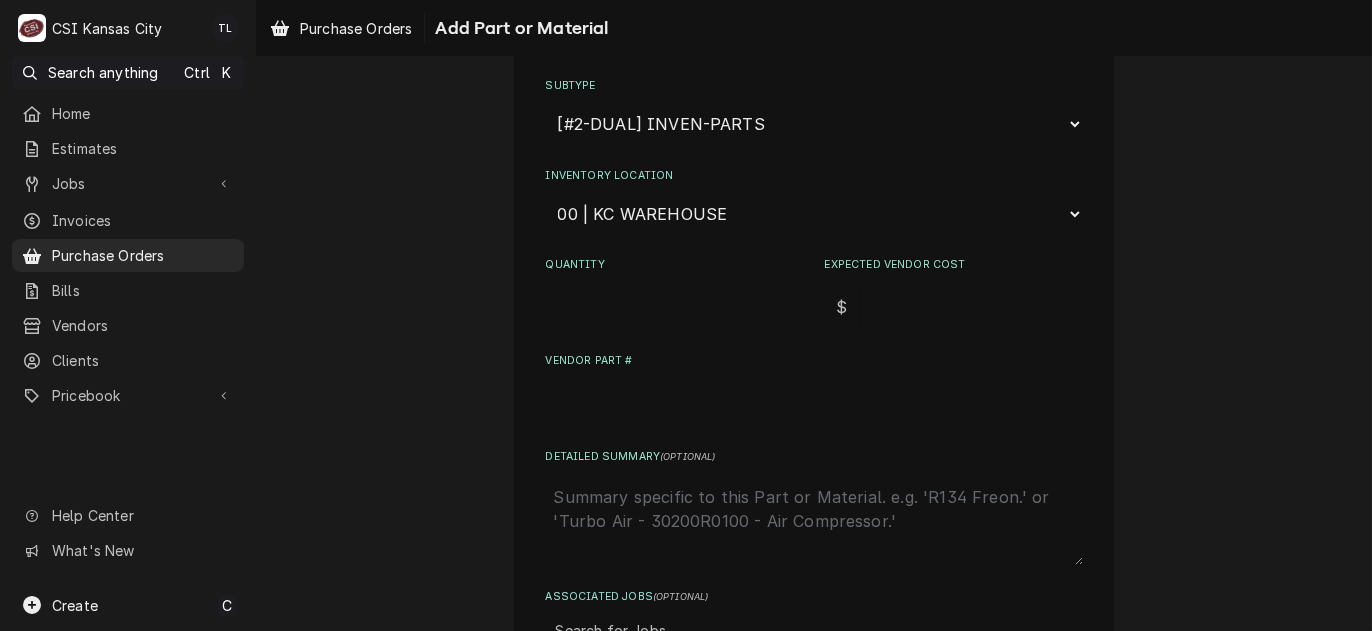 type on "x" 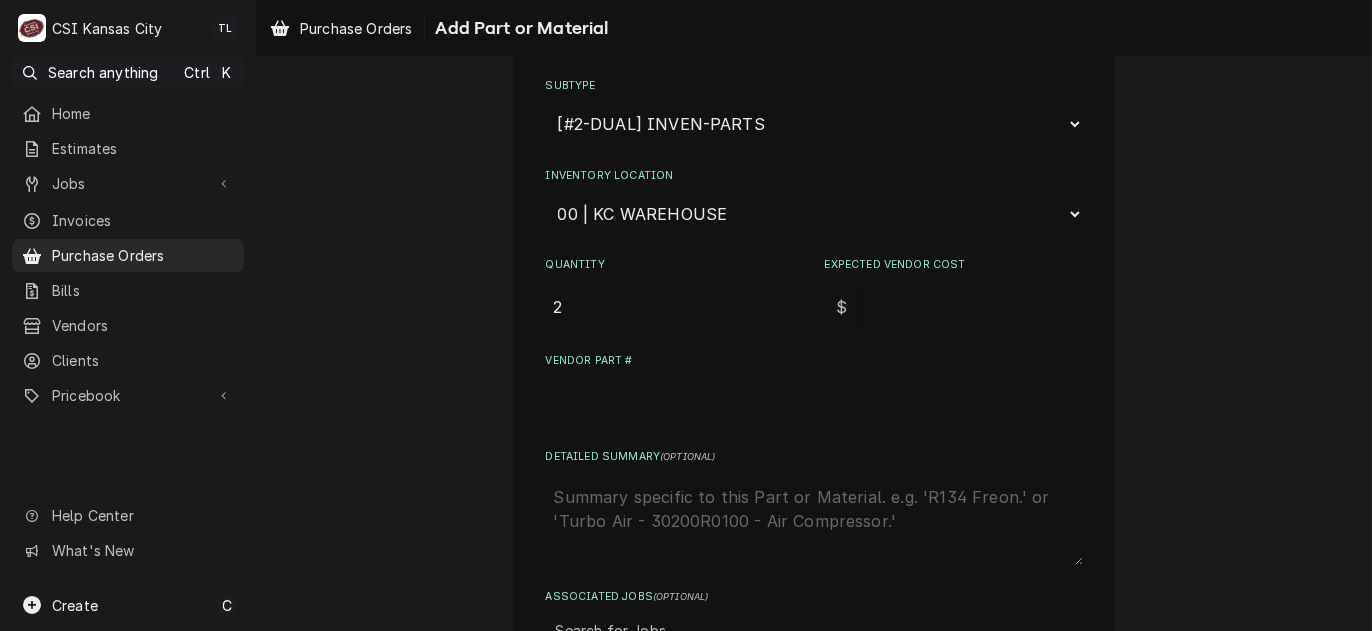 type on "2" 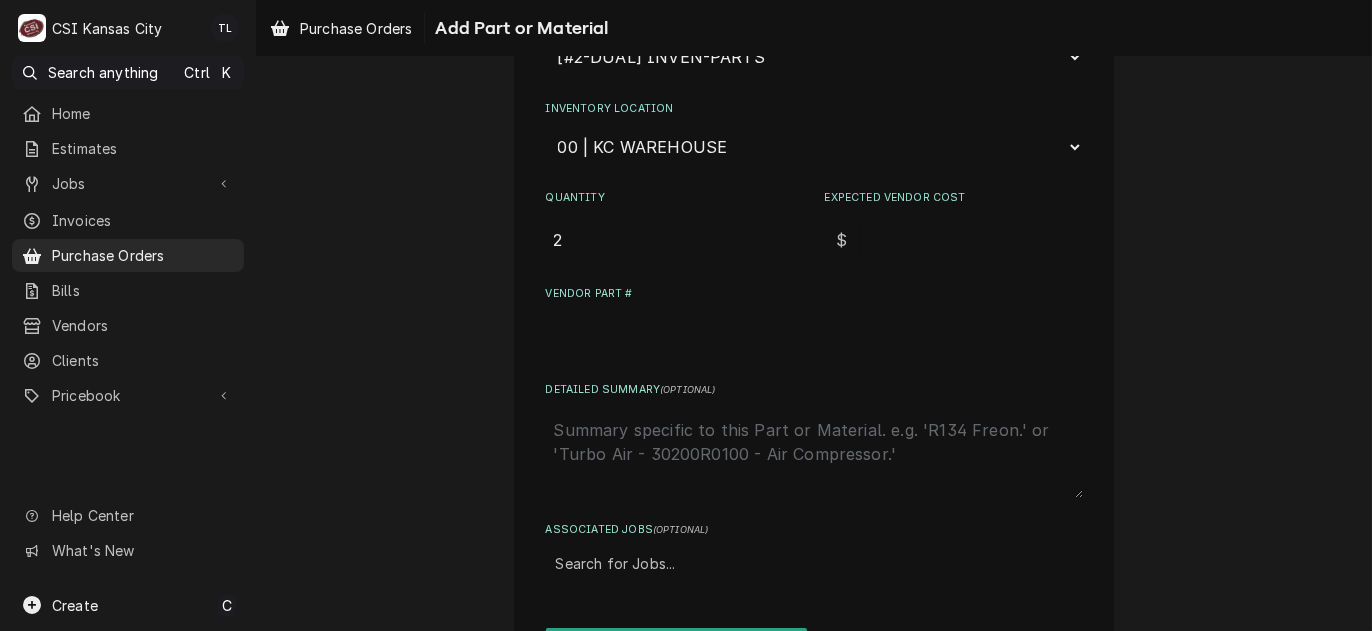 scroll, scrollTop: 500, scrollLeft: 0, axis: vertical 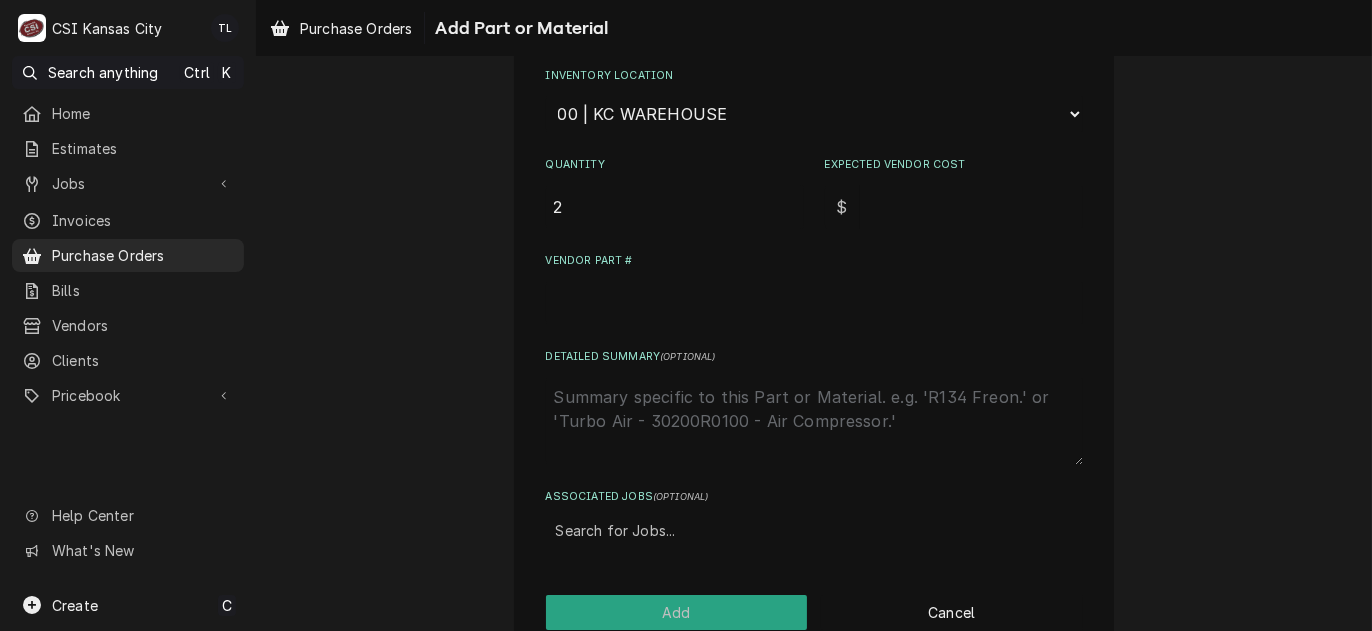 click on "Expected Vendor Cost" at bounding box center [971, 207] 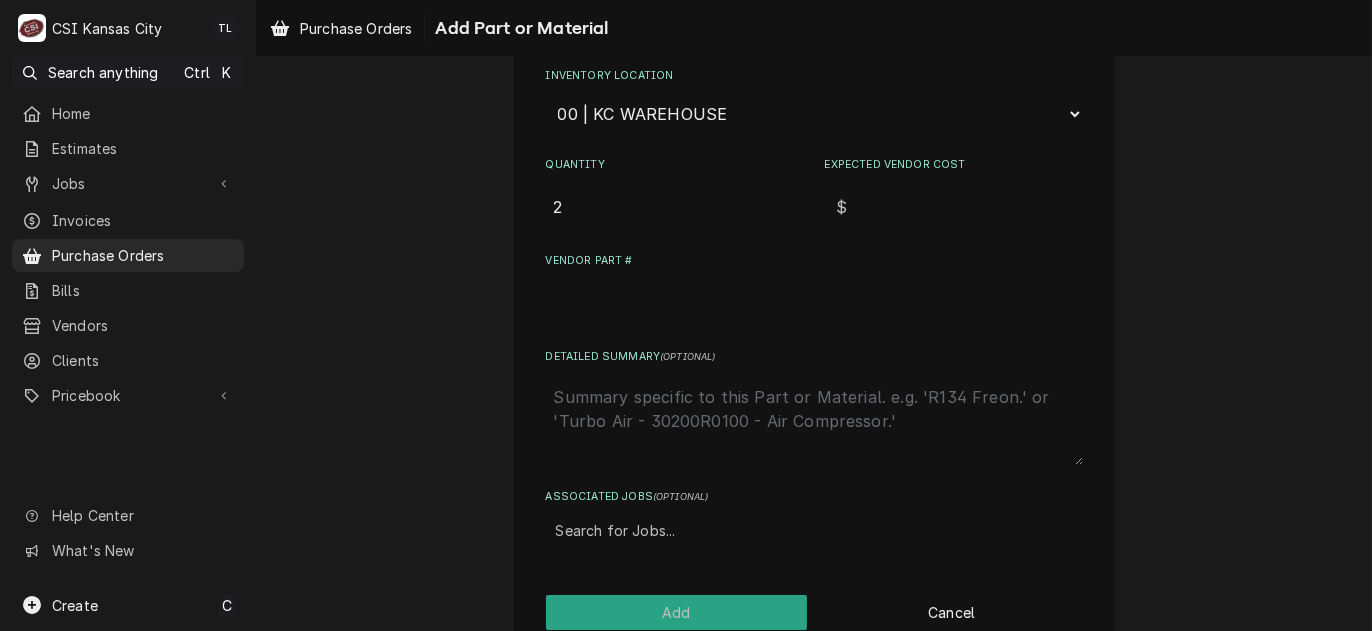 type on "x" 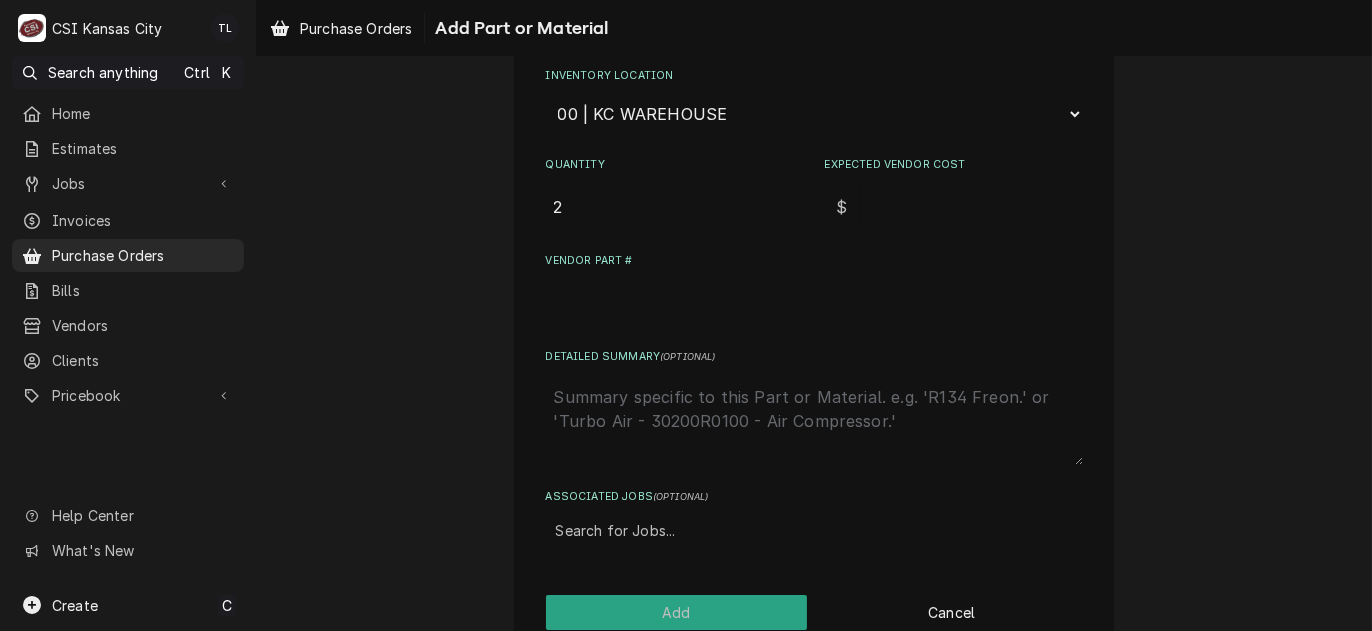 type on "8" 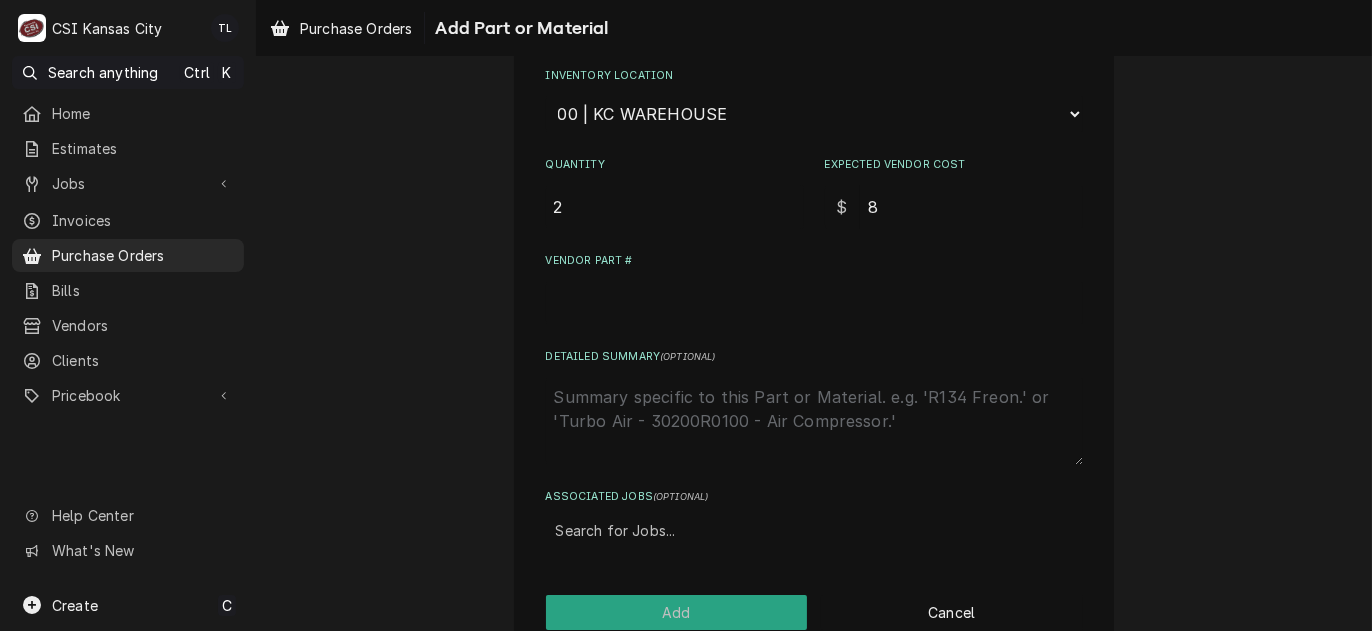 type on "x" 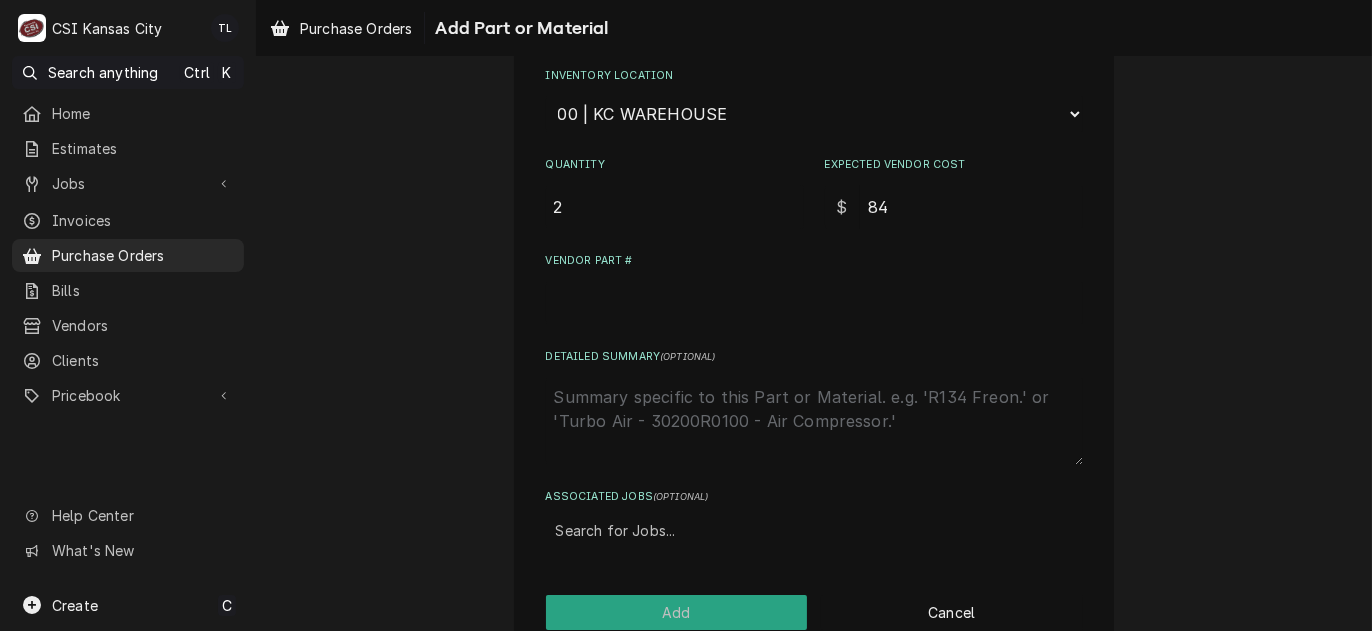 type on "x" 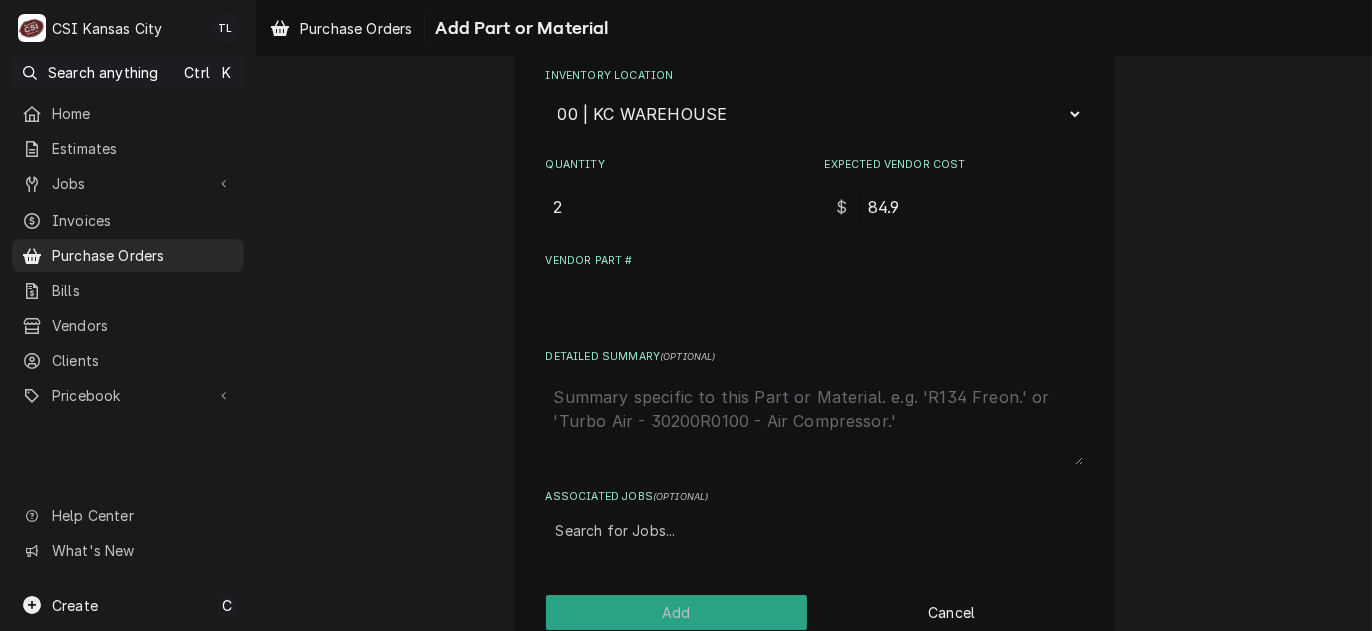 type on "x" 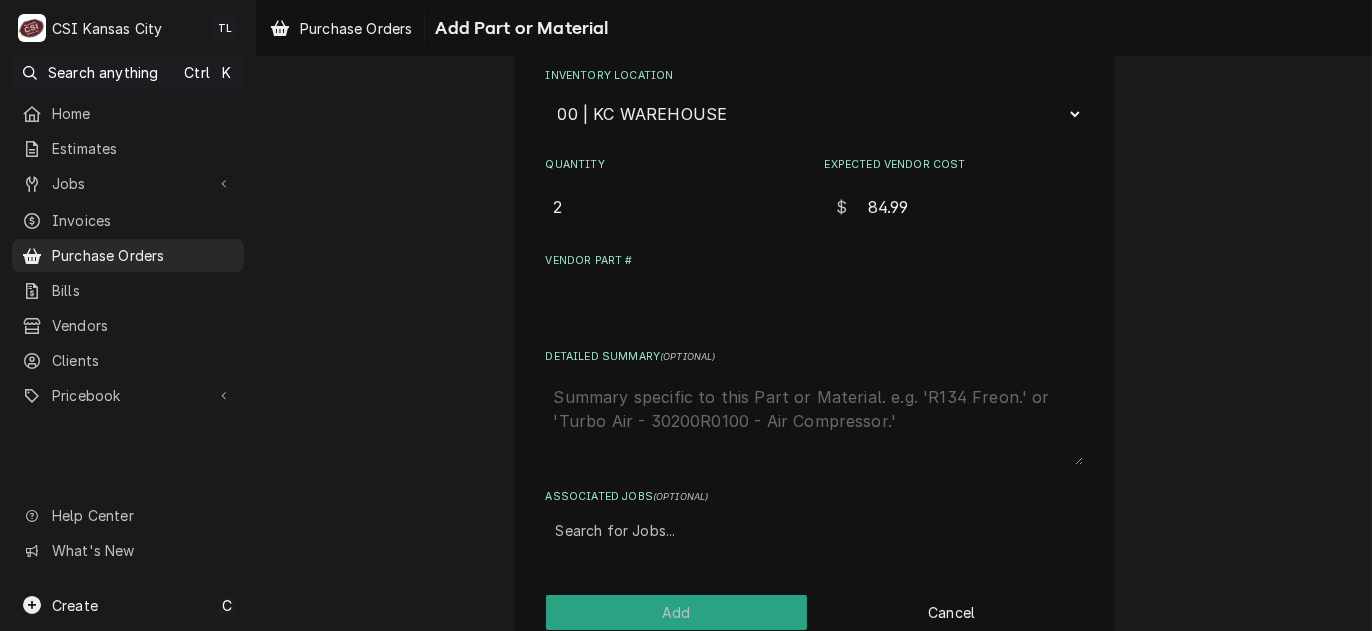 type on "84.99" 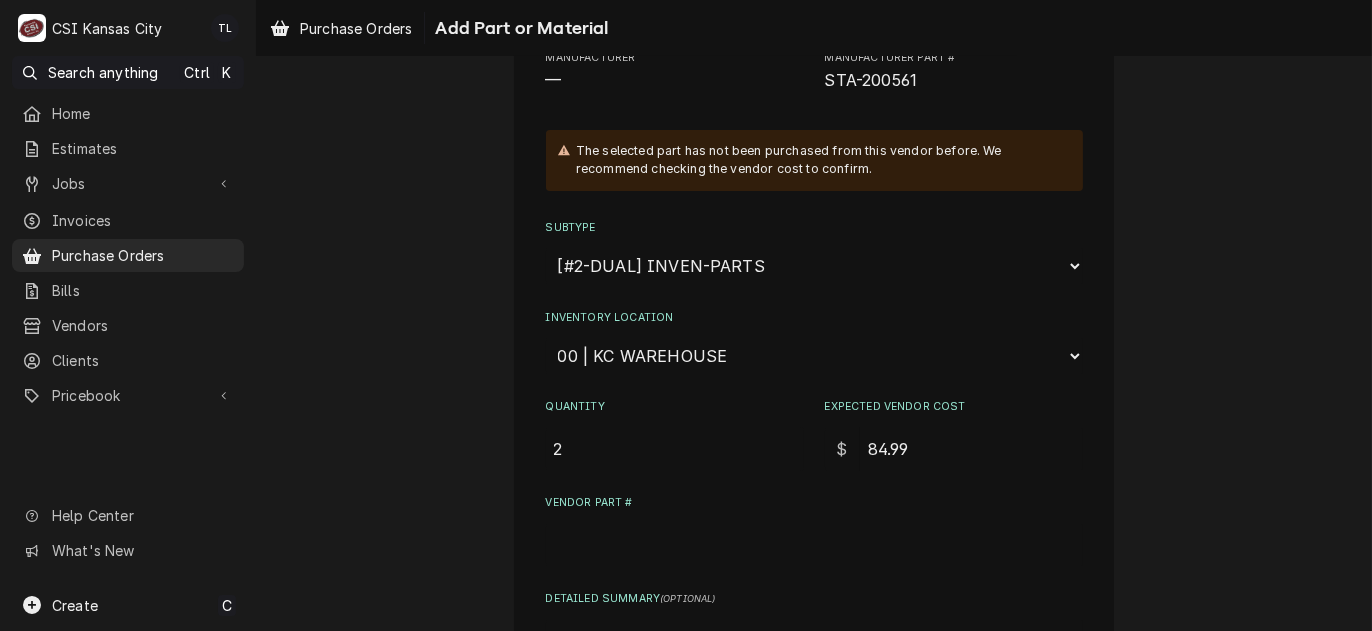 scroll, scrollTop: 0, scrollLeft: 0, axis: both 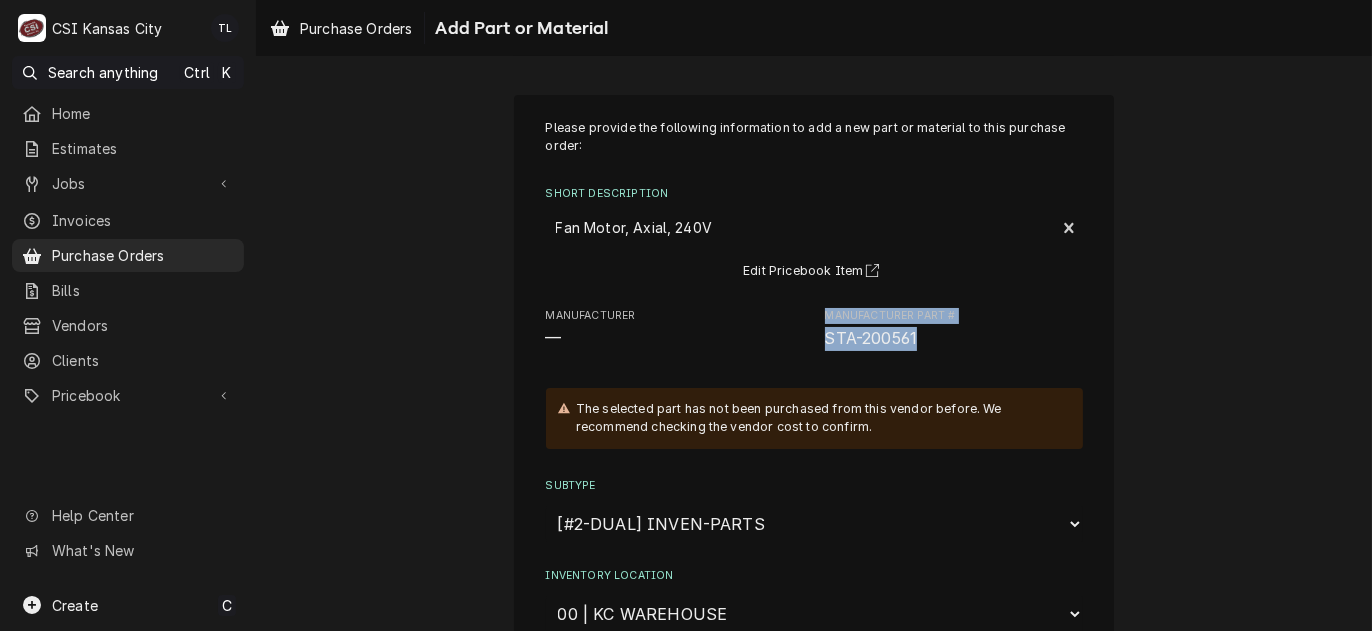 drag, startPoint x: 925, startPoint y: 338, endPoint x: 800, endPoint y: 353, distance: 125.89678 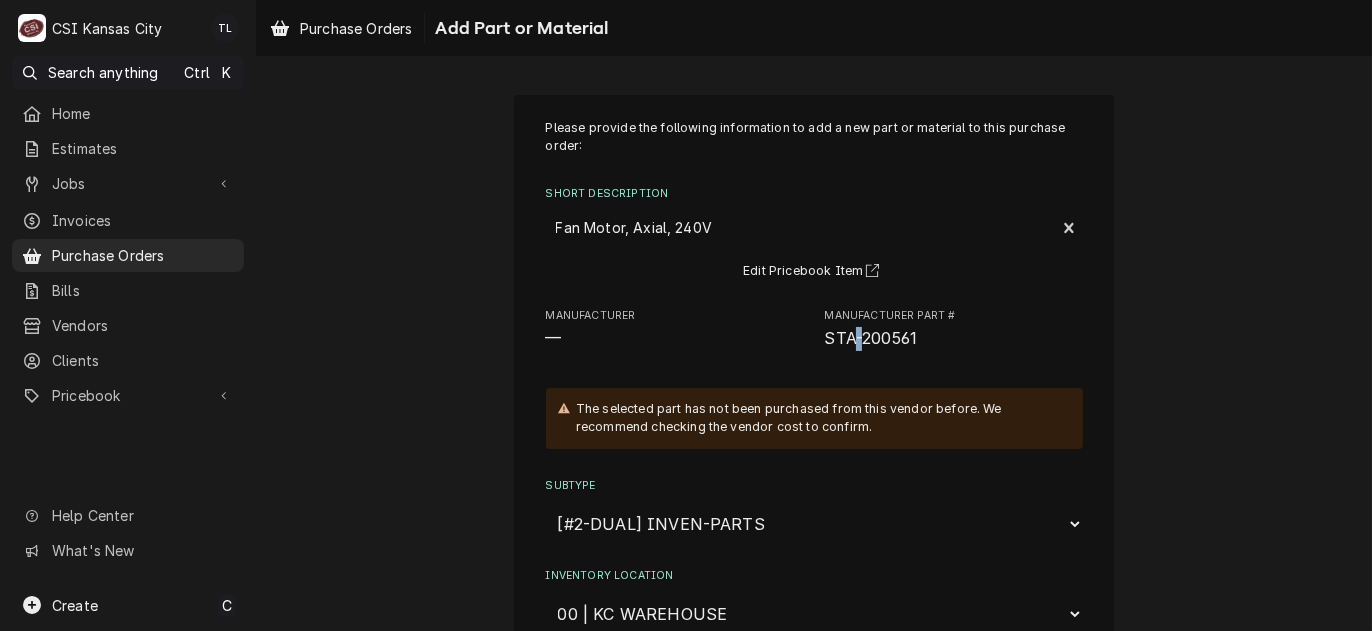 click on "STA-200561" at bounding box center [871, 338] 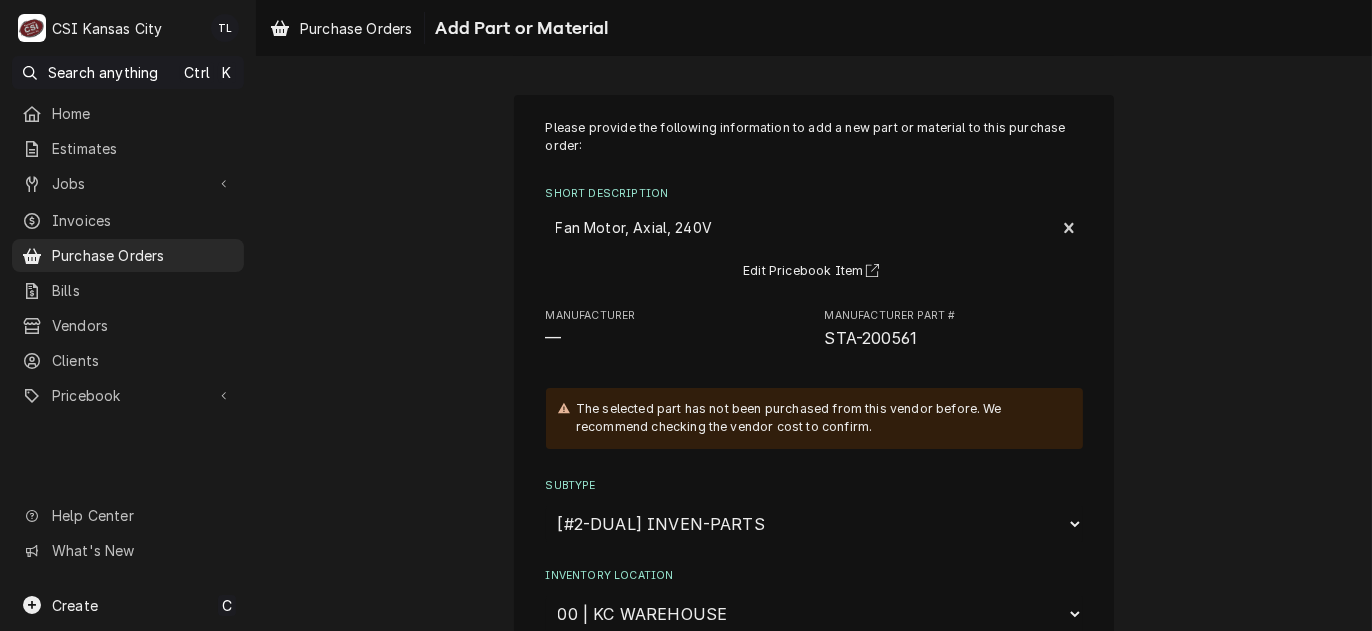 drag, startPoint x: 845, startPoint y: 344, endPoint x: 907, endPoint y: 329, distance: 63.788715 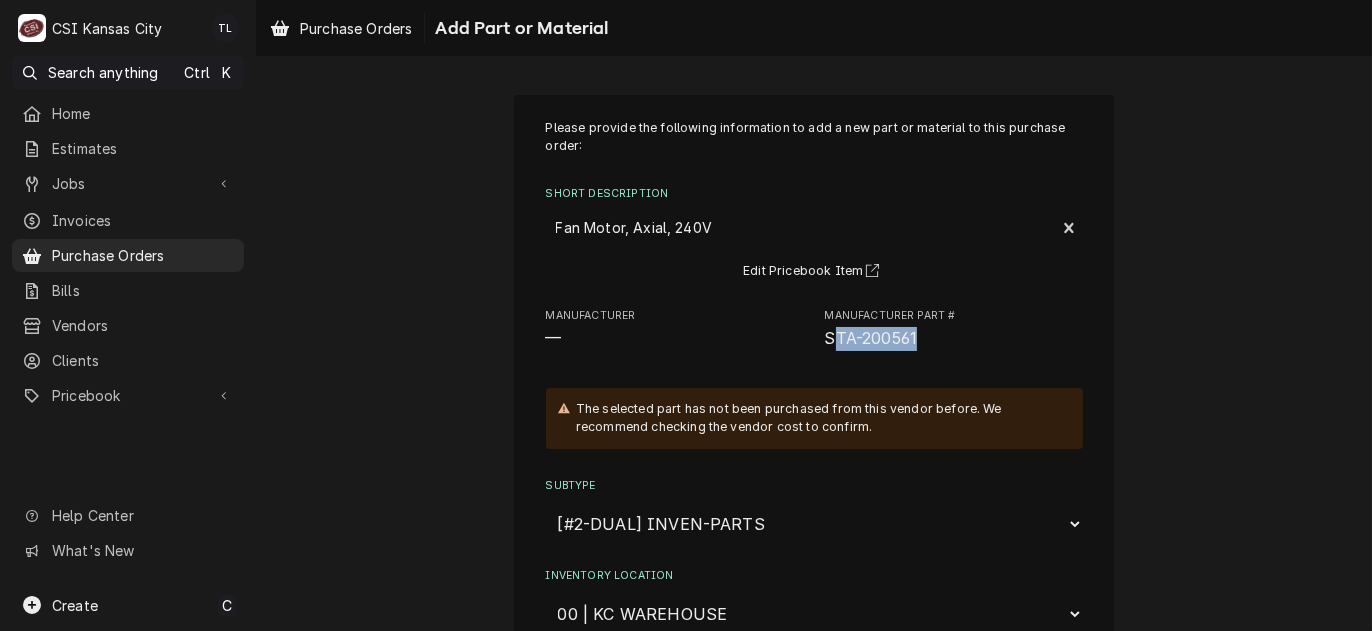 drag, startPoint x: 932, startPoint y: 331, endPoint x: 825, endPoint y: 354, distance: 109.444046 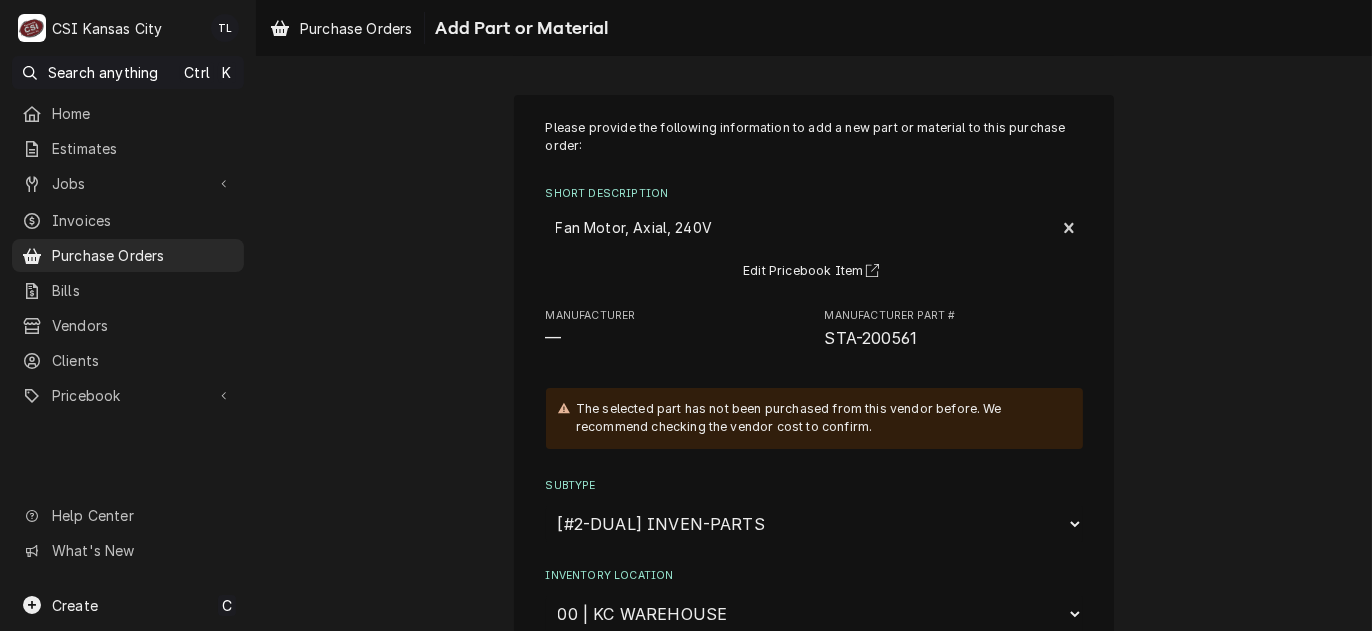 click on "Please provide the following information to add a new part or material to this purchase order: Short Description Fan Motor, Axial, 240V STA-200561 Edit Pricebook Item    Manufacturer — Manufacturer Part # STA-200561 The selected part has not been purchased from this vendor before. We recommend checking the vendor cost to confirm. Subtype Choose a subtype... [#2-DUAL] AFTERHRS-WH-CHG-2 [#2-DUAL] BEV-EQUIP [#2-DUAL] BEV-MATS [#2-DUAL] CONT-LABR-2 [#2-DUAL] CRANE-LIFT-2 [#2-DUAL] EQUIP-RENT-2 [#2-DUAL] INVEN-PARTS [#2-DUAL] MAINT-SUPPLY [#2-DUAL] MISC-EQUIP [#2-DUAL] MISC-NON-INVEN [#2-DUAL] PROJ-CONT-LABR-2 [#2-DUAL] PROJ-EQUIP [#2-DUAL] PROJ-MATS [#3-BILL] SHOP-TOOLS Inventory Location Choose a location... 00 | KC WAREHOUSE 00 | MAIN WAREHOUSE 01 | [PERSON] #182 01 | [PERSON] #144 01 | [PERSON] #161 01 | [PERSON] 01 | [PERSON] #115 01 | [PERSON] #135 01 | [PERSON] #148 01 | [PERSON] #113 01 | [PERSON] #114 01 | [PERSON] #136 01 | [PERSON]" at bounding box center (814, 586) 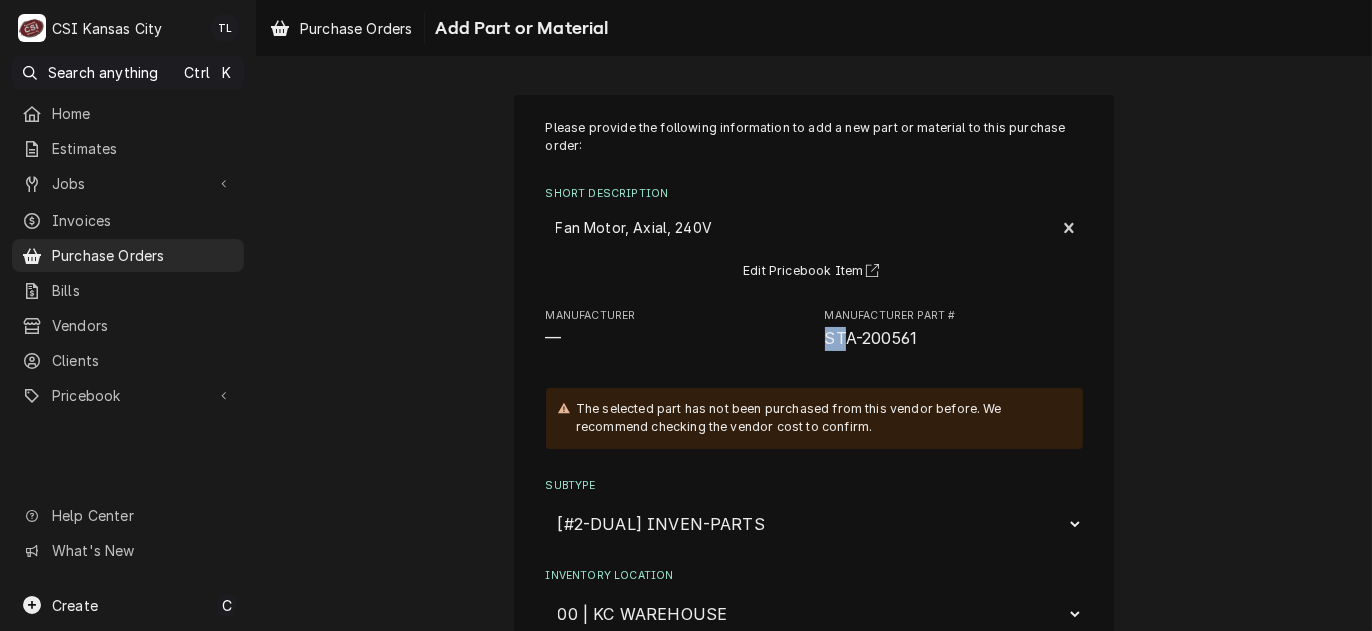 drag, startPoint x: 811, startPoint y: 347, endPoint x: 842, endPoint y: 338, distance: 32.280025 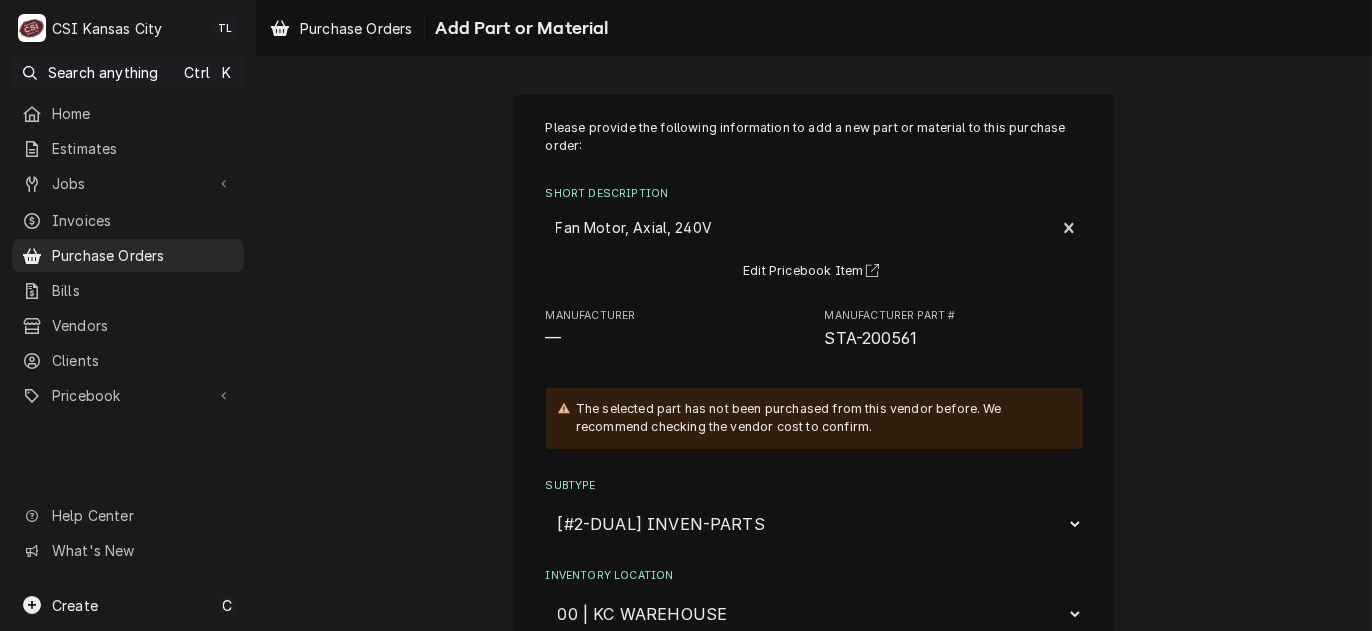click on "STA-200561" at bounding box center (954, 339) 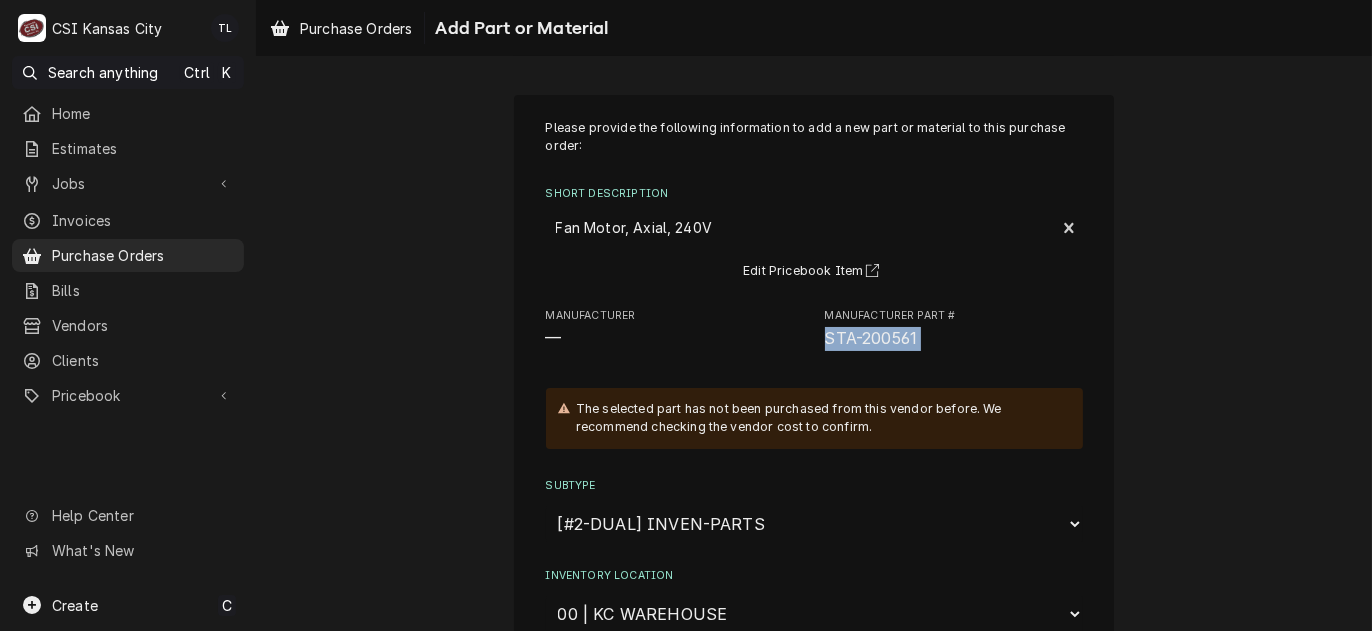 drag, startPoint x: 925, startPoint y: 336, endPoint x: 814, endPoint y: 348, distance: 111.64677 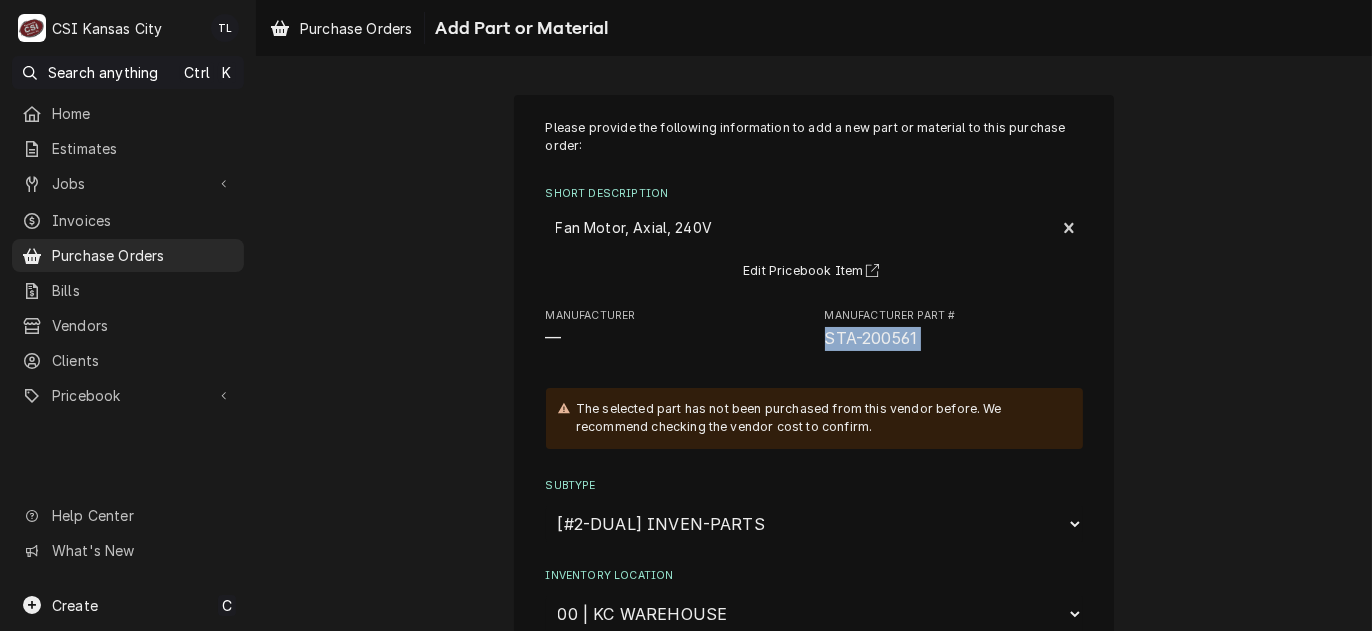 copy on "STA-200561" 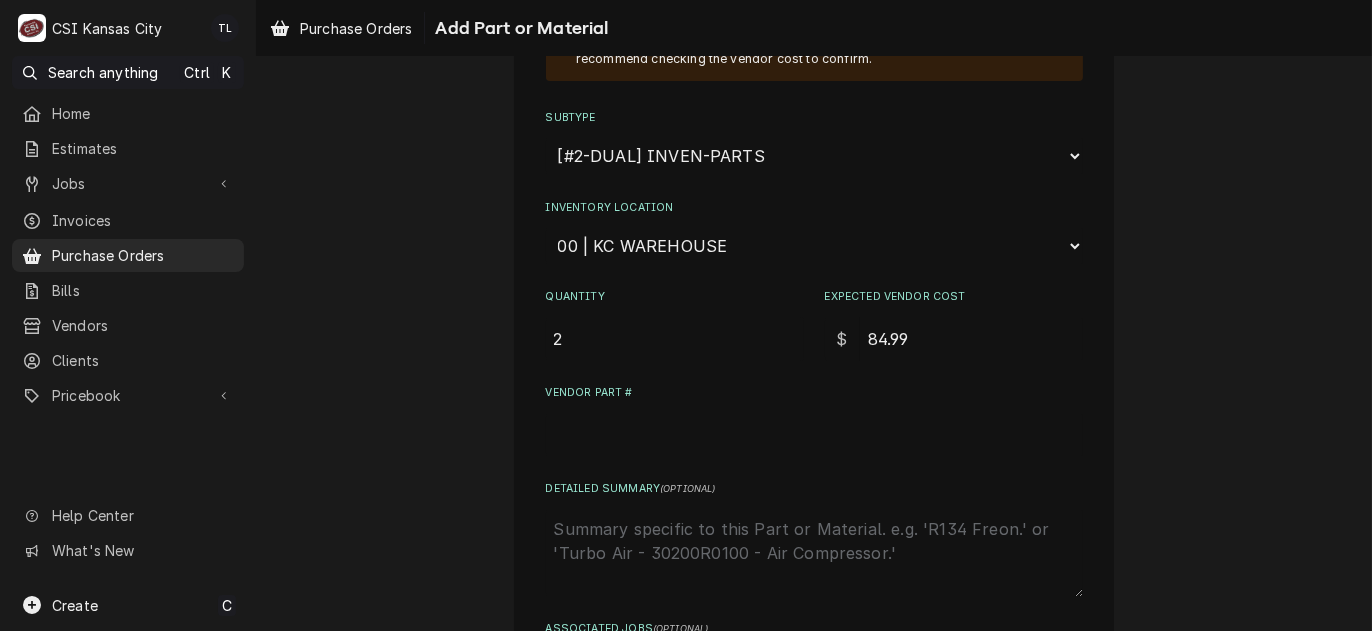 scroll, scrollTop: 400, scrollLeft: 0, axis: vertical 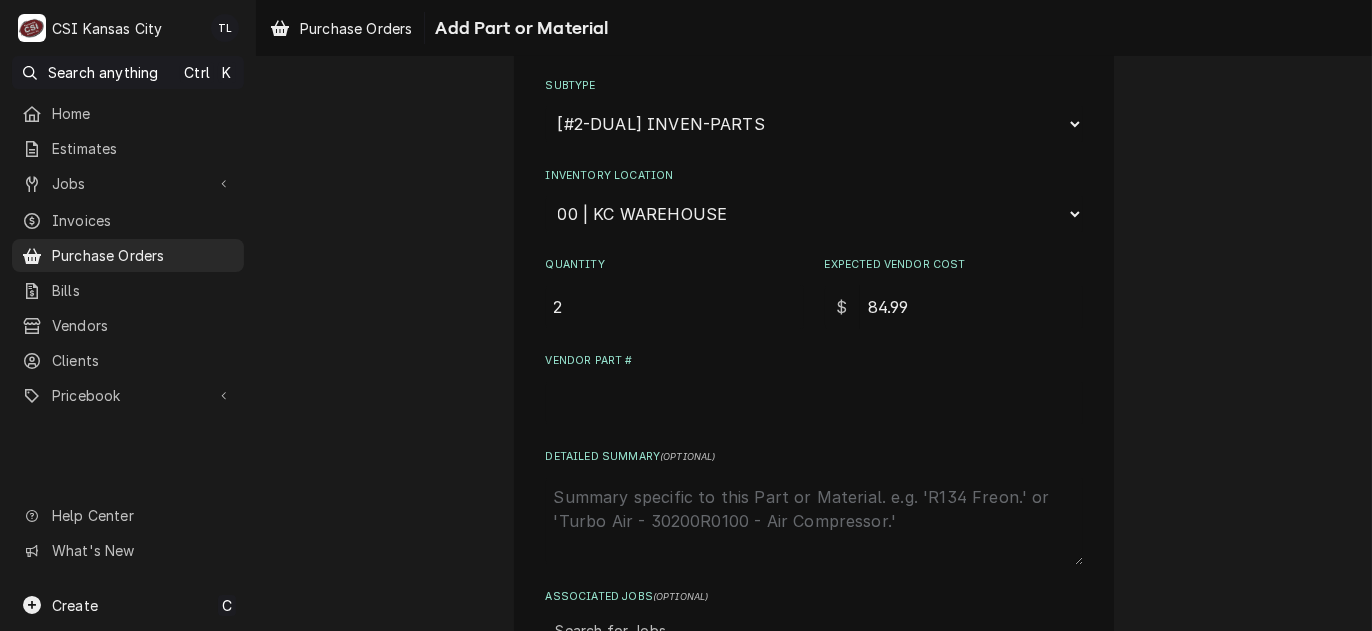 click on "Vendor Part #" at bounding box center (814, 403) 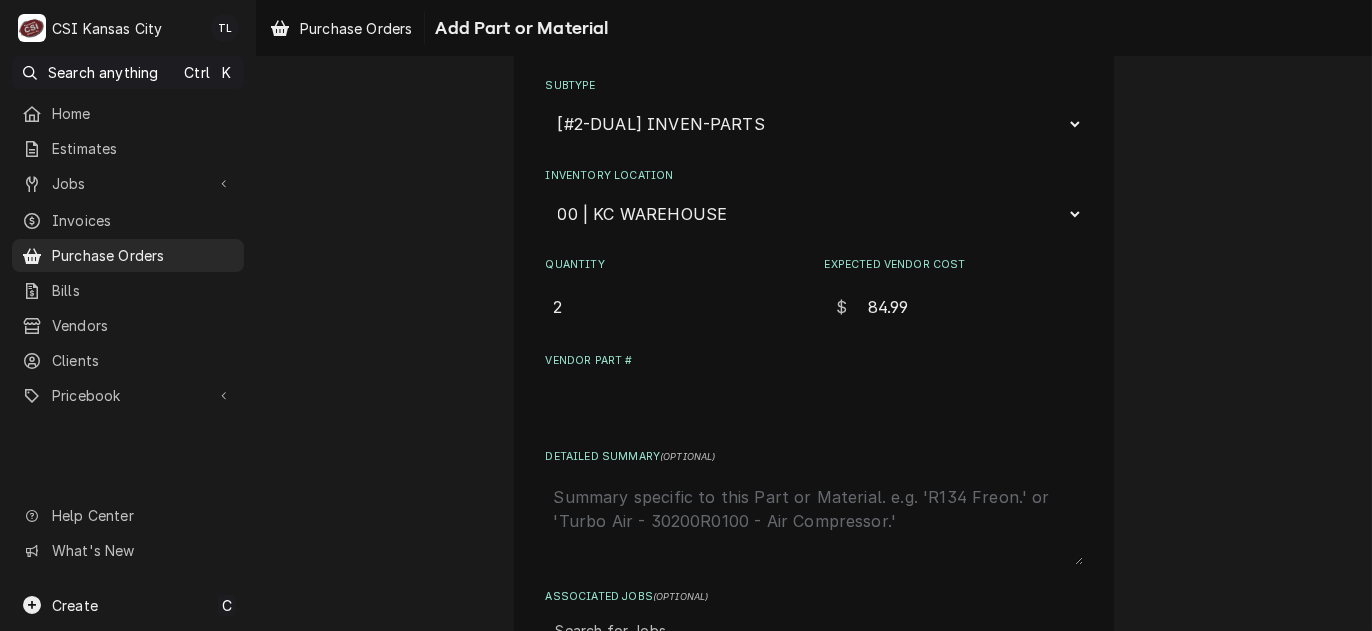 paste on "STA-200561" 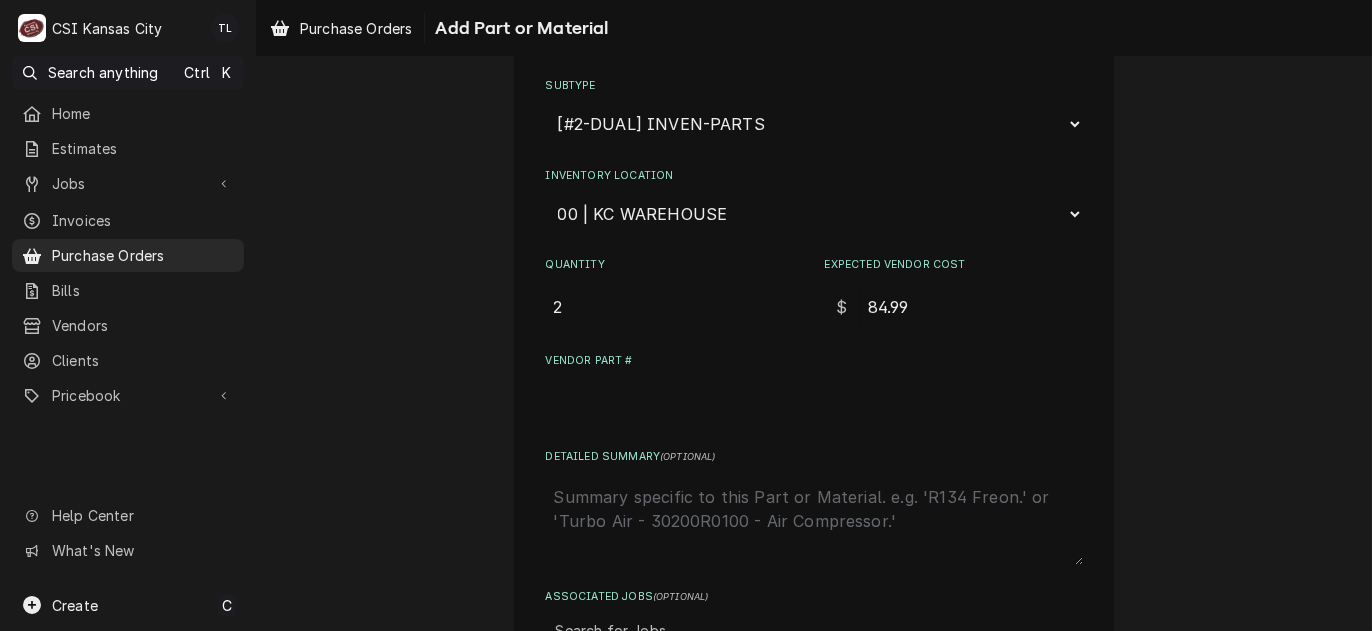 type on "x" 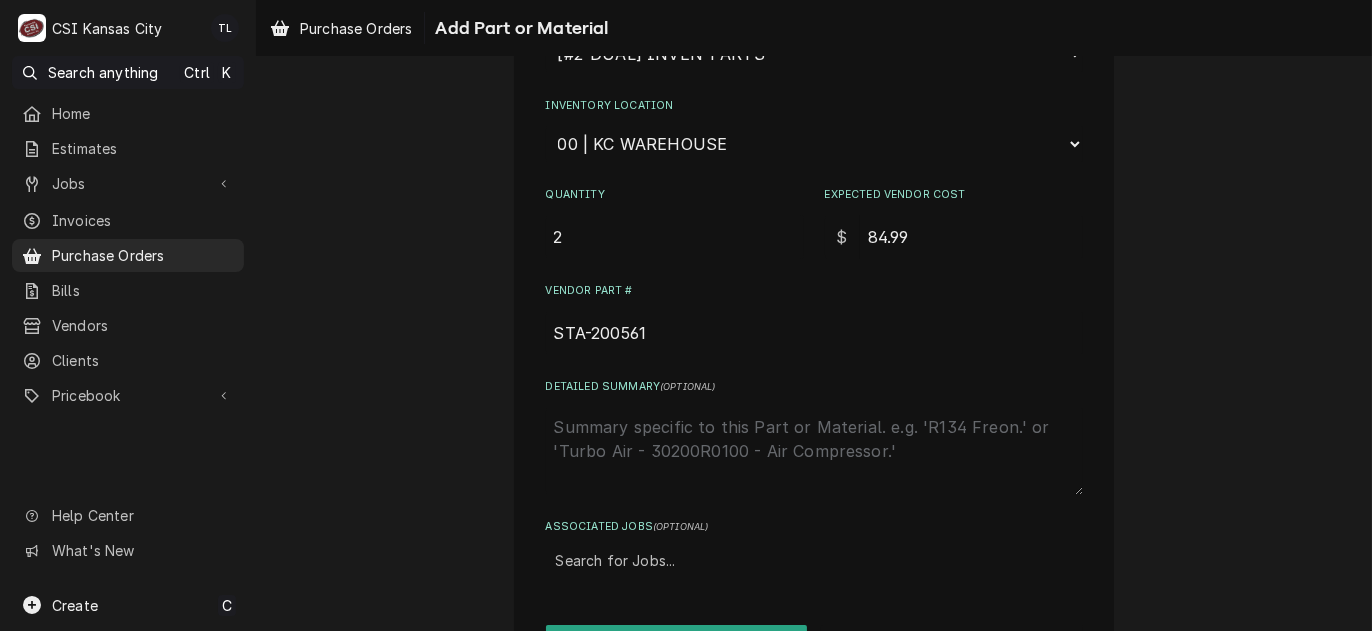 scroll, scrollTop: 537, scrollLeft: 0, axis: vertical 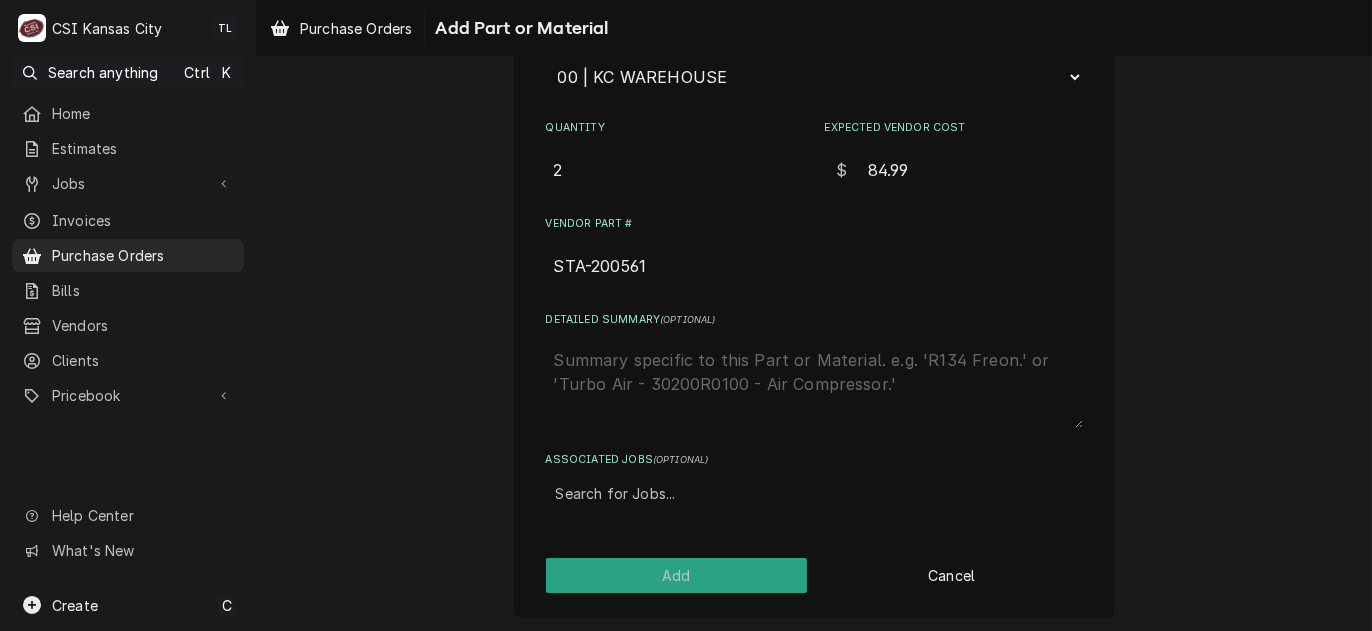 type on "STA-200561" 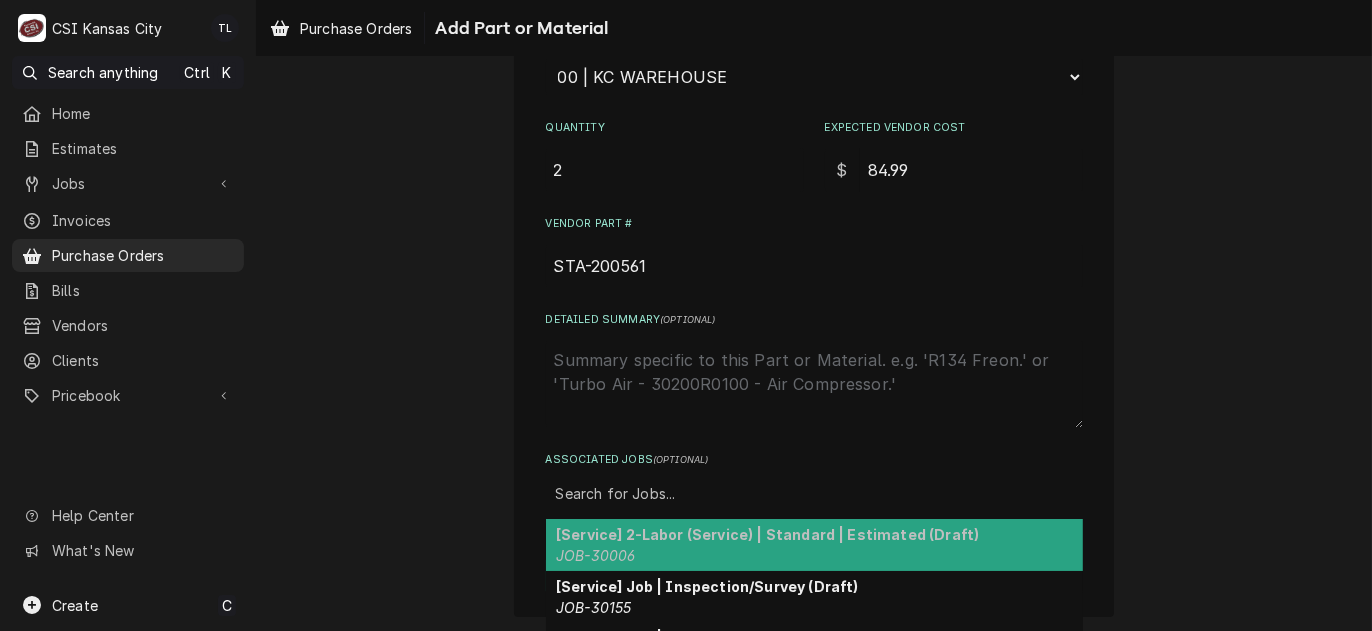 click at bounding box center (814, 494) 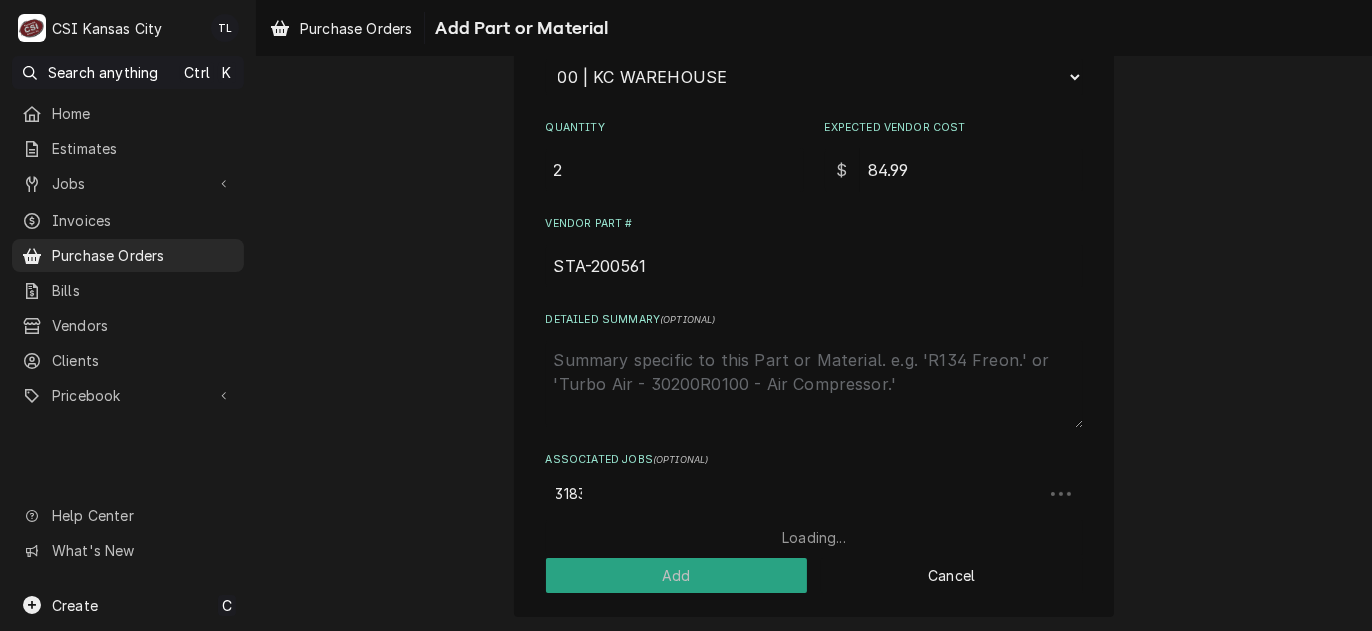 type on "31830" 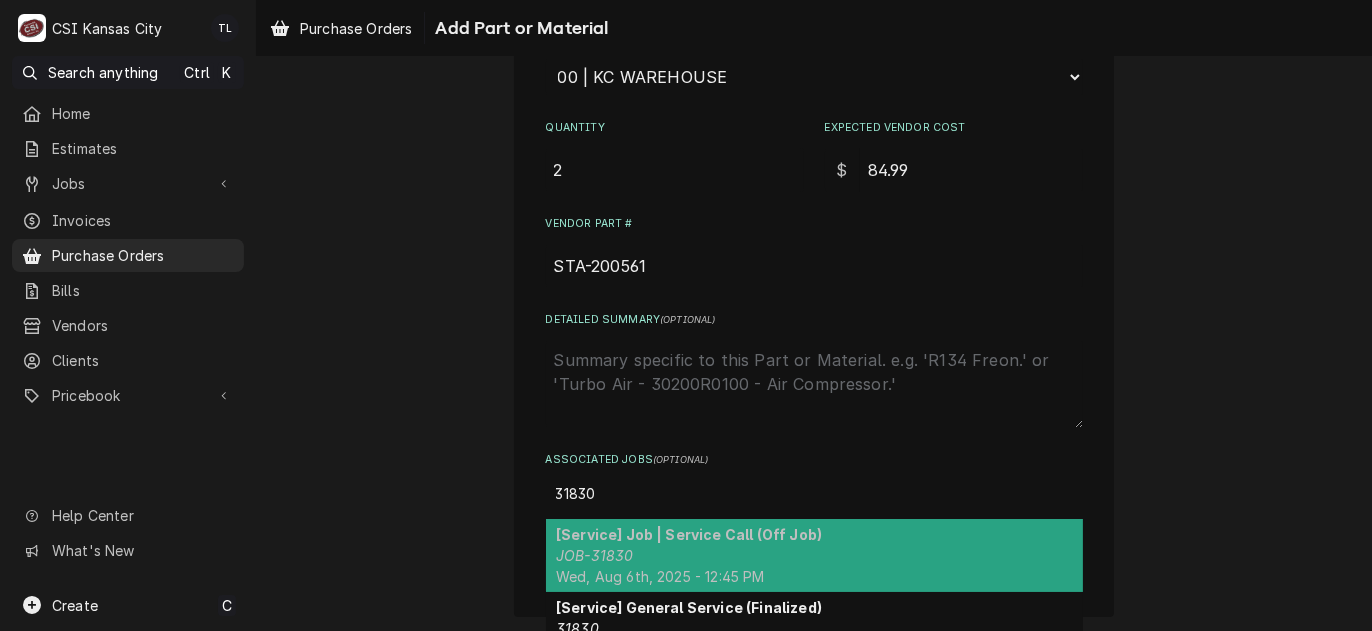 click on "[Service] Job | Service Call (Off Job)" at bounding box center (689, 534) 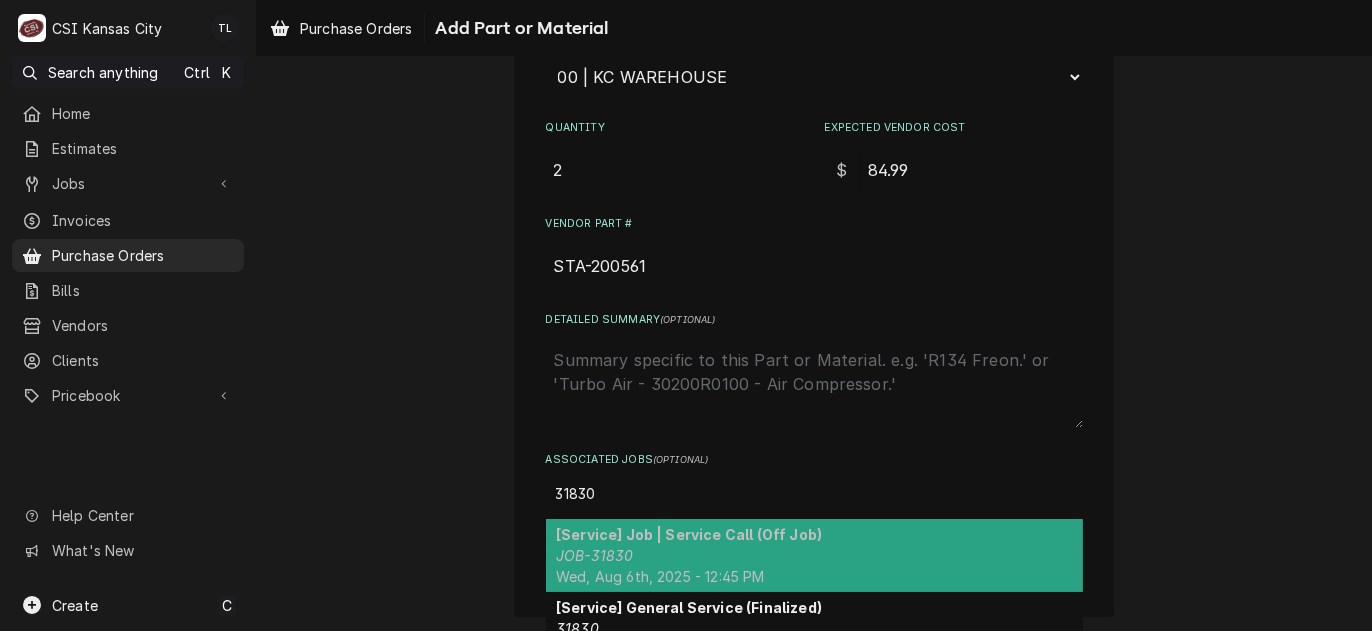 type on "x" 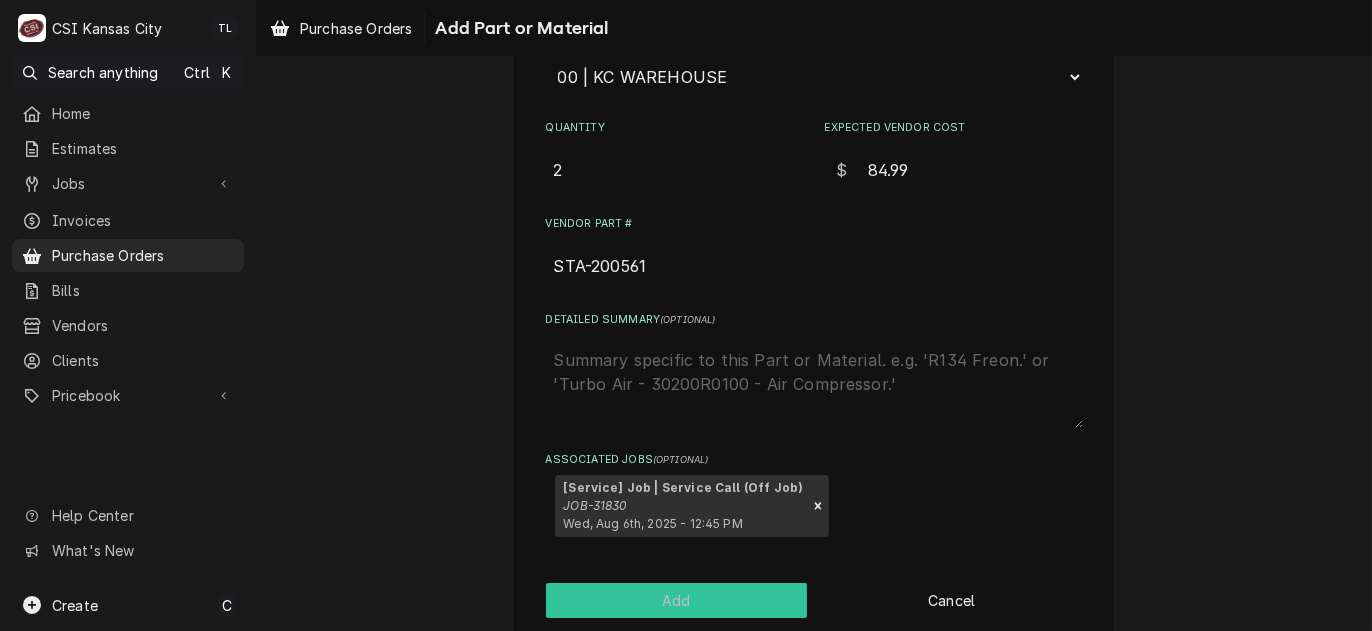 click on "Add" at bounding box center [677, 600] 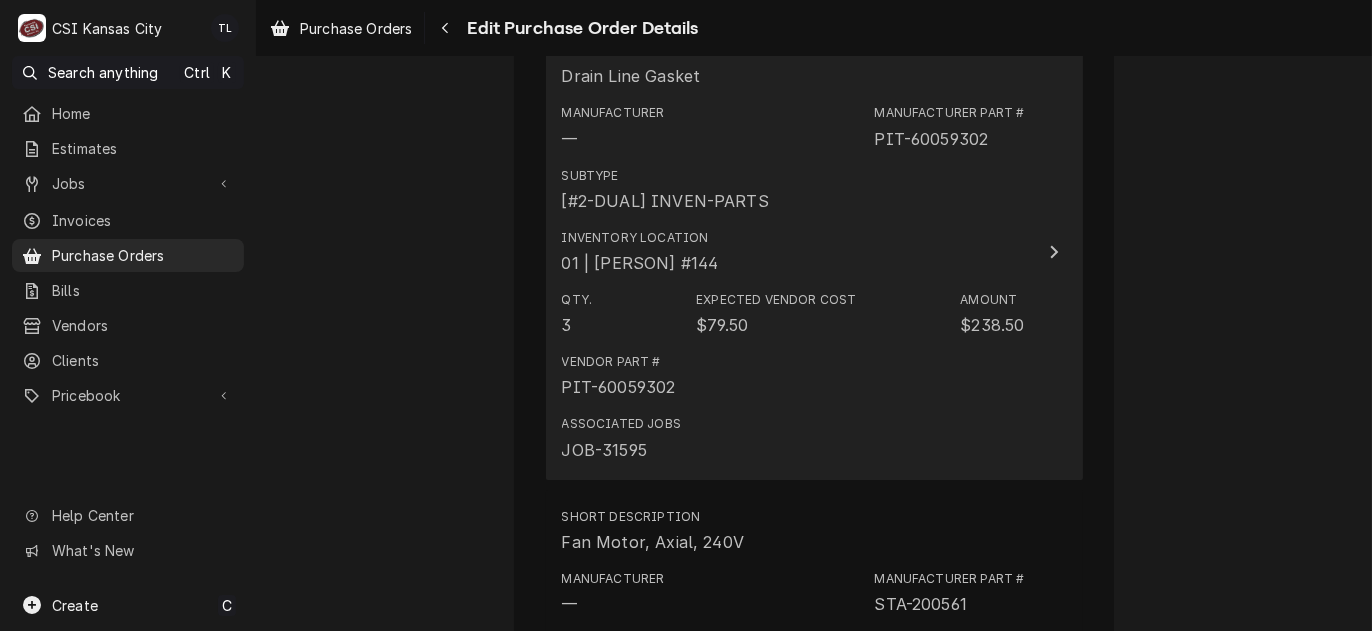click on "Qty. 3 Expected Vendor Cost $79.50 Amount $238.50" at bounding box center (793, 314) 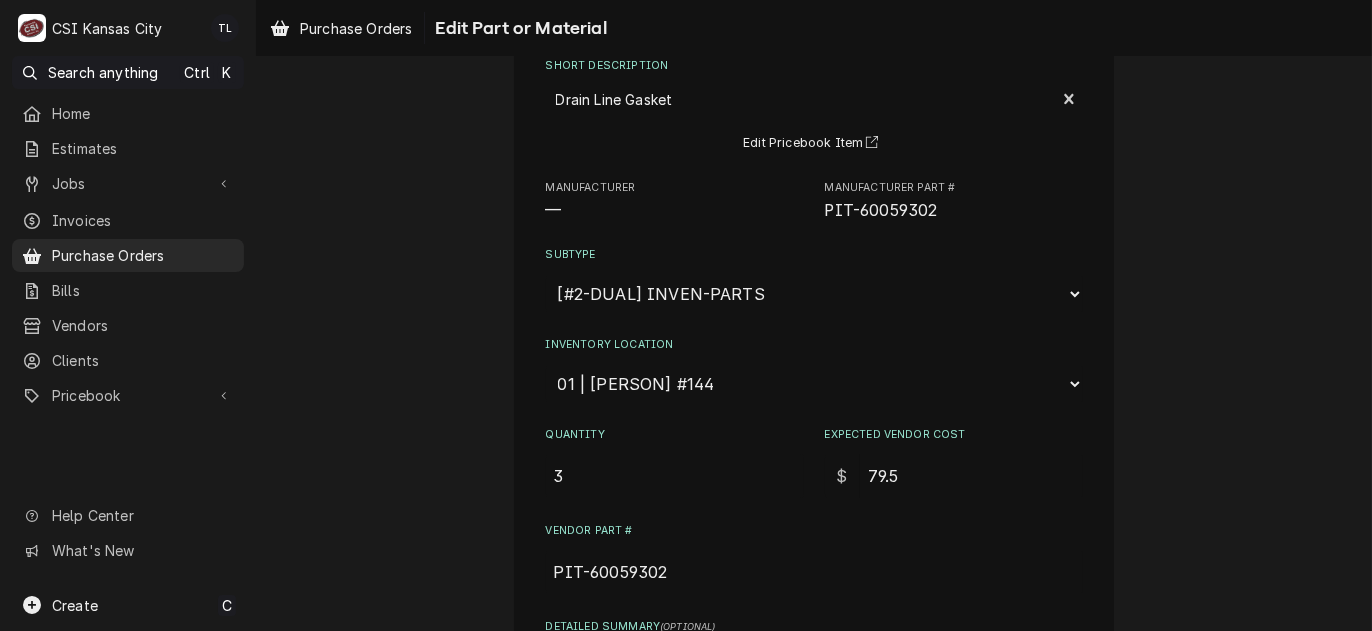 scroll, scrollTop: 472, scrollLeft: 0, axis: vertical 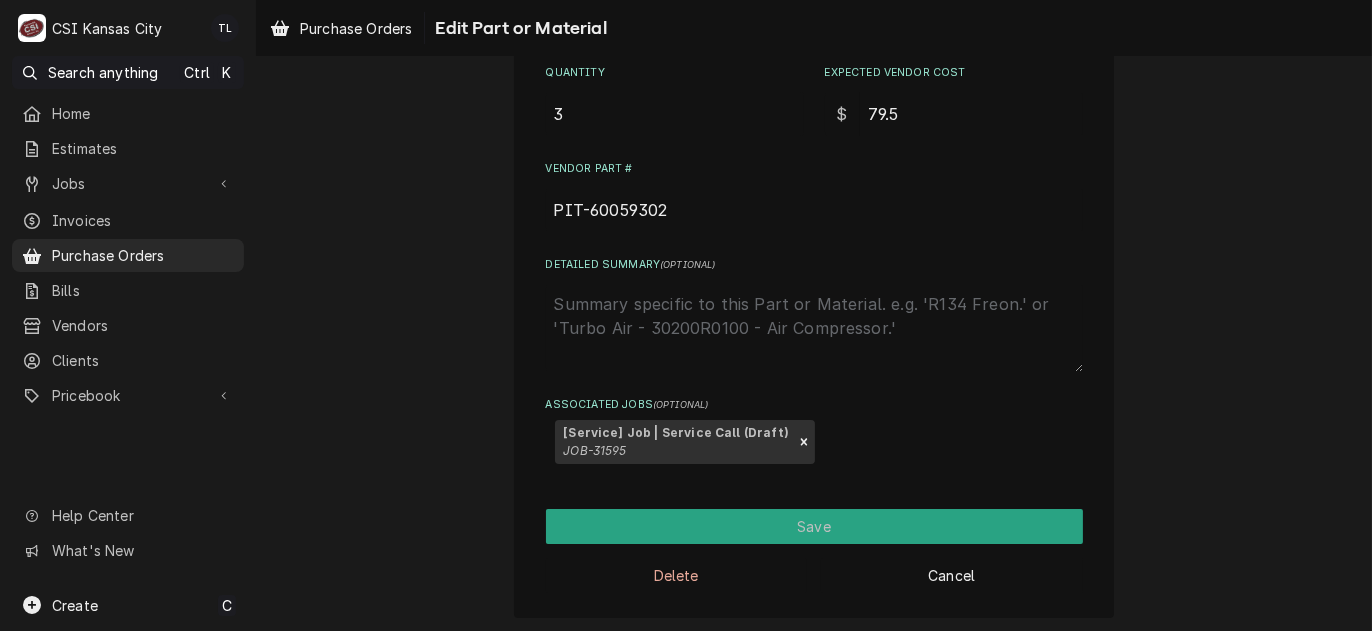 type on "x" 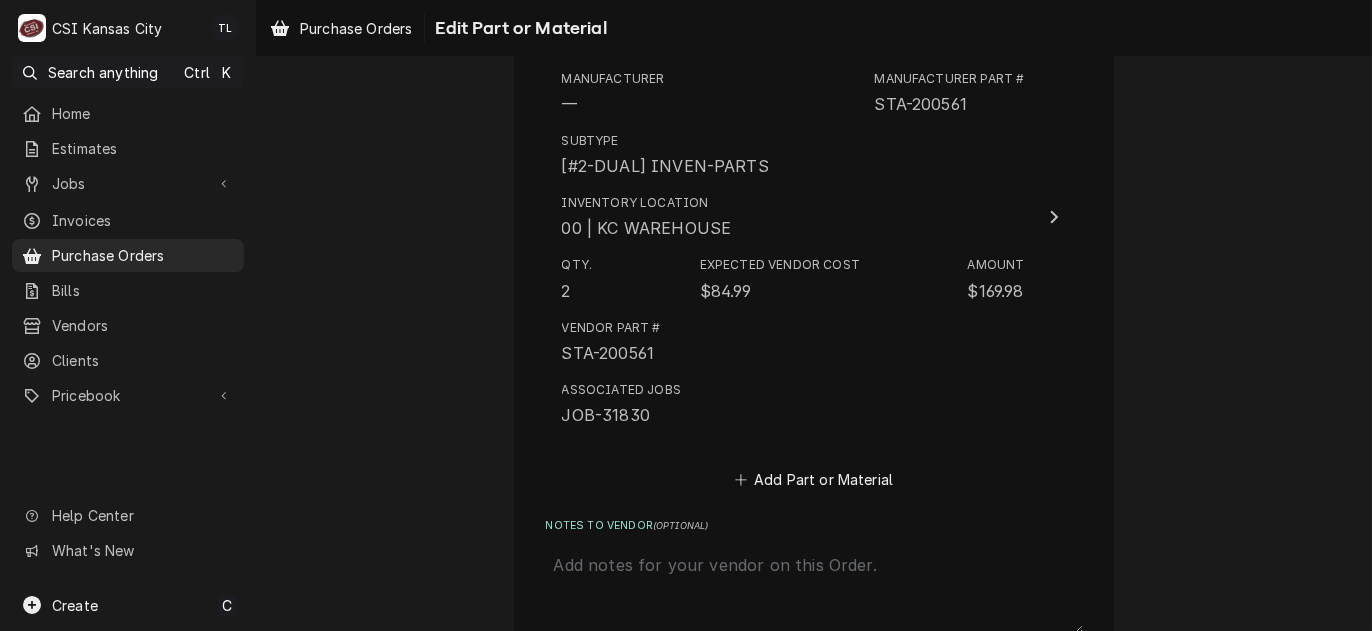 scroll, scrollTop: 2480, scrollLeft: 0, axis: vertical 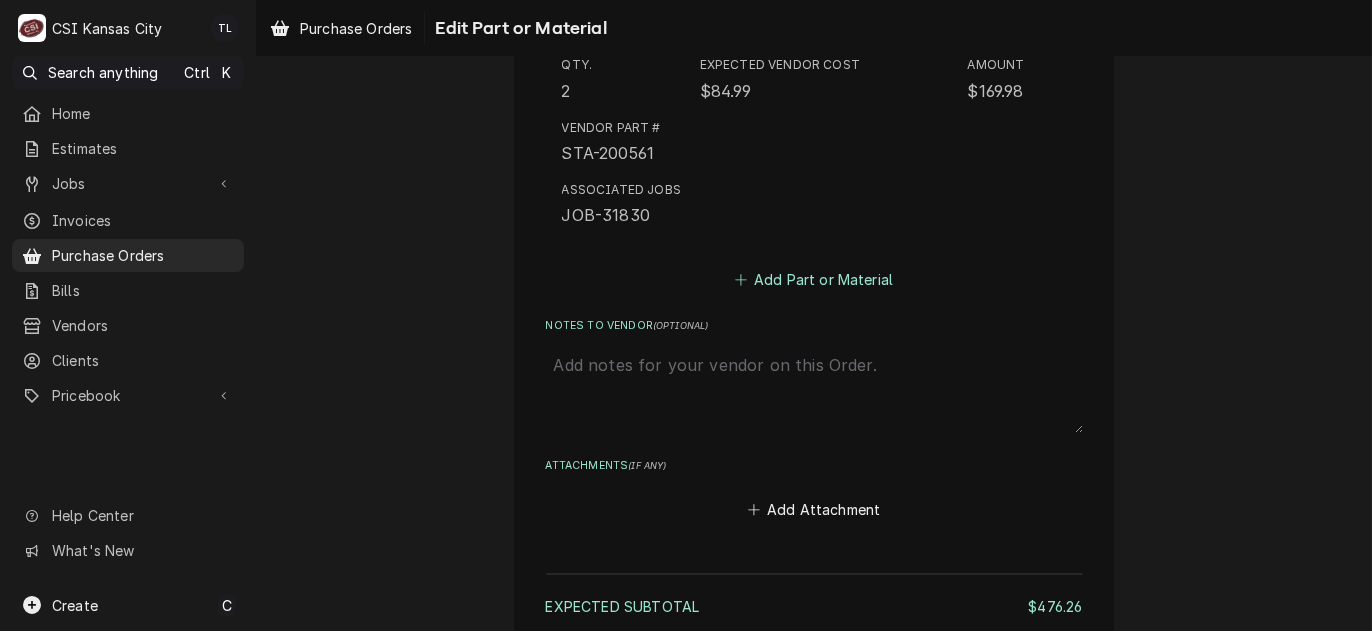click on "Add Part or Material" at bounding box center [813, 279] 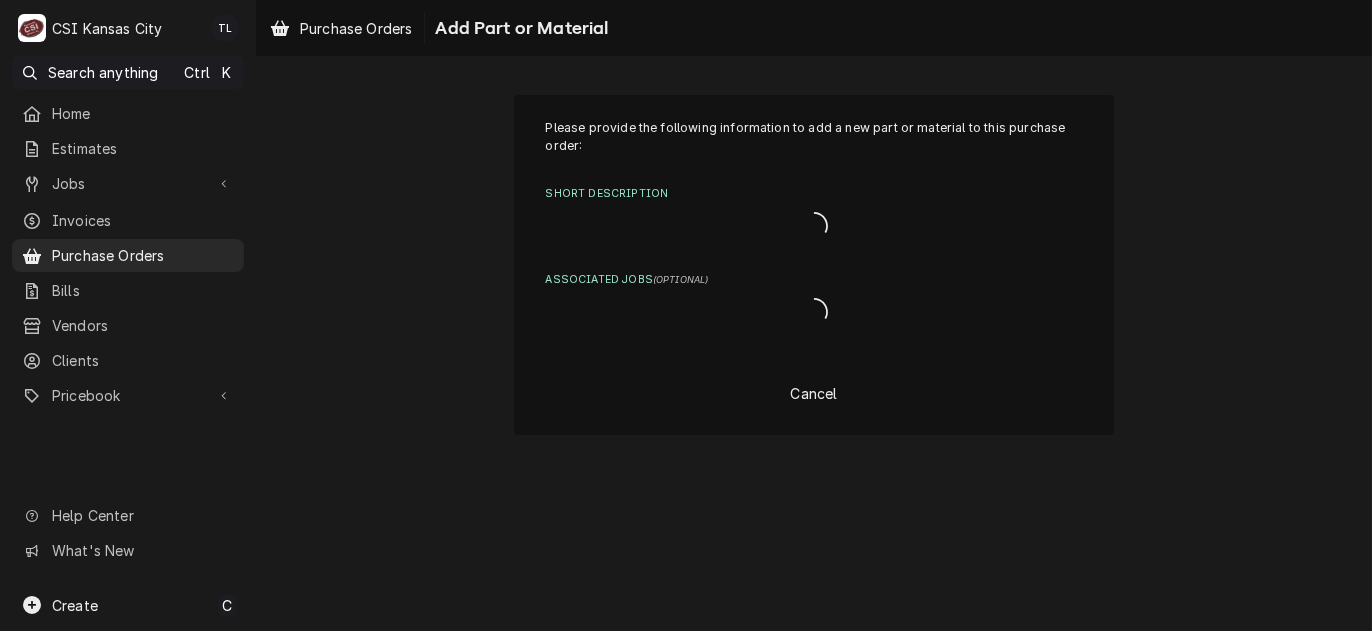 scroll, scrollTop: 0, scrollLeft: 0, axis: both 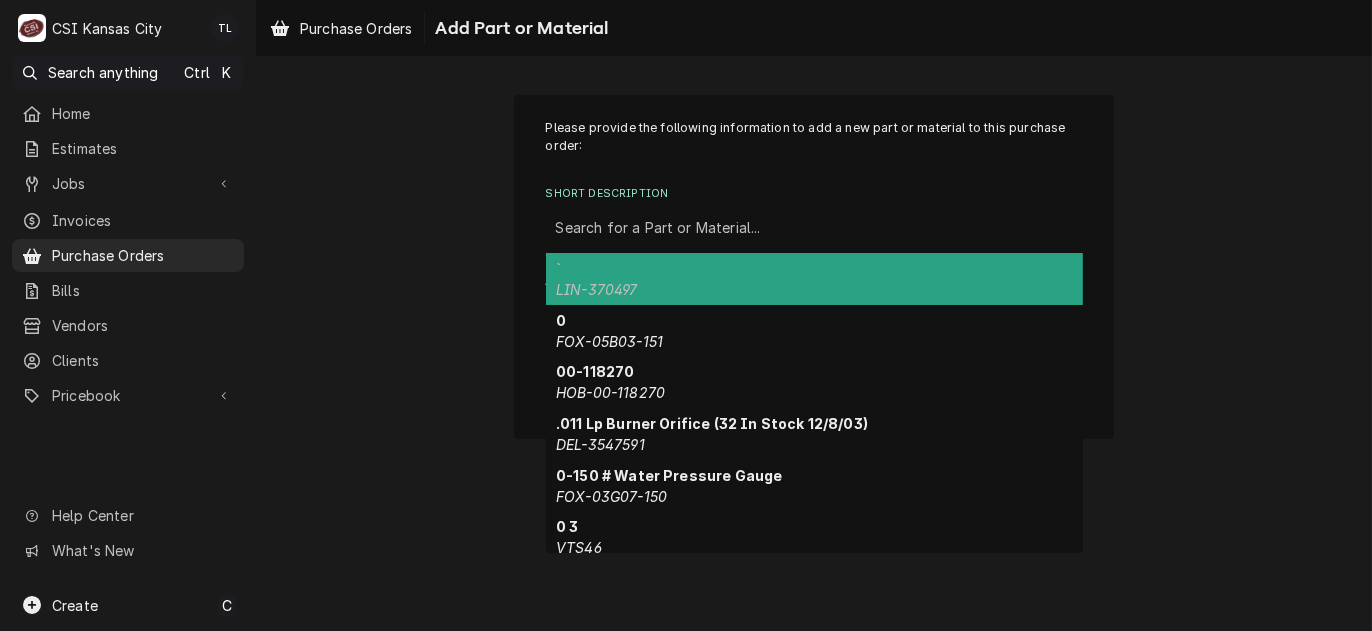 click at bounding box center [814, 228] 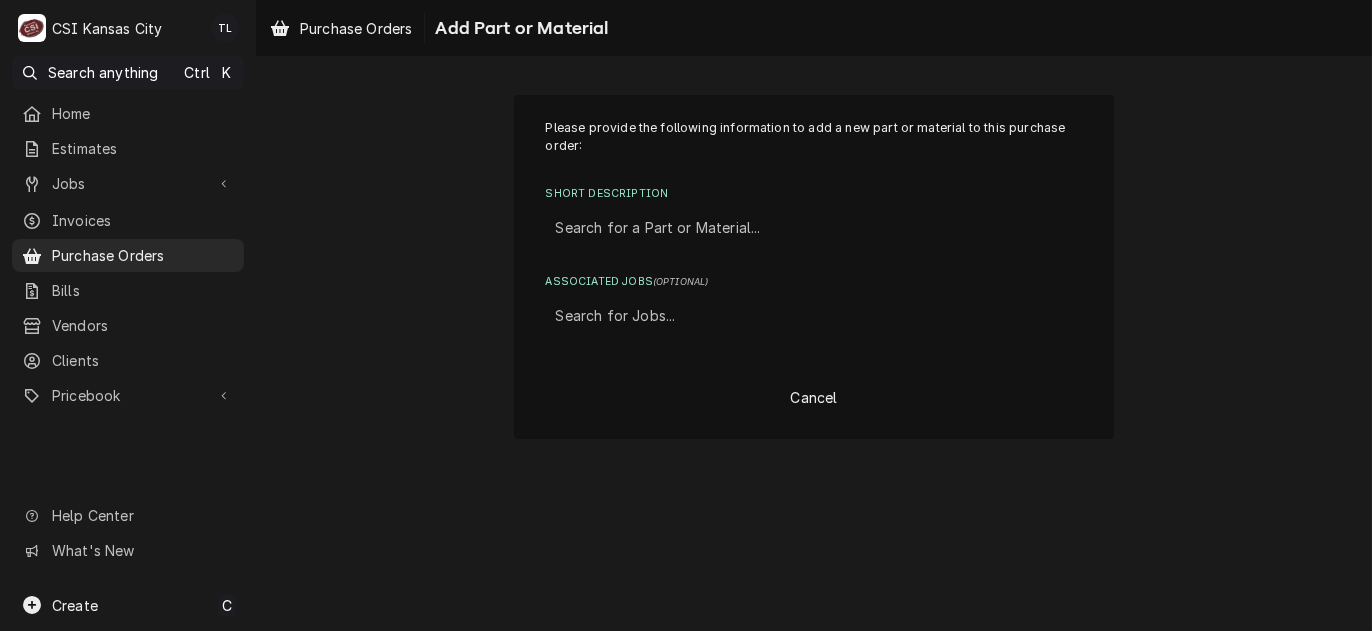 drag, startPoint x: 674, startPoint y: 229, endPoint x: 650, endPoint y: 230, distance: 24.020824 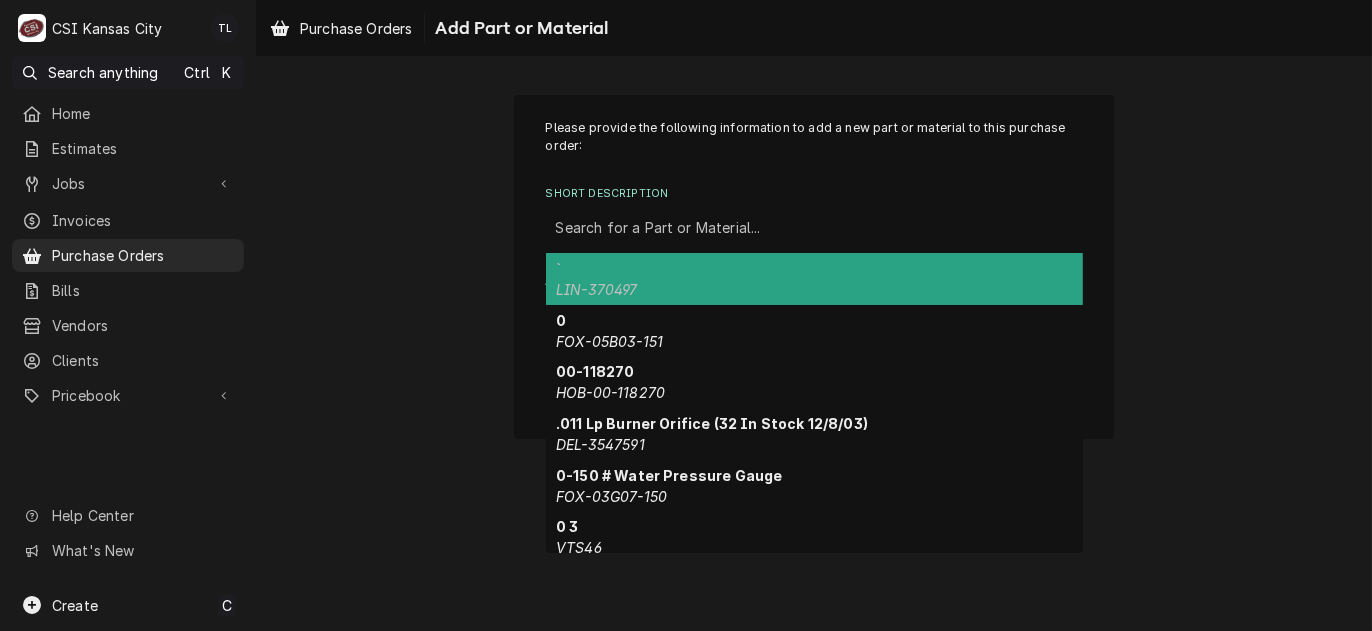 paste on "200566" 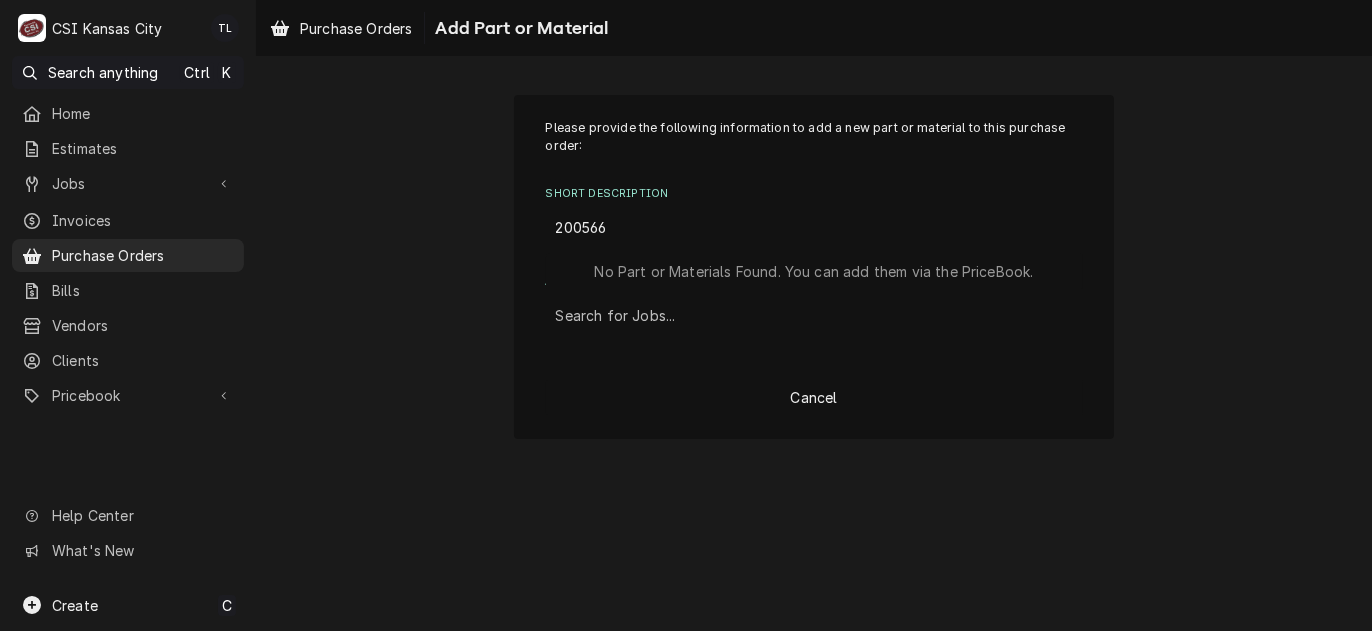 type on "200566" 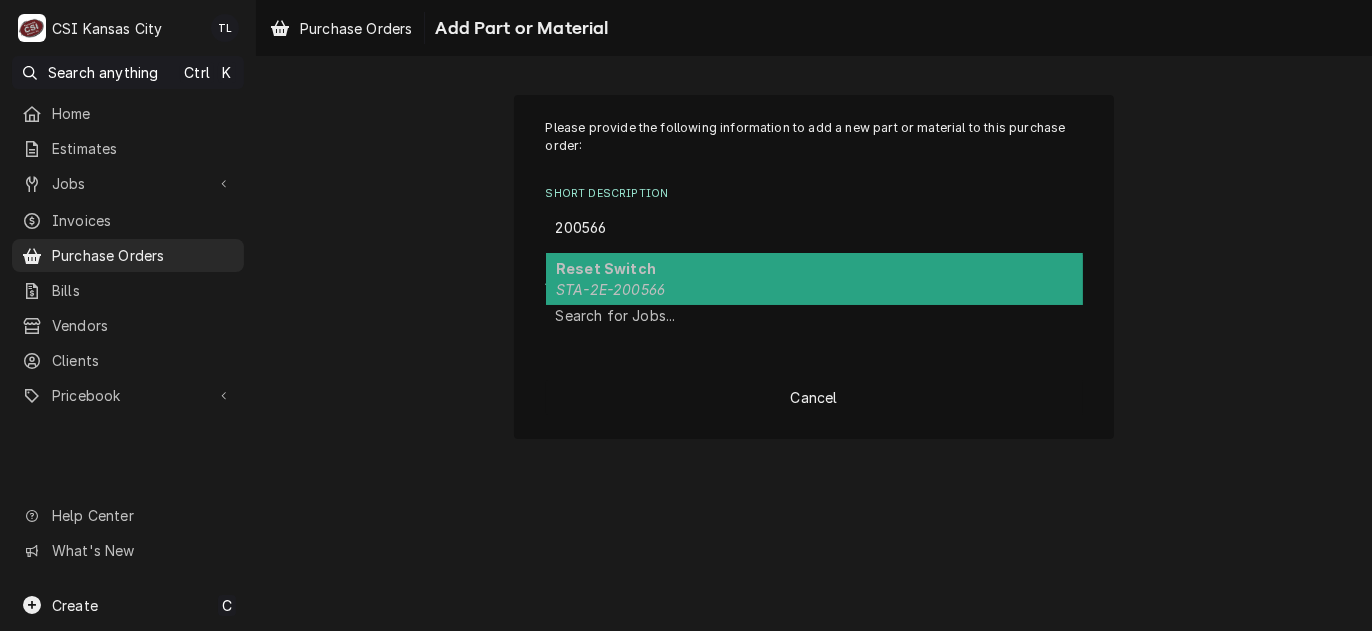 click on "STA-2E-200566" at bounding box center (610, 289) 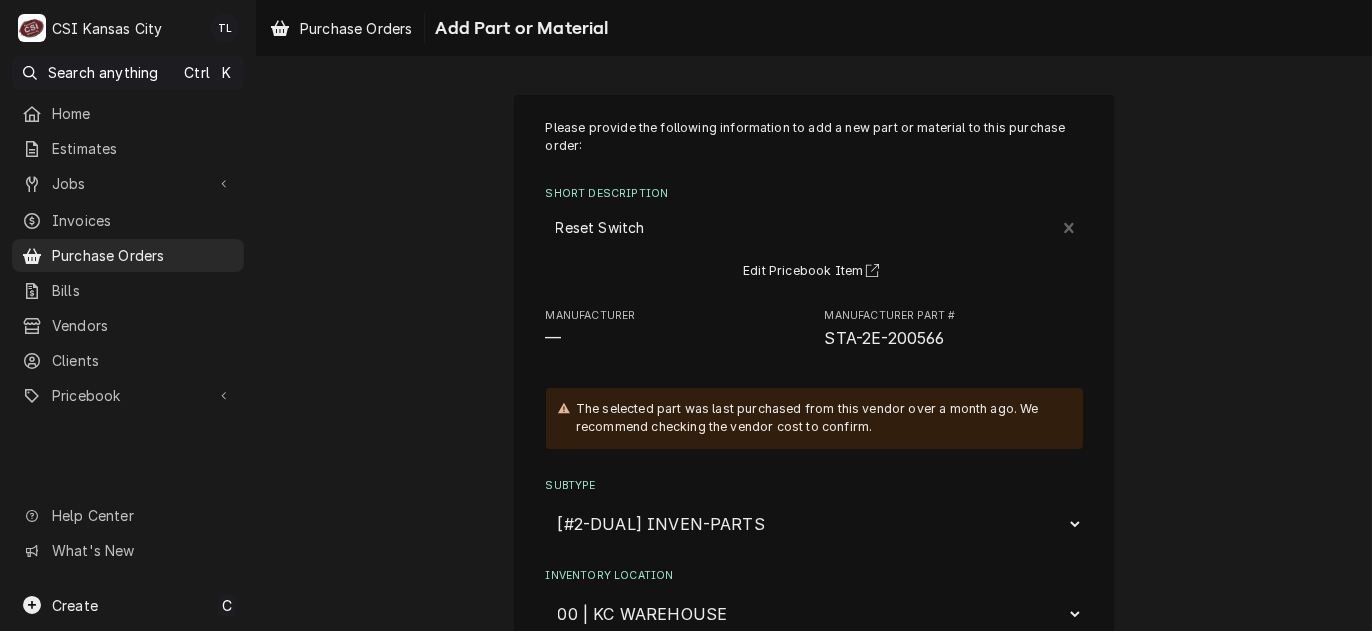 scroll, scrollTop: 300, scrollLeft: 0, axis: vertical 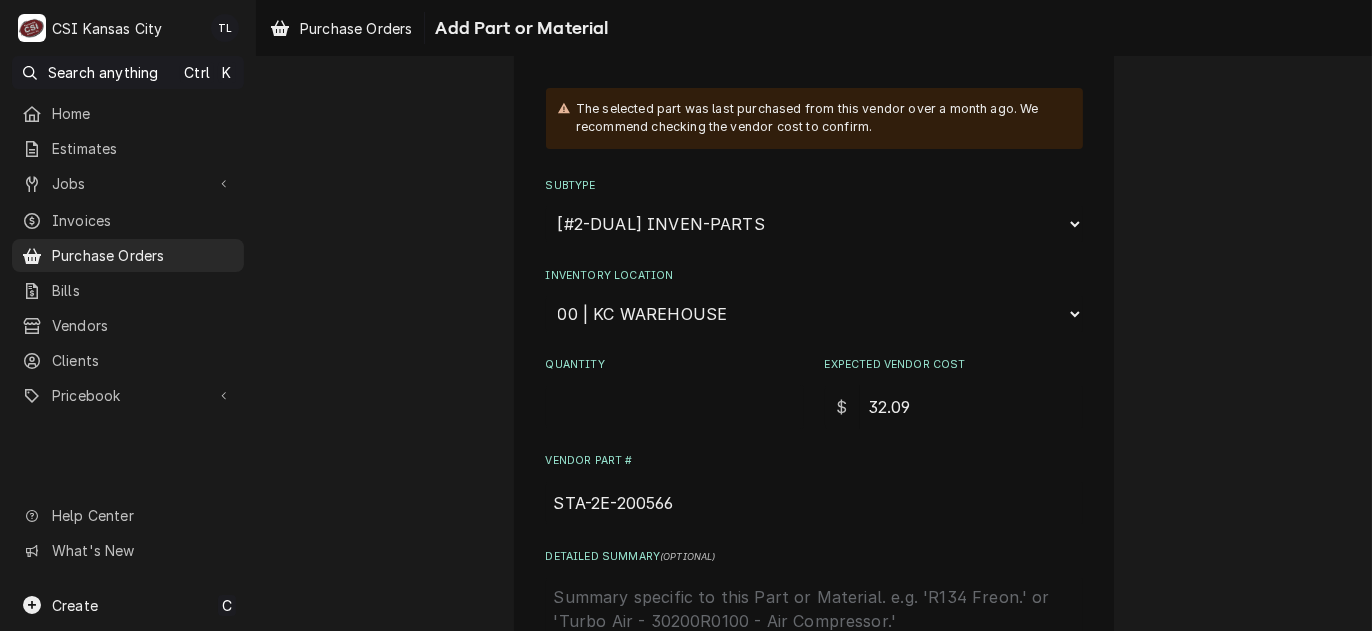 click on "Quantity" at bounding box center [675, 407] 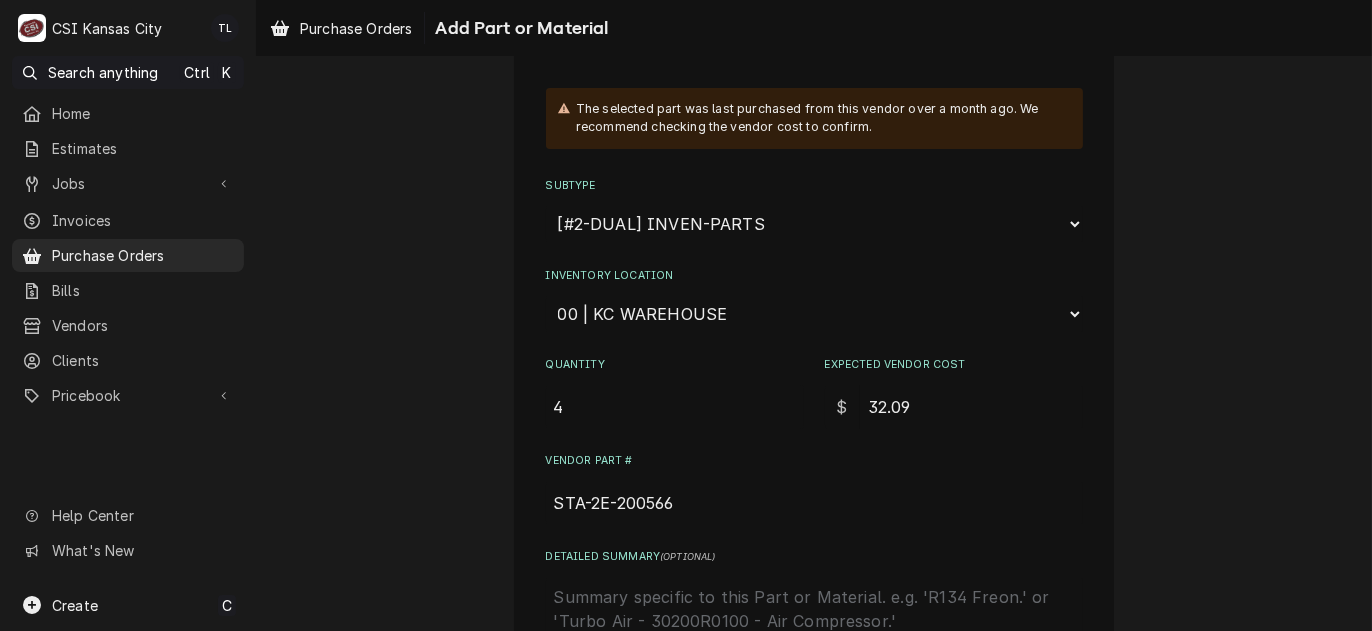 type on "4" 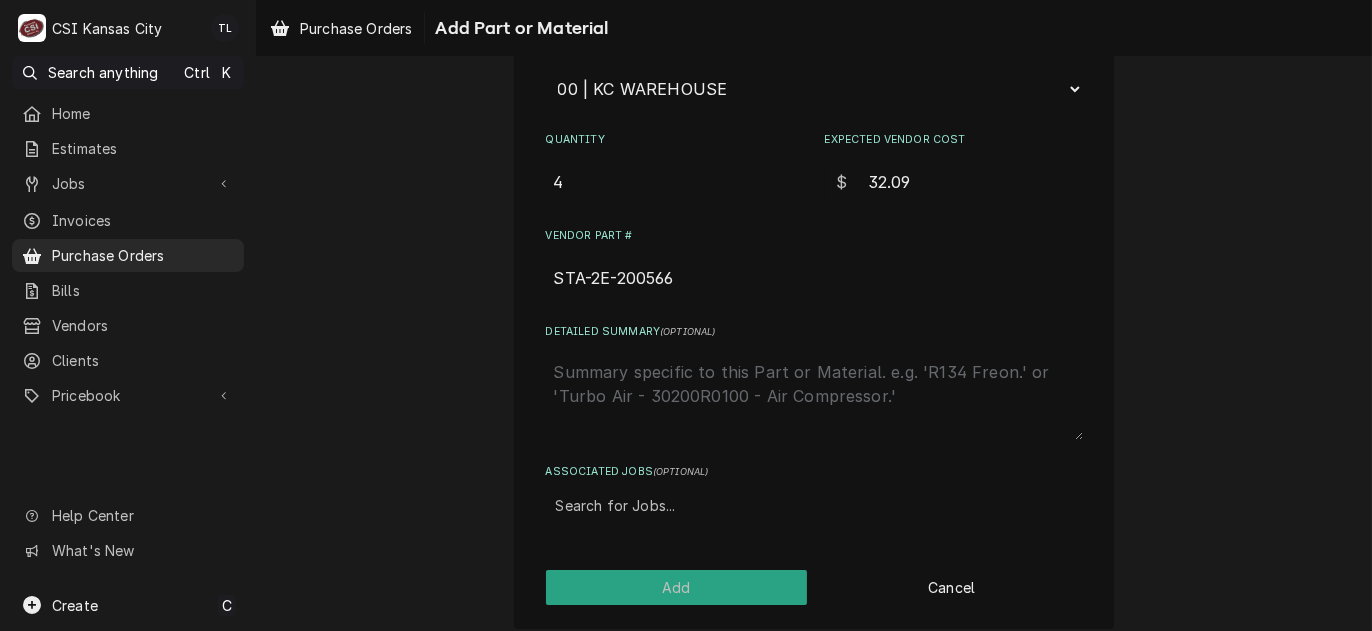 scroll, scrollTop: 537, scrollLeft: 0, axis: vertical 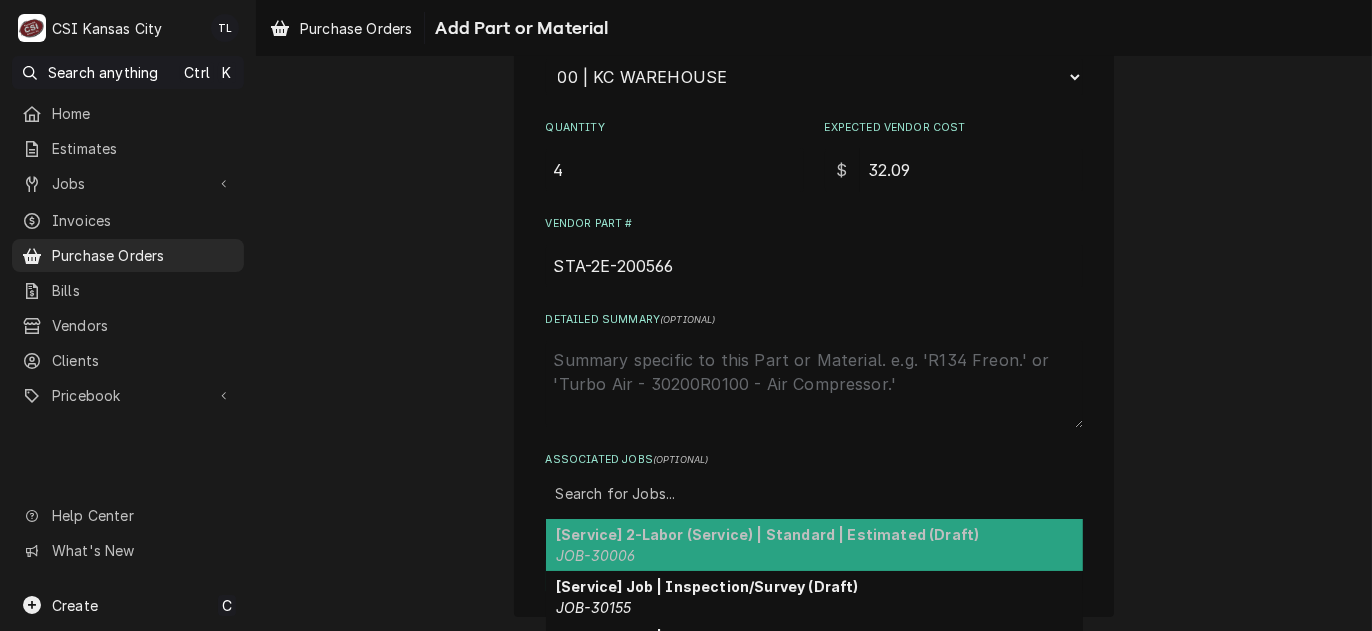 click at bounding box center [814, 494] 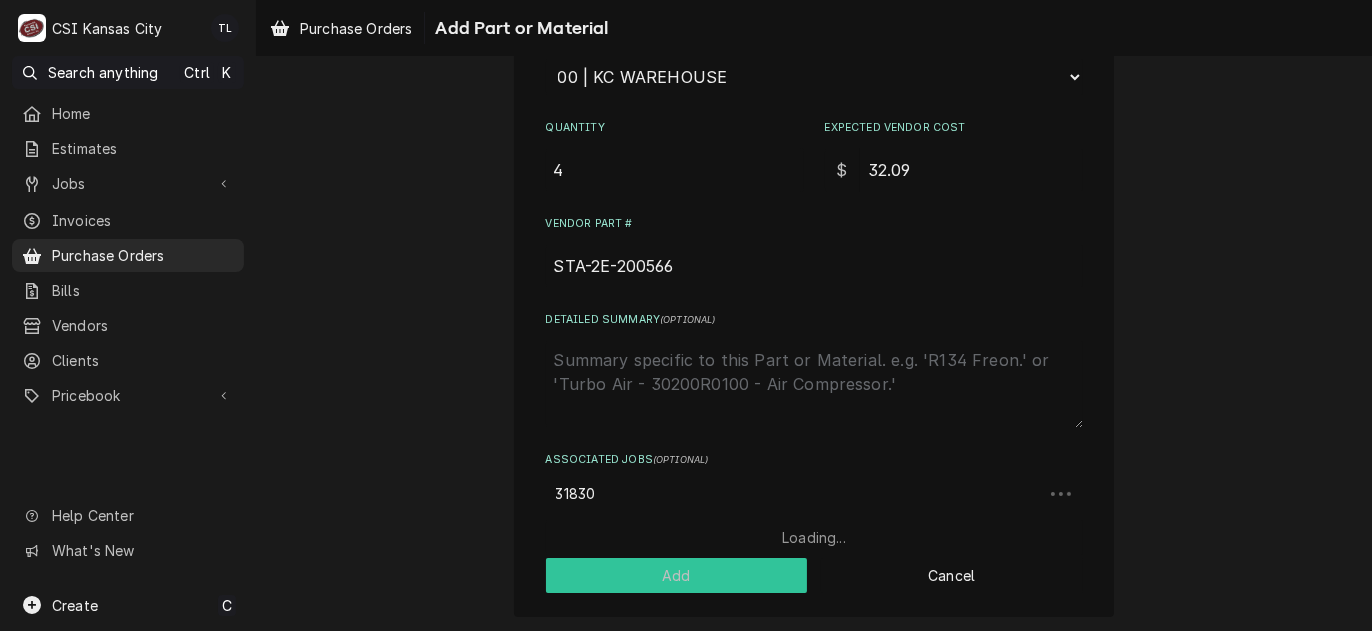 type on "31830" 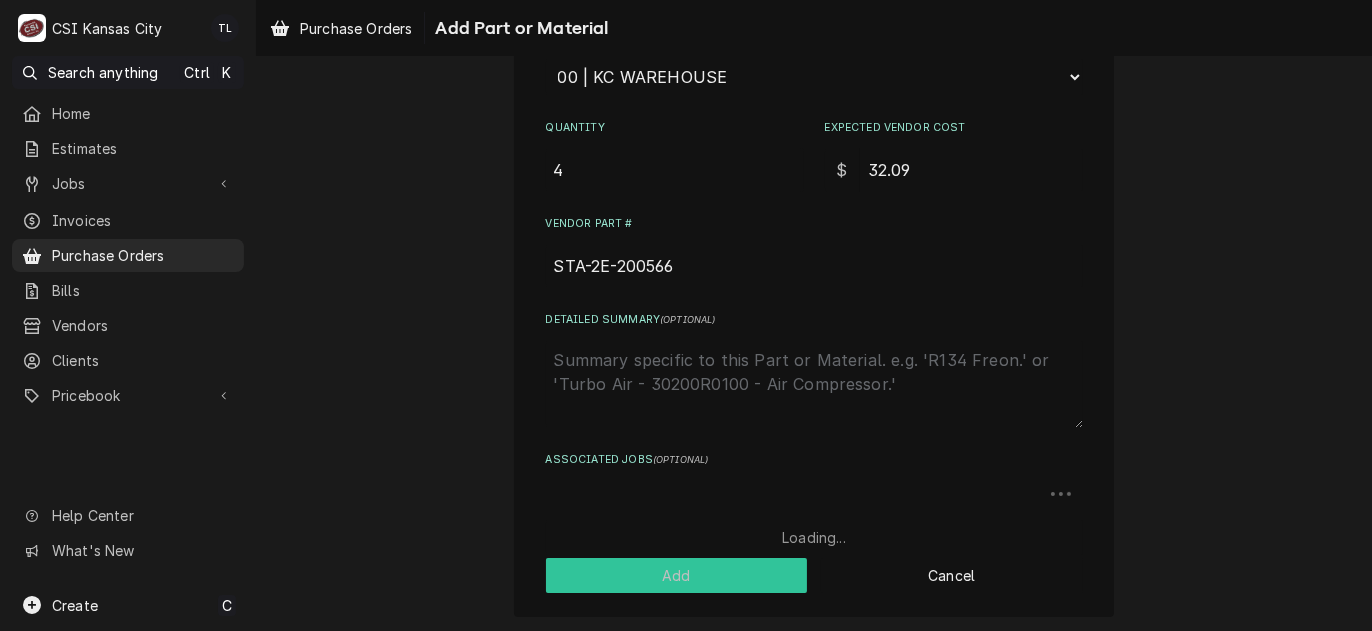 click on "Add" at bounding box center (677, 575) 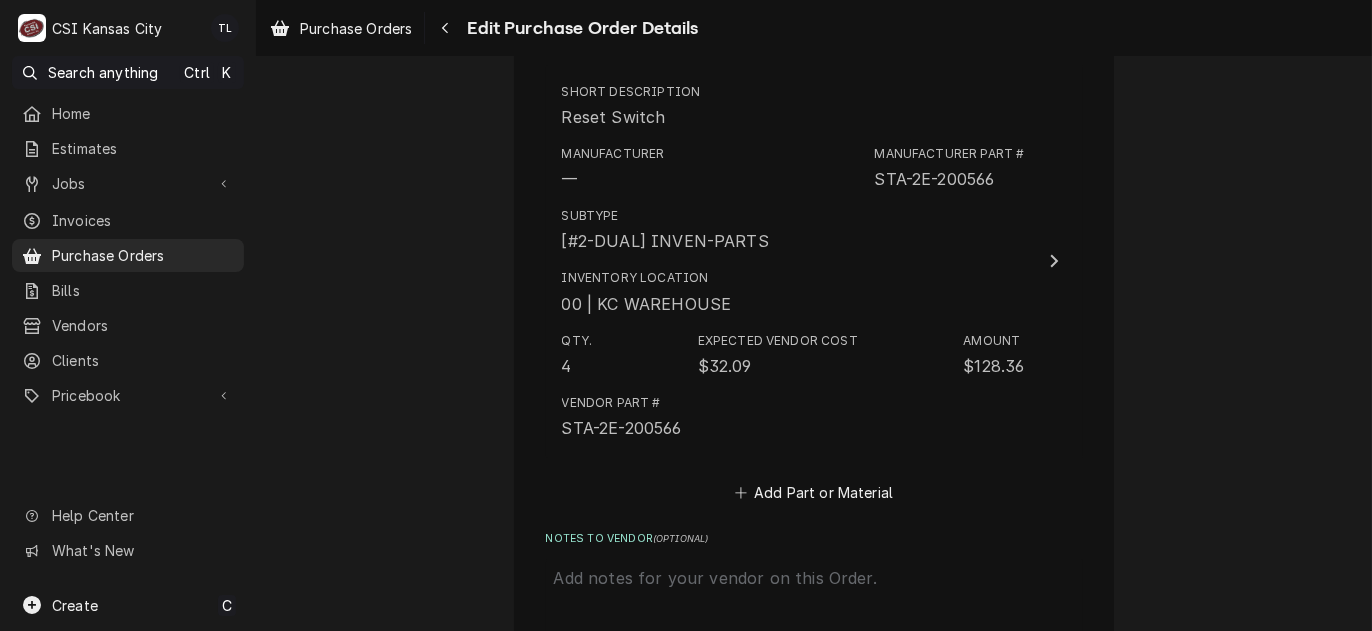 scroll, scrollTop: 2702, scrollLeft: 0, axis: vertical 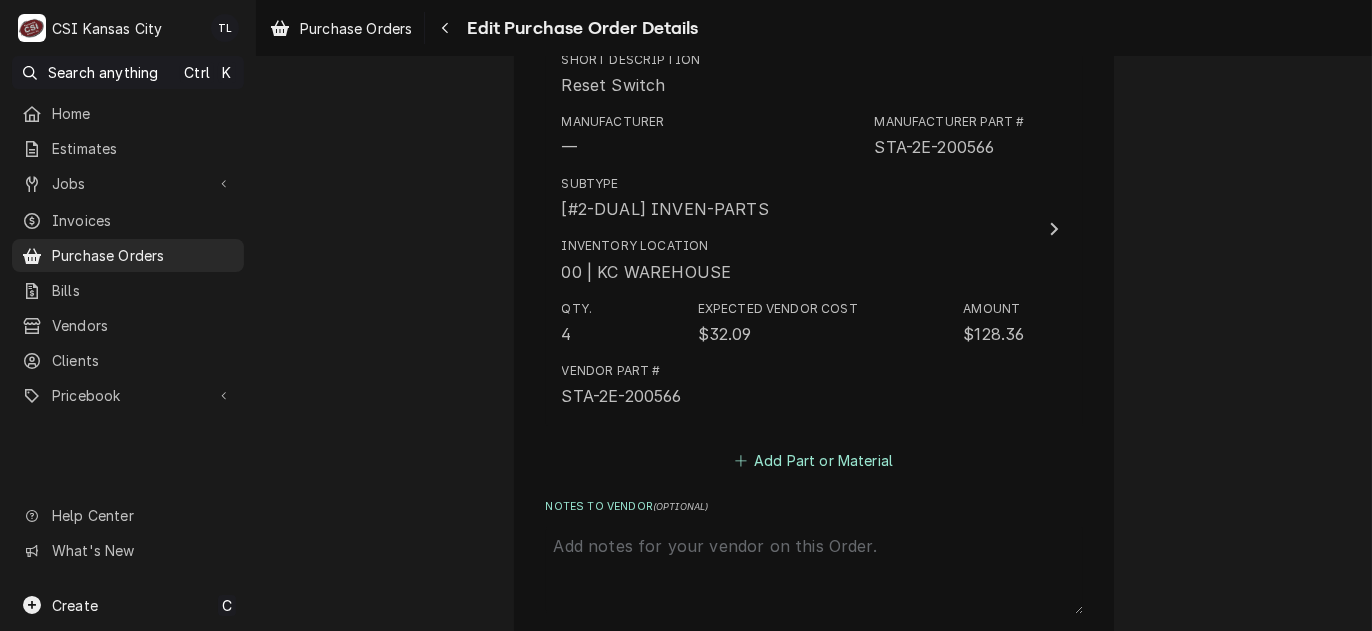 click on "Add Part or Material" at bounding box center [813, 461] 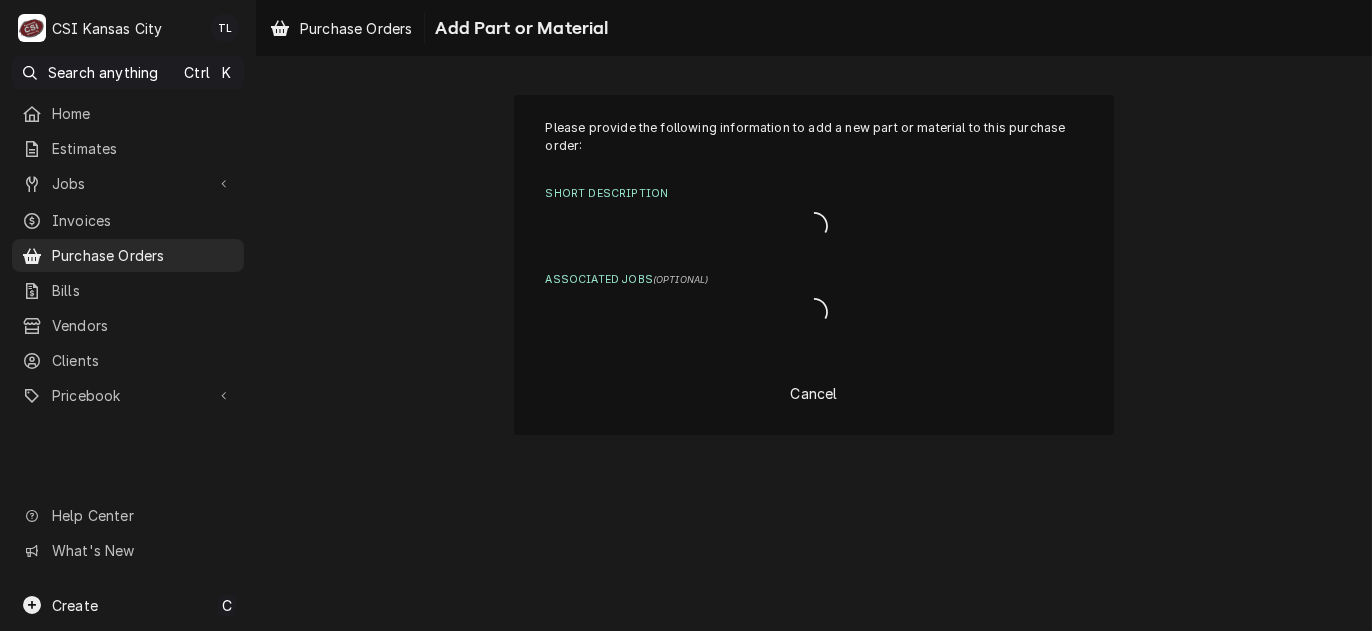 scroll, scrollTop: 0, scrollLeft: 0, axis: both 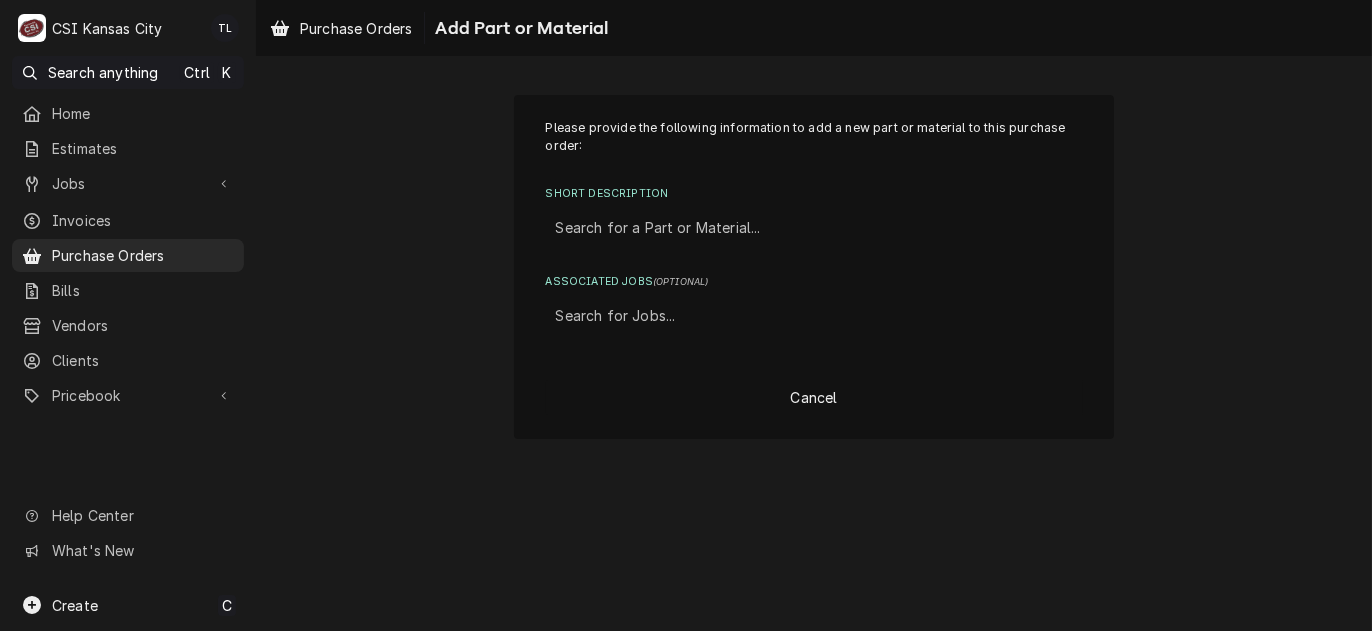 click on "Search for a Part or Material..." at bounding box center (814, 228) 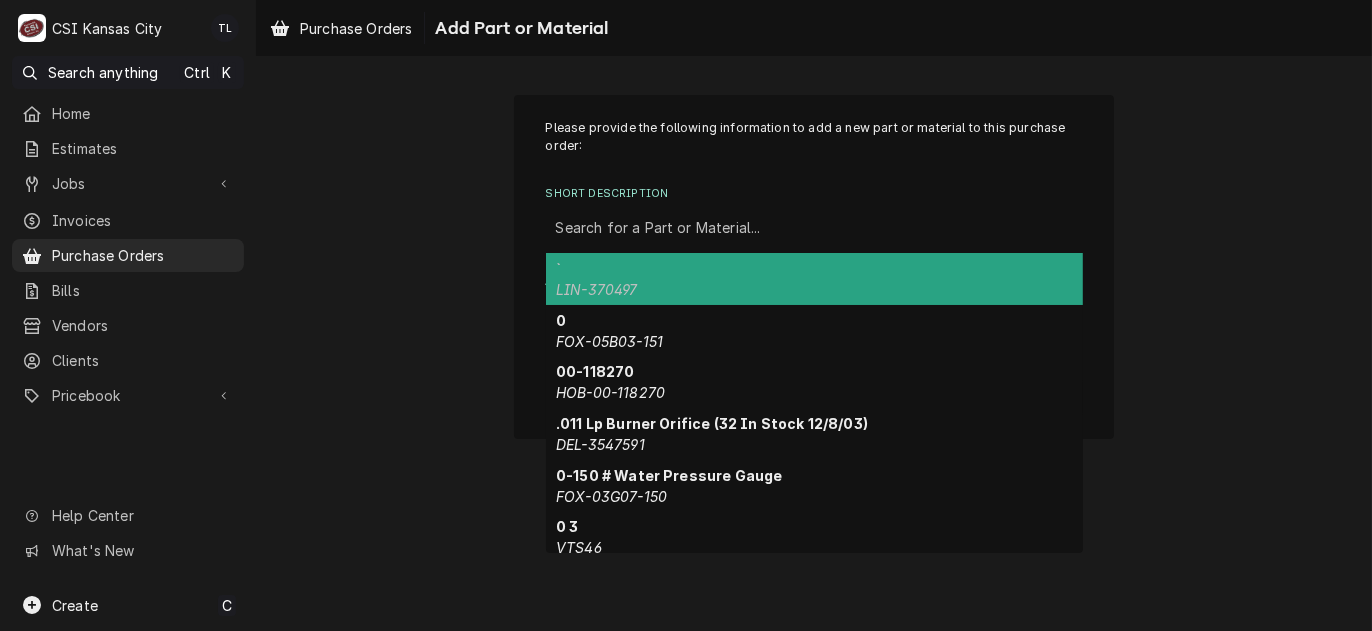 paste on "115339" 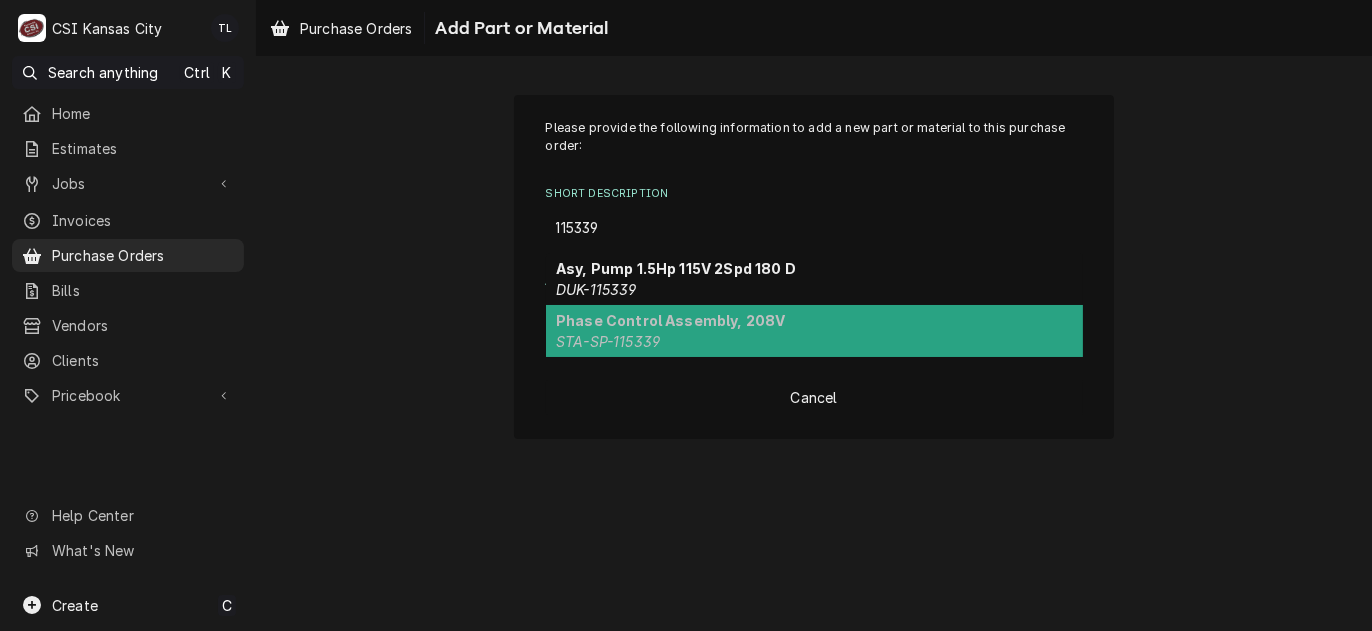 click on "Phase Control Assembly, 208V" at bounding box center (670, 320) 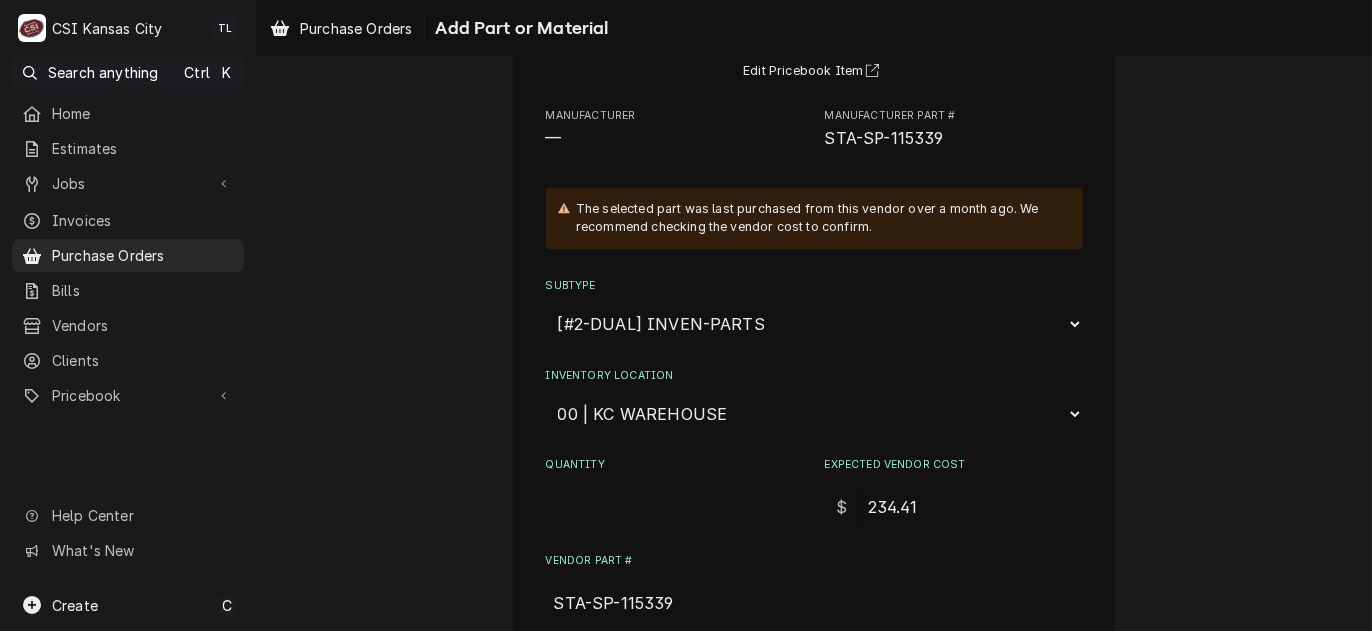 scroll, scrollTop: 300, scrollLeft: 0, axis: vertical 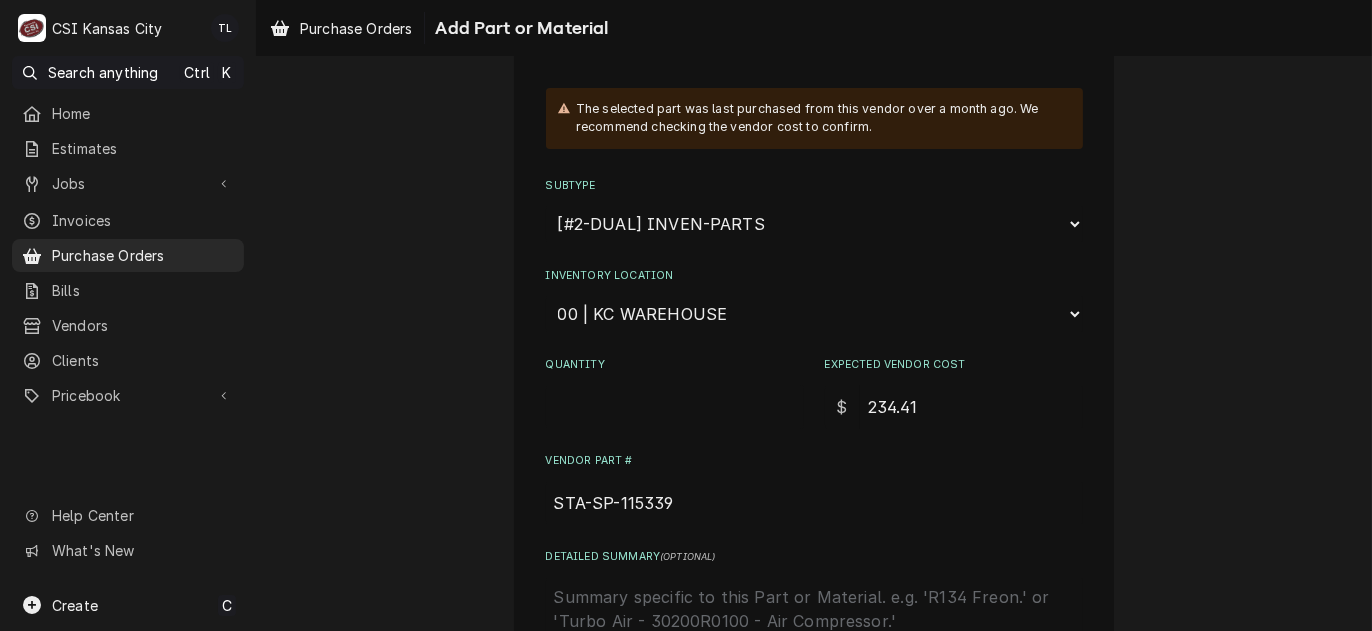 click on "Quantity" at bounding box center (675, 407) 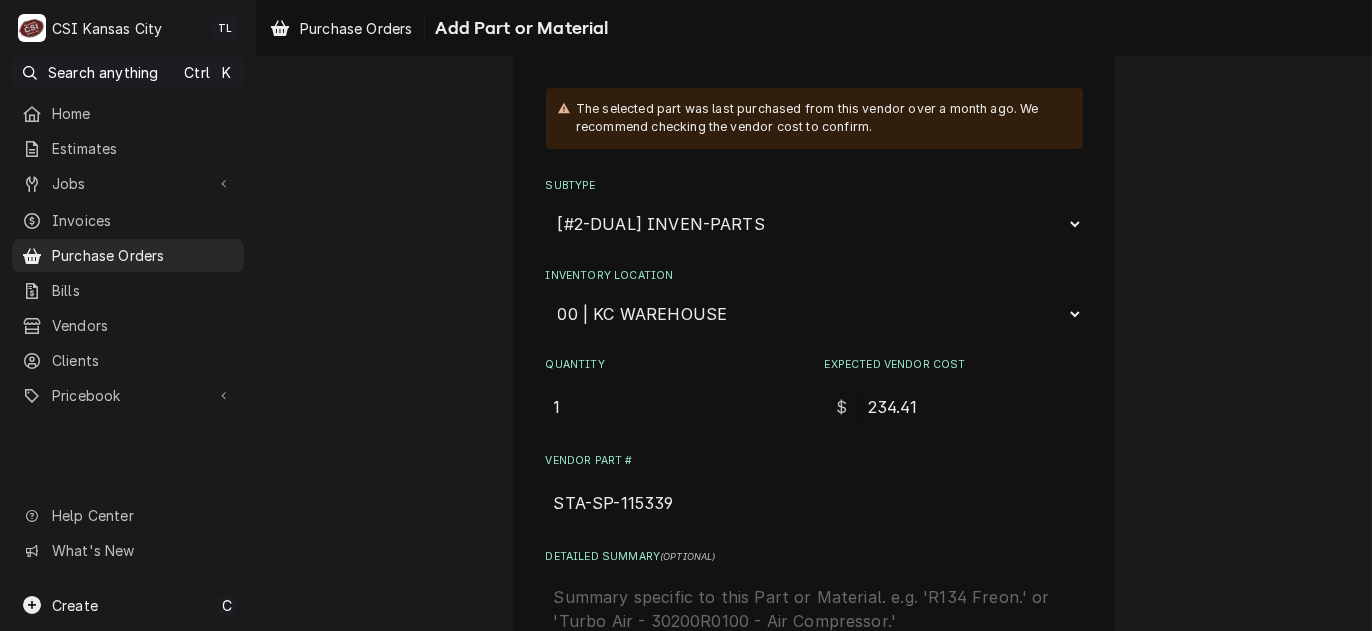 type on "1" 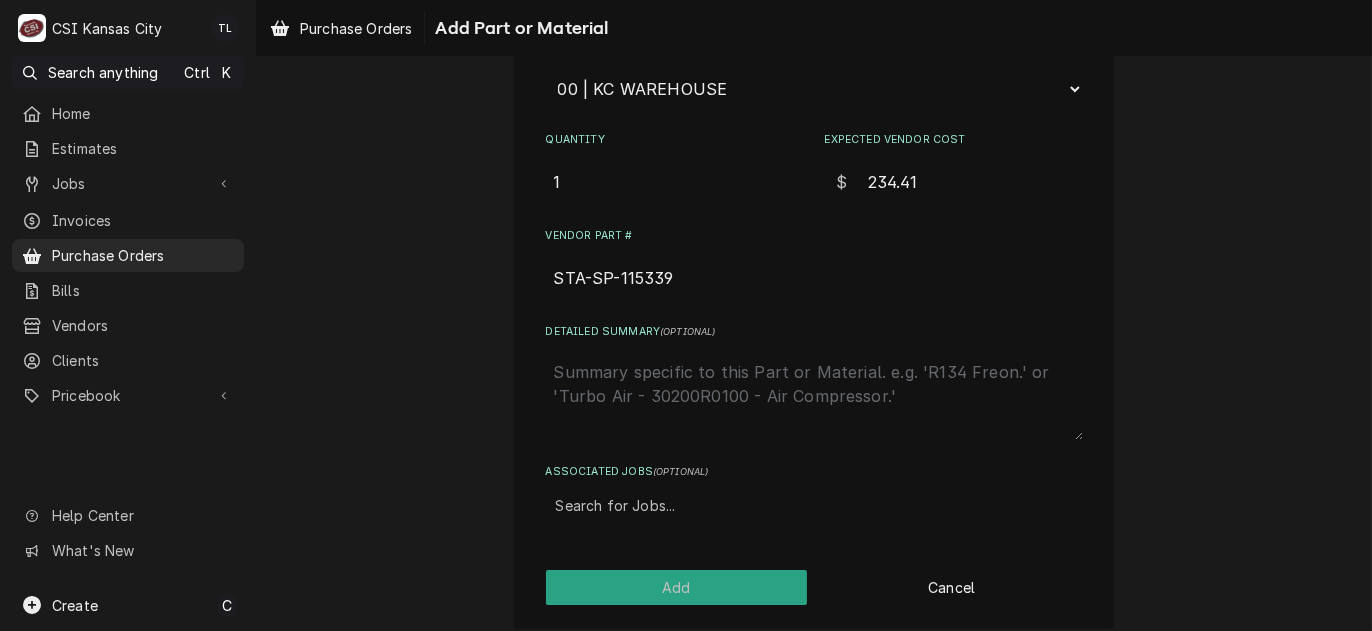 scroll, scrollTop: 537, scrollLeft: 0, axis: vertical 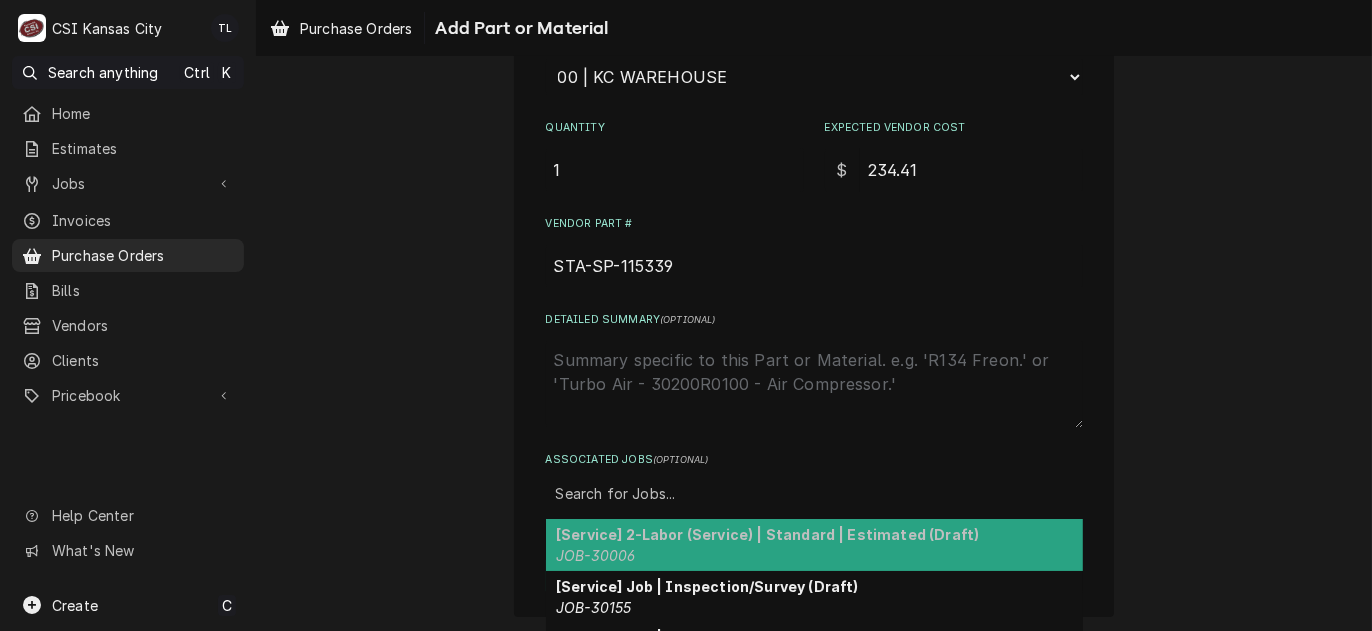 click at bounding box center [814, 494] 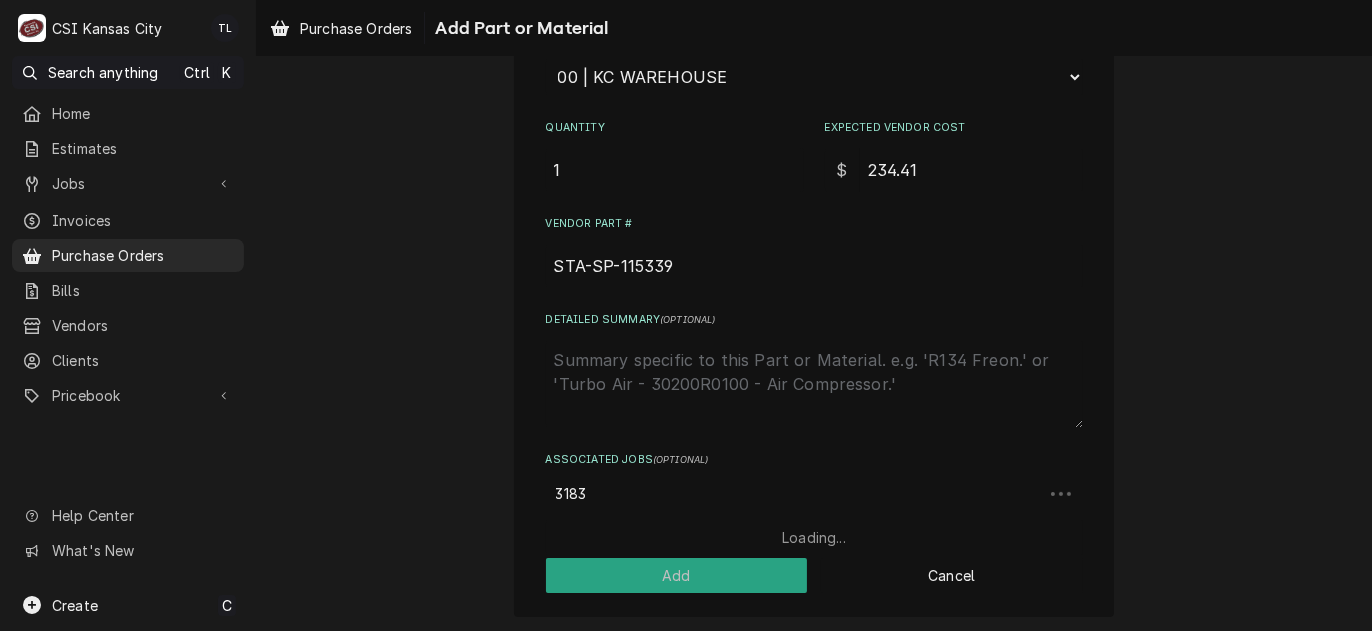 type on "31830" 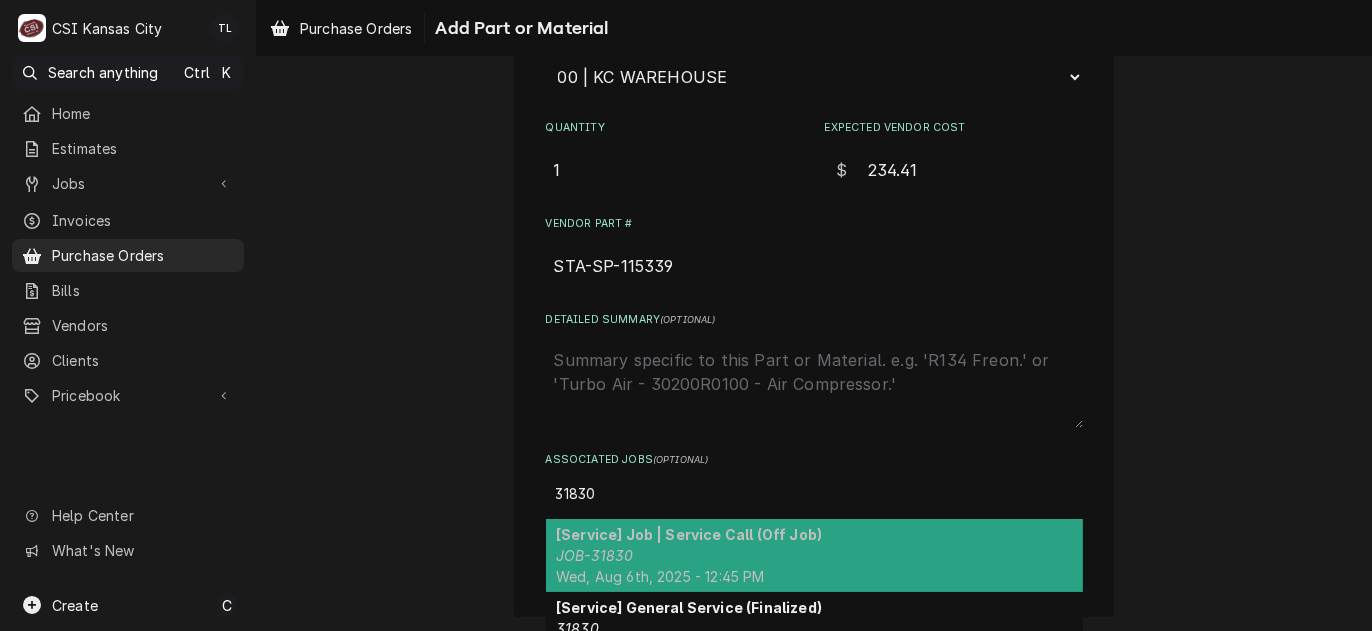 click on "Wed, Aug 6th, 2025 - 12:45 PM" at bounding box center (660, 576) 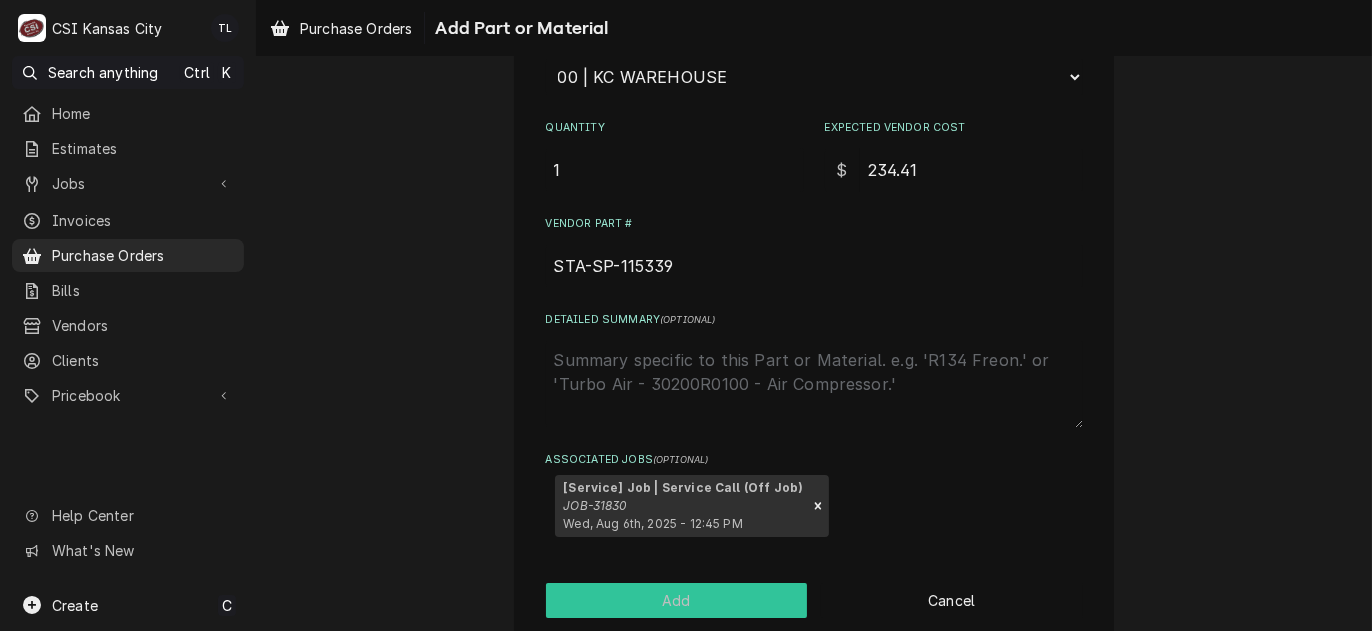 click on "Add" at bounding box center [677, 600] 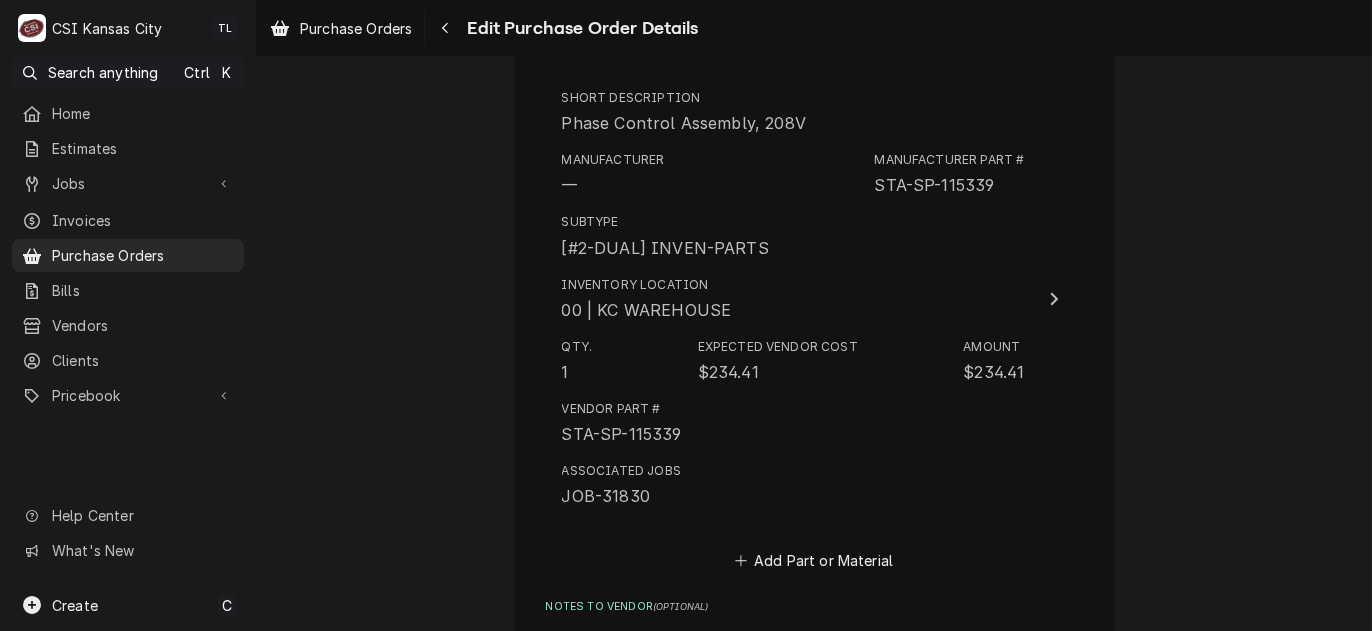 scroll, scrollTop: 3387, scrollLeft: 0, axis: vertical 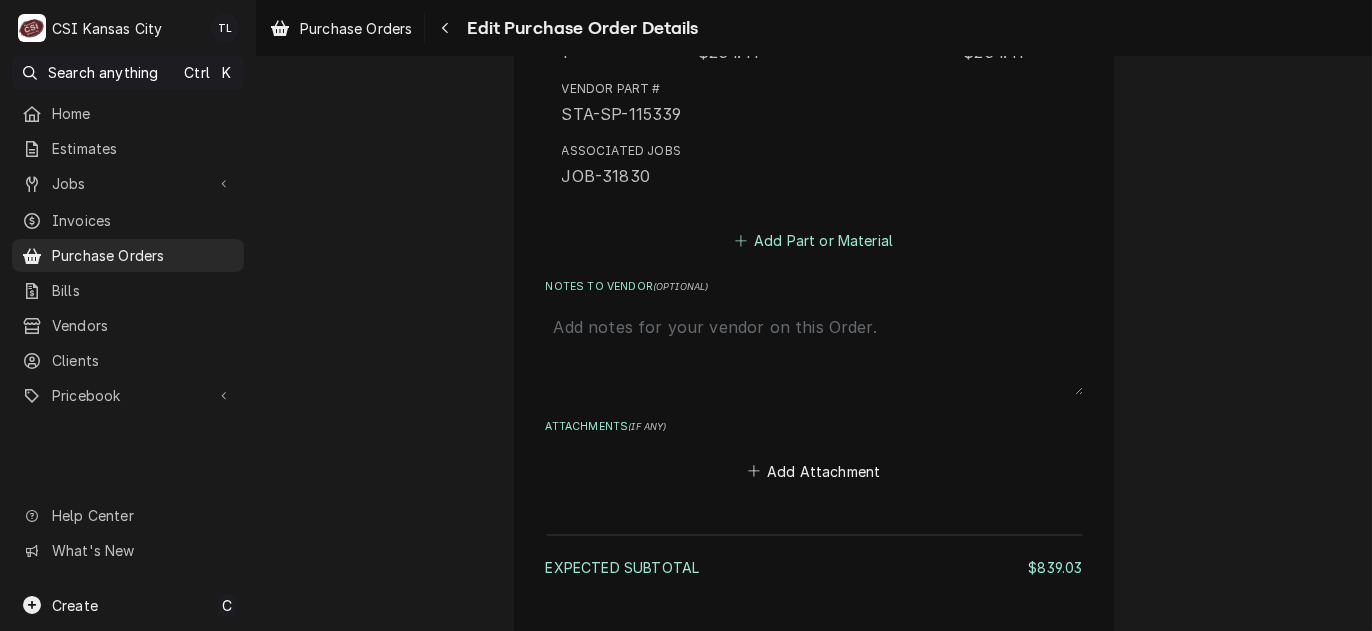 click on "Add Part or Material" at bounding box center (813, 241) 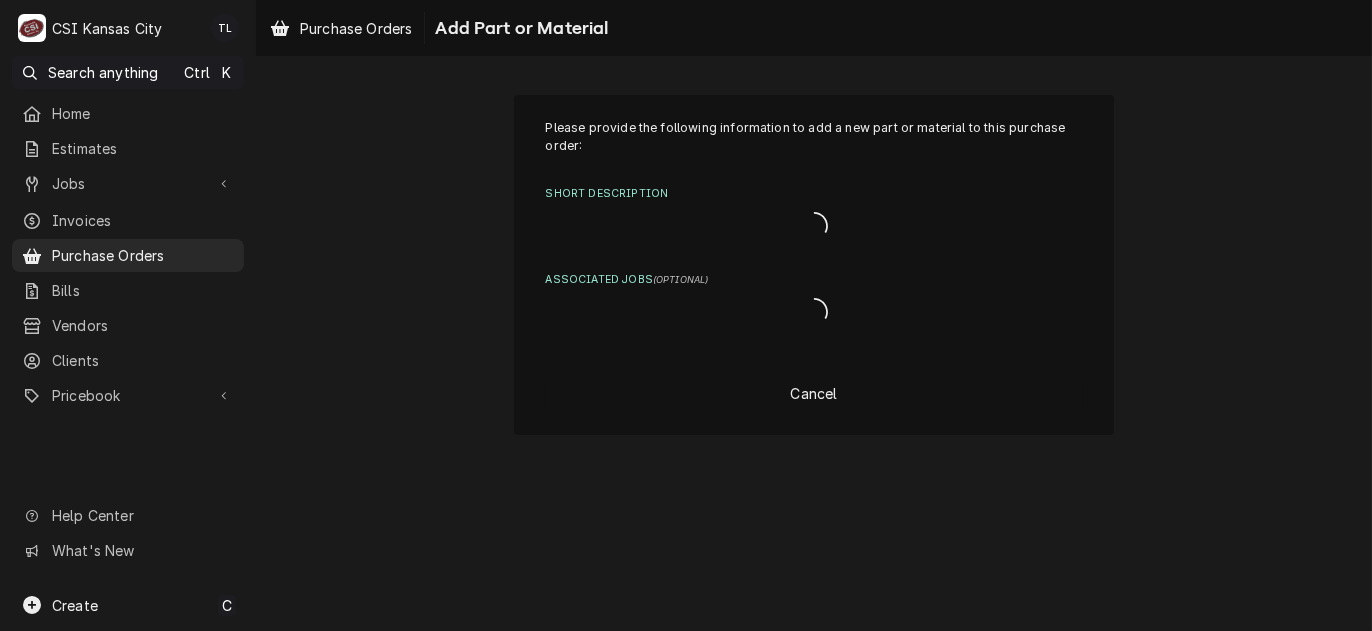 scroll, scrollTop: 0, scrollLeft: 0, axis: both 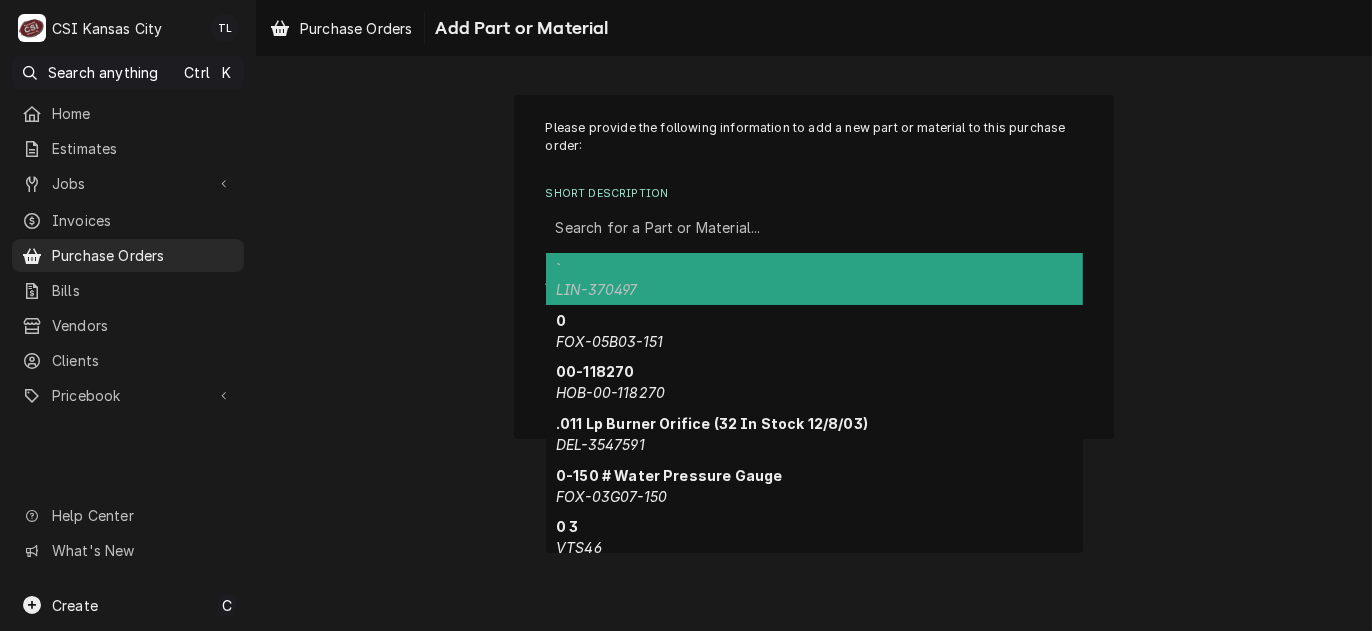 click at bounding box center [814, 228] 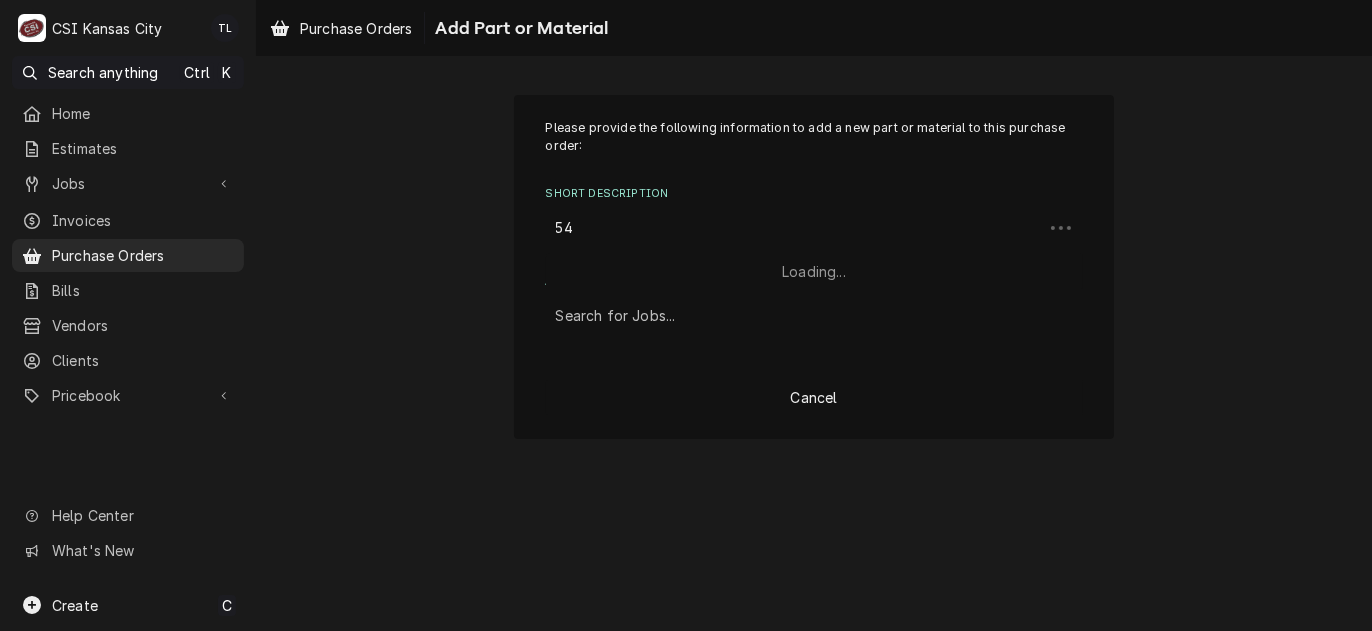 type on "5" 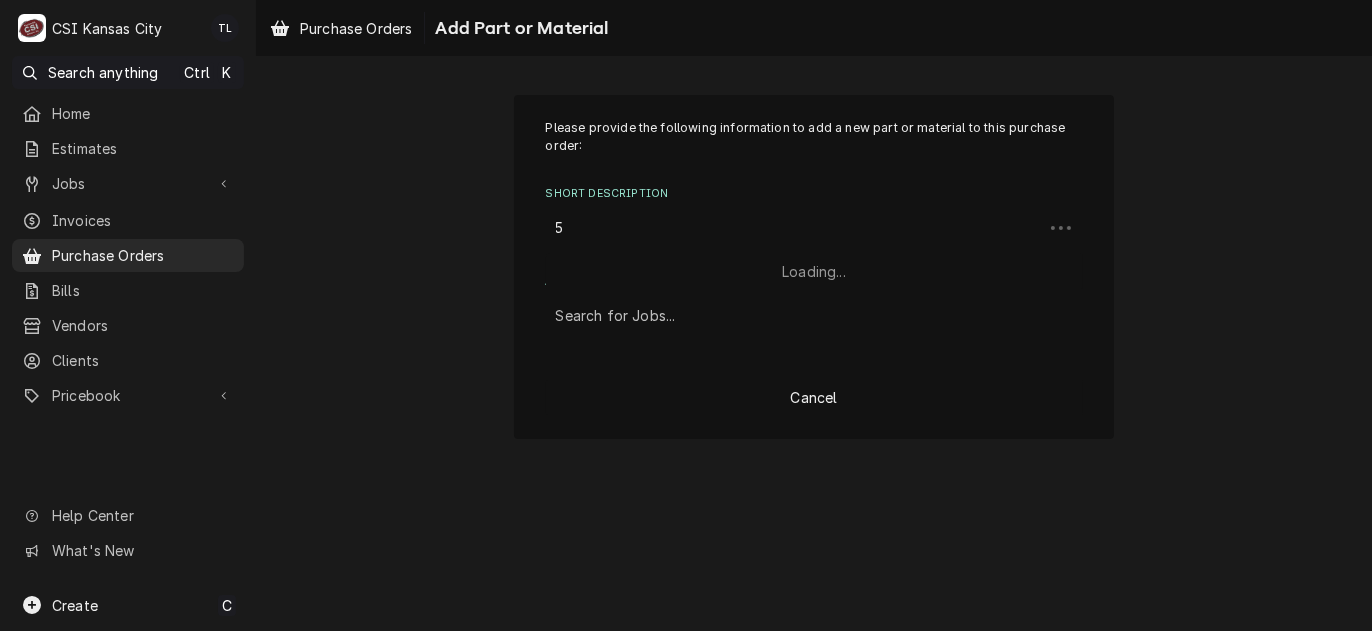 type 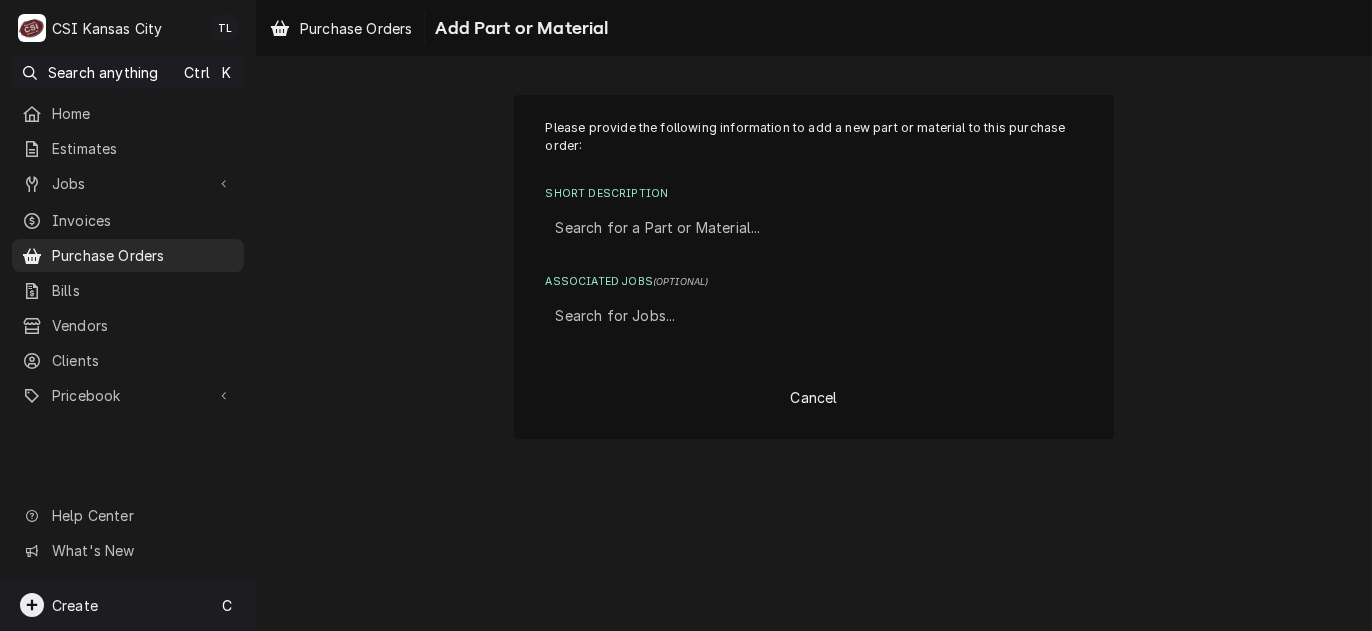 click on "Create C" at bounding box center (128, 605) 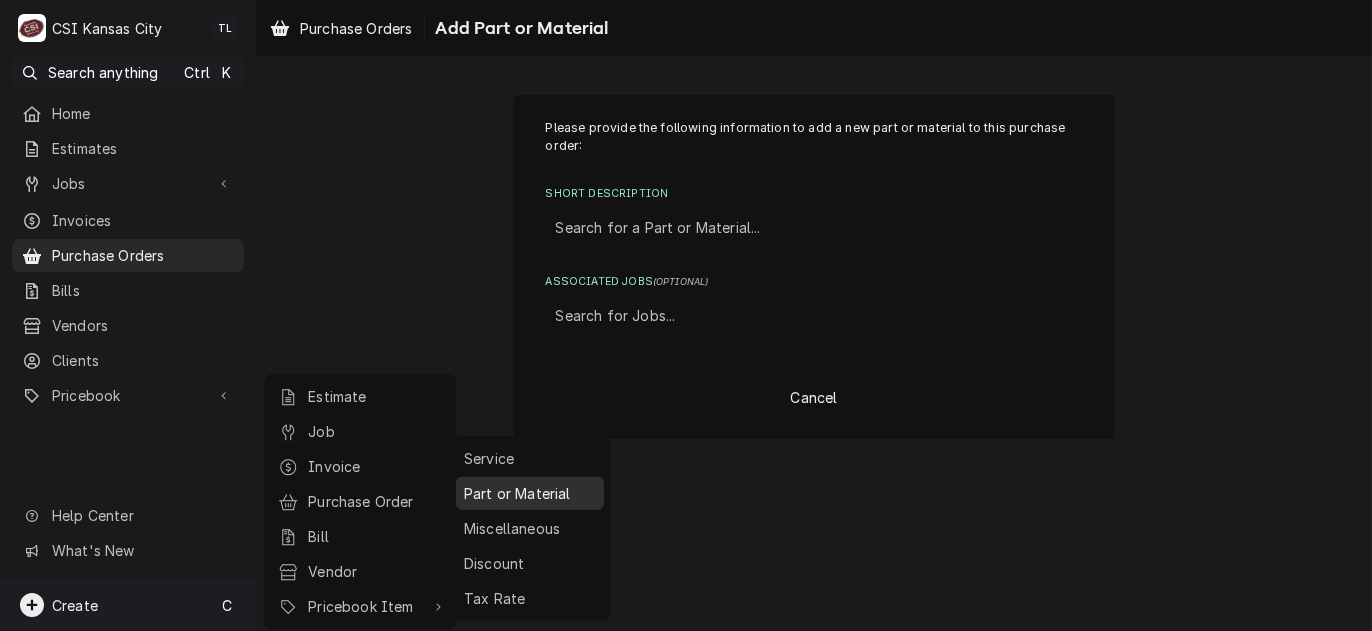 click on "Part or Material" at bounding box center (530, 493) 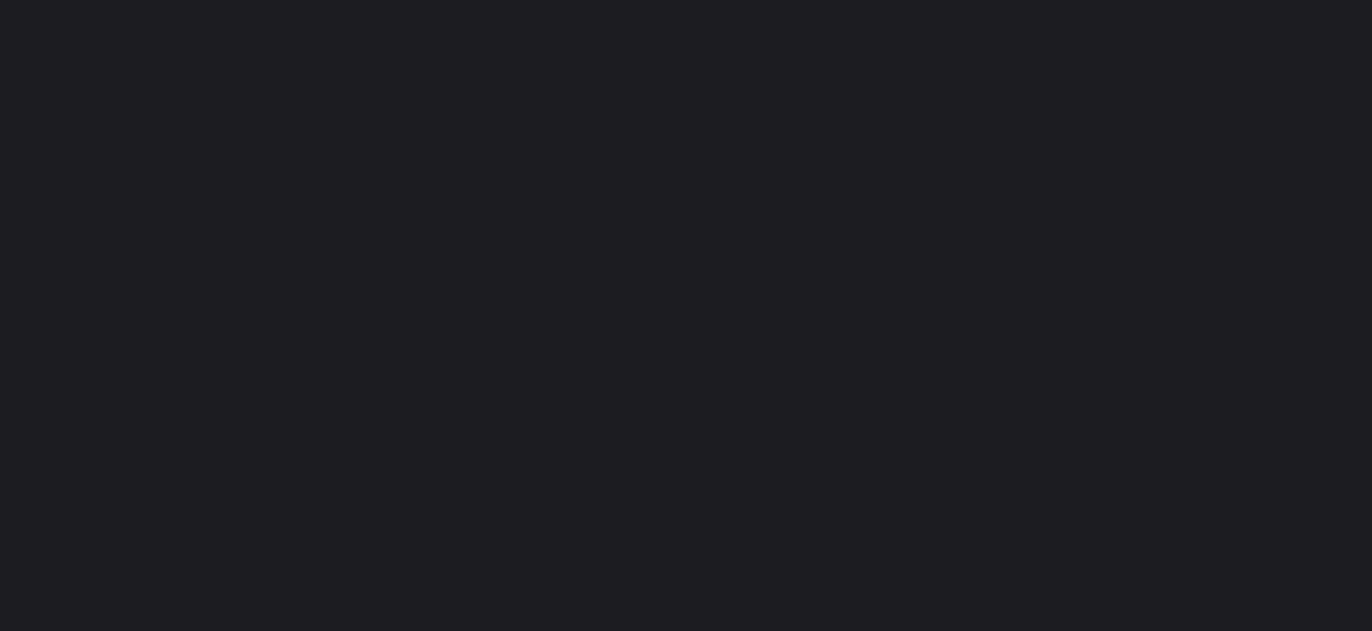 scroll, scrollTop: 0, scrollLeft: 0, axis: both 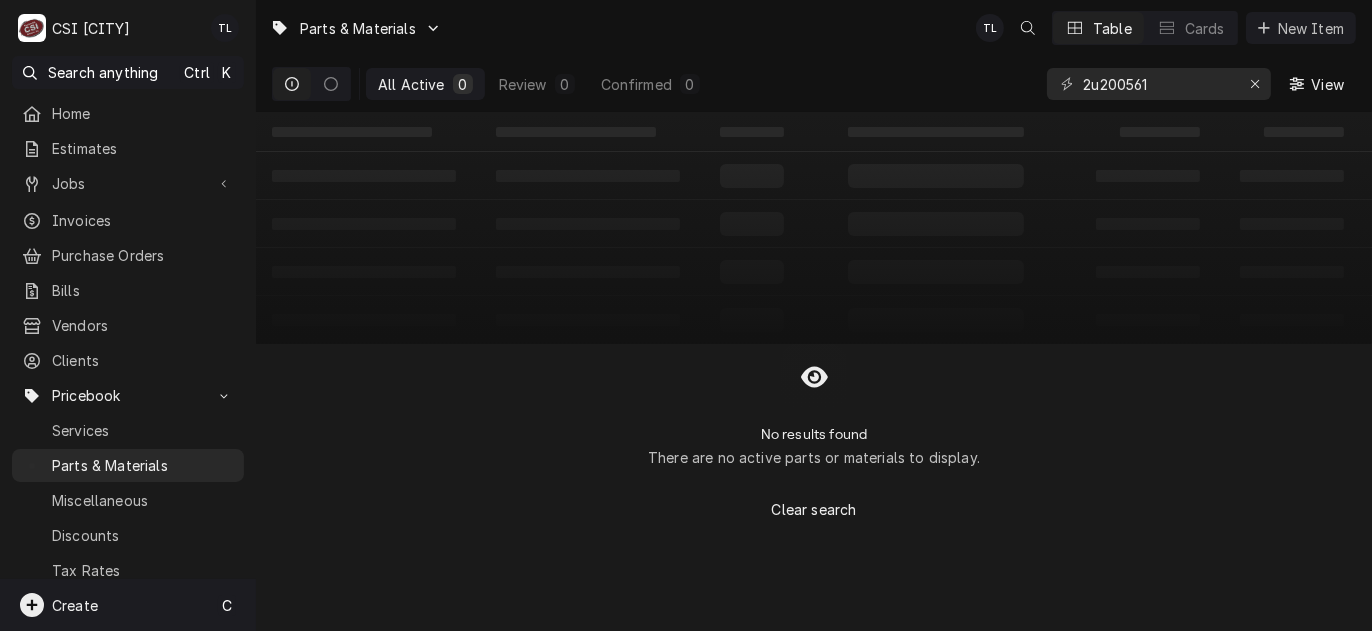 click on "Create C" at bounding box center (128, 605) 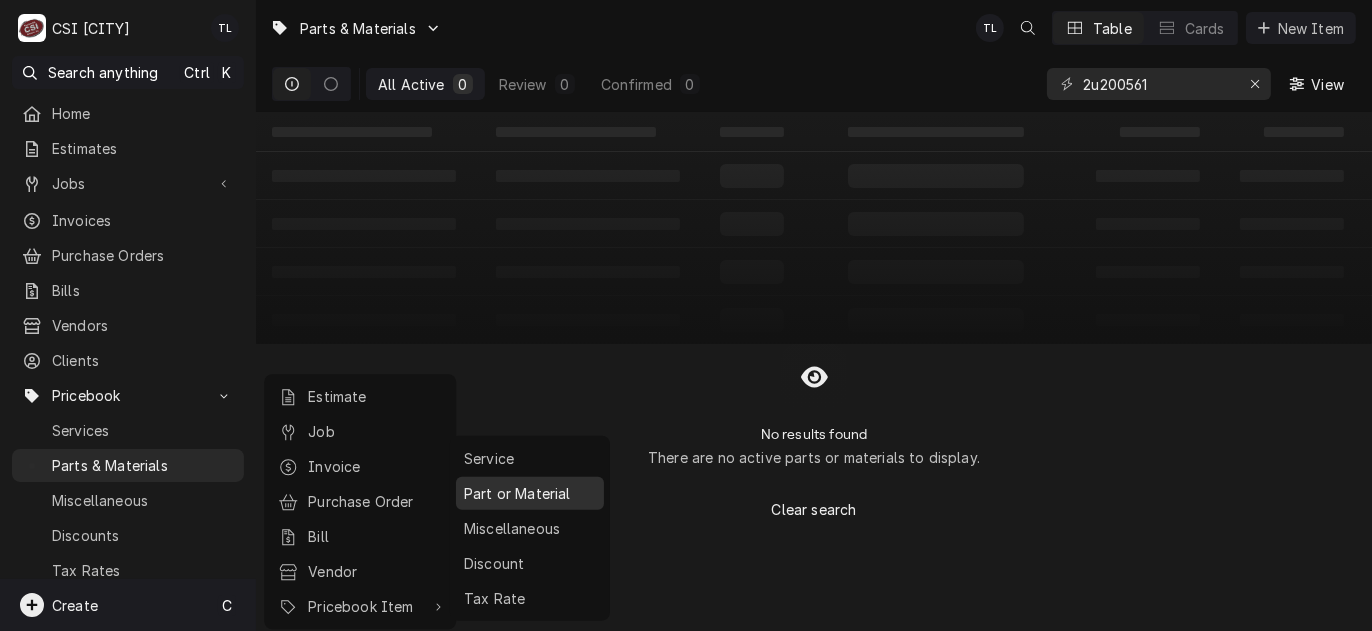 click on "Part or Material" at bounding box center (530, 493) 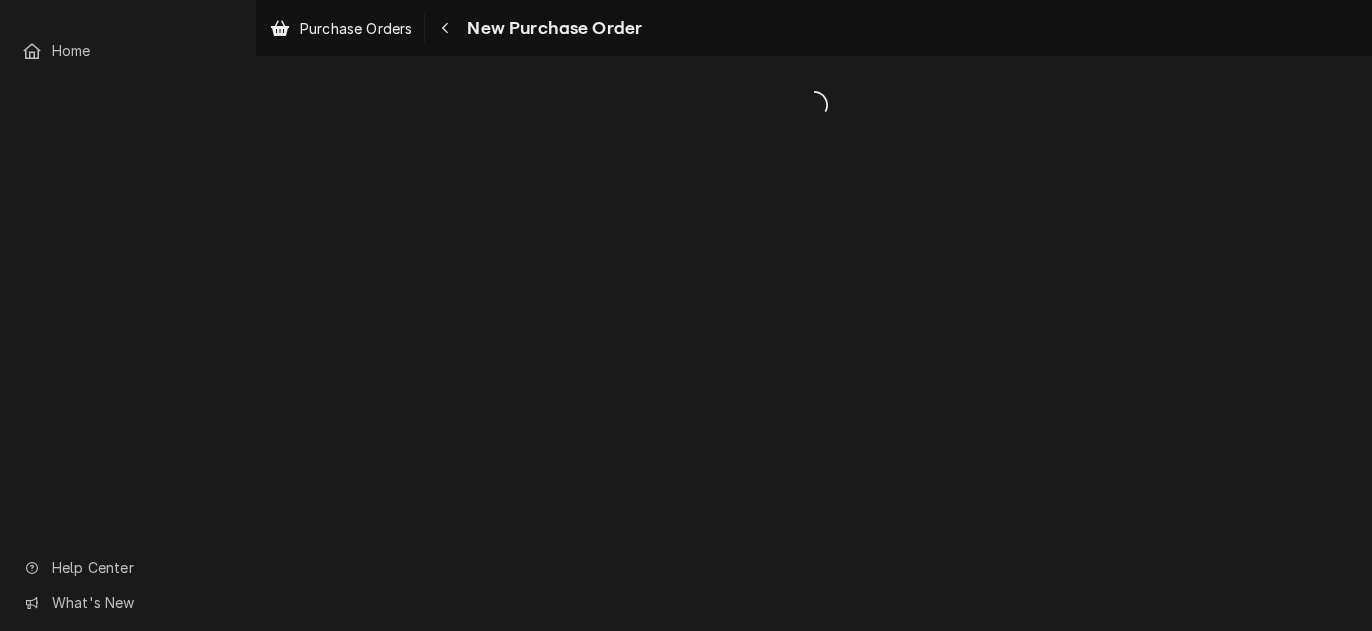 scroll, scrollTop: 0, scrollLeft: 0, axis: both 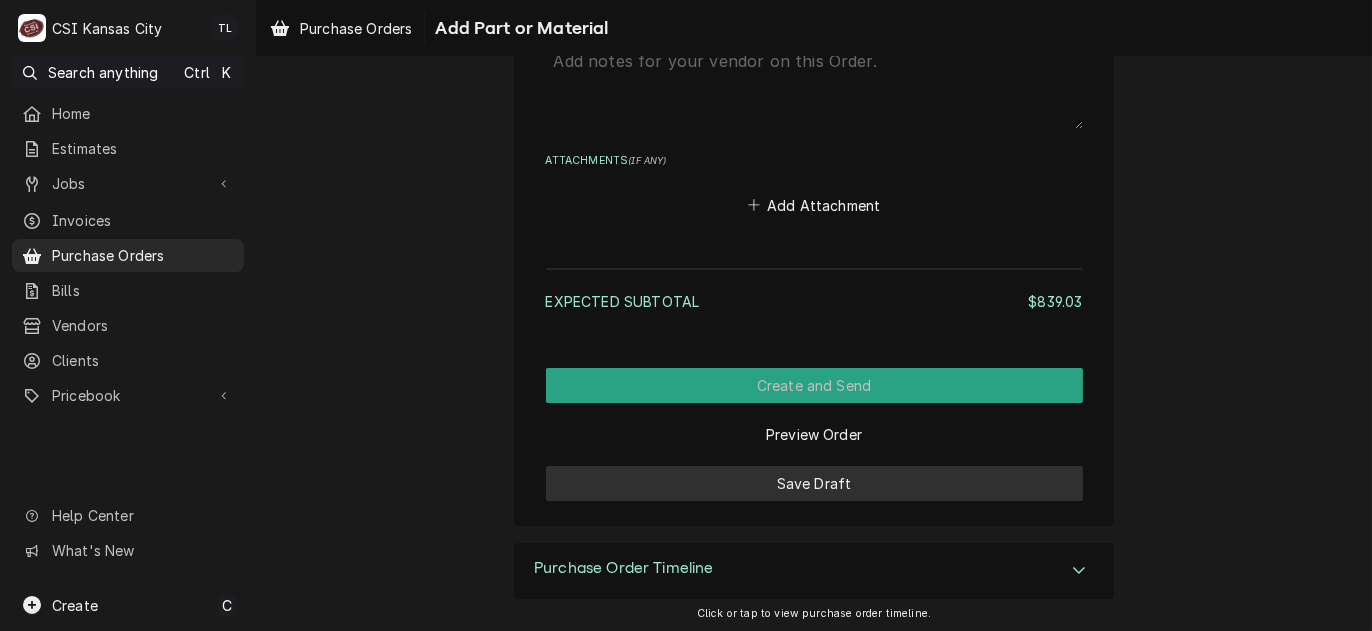 click on "Save Draft" at bounding box center (814, 483) 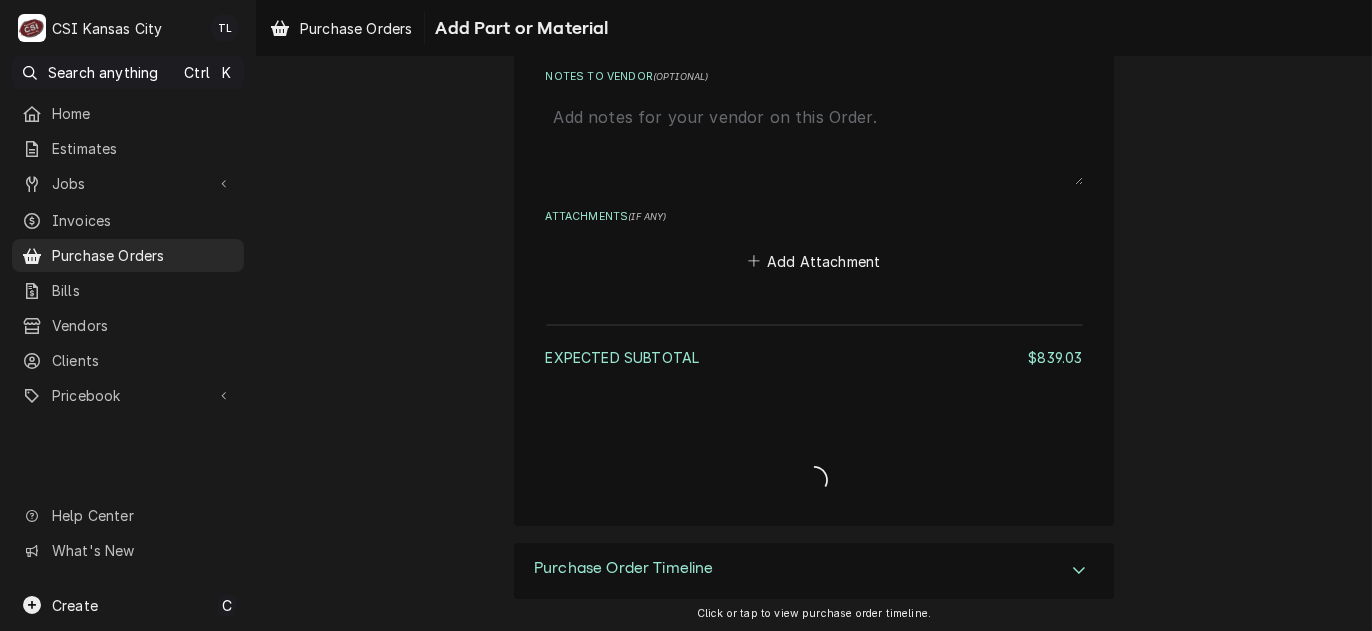 type on "x" 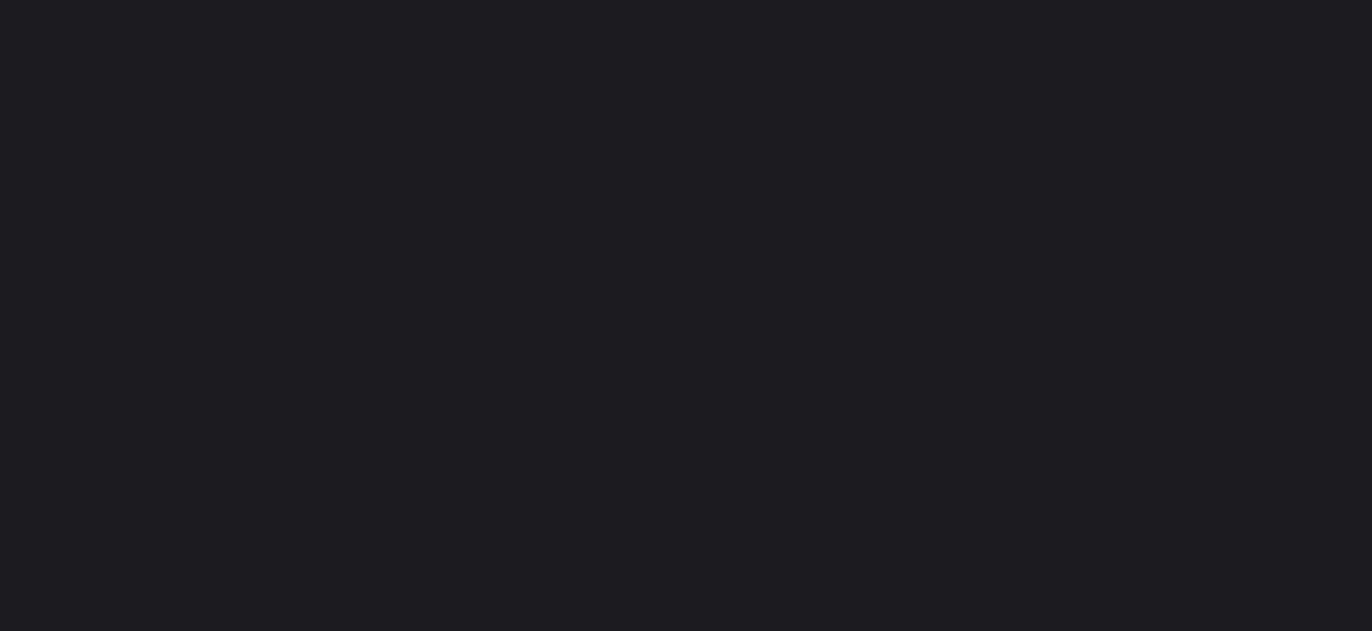 scroll, scrollTop: 0, scrollLeft: 0, axis: both 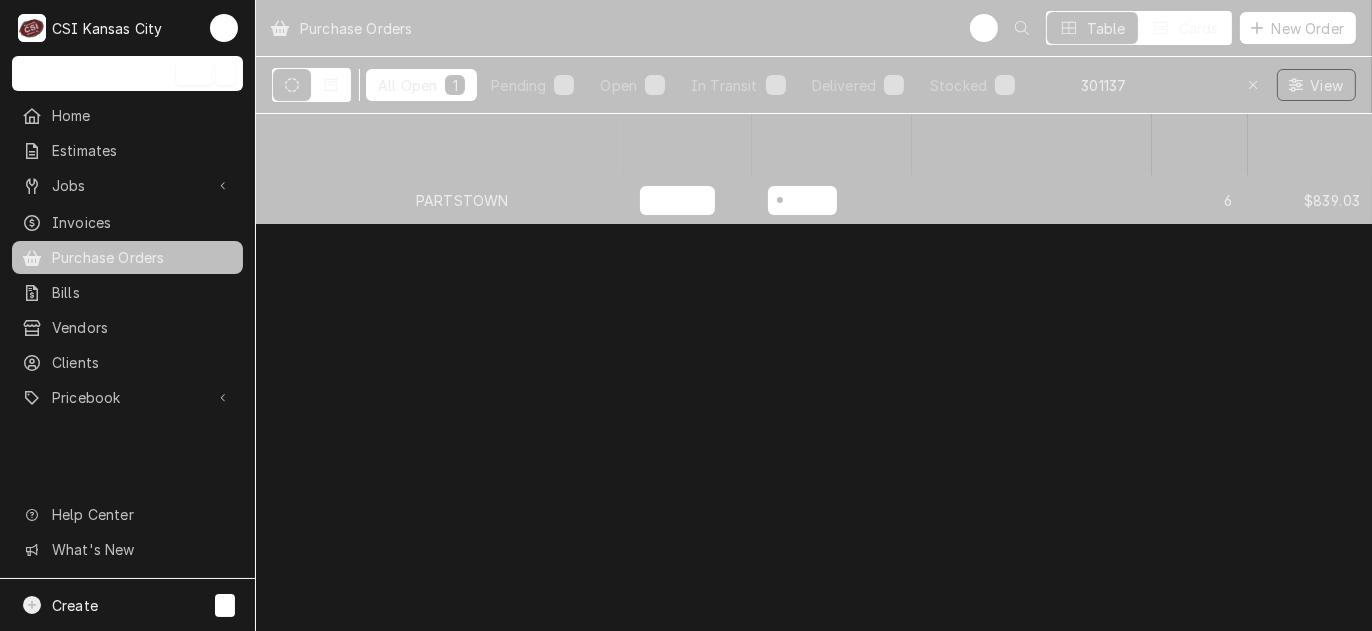 click on "PO-301137" at bounding box center [328, 200] 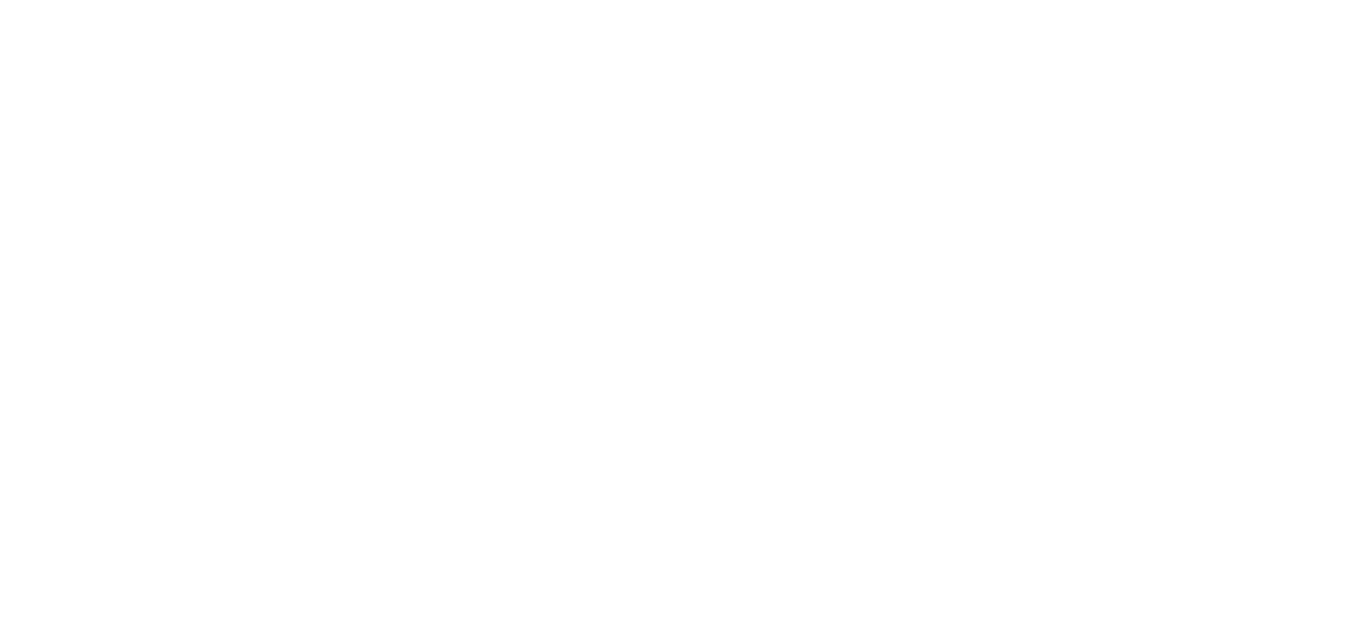scroll, scrollTop: 0, scrollLeft: 0, axis: both 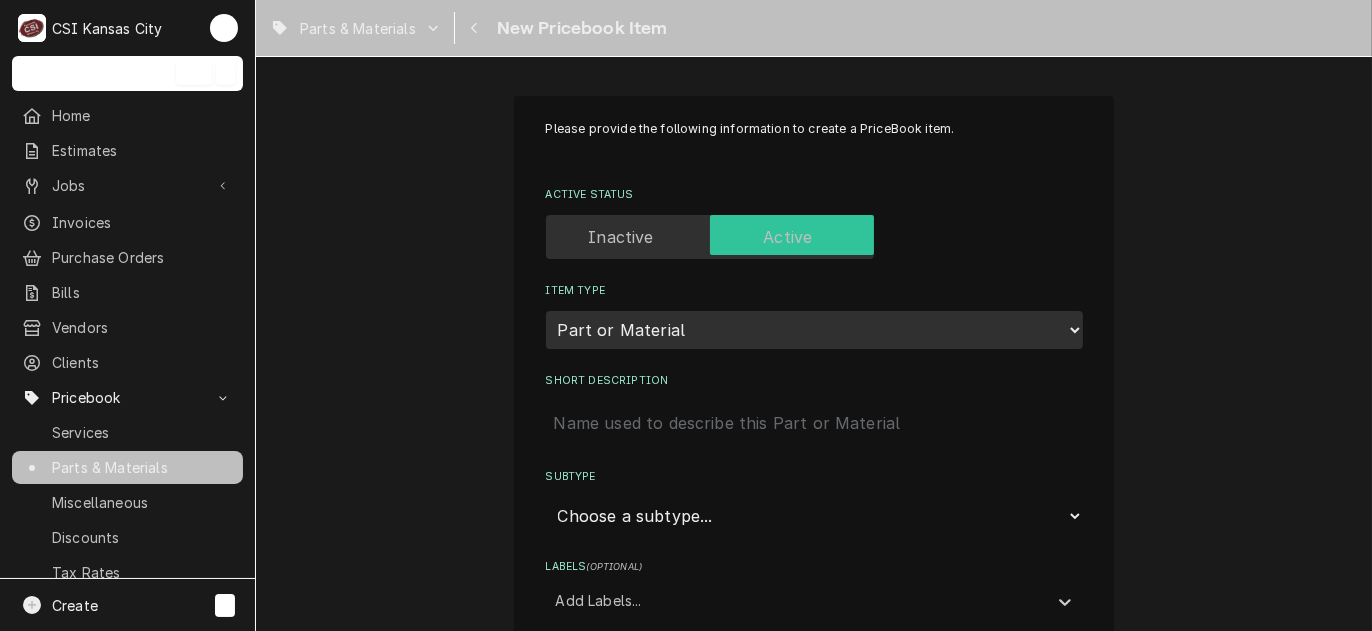 click on "Short Description" at bounding box center [814, 423] 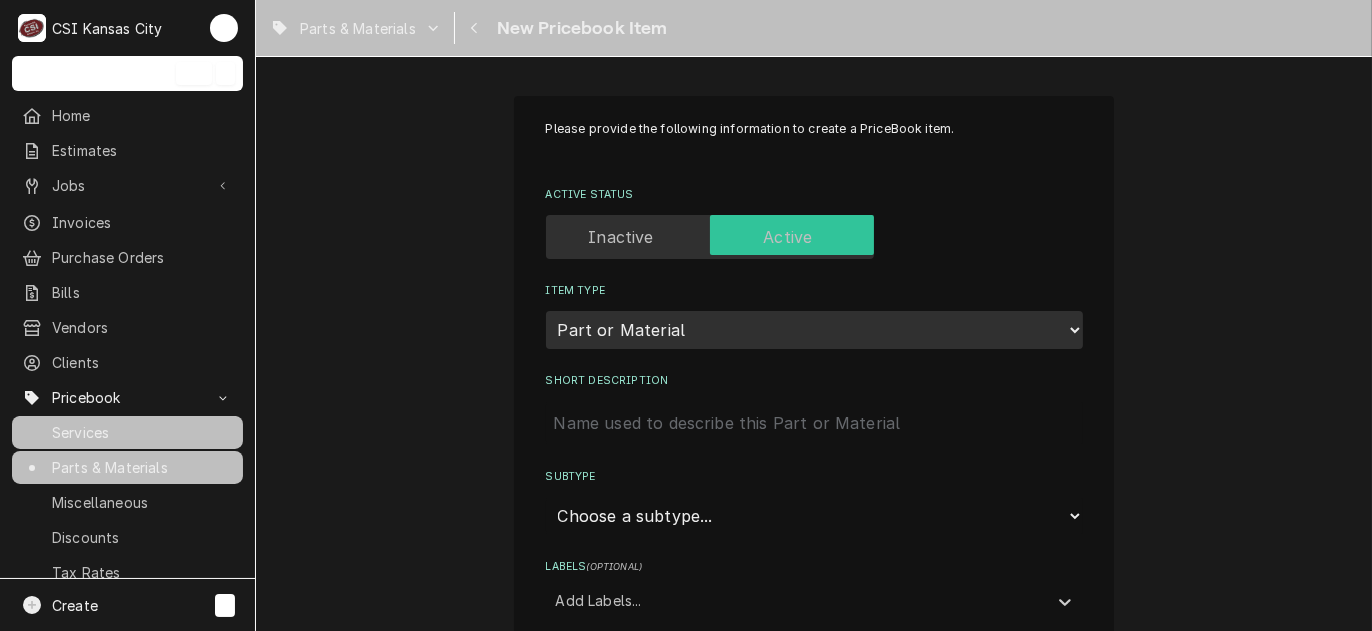 type on "x" 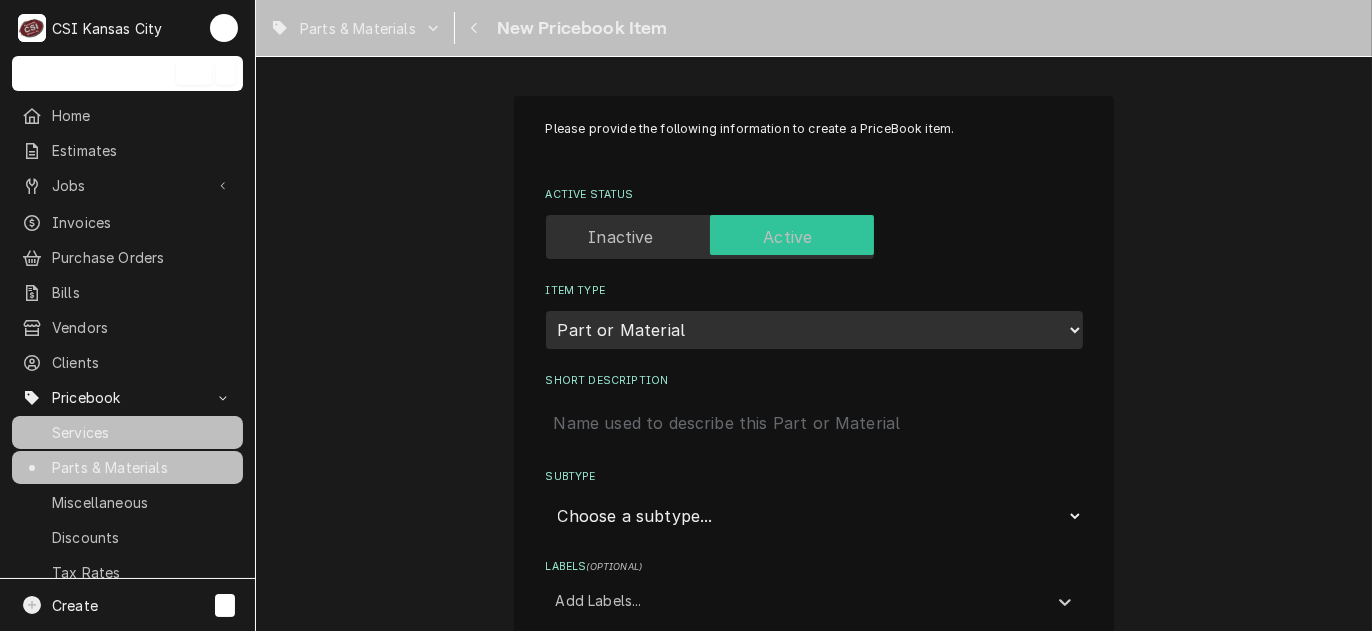type on "F" 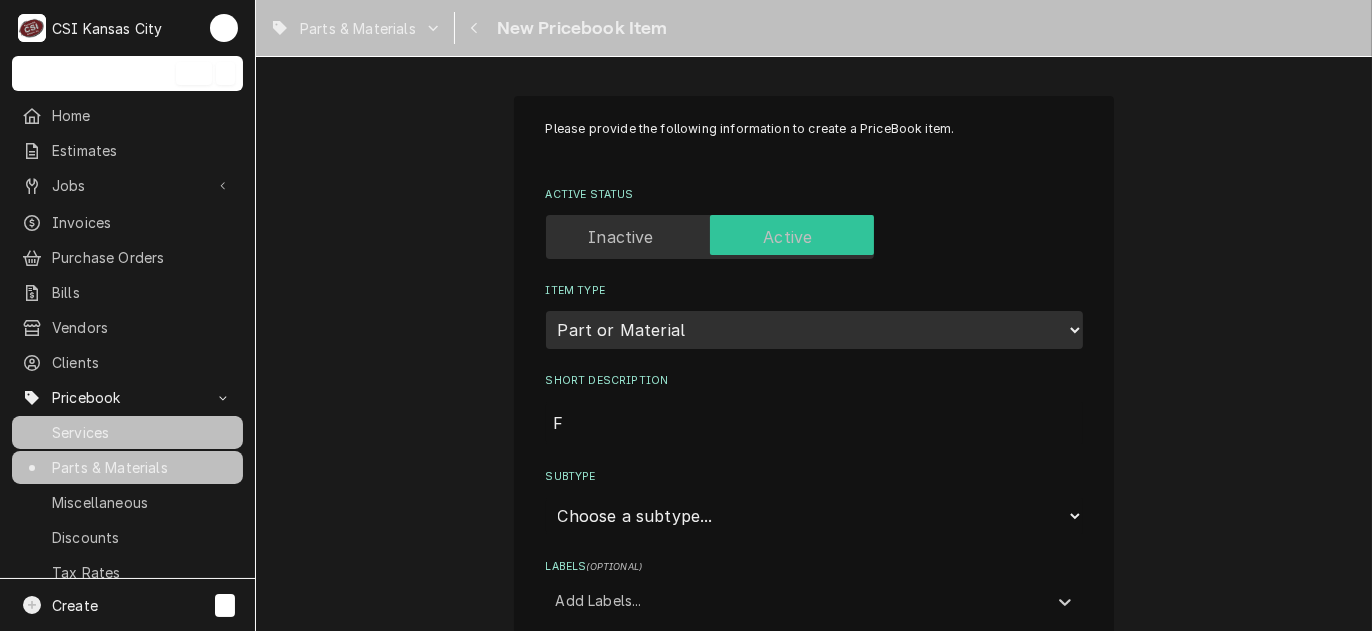 type on "x" 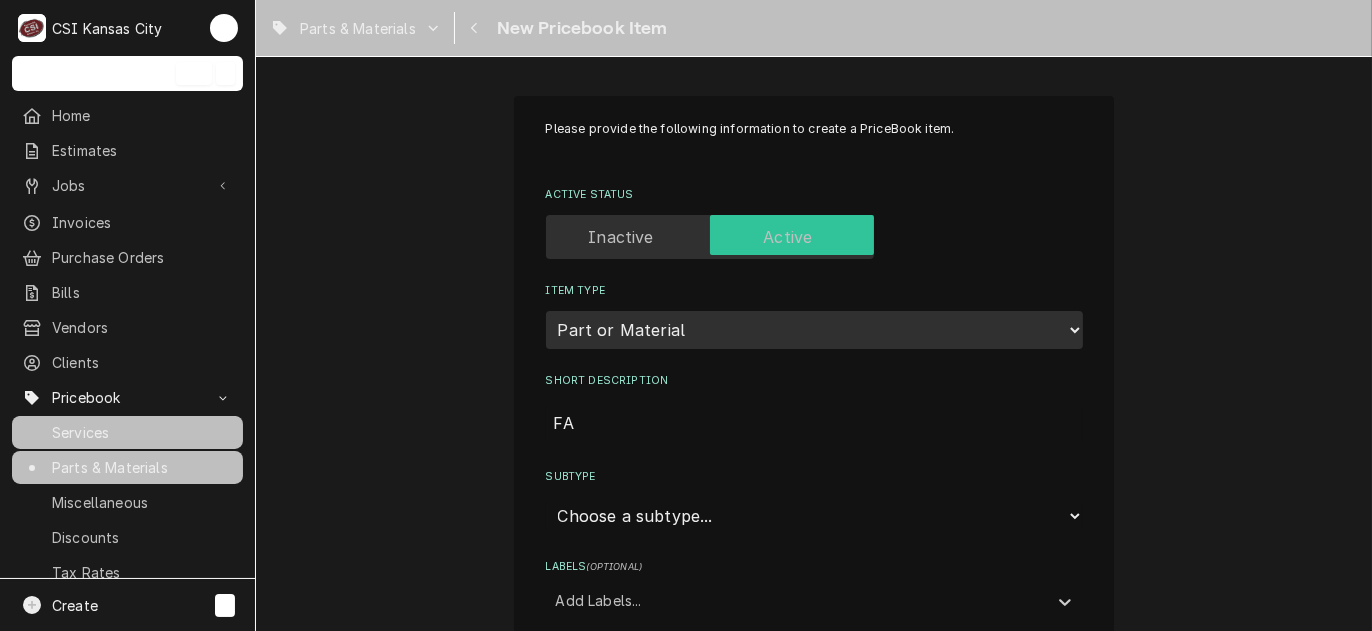 type on "x" 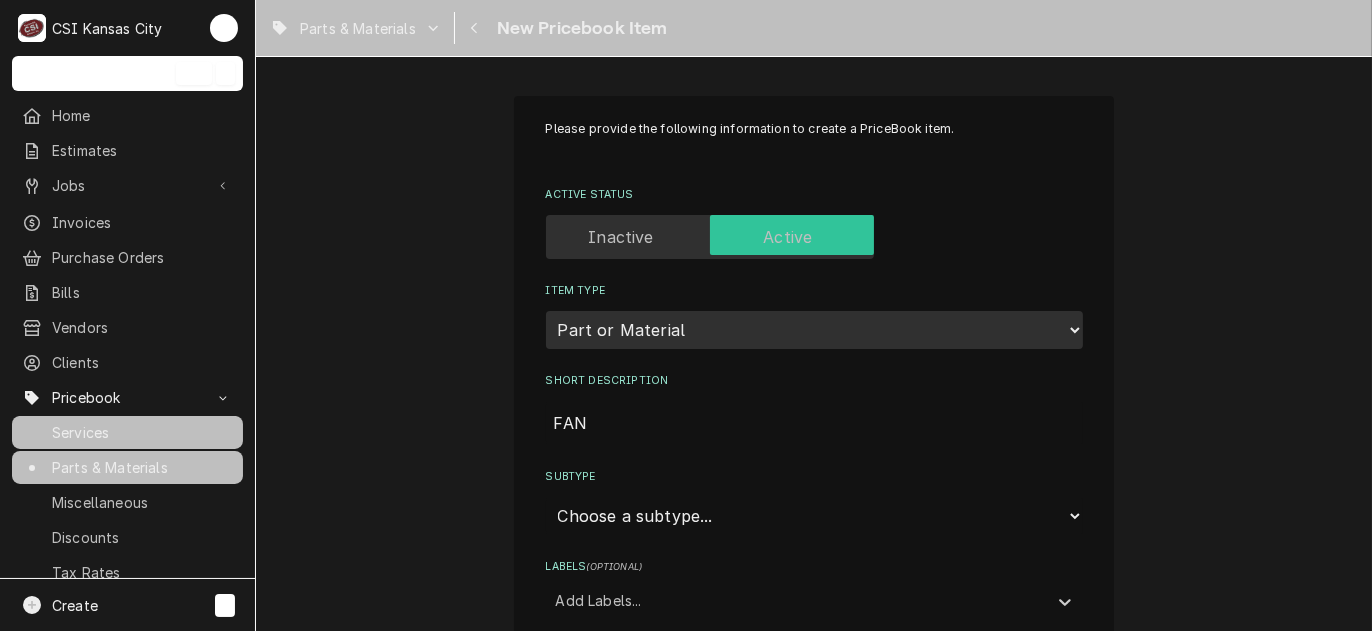 type on "x" 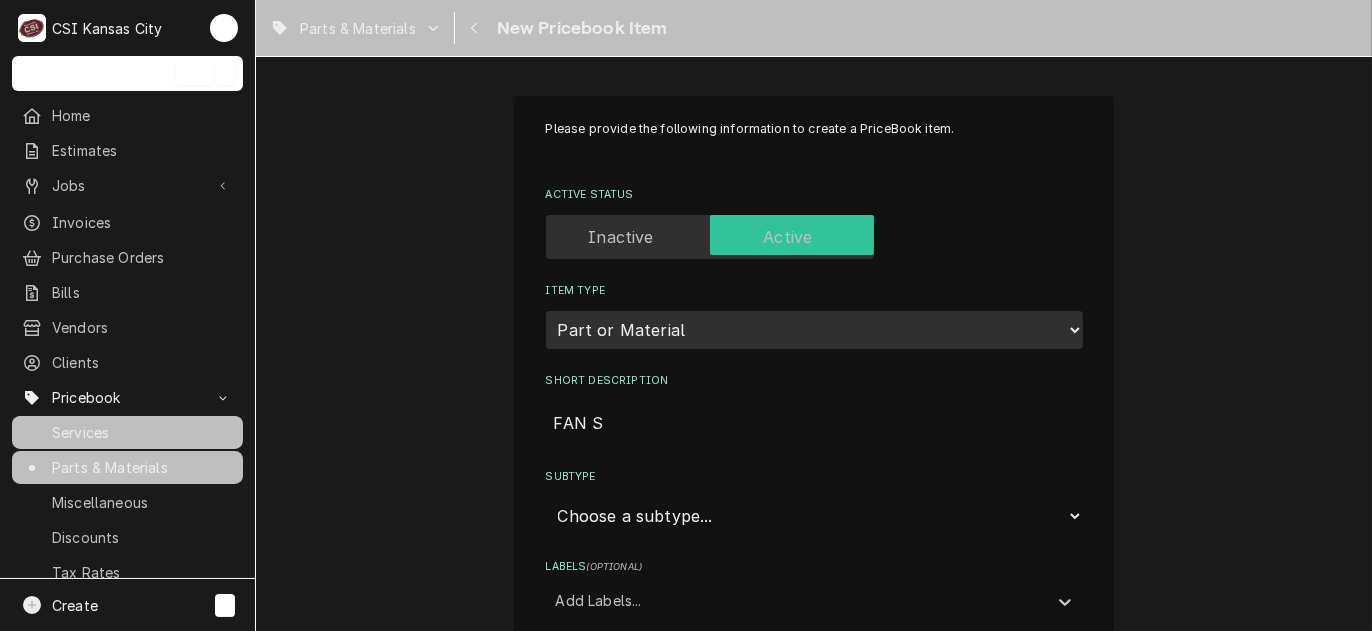 type on "x" 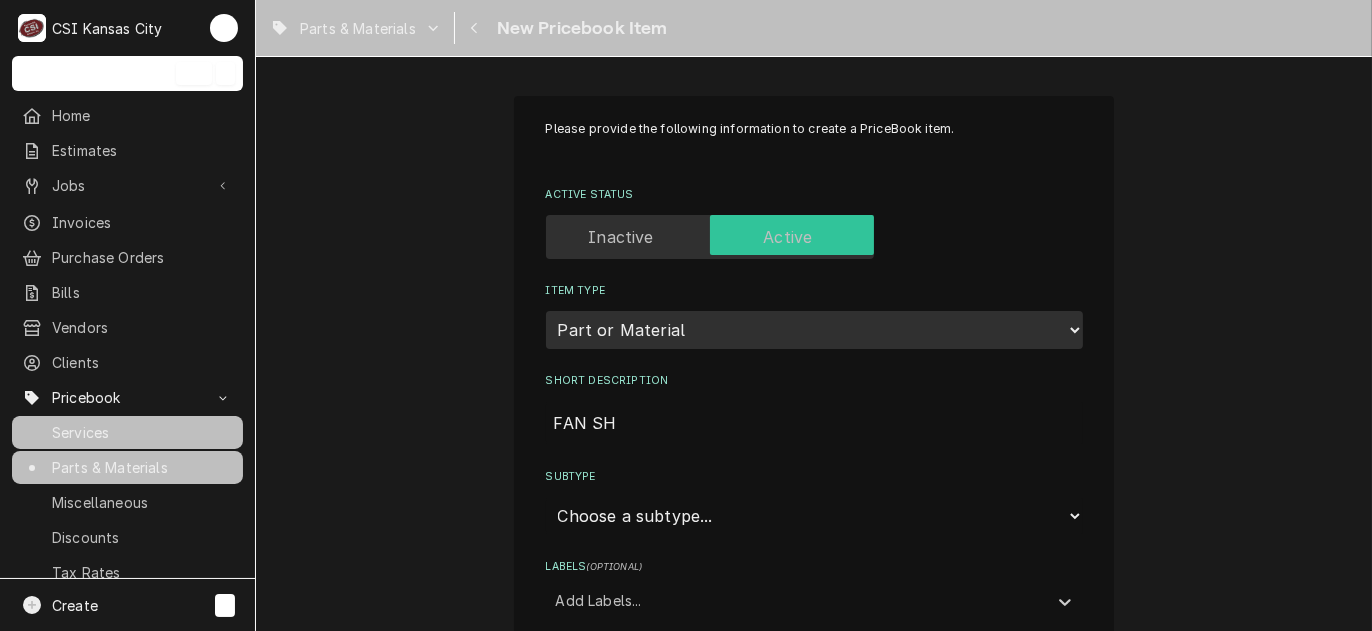 type on "x" 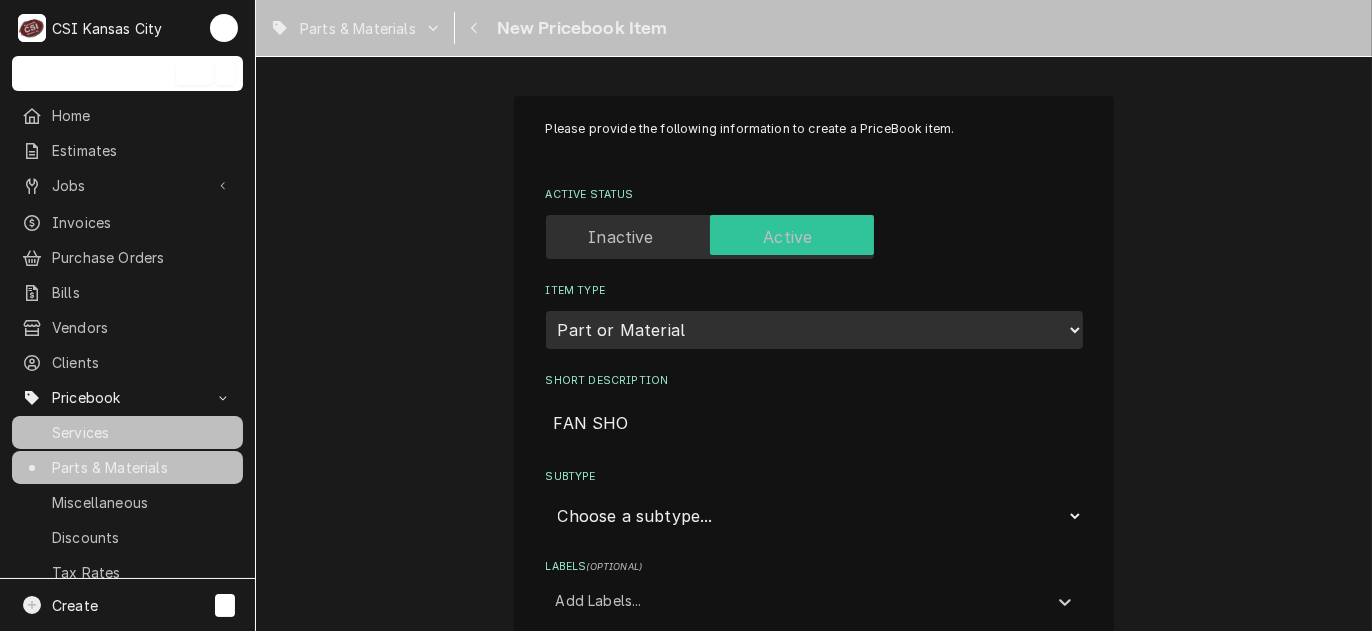 type on "x" 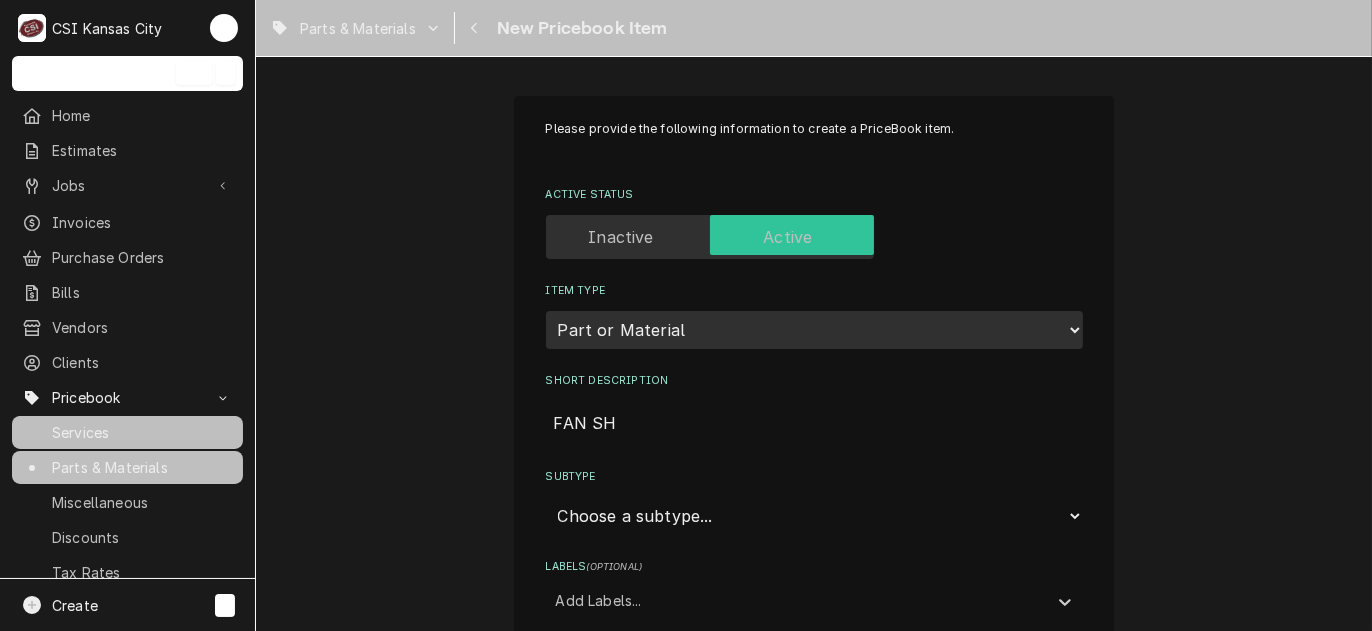 type on "x" 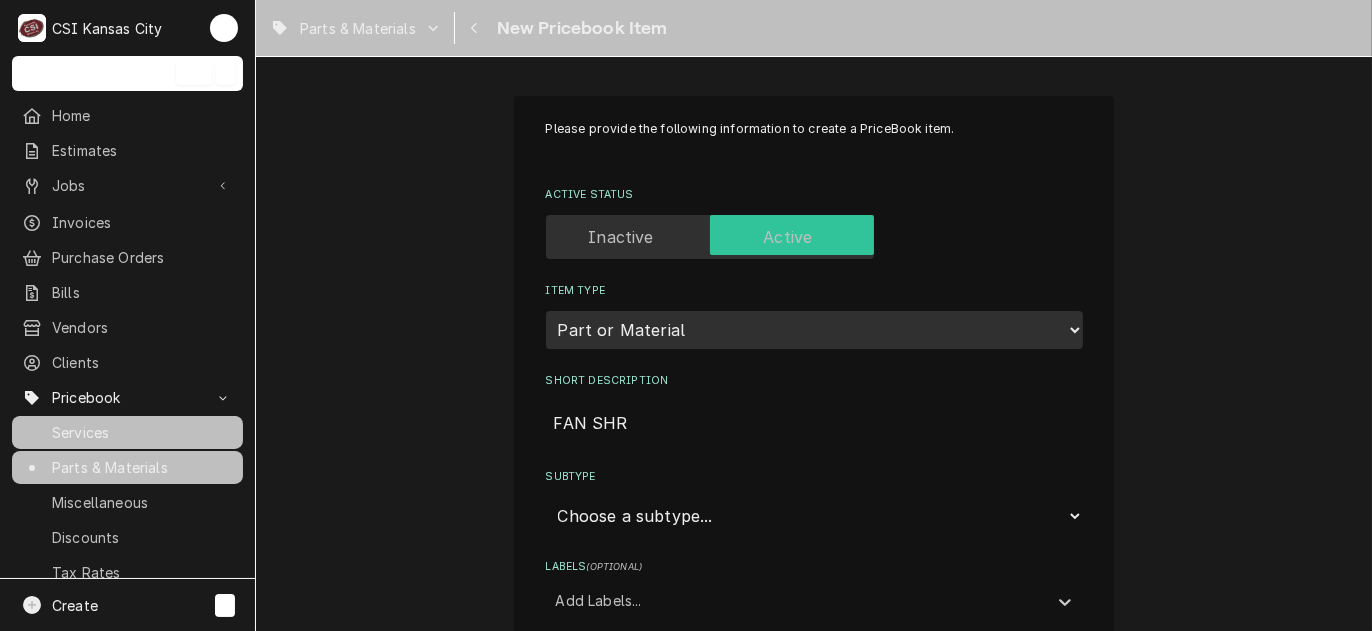 type on "x" 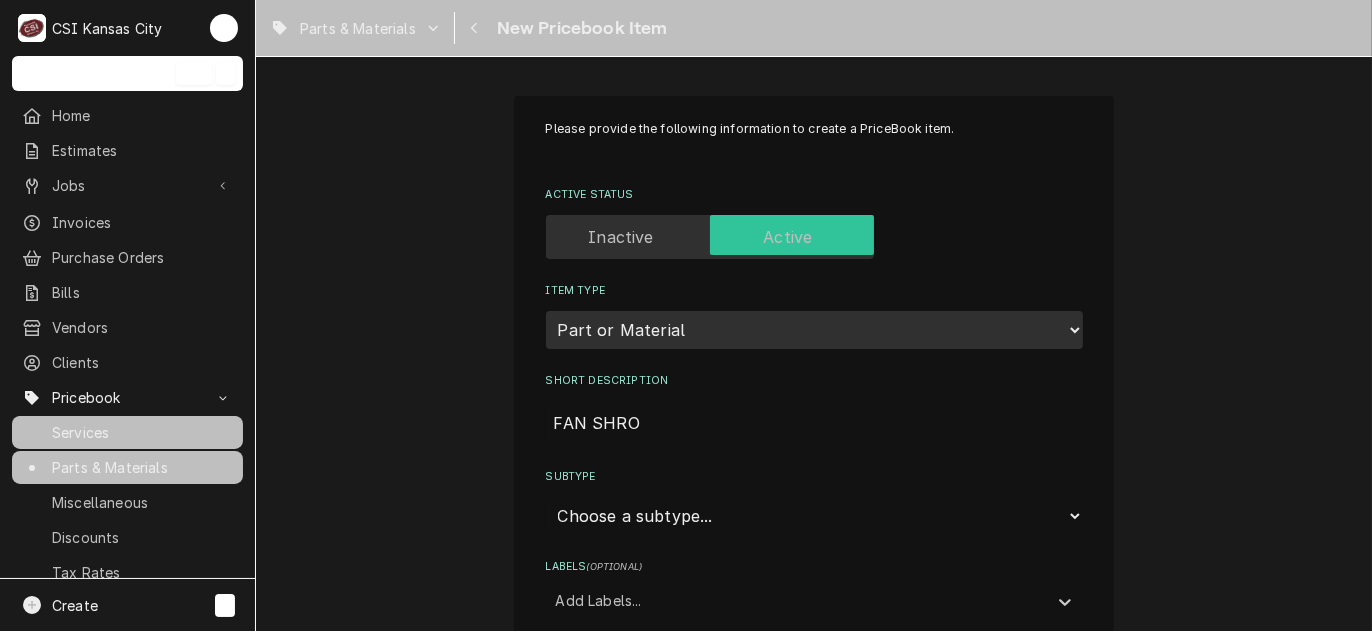 type on "x" 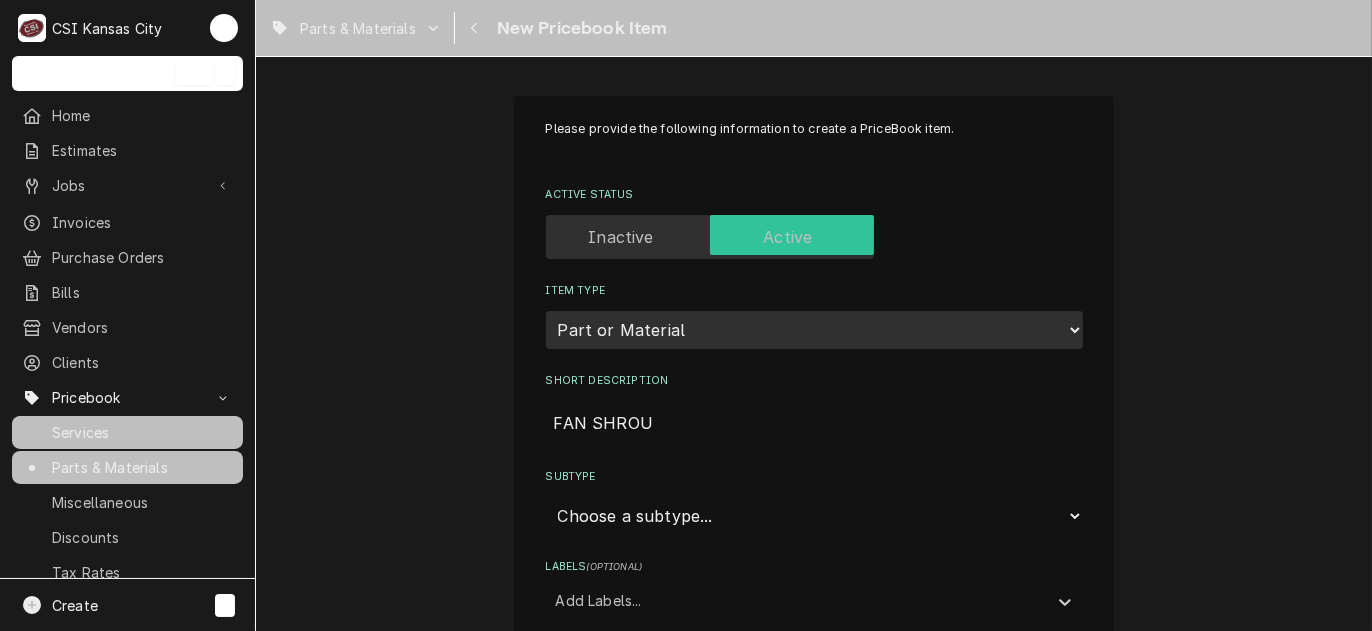 type on "x" 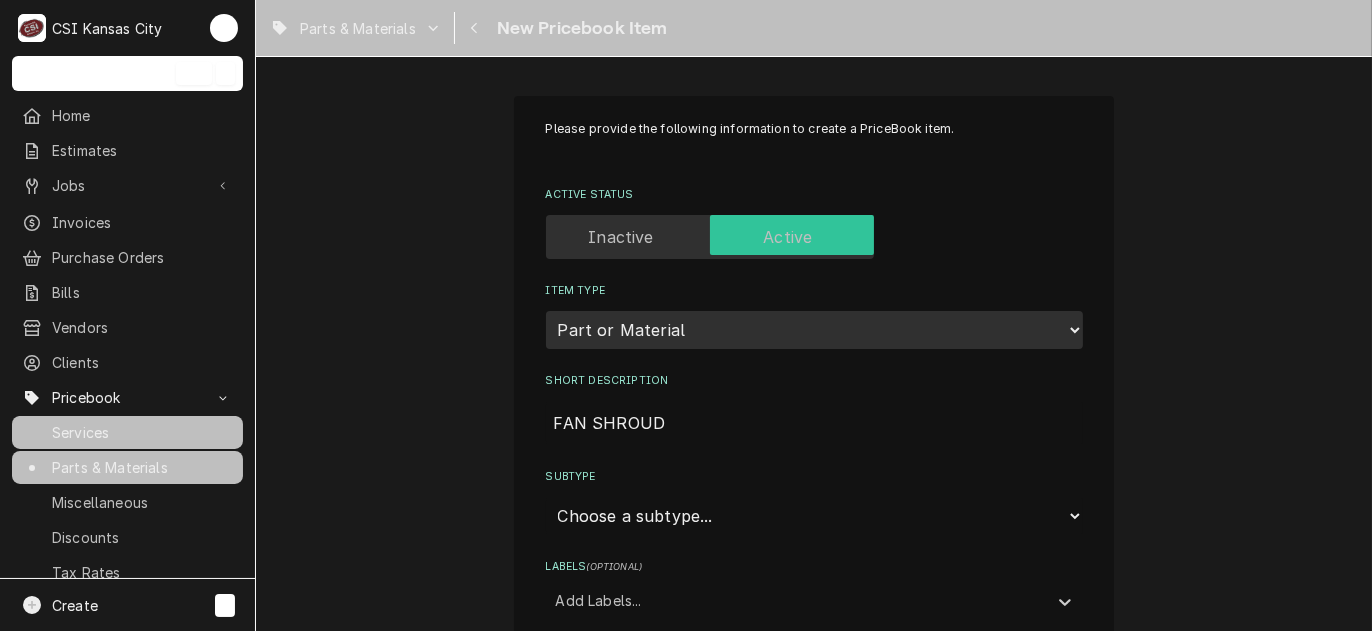 type on "x" 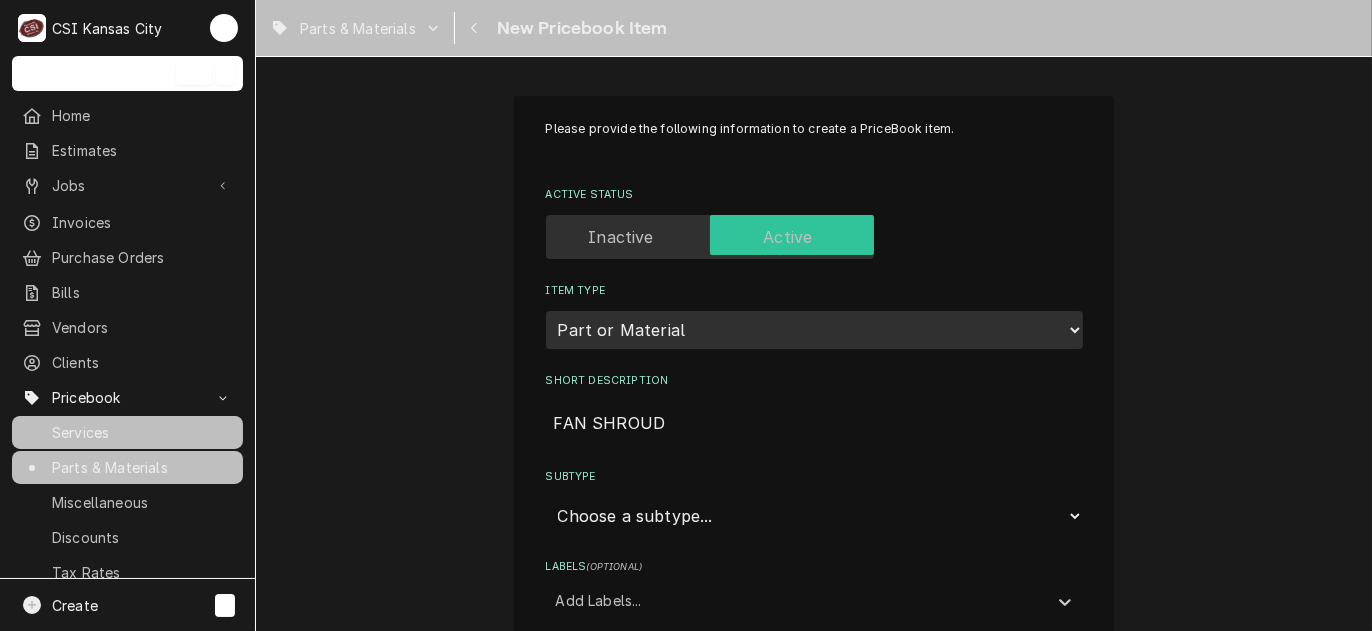 type on "x" 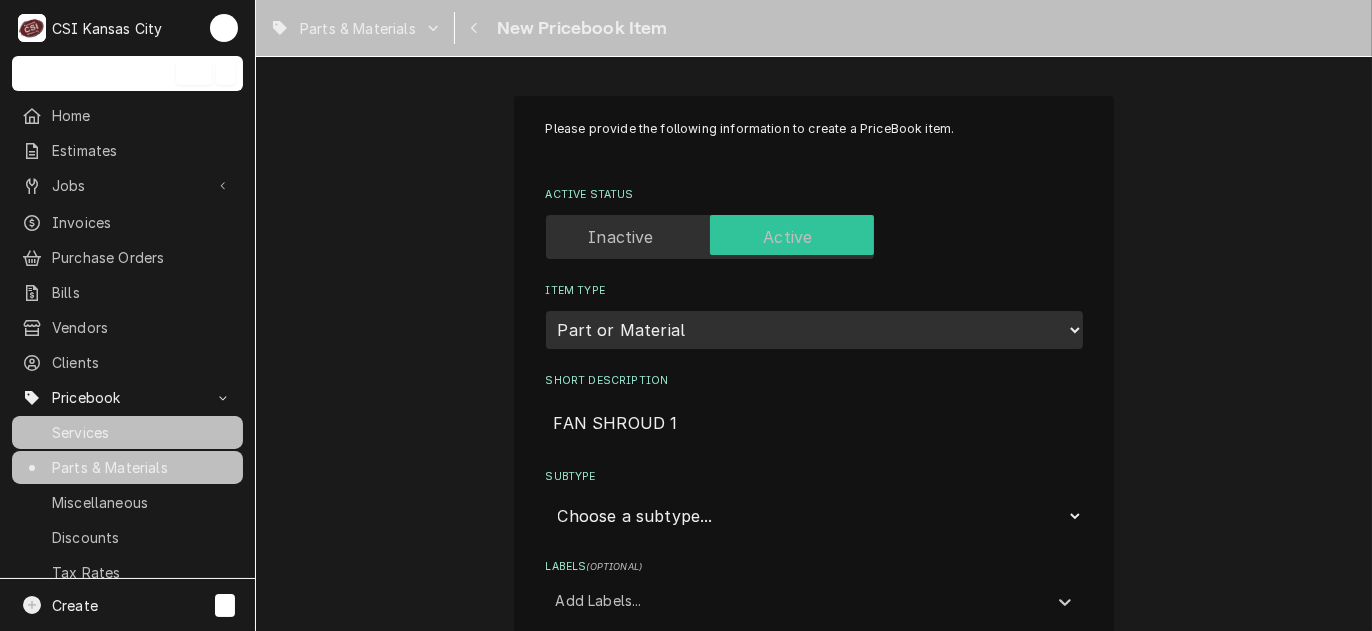 type on "x" 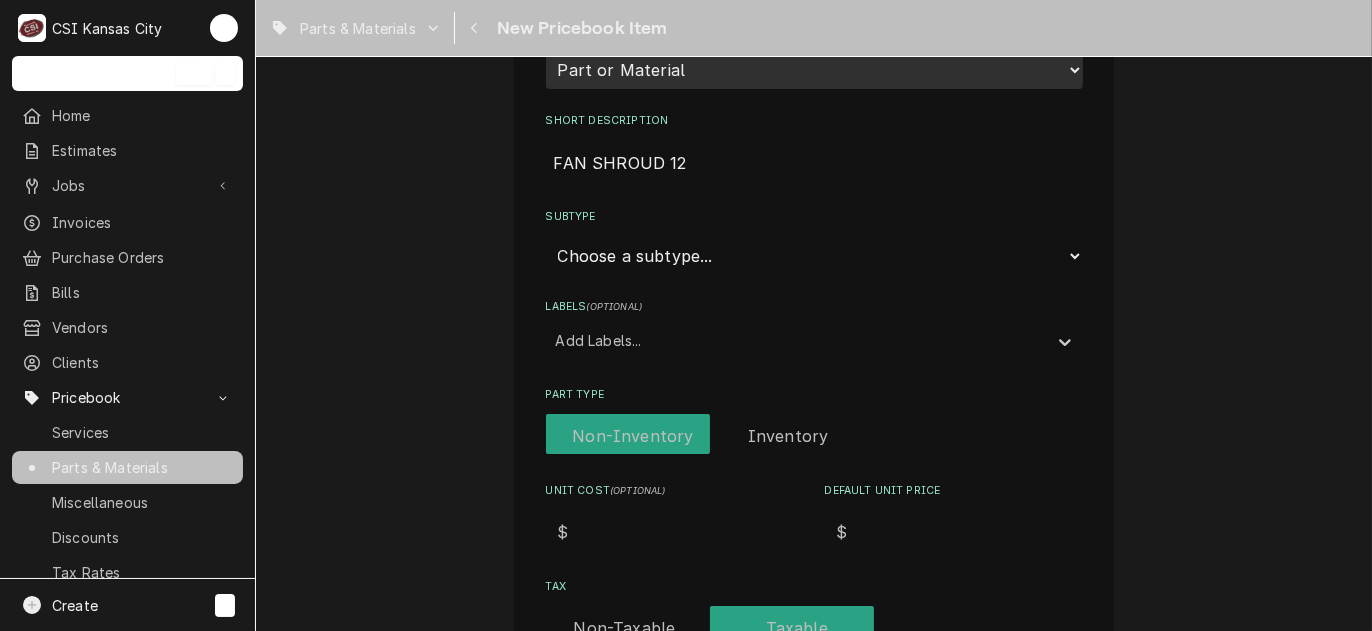 scroll, scrollTop: 300, scrollLeft: 0, axis: vertical 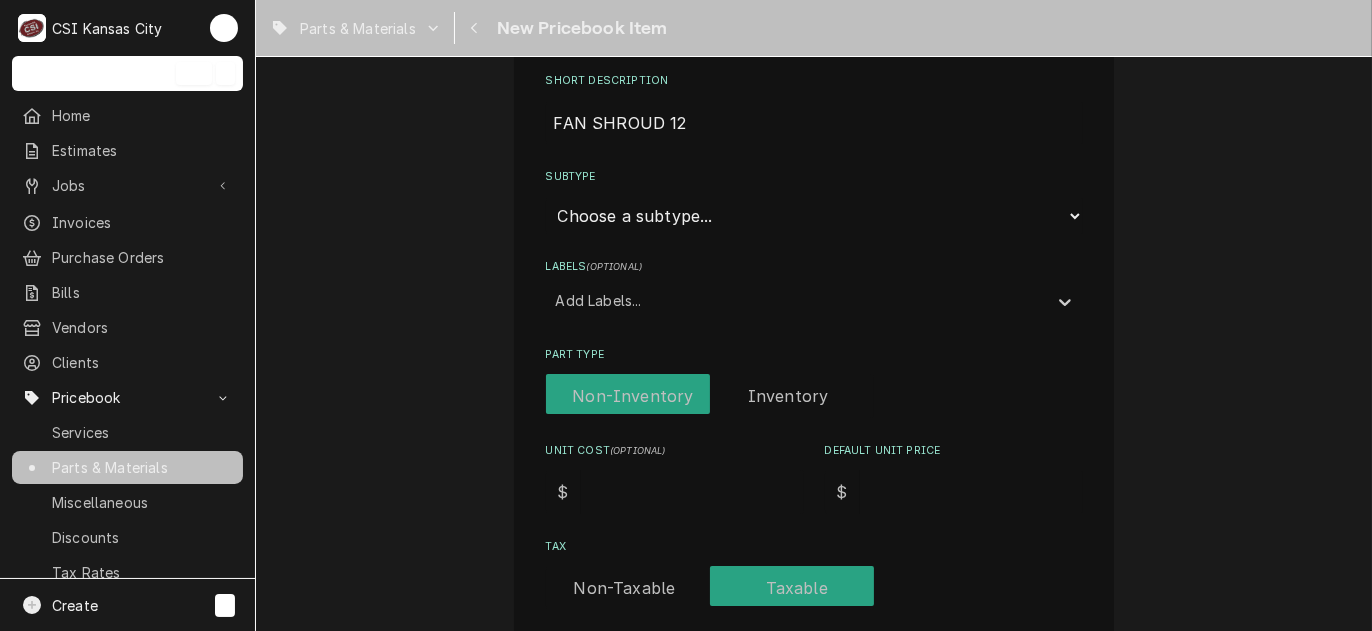 type on "FAN SHROUD 12" 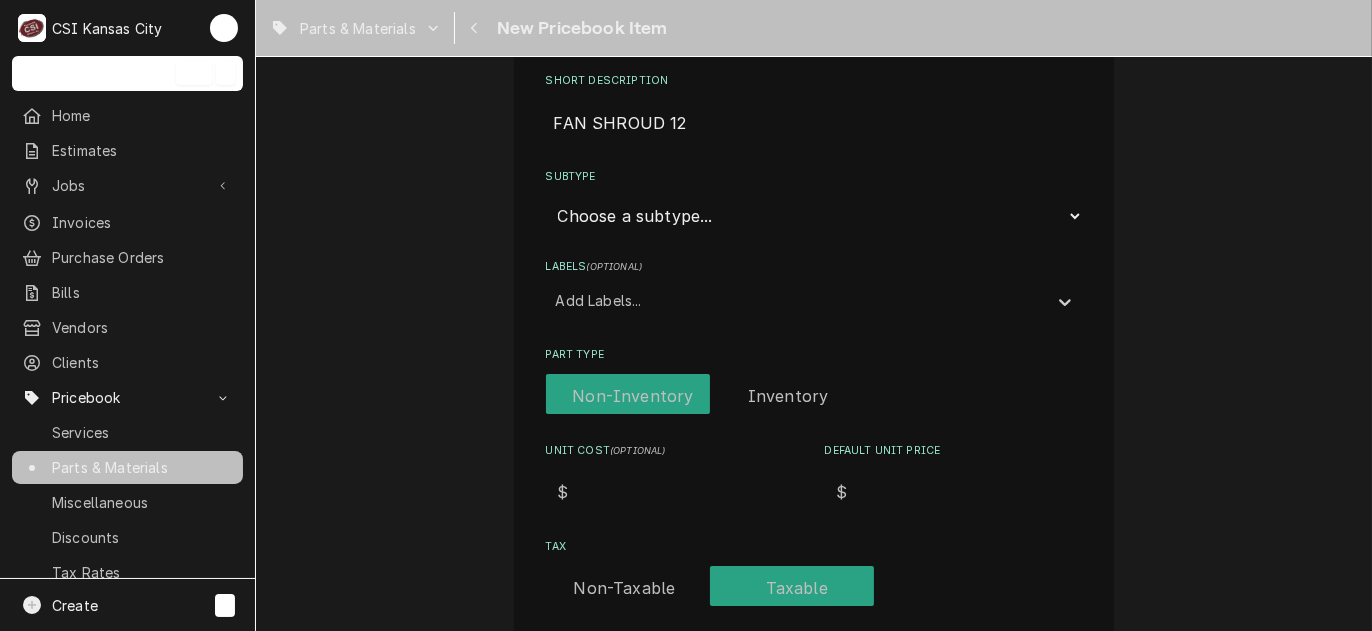 click on "Choose a subtype... [#2-DUAL] AFTERHRS-WH-CHG-2 [#2-DUAL] BEV-EQUIP [#2-DUAL] BEV-MATS [#2-DUAL] CONT-LABR-2 [#2-DUAL] CRANE-LIFT-2 [#2-DUAL] EQUIP-RENT-2 [#2-DUAL] INVEN-PARTS [#2-DUAL] MAINT-SUPPLY [#2-DUAL] MISC-EQUIP [#2-DUAL] MISC-NON-INVEN [#2-DUAL] PROJ-CONT-LABR-2 [#2-DUAL] PROJ-EQUIP [#2-DUAL] PROJ-MATS [#3-BILL] SHOP-TOOLS" at bounding box center (814, 216) 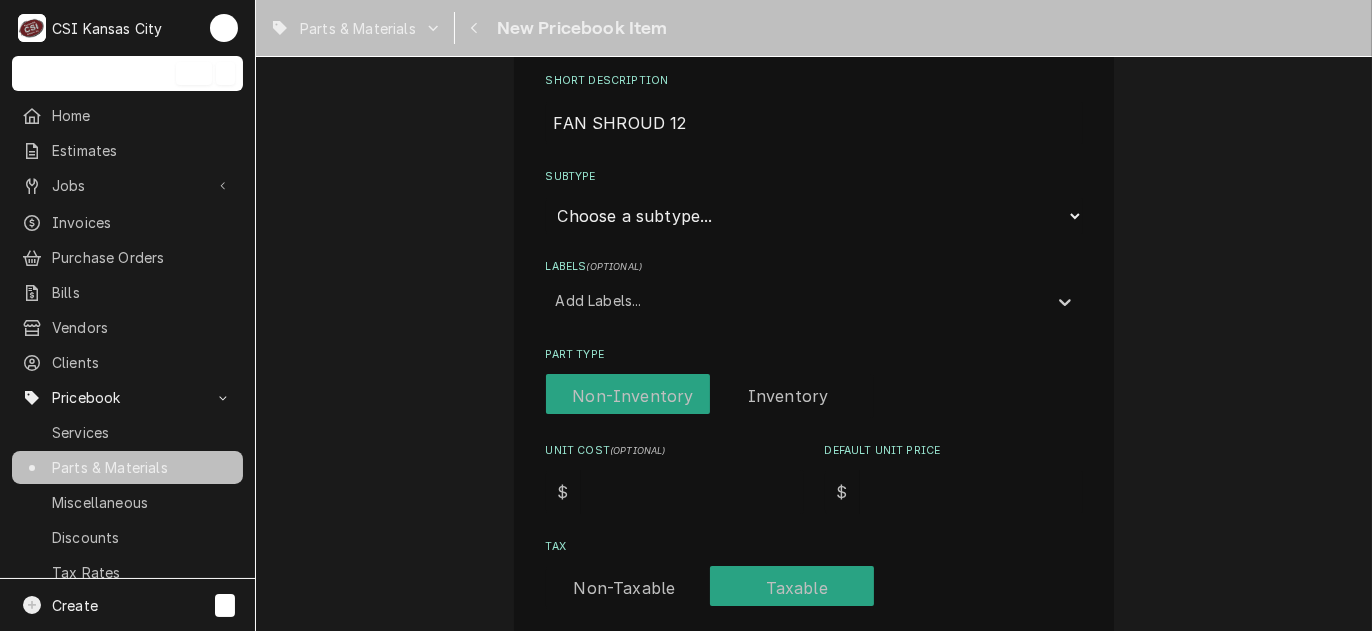 select on "45" 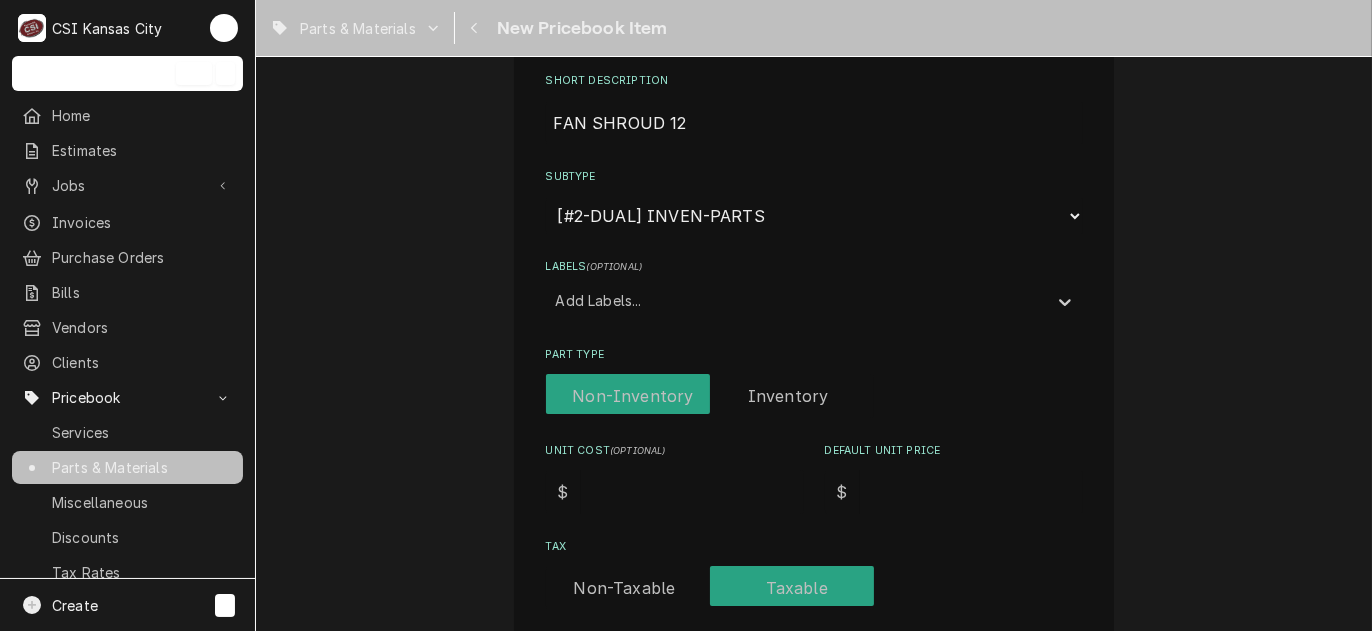 click on "Choose a subtype... [#2-DUAL] AFTERHRS-WH-CHG-2 [#2-DUAL] BEV-EQUIP [#2-DUAL] BEV-MATS [#2-DUAL] CONT-LABR-2 [#2-DUAL] CRANE-LIFT-2 [#2-DUAL] EQUIP-RENT-2 [#2-DUAL] INVEN-PARTS [#2-DUAL] MAINT-SUPPLY [#2-DUAL] MISC-EQUIP [#2-DUAL] MISC-NON-INVEN [#2-DUAL] PROJ-CONT-LABR-2 [#2-DUAL] PROJ-EQUIP [#2-DUAL] PROJ-MATS [#3-BILL] SHOP-TOOLS" at bounding box center [814, 216] 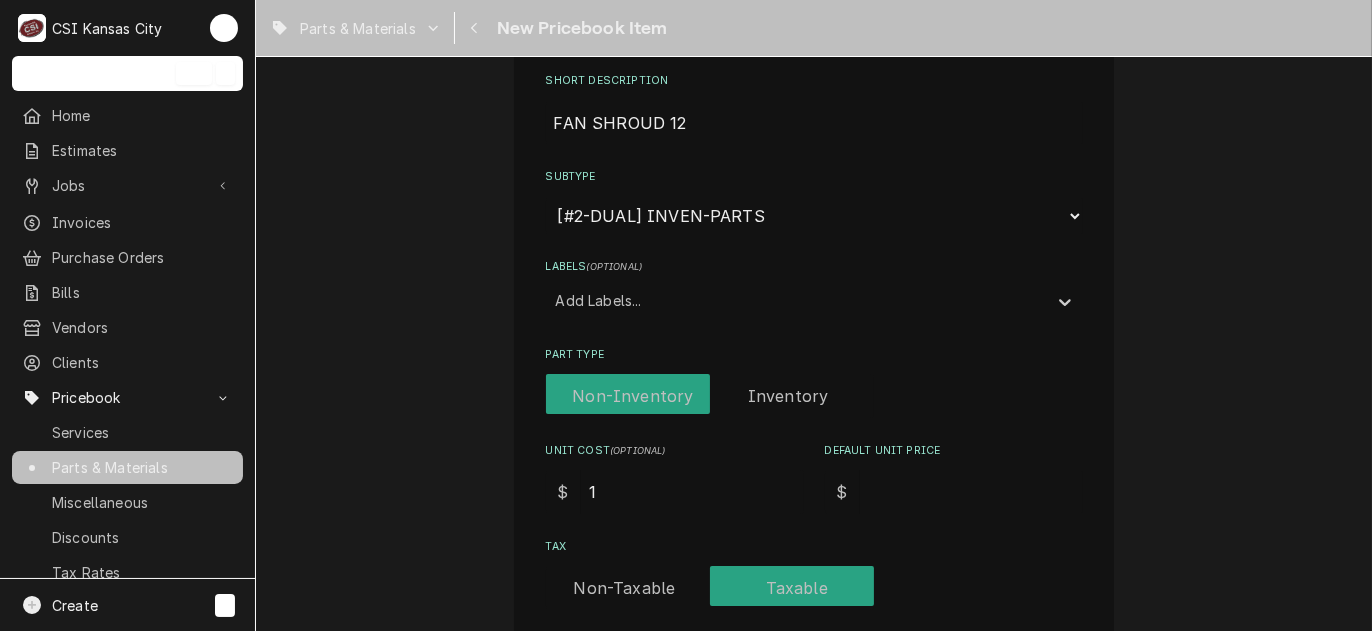 type on "x" 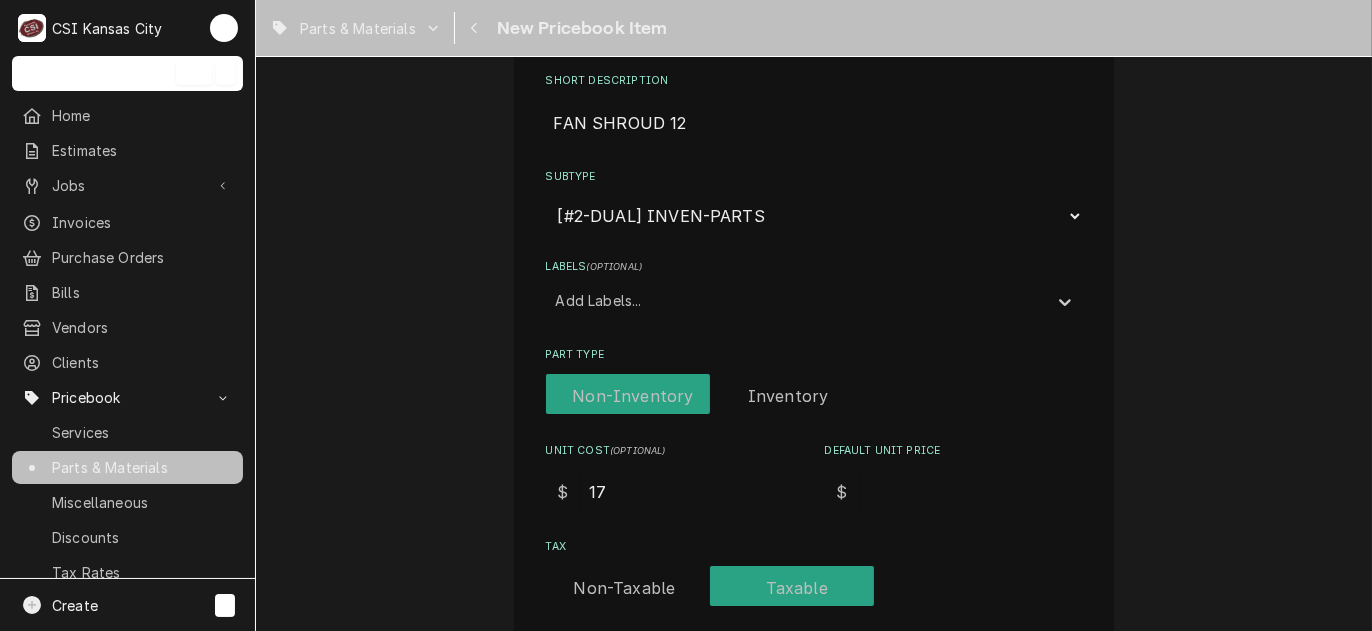 type on "x" 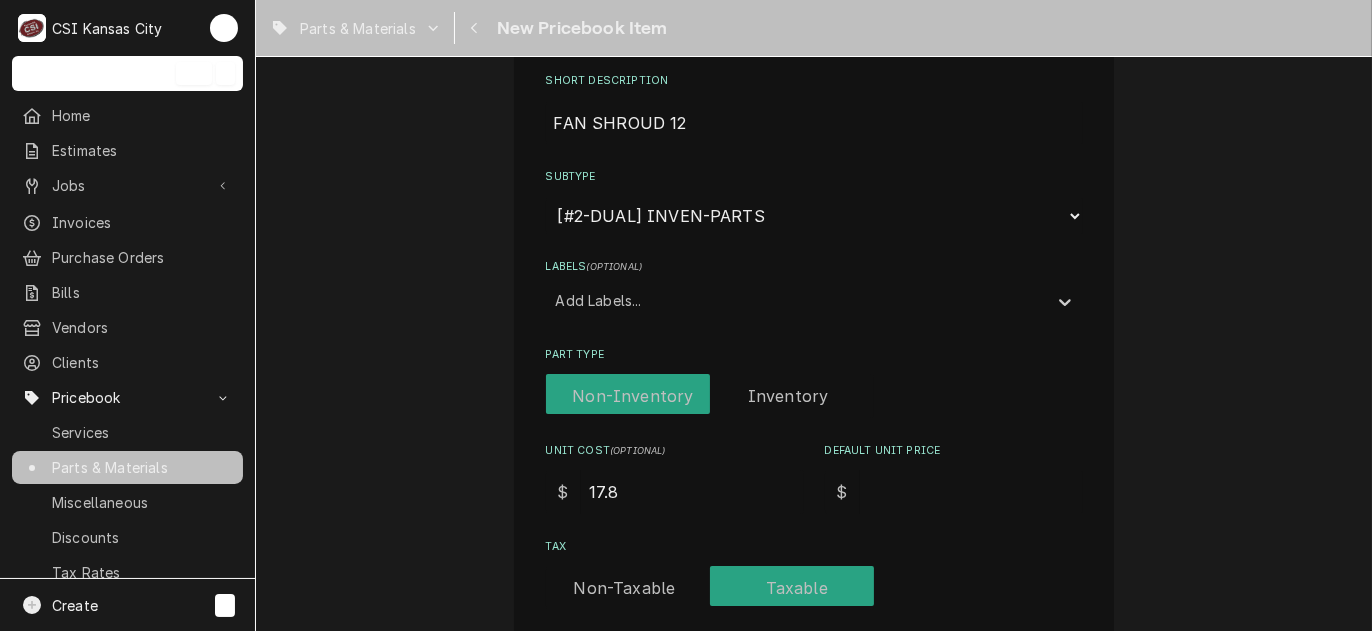 type on "x" 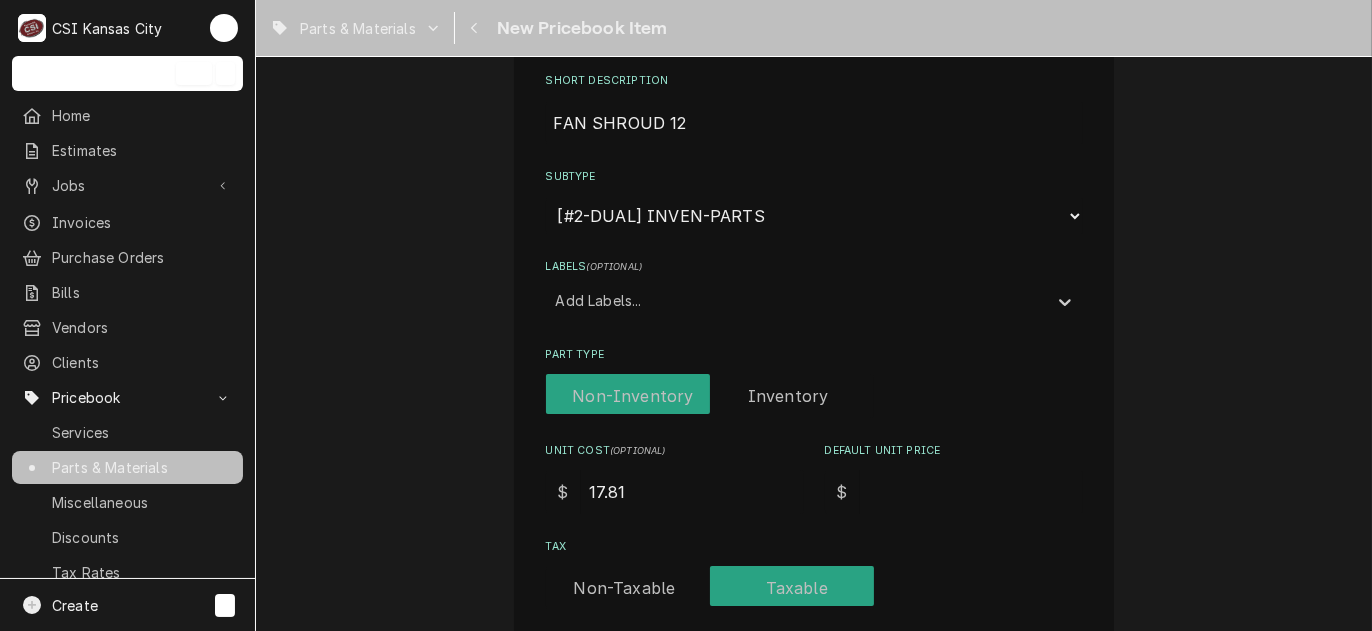 type on "17.81" 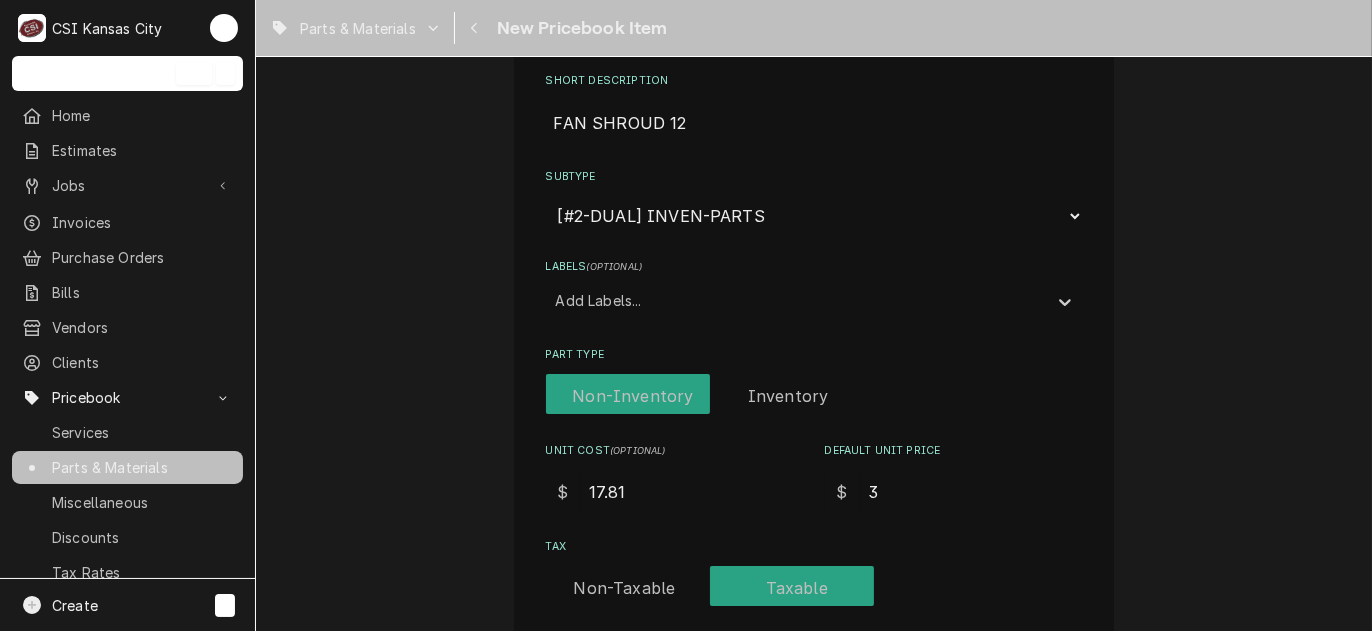 type on "x" 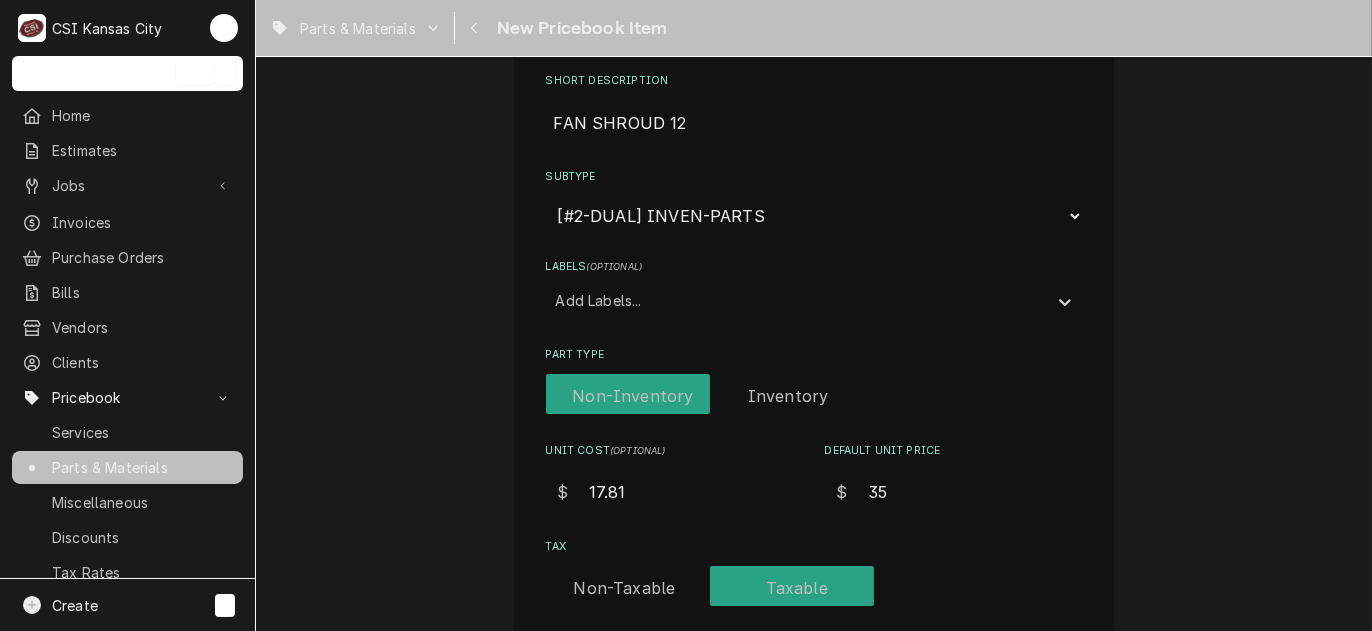type on "x" 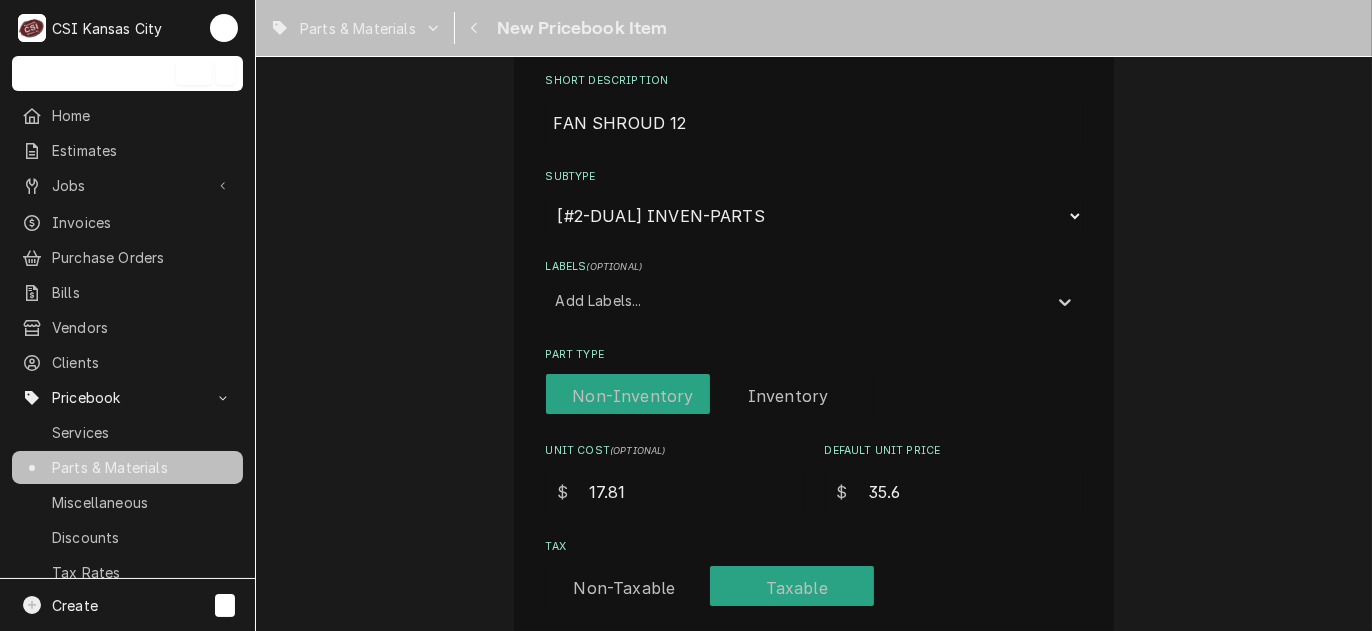type on "x" 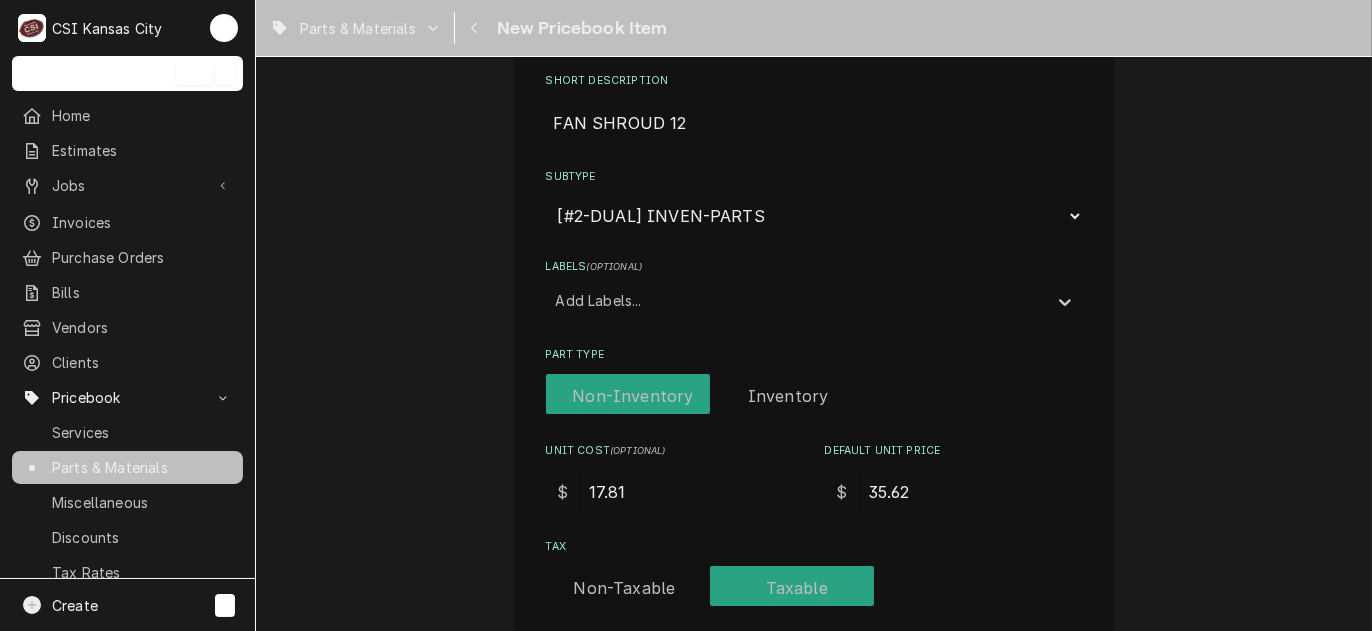 type on "35.62" 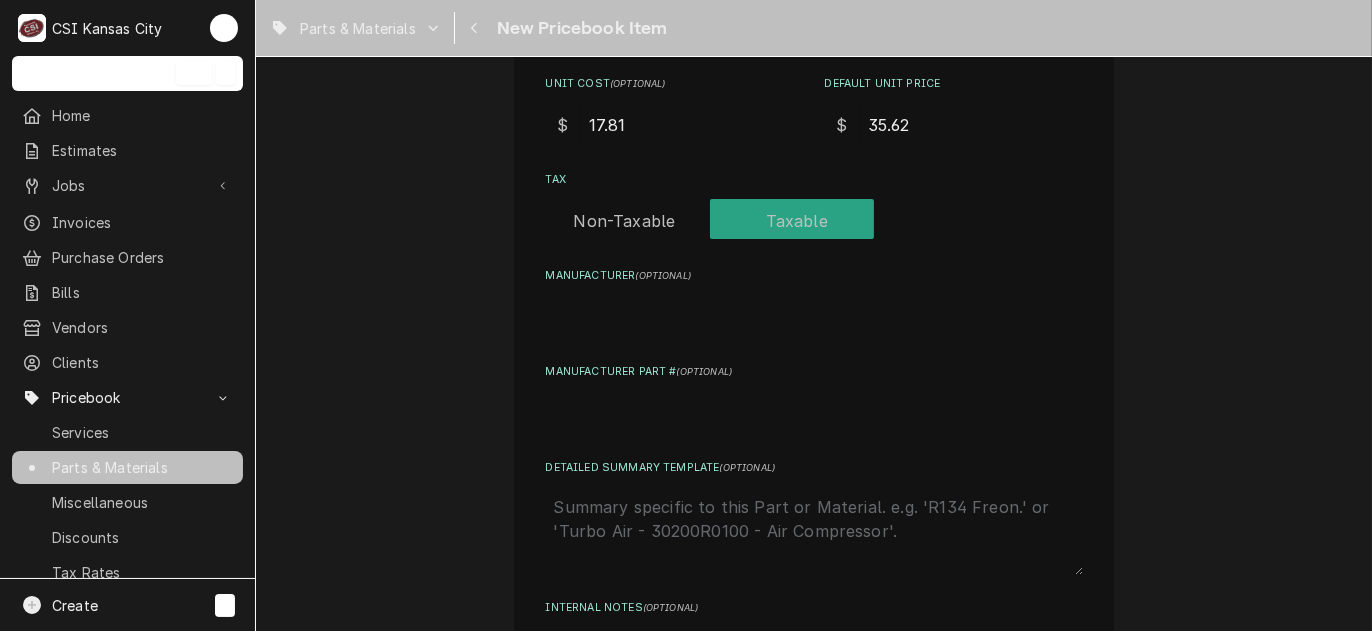 scroll, scrollTop: 700, scrollLeft: 0, axis: vertical 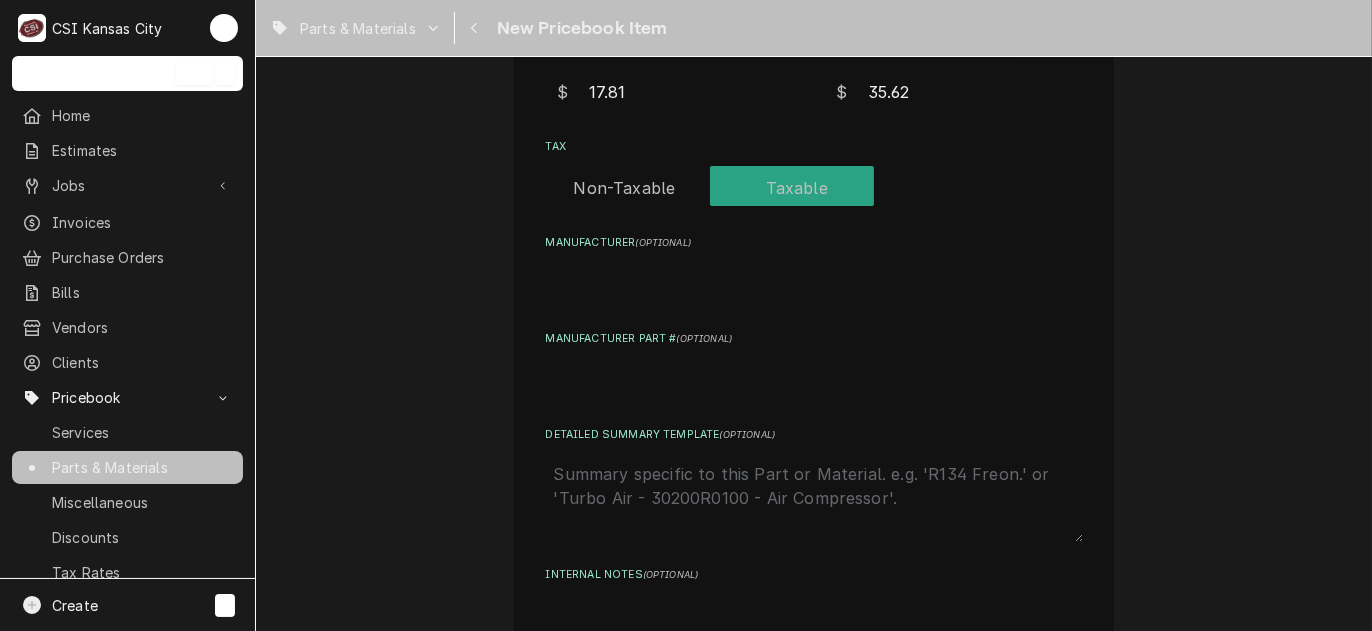 click on "Manufacturer Part #  ( optional )" at bounding box center [814, 380] 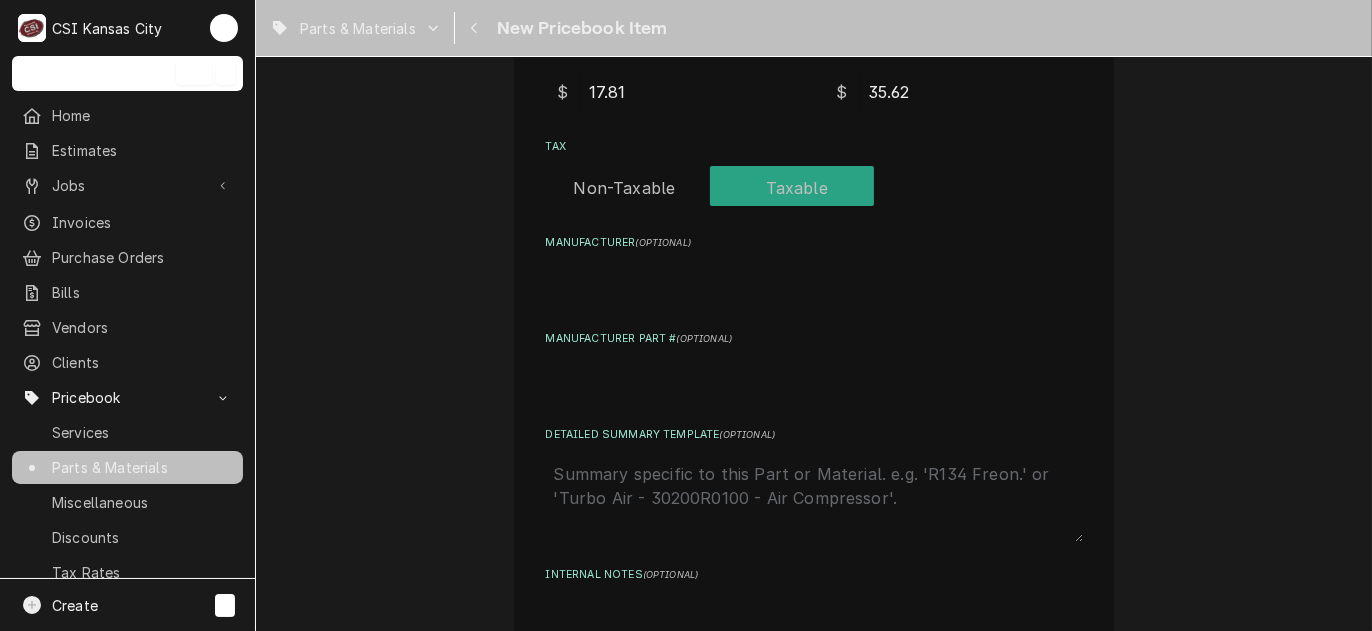 type on "x" 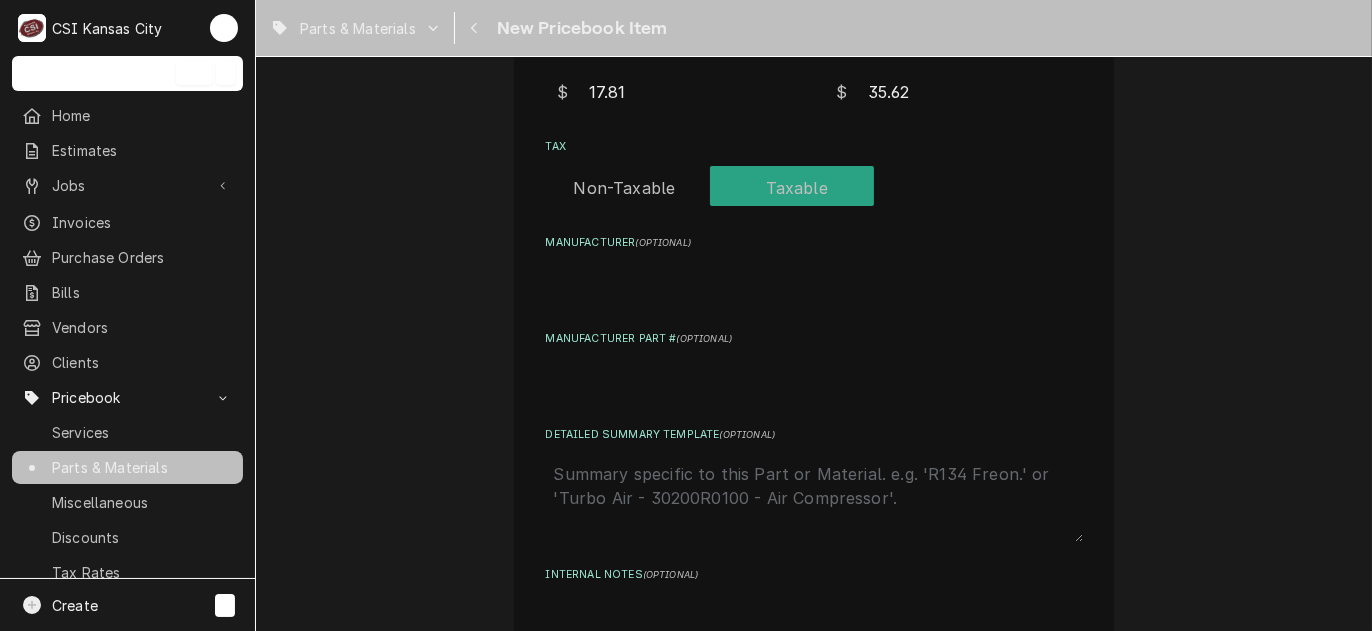 type on "S" 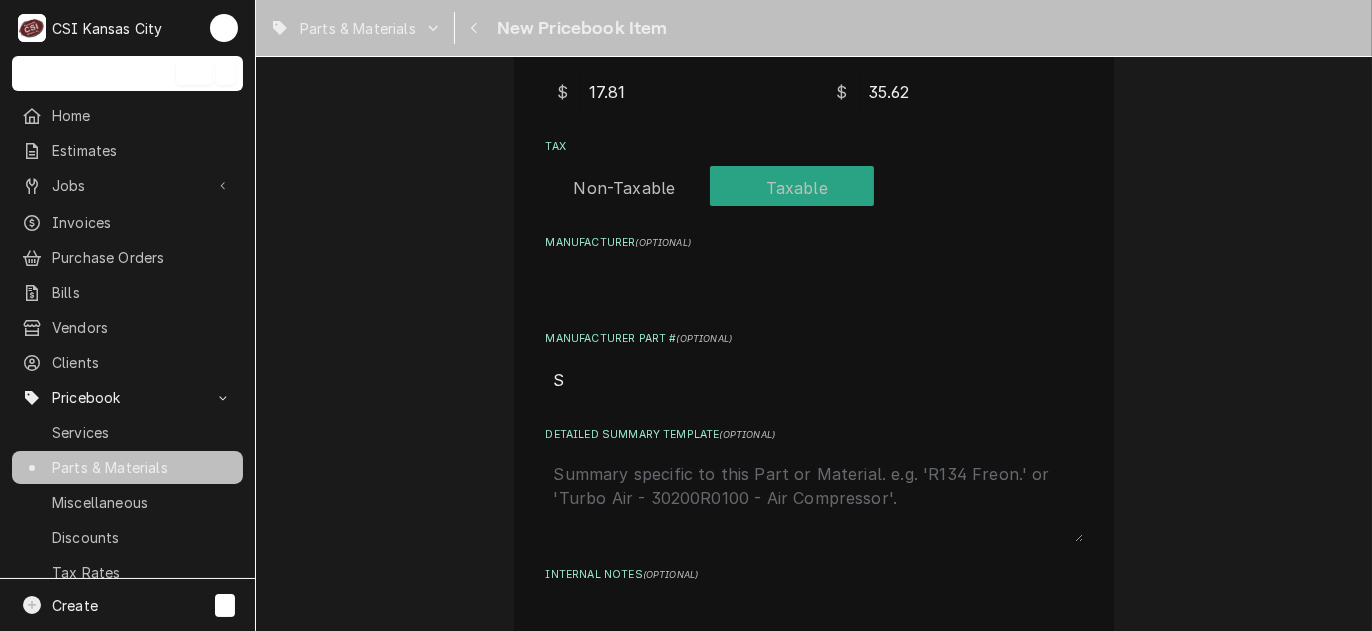 type on "x" 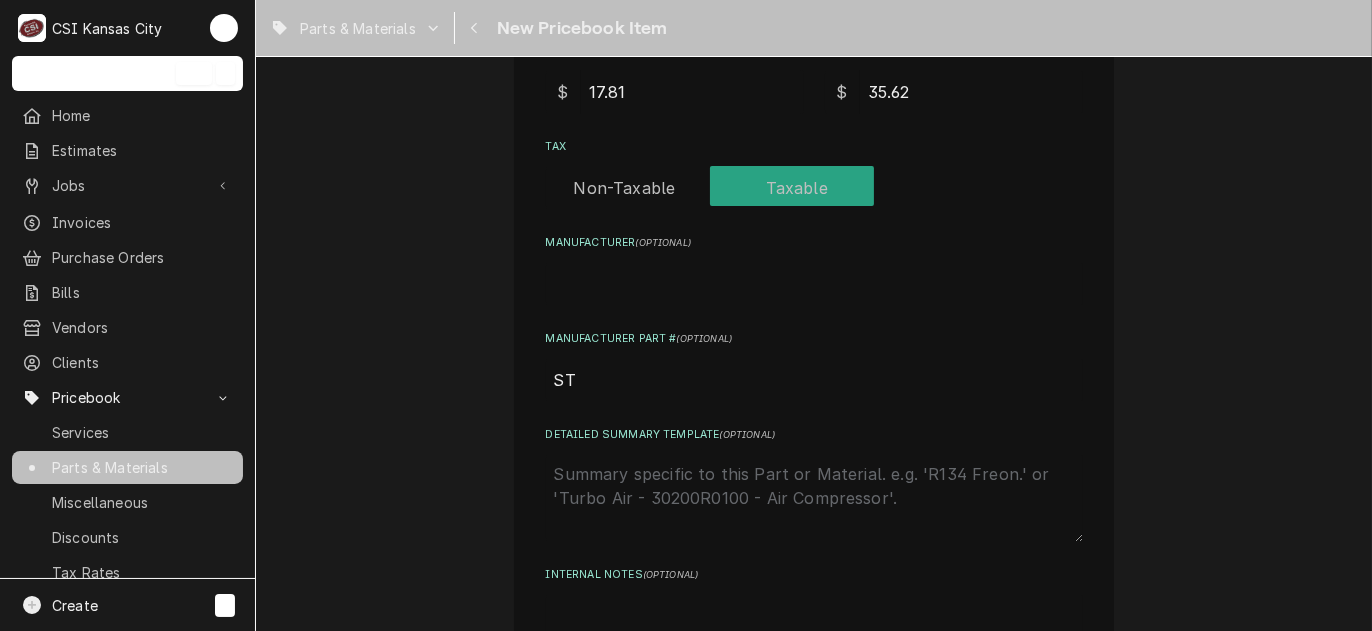 type on "x" 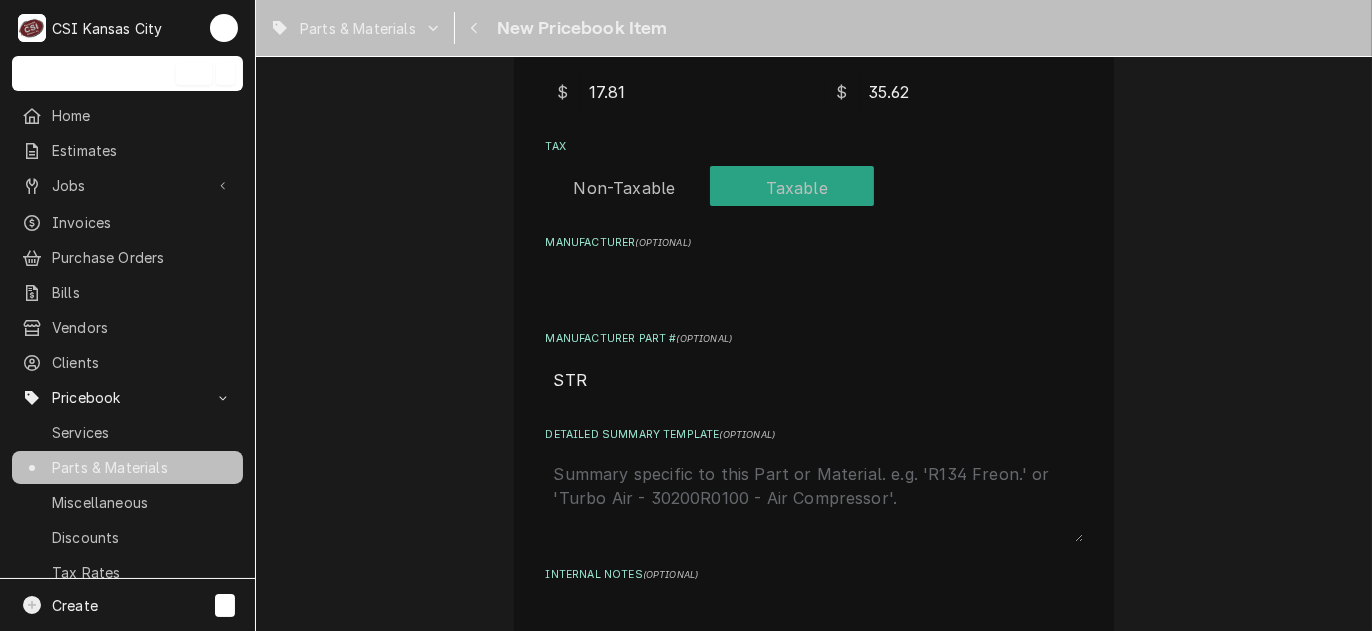 type on "x" 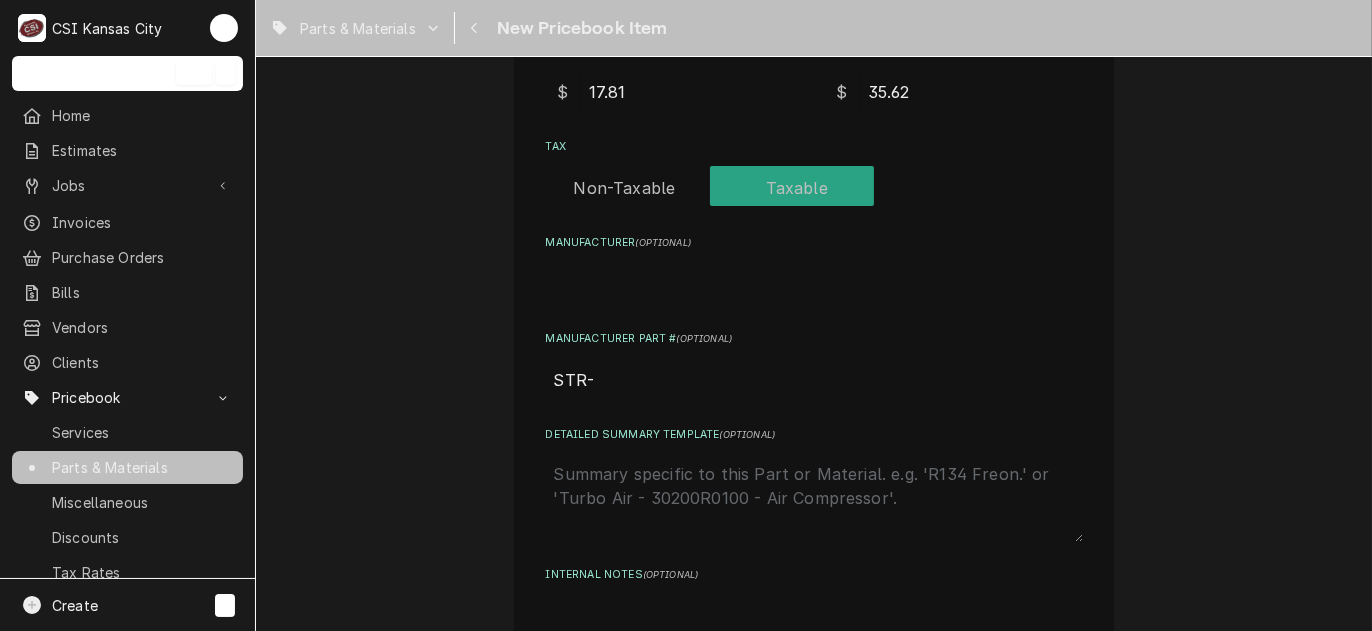 type on "STR-" 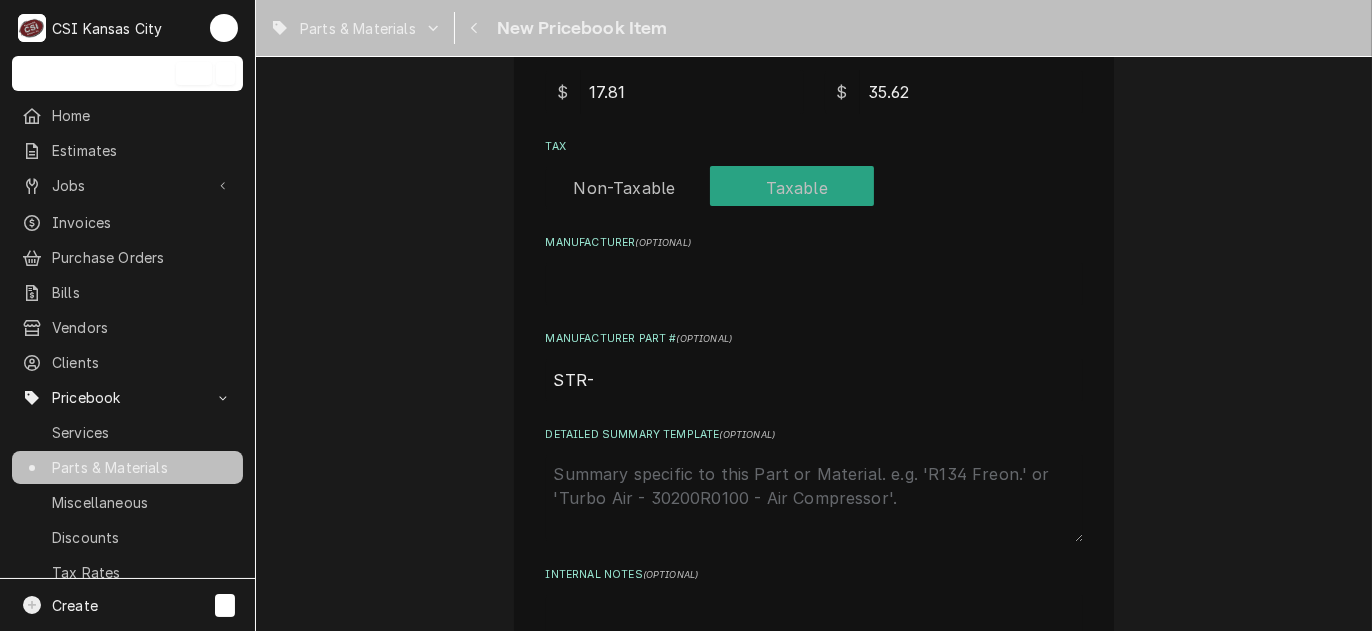 click on "STR-" at bounding box center [814, 380] 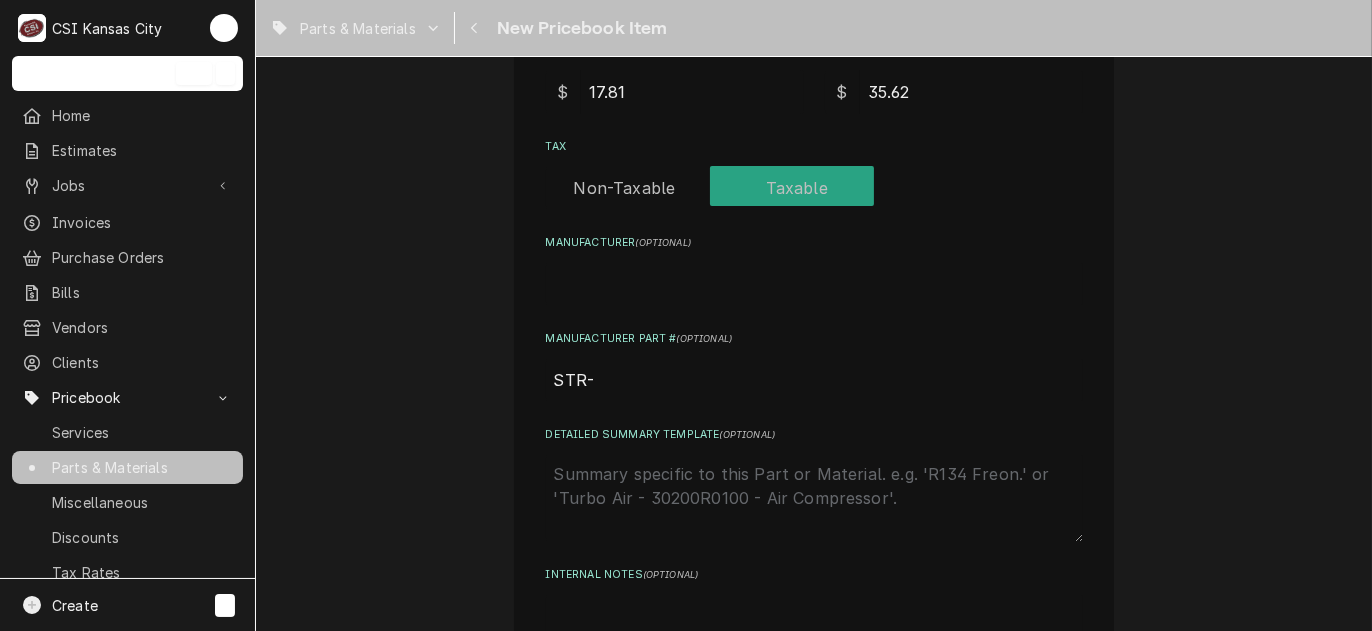 paste on "54332" 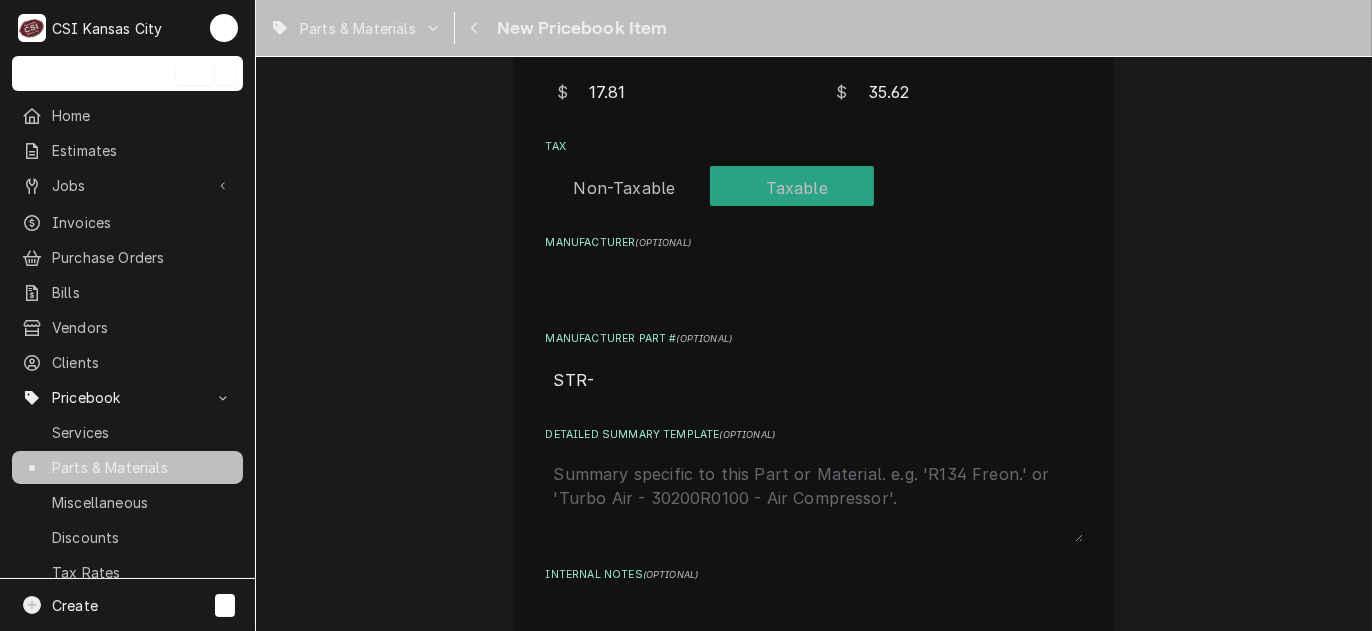 type on "x" 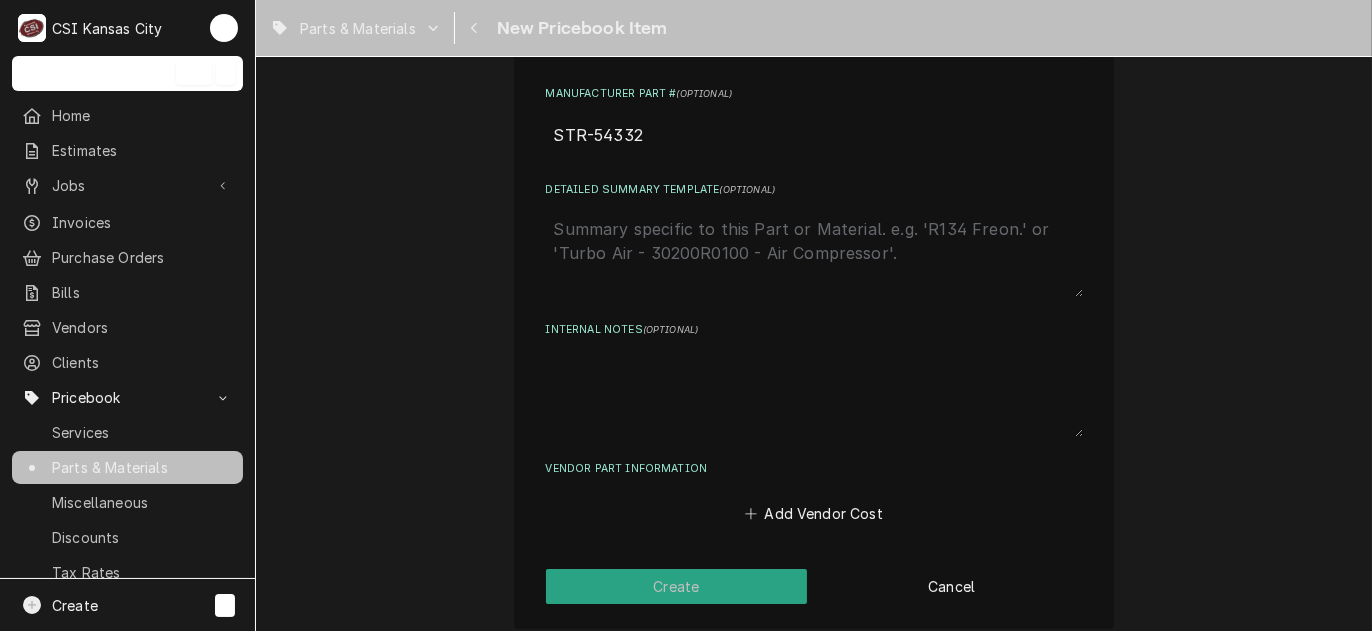 scroll, scrollTop: 955, scrollLeft: 0, axis: vertical 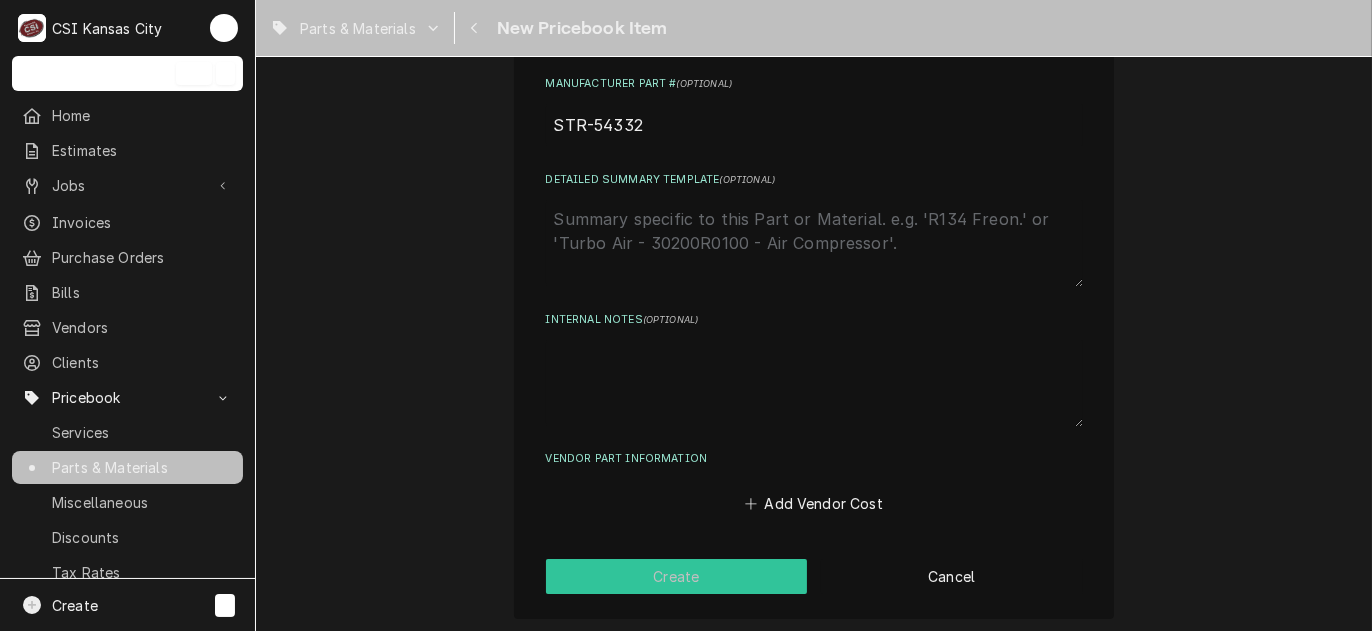 type on "STR-54332" 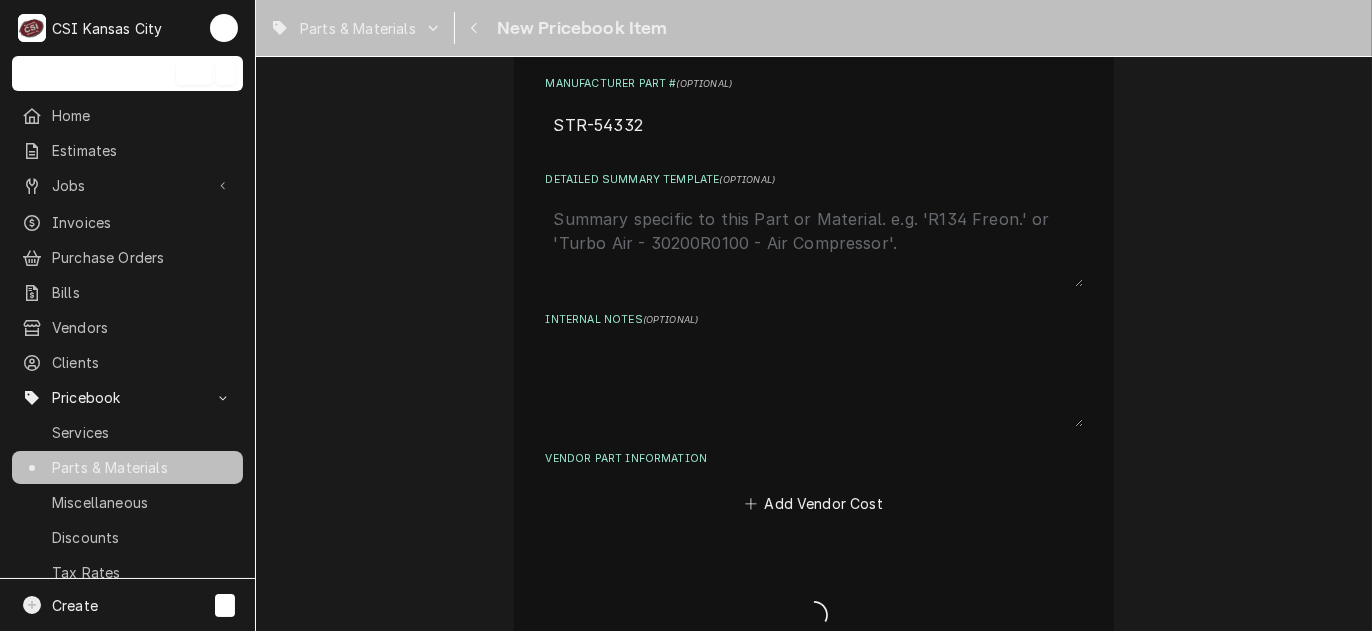 type on "x" 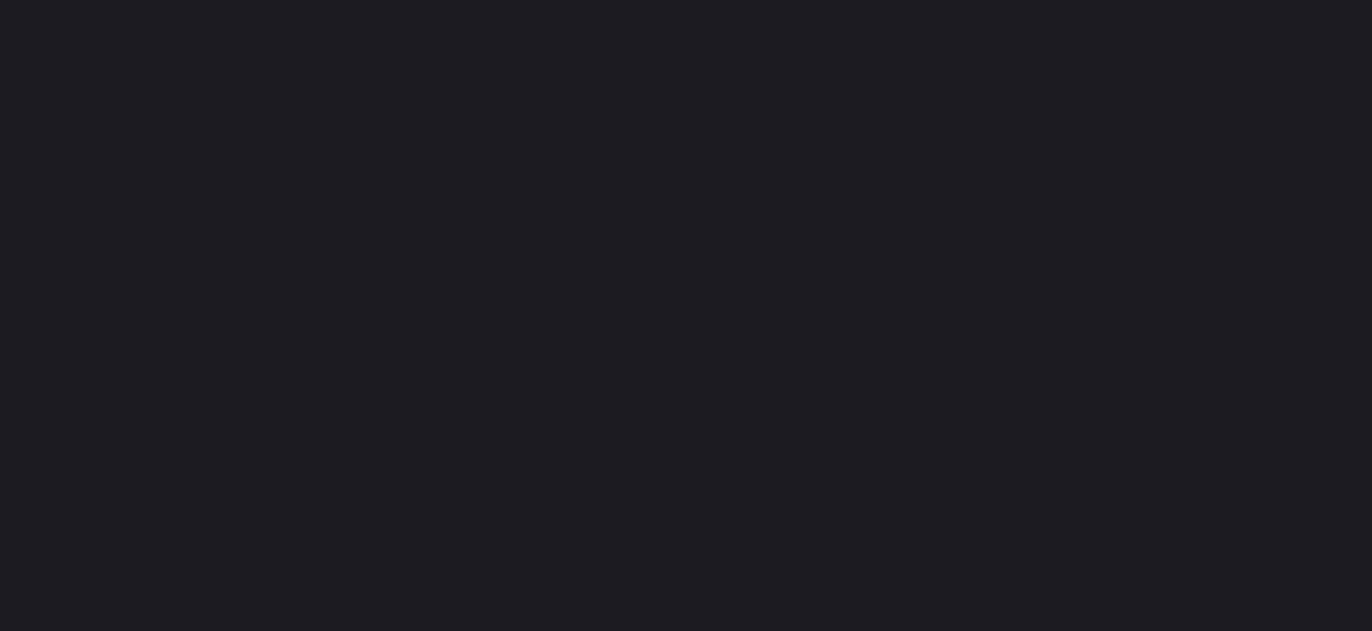 scroll, scrollTop: 0, scrollLeft: 0, axis: both 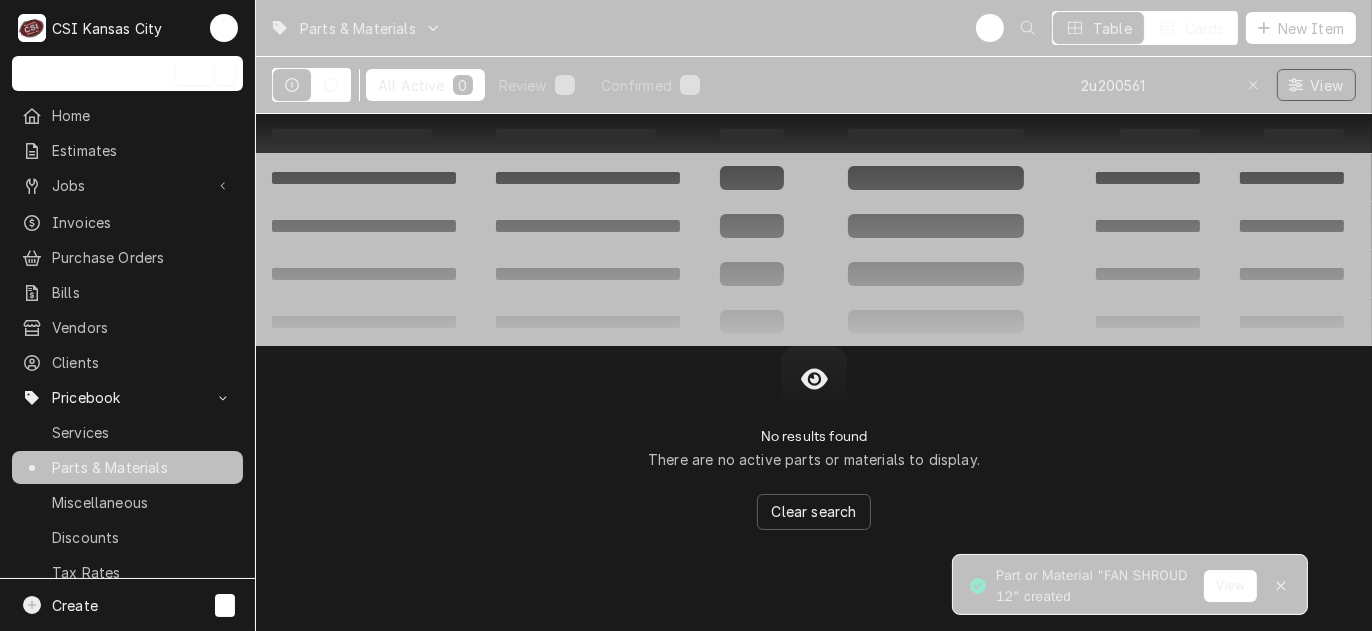 click on "Part or Material "FAN SHROUD 12" created" at bounding box center (1100, 586) 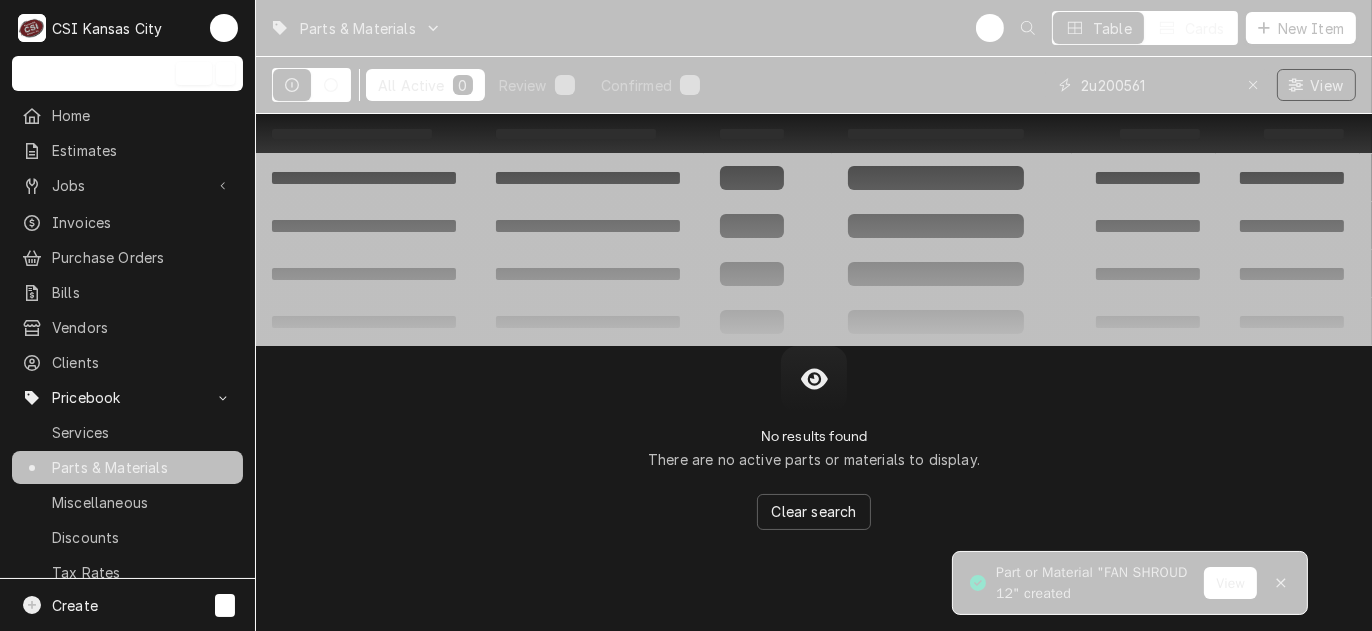 drag, startPoint x: 1162, startPoint y: 86, endPoint x: 904, endPoint y: 88, distance: 258.00775 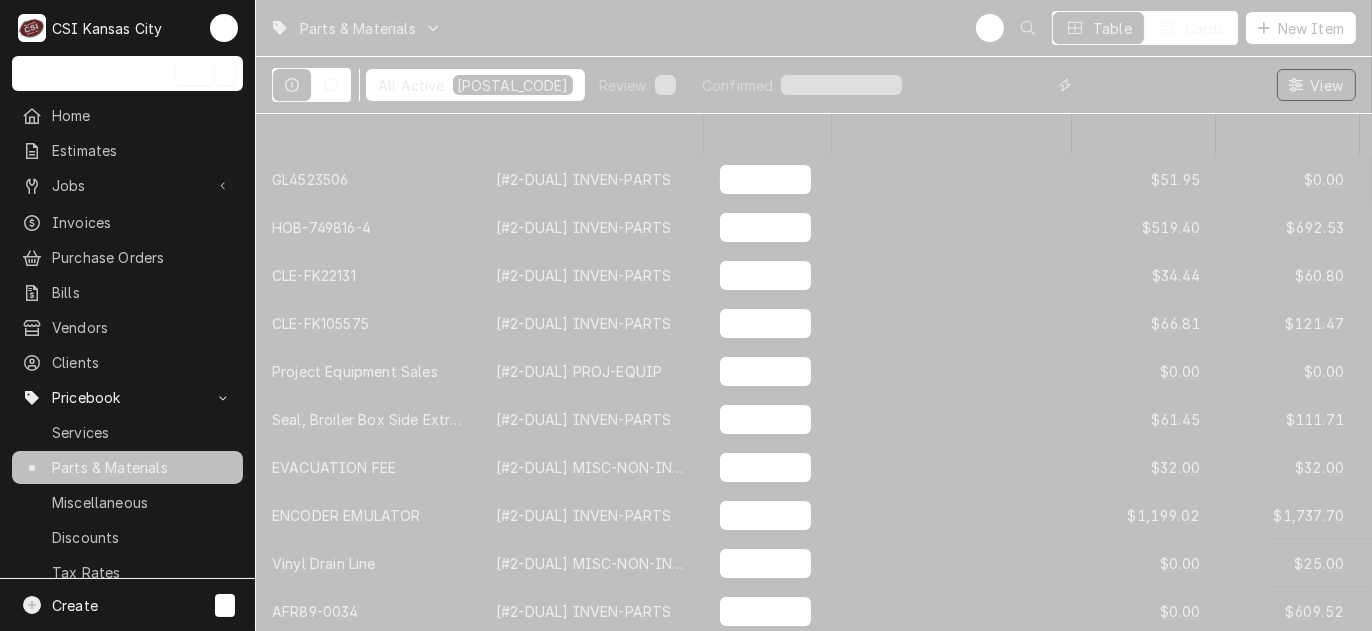 drag, startPoint x: 1210, startPoint y: 78, endPoint x: 1150, endPoint y: 87, distance: 60.671246 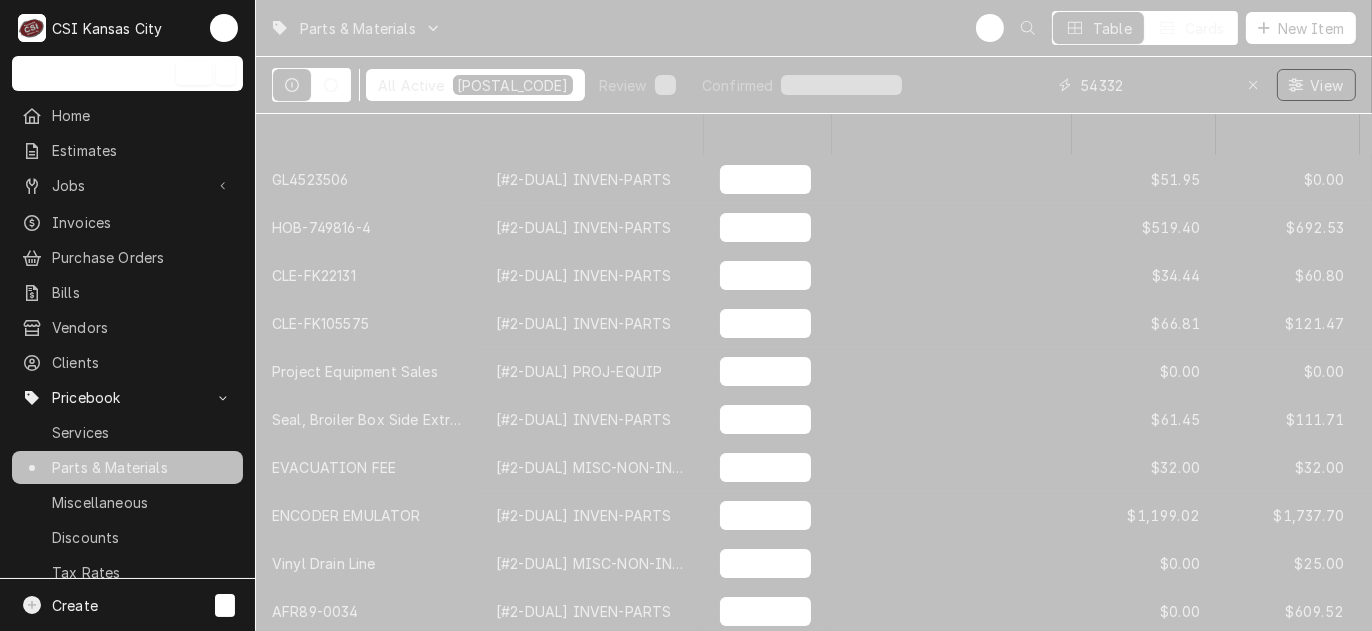 type on "54332" 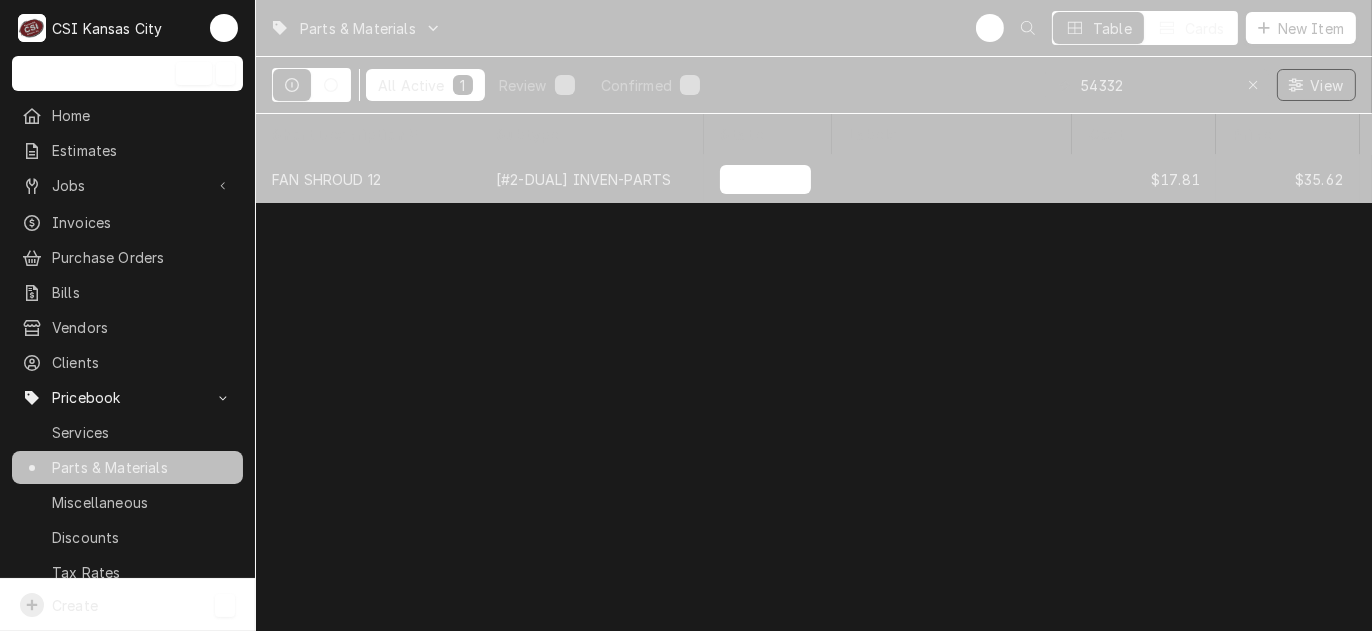click on "Create C" at bounding box center [127, 605] 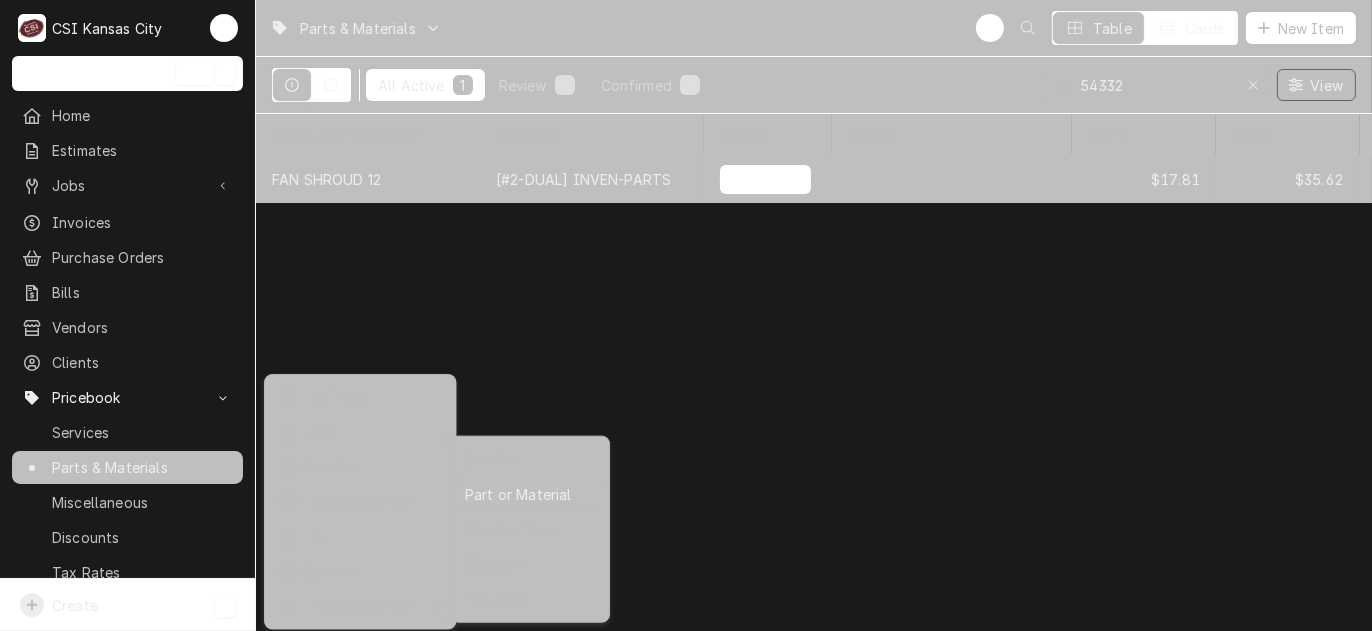 click on "Part or Material" at bounding box center (530, 494) 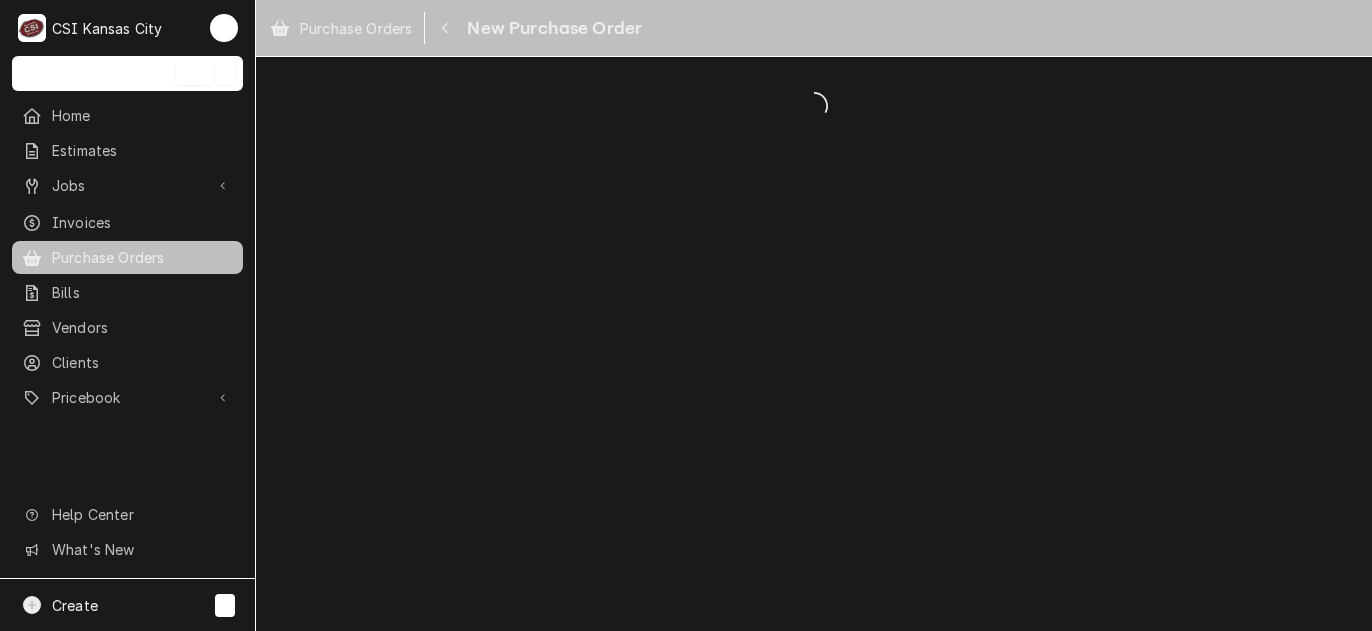 scroll, scrollTop: 0, scrollLeft: 0, axis: both 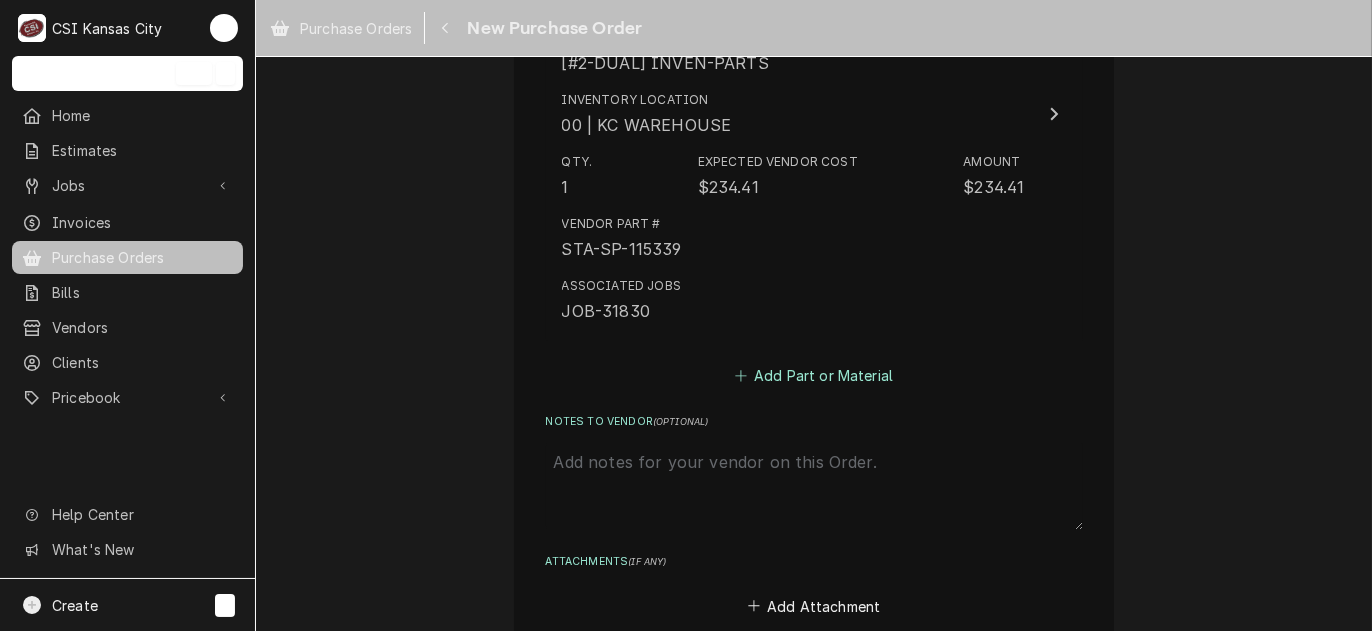 click on "Add Part or Material" at bounding box center [813, 376] 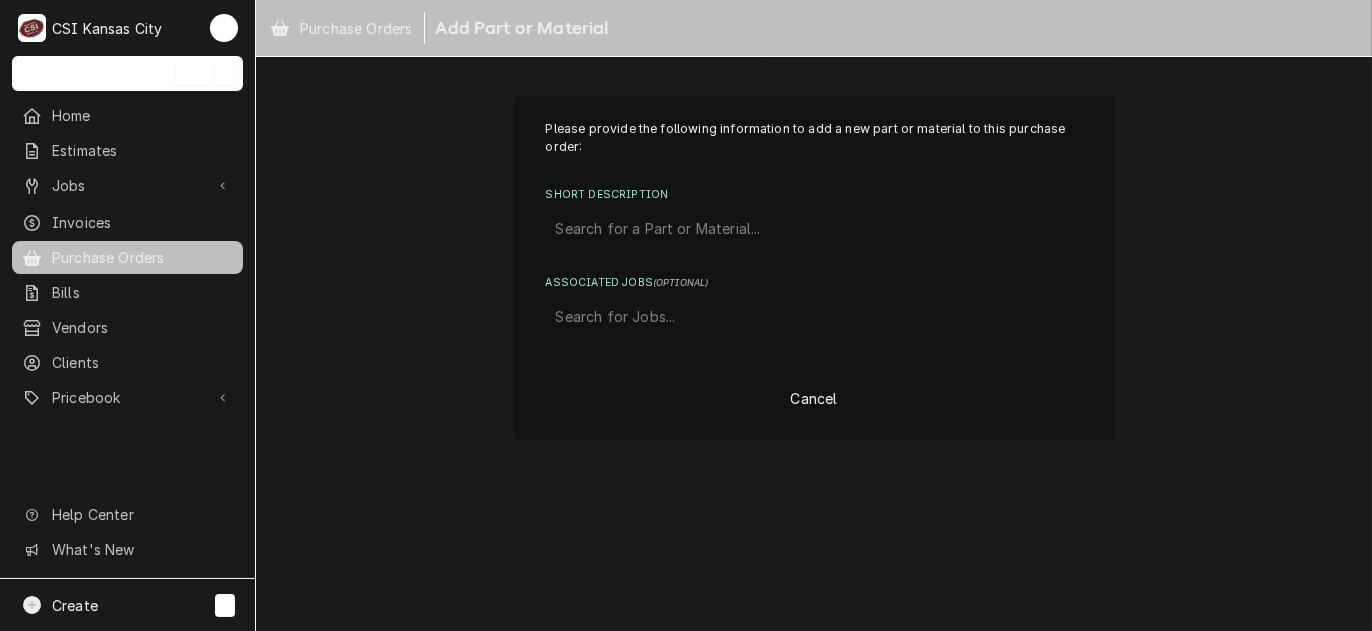 click at bounding box center [814, 229] 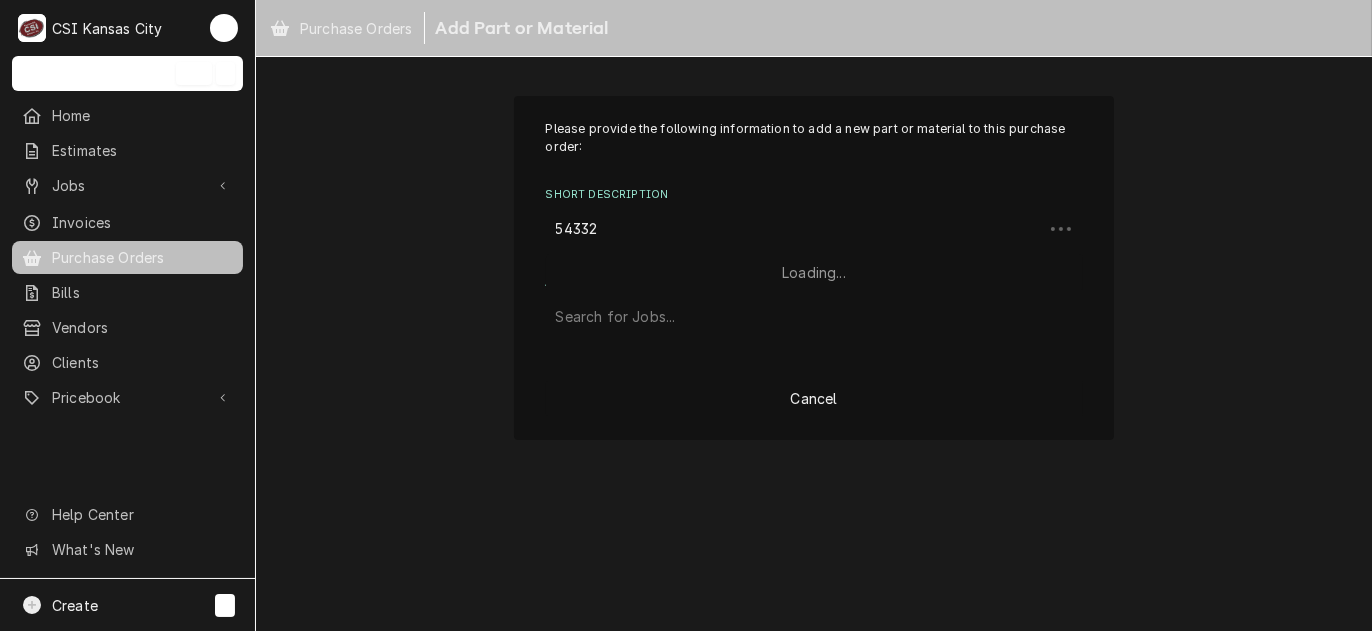 type on "54332" 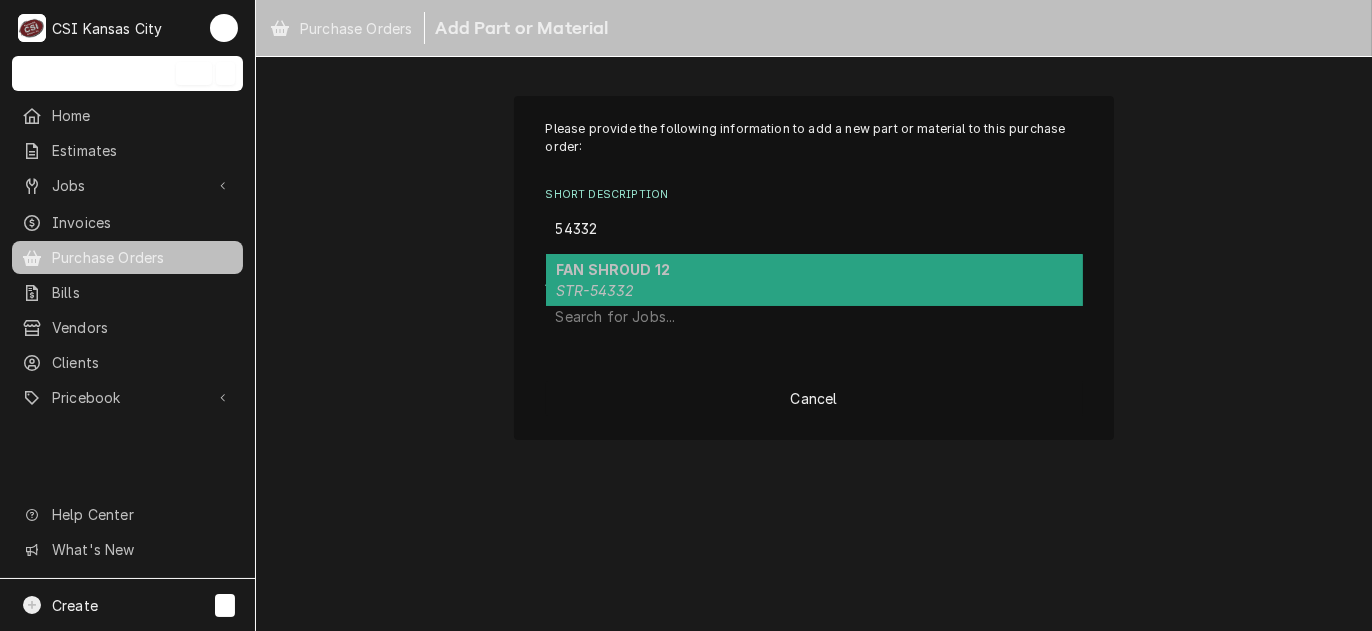 click on "FAN SHROUD 12" at bounding box center (613, 269) 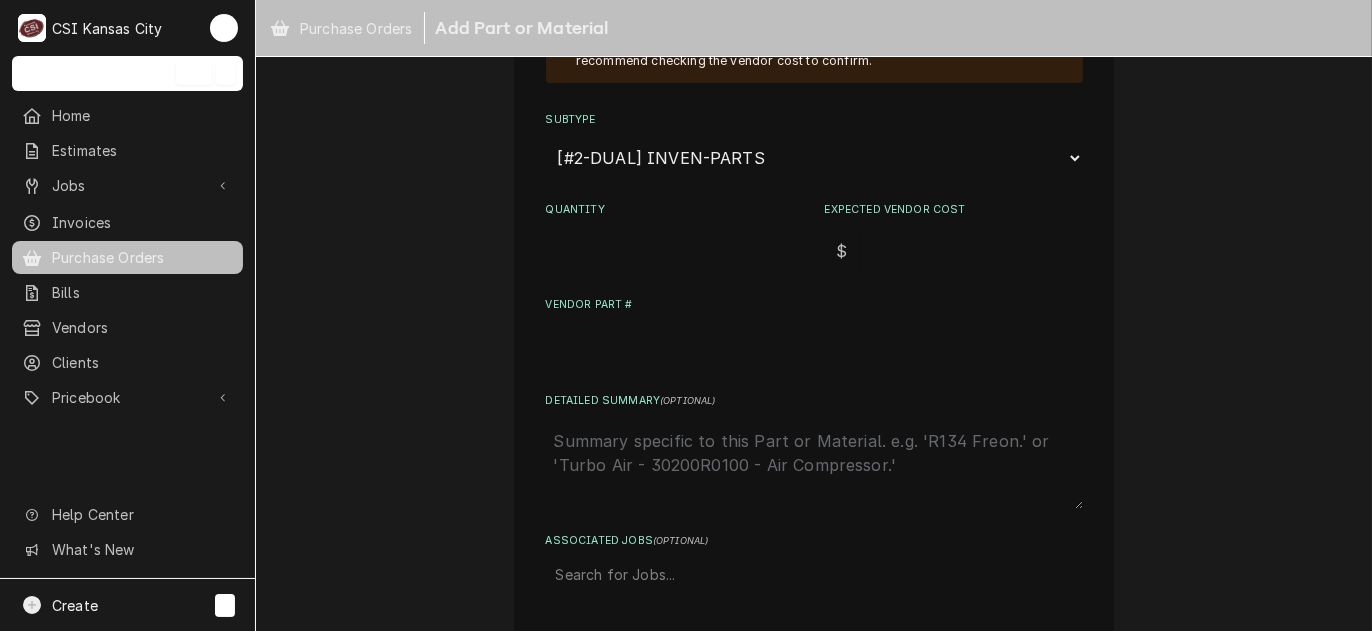 scroll, scrollTop: 400, scrollLeft: 0, axis: vertical 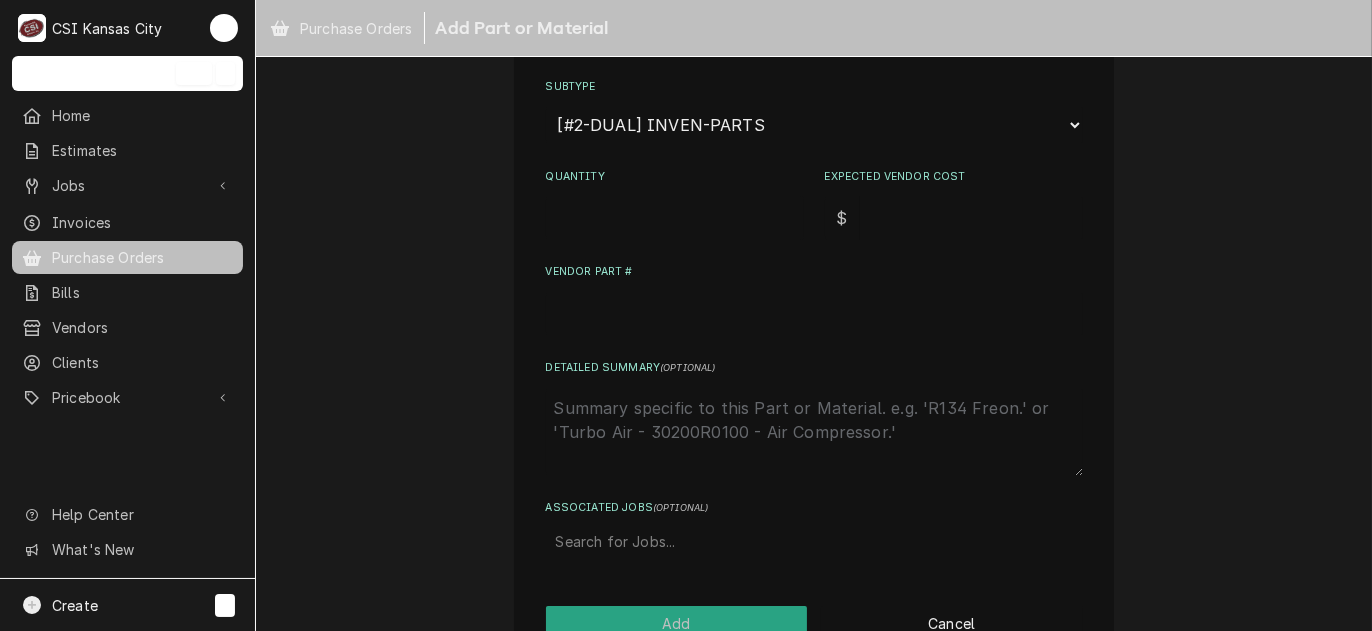 click on "Quantity" at bounding box center (675, 218) 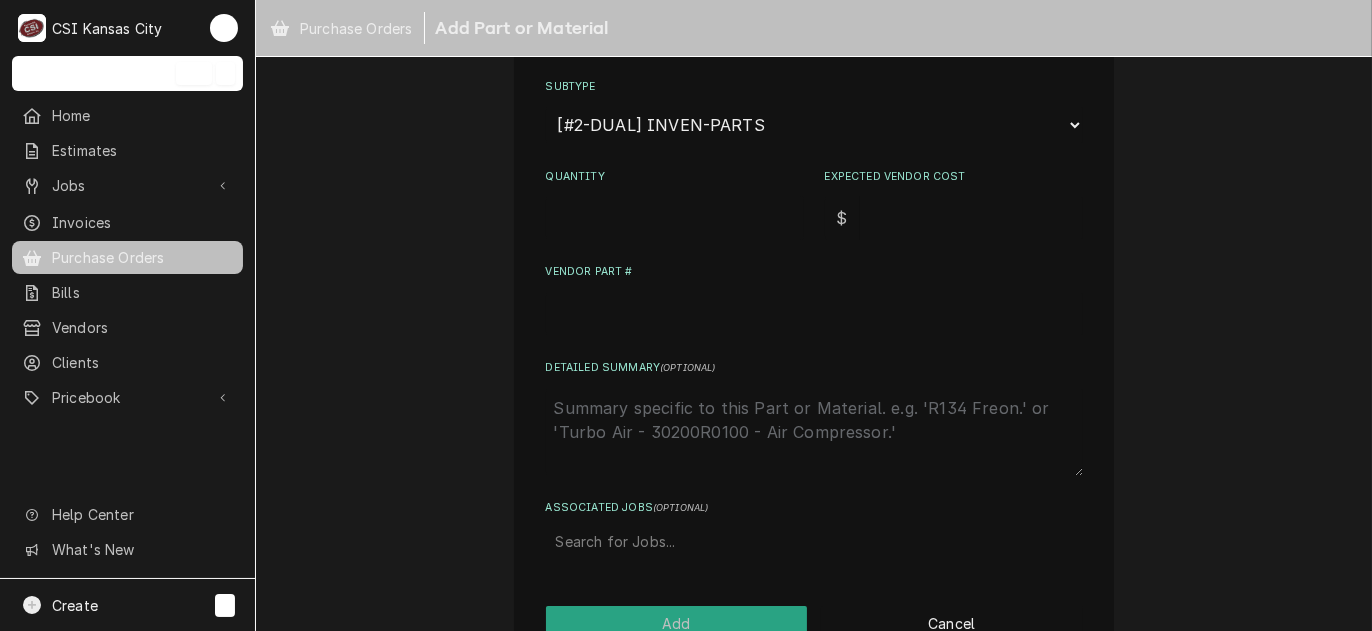type on "x" 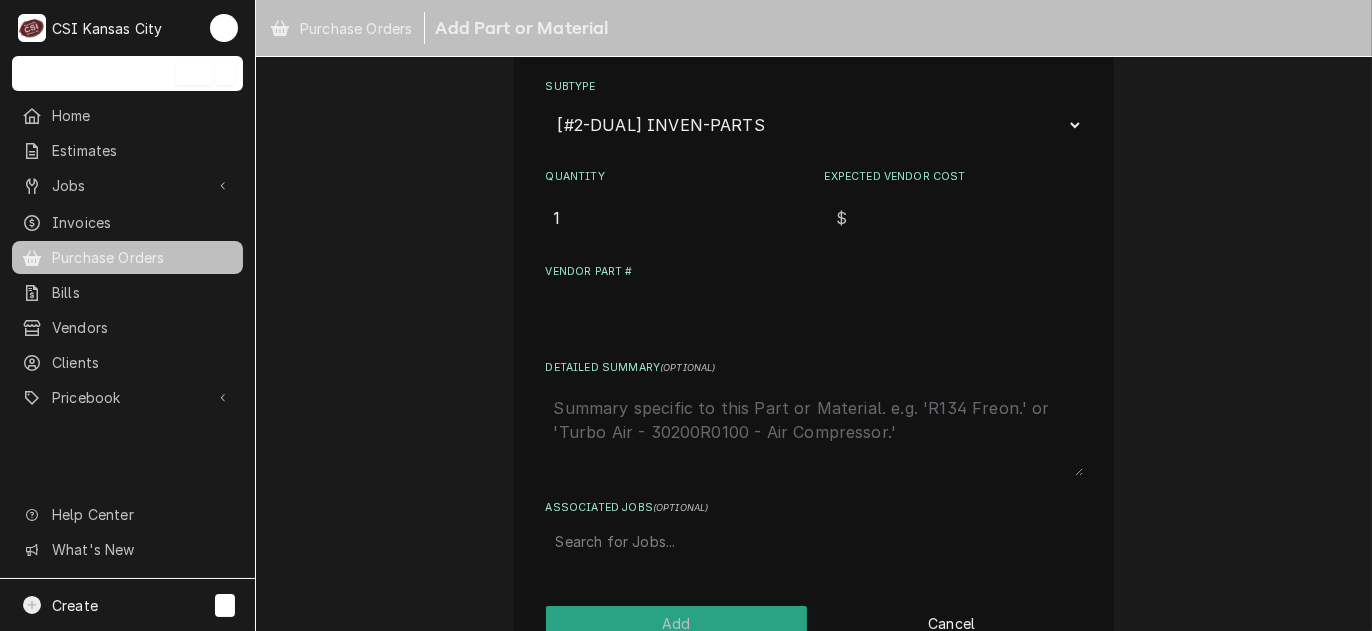 type on "1" 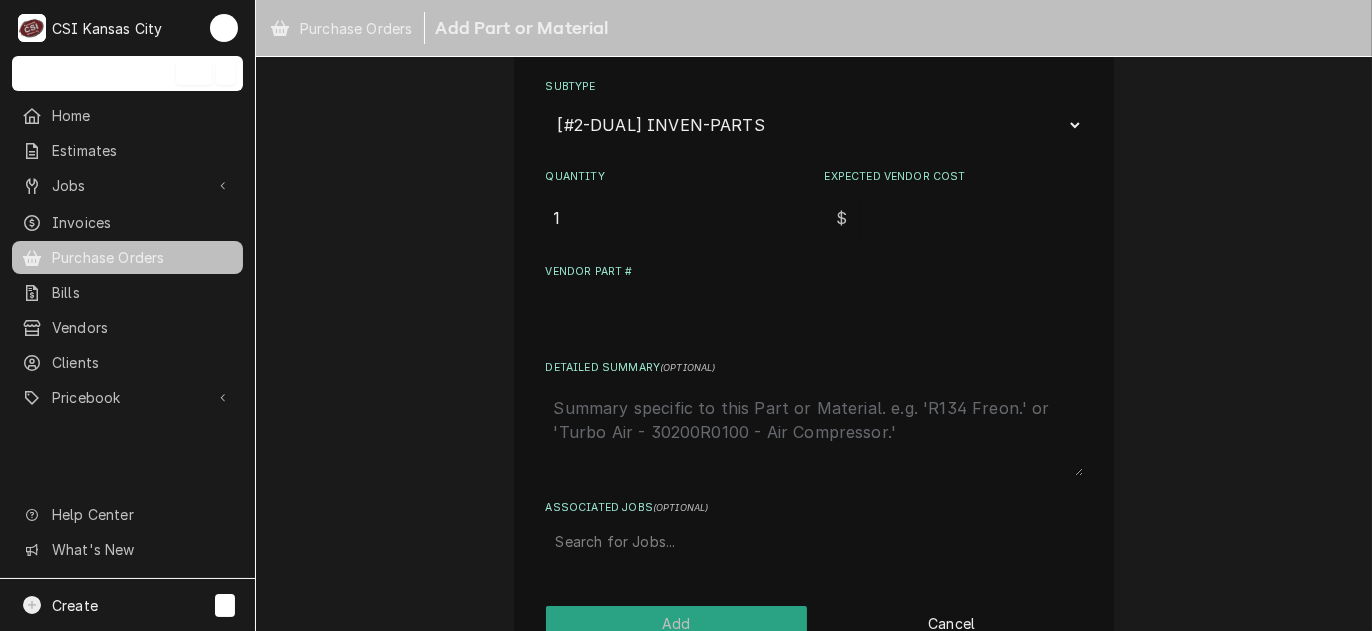 type on "x" 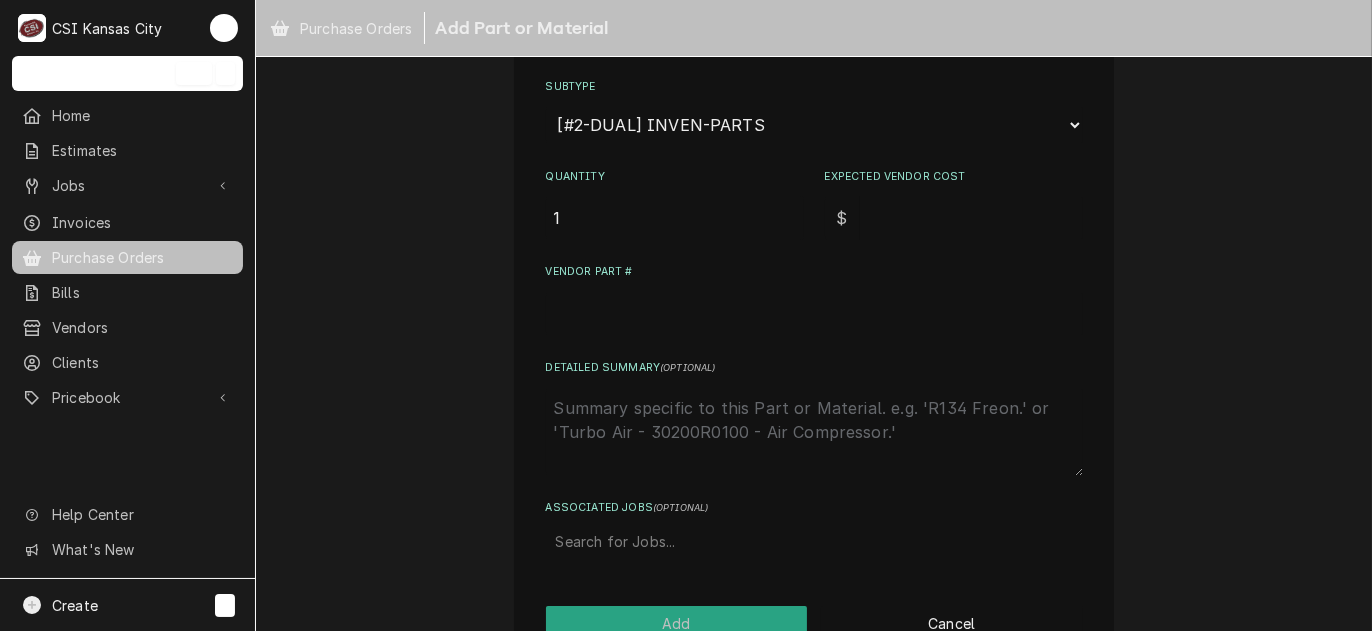 type on "1" 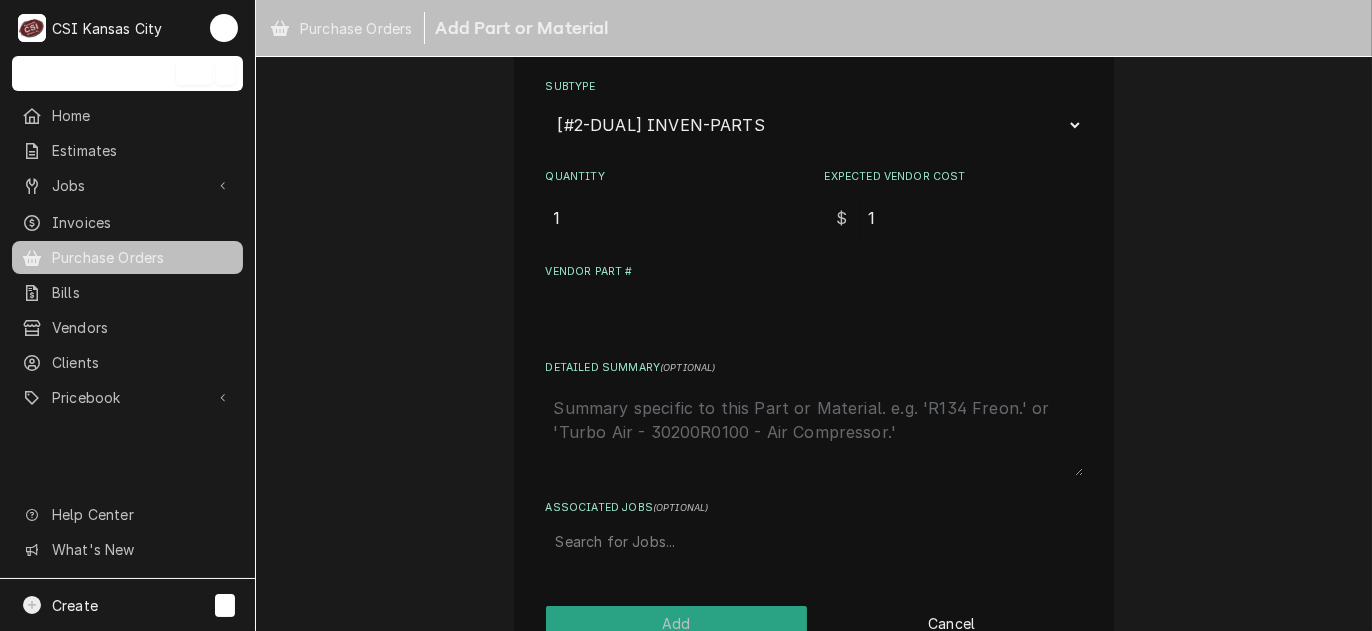 type on "x" 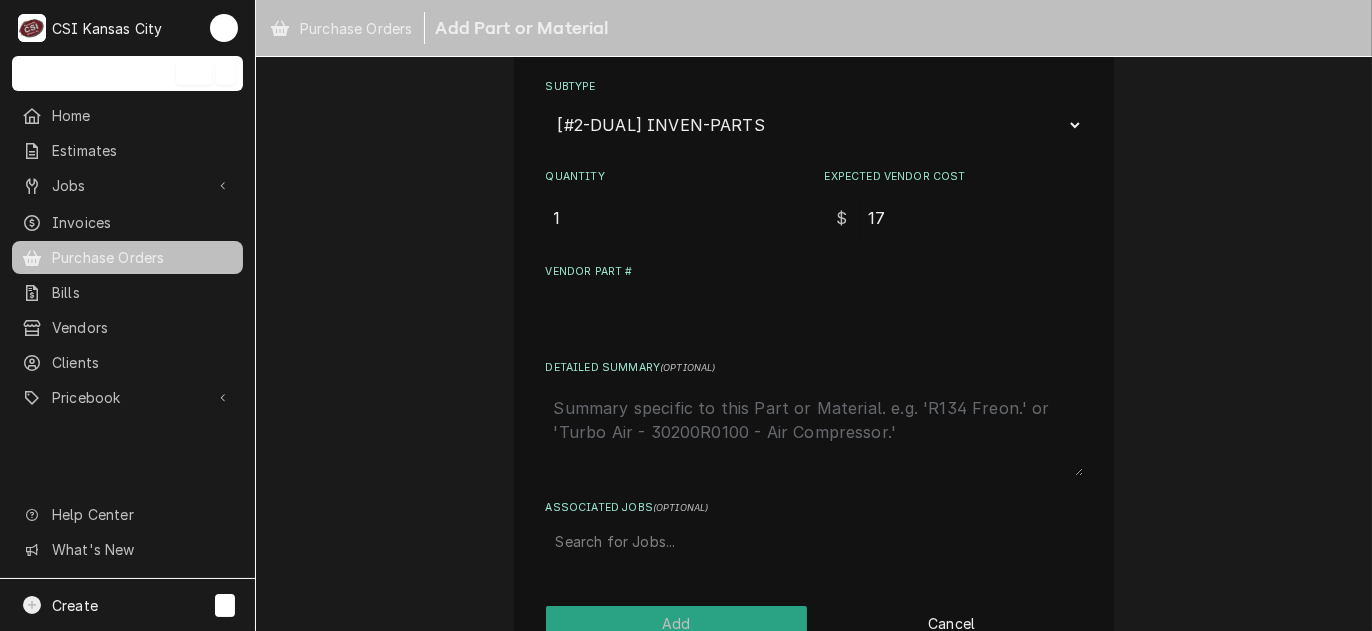 type on "x" 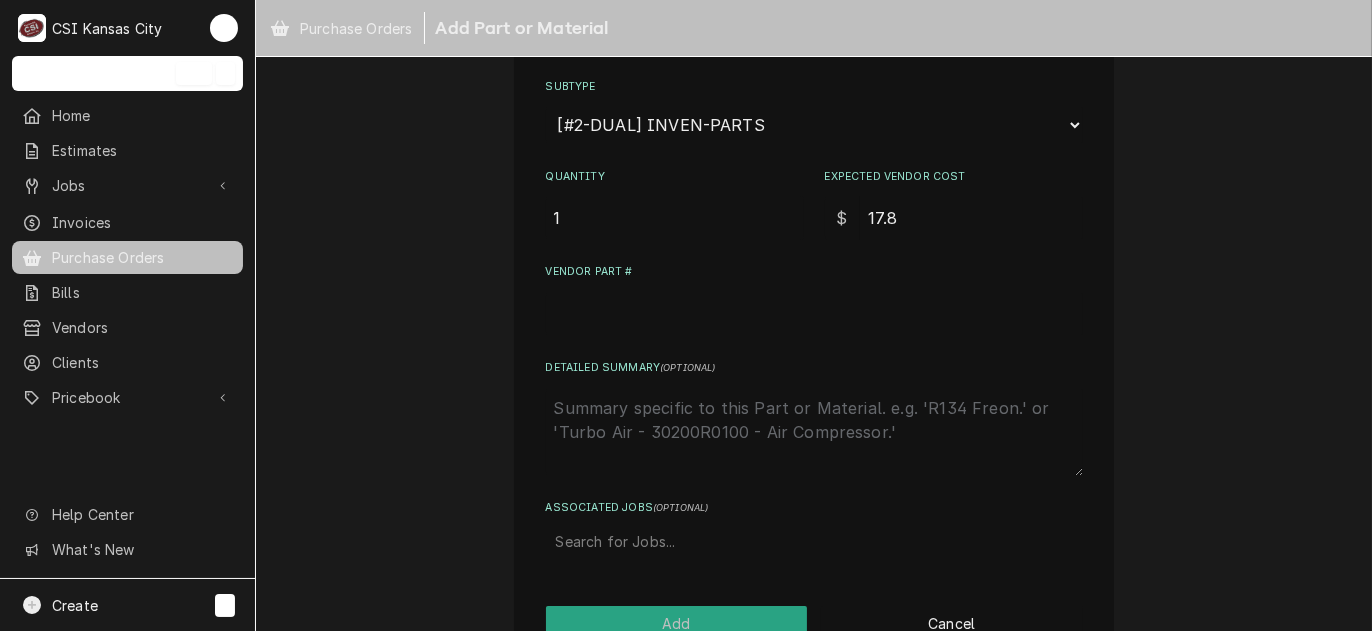 type on "x" 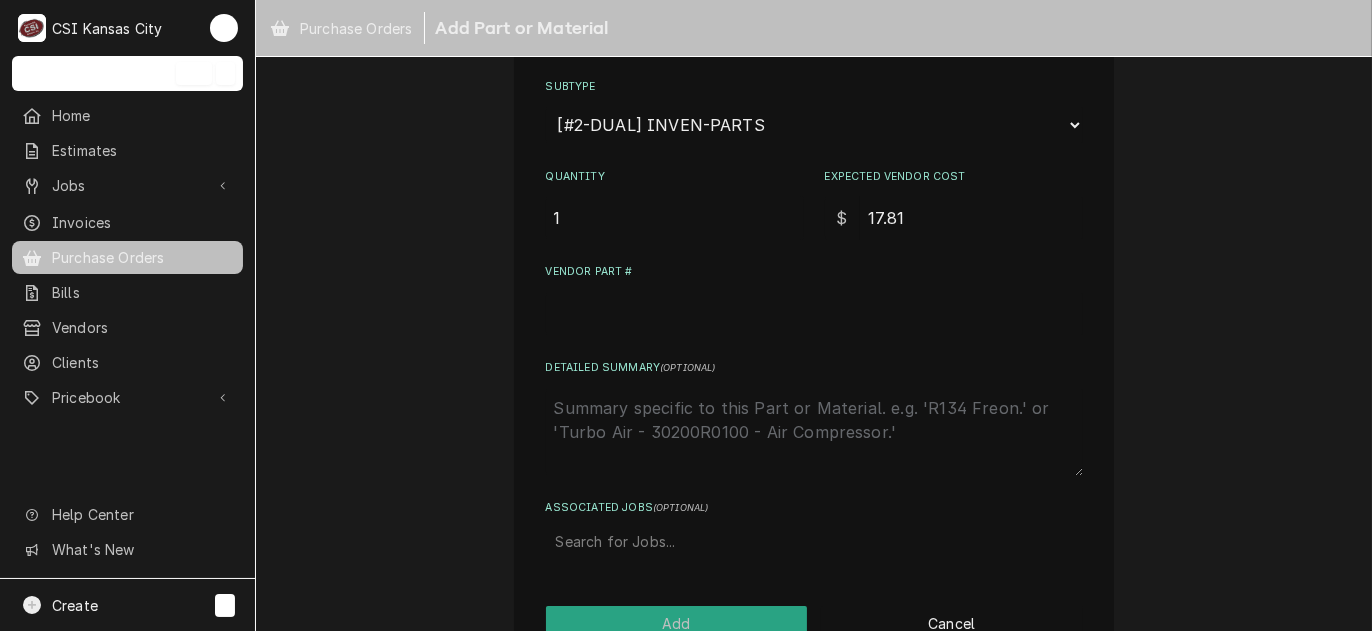 type on "17.81" 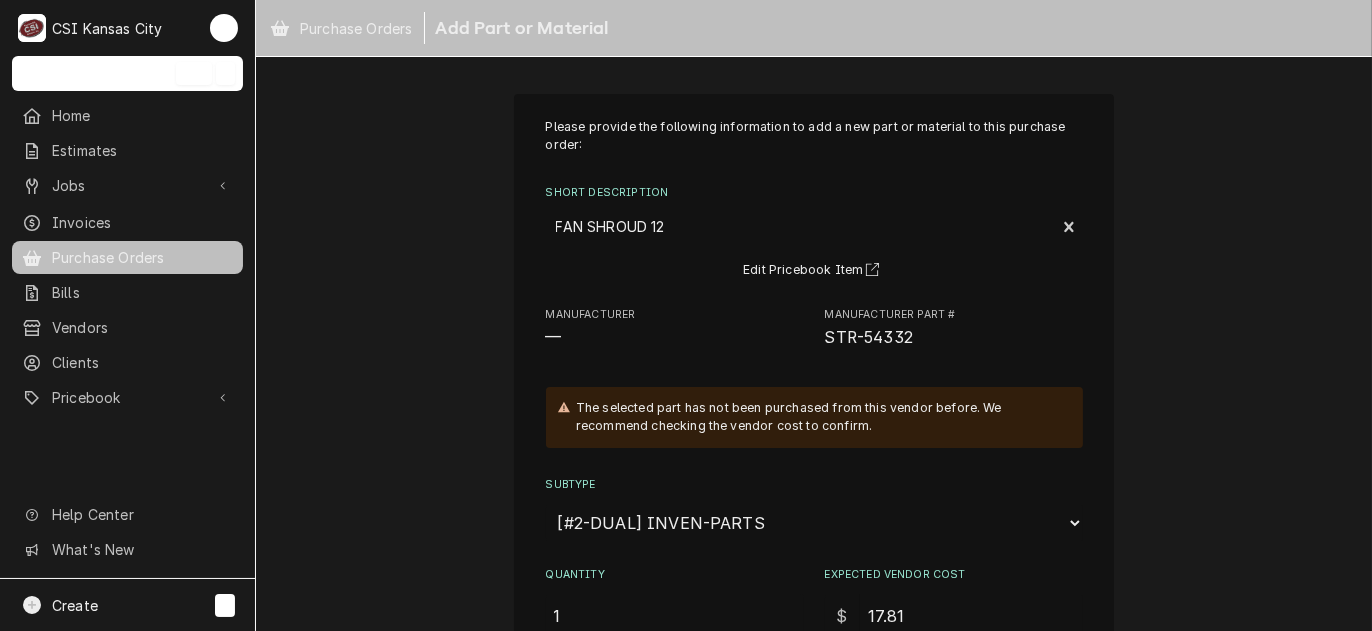 scroll, scrollTop: 0, scrollLeft: 0, axis: both 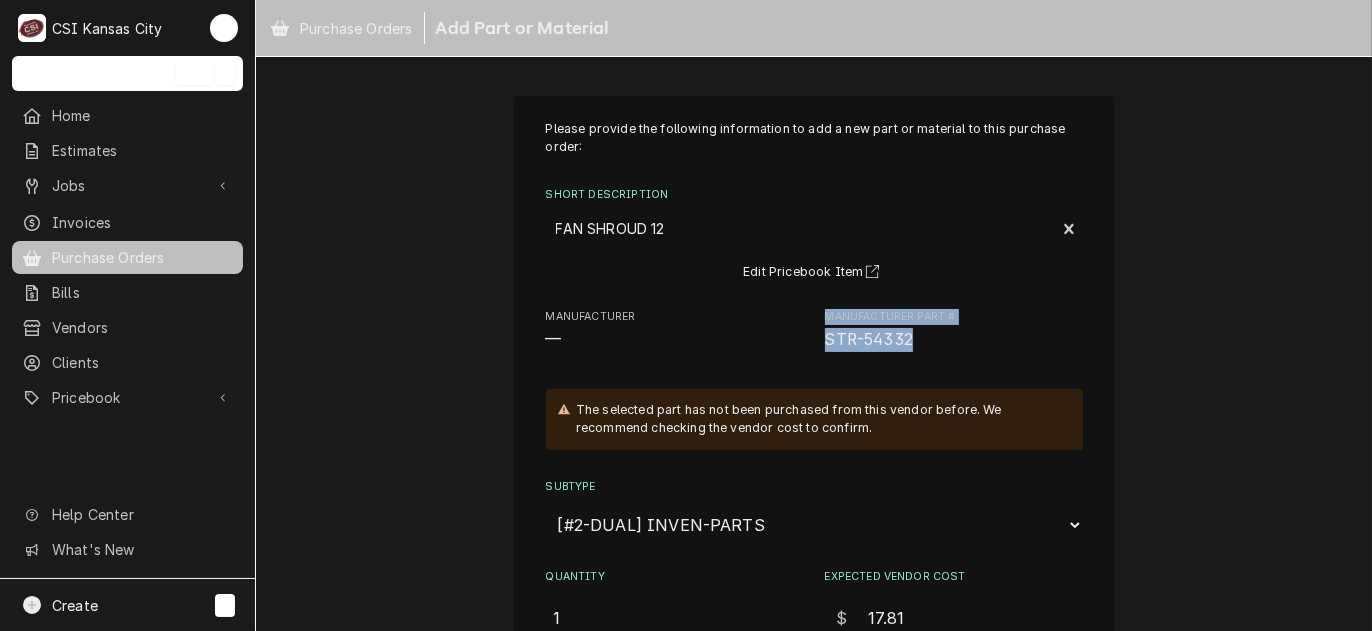 drag, startPoint x: 908, startPoint y: 343, endPoint x: 792, endPoint y: 356, distance: 116.72617 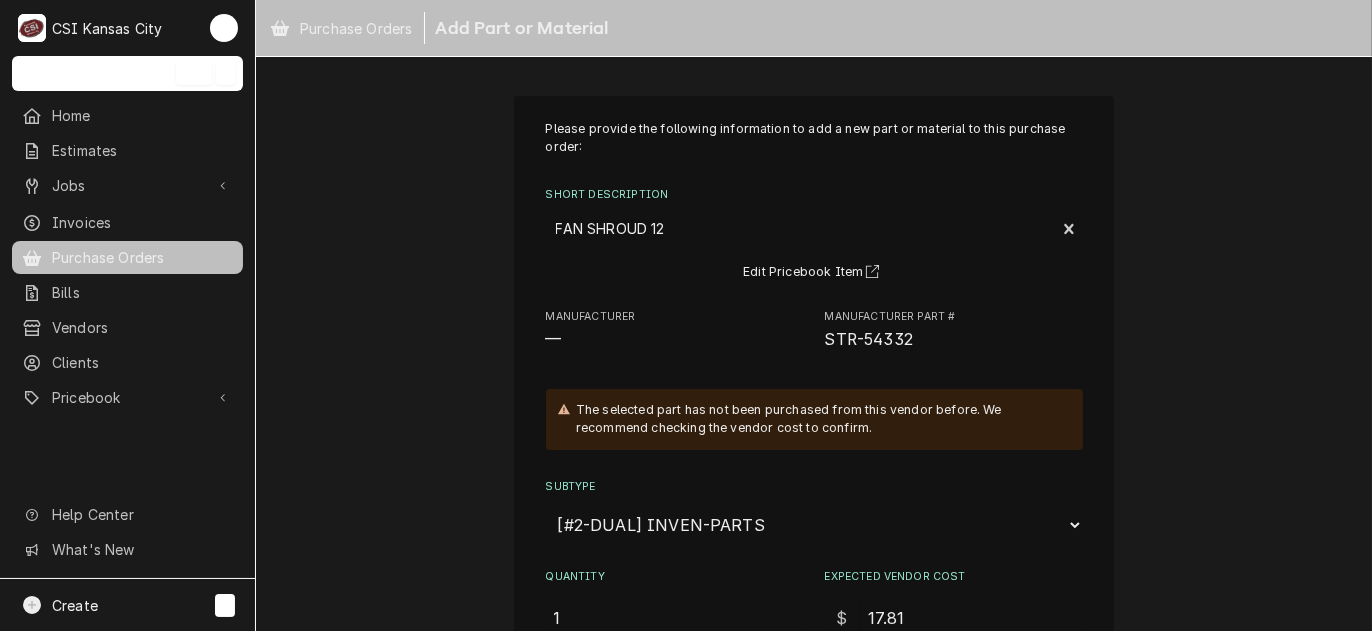 click on "STR-54332" at bounding box center (954, 340) 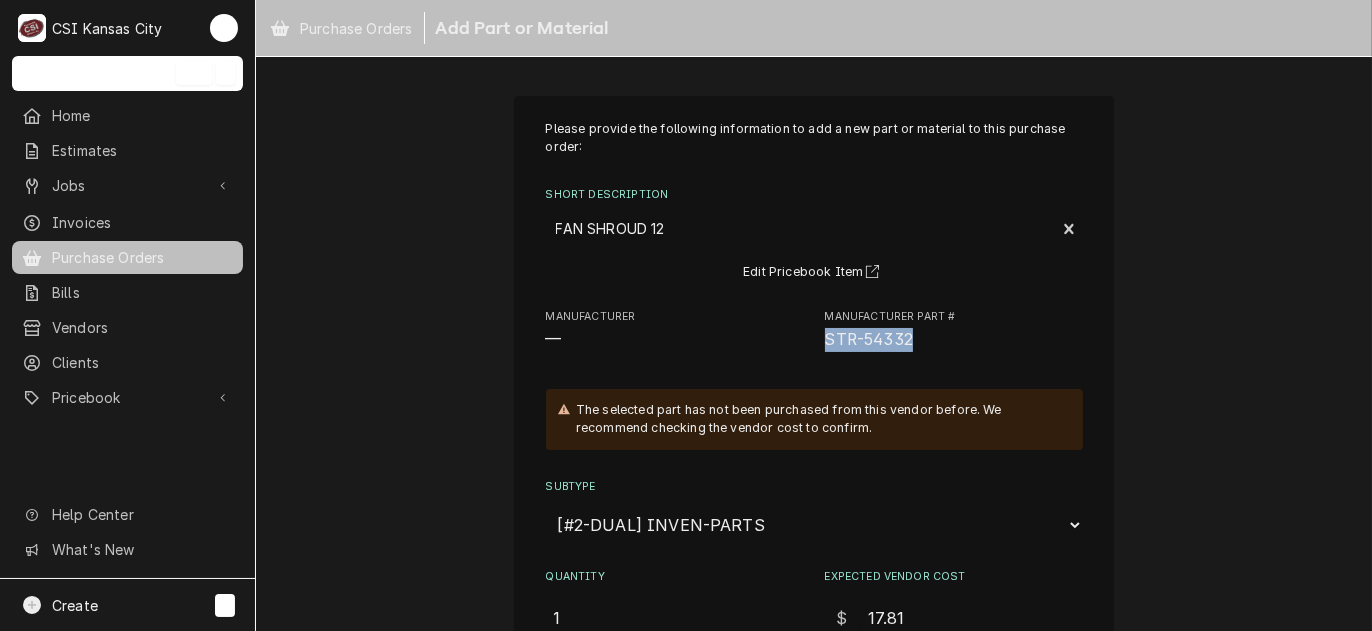 drag, startPoint x: 876, startPoint y: 345, endPoint x: 813, endPoint y: 350, distance: 63.1981 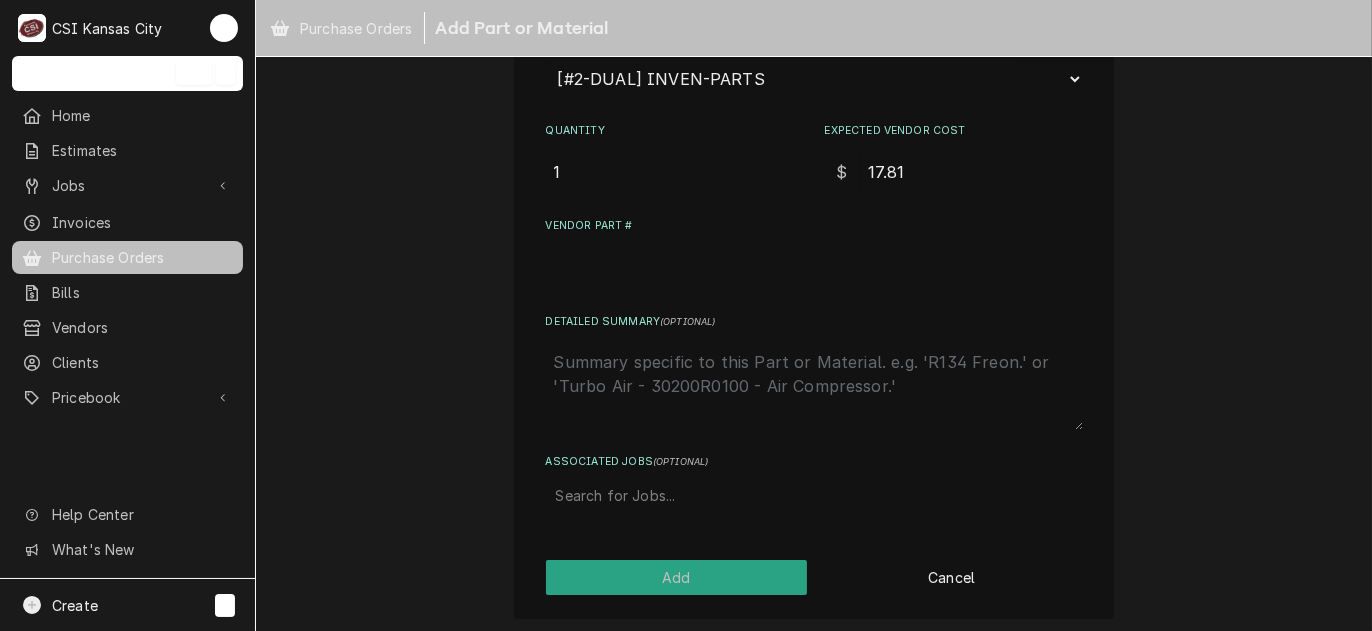 scroll, scrollTop: 448, scrollLeft: 0, axis: vertical 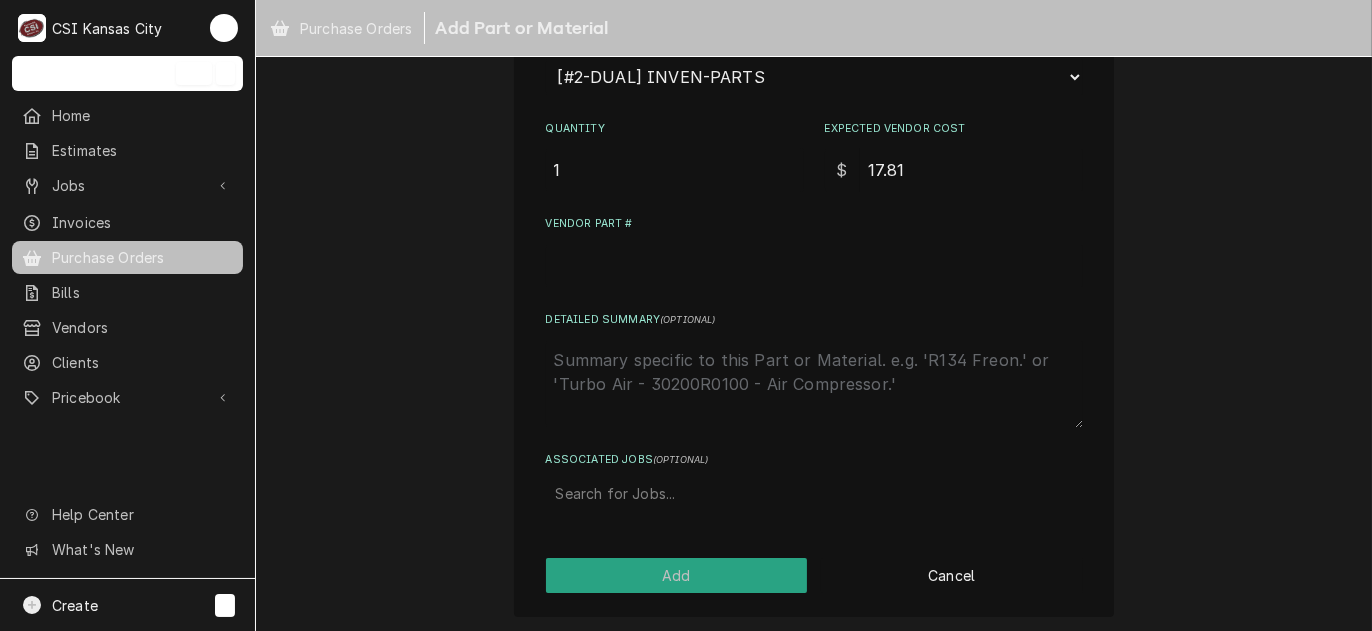 click on "Vendor Part #" at bounding box center [814, 266] 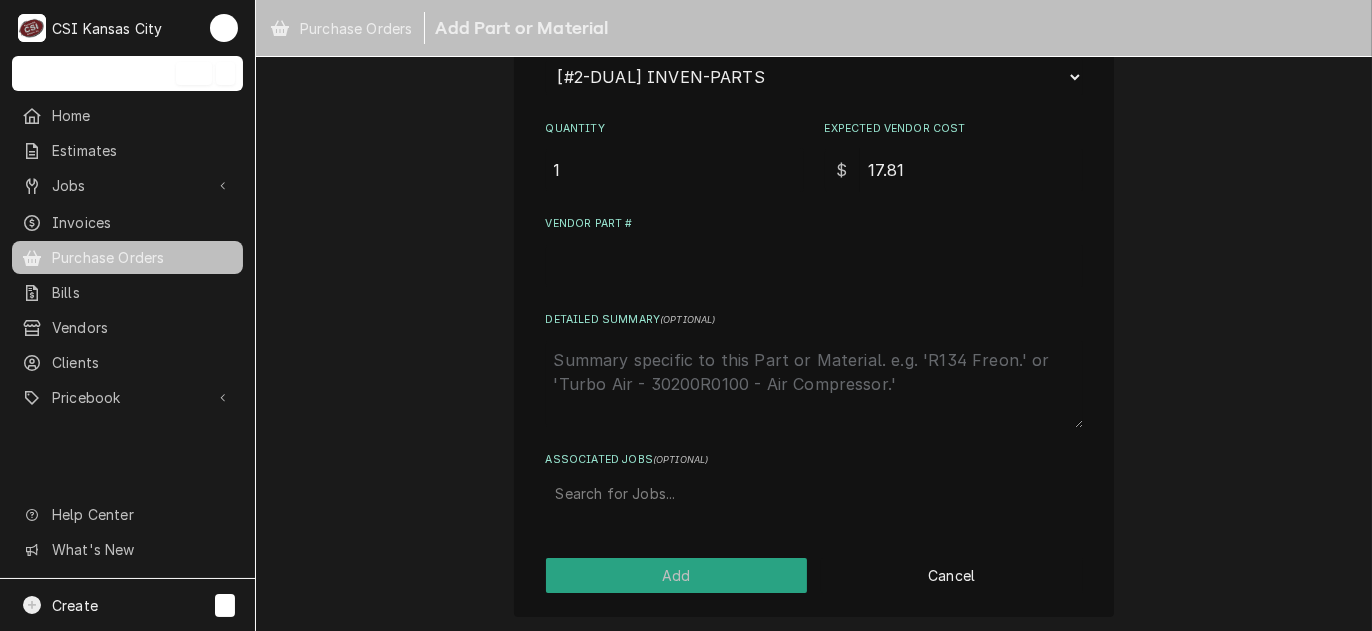paste on "STR-54332" 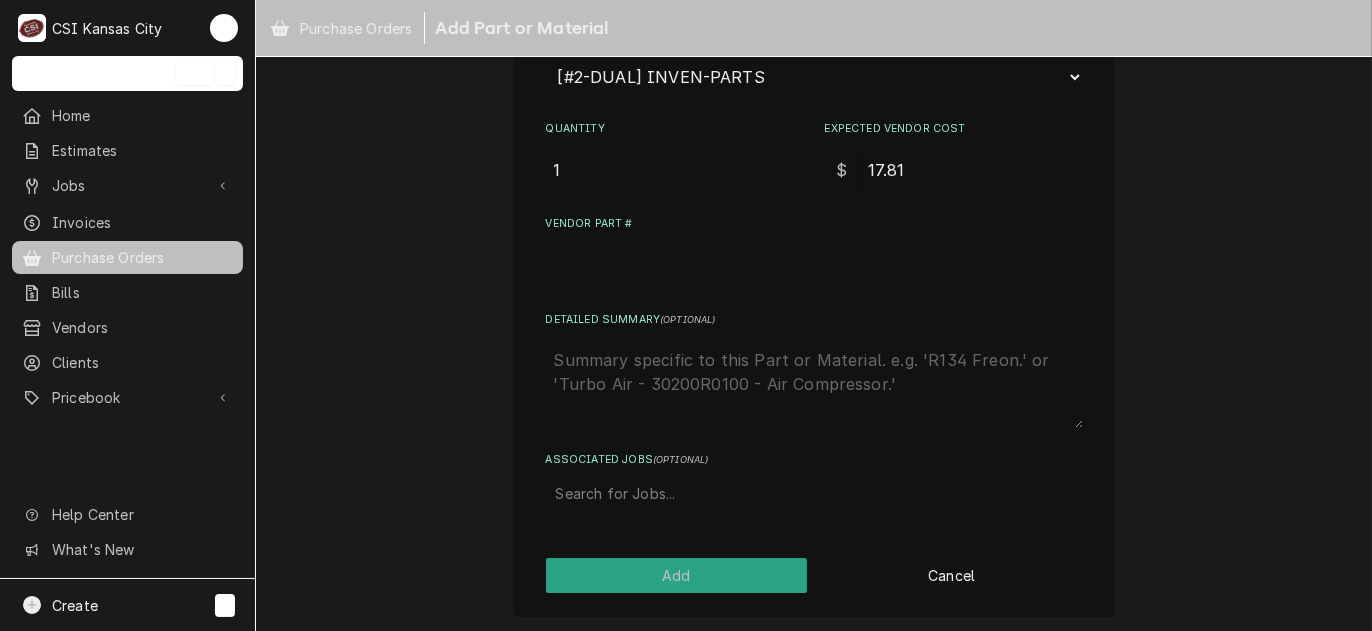 type on "x" 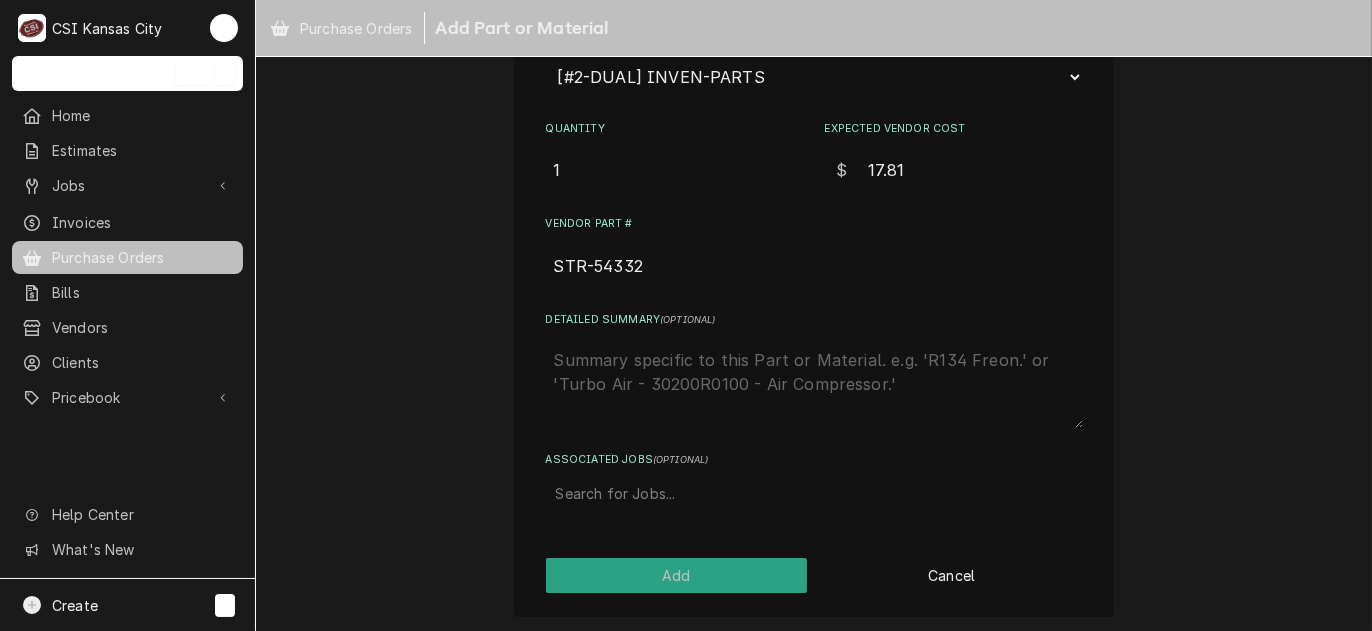 type on "STR-54332" 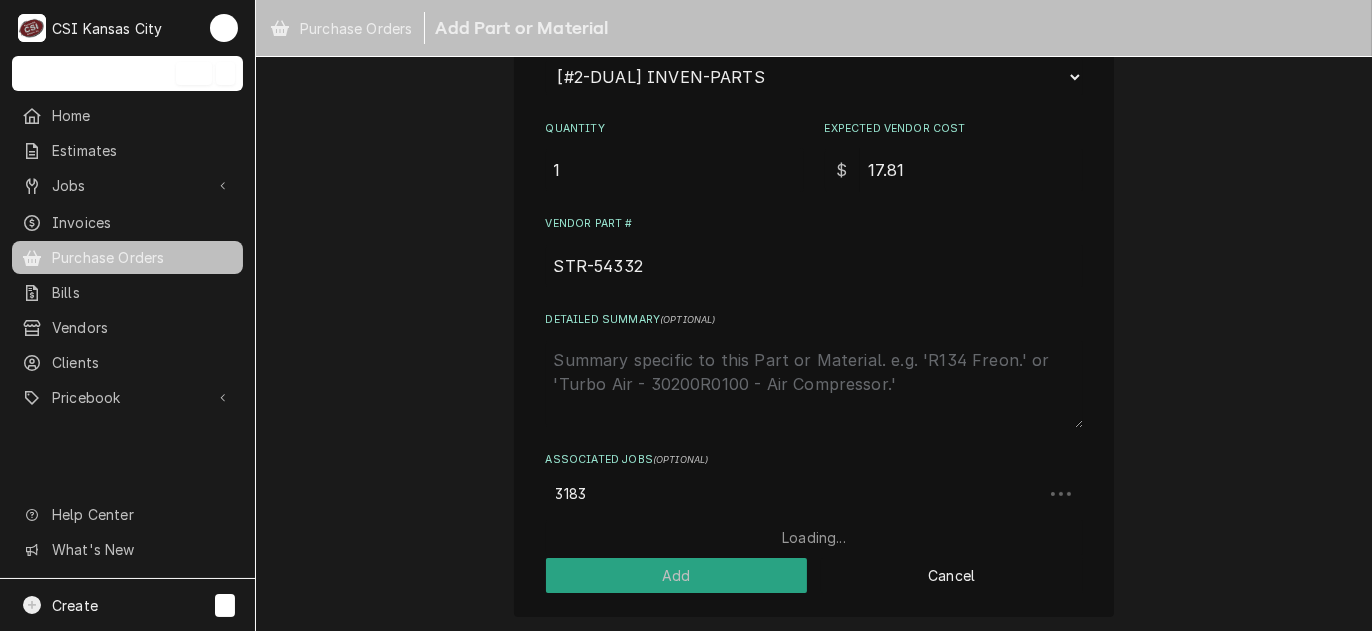 type on "31830" 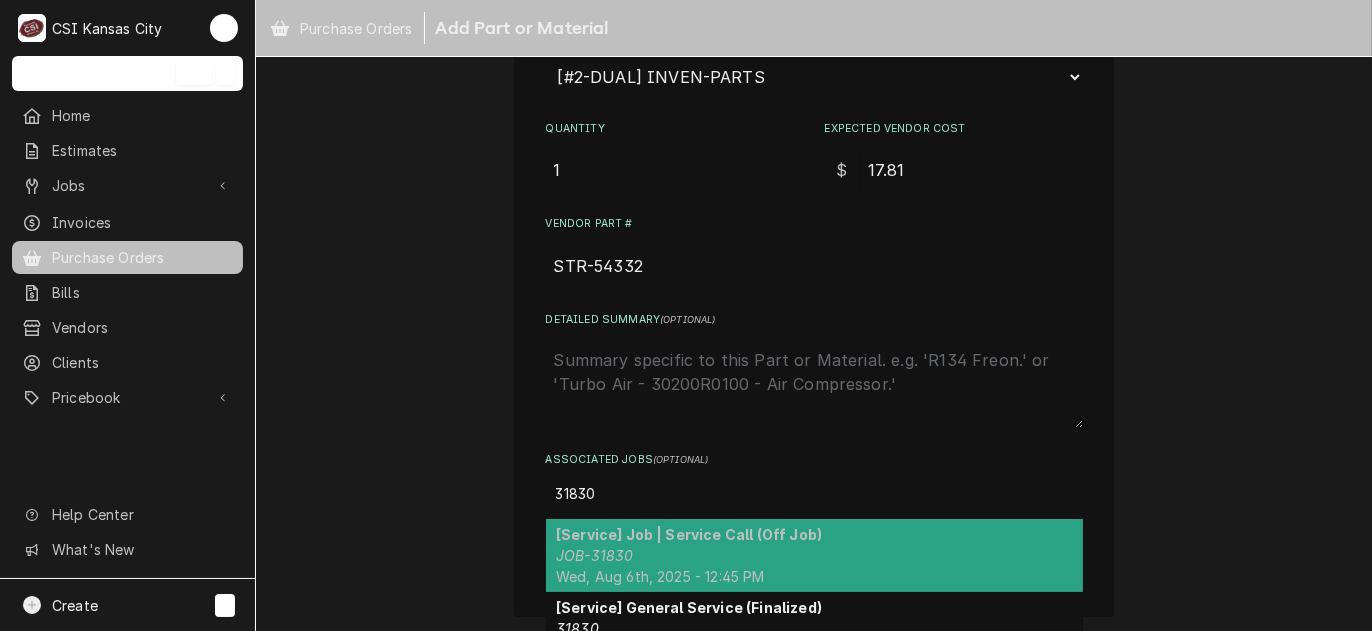 click on "[Service] Job | Service Call (Off Job)" at bounding box center [689, 534] 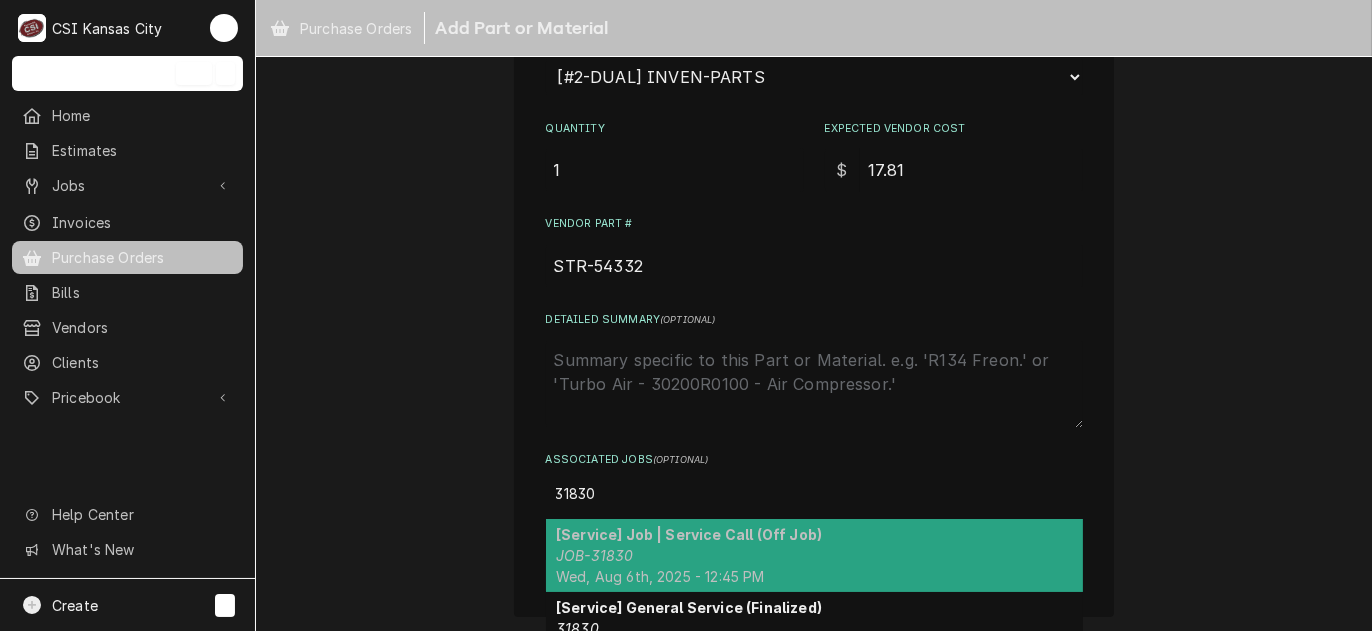 type on "x" 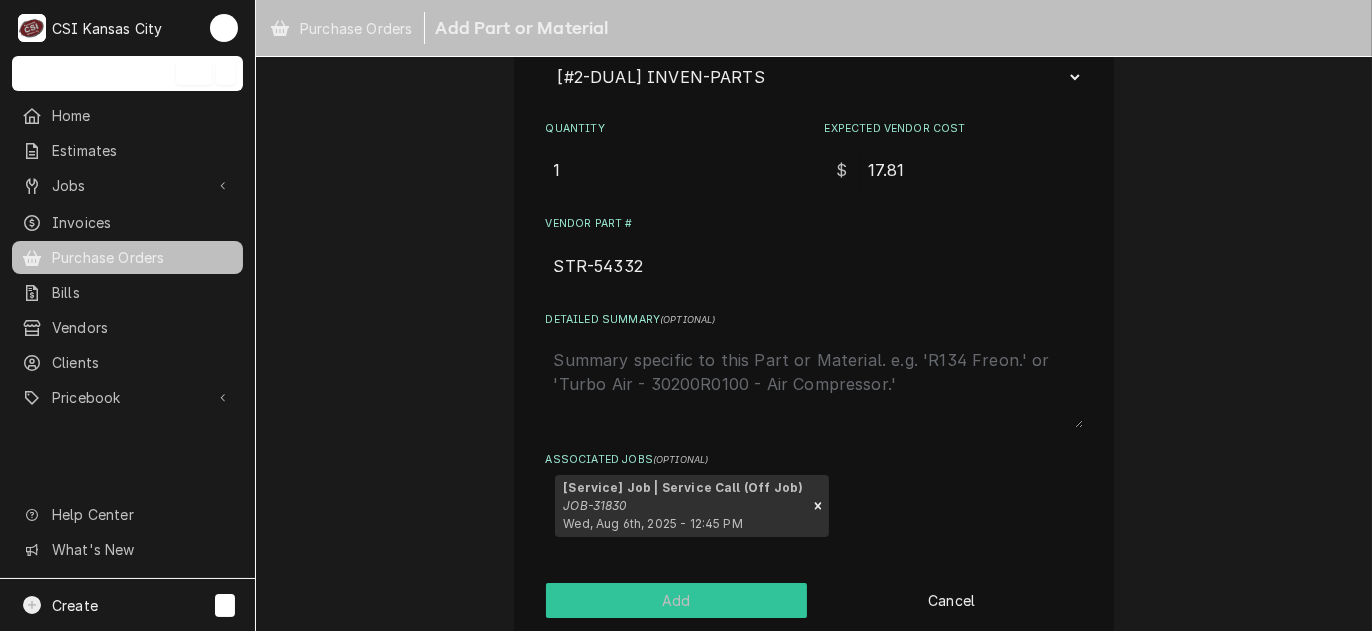 click on "Add" at bounding box center (677, 600) 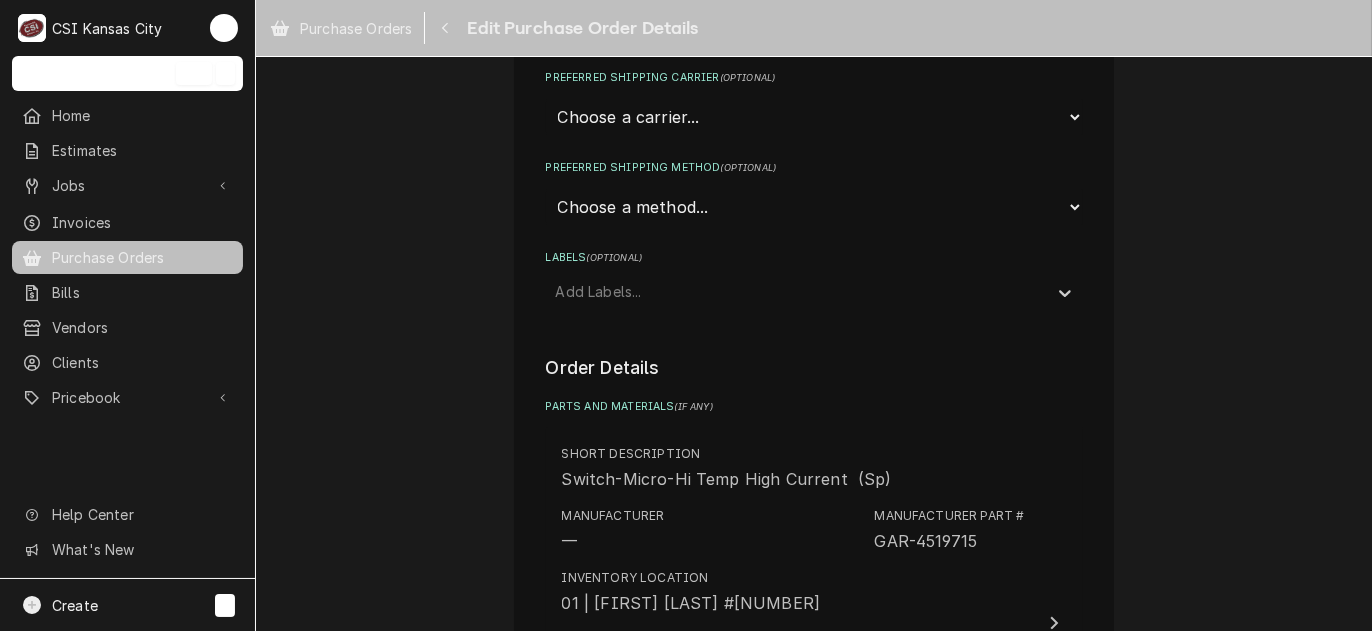 scroll, scrollTop: 3600, scrollLeft: 0, axis: vertical 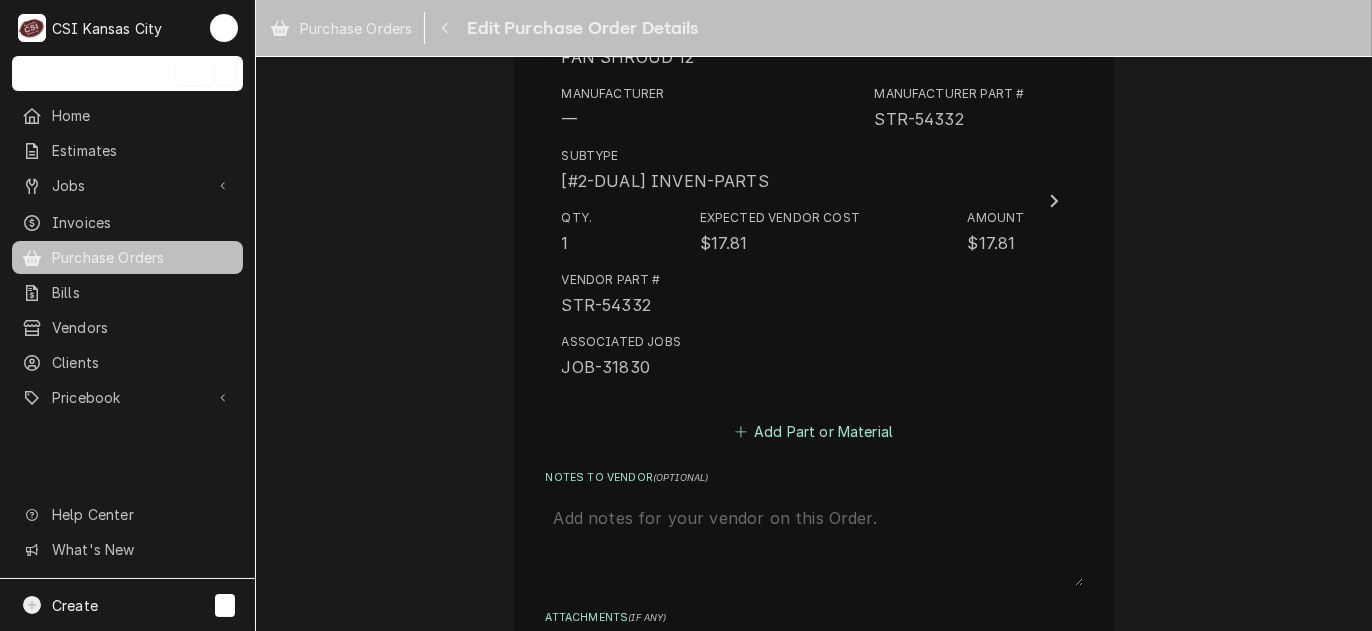 click on "Add Part or Material" at bounding box center [813, 432] 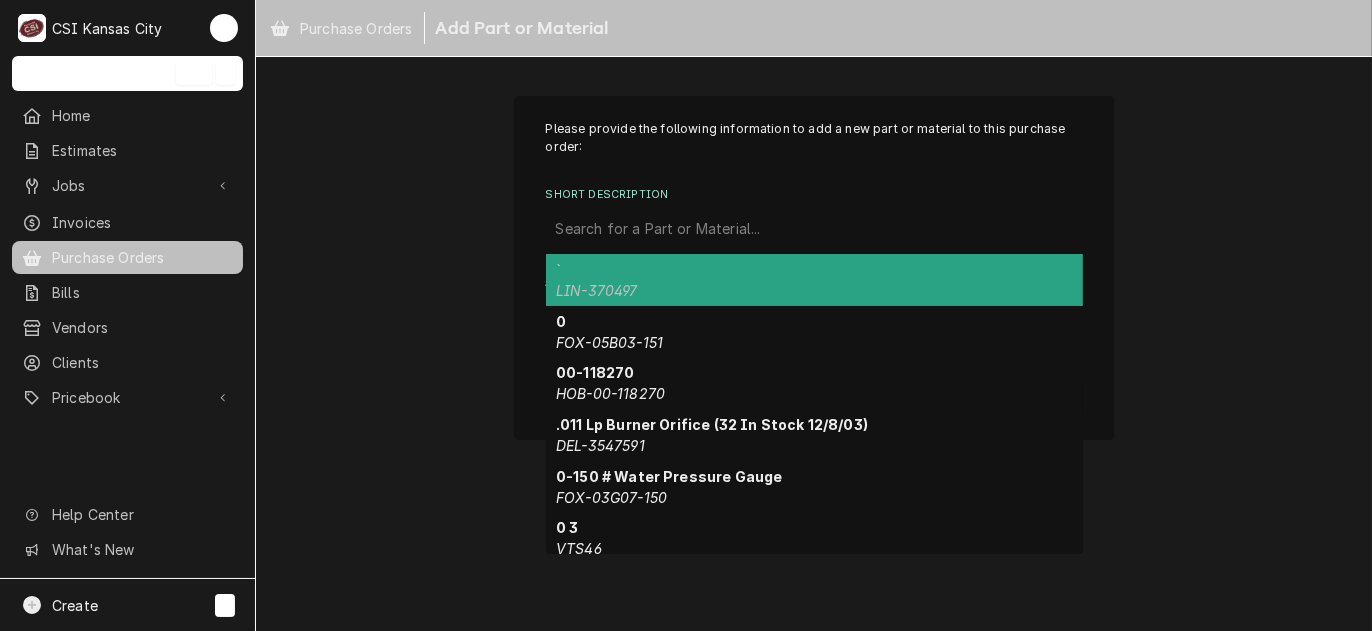 click at bounding box center (814, 229) 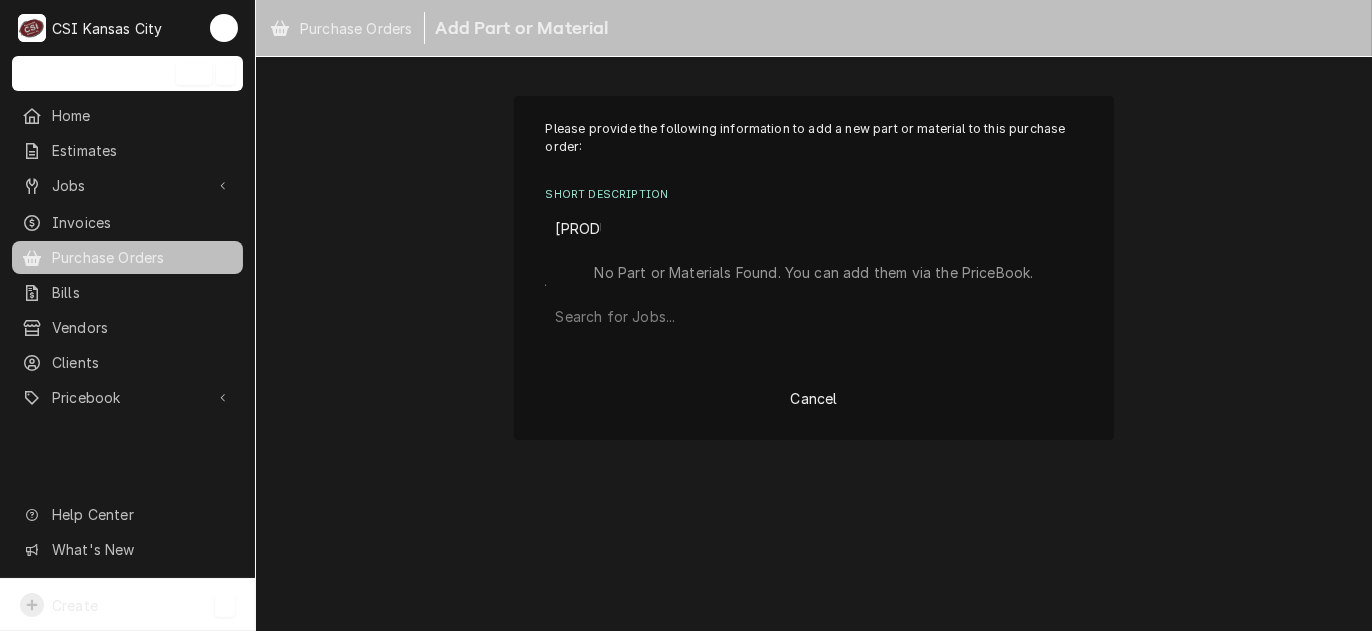 type on "115341" 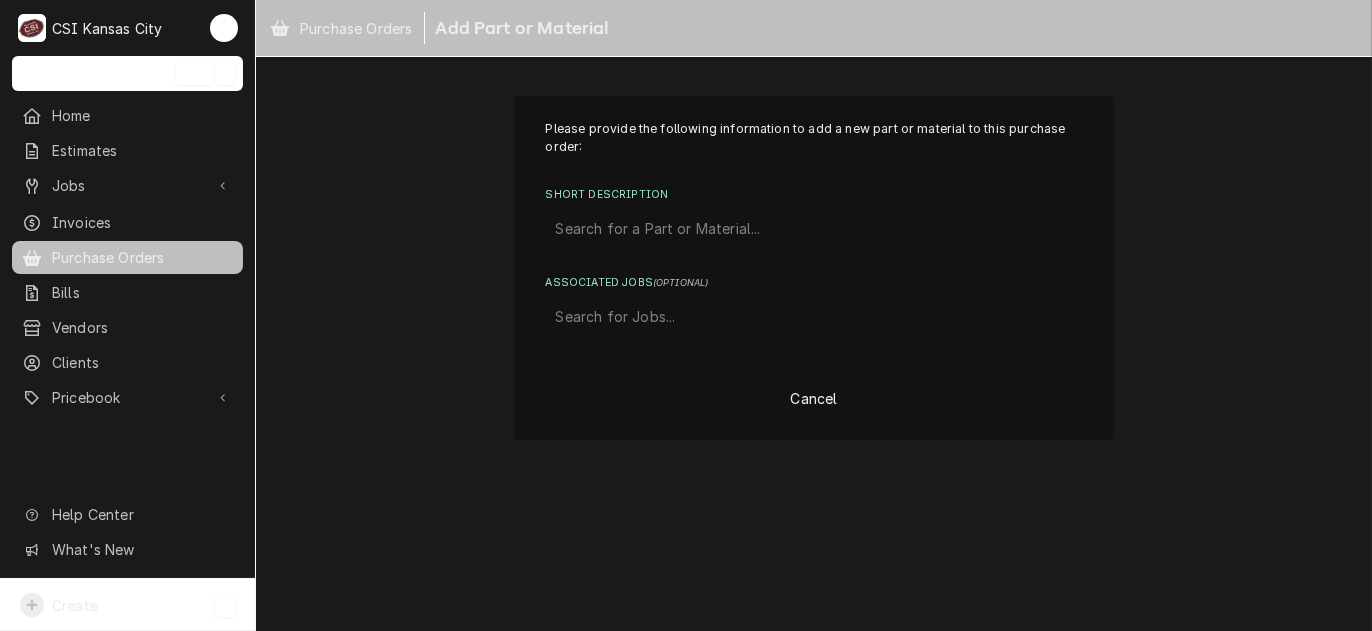 click on "Create" at bounding box center (75, 605) 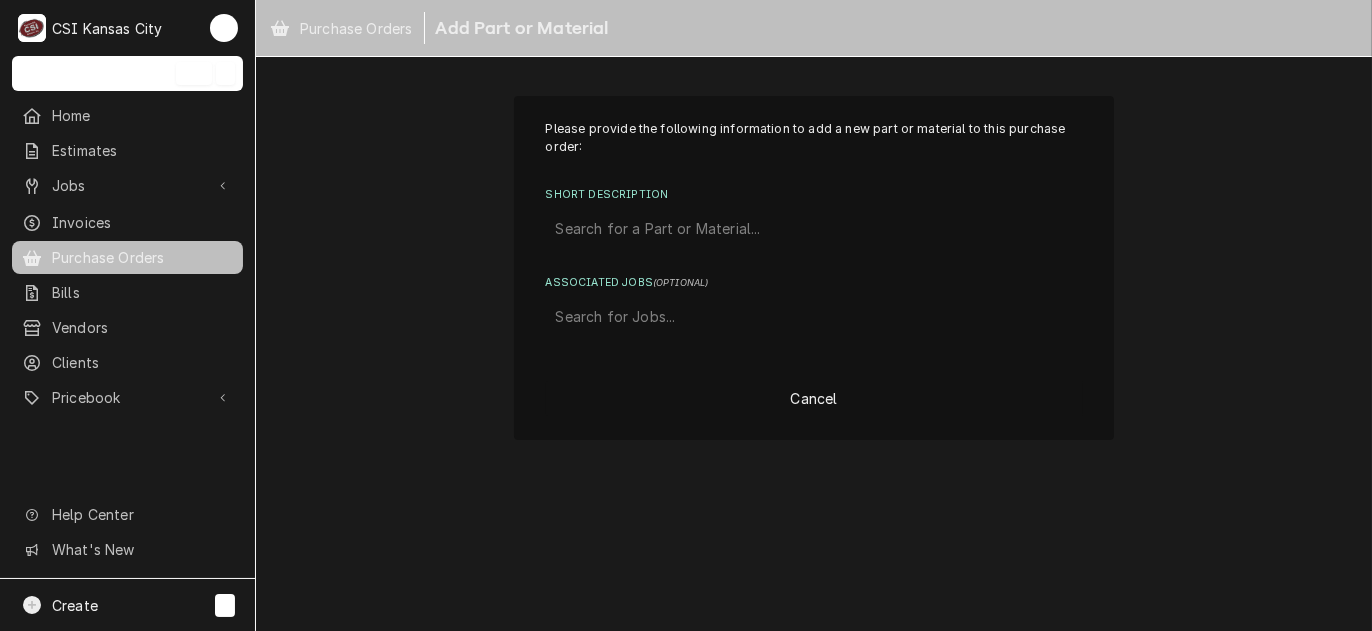 click on "C CSI Kansas City TL Search anything Ctrl K Home Estimates Jobs Jobs Job Series Invoices Purchase Orders Bills Vendors Clients Pricebook Services Parts & Materials Miscellaneous Discounts Tax Rates Help Center What's New Create C Purchase Orders   Add Part or Material Please provide the following information to add a new part or material to this purchase order: Short Description Search for a Part or Material... Associated Jobs  ( optional ) Search for Jobs... Cancel
Are you sure?
Are you sure you want to delete this draft purchase order?
Yes
Nevermind..." at bounding box center (686, 315) 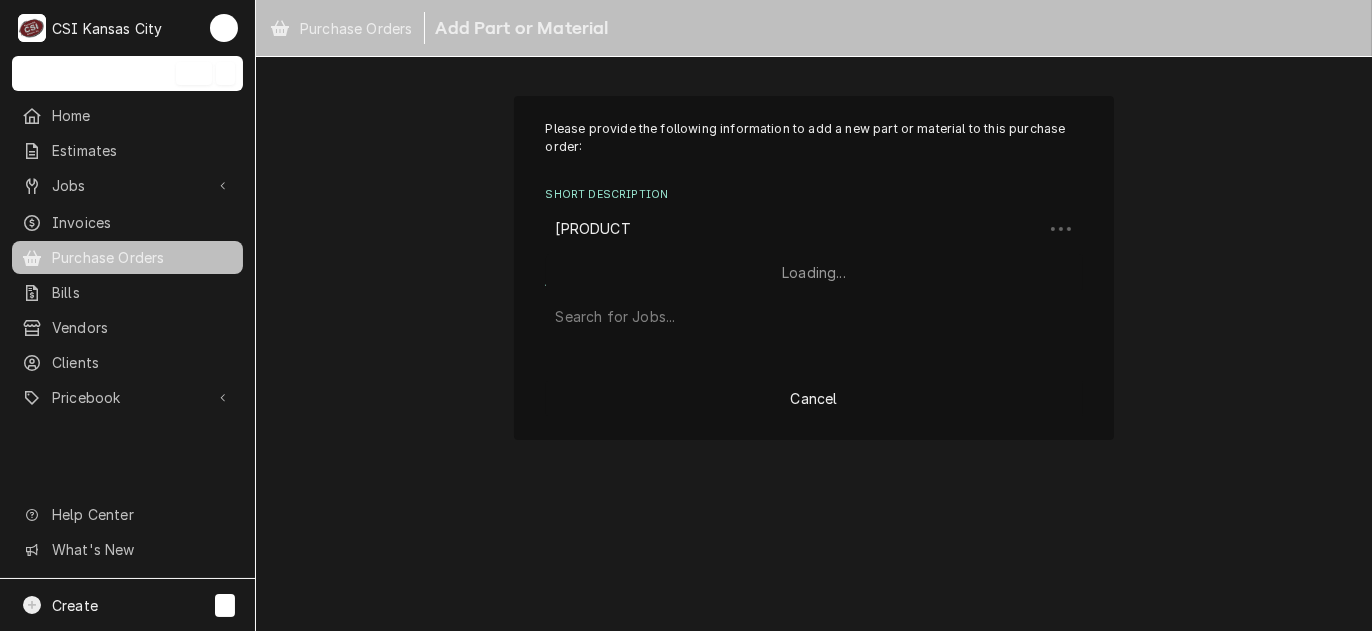 type on "ssp-115341" 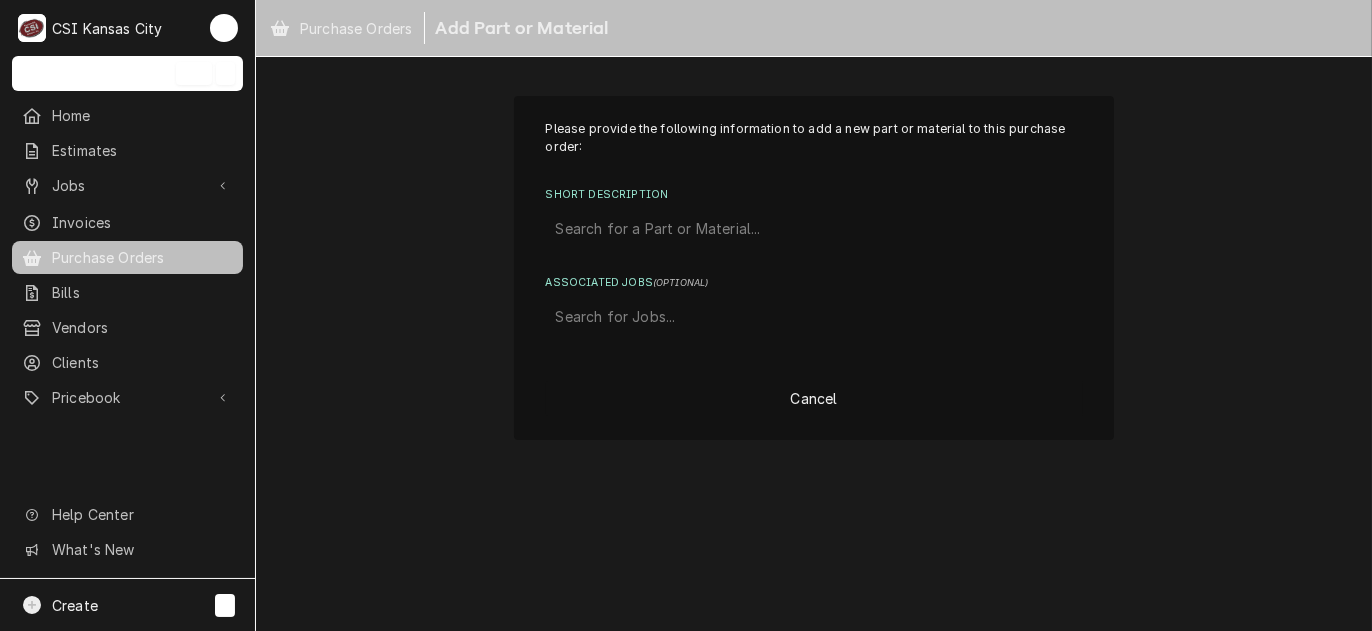 drag, startPoint x: 561, startPoint y: 231, endPoint x: 531, endPoint y: 232, distance: 30.016663 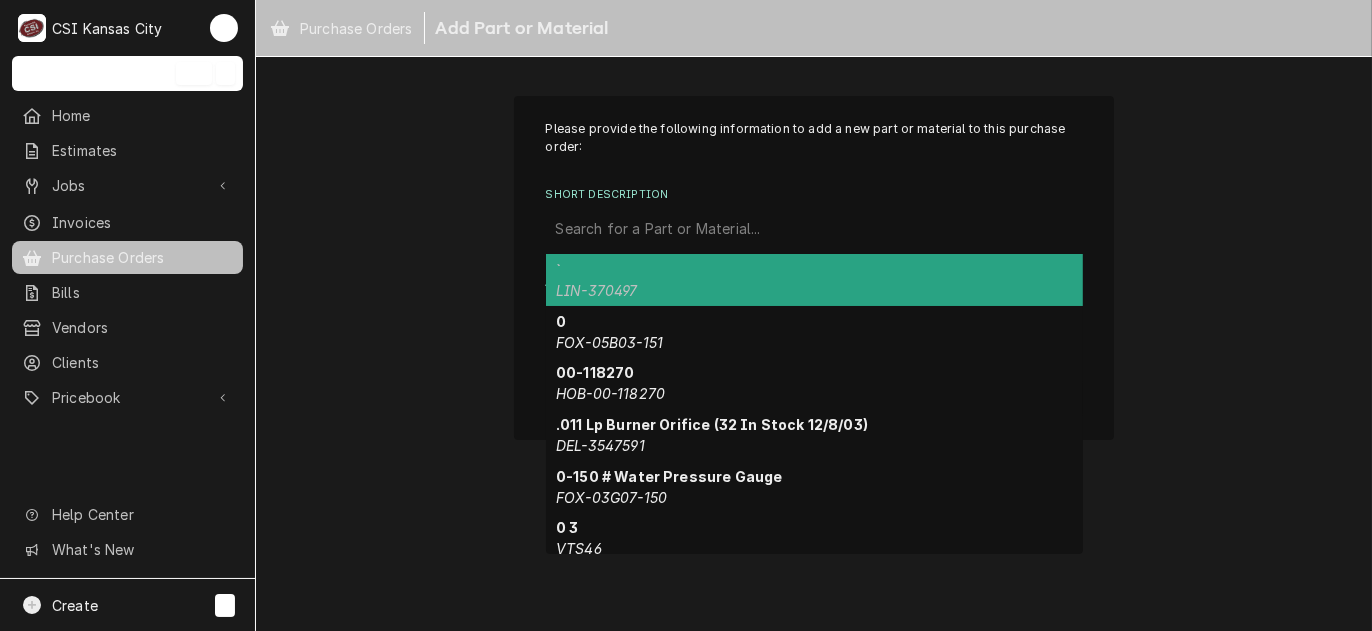 click at bounding box center [814, 229] 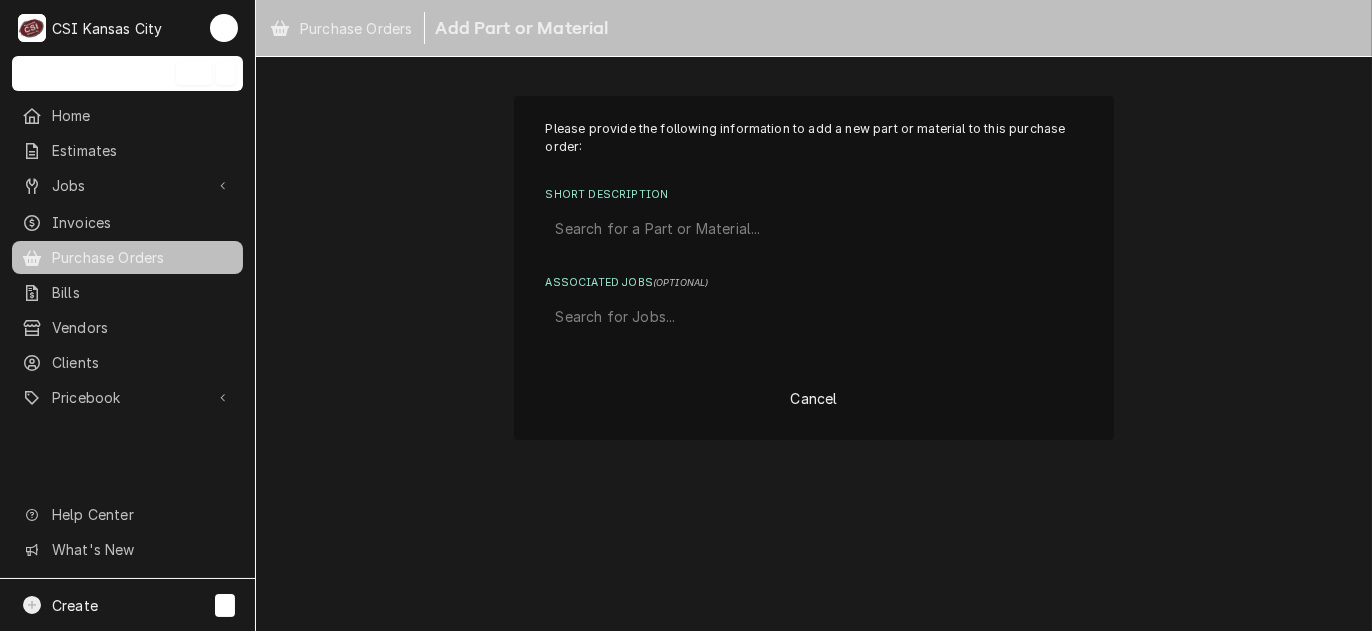 click at bounding box center [814, 229] 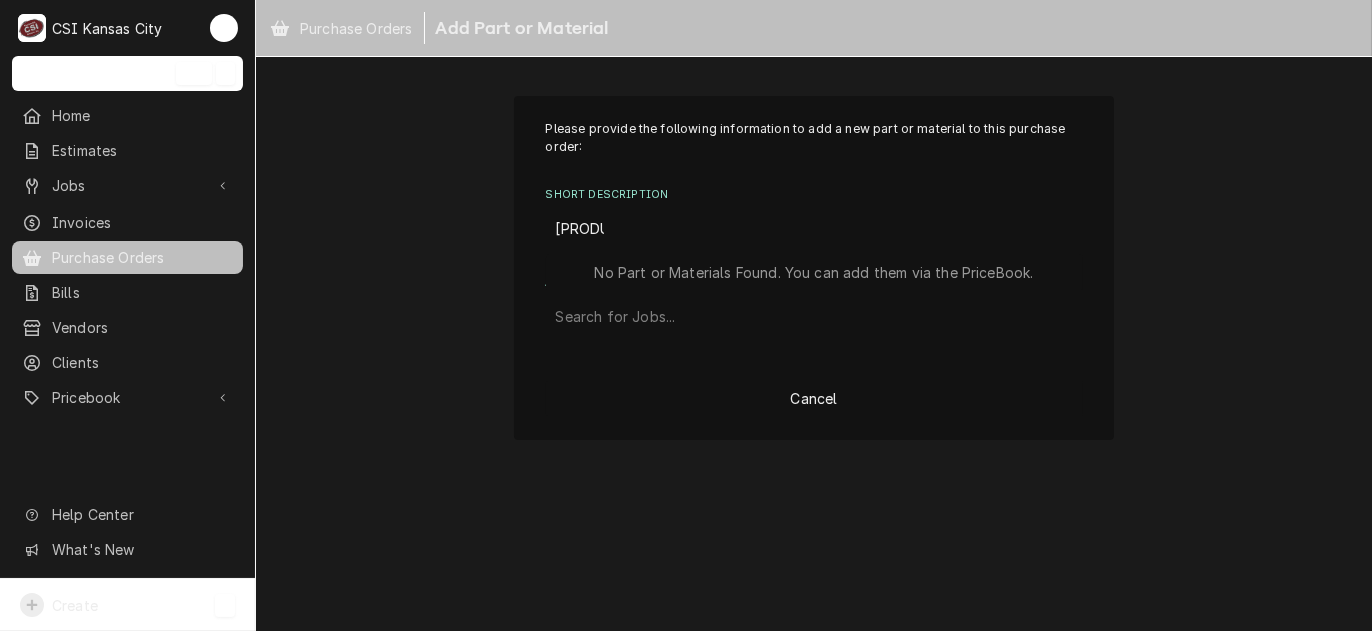 type on "[NUMBER]" 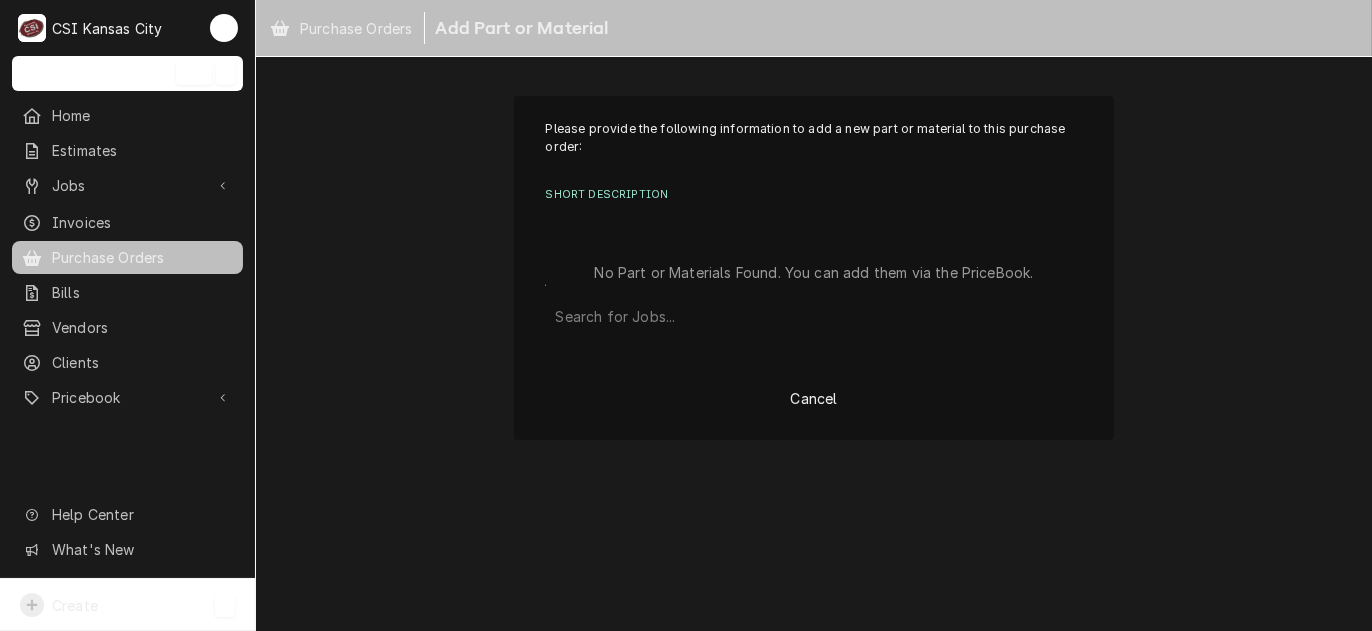 click on "Create" at bounding box center (75, 605) 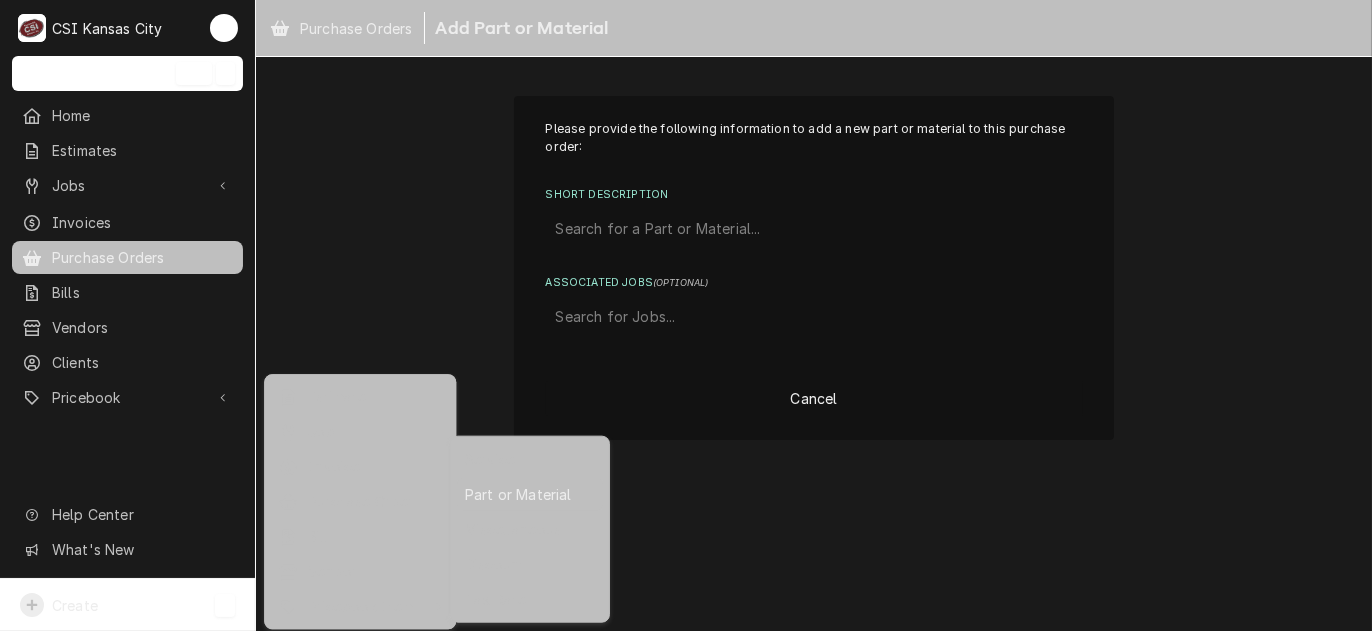click on "Part or Material" at bounding box center (530, 494) 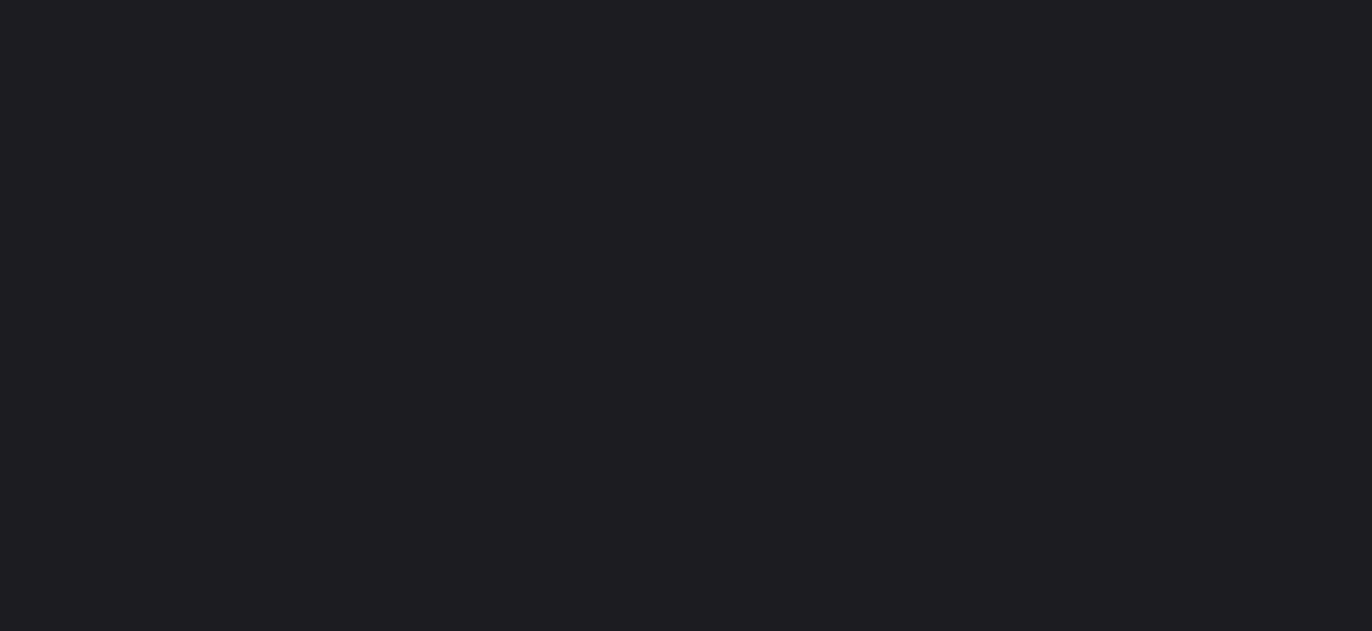 scroll, scrollTop: 0, scrollLeft: 0, axis: both 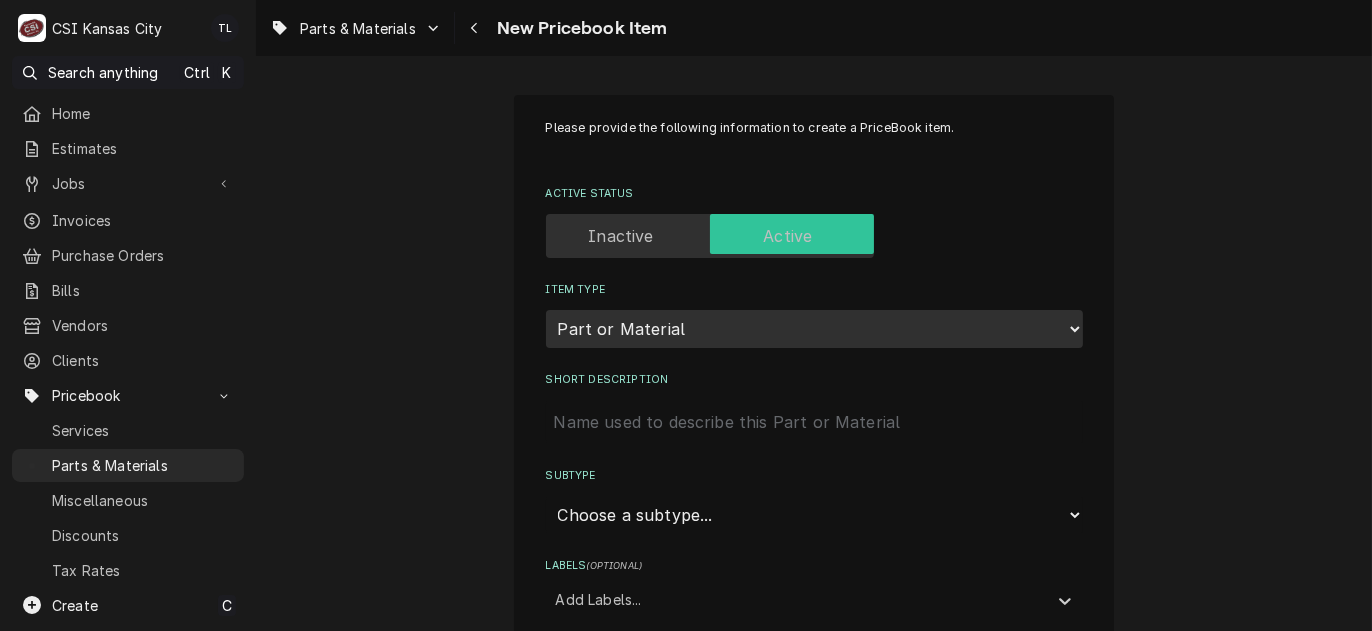 click on "Short Description" at bounding box center [814, 422] 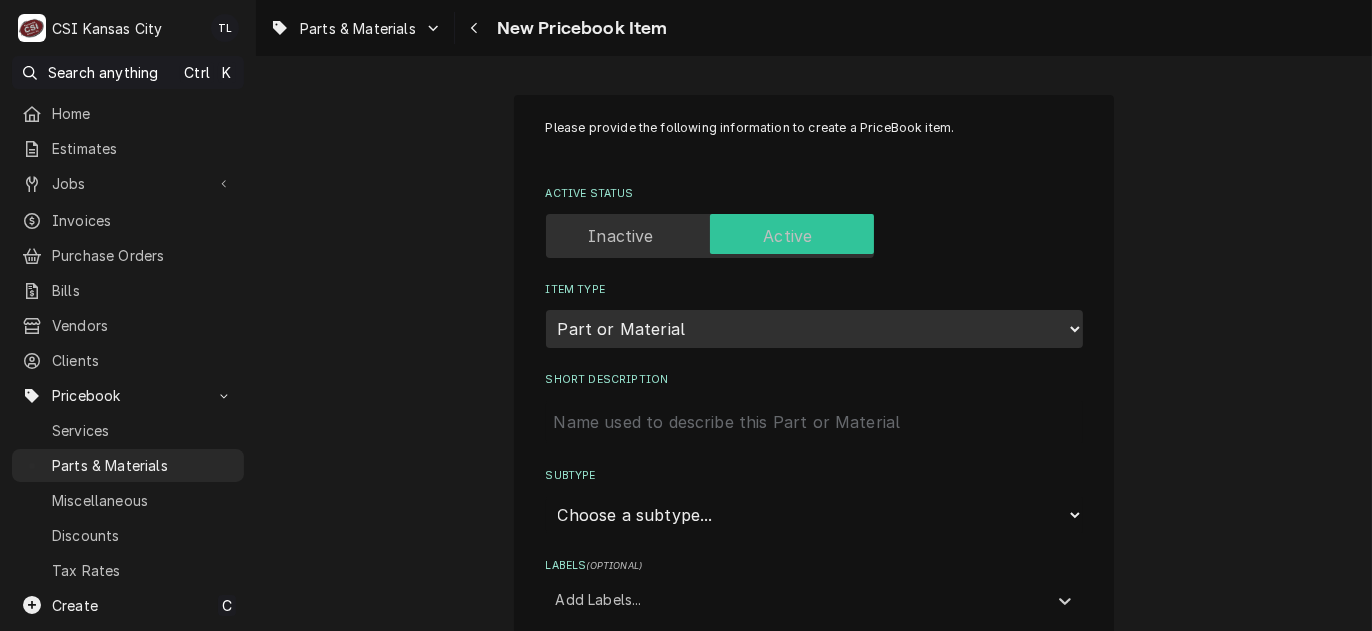 paste on "Heat Control Assembly, 100K, Bottom, 210HX/214HX" 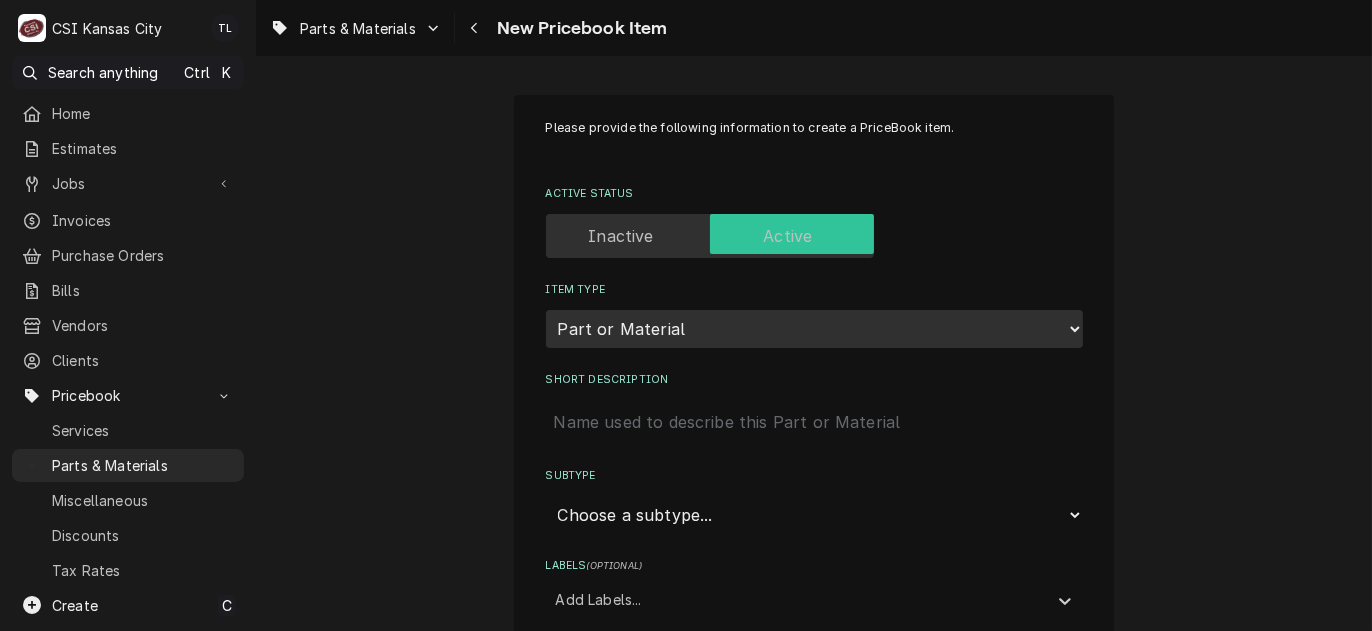 type on "x" 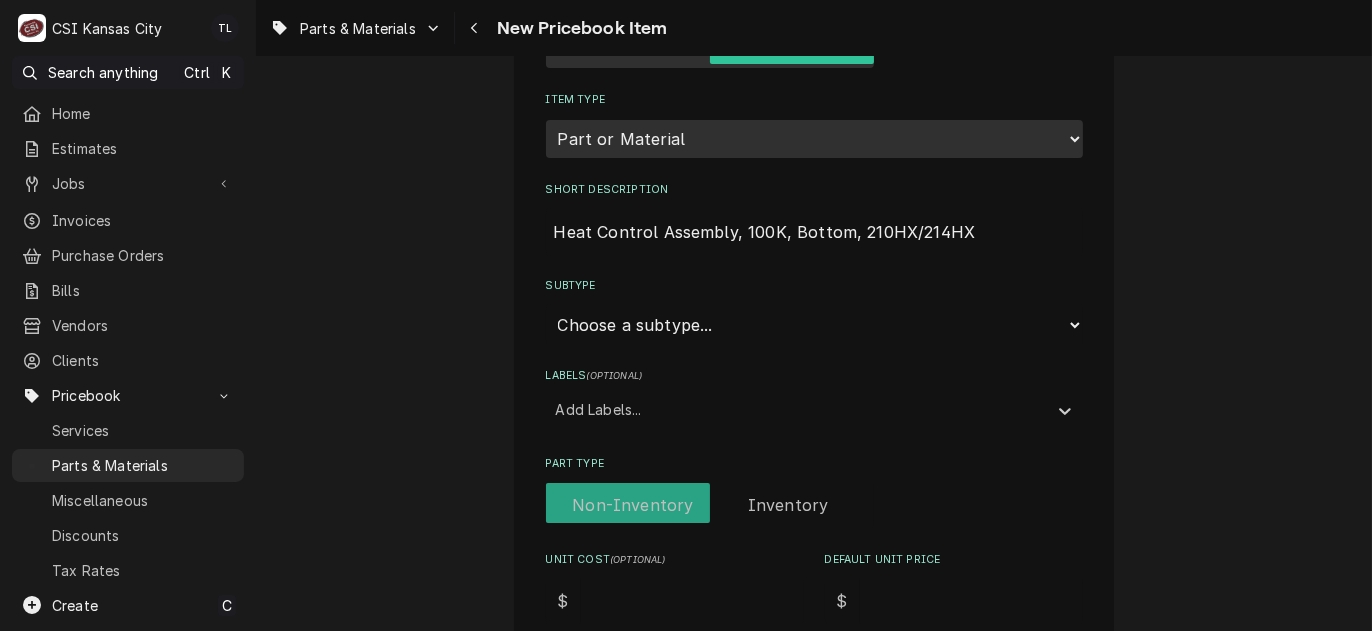 scroll, scrollTop: 200, scrollLeft: 0, axis: vertical 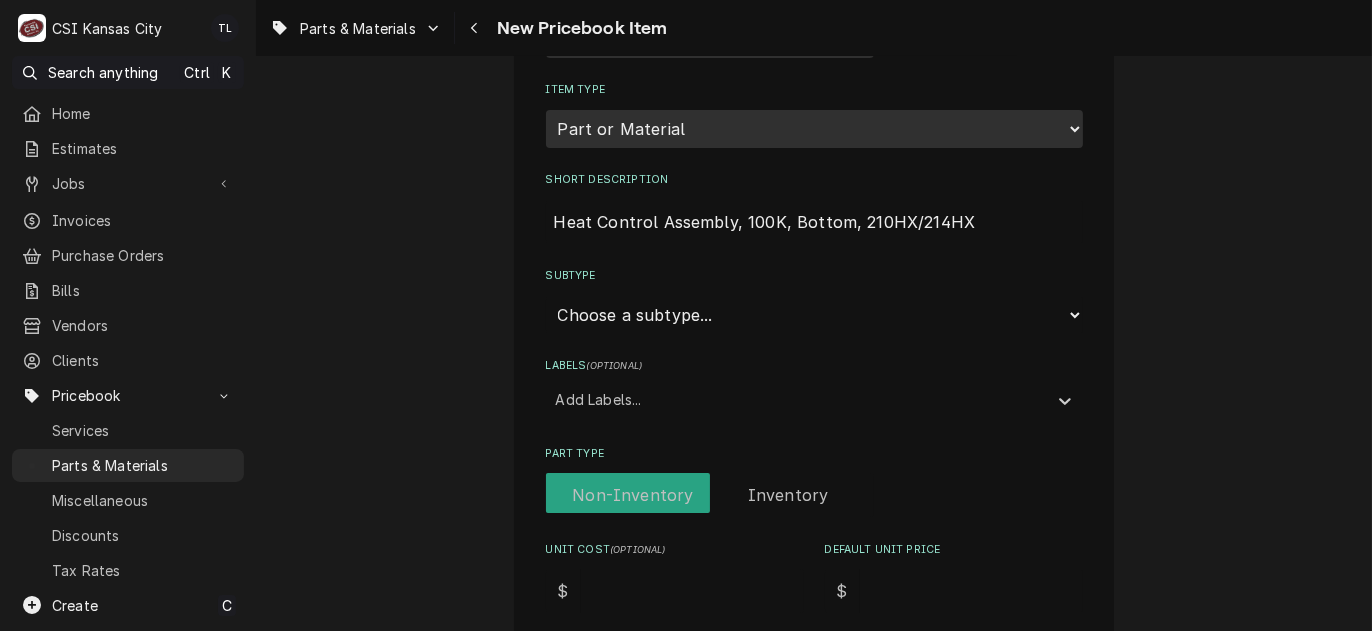 type on "Heat Control Assembly, 100K, Bottom, 210HX/214HX" 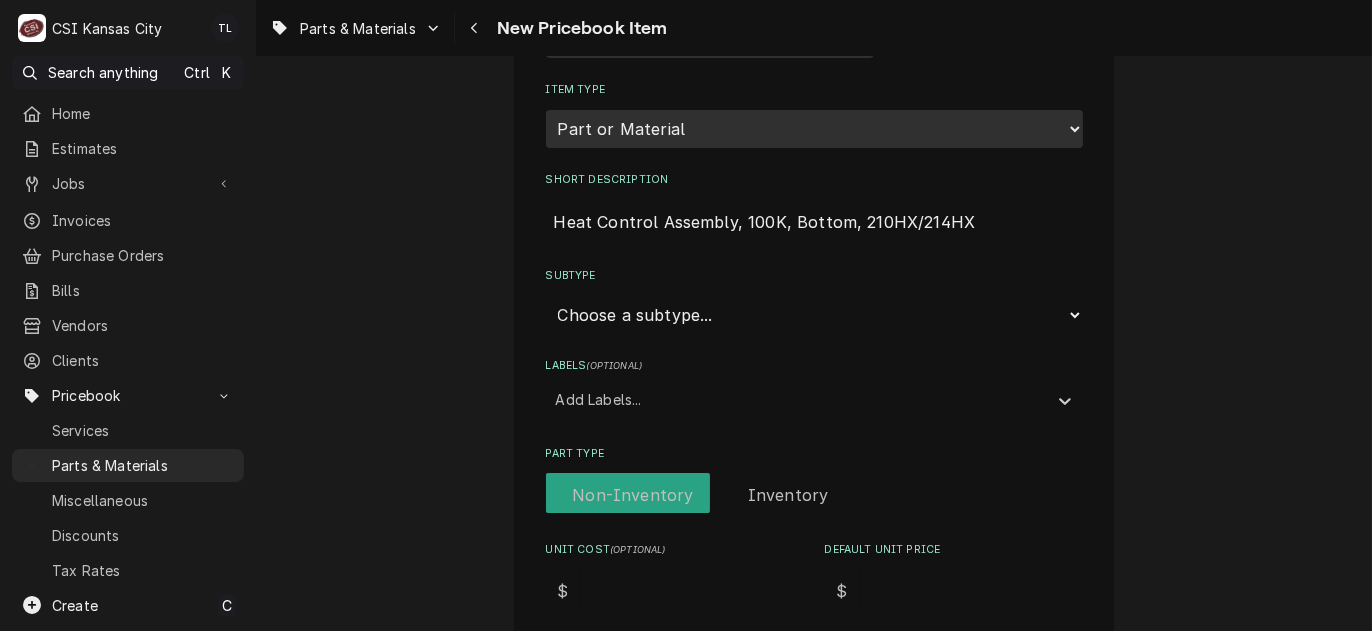 select on "45" 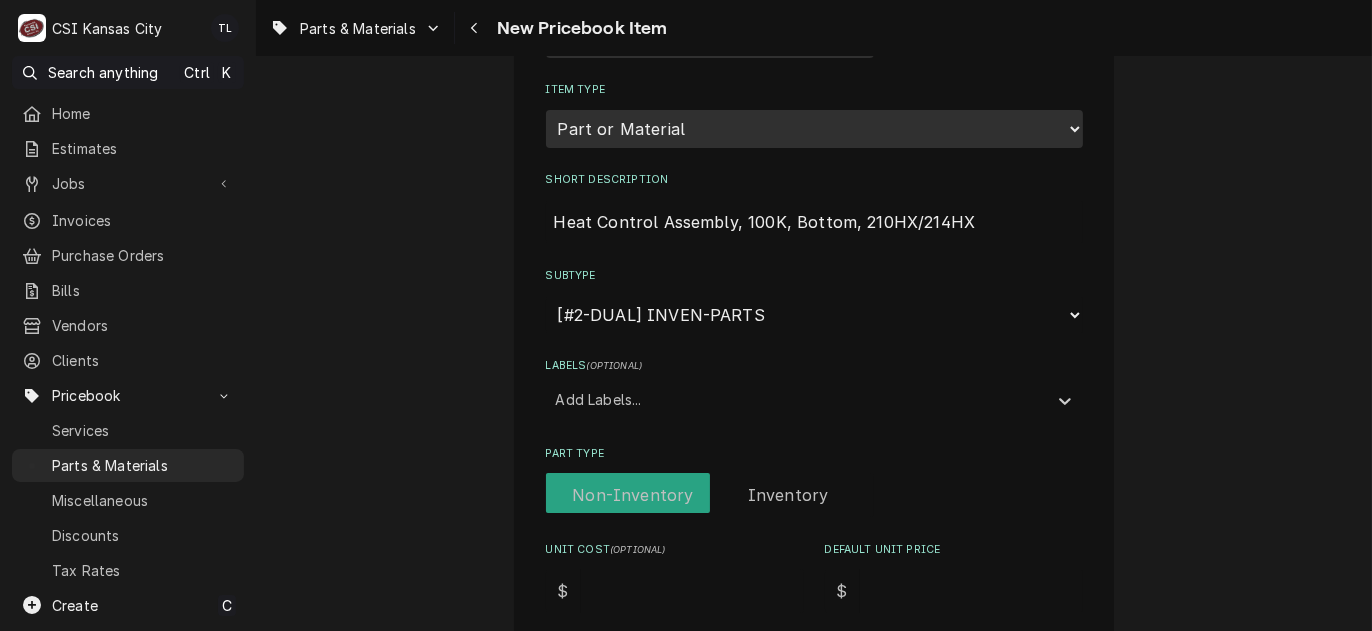 click on "Choose a subtype... [#2-DUAL] AFTERHRS-WH-CHG-2 [#2-DUAL] BEV-EQUIP [#2-DUAL] BEV-MATS [#2-DUAL] CONT-LABR-2 [#2-DUAL] CRANE-LIFT-2 [#2-DUAL] EQUIP-RENT-2 [#2-DUAL] INVEN-PARTS [#2-DUAL] MAINT-SUPPLY [#2-DUAL] MISC-EQUIP [#2-DUAL] MISC-NON-INVEN [#2-DUAL] PROJ-CONT-LABR-2 [#2-DUAL] PROJ-EQUIP [#2-DUAL] PROJ-MATS [#3-BILL] SHOP-TOOLS" at bounding box center [814, 315] 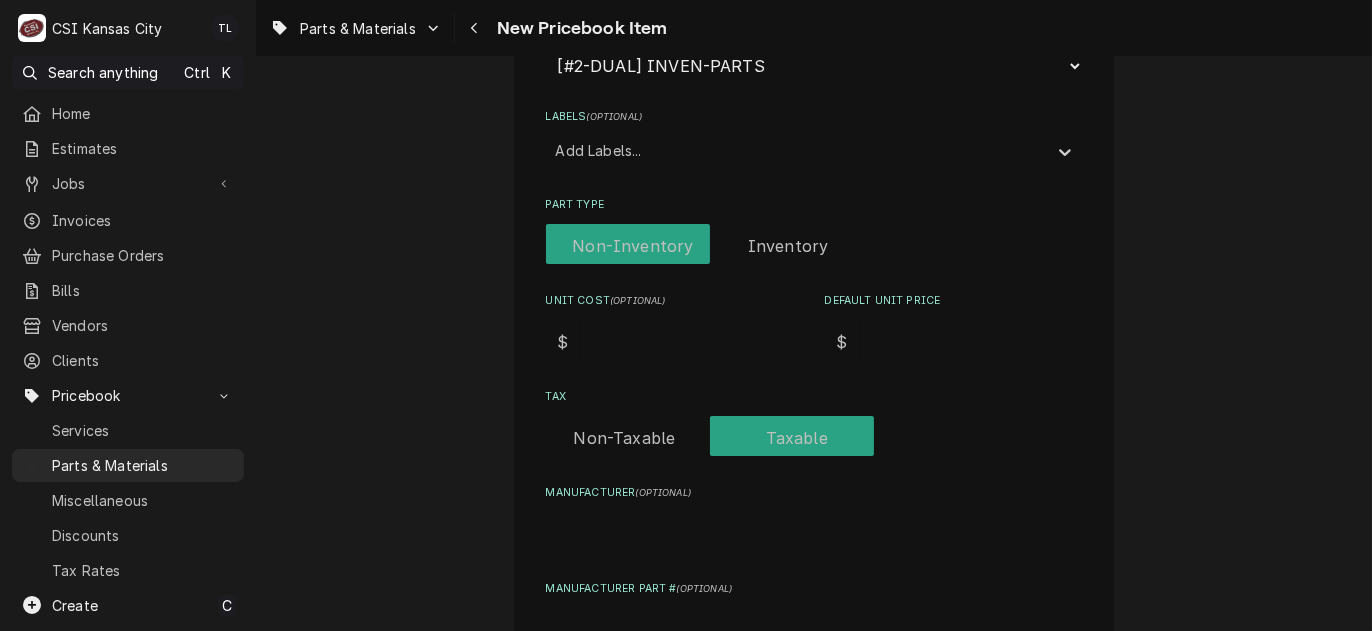 scroll, scrollTop: 500, scrollLeft: 0, axis: vertical 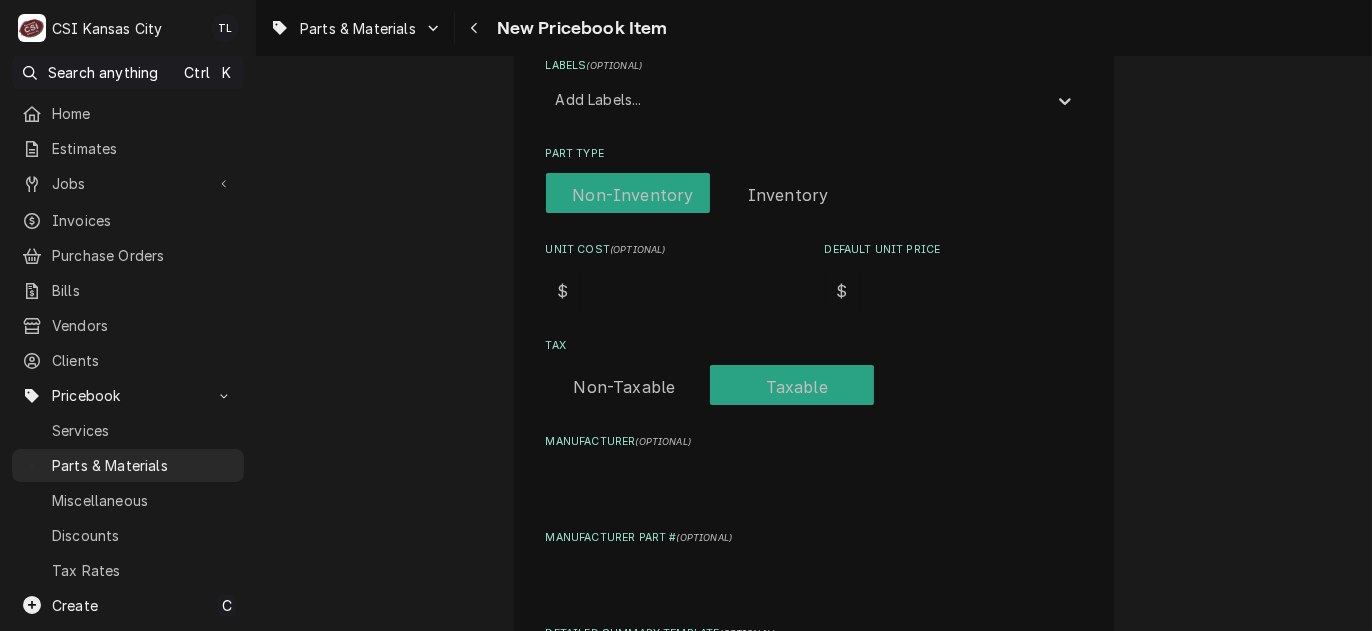 click at bounding box center (710, 195) 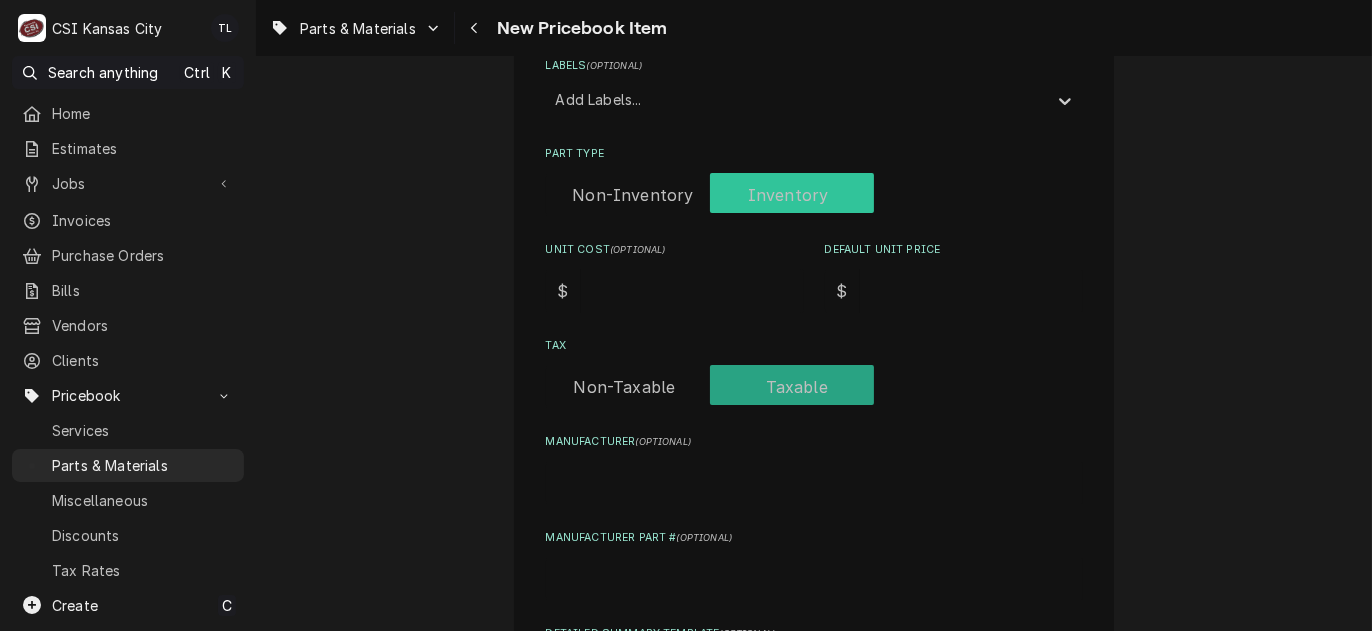 checkbox on "true" 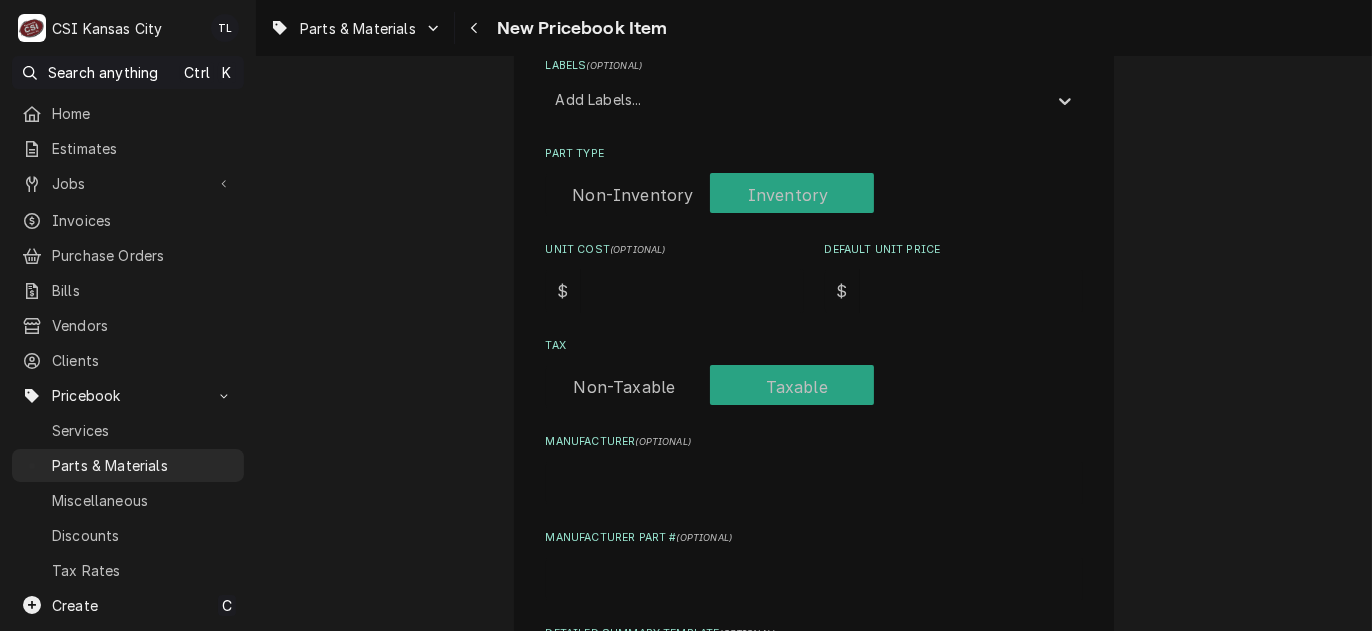 click on "Please provide the following information to create a PriceBook item. Active Status Item Type Choose PriceBook item type... Service Charge Part or Material Miscellaneous Charge Discount Tax Short Description Heat Control Assembly, 100K, Bottom, 210HX/214HX Subtype Choose a subtype... [#2-DUAL] AFTERHRS-WH-CHG-2 [#2-DUAL] BEV-EQUIP [#2-DUAL] BEV-MATS [#2-DUAL] CONT-LABR-2 [#2-DUAL] CRANE-LIFT-2 [#2-DUAL] EQUIP-RENT-2 [#2-DUAL] INVEN-PARTS [#2-DUAL] MAINT-SUPPLY [#2-DUAL] MISC-EQUIP [#2-DUAL] MISC-NON-INVEN [#2-DUAL] PROJ-CONT-LABR-2 [#2-DUAL] PROJ-EQUIP [#2-DUAL] PROJ-MATS [#3-BILL] SHOP-TOOLS Labels  ( optional ) Add Labels... Part Type Unit Cost  ( optional ) $ Default Unit Price $ Tax Manufacturer  ( optional ) Manufacturer Part #  ( optional ) Detailed Summary Template  ( optional ) Internal Notes  ( optional ) Vendor Part Information Add Vendor Cost Inventory Levels Full Inventory Location 00 | [LOCATION] Quantity on Hand 0 Quantity on Order 0 Quantity Desired 0 Quantity Low Alert Threshold 0 Bin -- Full" at bounding box center [814, 9197] 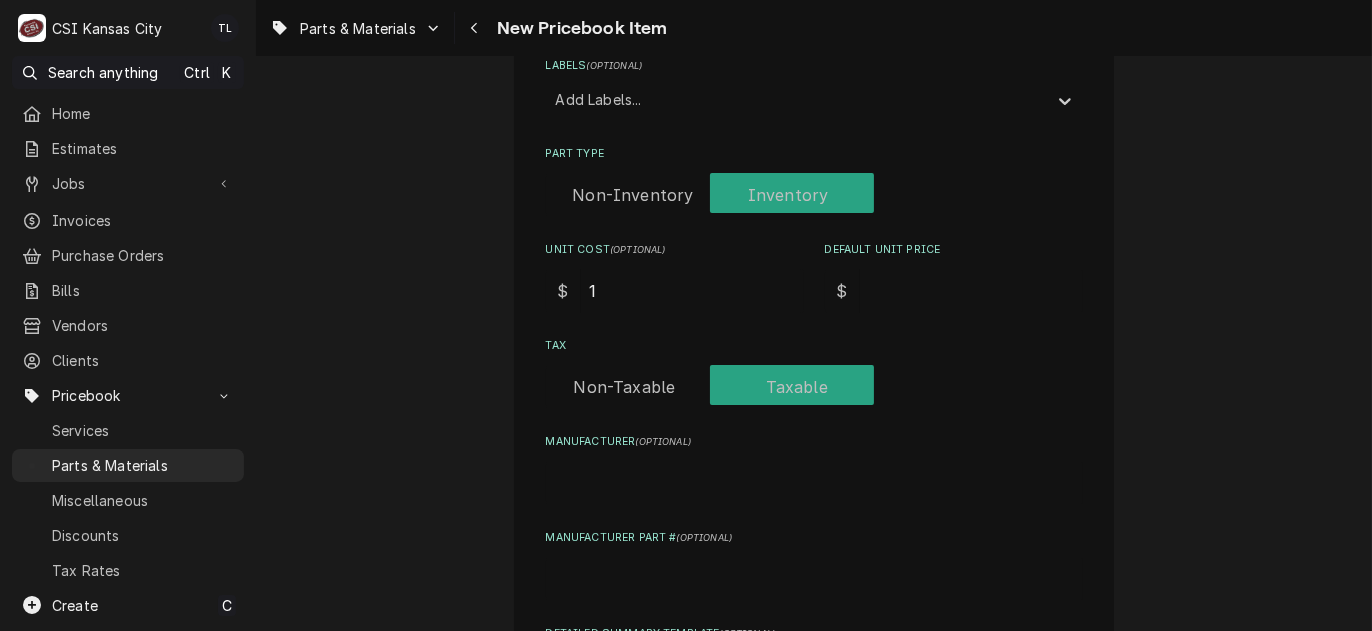 type on "x" 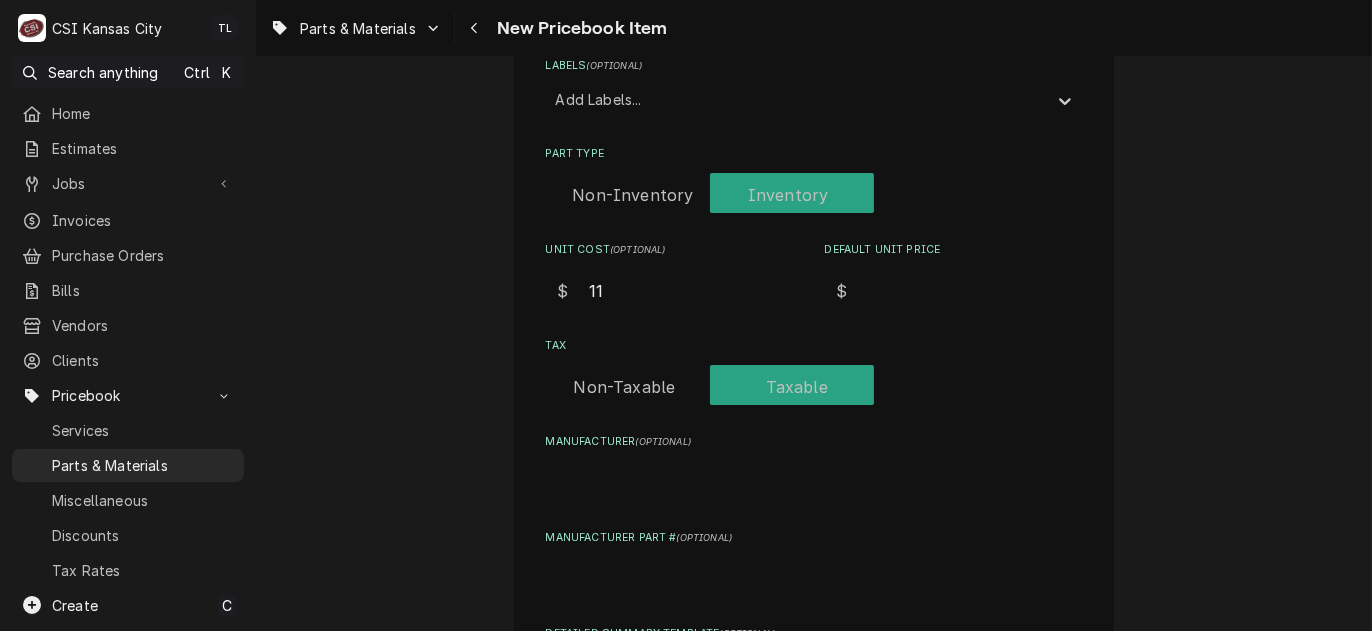 type on "x" 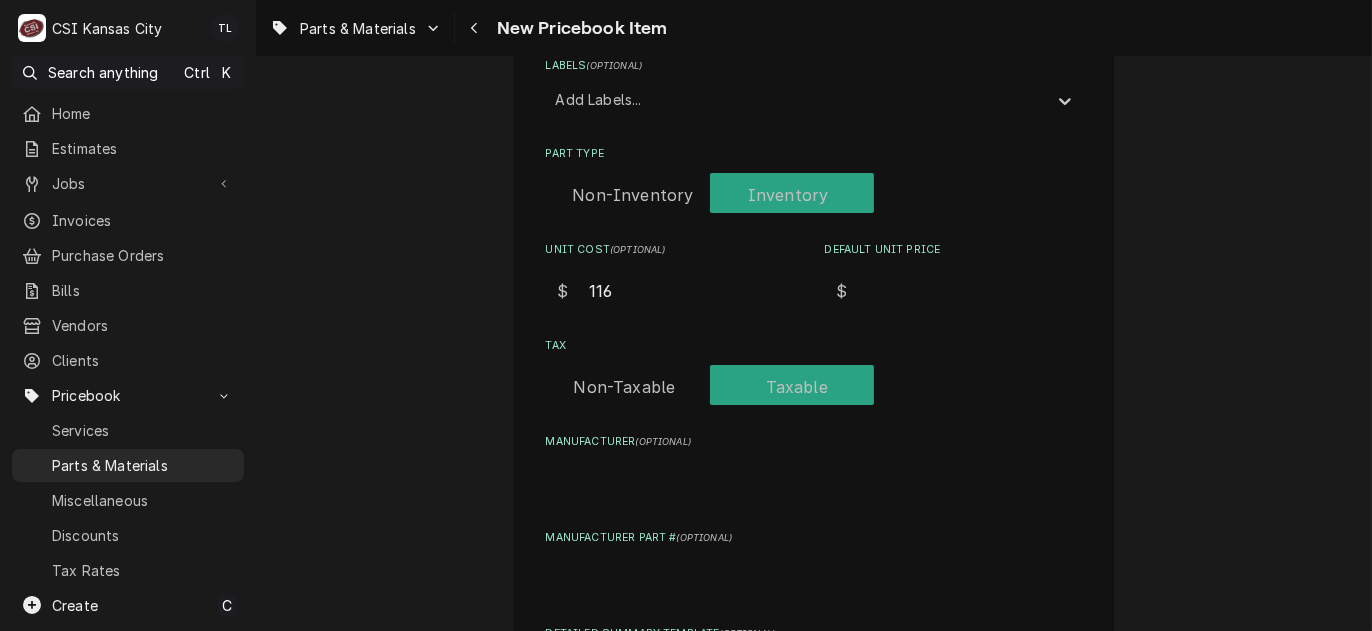 type on "x" 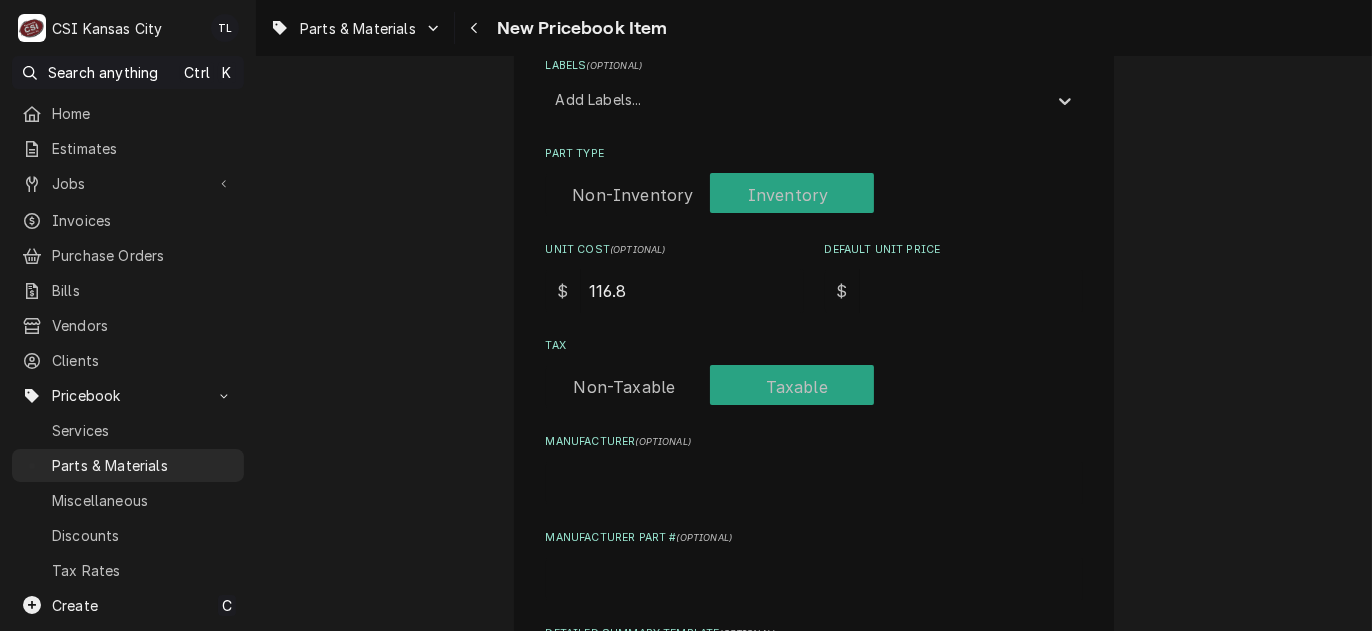 type on "x" 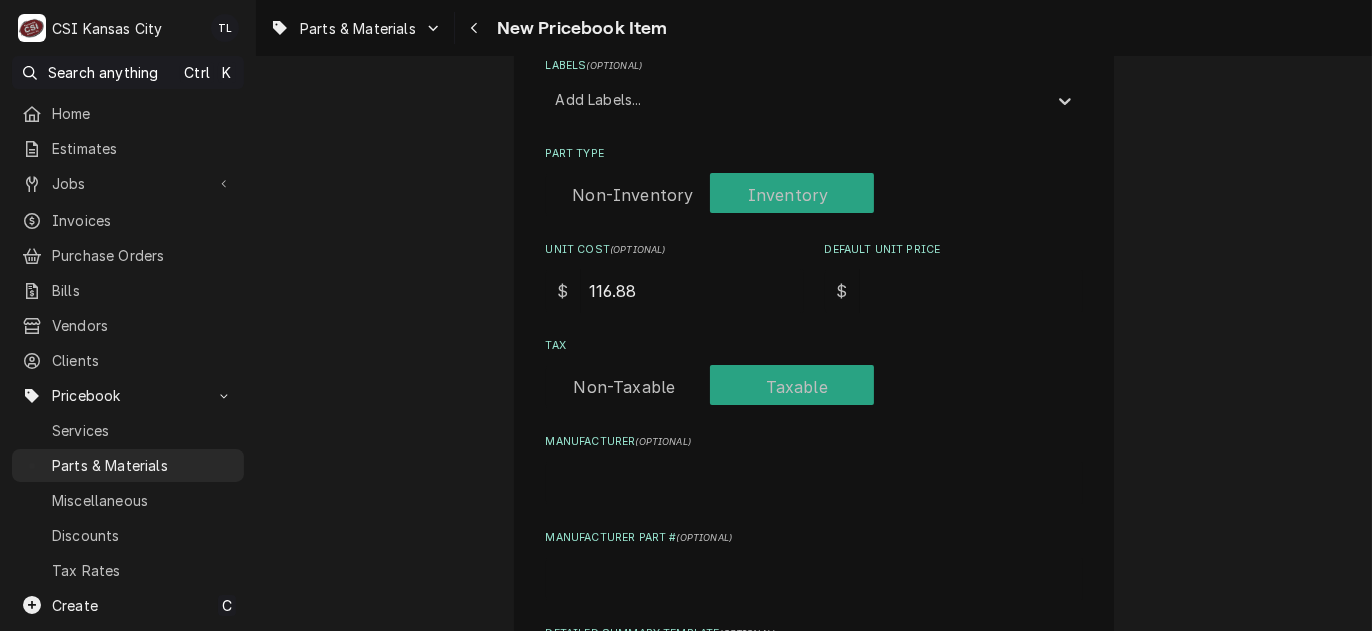 type on "116.88" 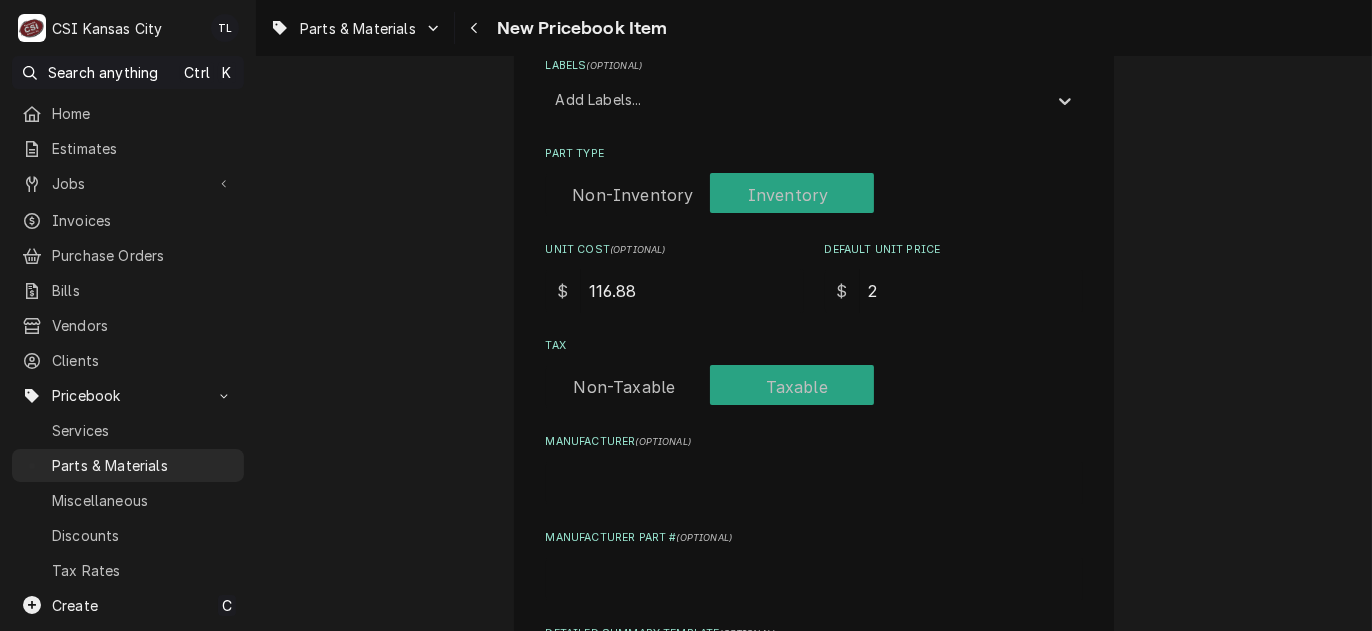 type on "x" 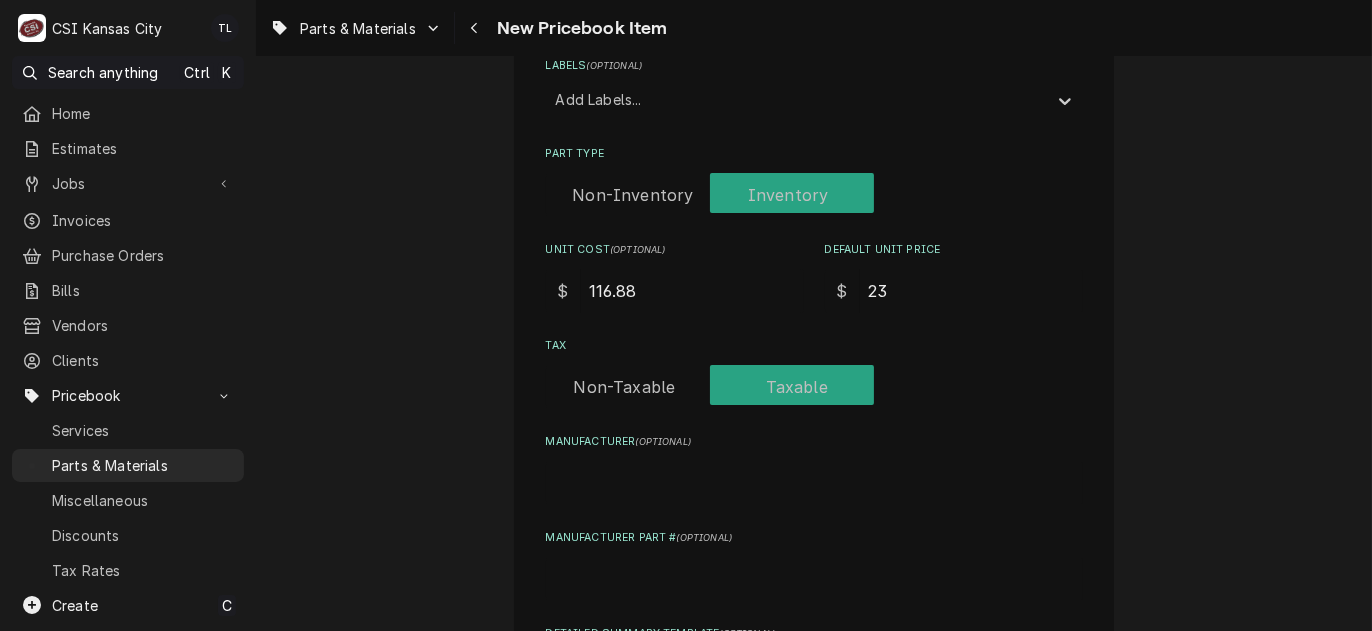 type on "x" 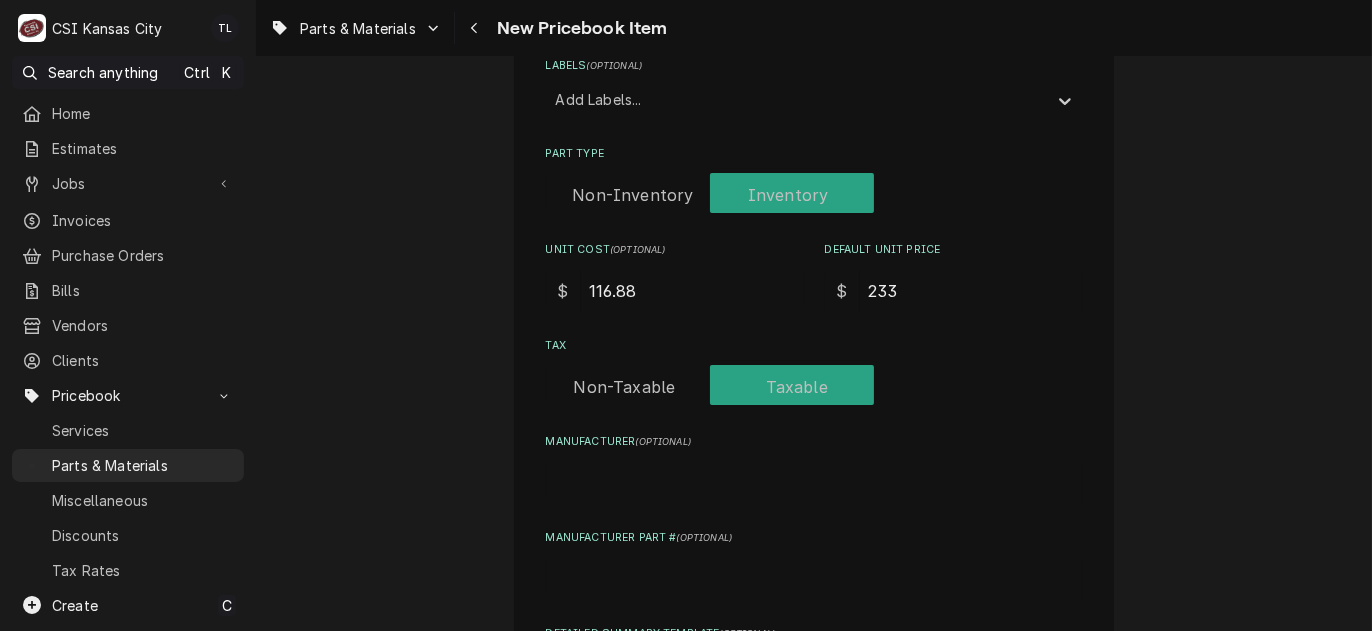 type on "x" 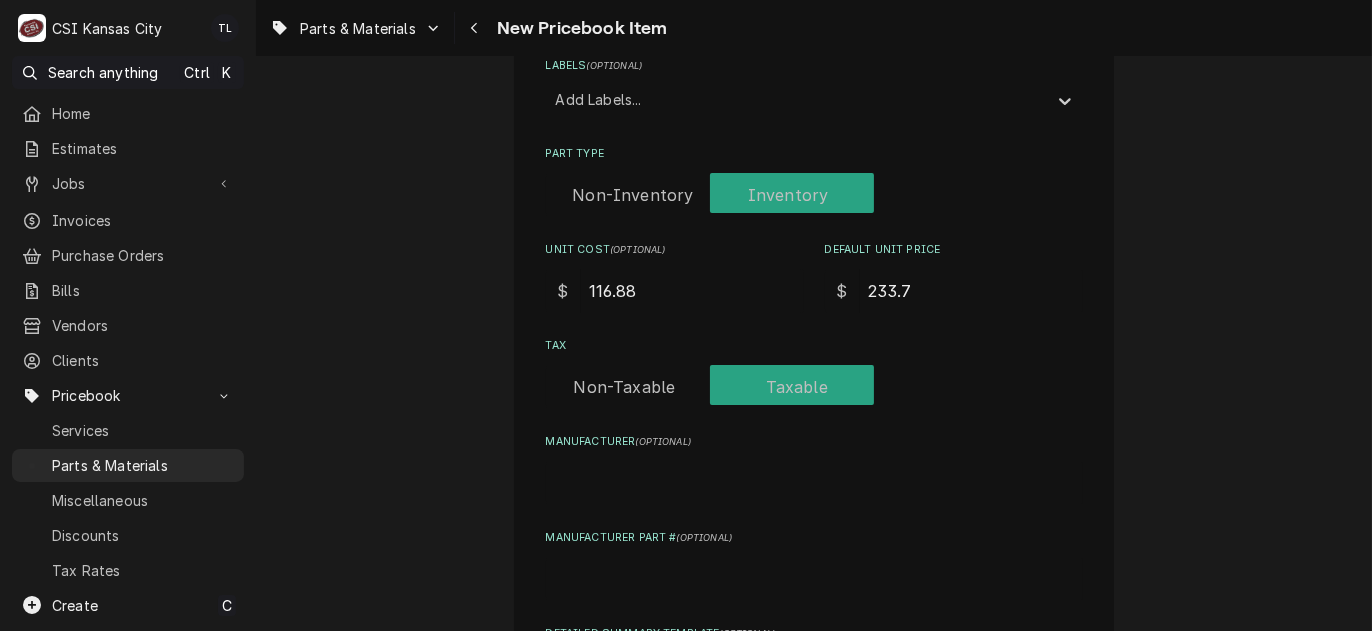 type on "x" 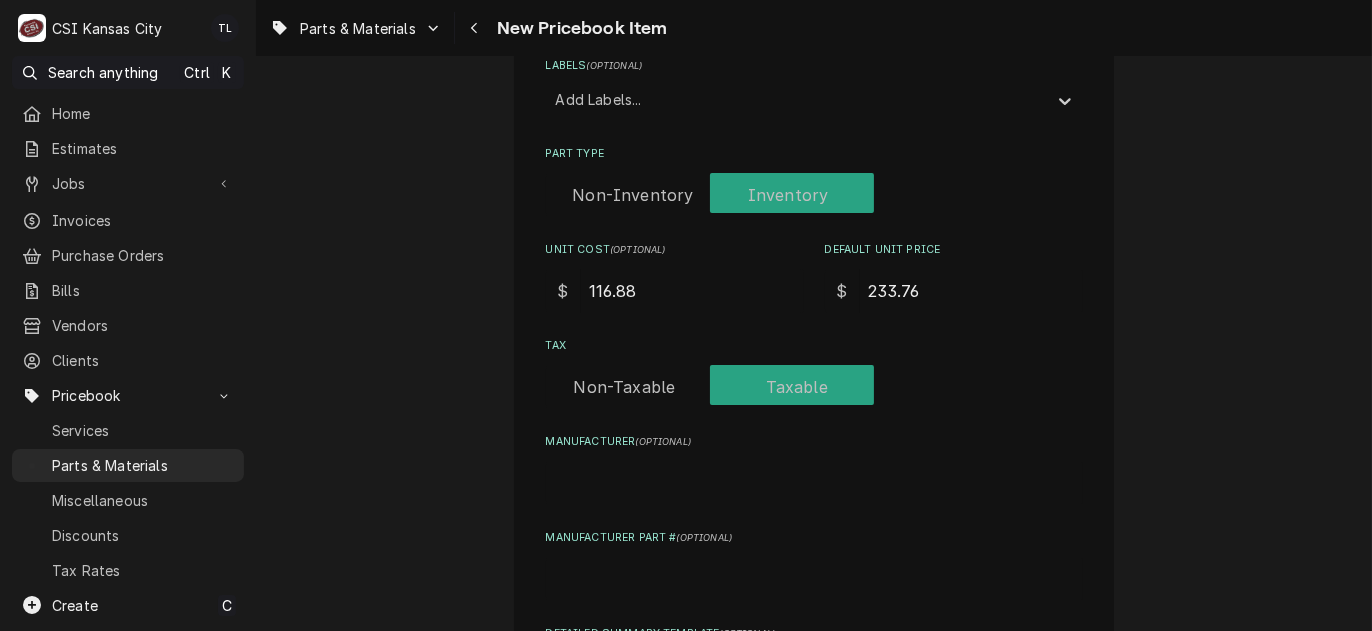 type on "233.76" 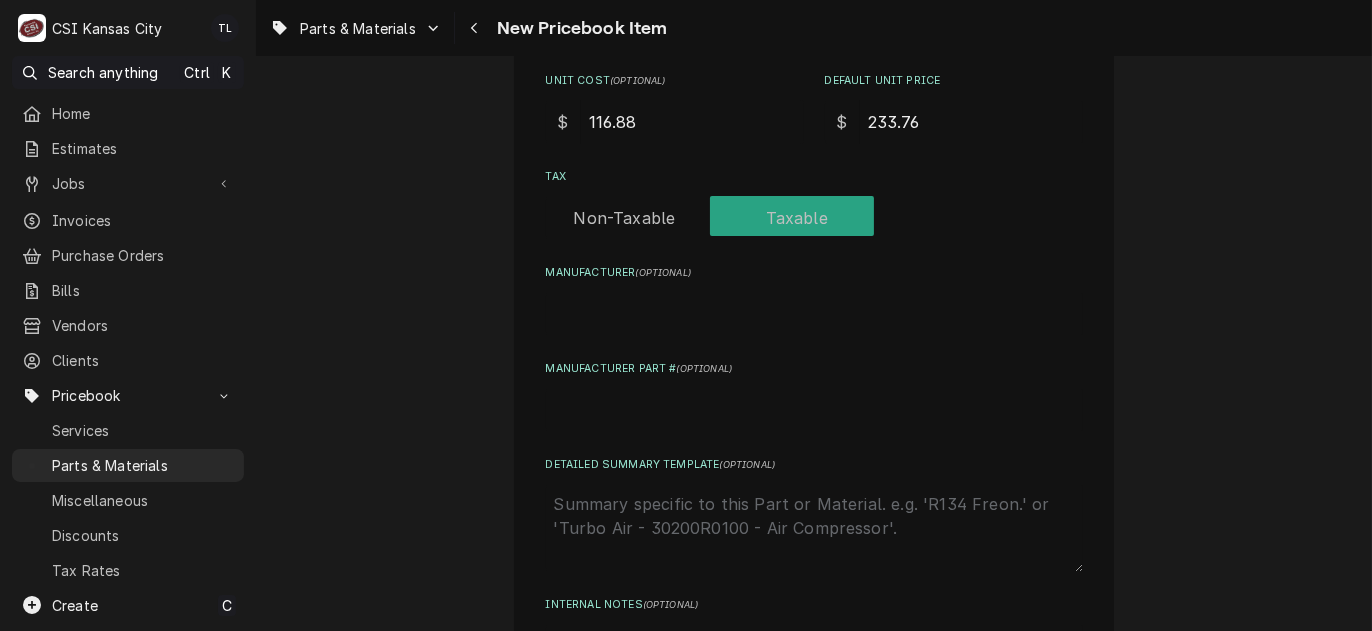scroll, scrollTop: 700, scrollLeft: 0, axis: vertical 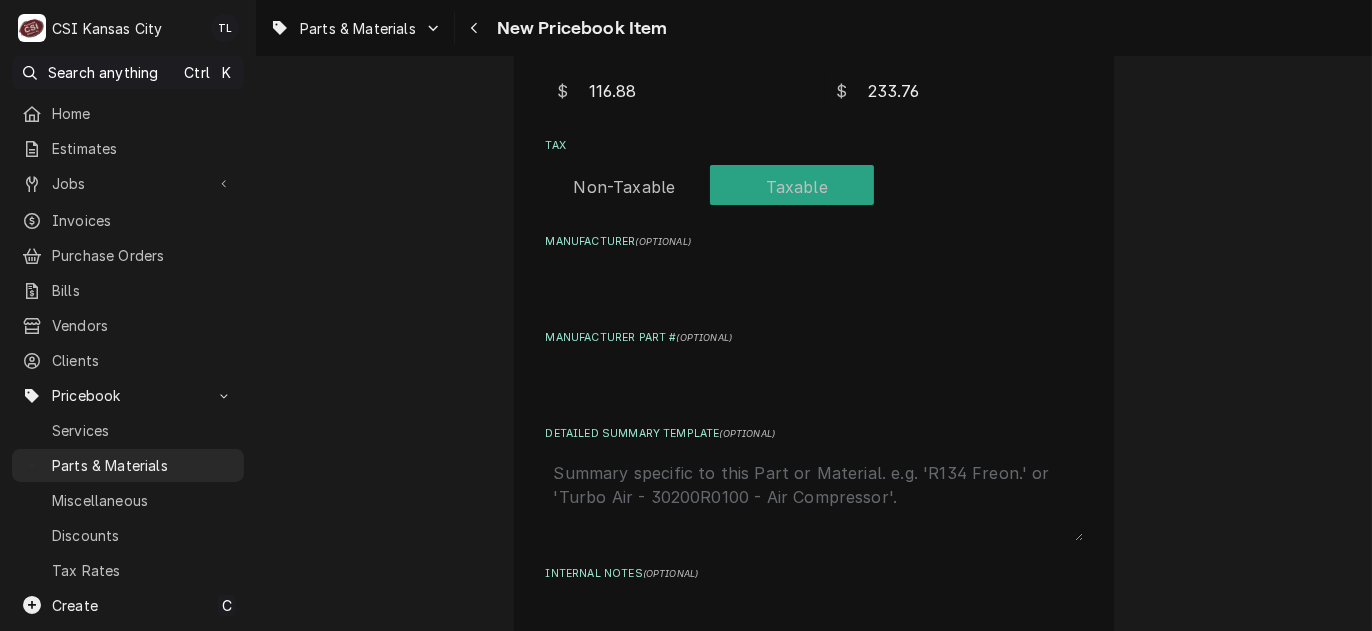 click on "Manufacturer Part #  ( optional )" at bounding box center (814, 379) 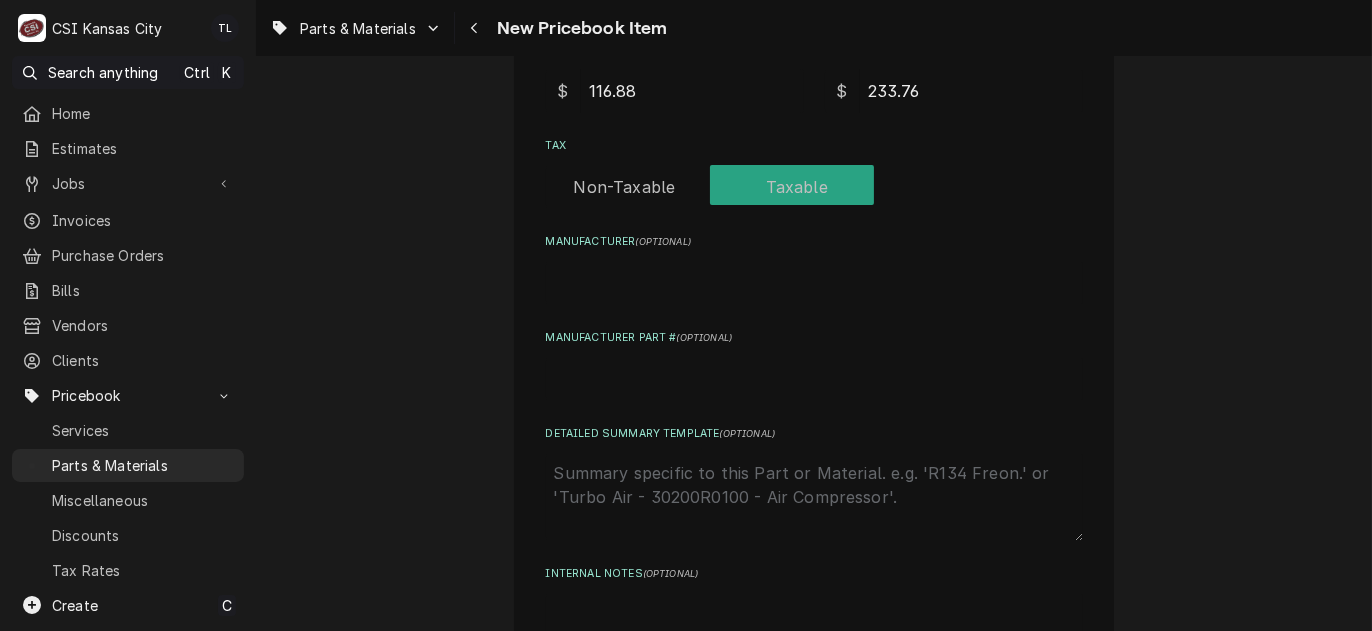 type on "x" 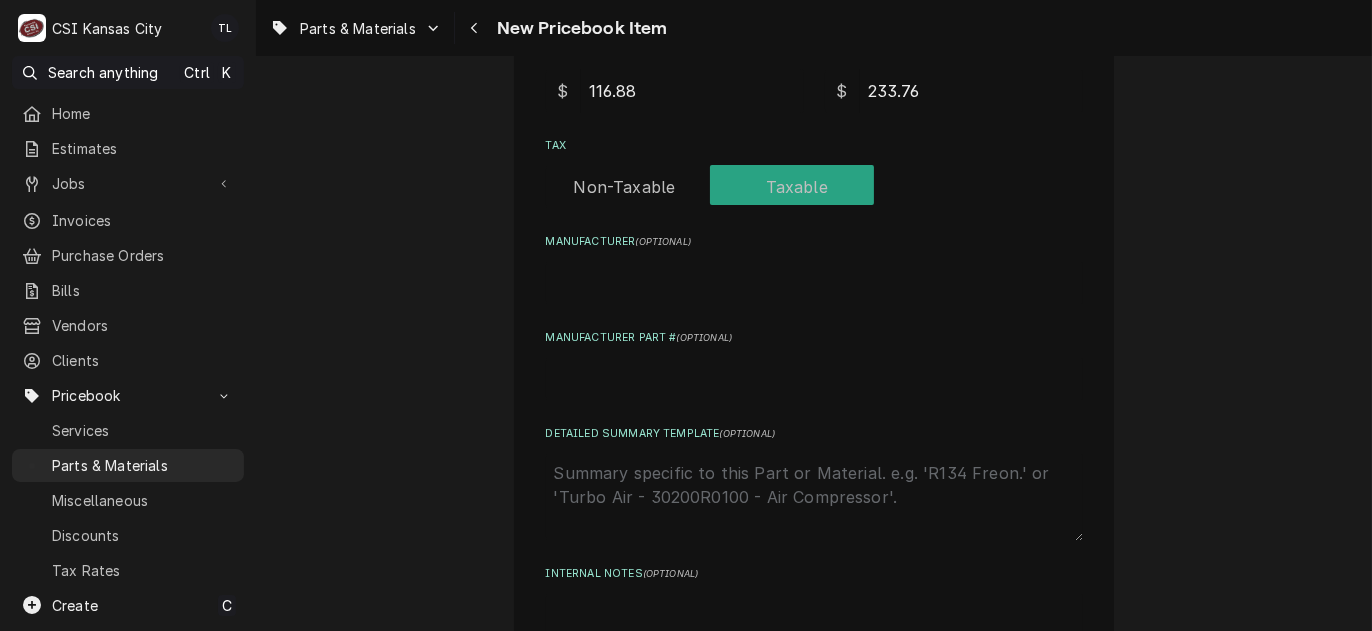 type on "S" 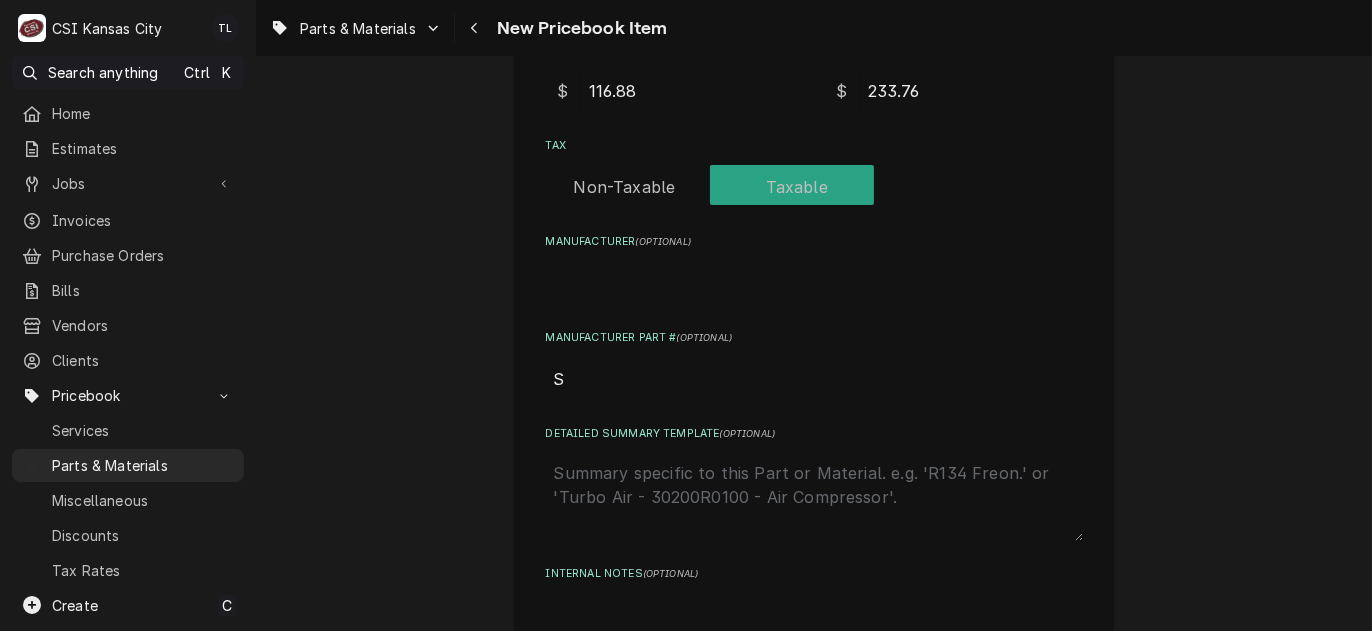 type on "x" 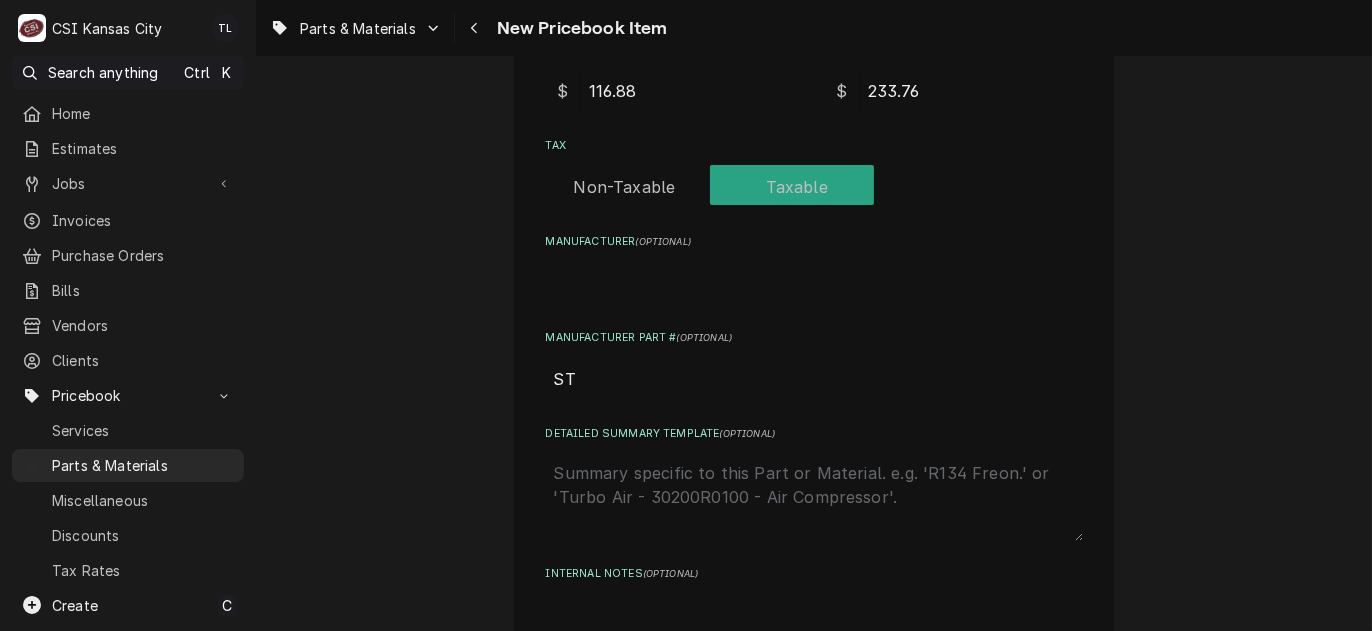 type on "x" 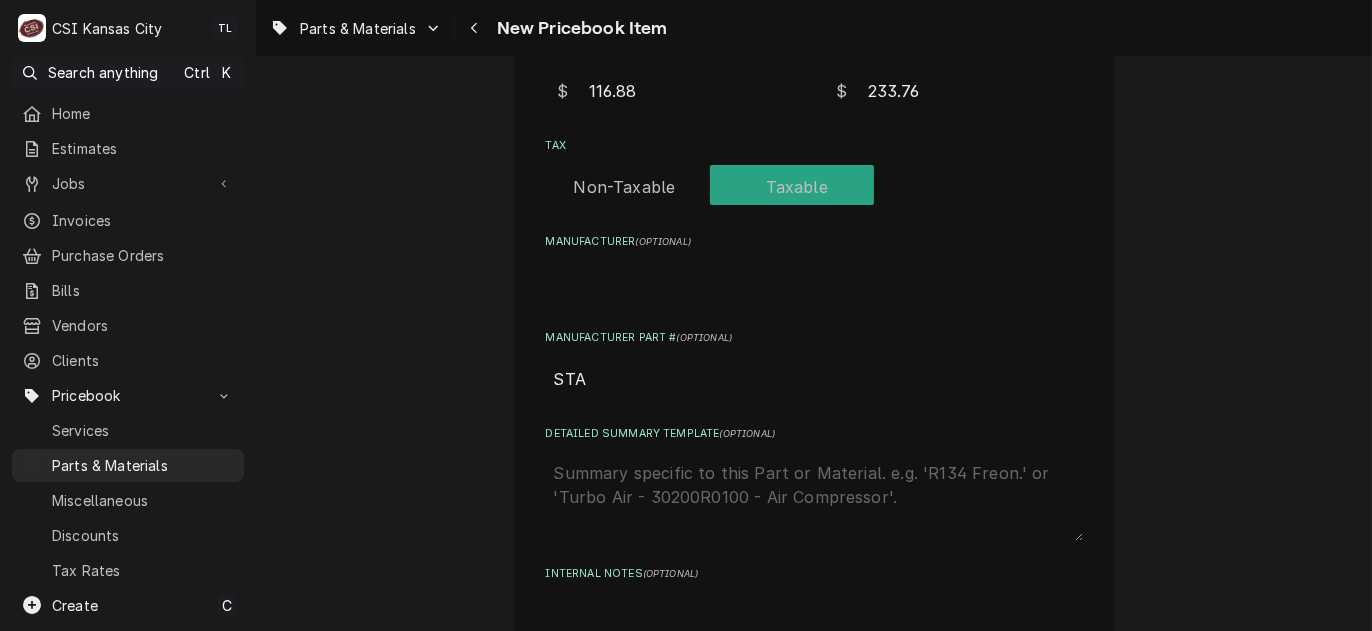 type on "x" 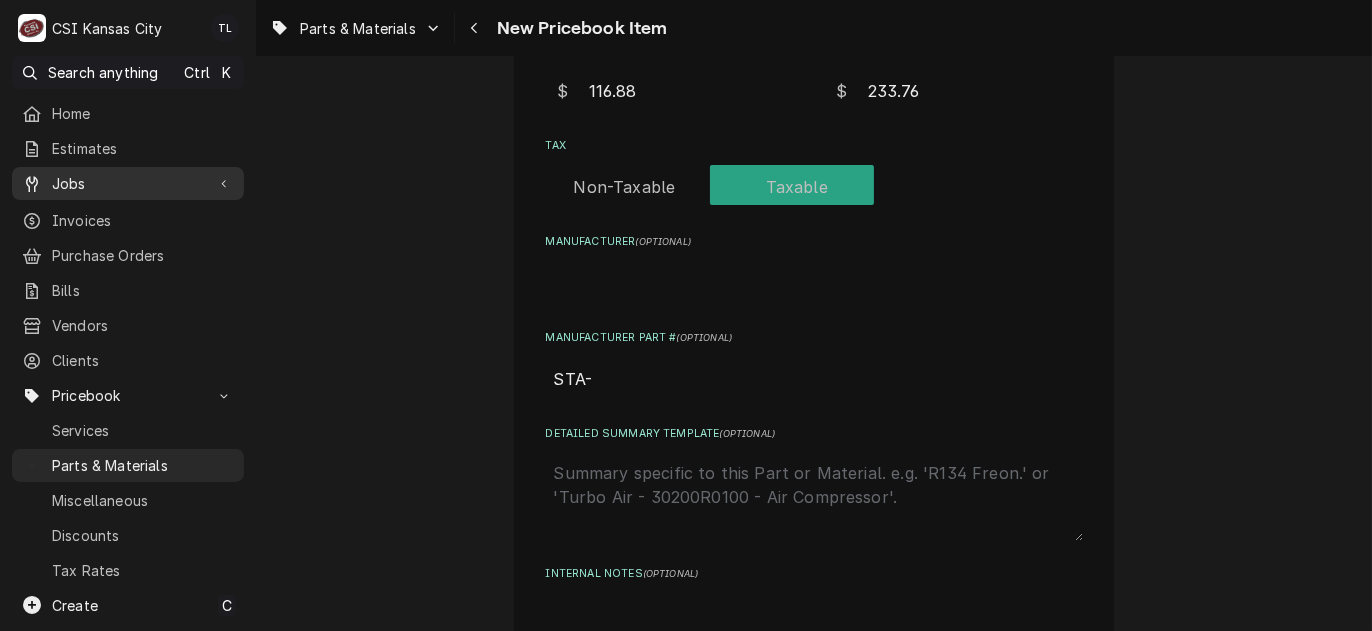 type on "STA-" 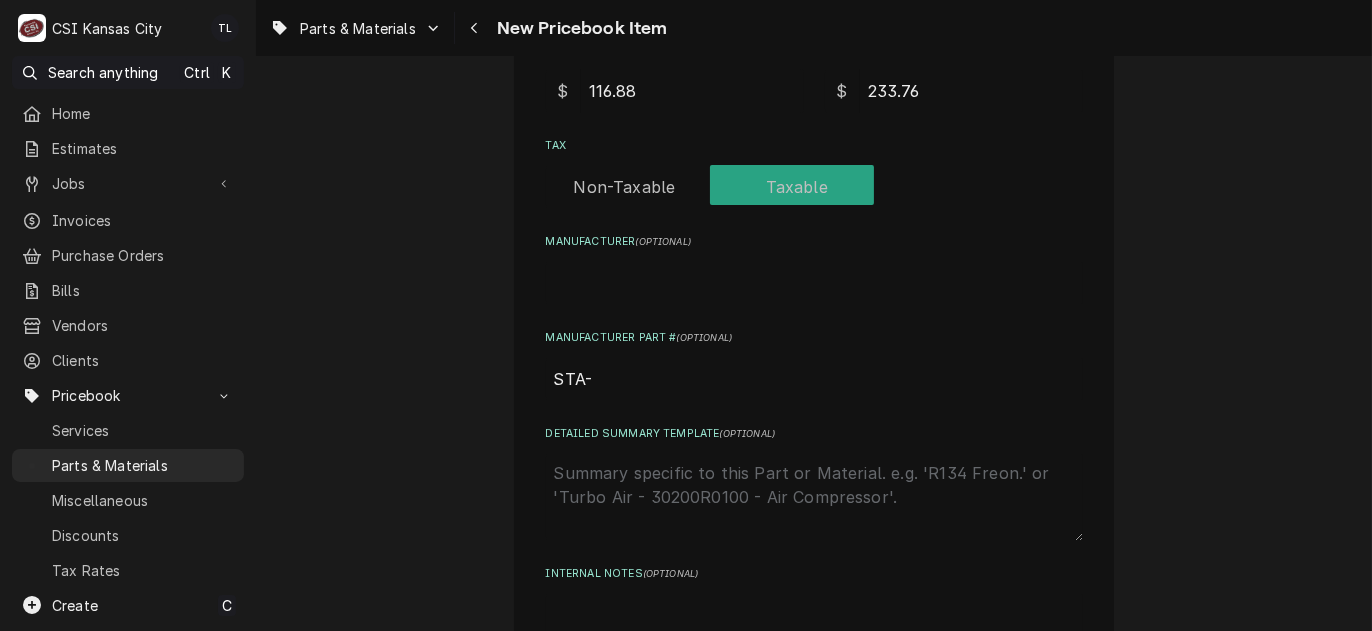 click on "STA-" at bounding box center (814, 379) 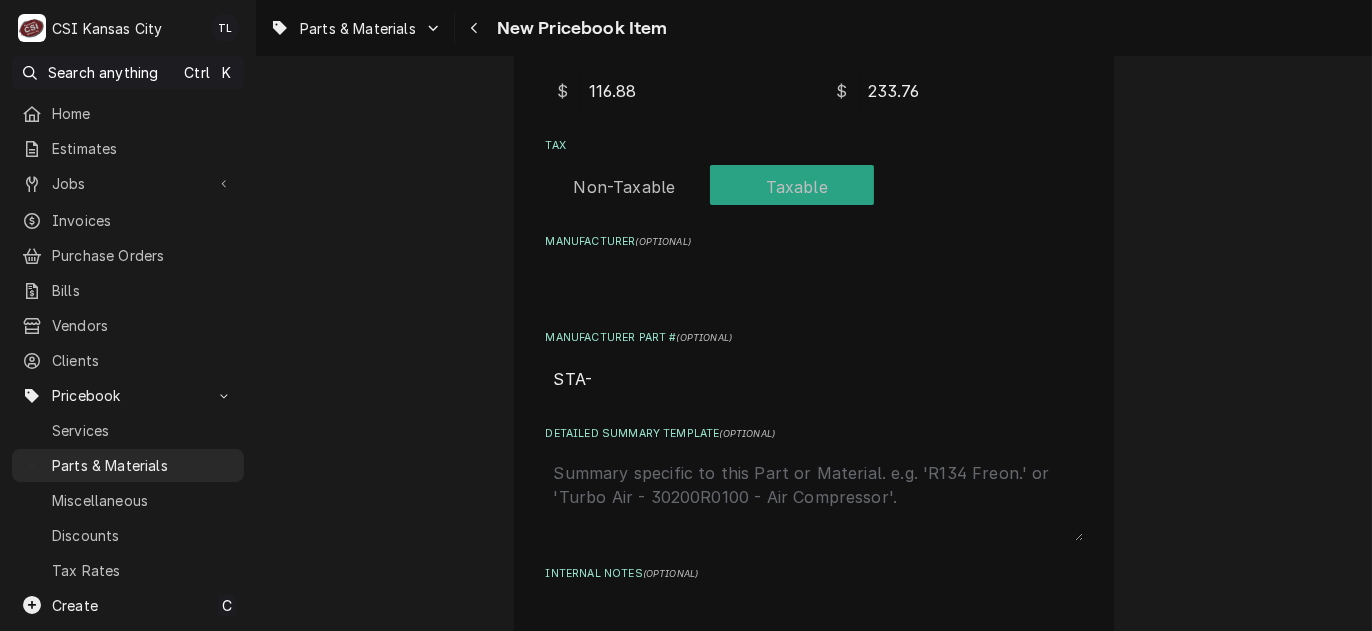 paste on "115341" 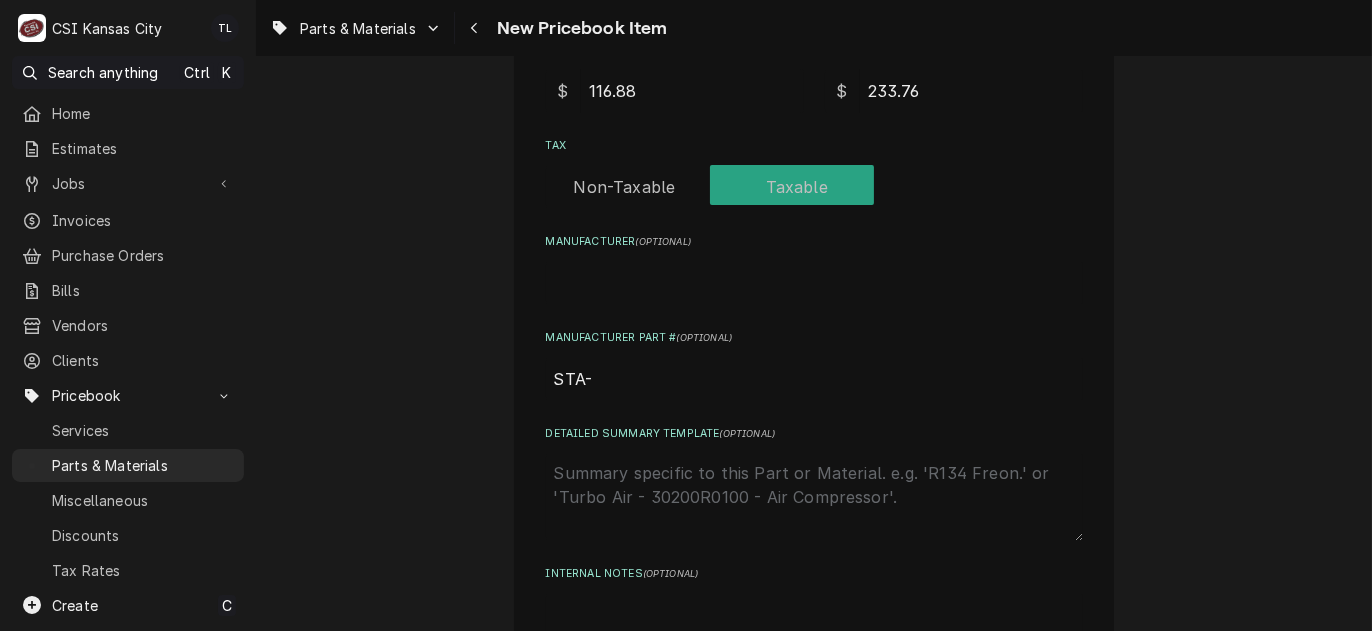type on "x" 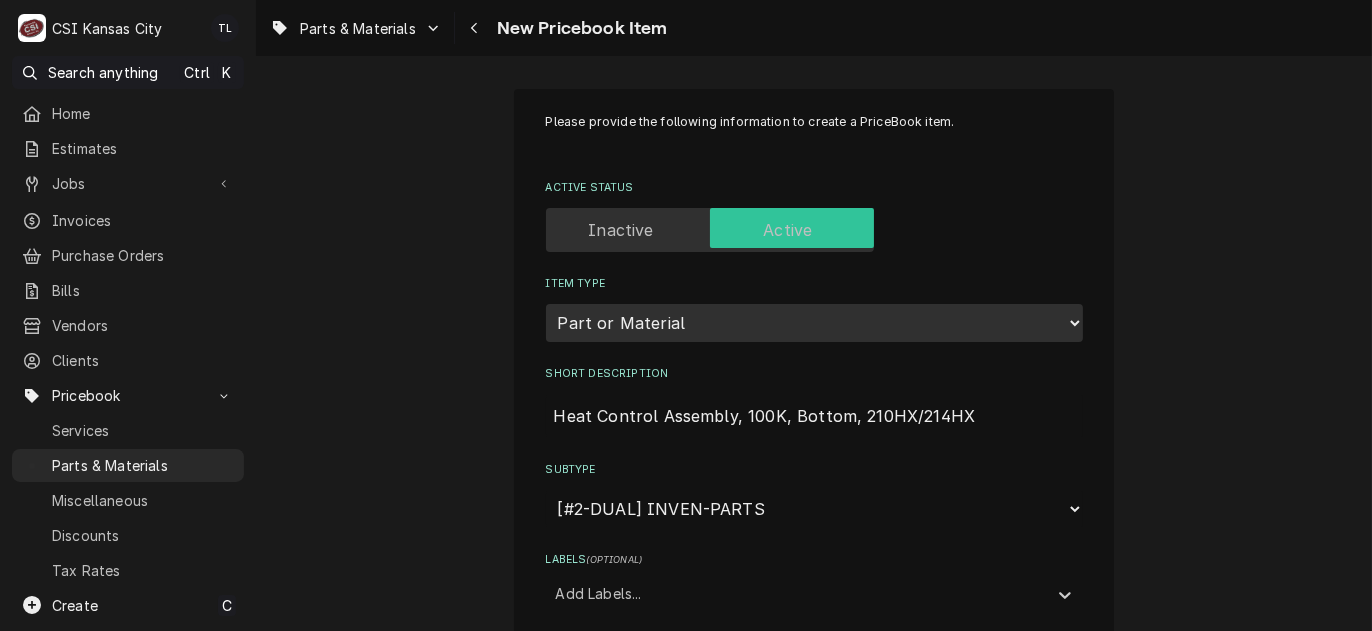 scroll, scrollTop: 0, scrollLeft: 0, axis: both 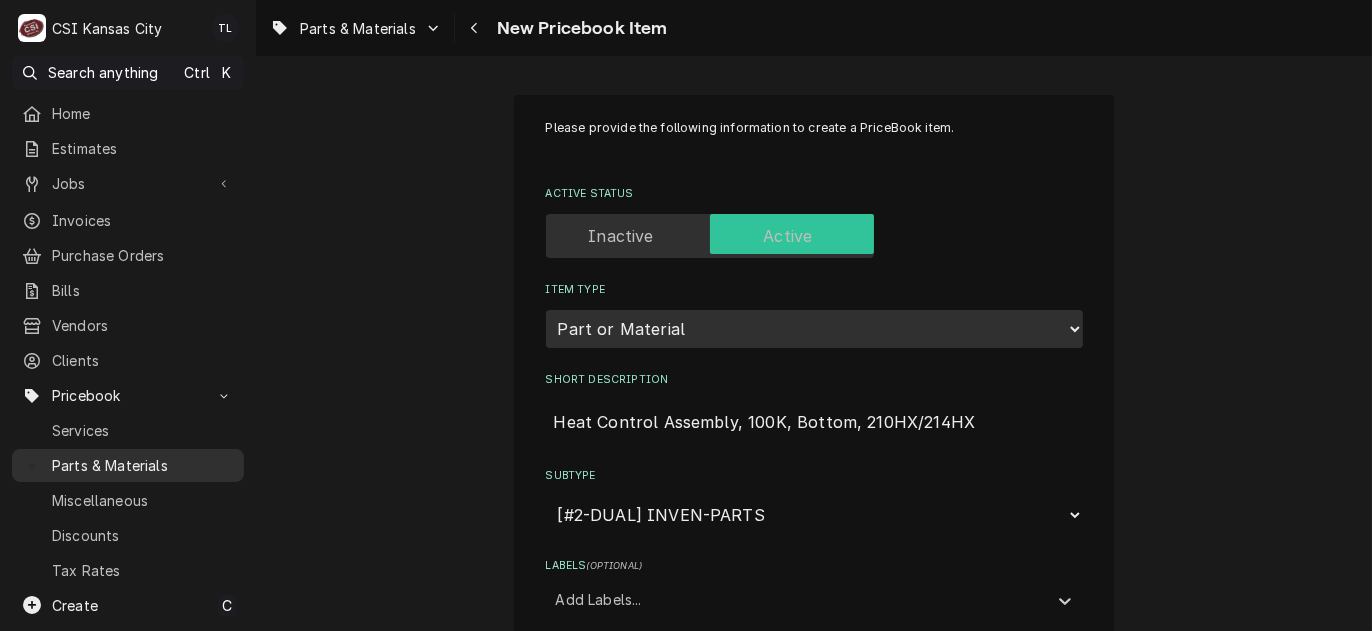 type on "STA-115341" 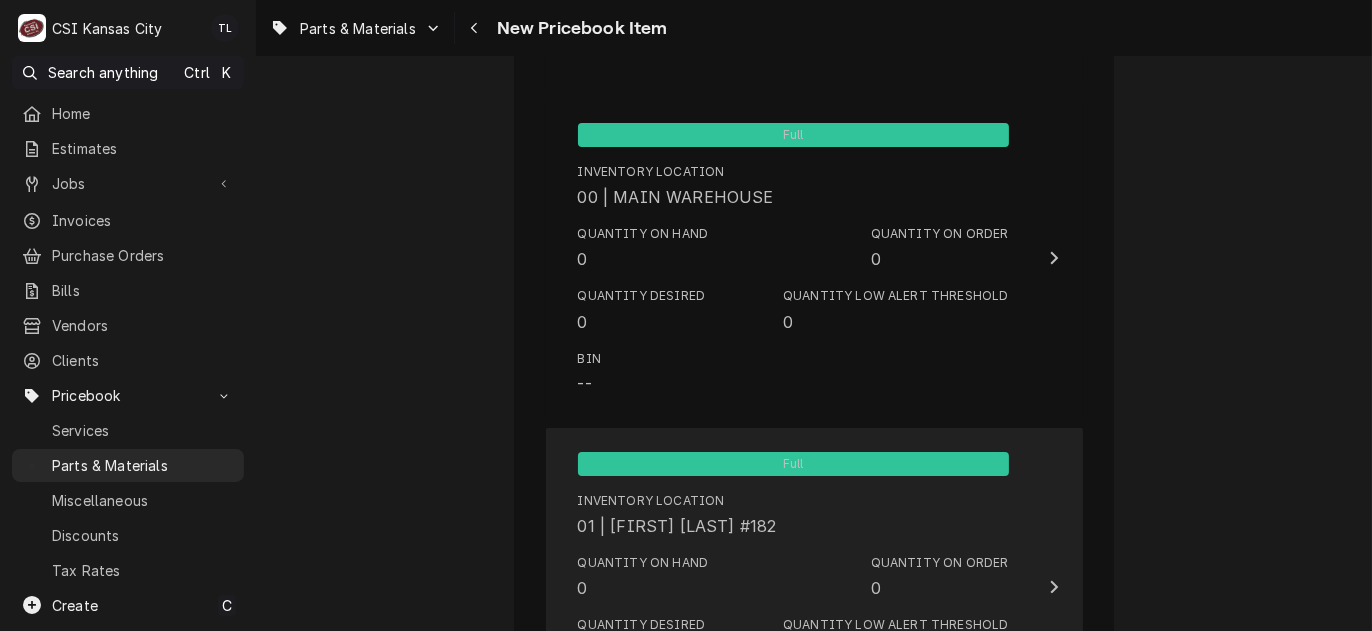 scroll, scrollTop: 2000, scrollLeft: 0, axis: vertical 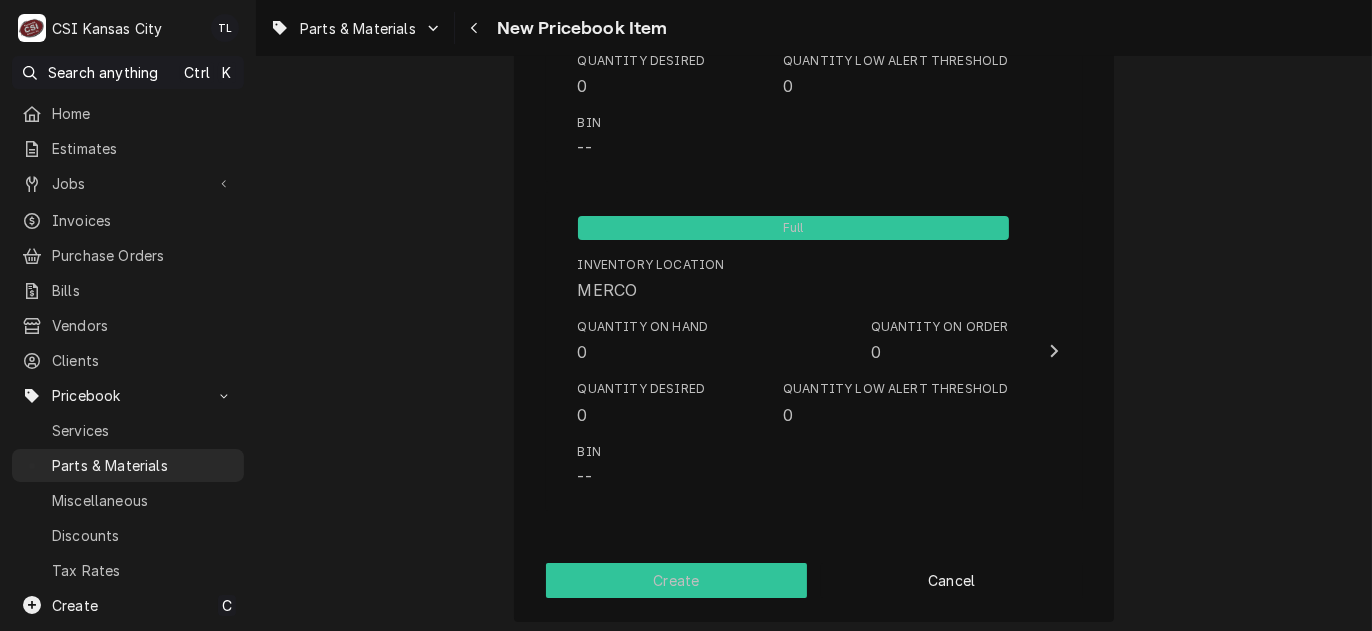 click on "Create" at bounding box center (677, 580) 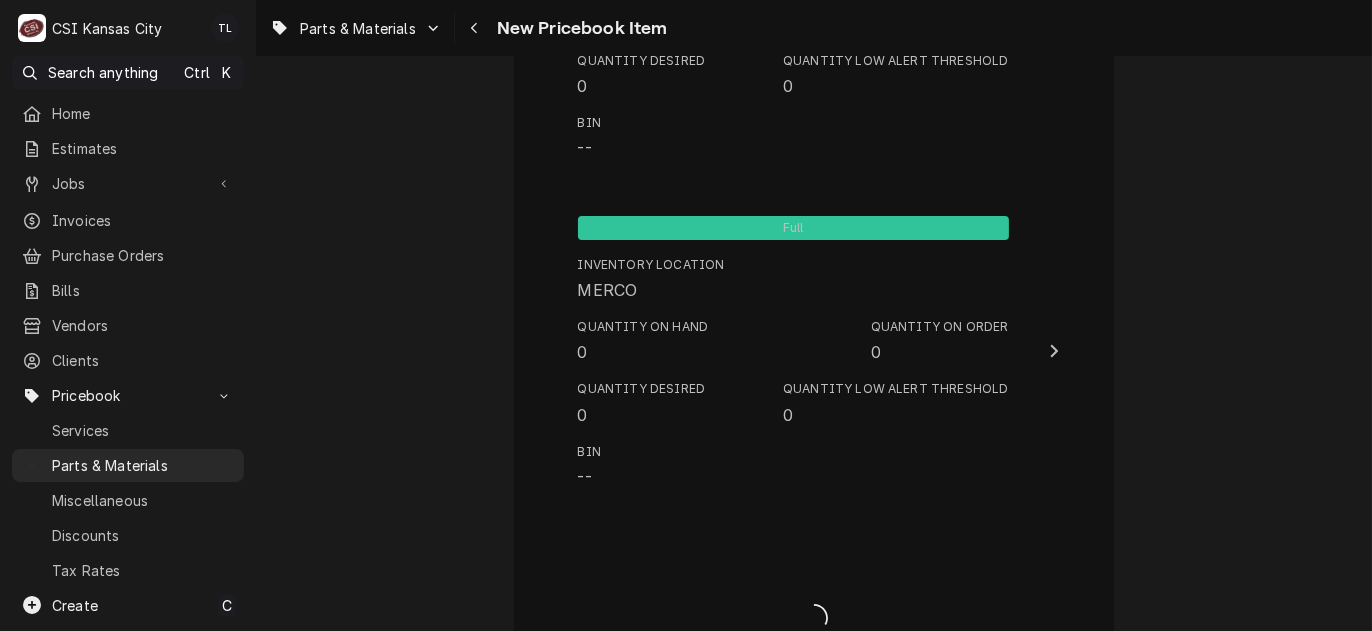 type on "x" 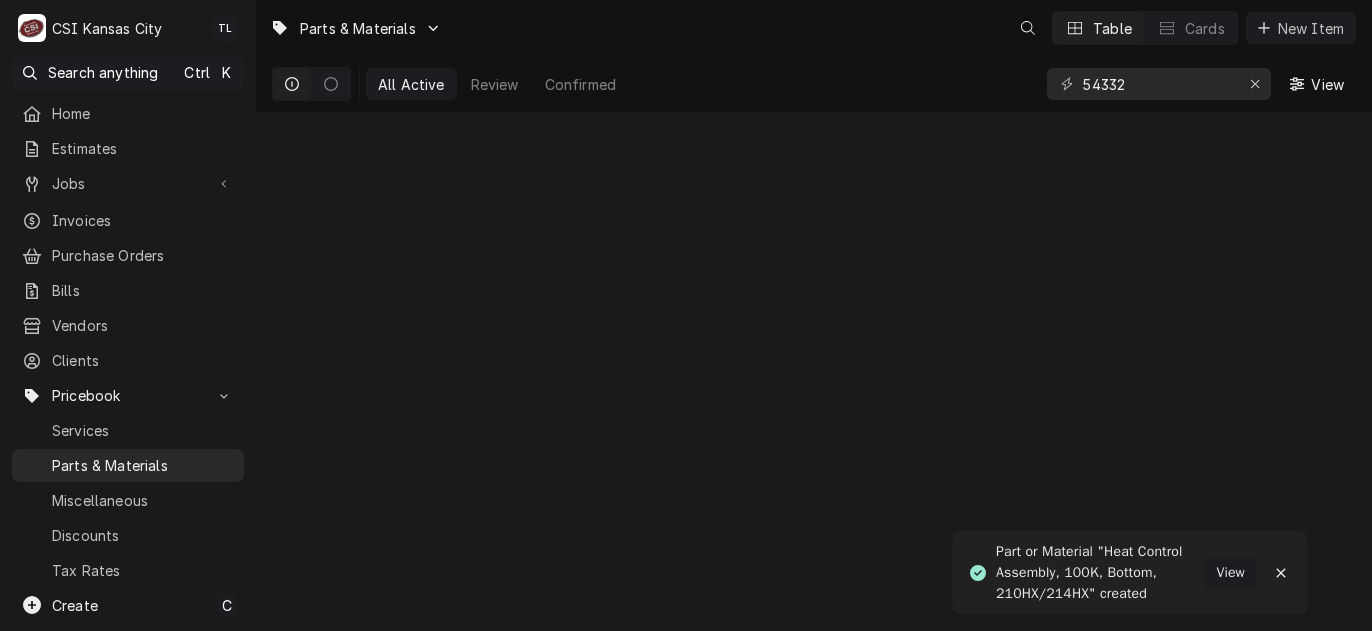 scroll, scrollTop: 0, scrollLeft: 0, axis: both 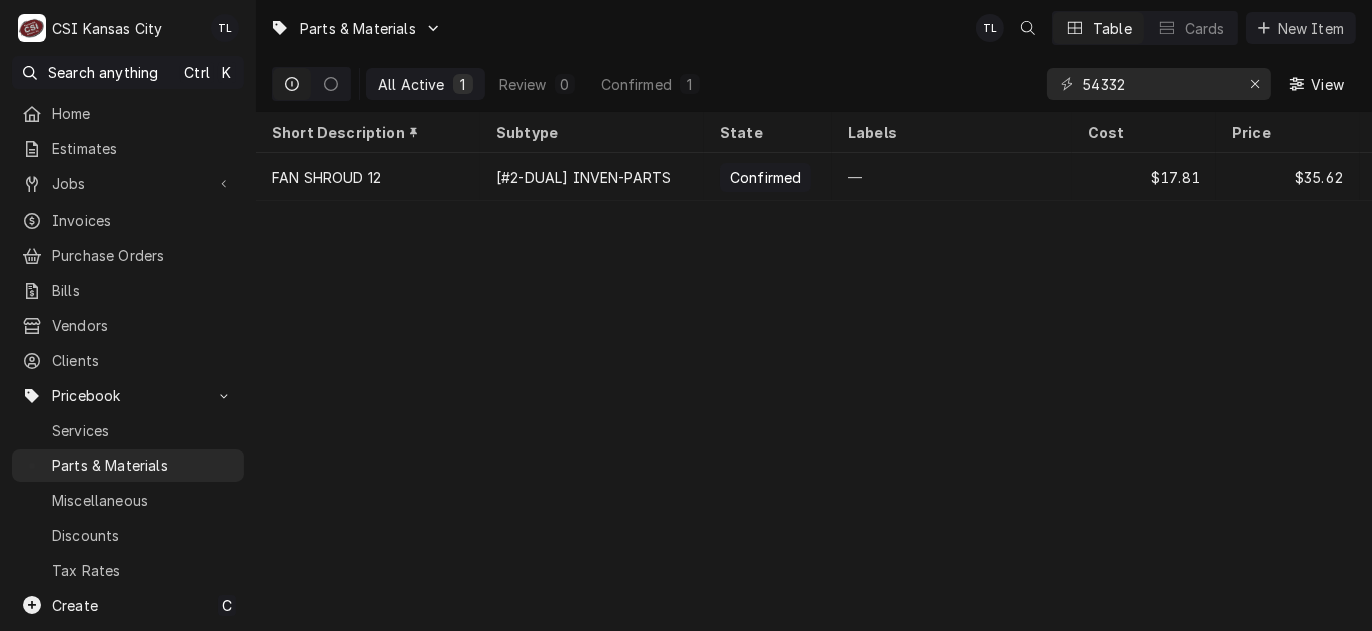 click on "Create C" at bounding box center (128, 605) 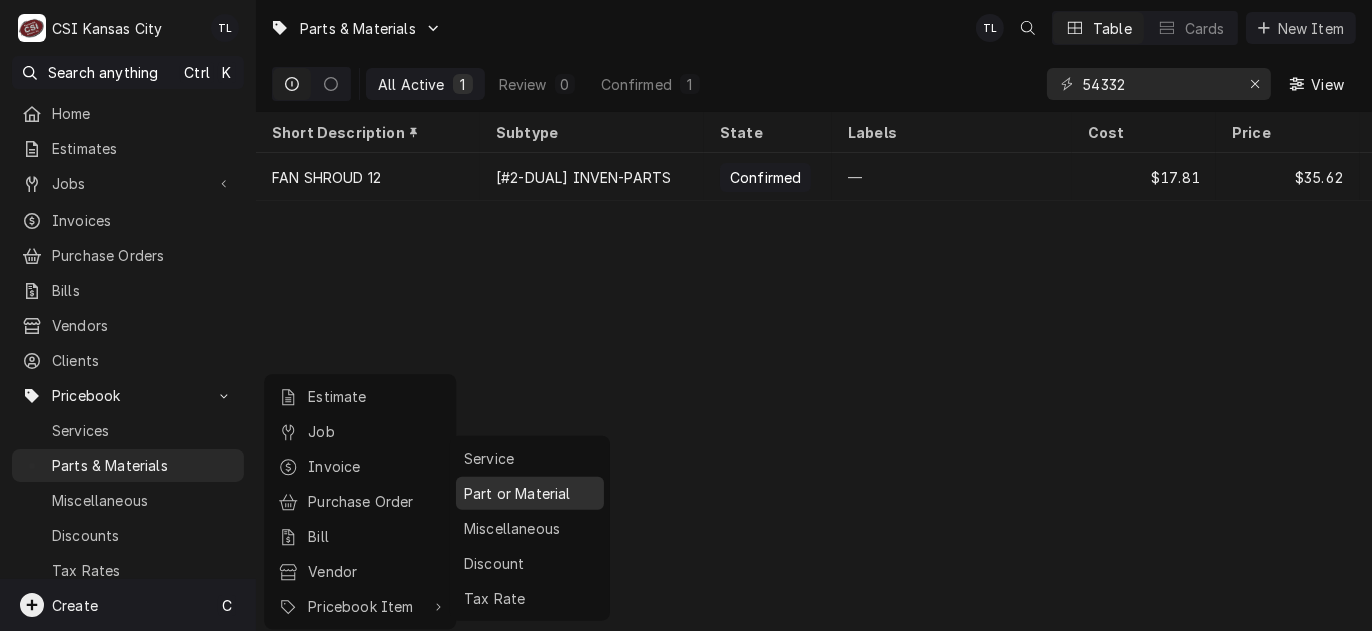 click on "Part or Material" at bounding box center (530, 493) 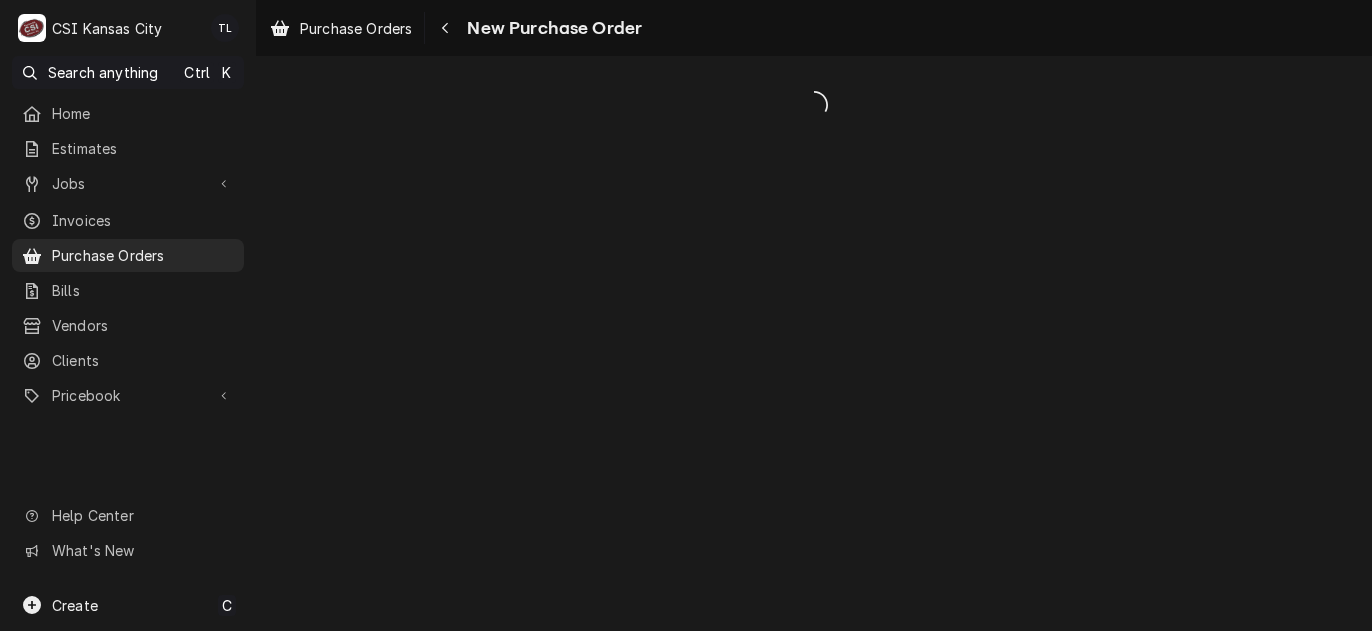 scroll, scrollTop: 0, scrollLeft: 0, axis: both 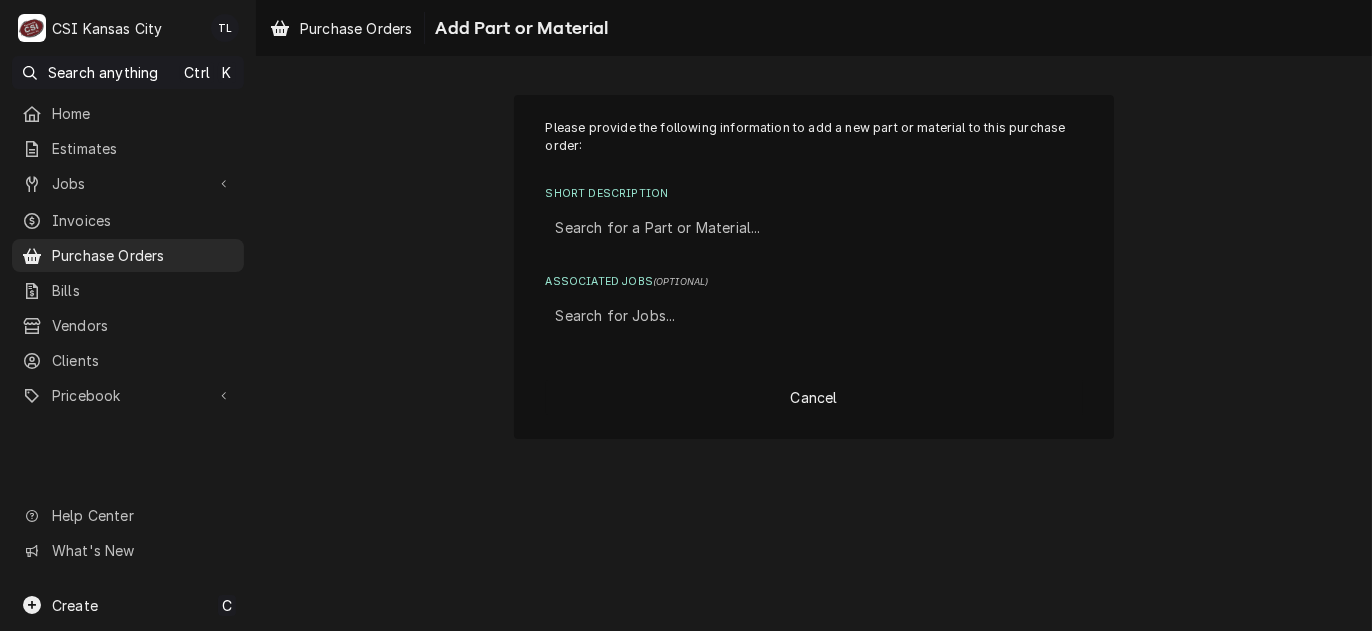 click on "Short Description" at bounding box center [814, 194] 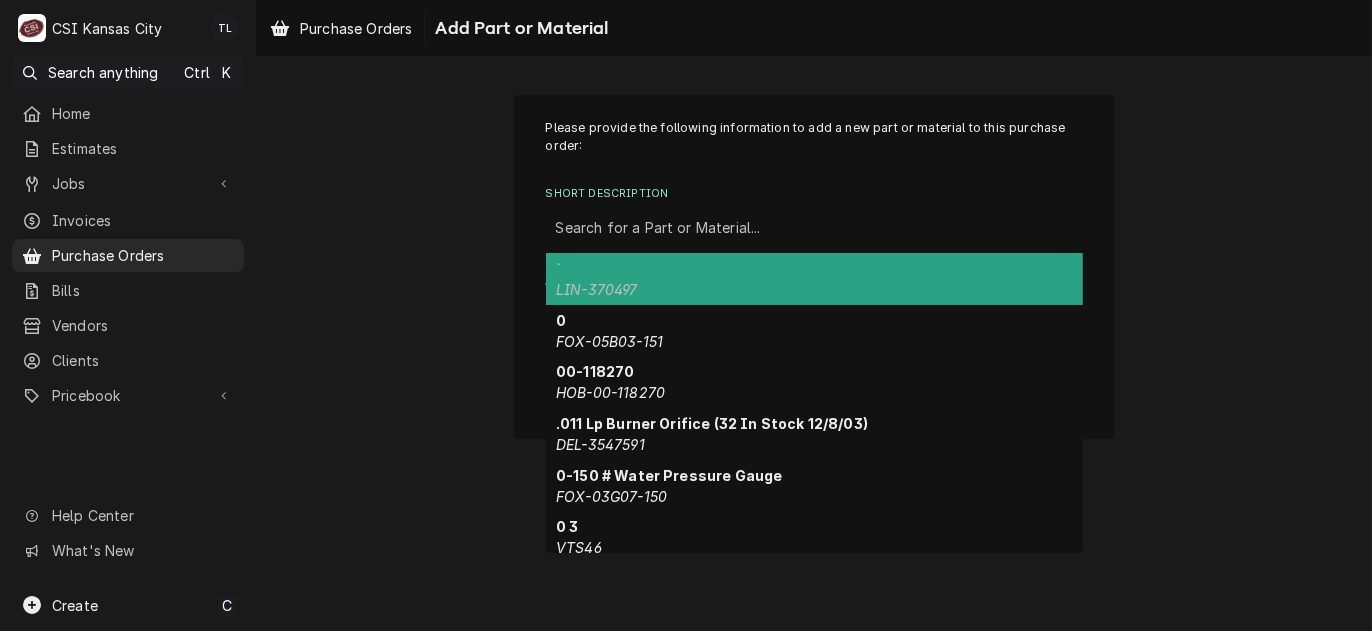 paste on "[NUMBER]" 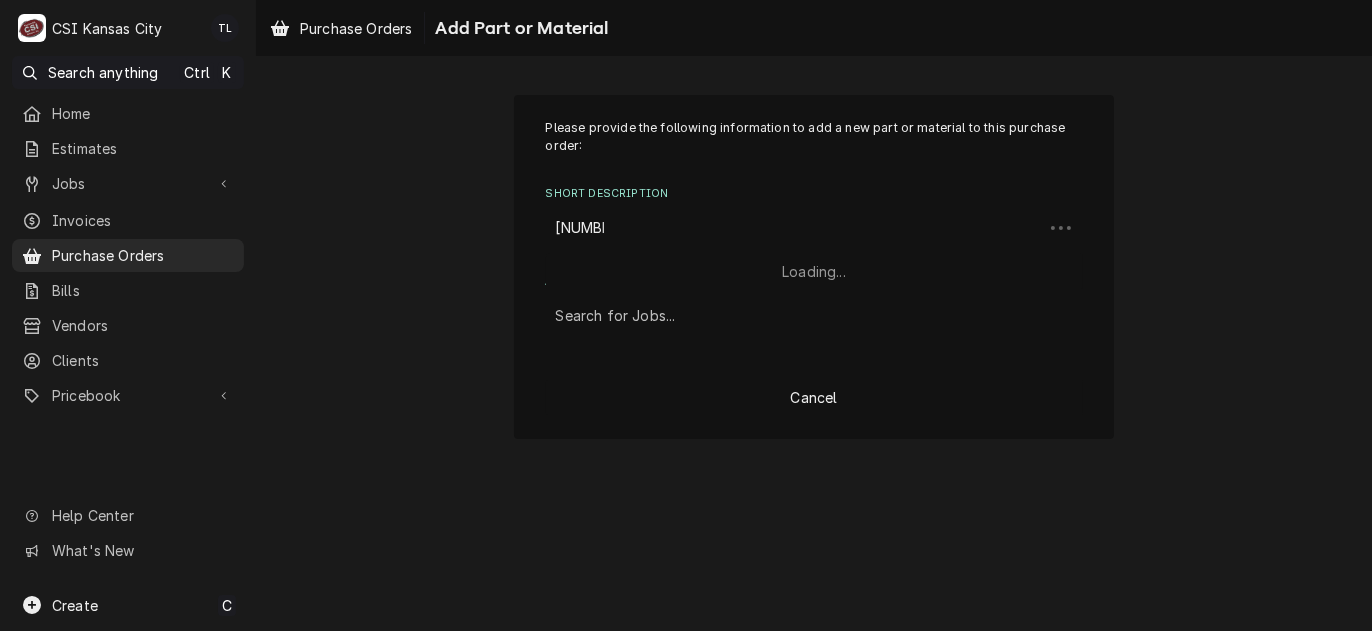 type on "[NUMBER]" 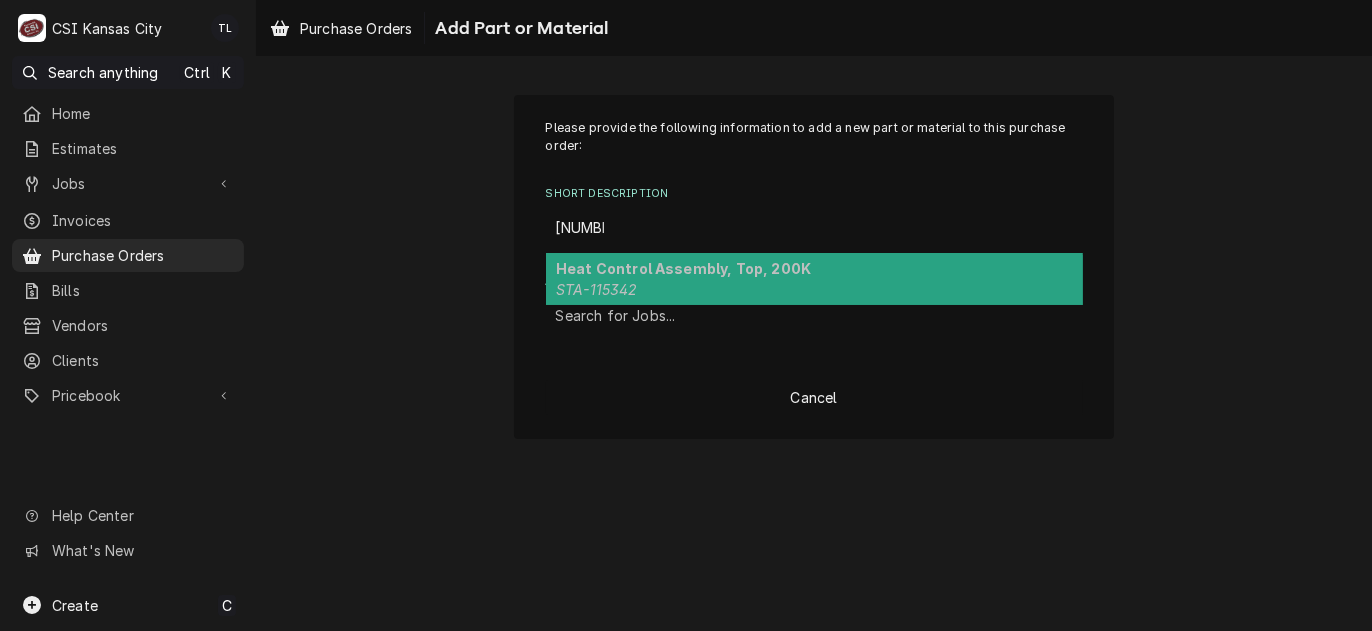 click on "STA-115342" at bounding box center [597, 289] 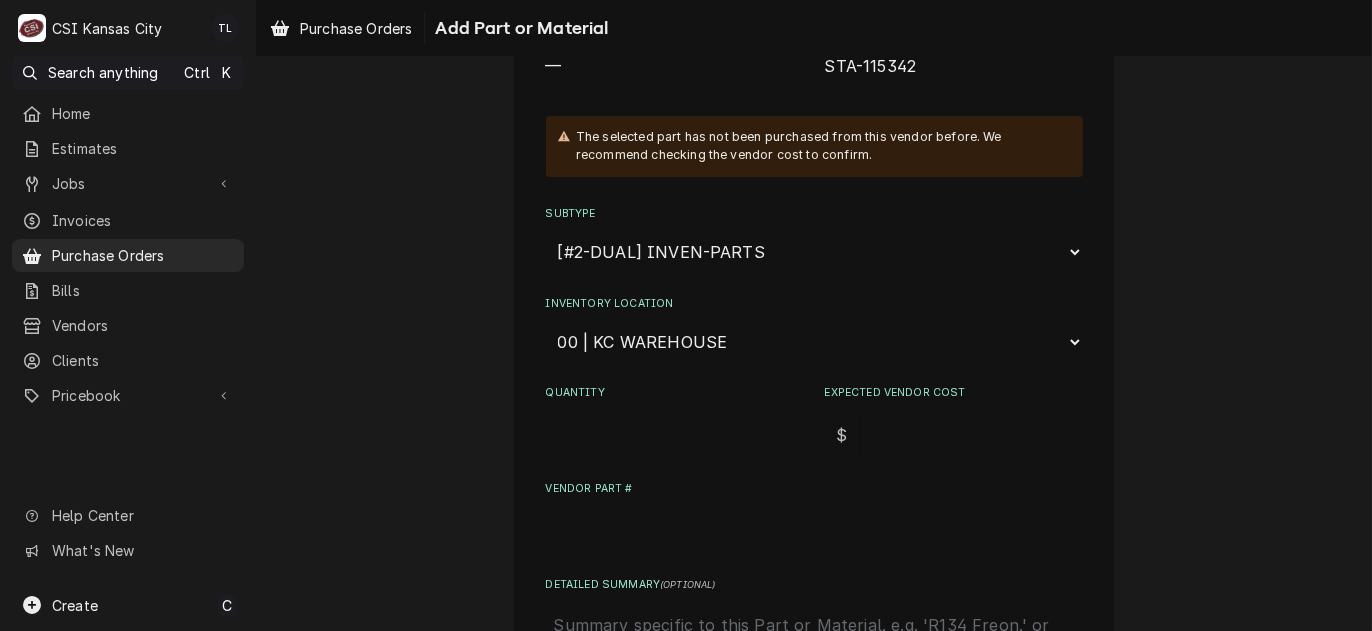 scroll, scrollTop: 300, scrollLeft: 0, axis: vertical 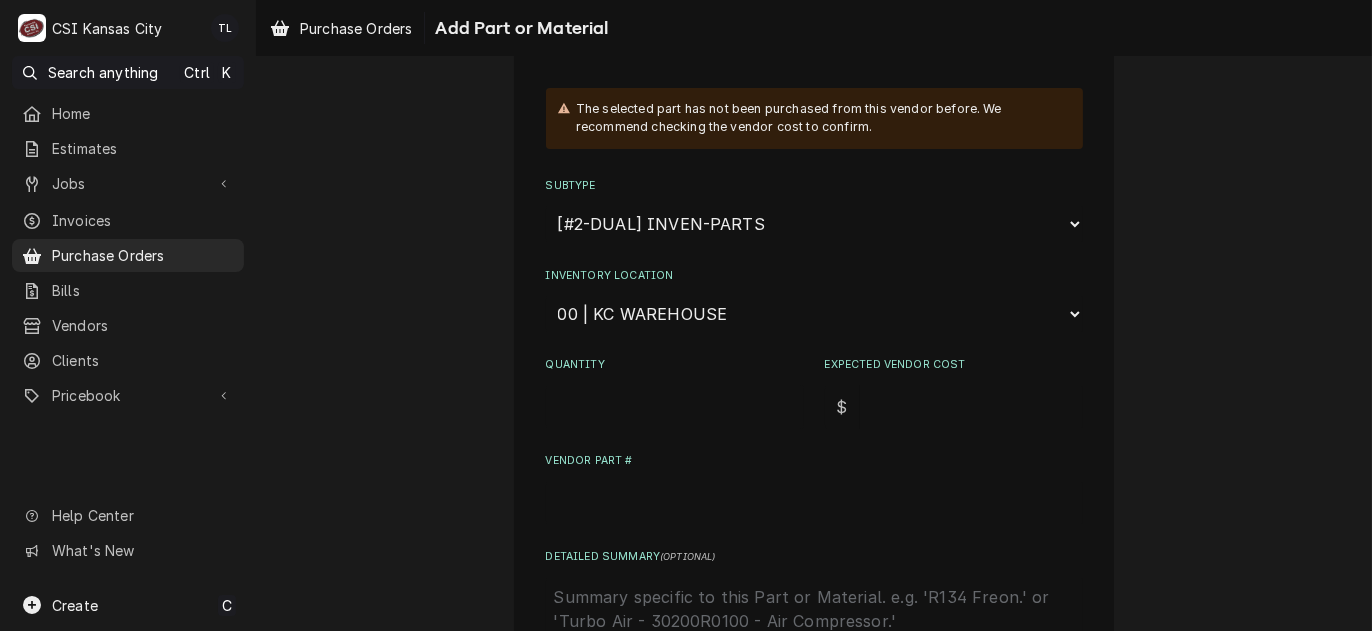 click on "Quantity" at bounding box center (675, 407) 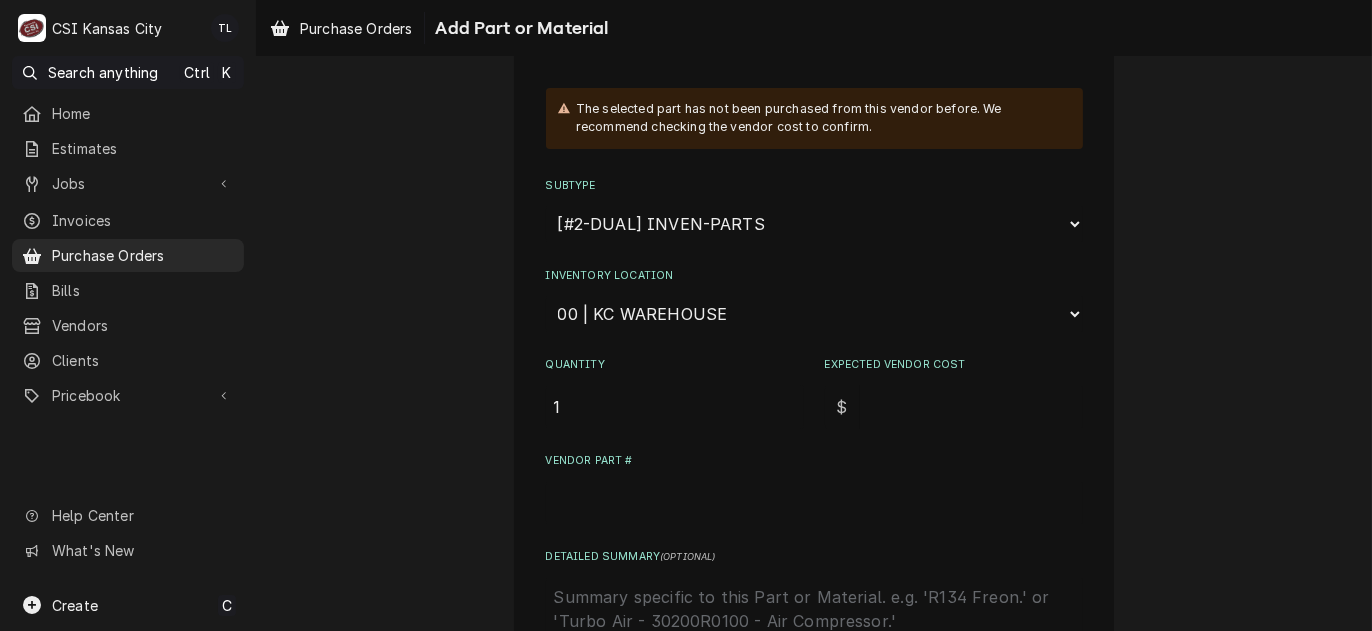 type on "1" 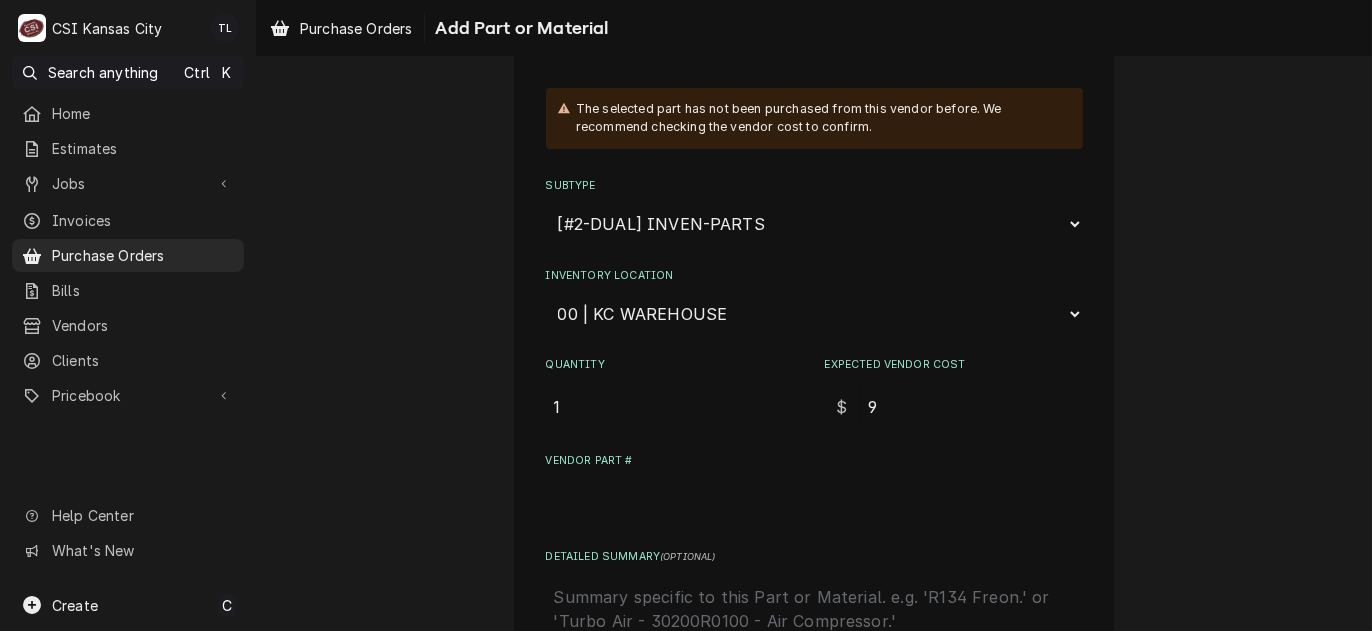 type on "x" 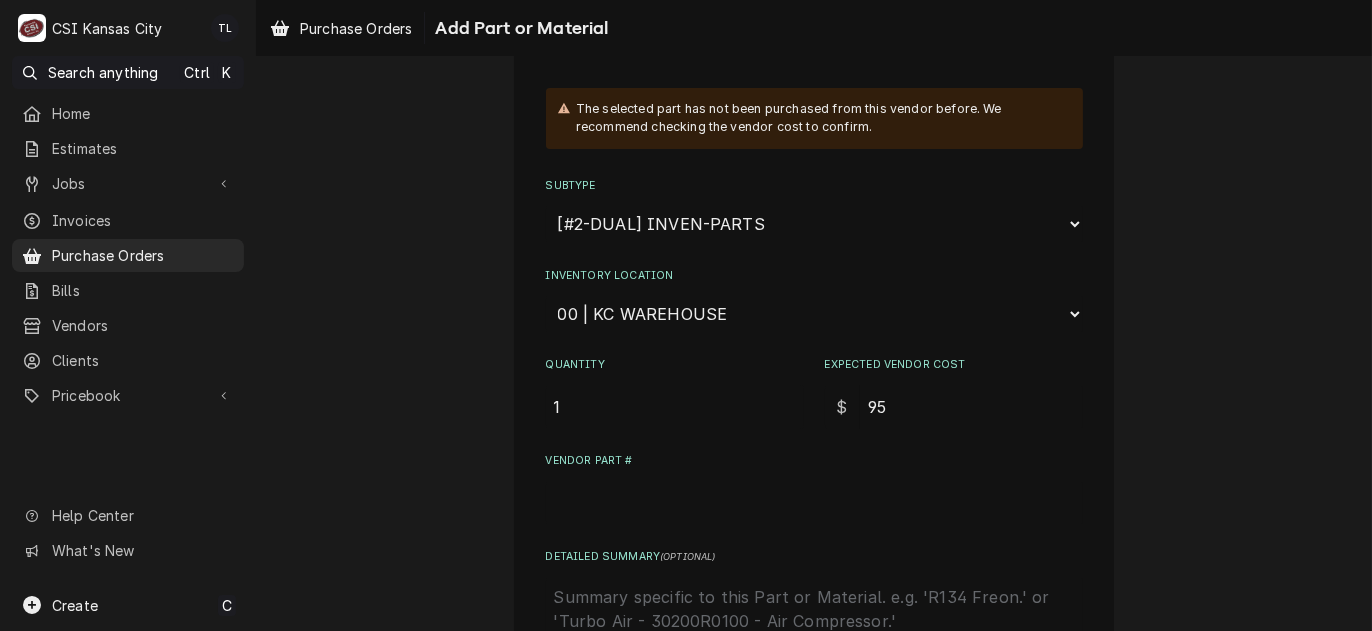 type on "x" 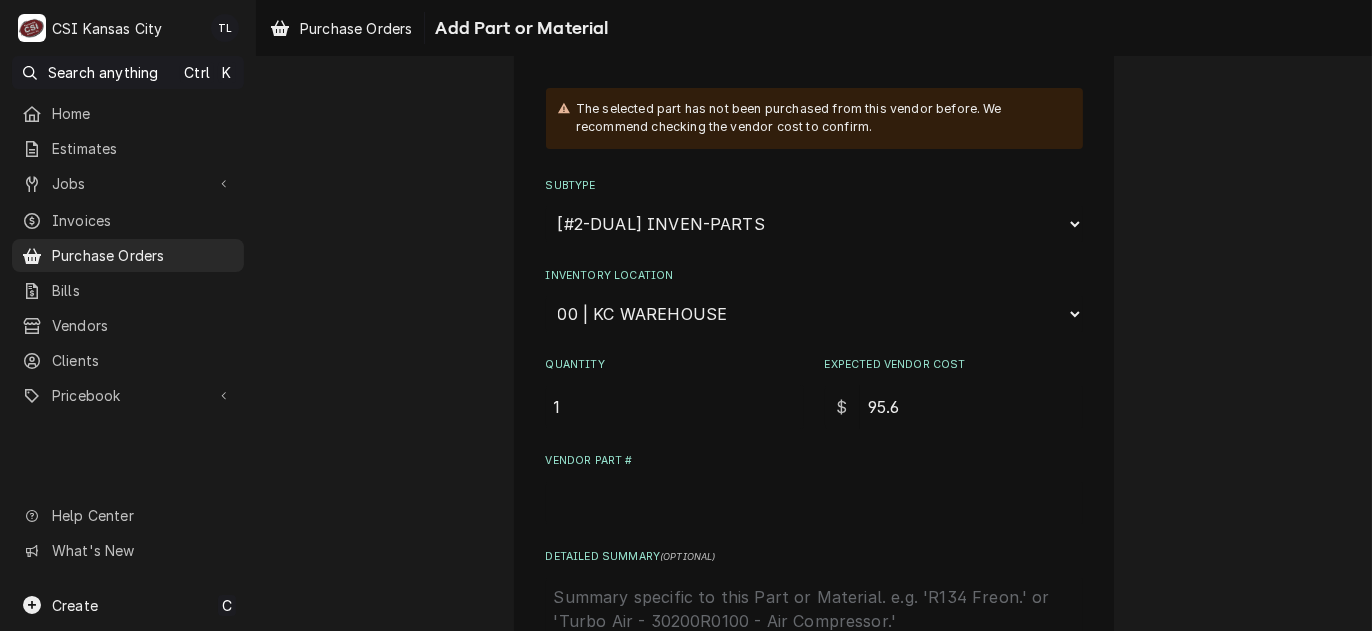 type on "x" 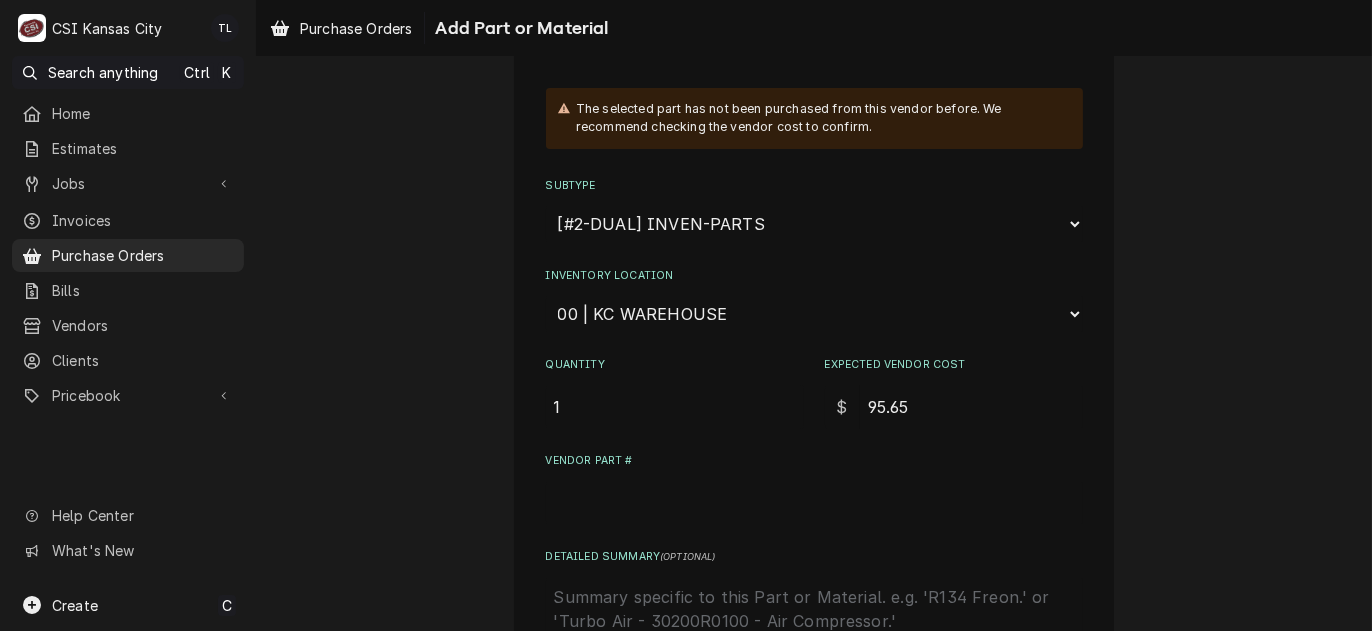 type on "95.65" 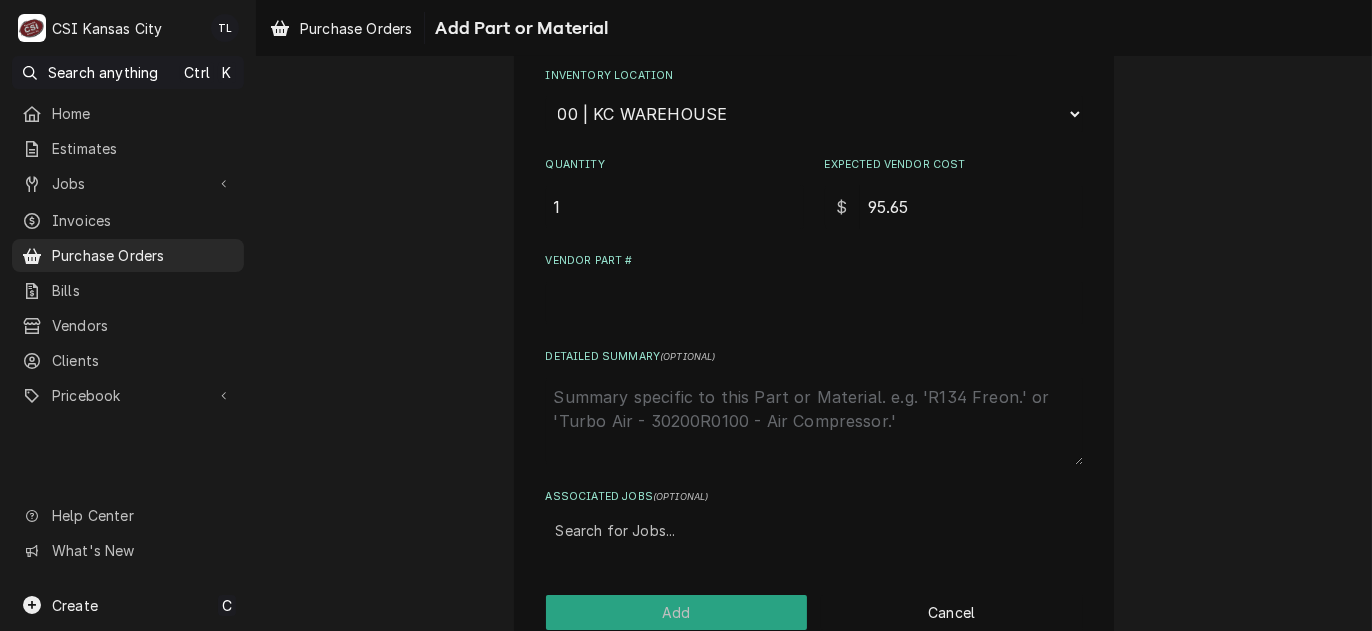 scroll, scrollTop: 100, scrollLeft: 0, axis: vertical 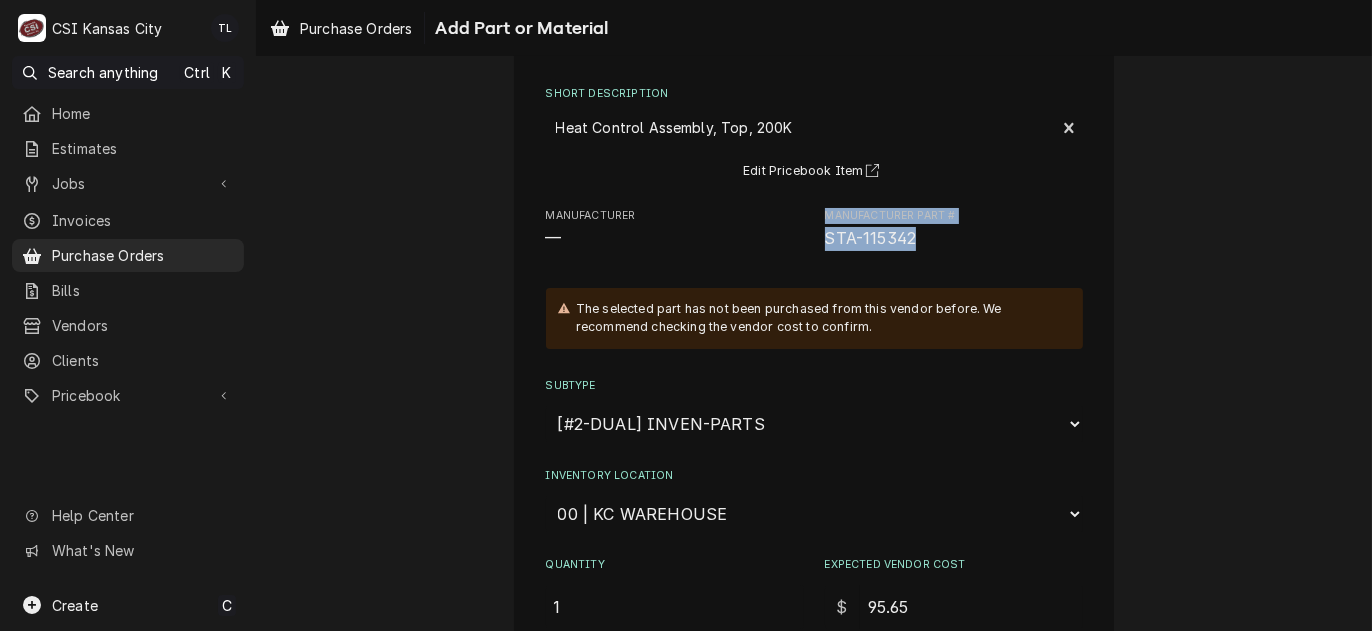 drag, startPoint x: 935, startPoint y: 242, endPoint x: 800, endPoint y: 256, distance: 135.72398 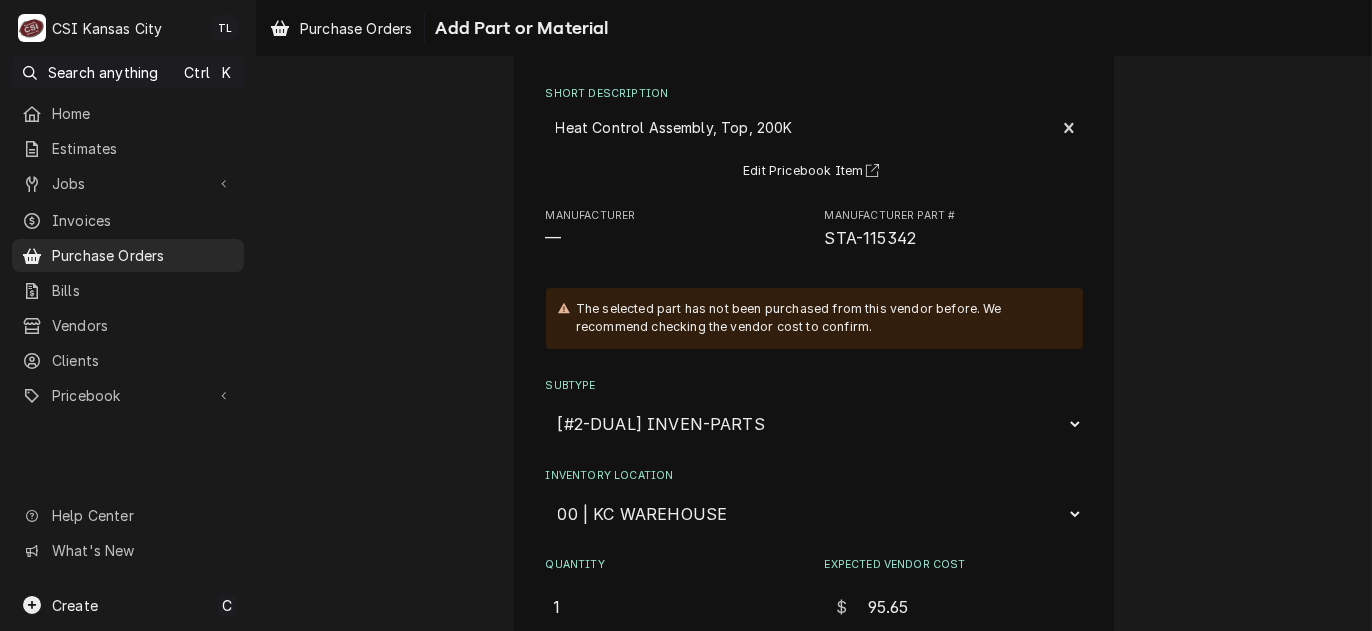 click on "STA-115342" at bounding box center [954, 239] 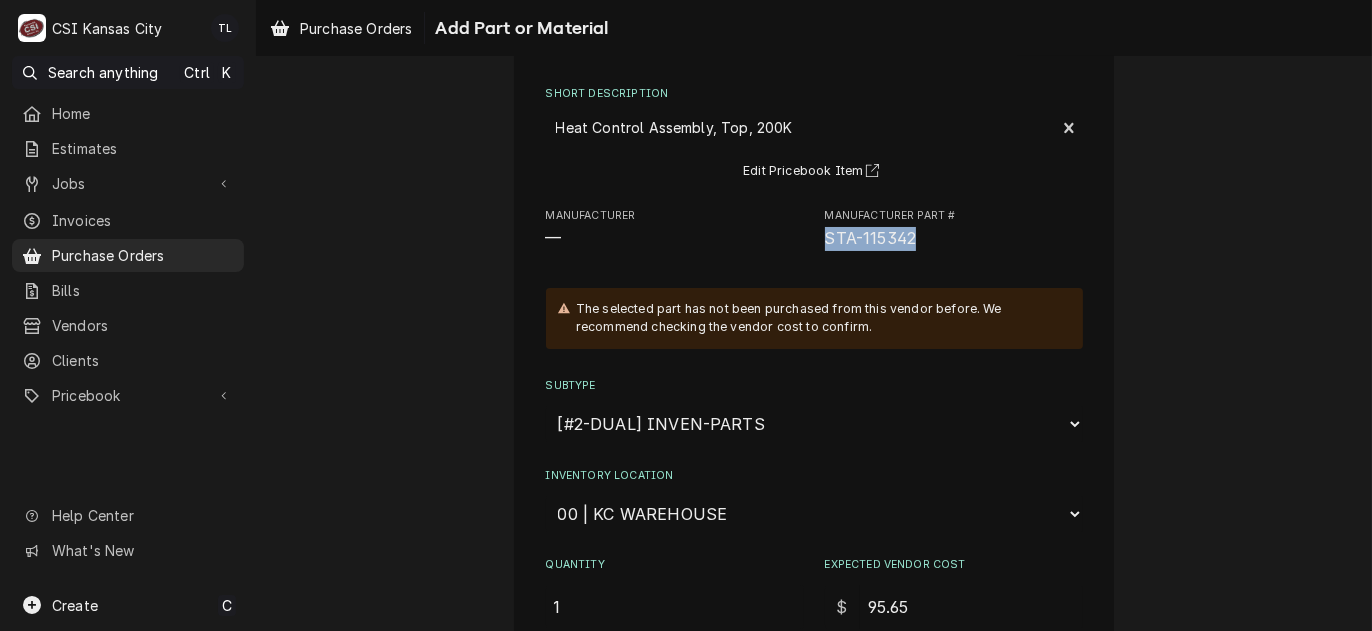 drag, startPoint x: 815, startPoint y: 240, endPoint x: 918, endPoint y: 235, distance: 103.121284 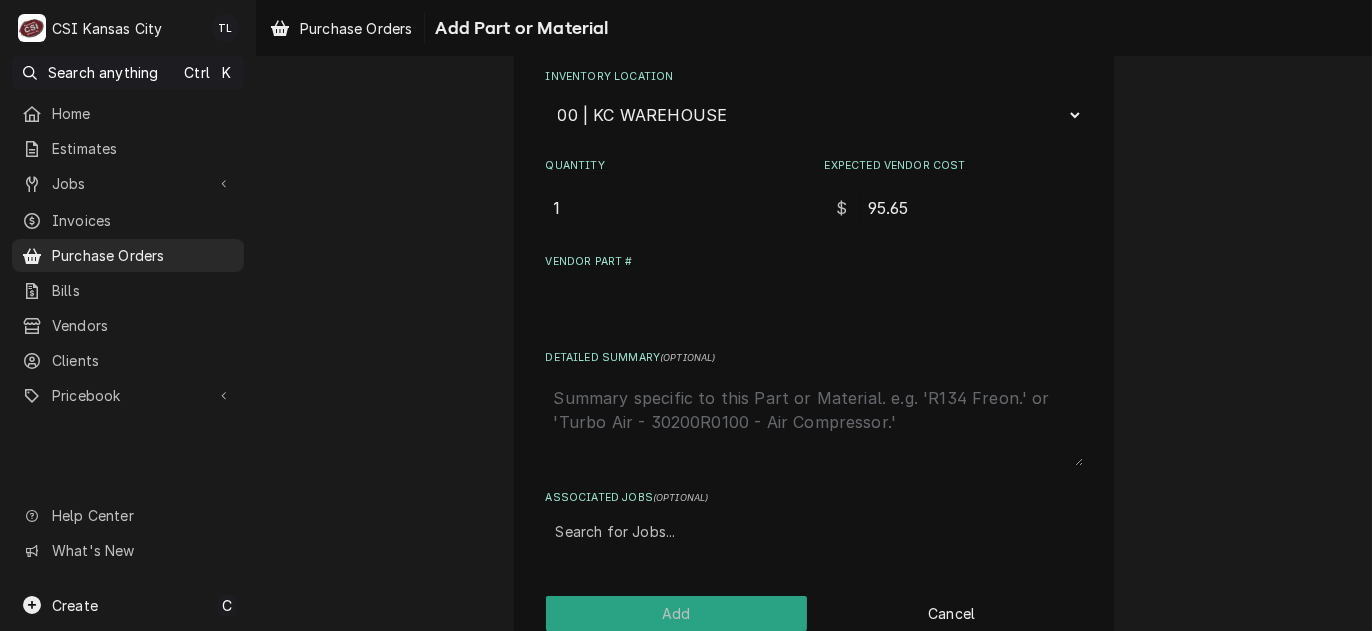 scroll, scrollTop: 500, scrollLeft: 0, axis: vertical 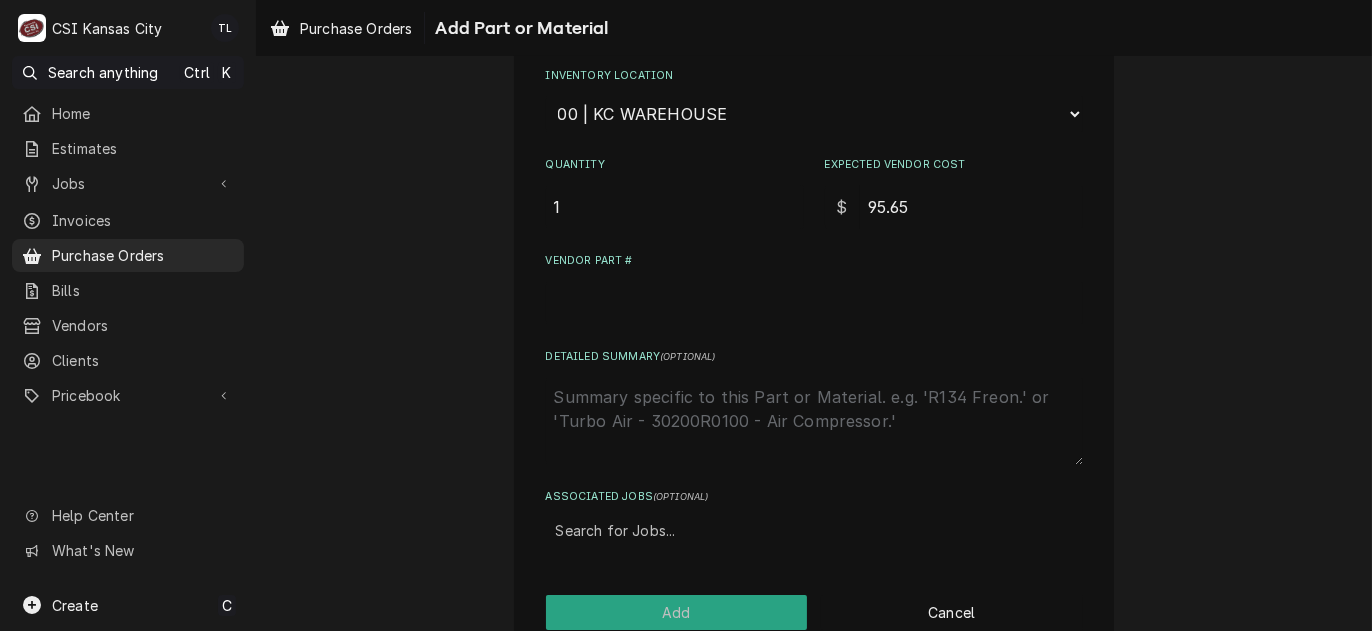 click on "Vendor Part #" at bounding box center (814, 303) 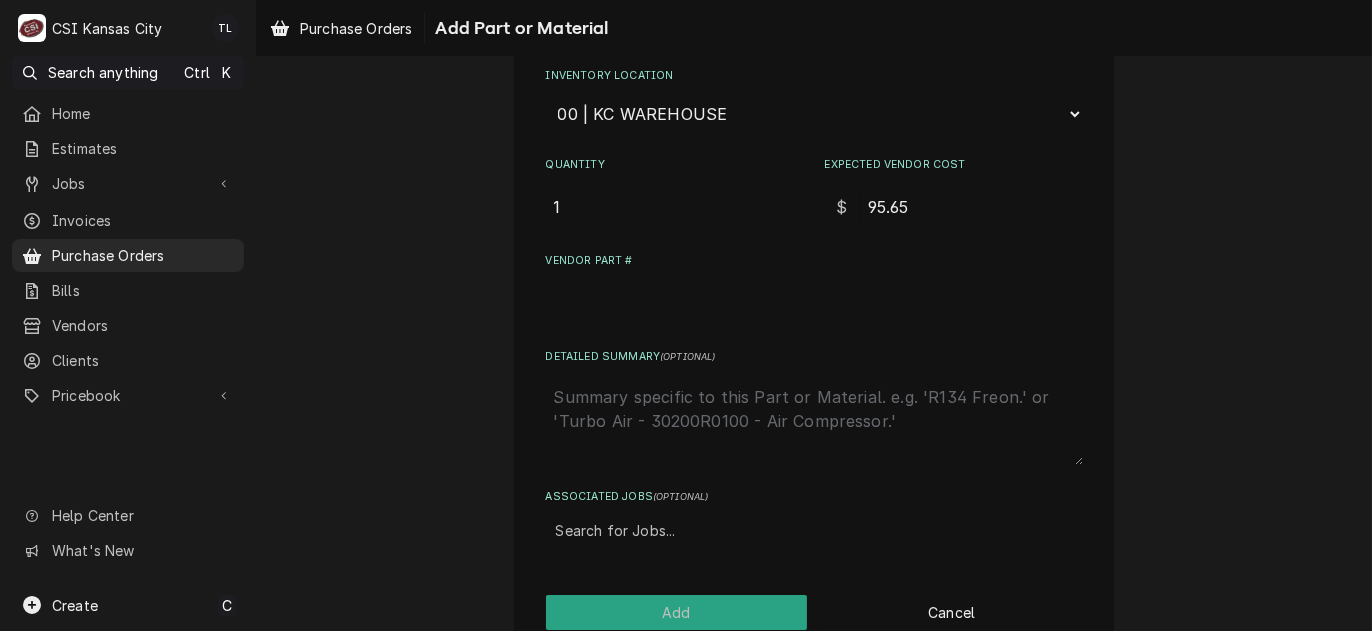paste on "STA-115342" 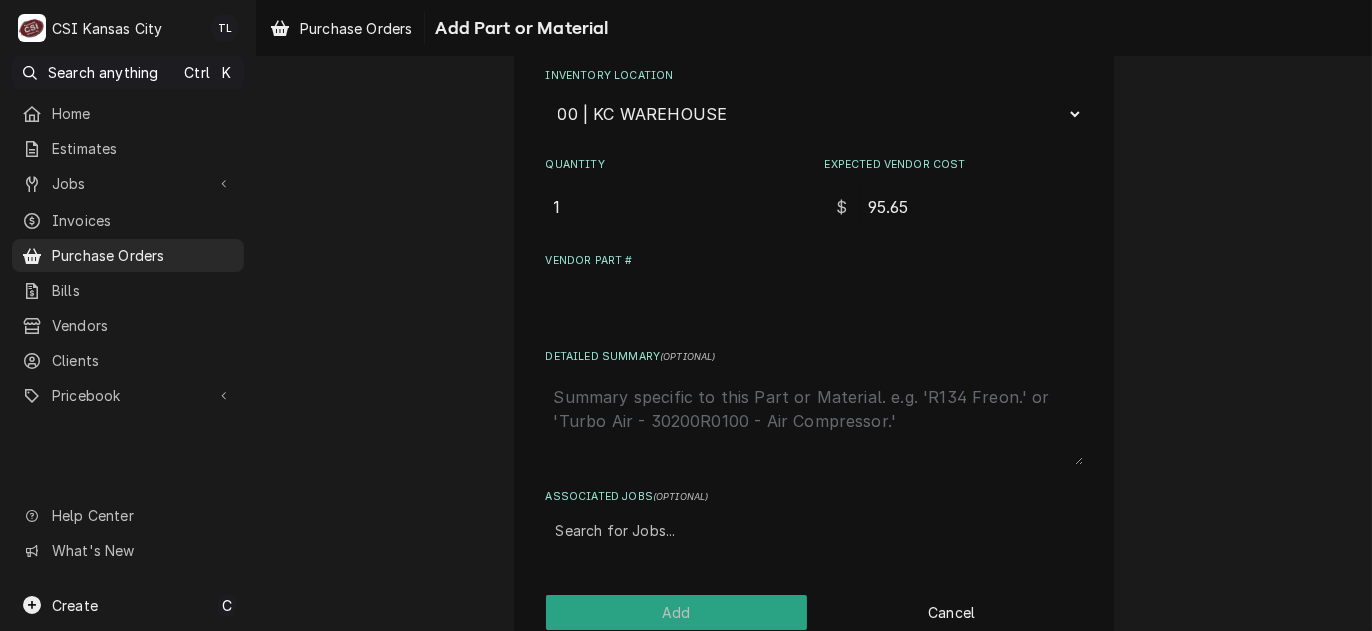 type on "x" 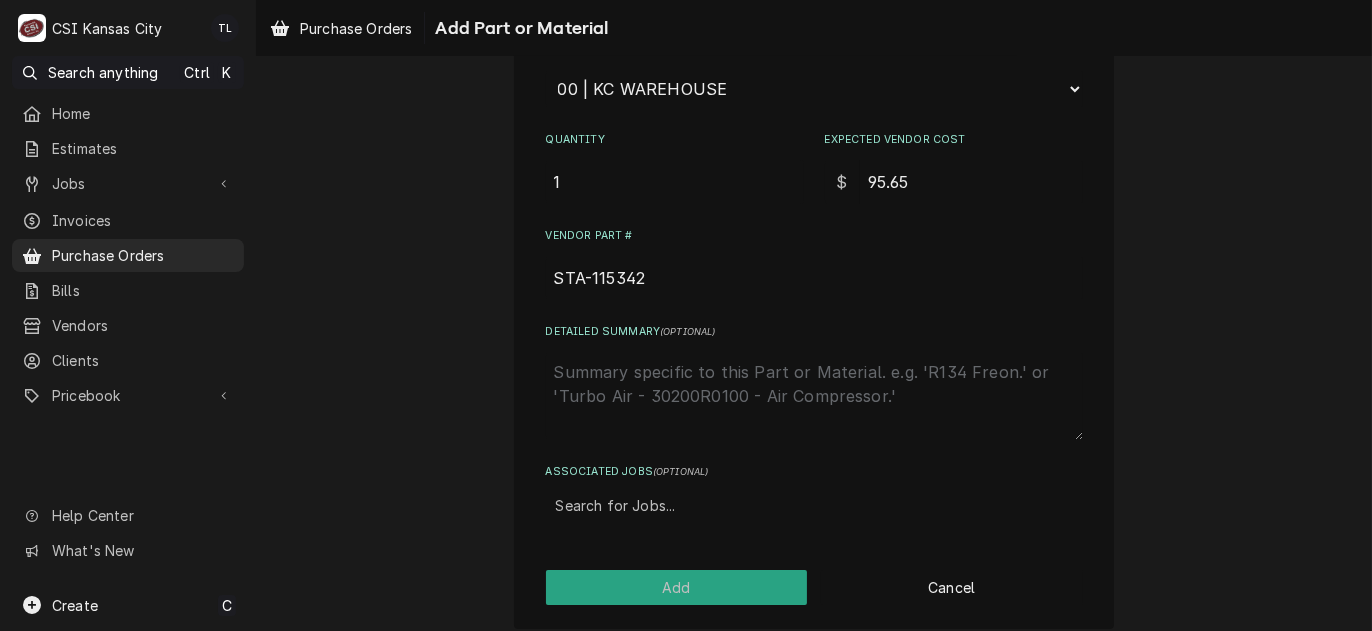 scroll, scrollTop: 537, scrollLeft: 0, axis: vertical 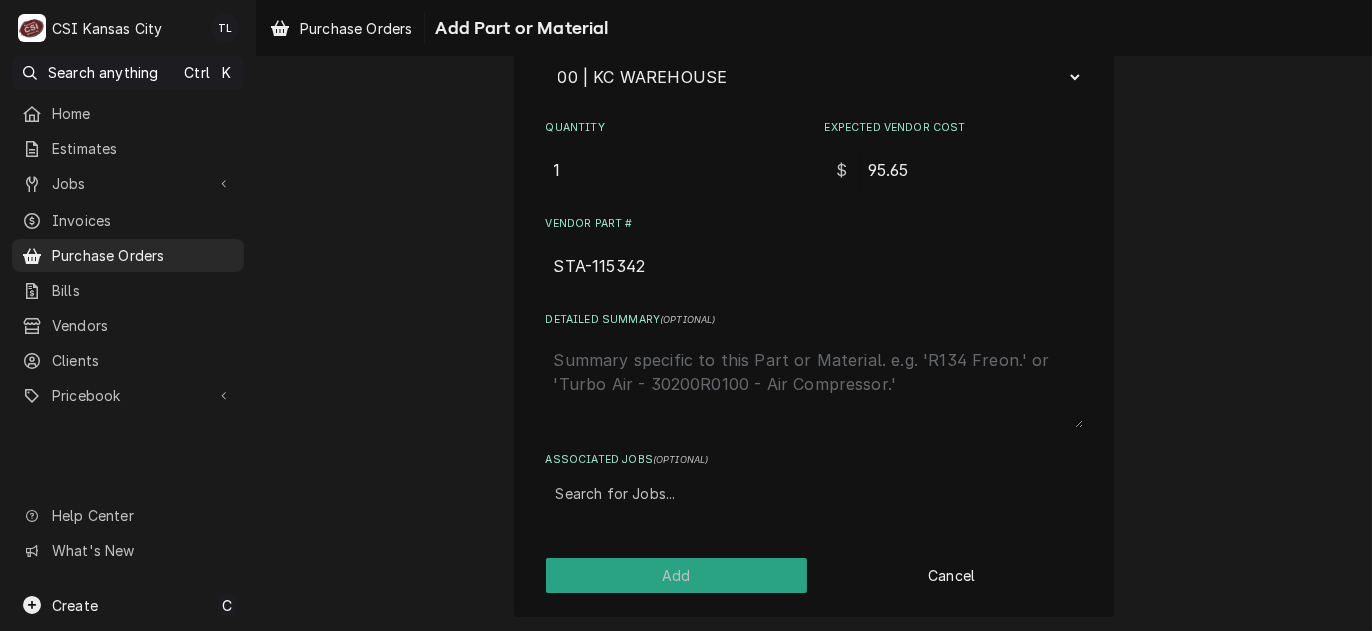 type on "STA-115342" 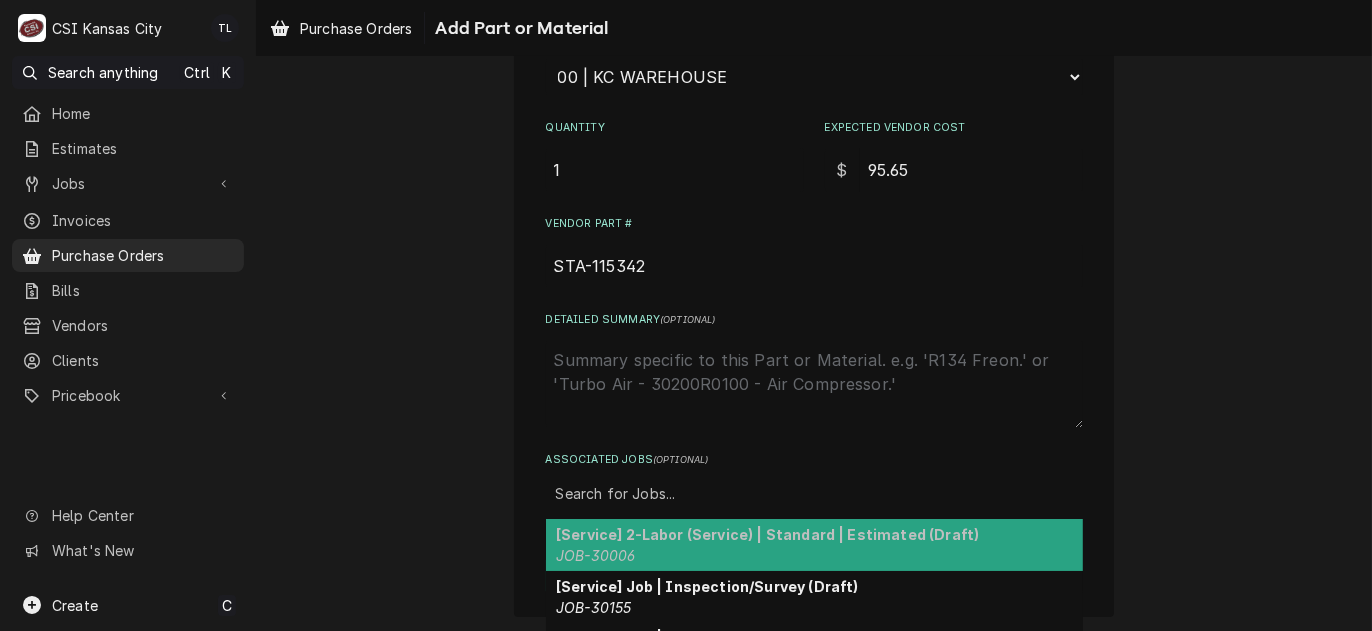 click at bounding box center (814, 494) 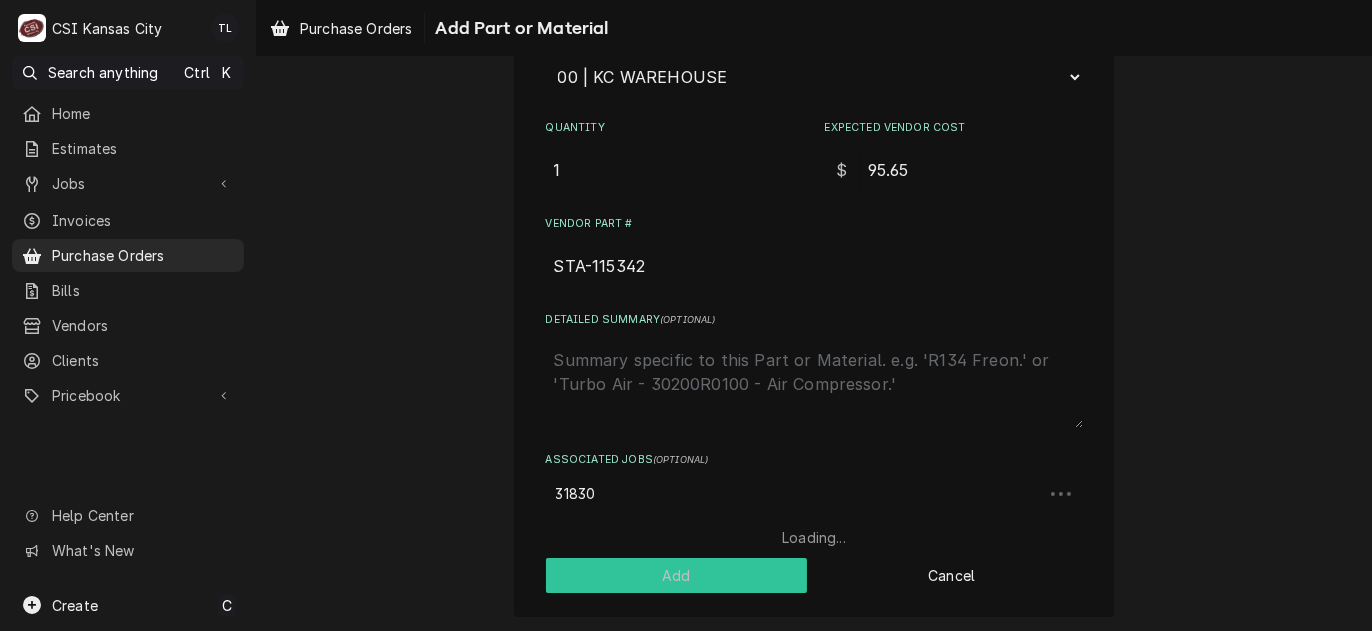 type on "31830" 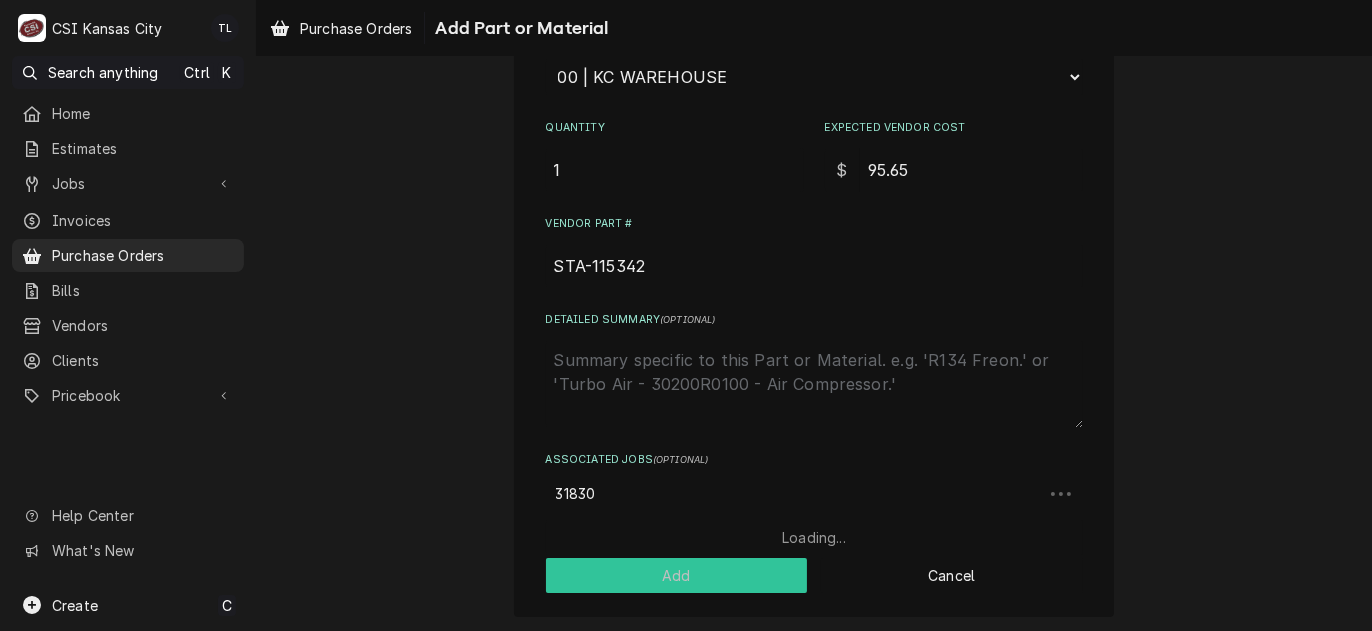 type 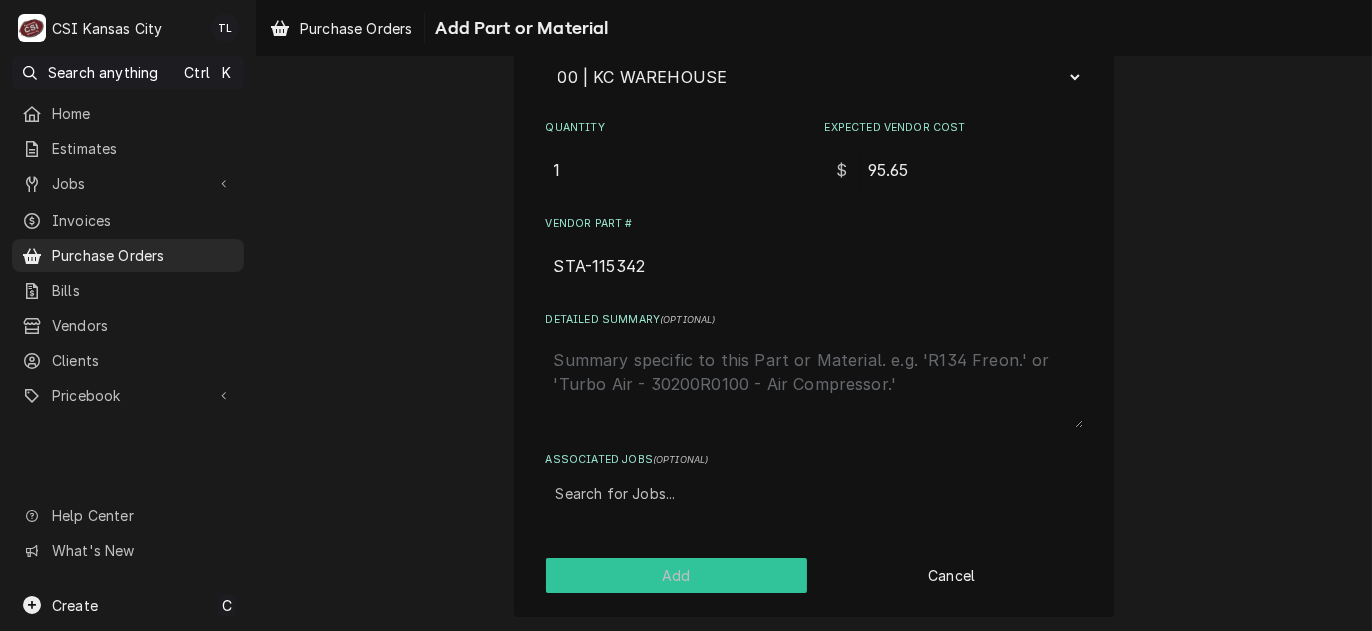 click on "Add" at bounding box center (677, 575) 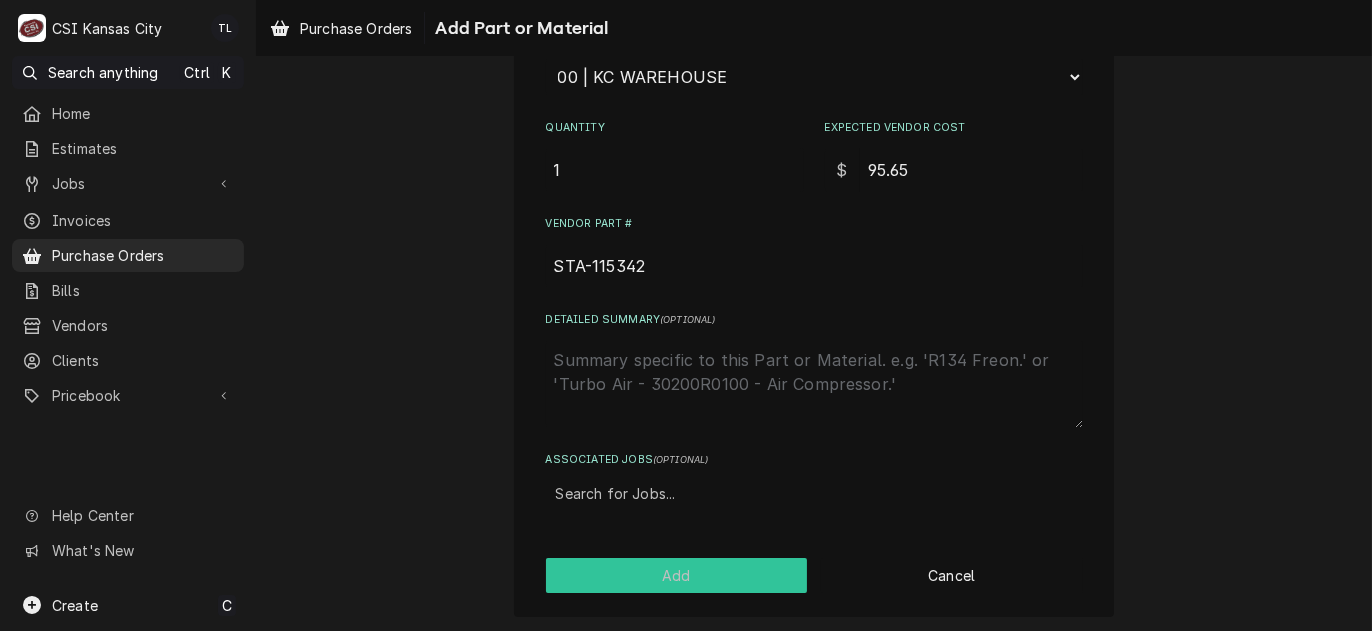 type on "x" 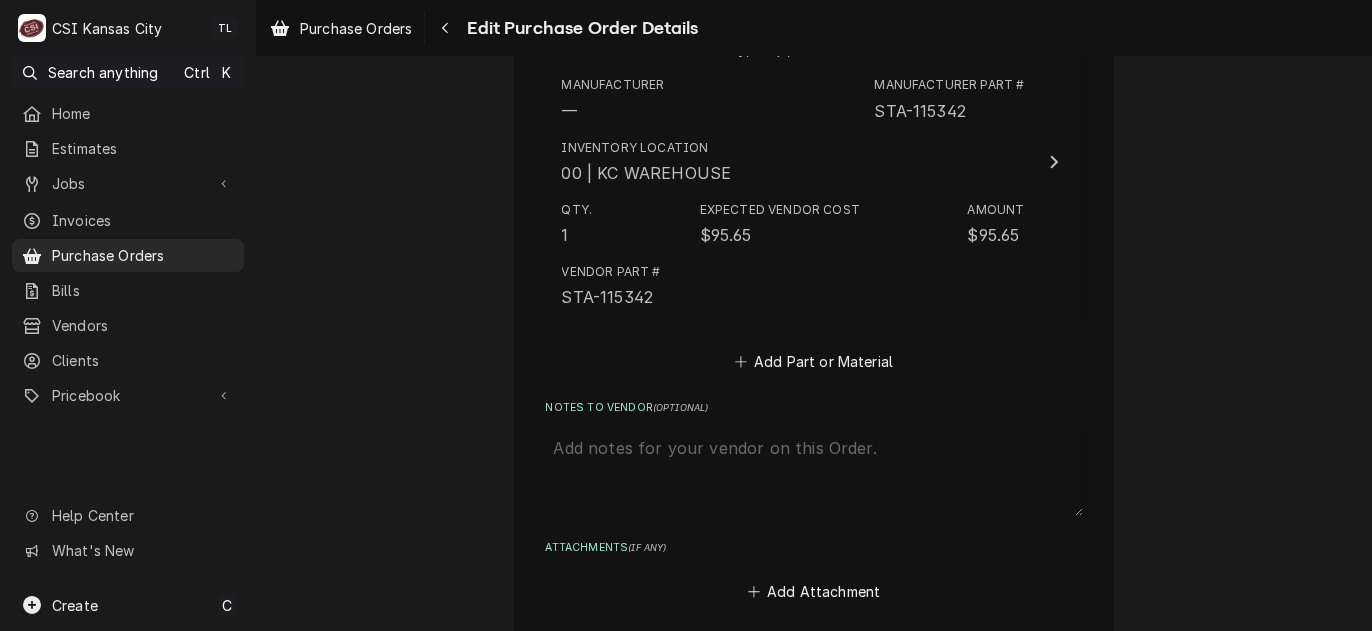 scroll, scrollTop: 4010, scrollLeft: 0, axis: vertical 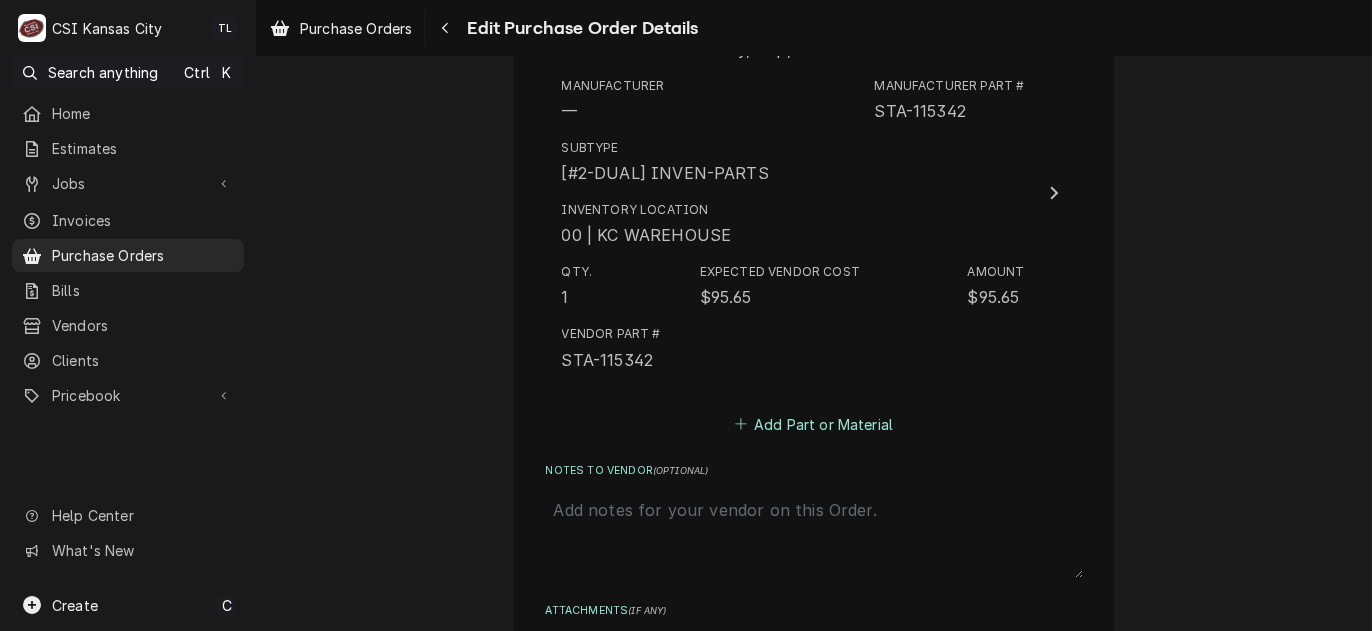 click on "Add Part or Material" at bounding box center (813, 424) 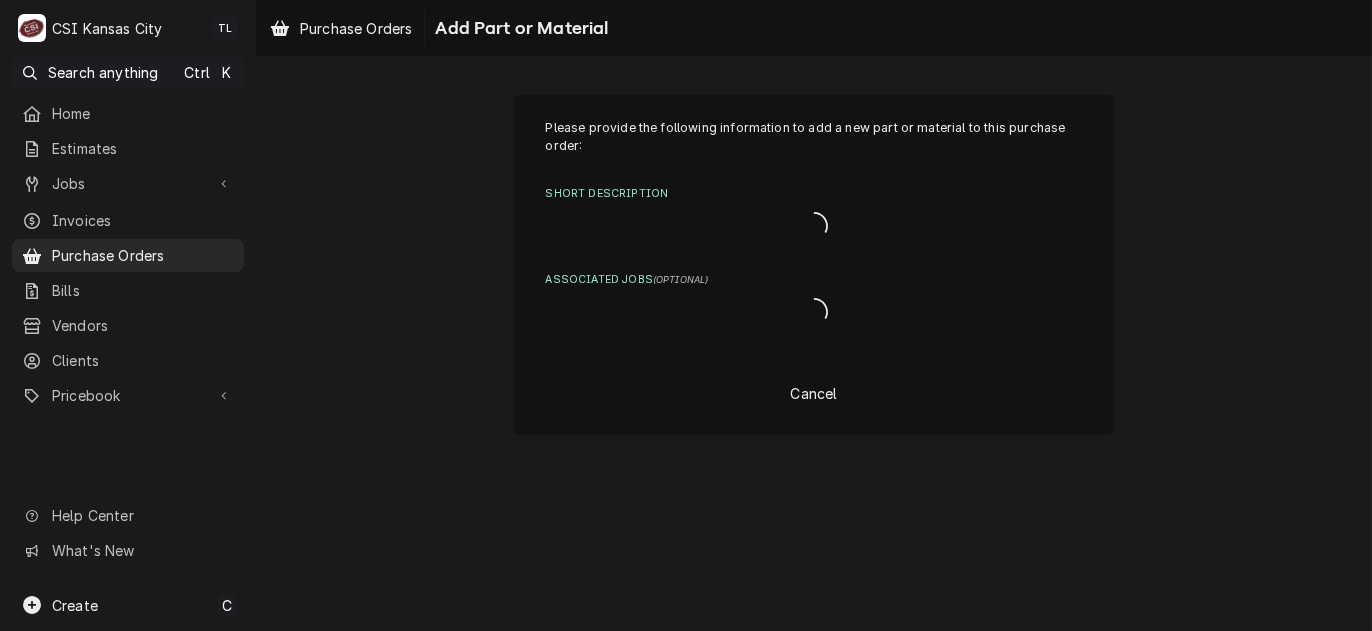 scroll, scrollTop: 0, scrollLeft: 0, axis: both 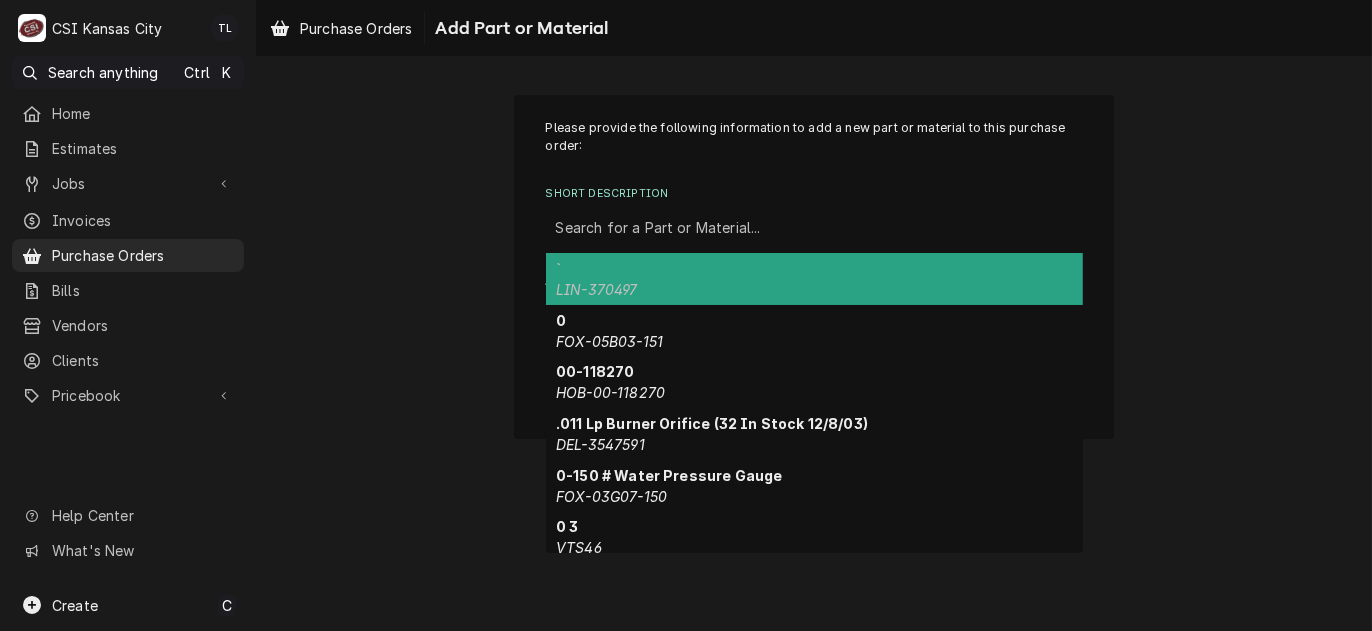 click at bounding box center [814, 228] 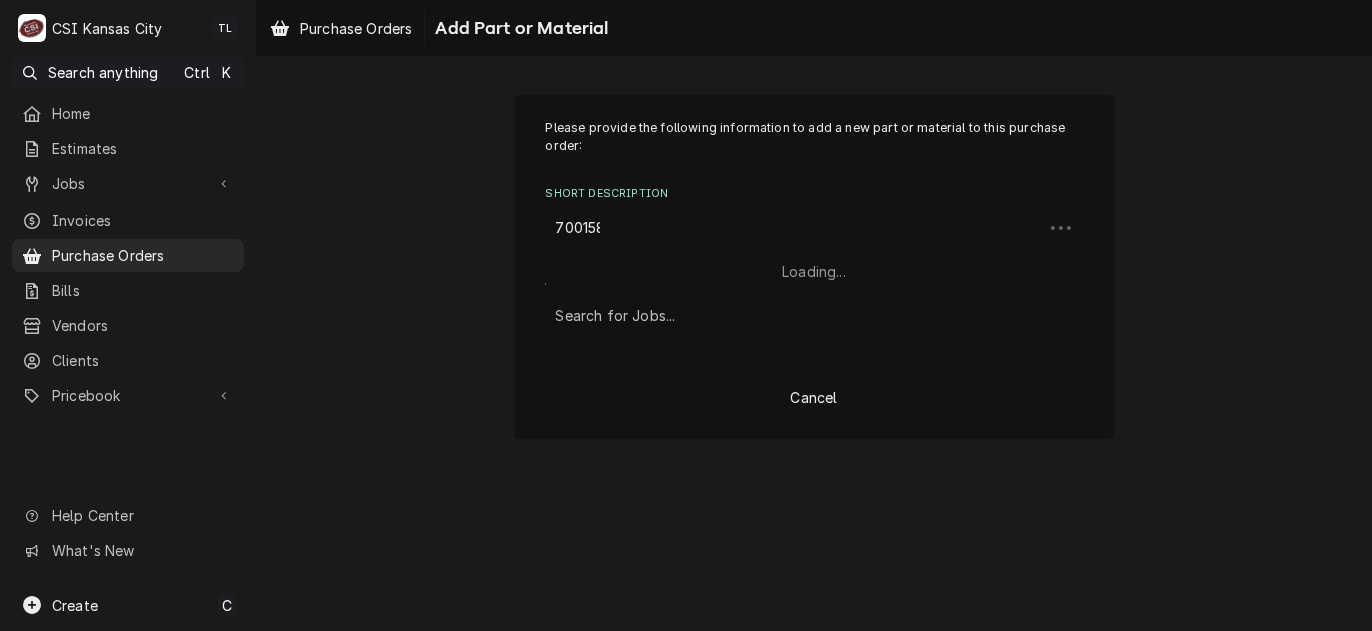 type on "7001580" 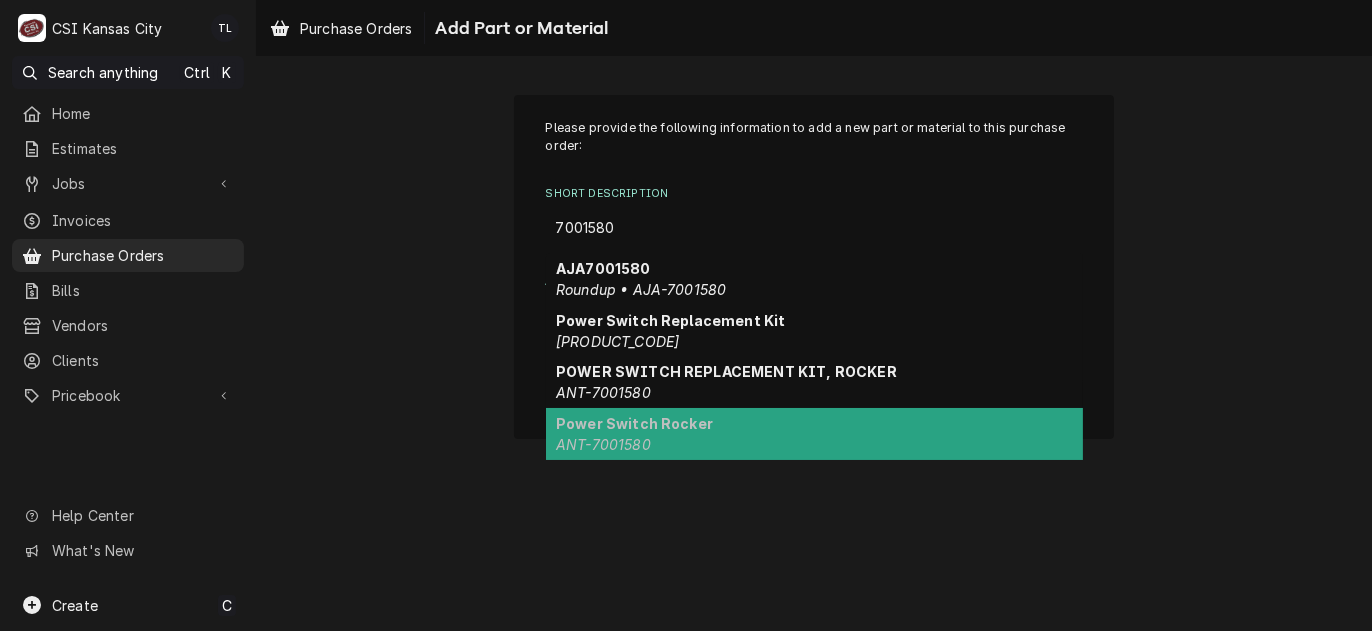 click on "Power Switch Rocker ANT-7001580" at bounding box center (814, 434) 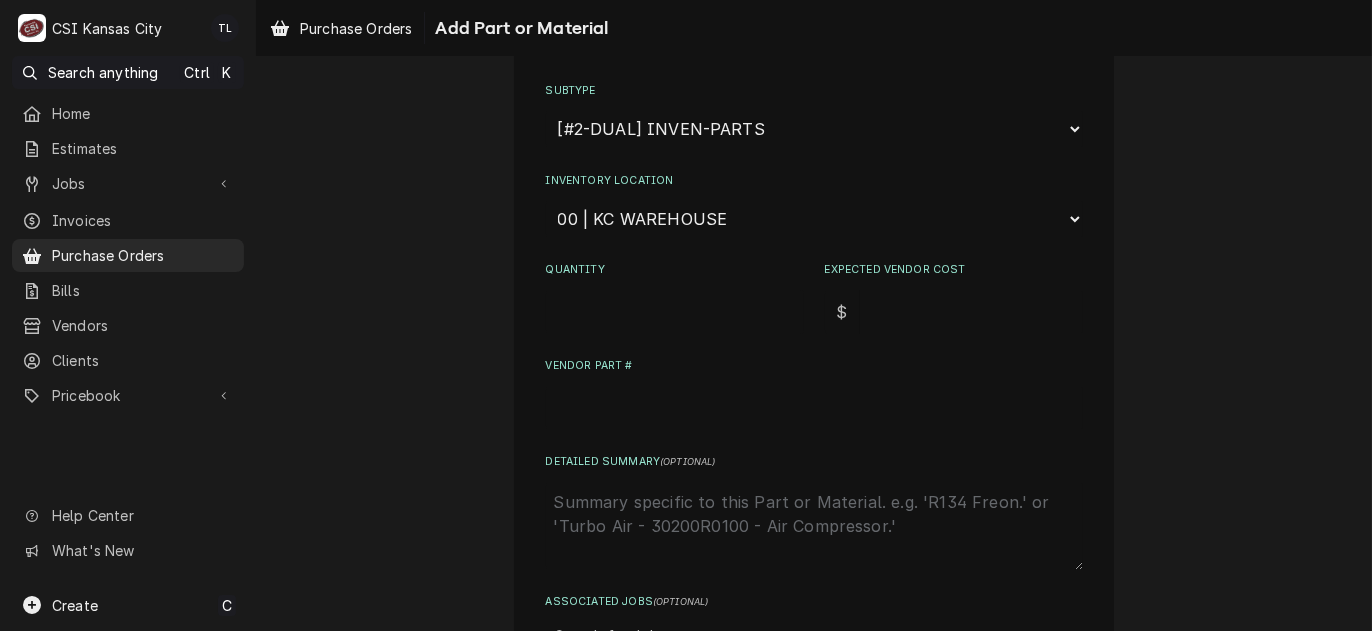 scroll, scrollTop: 400, scrollLeft: 0, axis: vertical 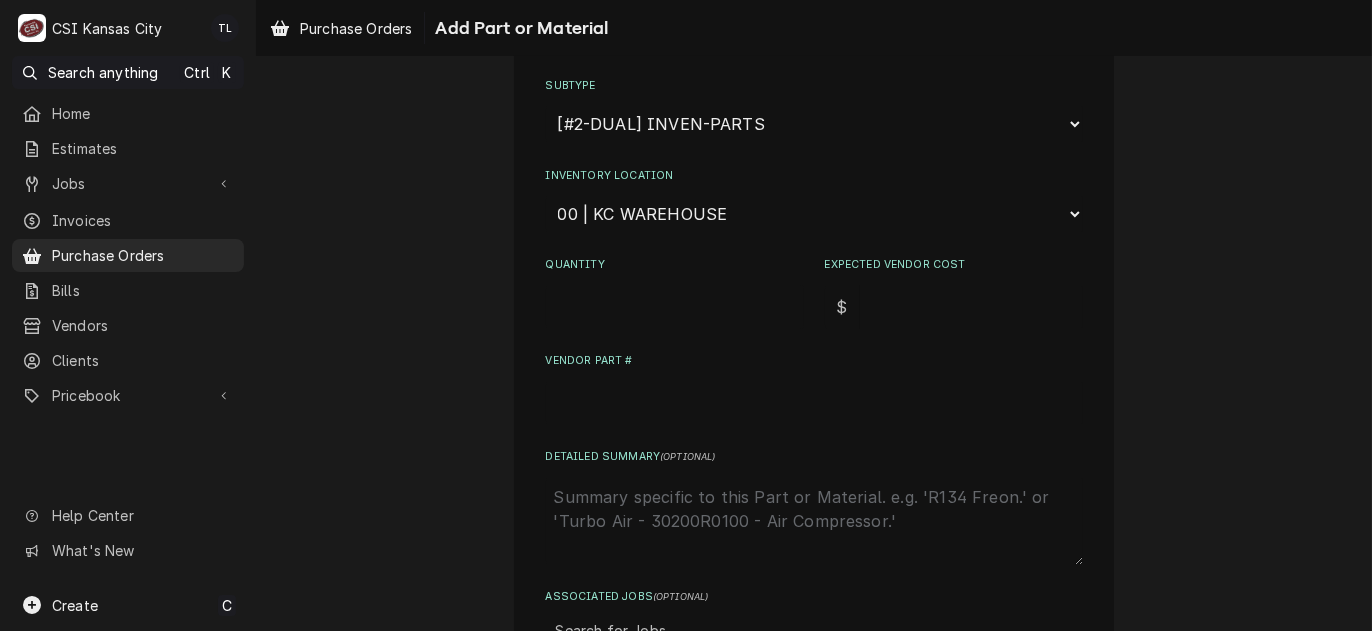 click on "Quantity" at bounding box center (675, 307) 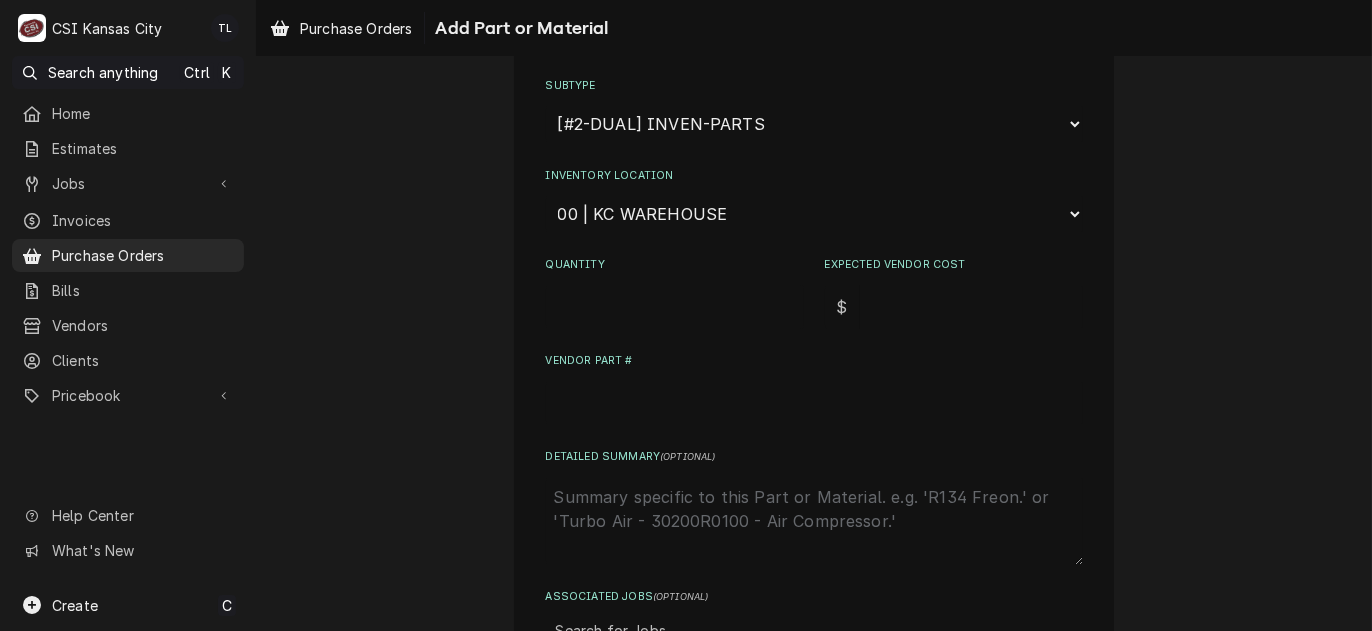 type on "x" 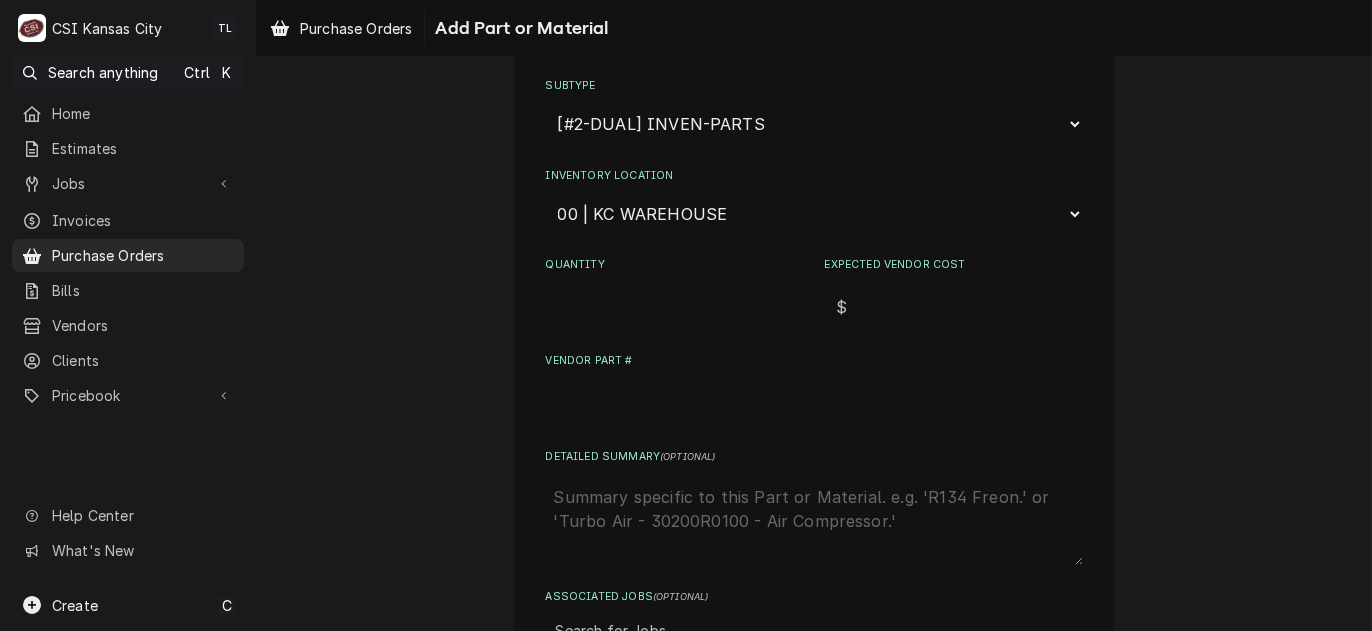 type on "1" 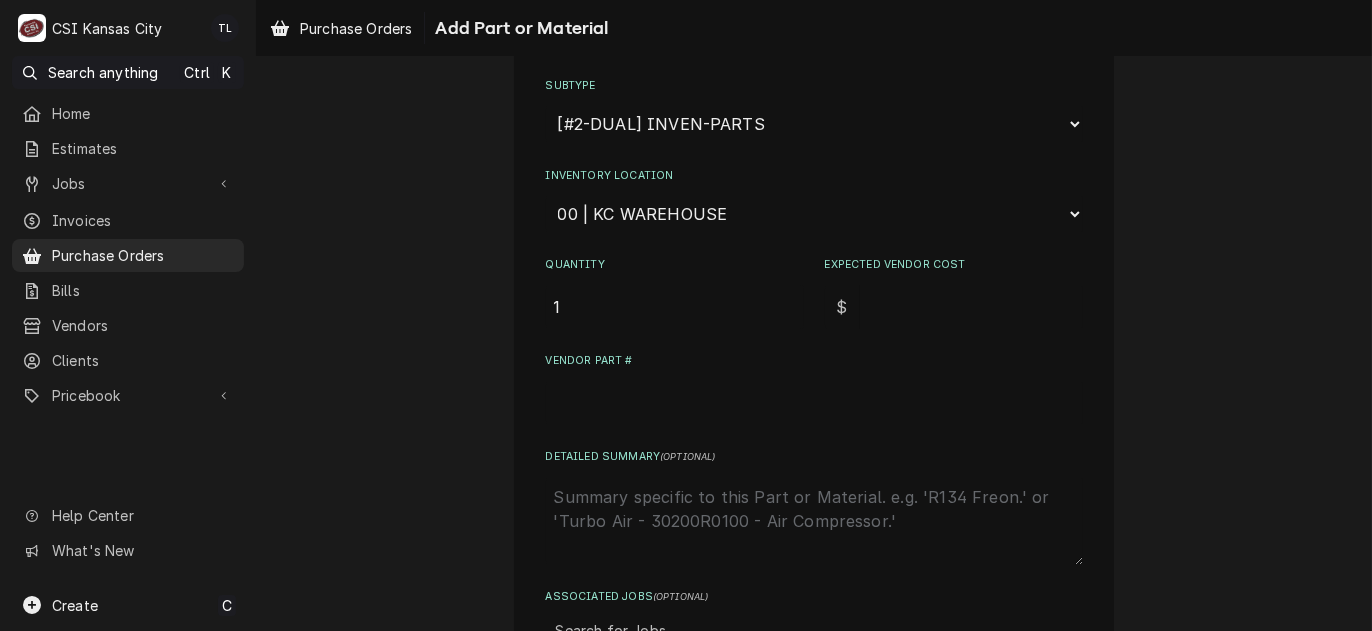 type on "x" 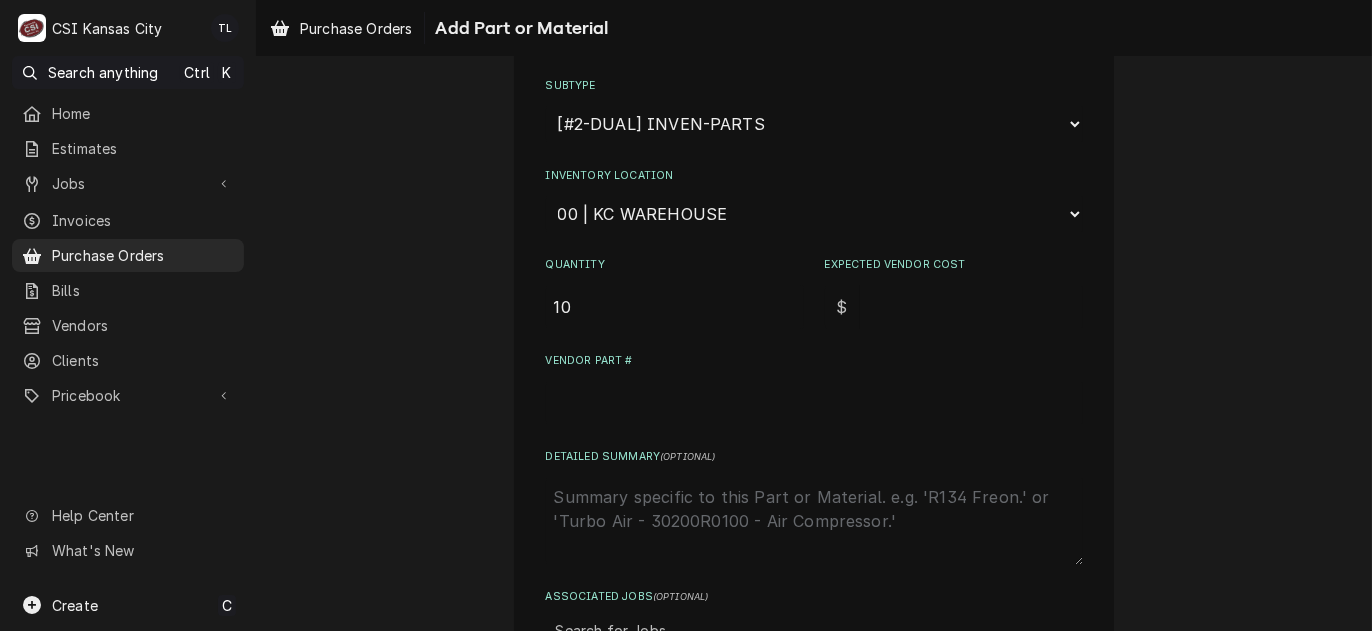 type on "10" 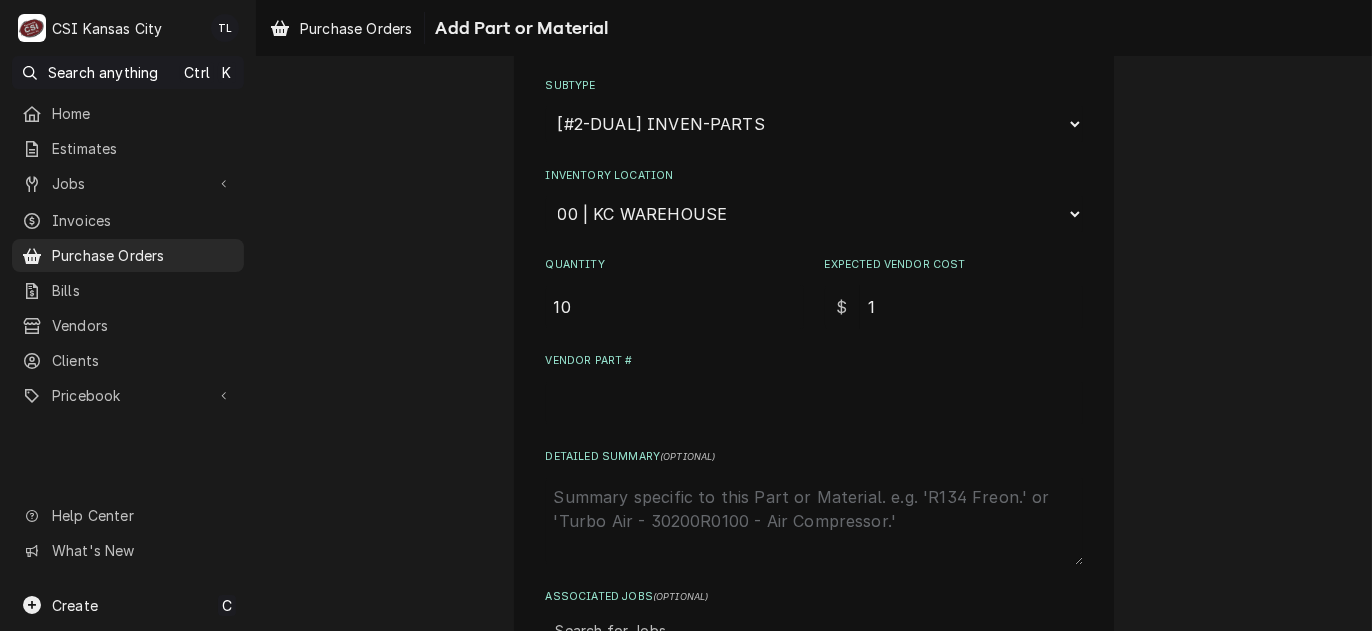 type on "x" 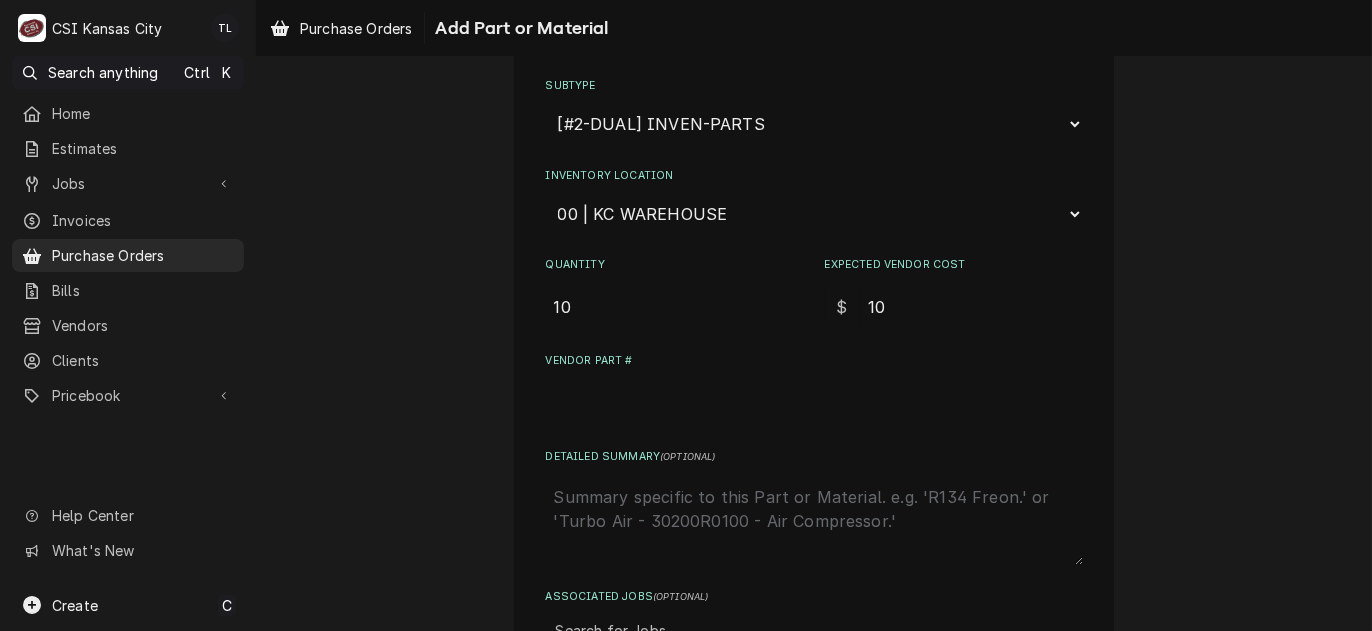 type on "x" 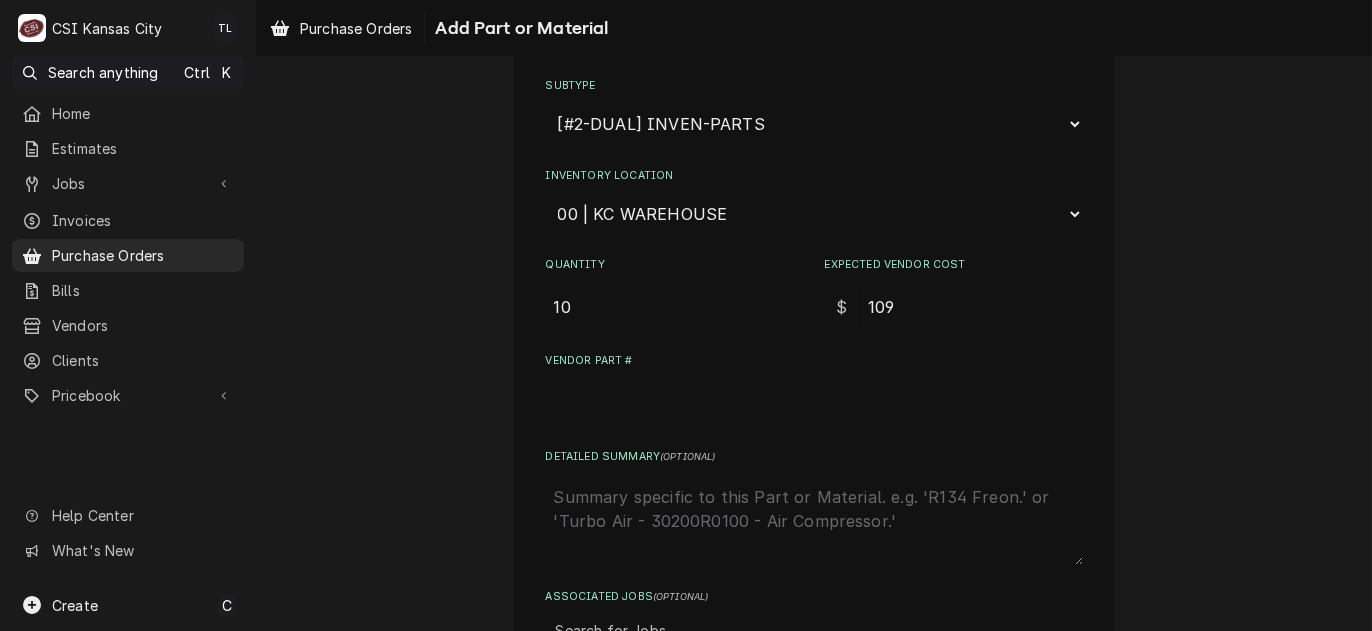 type on "x" 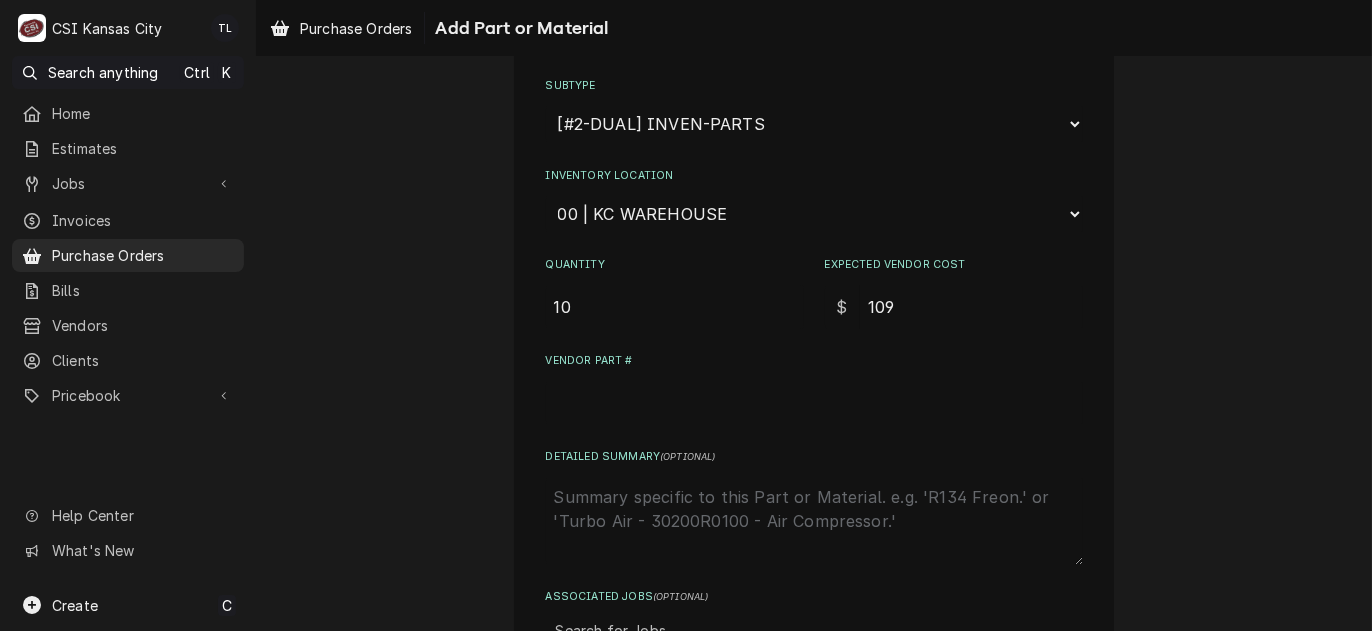 type on "109.0" 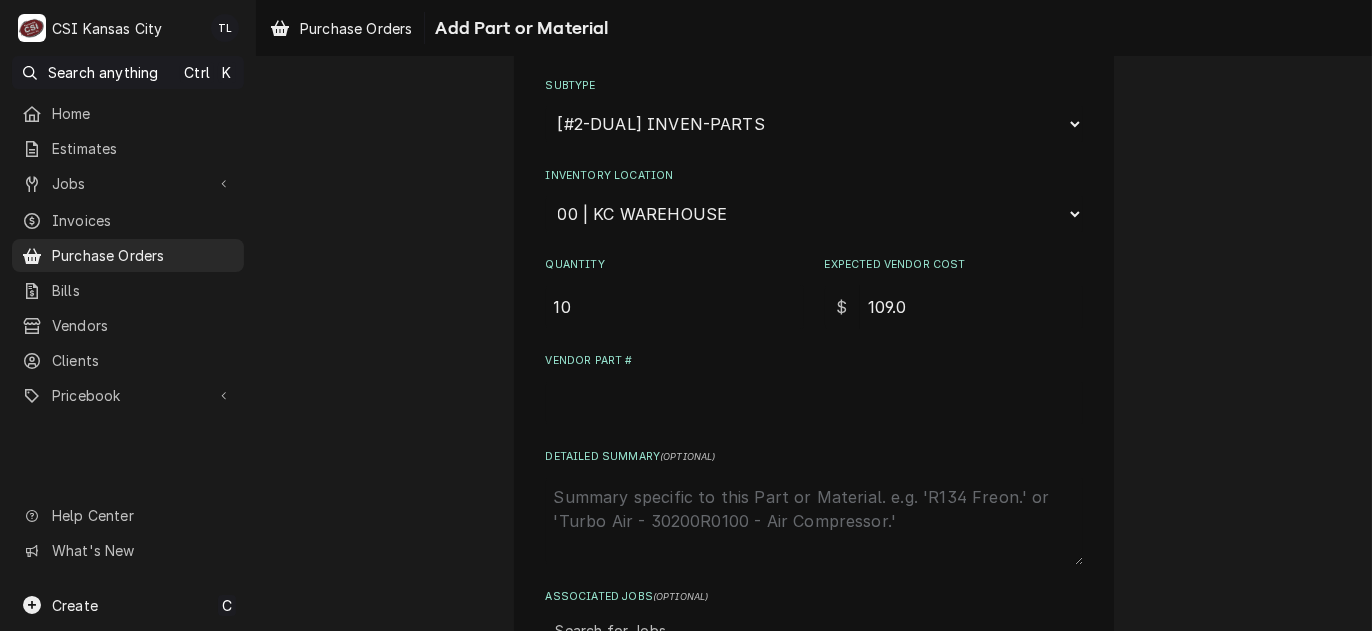 type on "x" 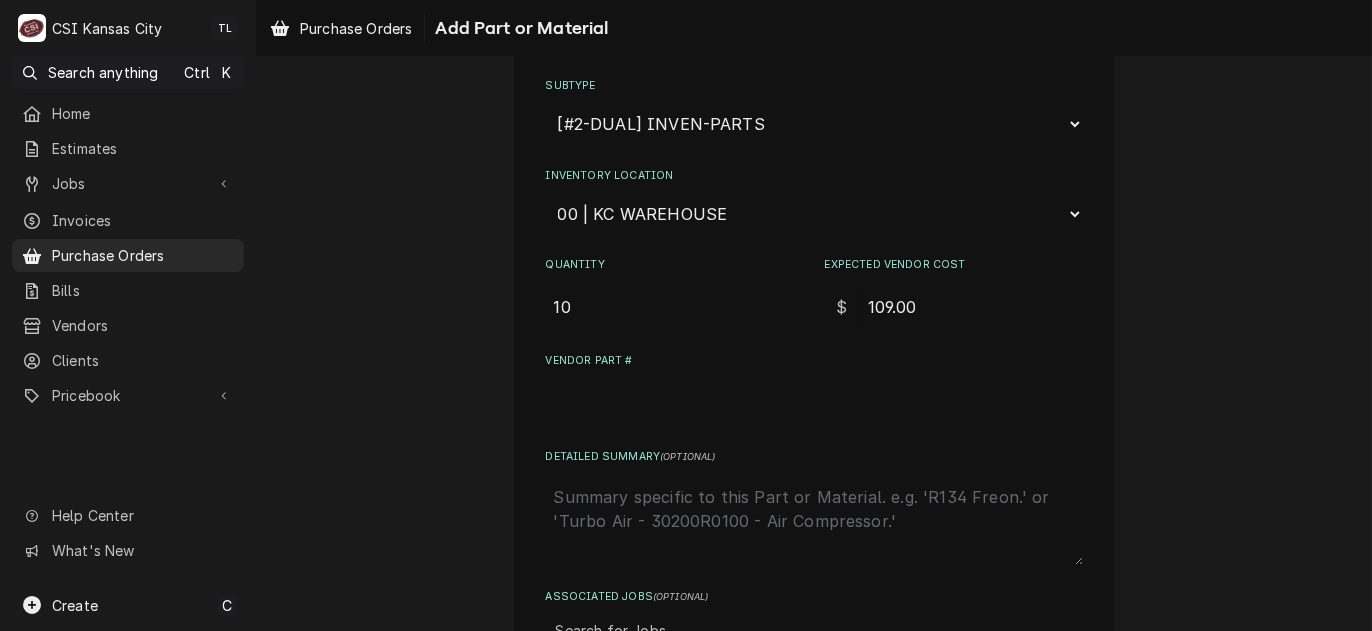 type on "109.00" 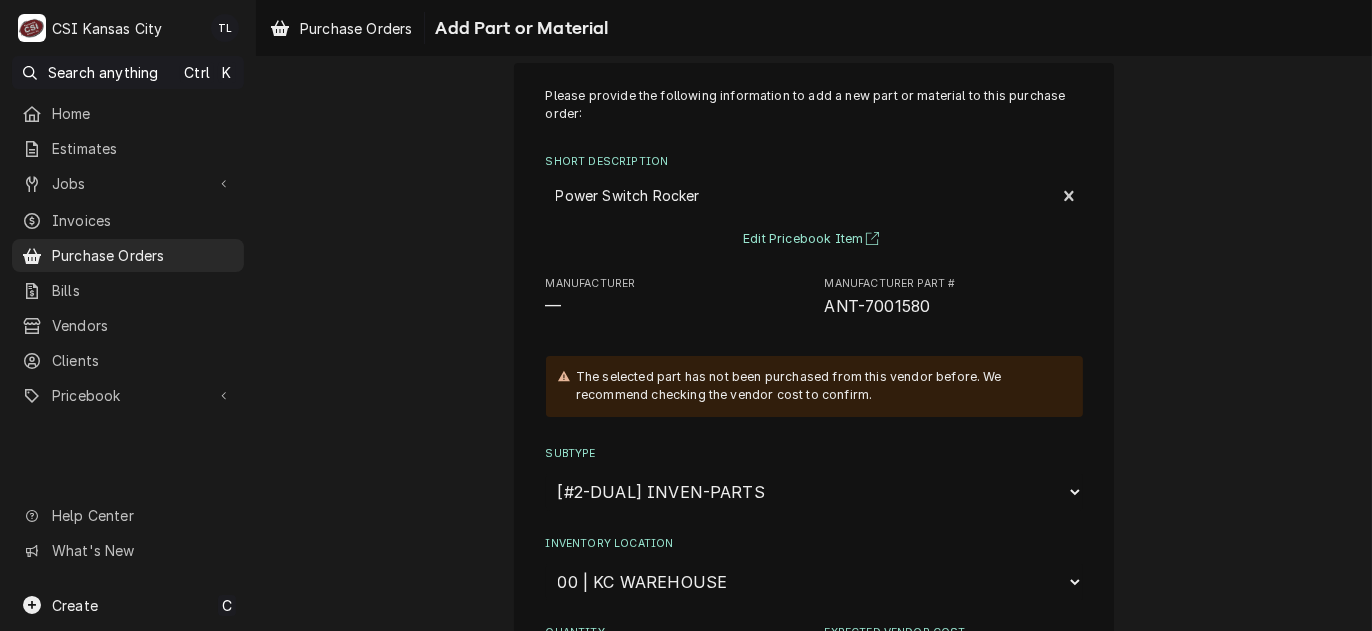 scroll, scrollTop: 0, scrollLeft: 0, axis: both 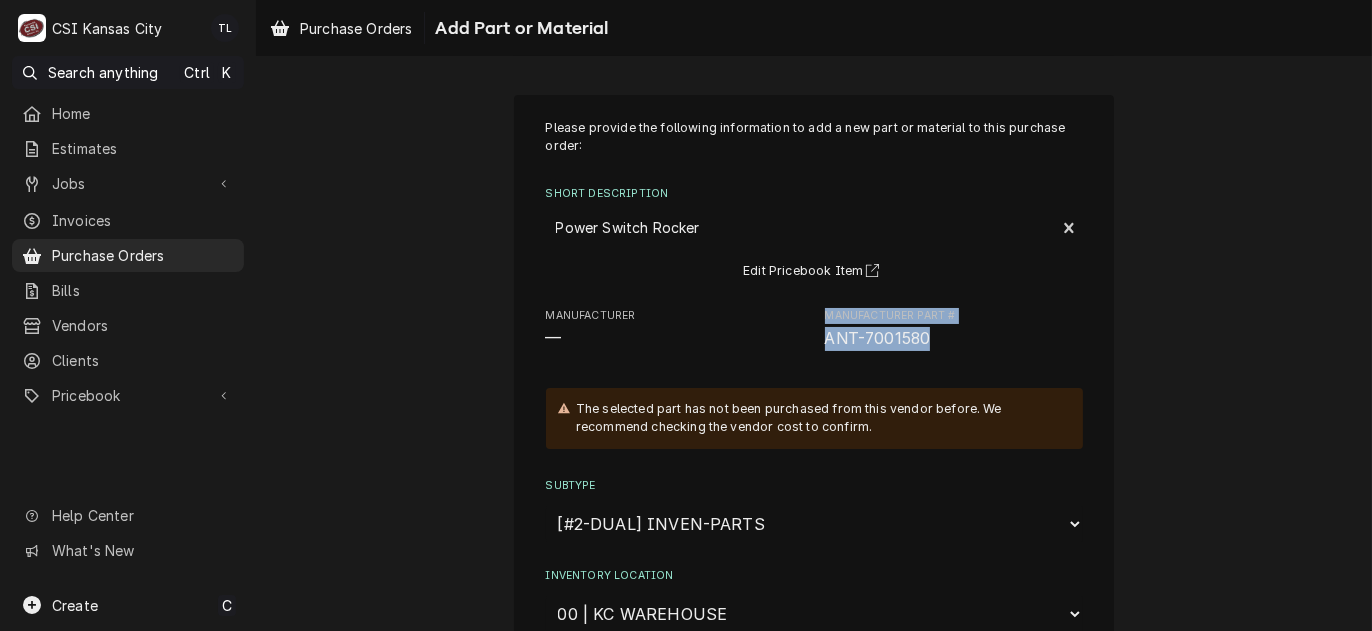 drag, startPoint x: 925, startPoint y: 341, endPoint x: 806, endPoint y: 345, distance: 119.06721 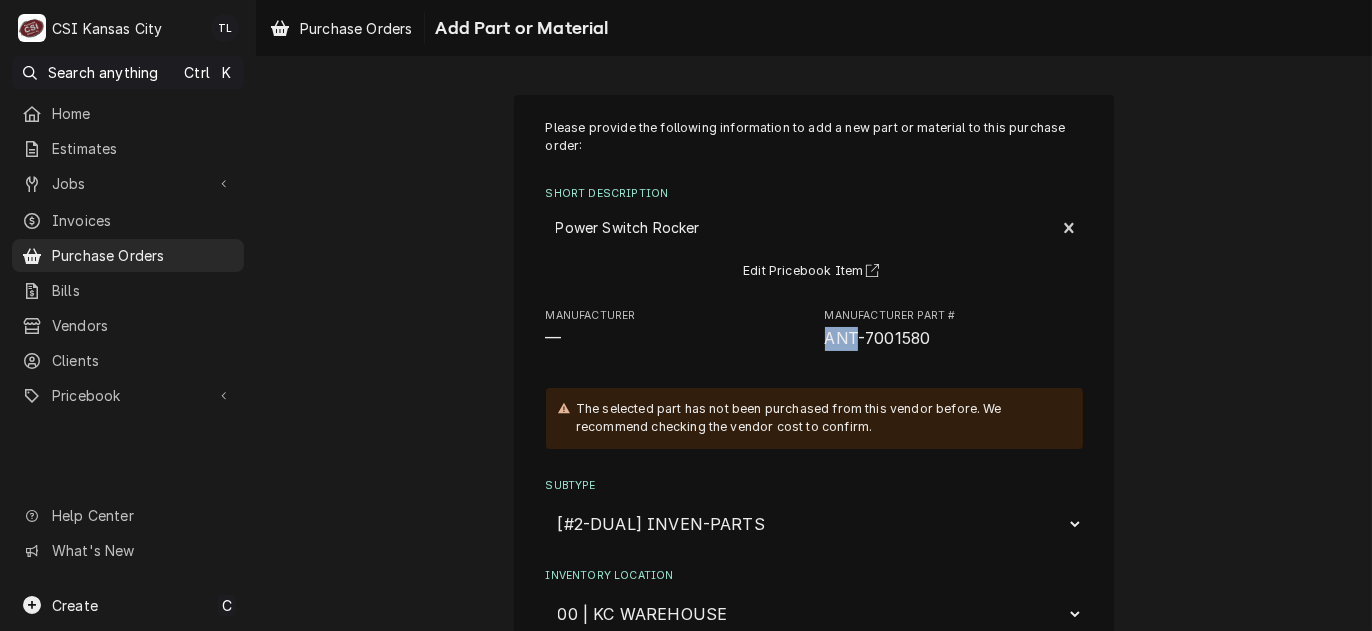 click on "ANT-7001580" at bounding box center [878, 338] 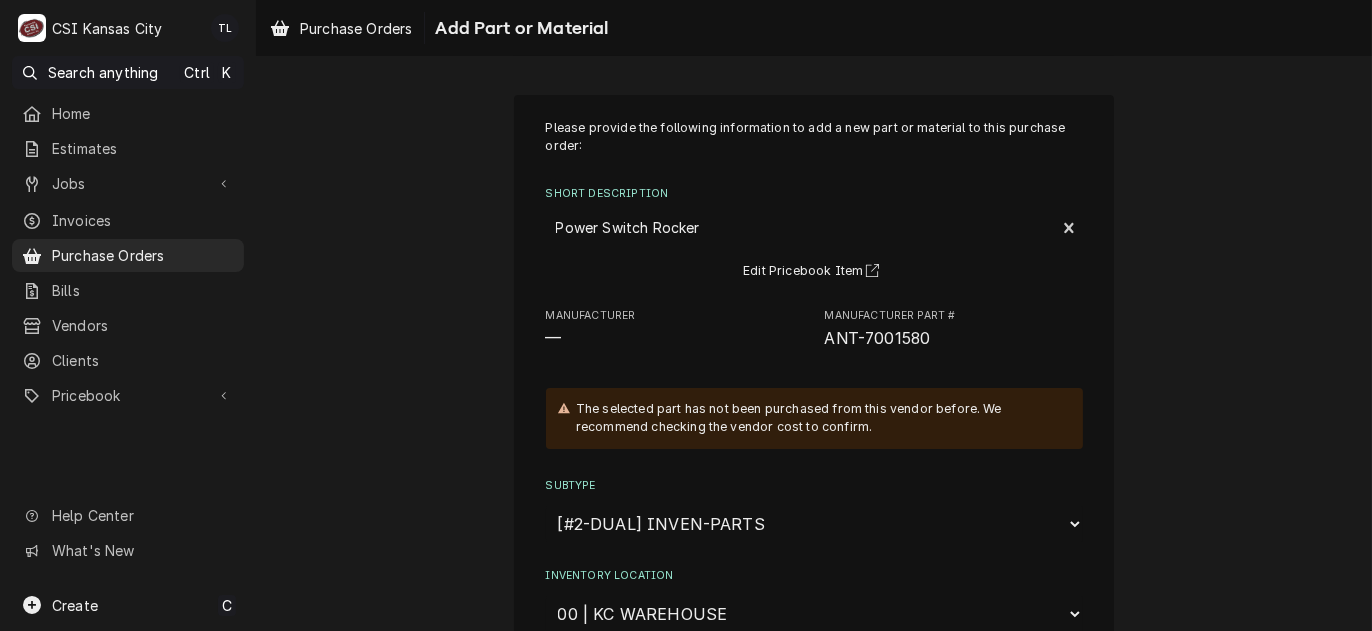drag, startPoint x: 905, startPoint y: 340, endPoint x: 946, endPoint y: 338, distance: 41.04875 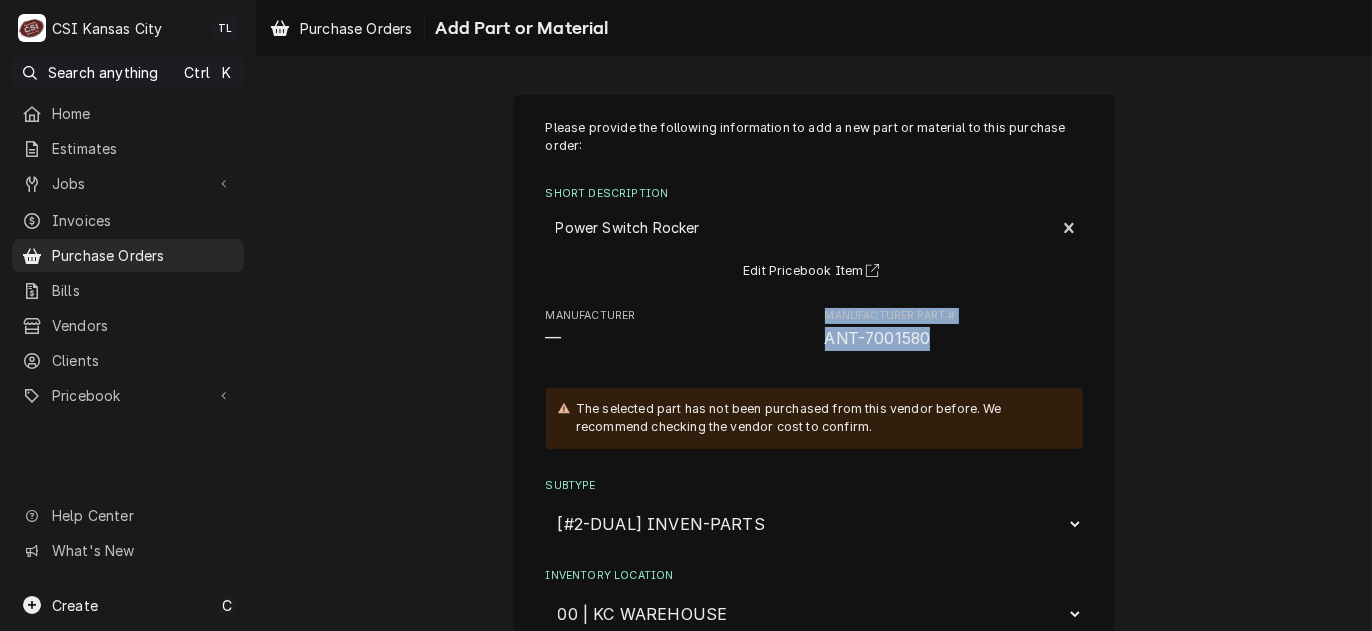 drag, startPoint x: 948, startPoint y: 338, endPoint x: 806, endPoint y: 344, distance: 142.12671 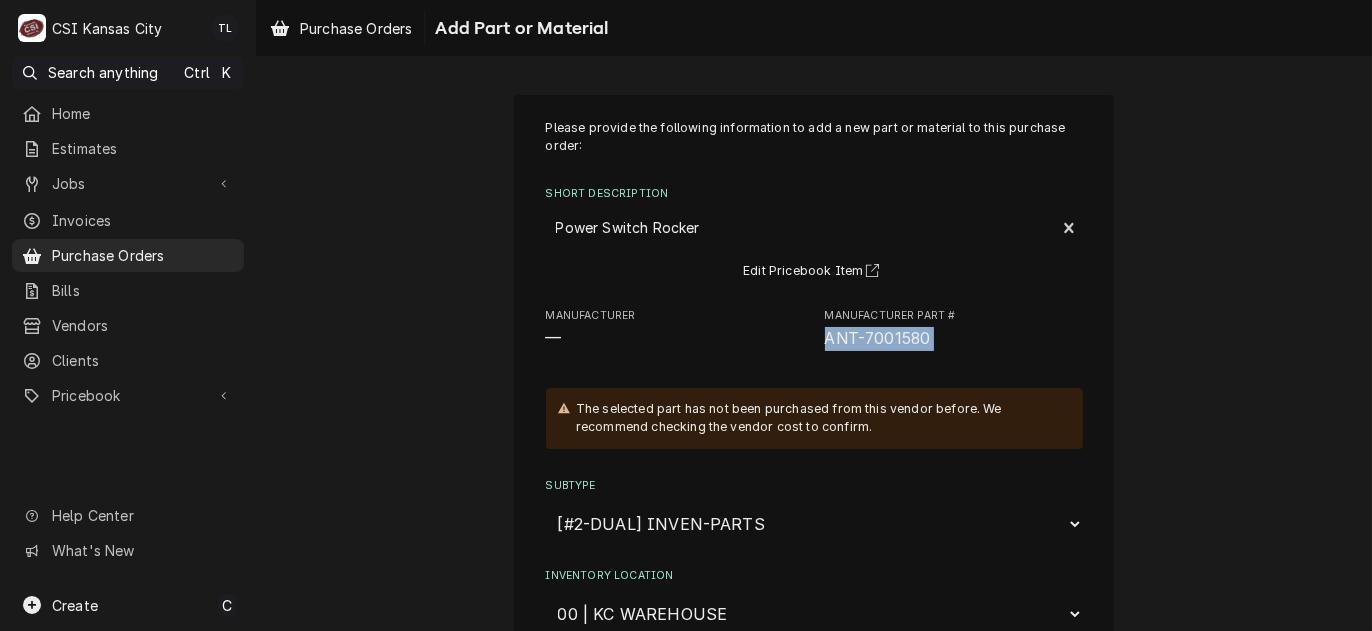 drag, startPoint x: 933, startPoint y: 343, endPoint x: 822, endPoint y: 345, distance: 111.01801 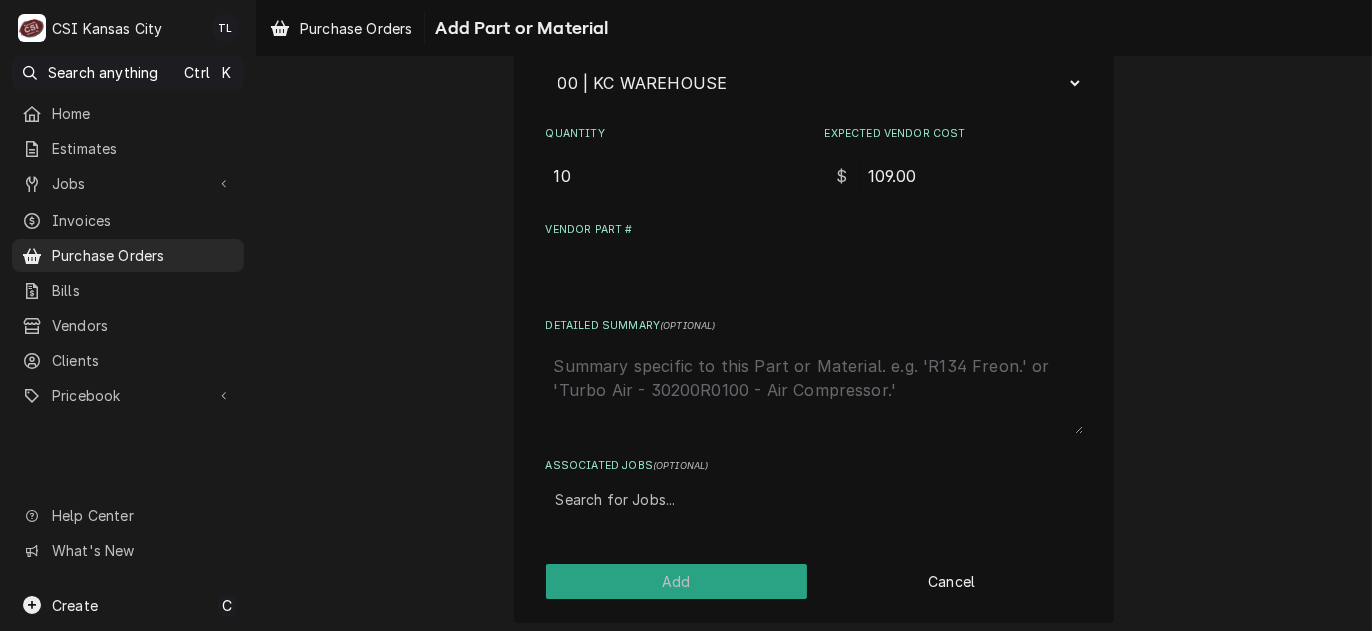 scroll, scrollTop: 537, scrollLeft: 0, axis: vertical 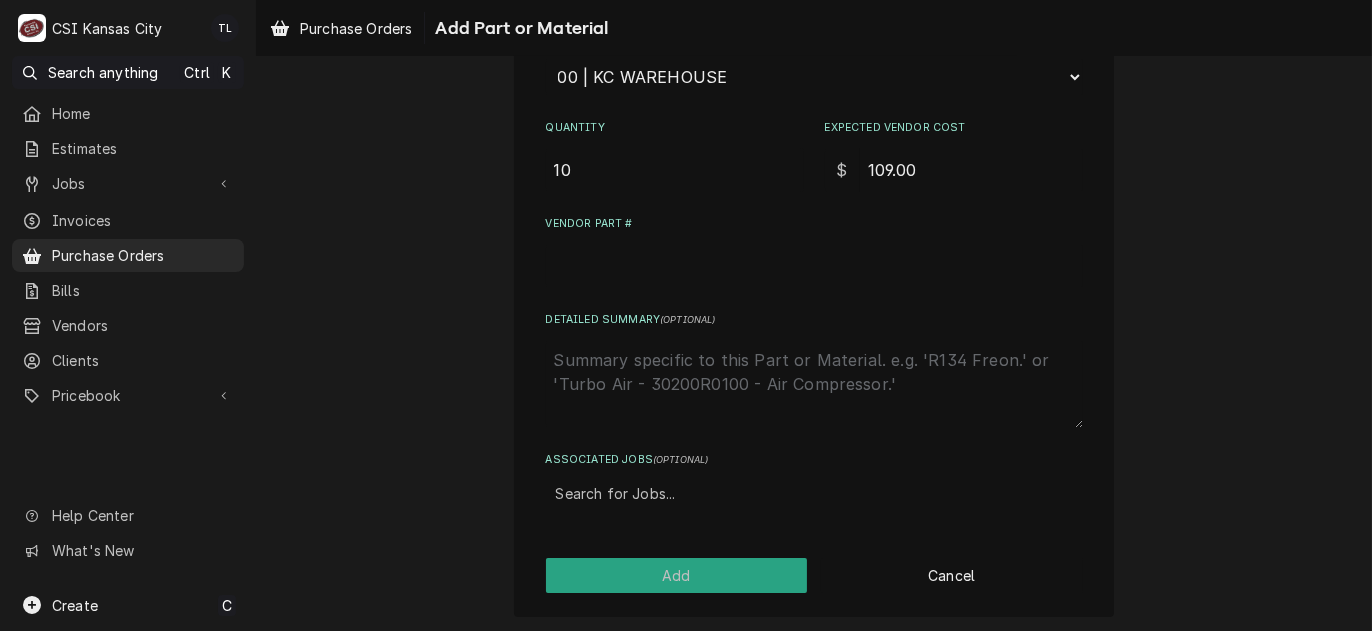 click on "Vendor Part #" at bounding box center (814, 266) 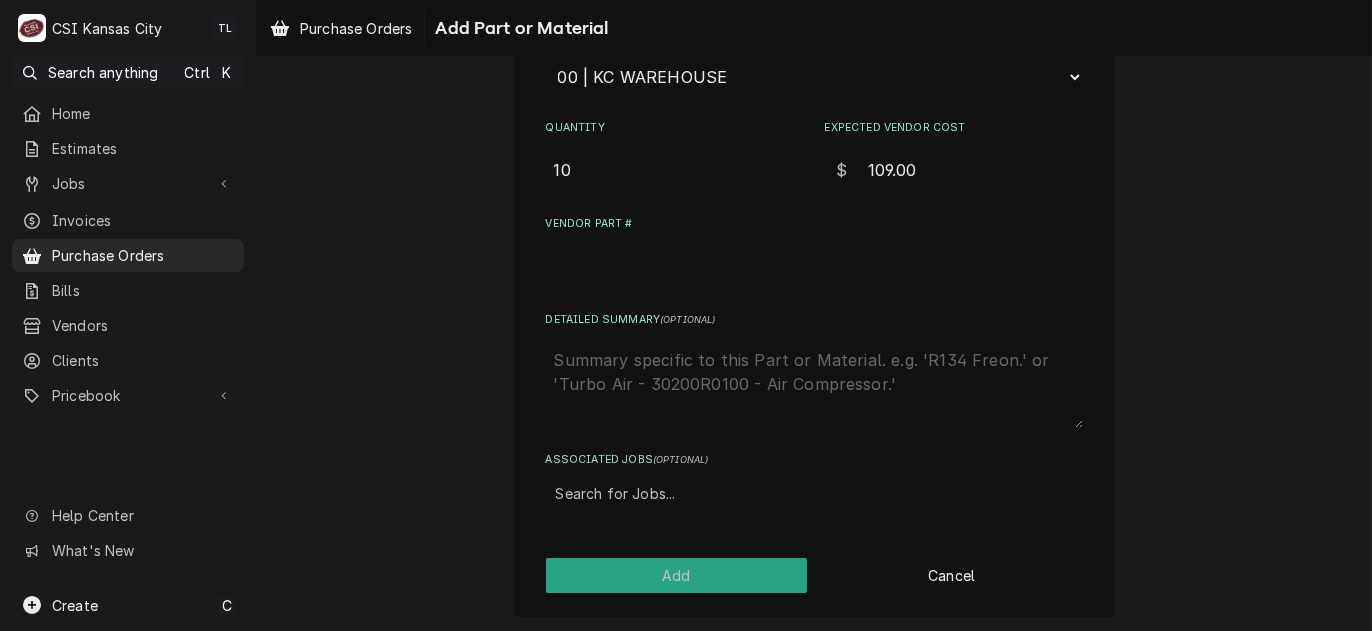 paste on "ANT-7001580" 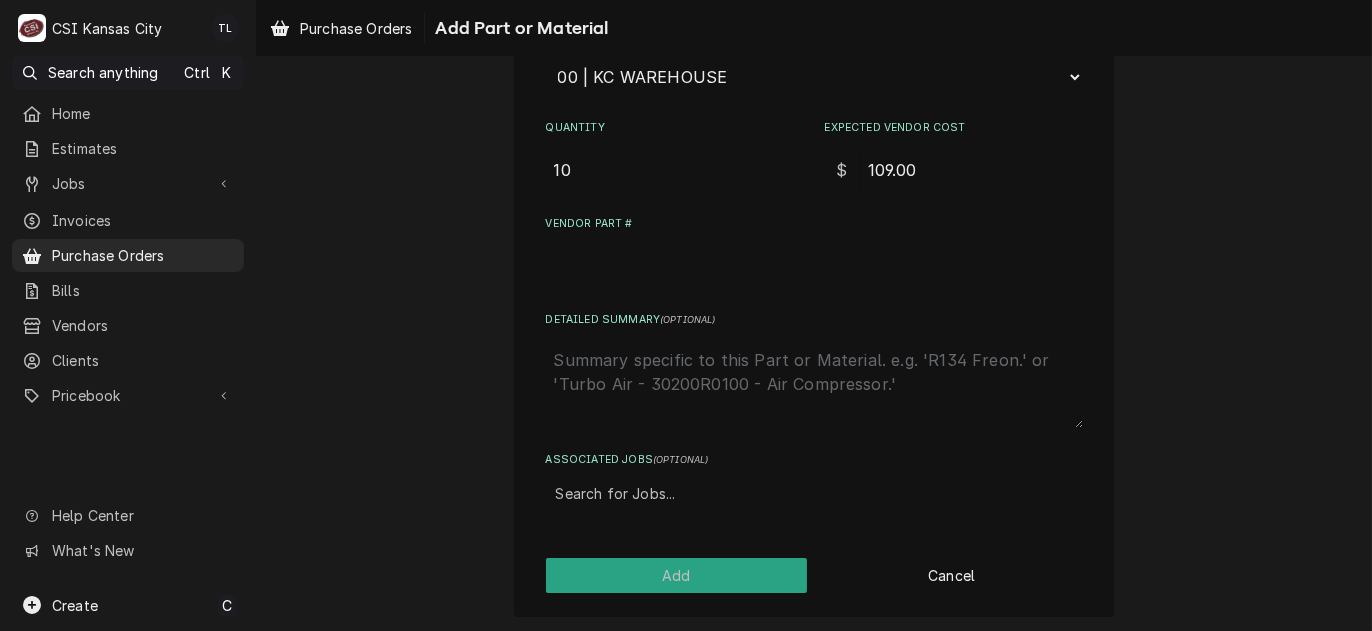 type on "x" 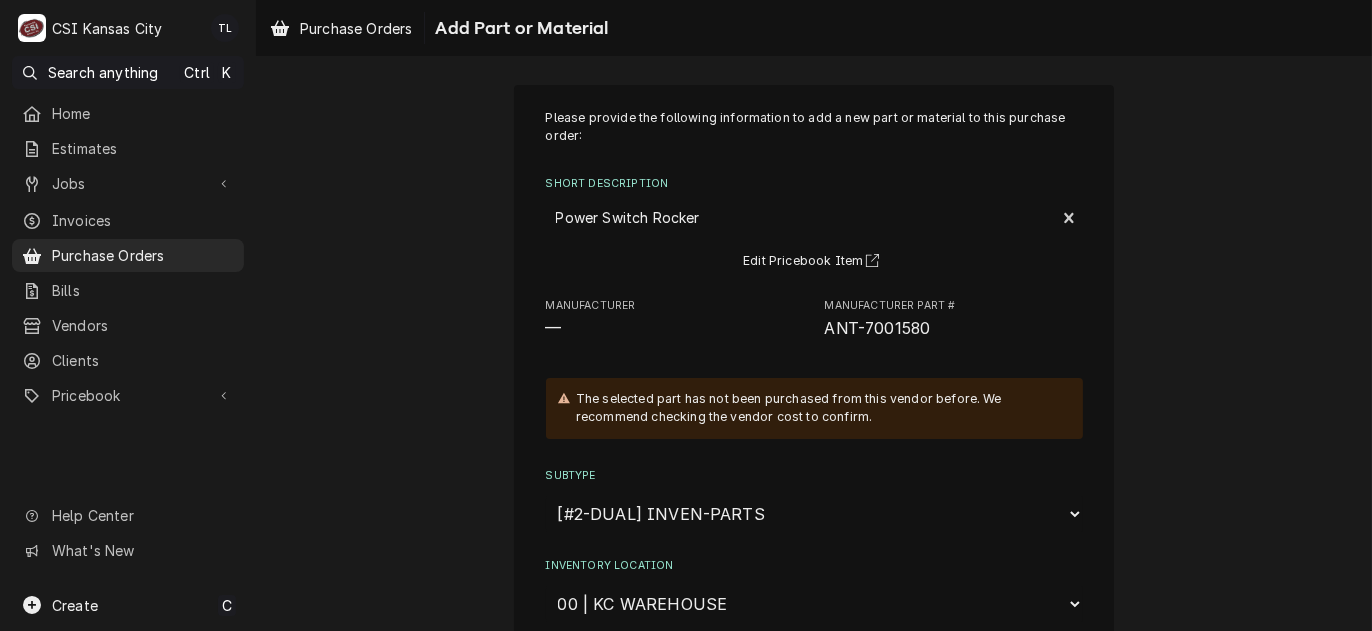 scroll, scrollTop: 0, scrollLeft: 0, axis: both 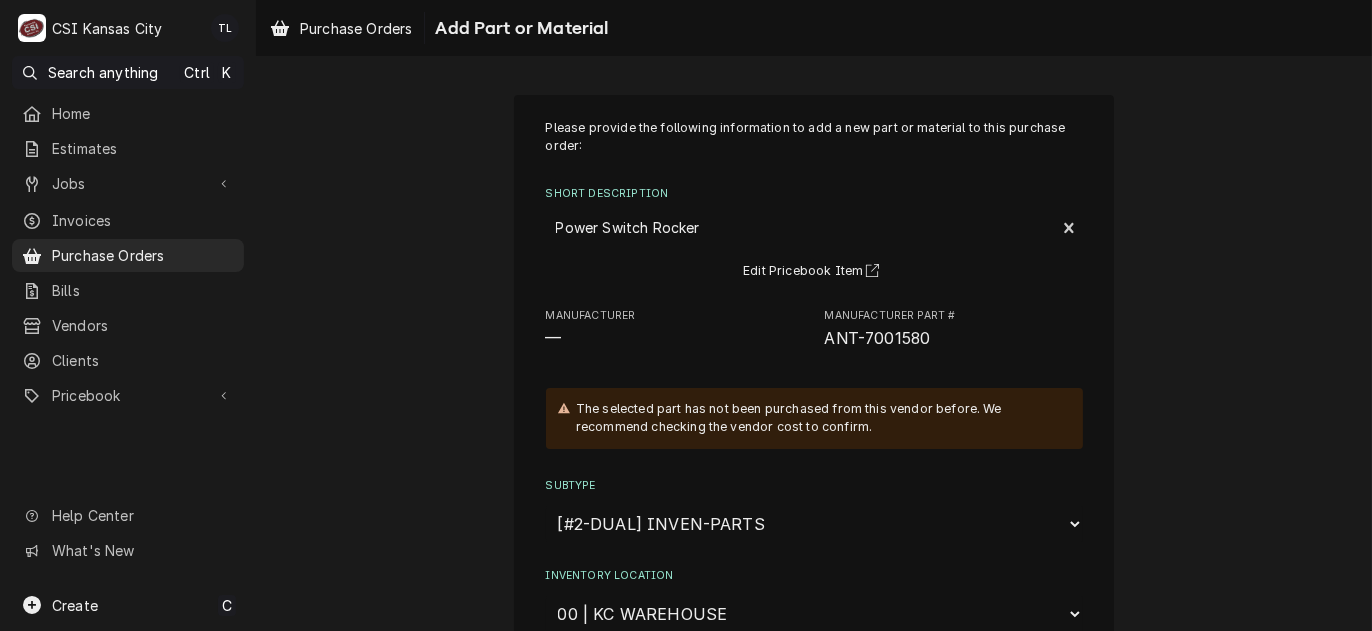 type on "ANT-7001580" 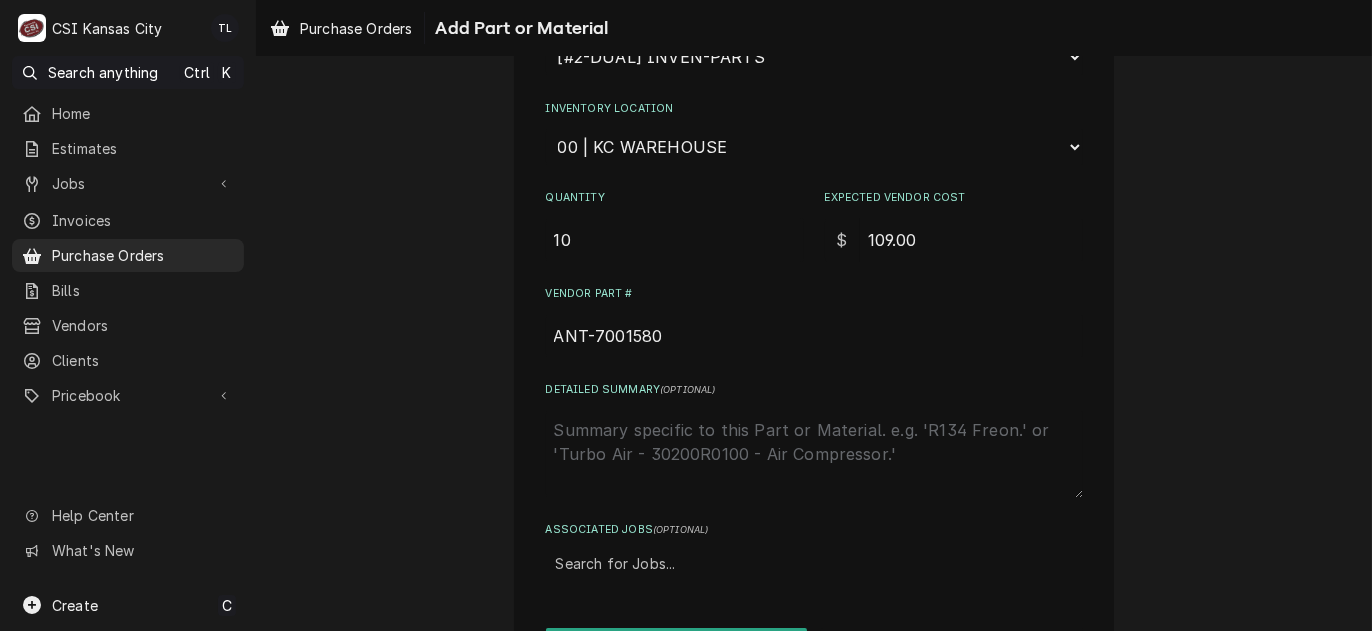 scroll, scrollTop: 537, scrollLeft: 0, axis: vertical 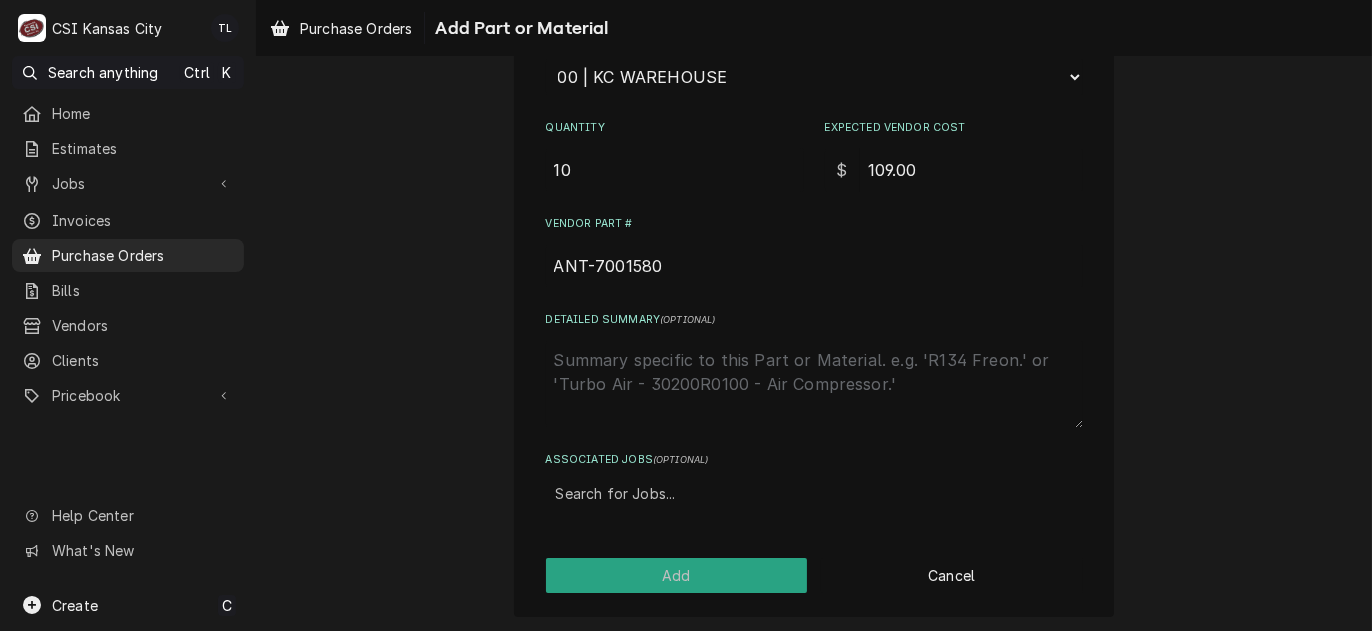 click at bounding box center [814, 494] 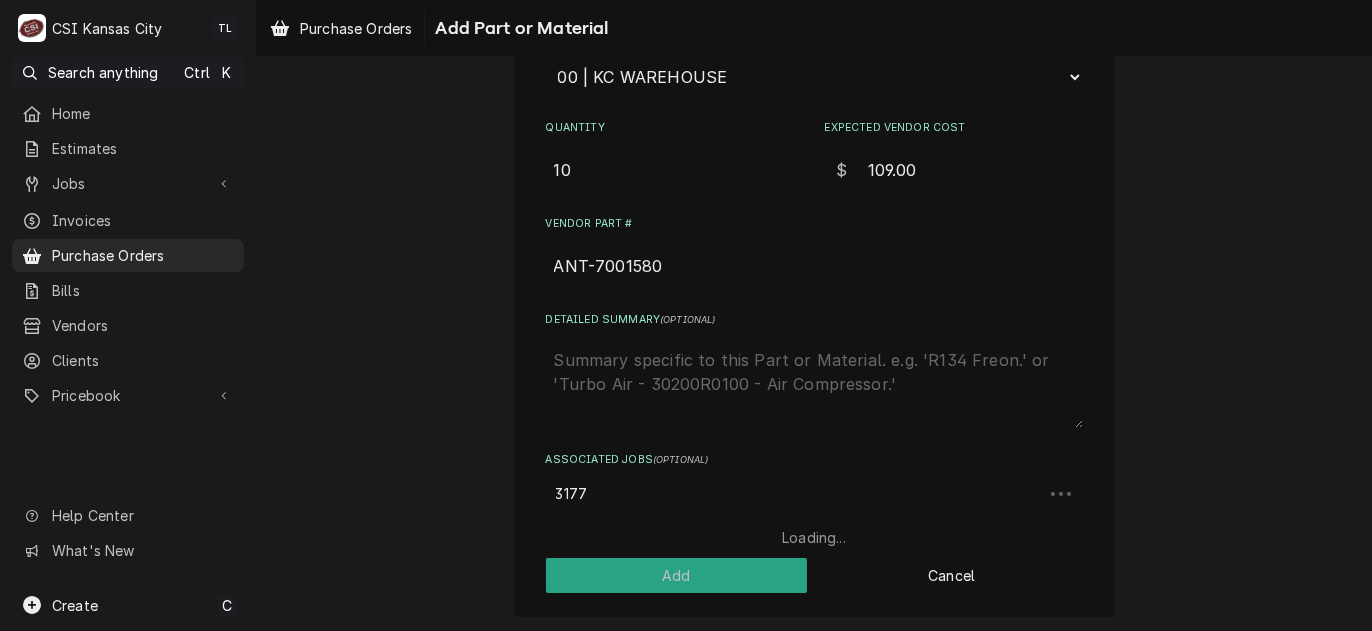 type on "31779" 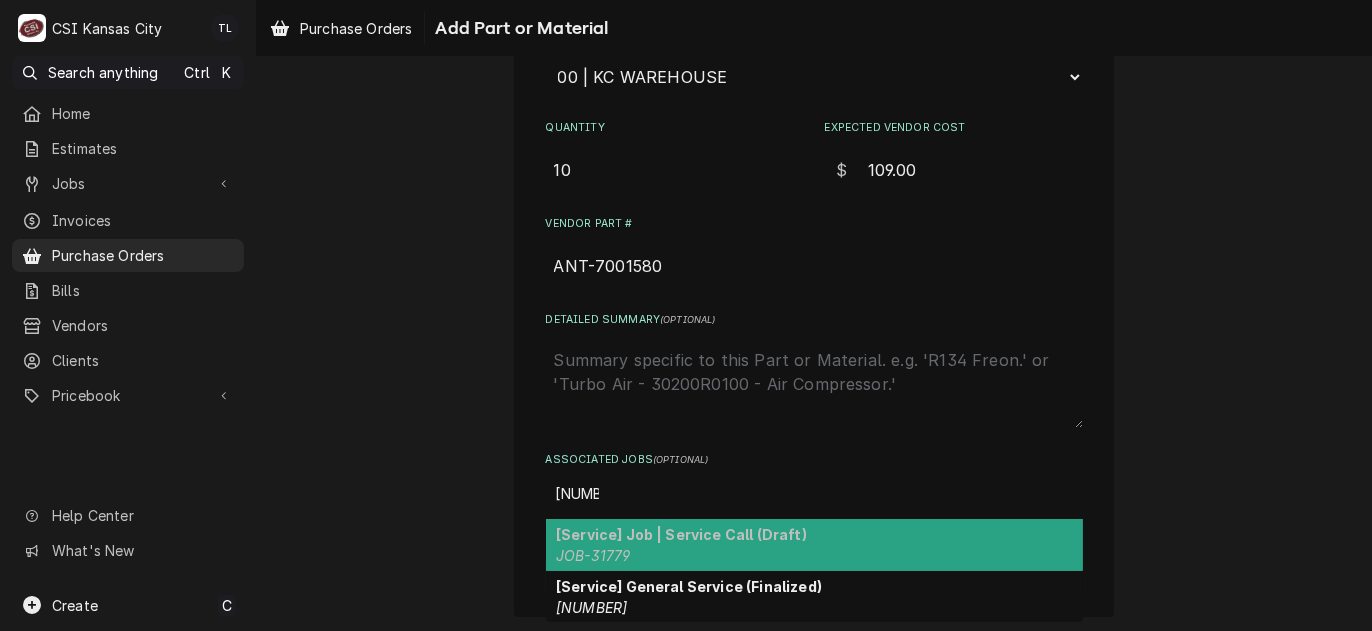 click on "[Service] Job | Service Call (Draft)" at bounding box center [681, 534] 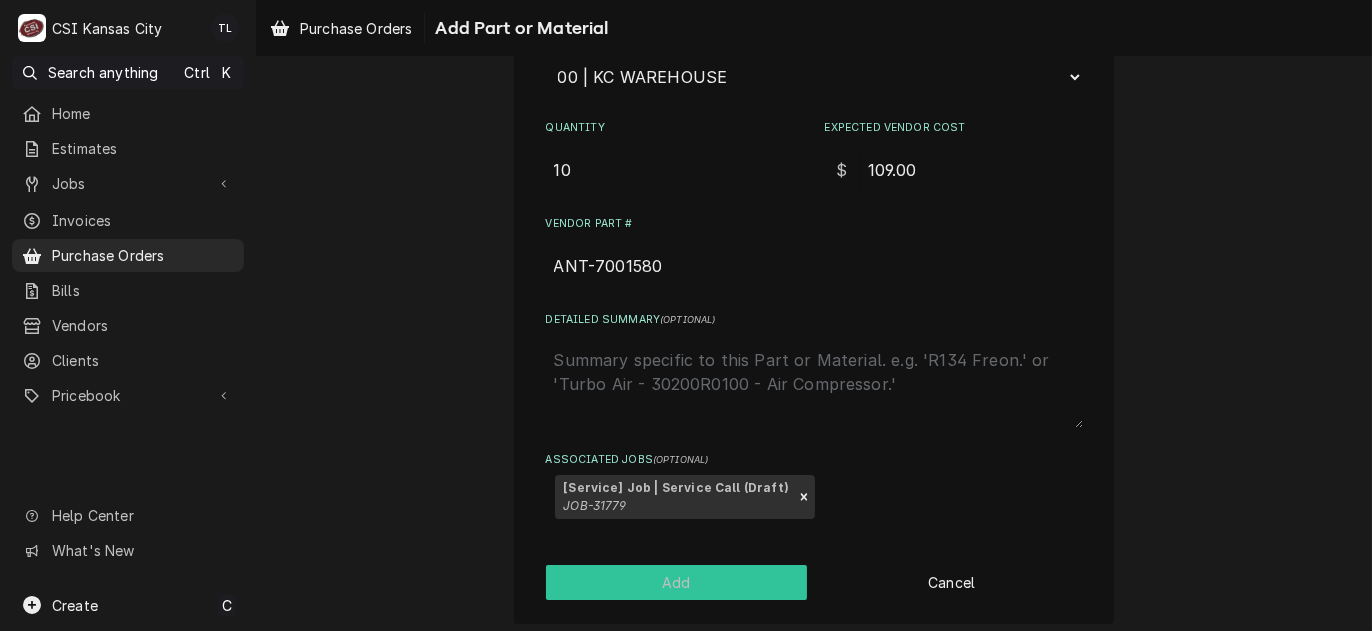 click on "Add" at bounding box center (677, 582) 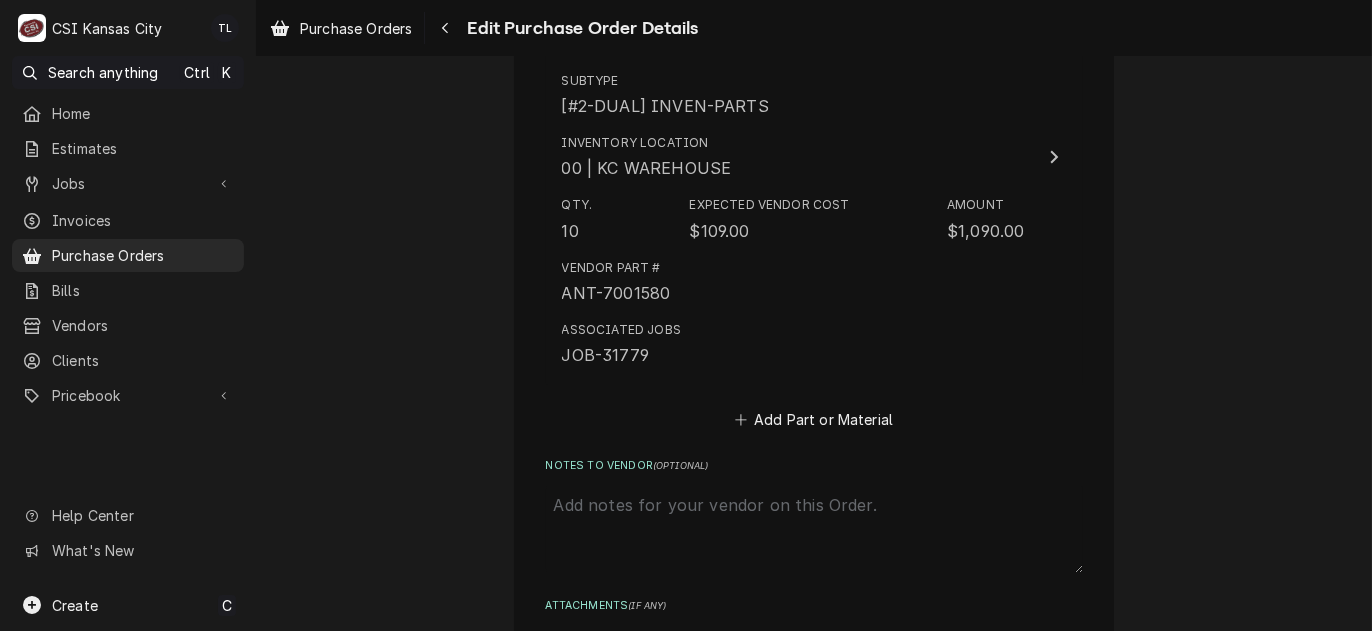 scroll, scrollTop: 4500, scrollLeft: 0, axis: vertical 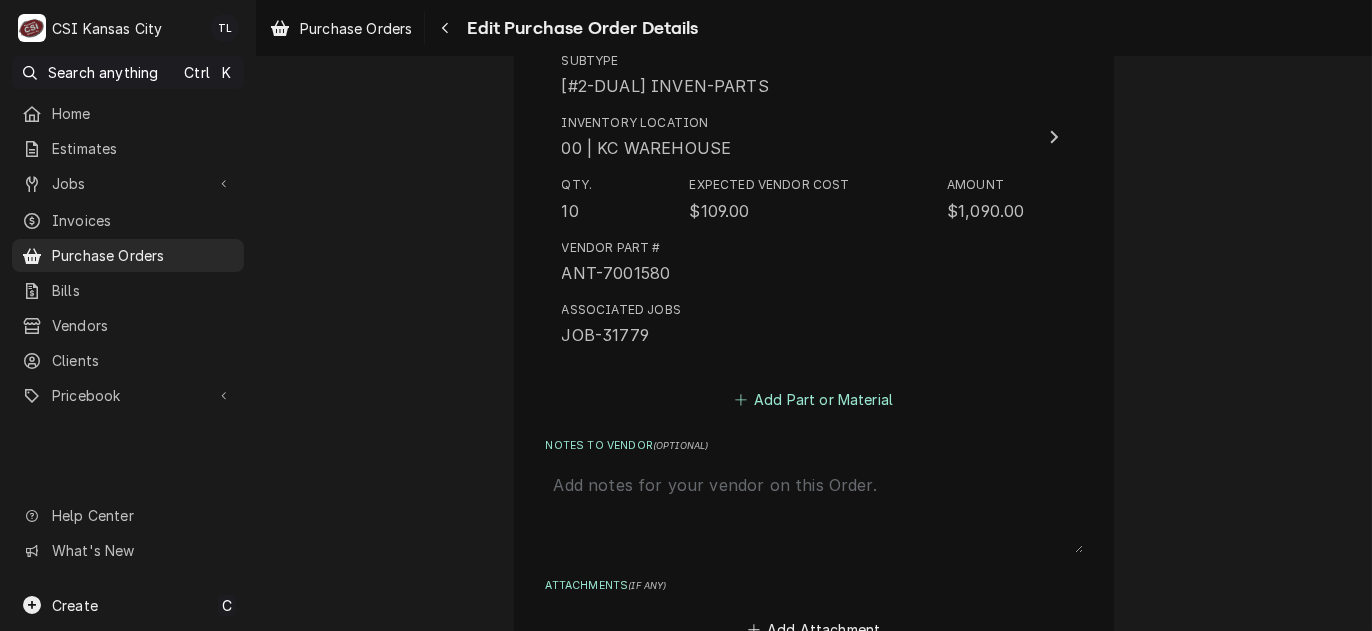 click on "Add Part or Material" at bounding box center (813, 399) 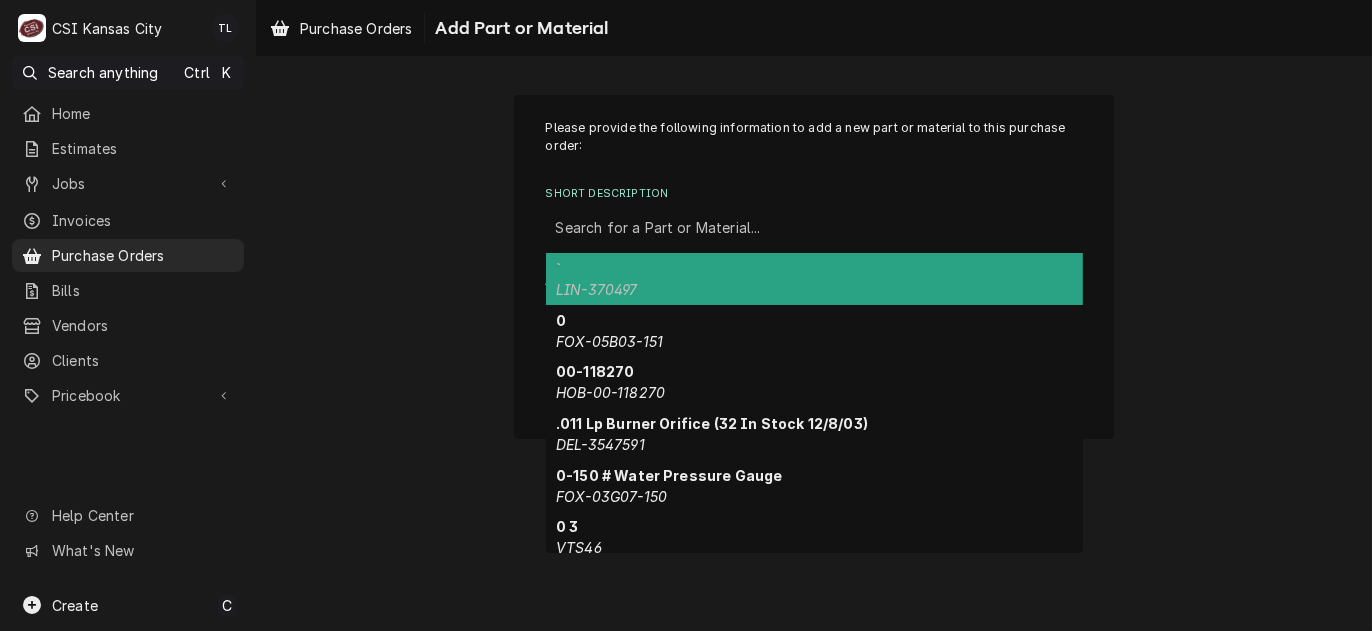 click at bounding box center [814, 228] 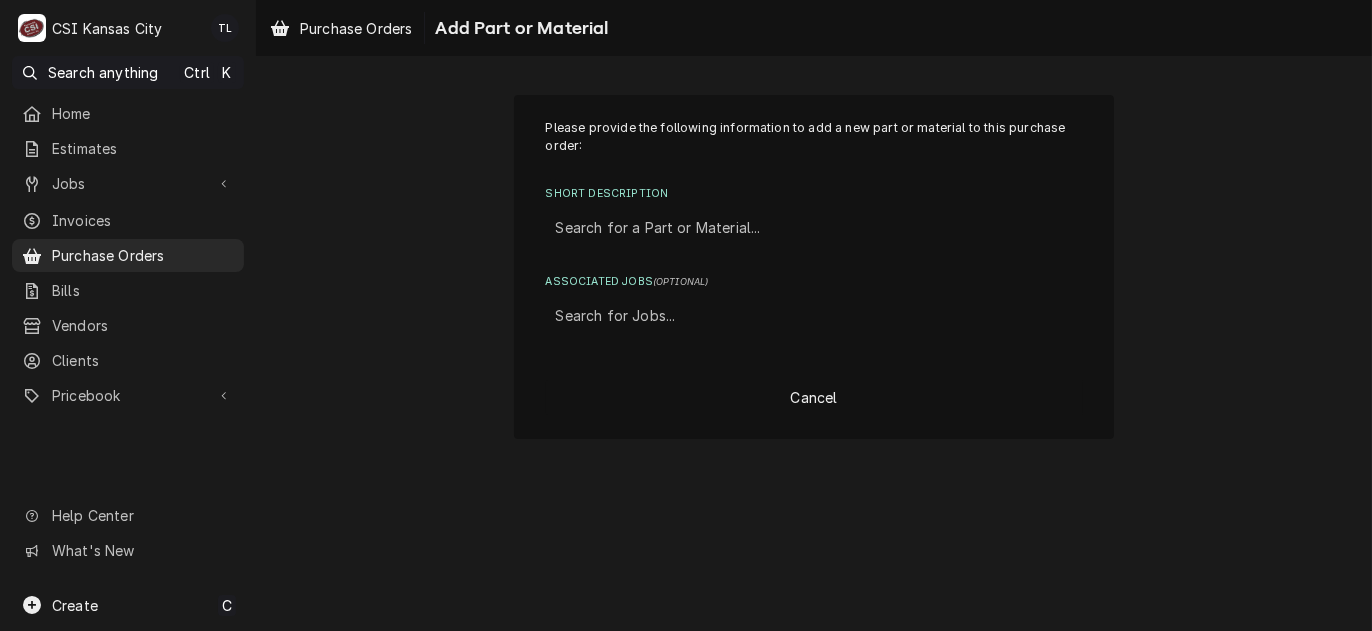 paste on "7000139" 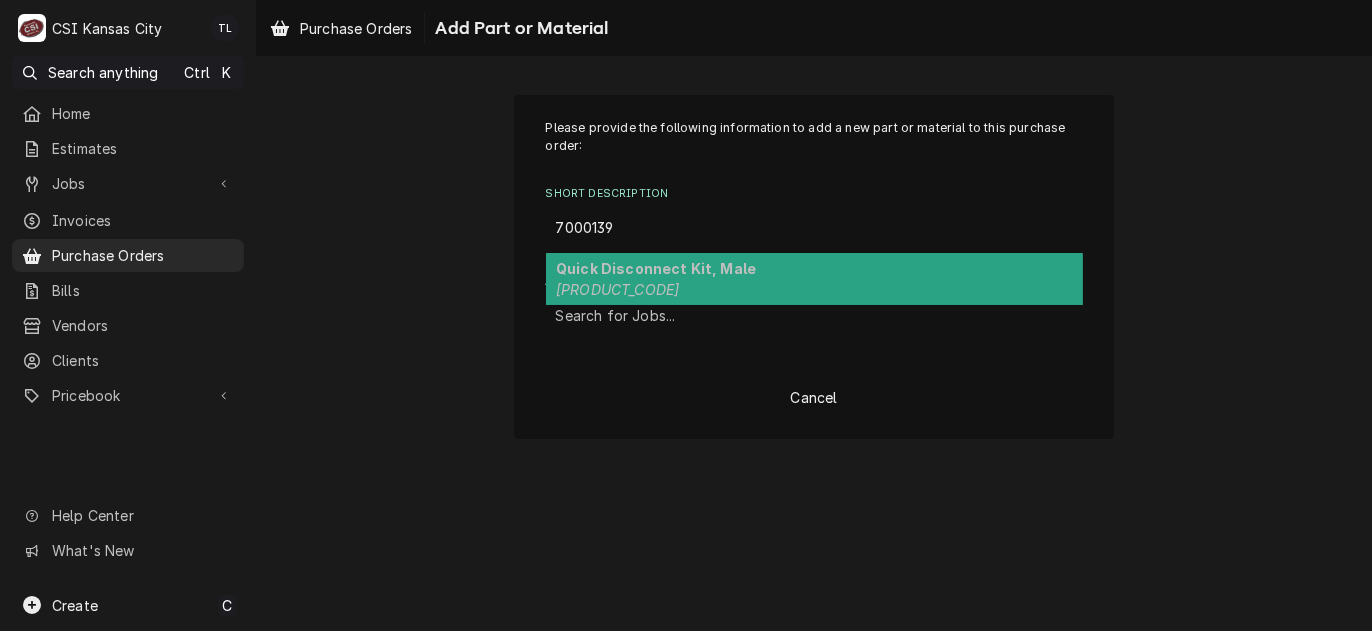 click on "Quick Disconnect Kit, Male" at bounding box center (656, 268) 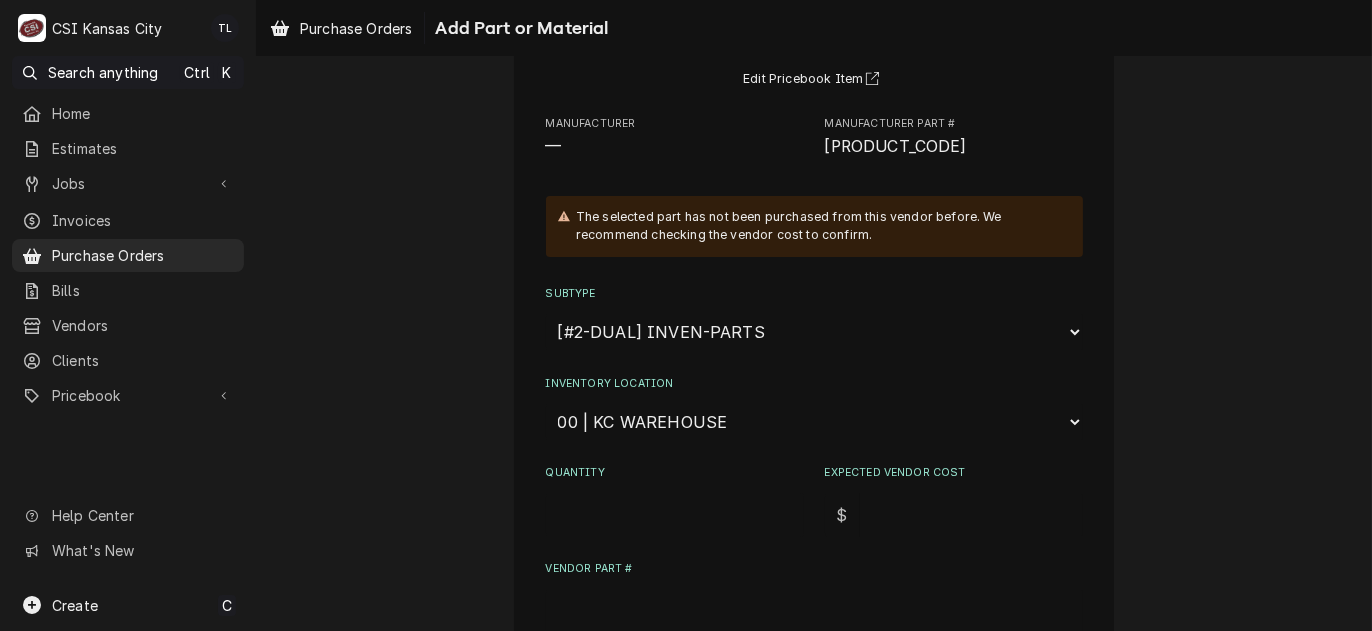 scroll, scrollTop: 200, scrollLeft: 0, axis: vertical 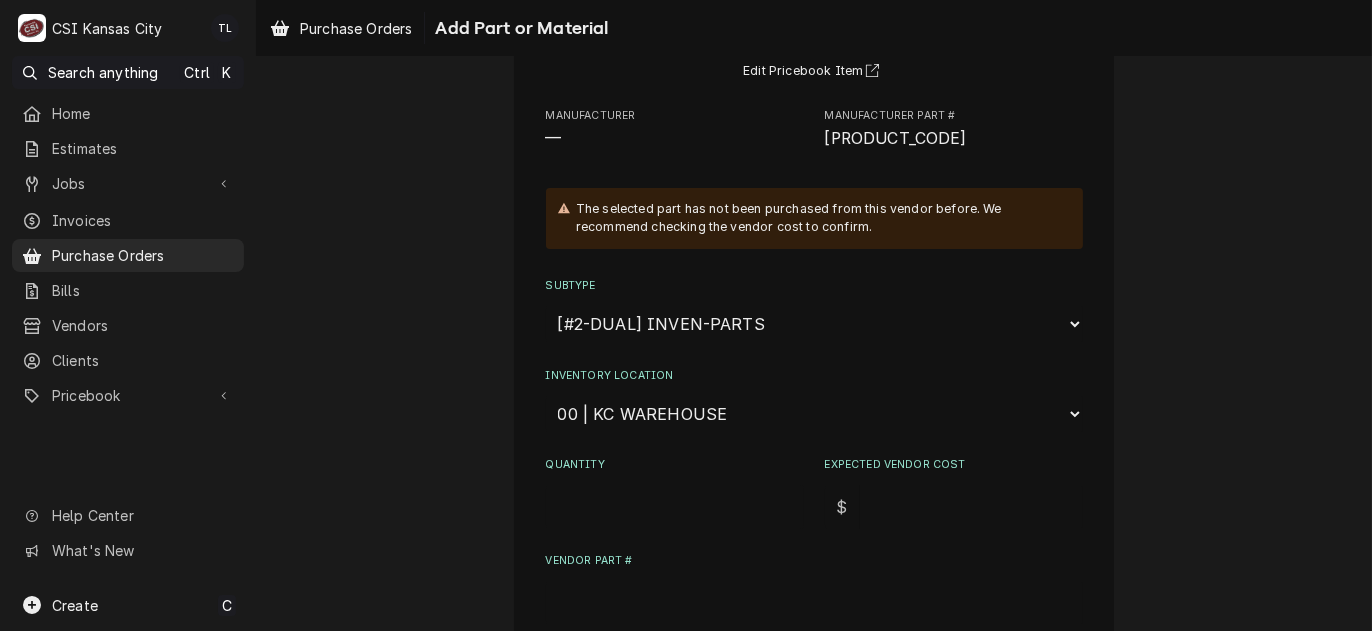 click on "Quantity" at bounding box center (675, 507) 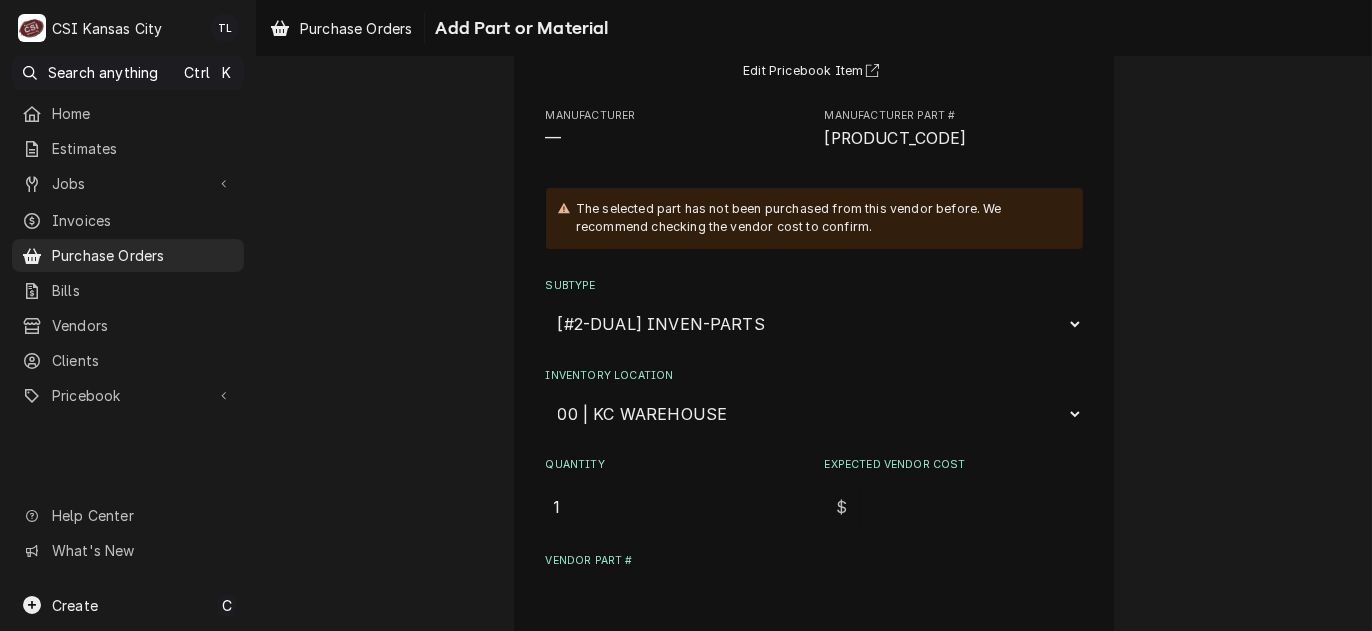 type on "1" 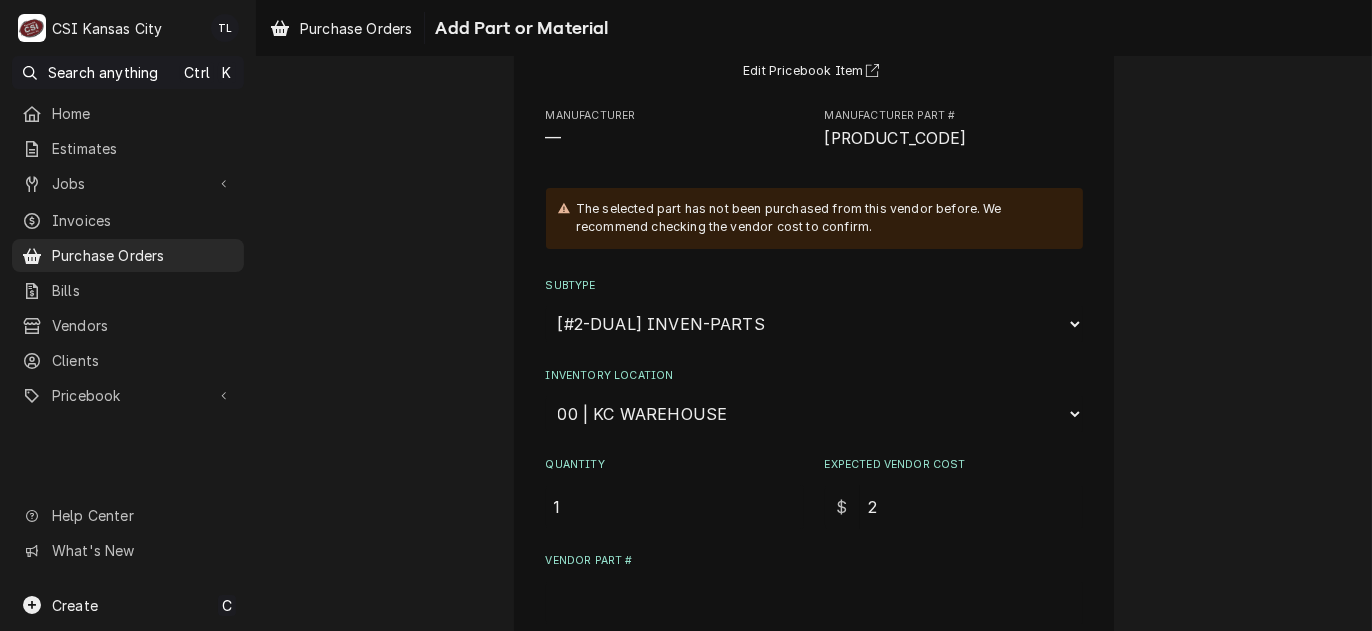 type on "x" 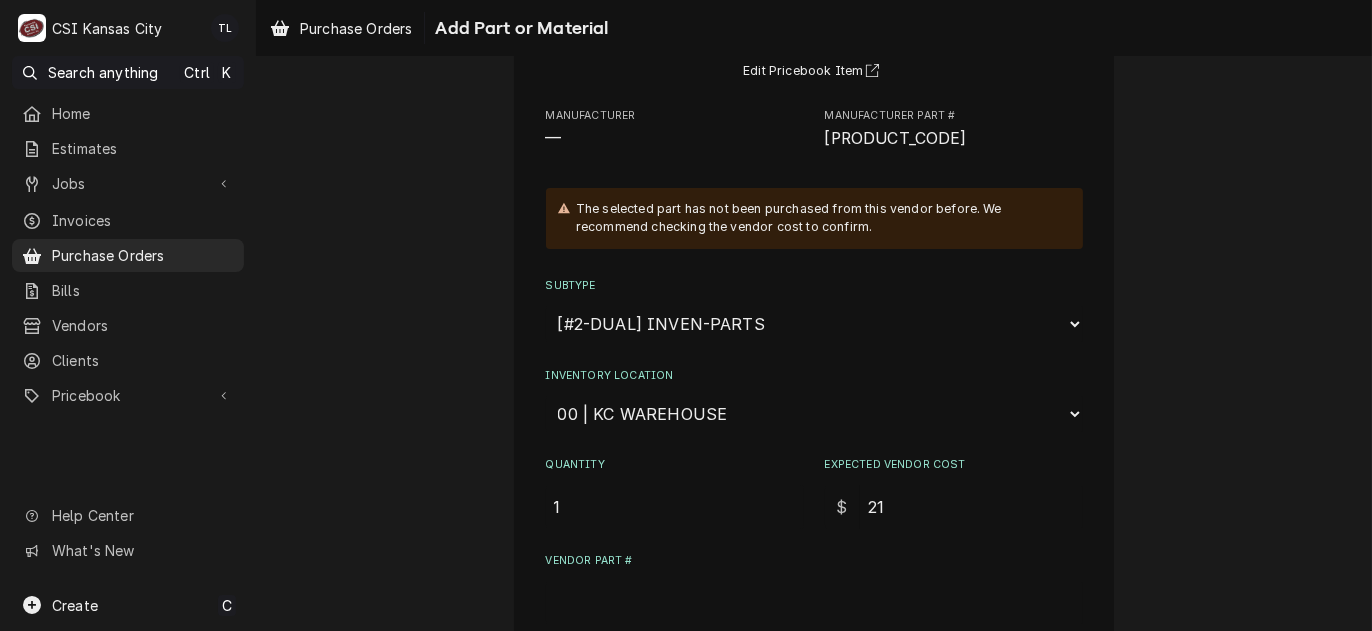 type on "x" 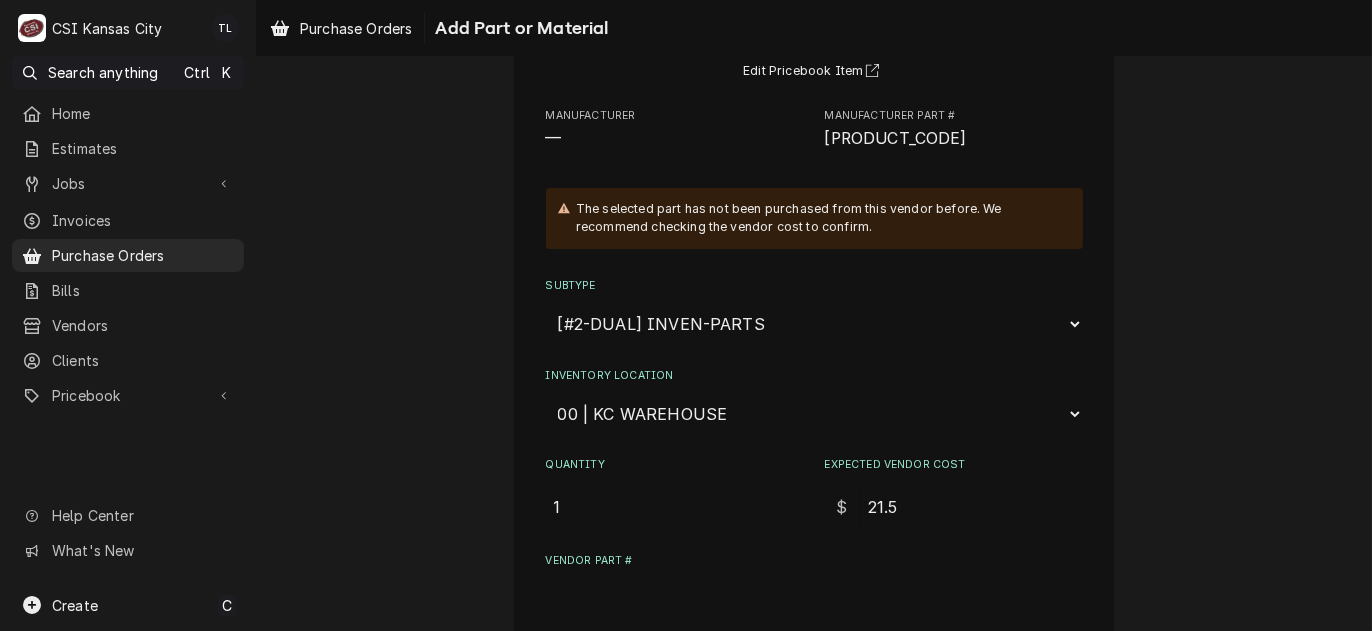 type on "x" 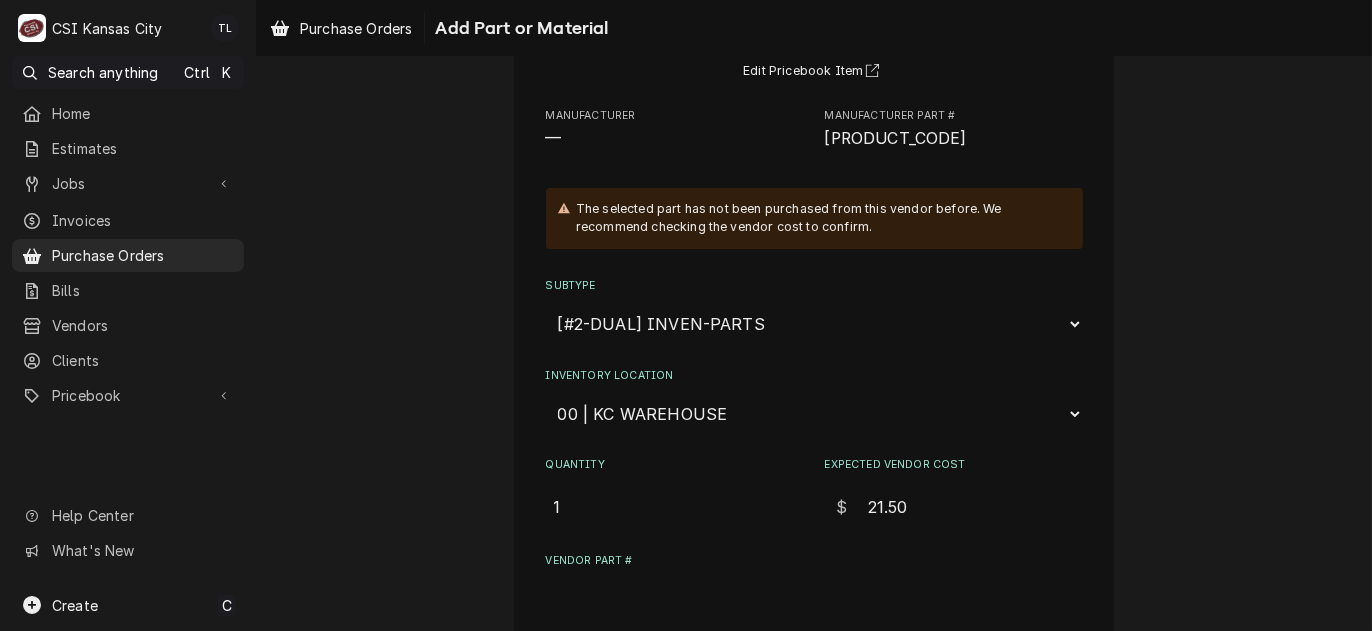 type on "21.50" 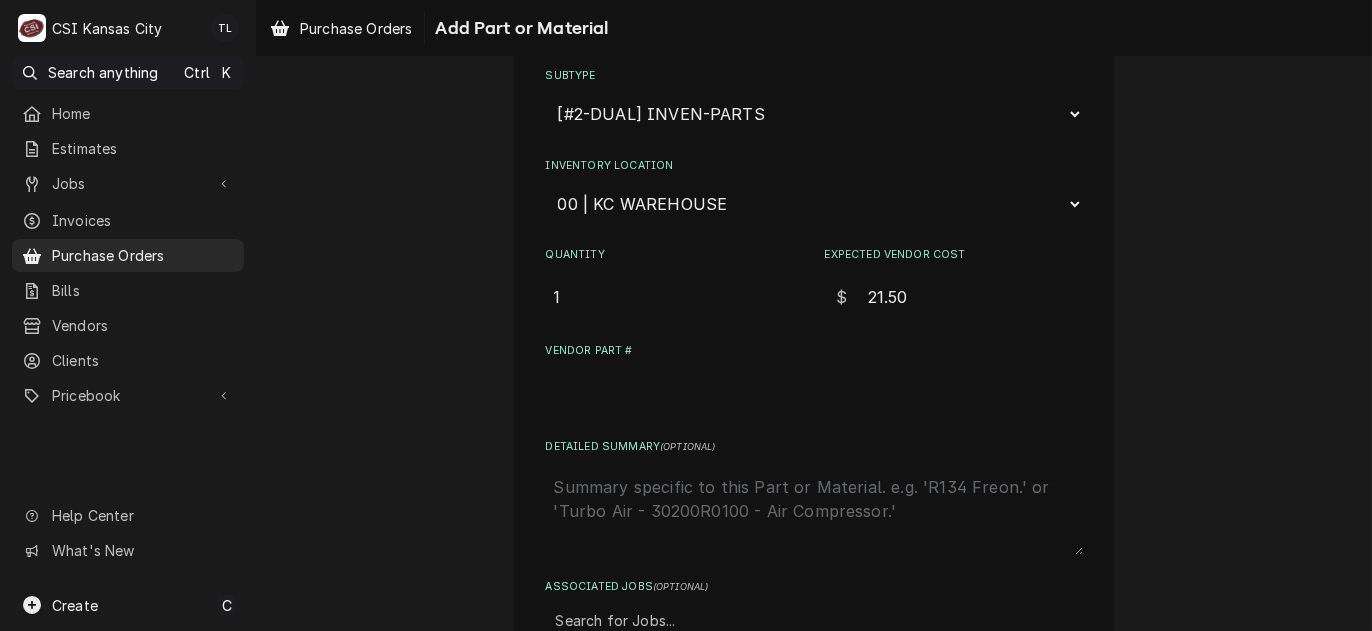 scroll, scrollTop: 200, scrollLeft: 0, axis: vertical 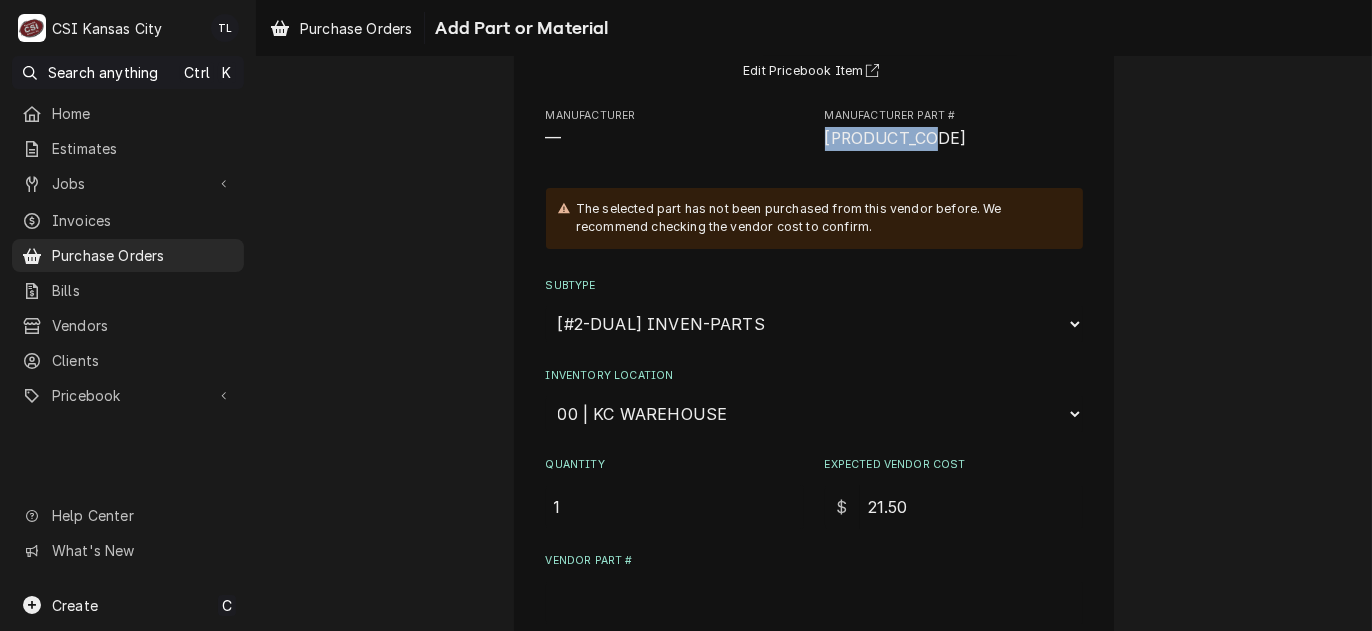 drag, startPoint x: 940, startPoint y: 139, endPoint x: 810, endPoint y: 141, distance: 130.01538 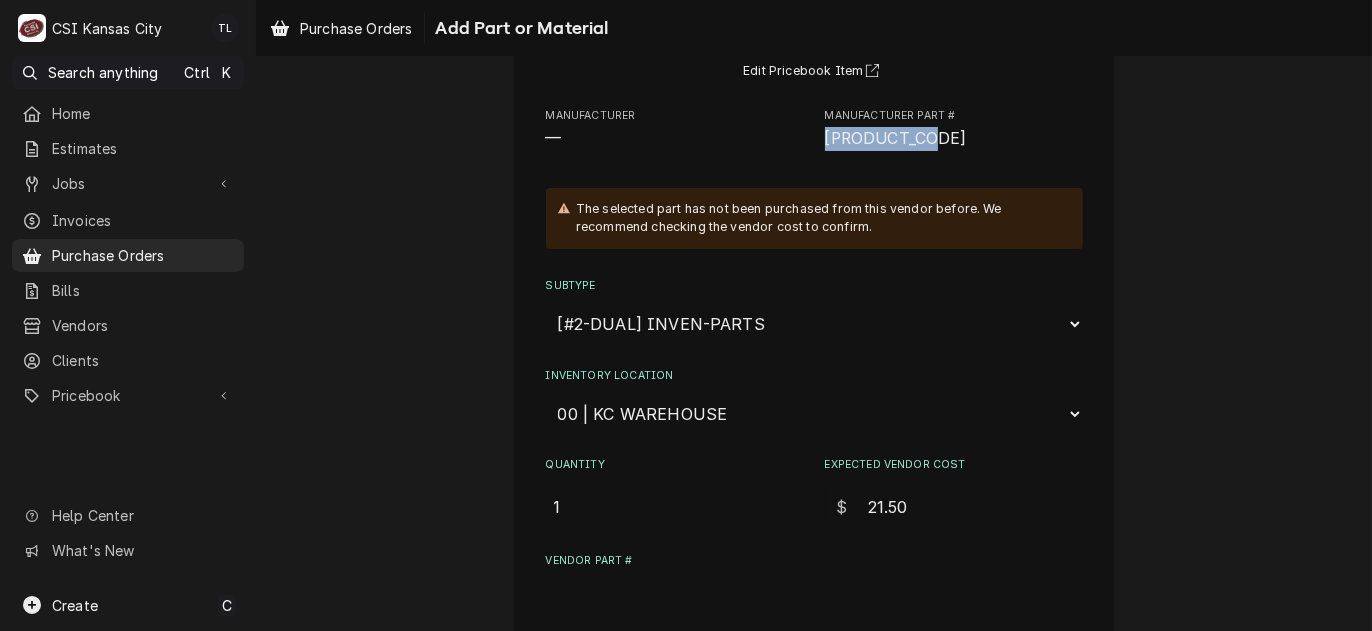 drag, startPoint x: 810, startPoint y: 141, endPoint x: 826, endPoint y: 140, distance: 16.03122 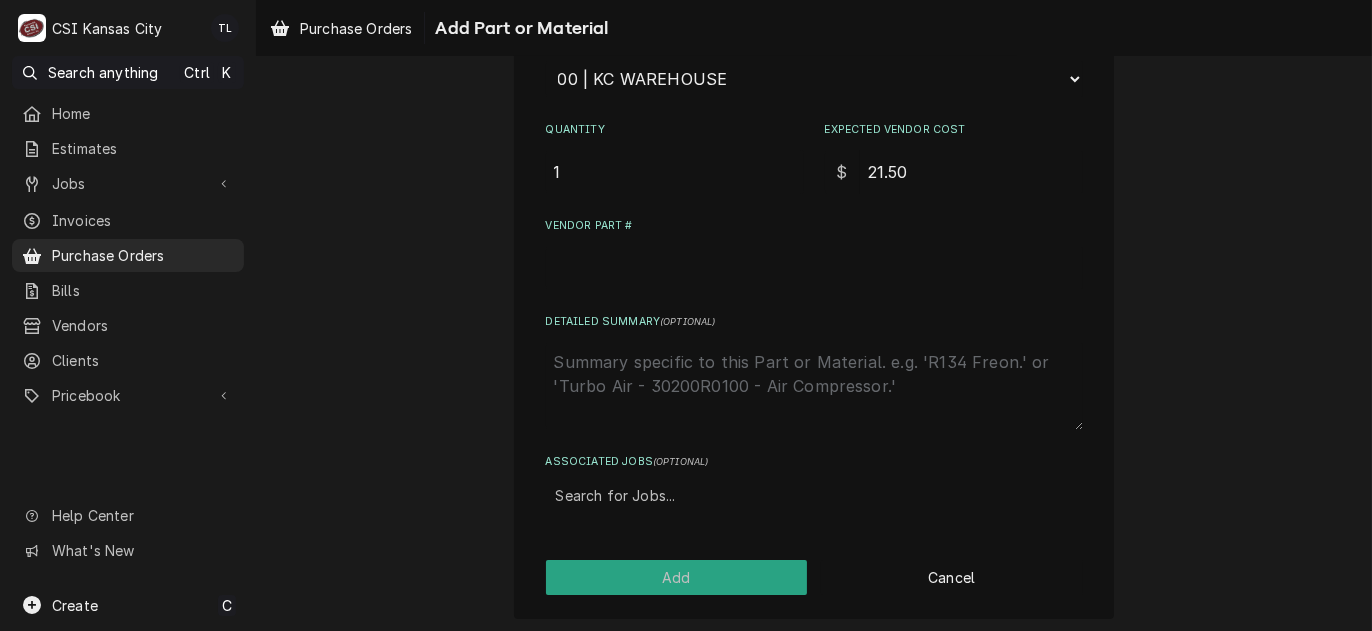 scroll, scrollTop: 537, scrollLeft: 0, axis: vertical 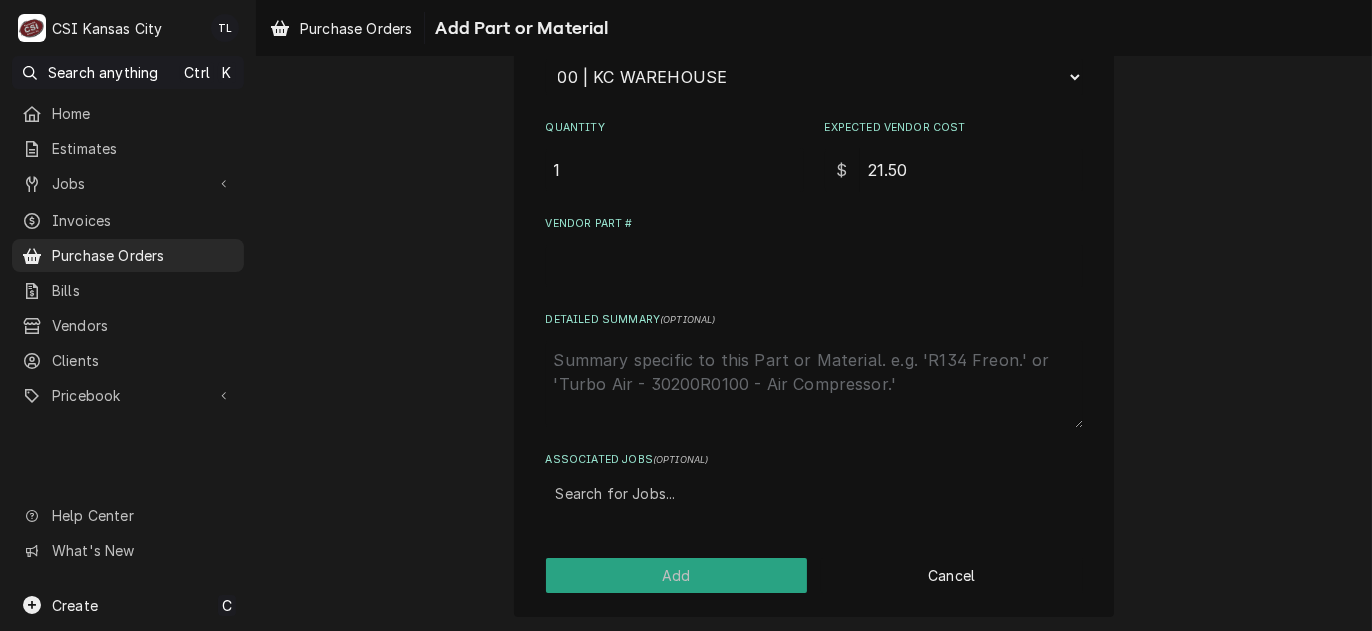 click on "Vendor Part #" at bounding box center (814, 266) 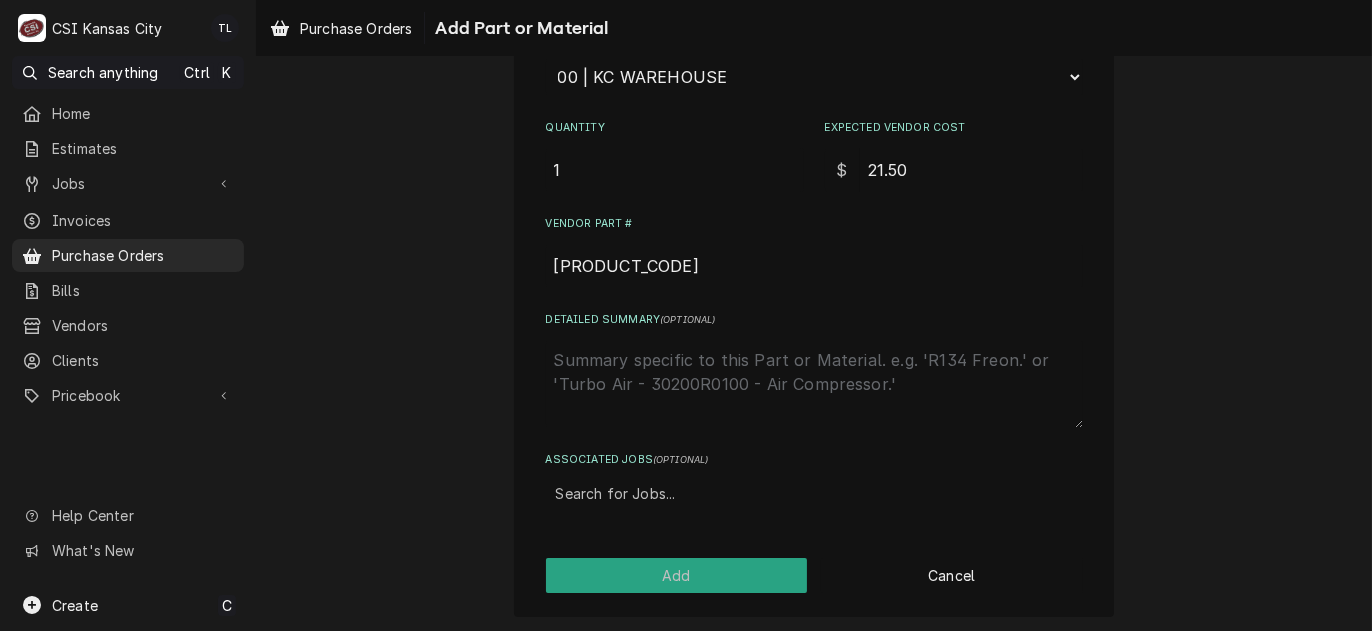 type on "ANT-7000139" 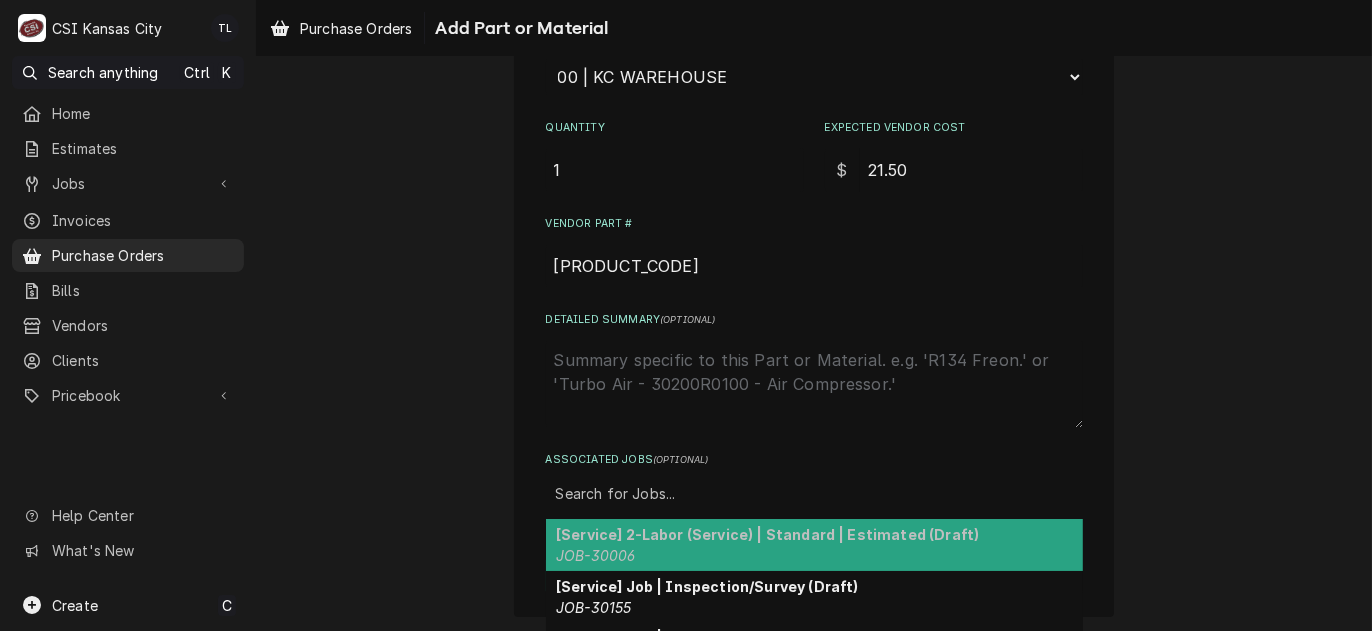 click at bounding box center (814, 494) 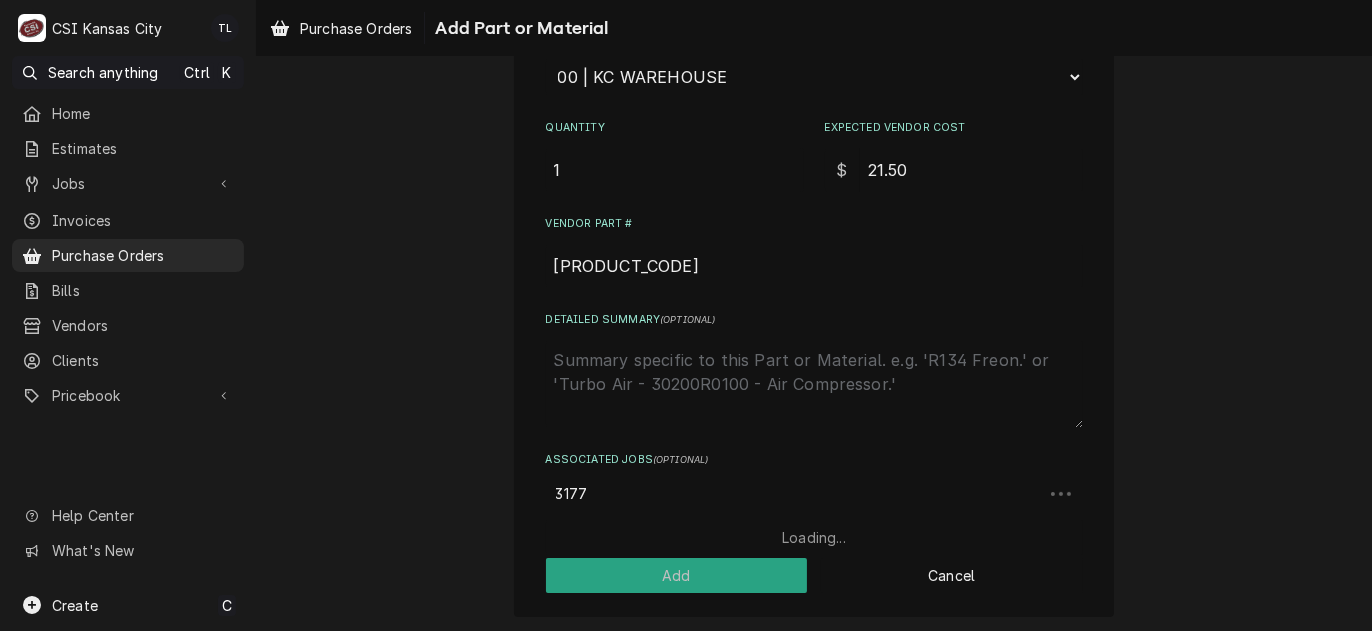 type on "31771" 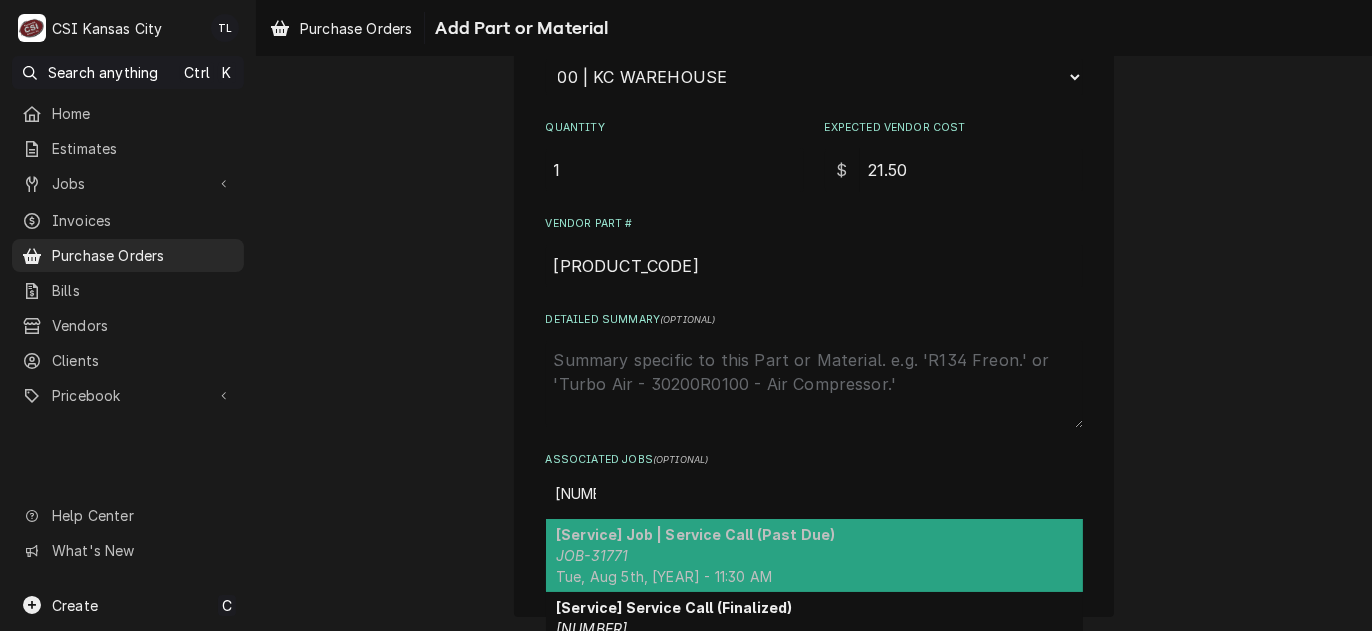 click on "[Service] Job | Service Call (Past Due)" at bounding box center (695, 534) 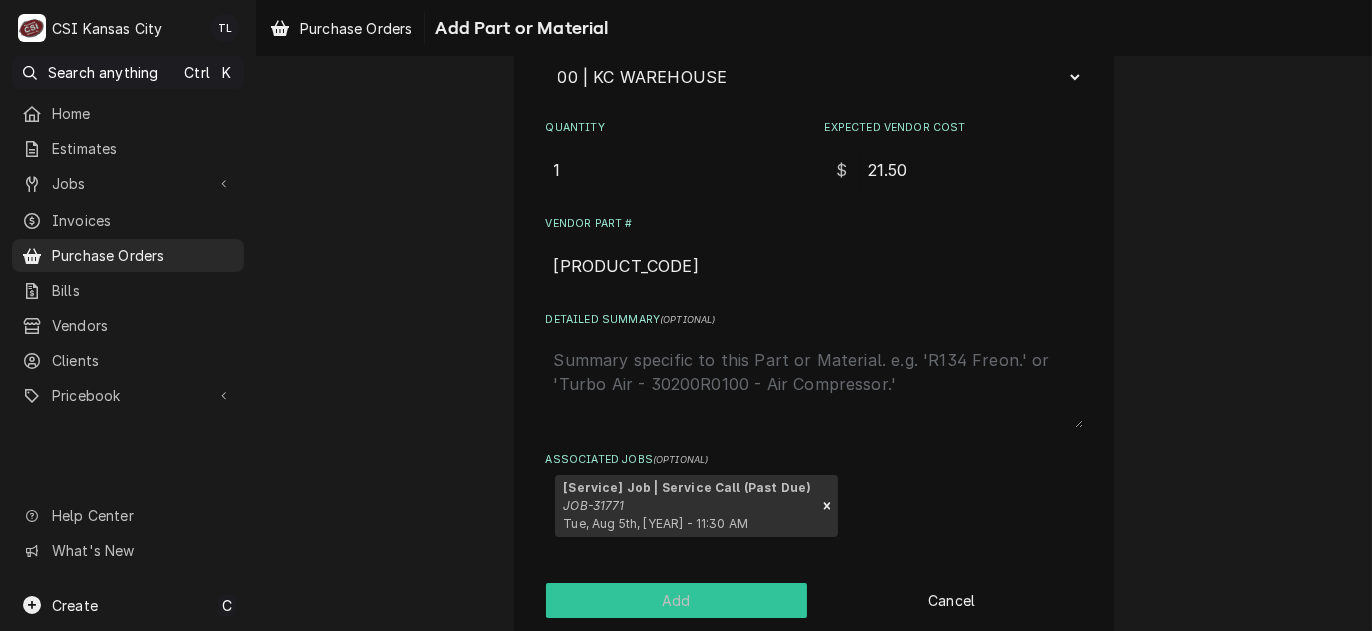 click on "Add" at bounding box center (677, 600) 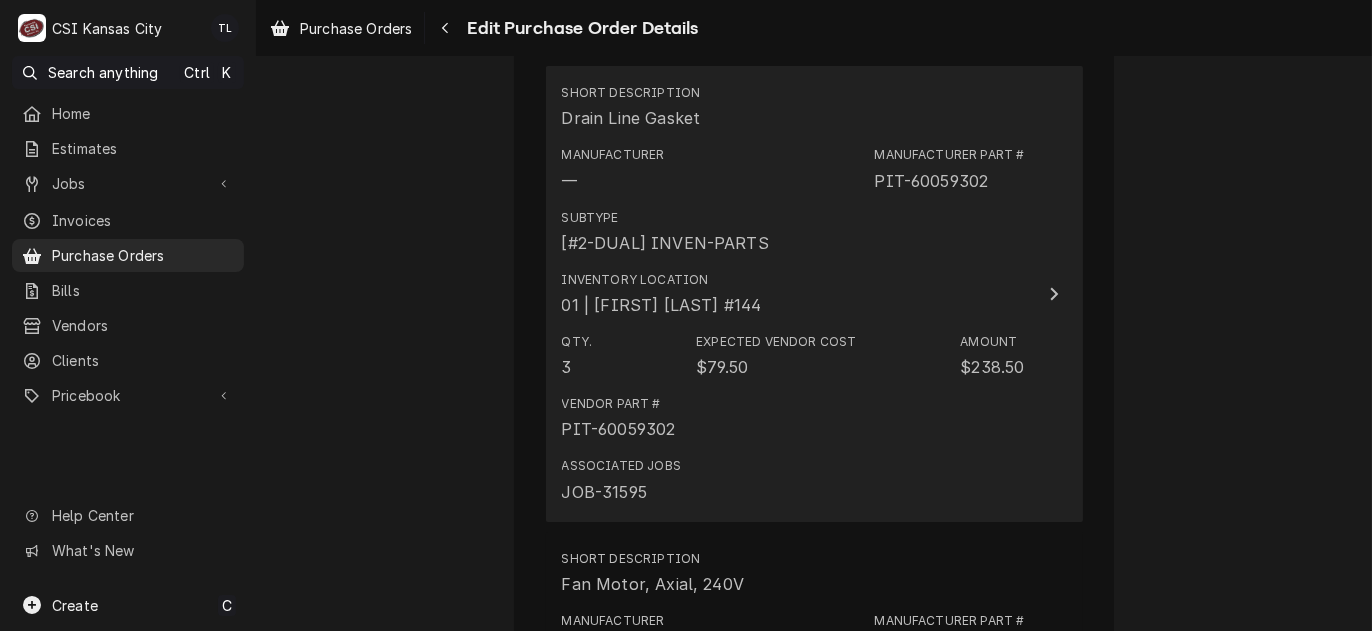 scroll, scrollTop: 1800, scrollLeft: 0, axis: vertical 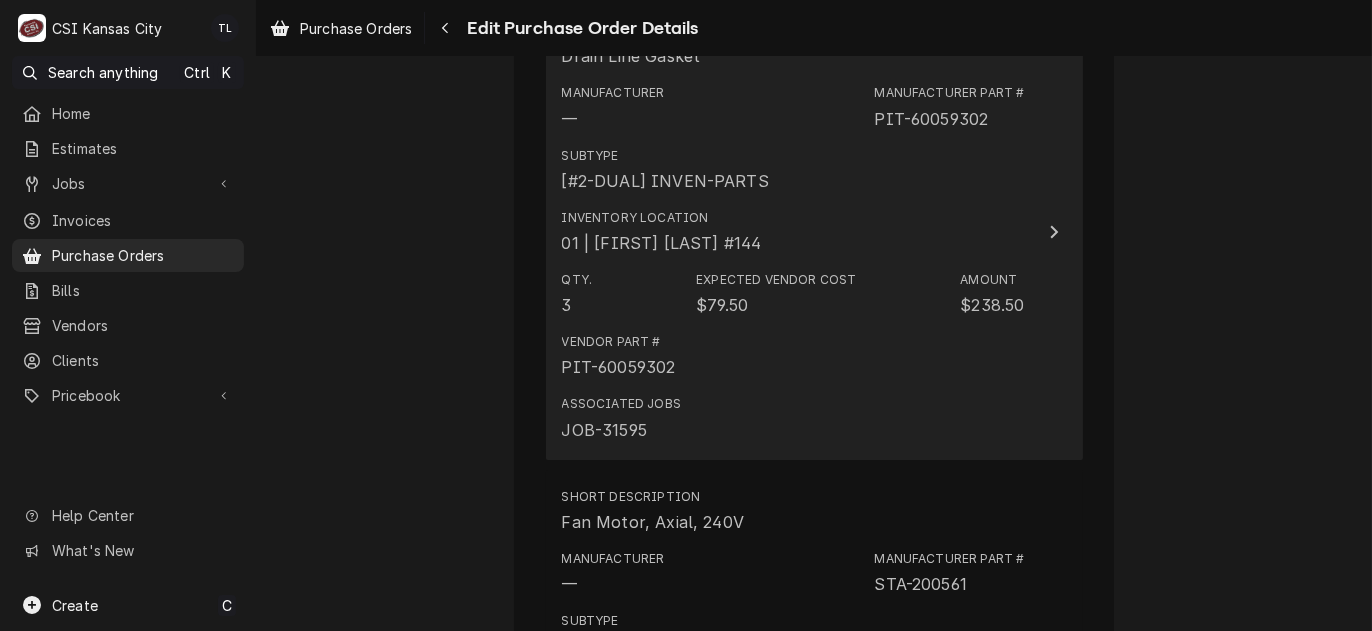 click on "Short Description Drain Line Gasket Manufacturer — Manufacturer Part # PIT-60059302 Subtype [#2-DUAL] INVEN-PARTS Inventory Location 01 | BRIAN GONZALEZ #144 Qty. 3 Expected Vendor Cost $79.50 Amount $238.50 Vendor Part # PIT-60059302 Associated Jobs JOB-31595" at bounding box center (814, 231) 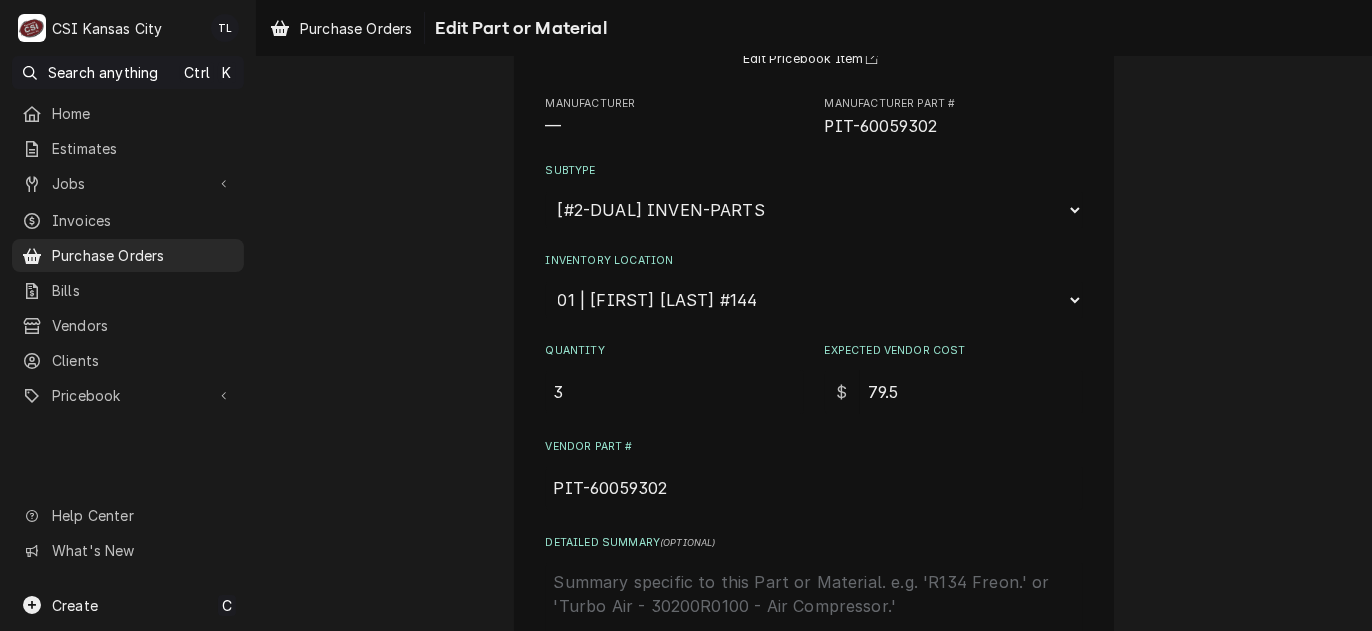 scroll, scrollTop: 472, scrollLeft: 0, axis: vertical 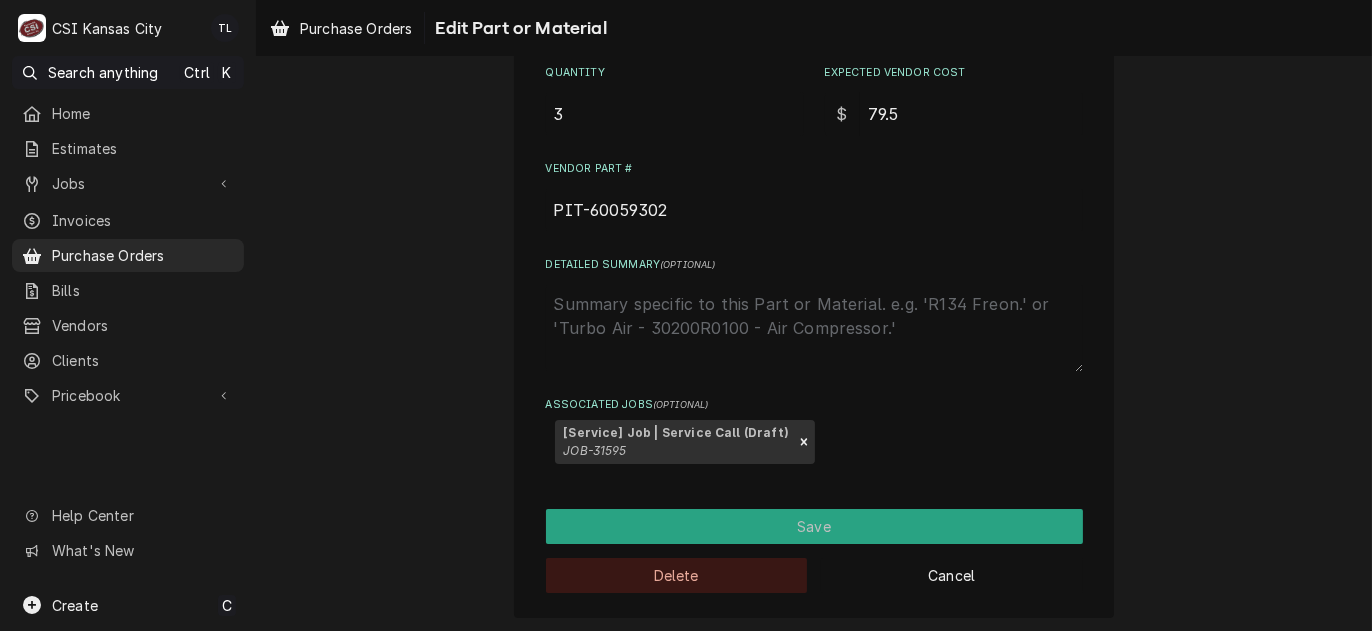 click on "Delete" at bounding box center [677, 575] 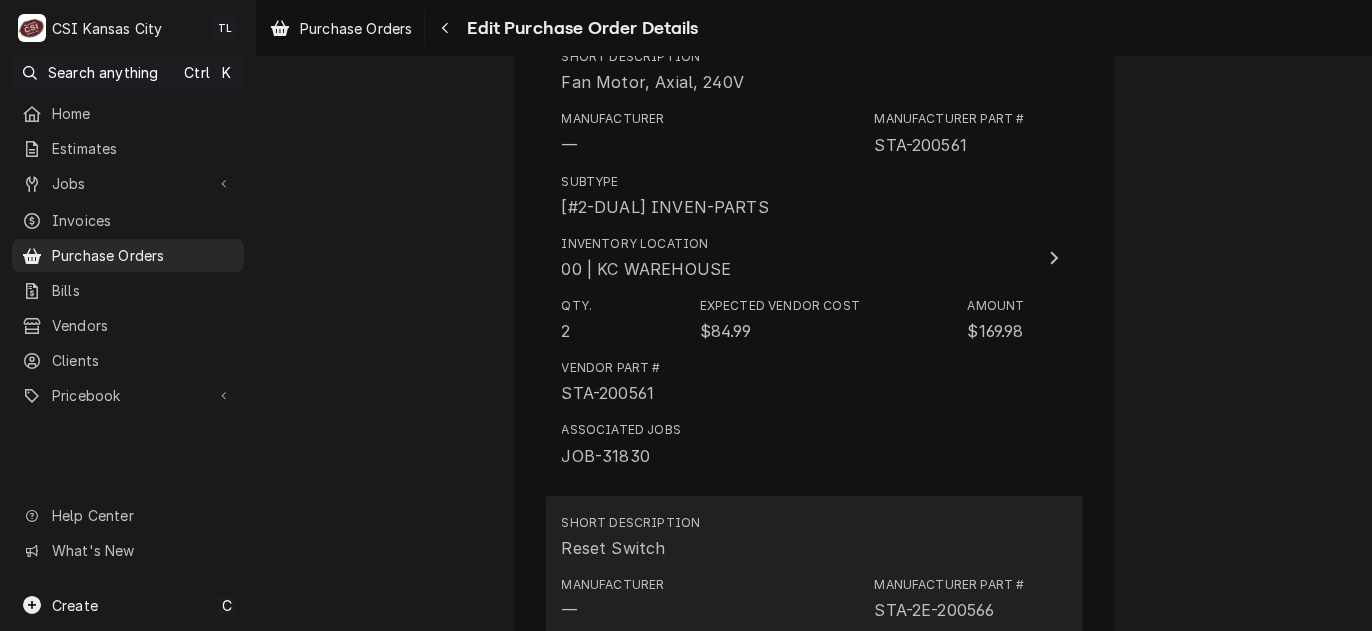 scroll, scrollTop: 1960, scrollLeft: 0, axis: vertical 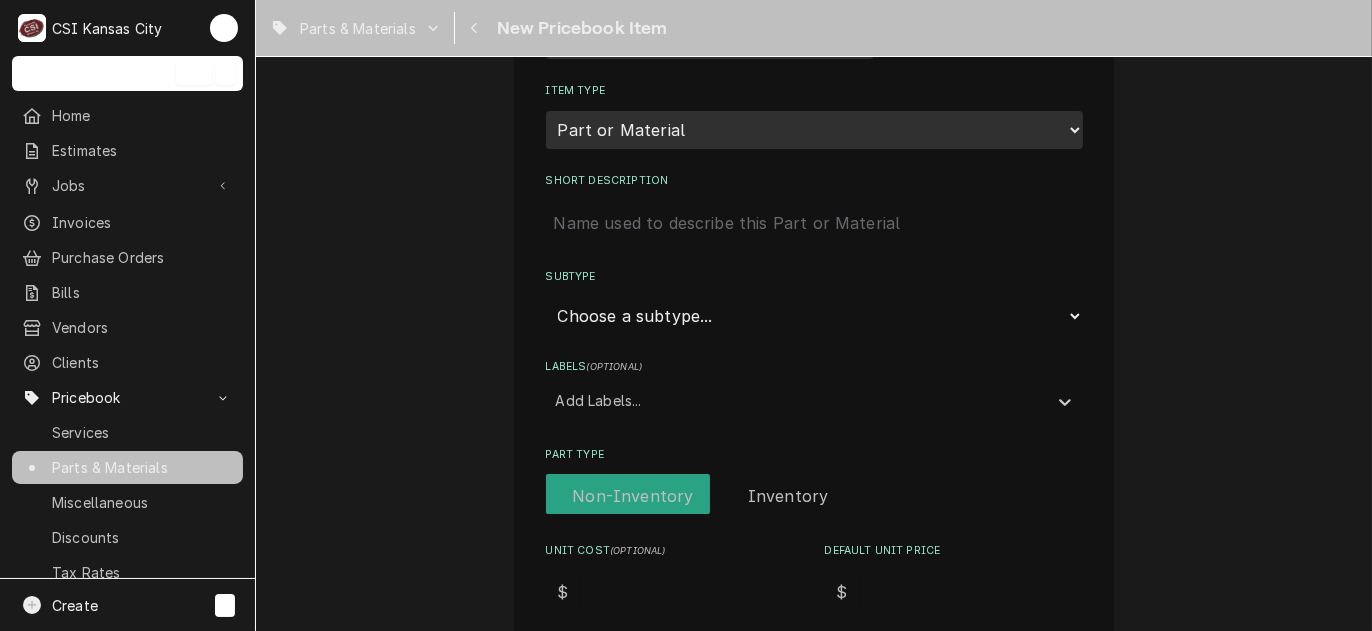 click on "Short Description" at bounding box center (814, 223) 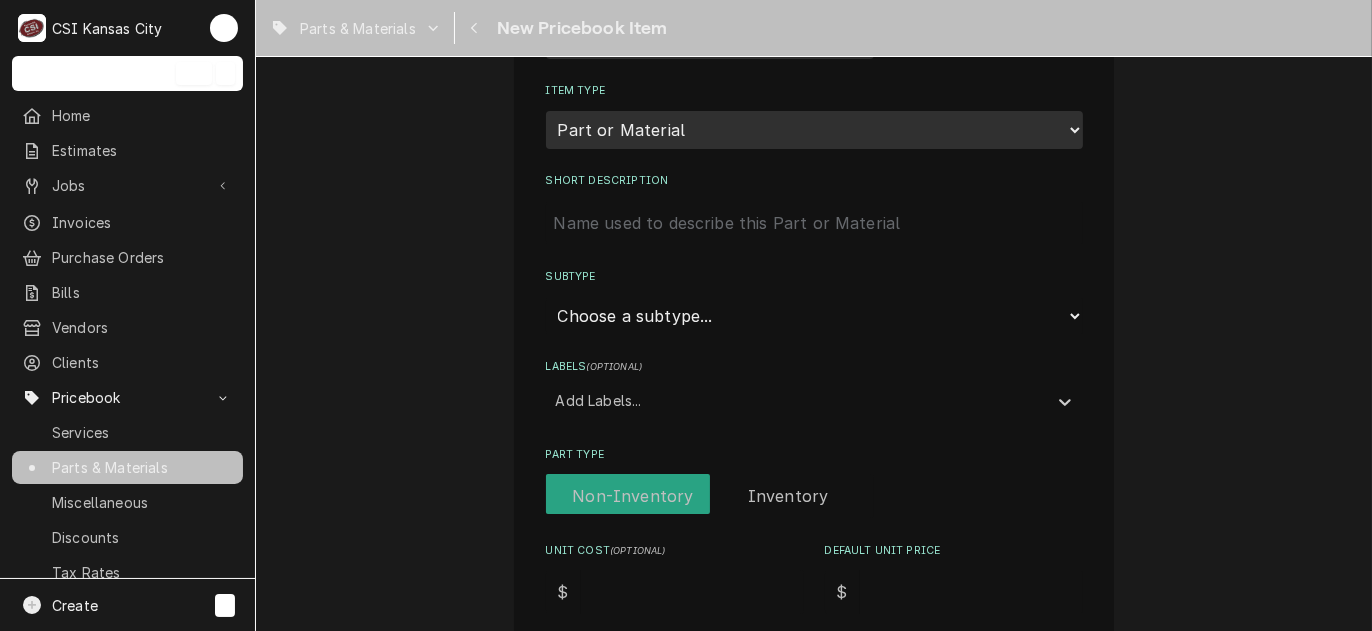paste on "Heat Control Assembly, Top, 200K" 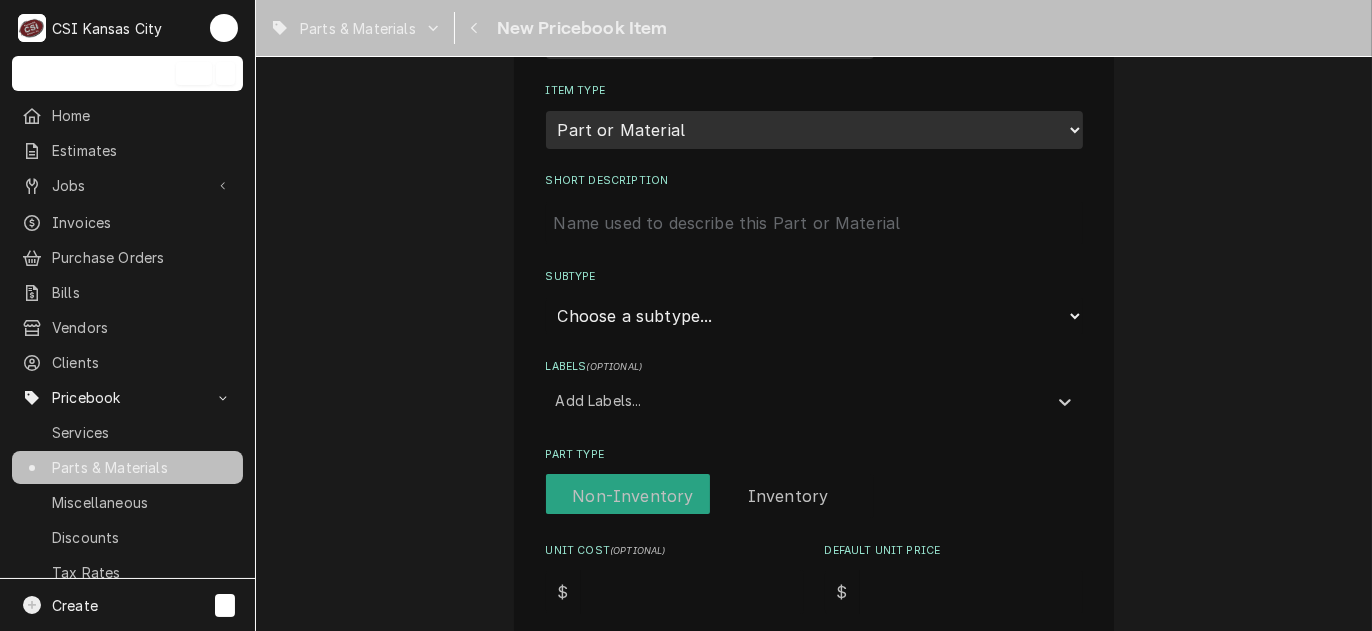 type on "x" 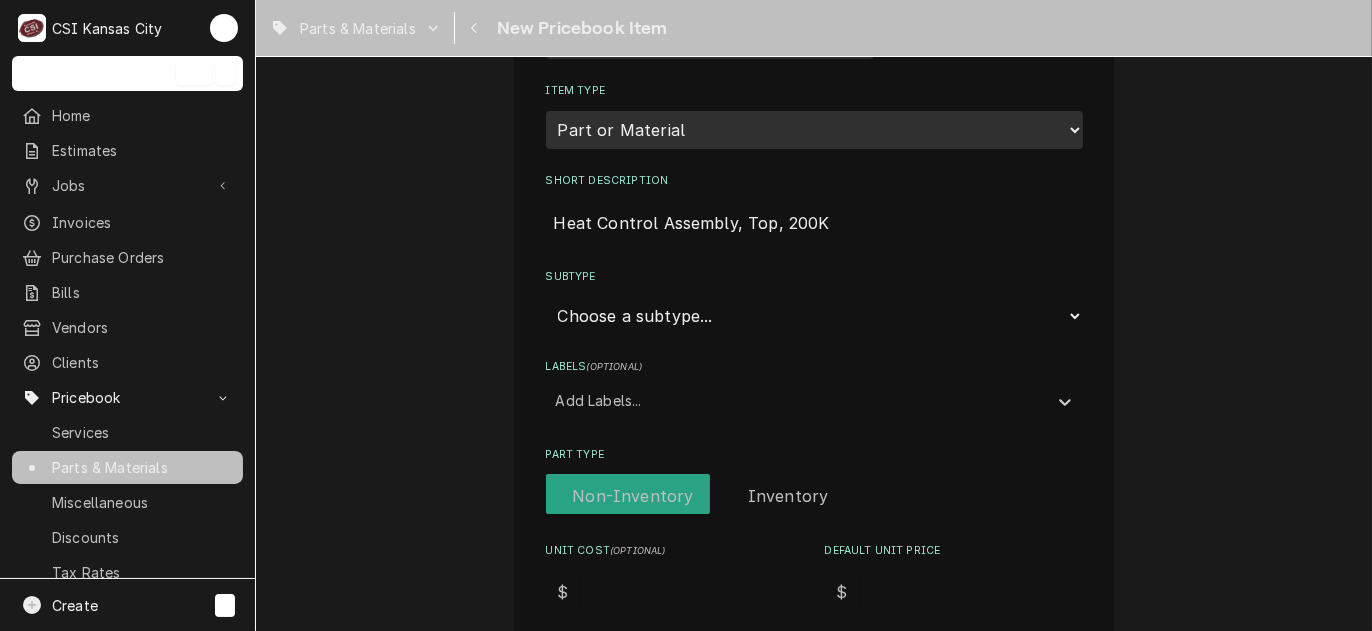 type on "Heat Control Assembly, Top, 200K" 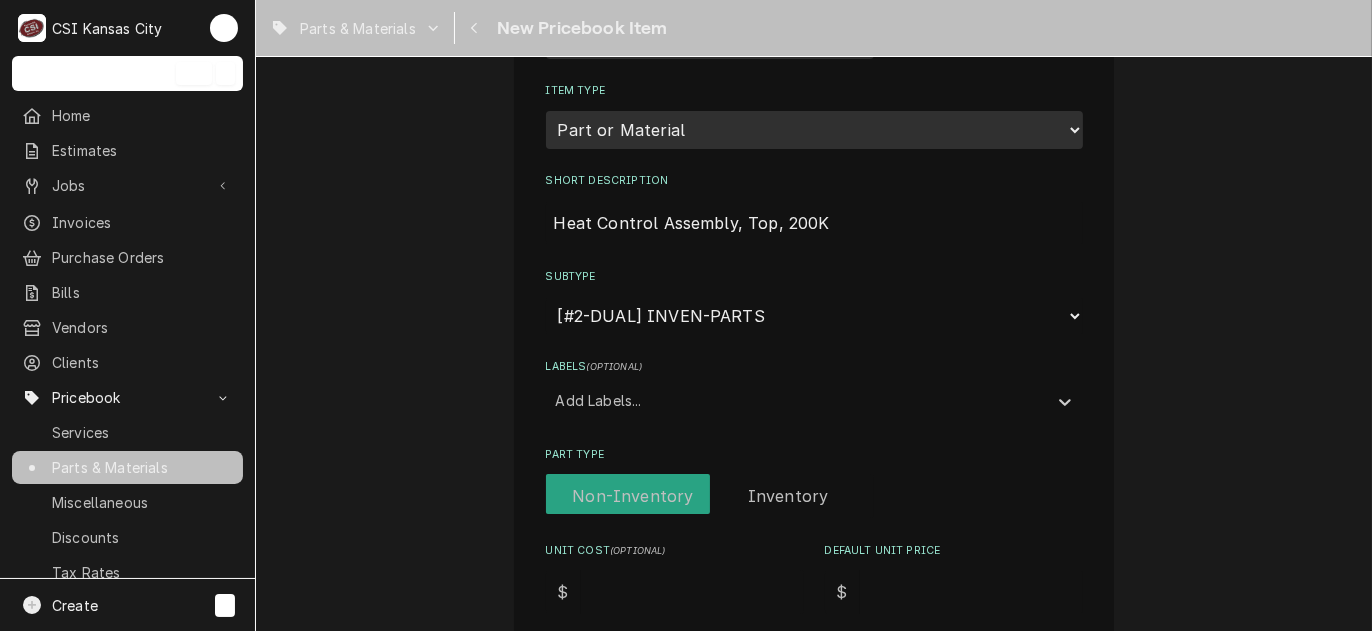 click on "Choose a subtype... [#2-DUAL] AFTERHRS-WH-CHG-2 [#2-DUAL] BEV-EQUIP [#2-DUAL] BEV-MATS [#2-DUAL] CONT-LABR-2 [#2-DUAL] CRANE-LIFT-2 [#2-DUAL] EQUIP-RENT-2 [#2-DUAL] INVEN-PARTS [#2-DUAL] MAINT-SUPPLY [#2-DUAL] MISC-EQUIP [#2-DUAL] MISC-NON-INVEN [#2-DUAL] PROJ-CONT-LABR-2 [#2-DUAL] PROJ-EQUIP [#2-DUAL] PROJ-MATS [#3-BILL] SHOP-TOOLS" at bounding box center [814, 316] 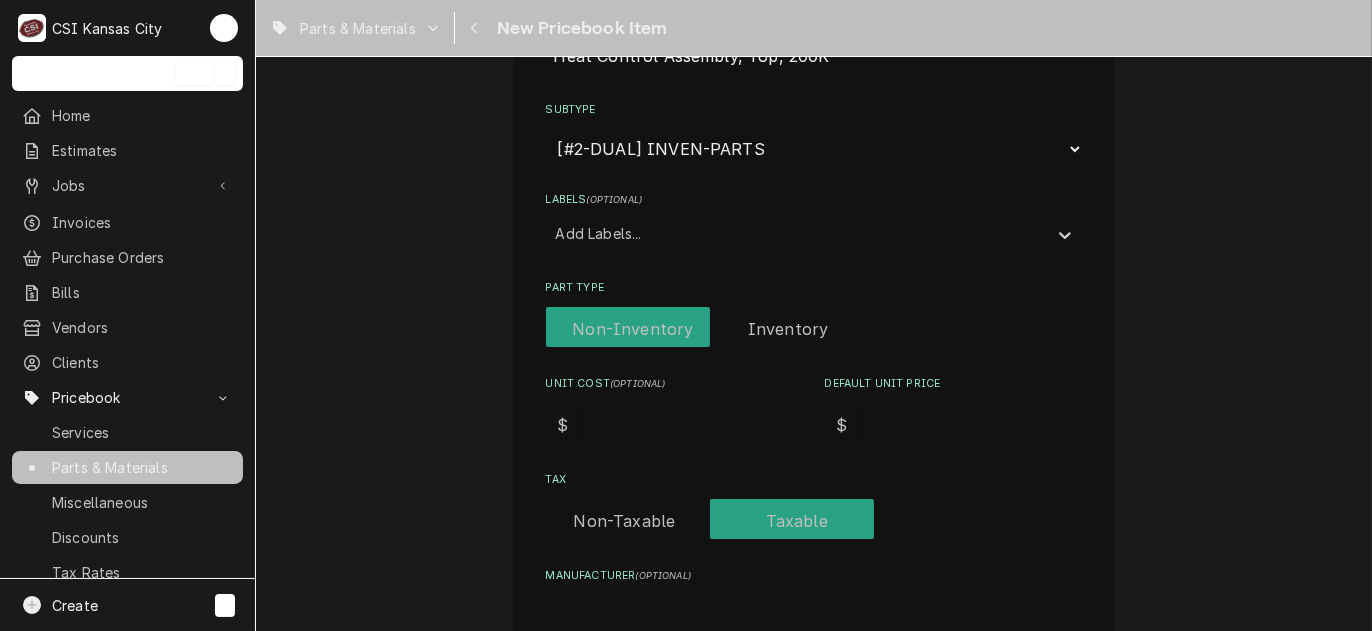 scroll, scrollTop: 400, scrollLeft: 0, axis: vertical 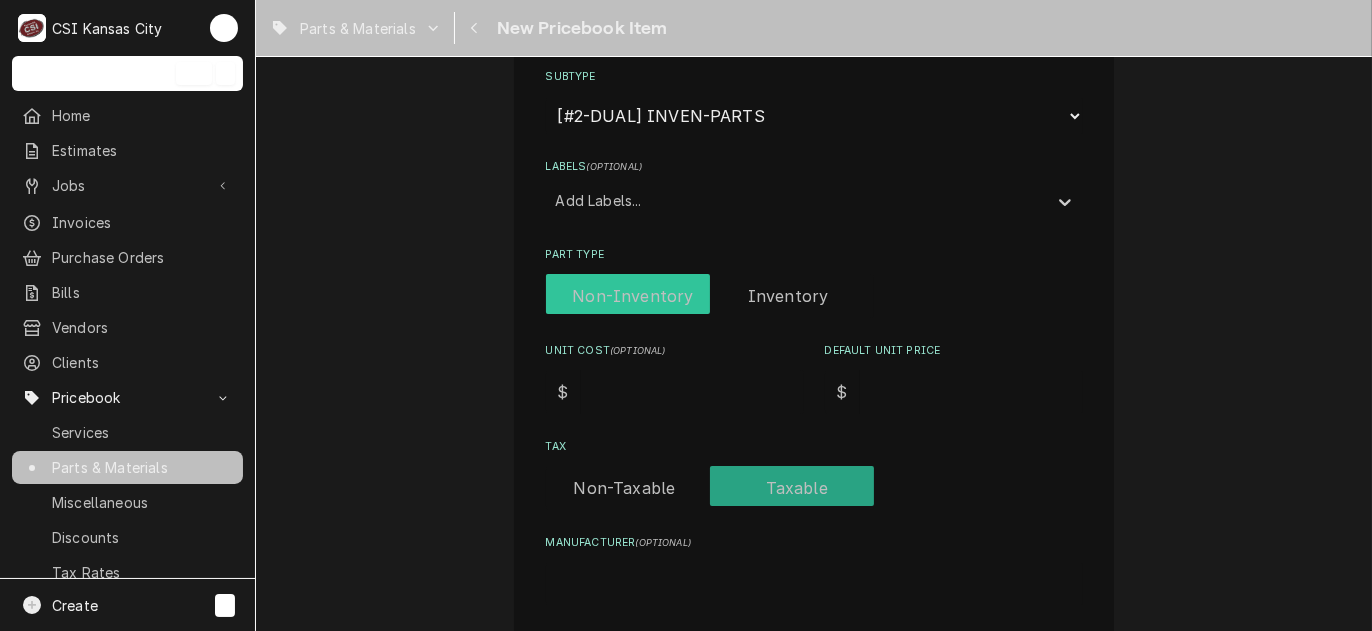 click at bounding box center [710, 296] 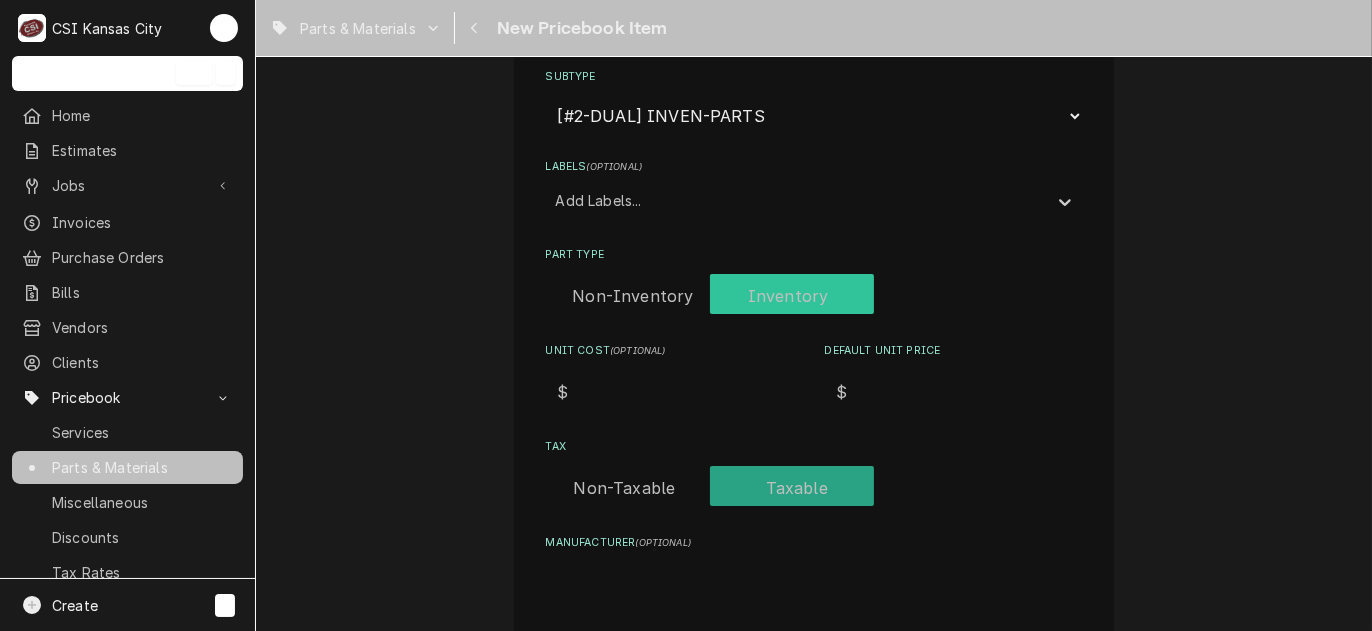 checkbox on "true" 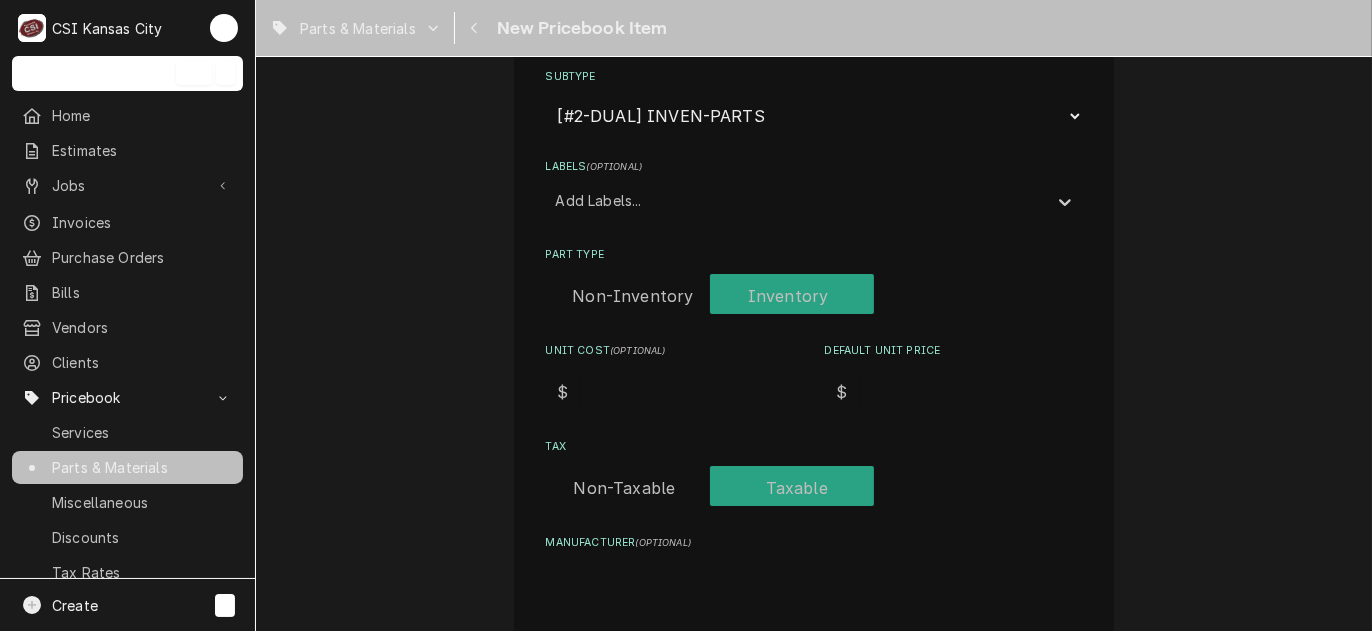 click on "Unit Cost  ( optional ) $" at bounding box center [675, 378] 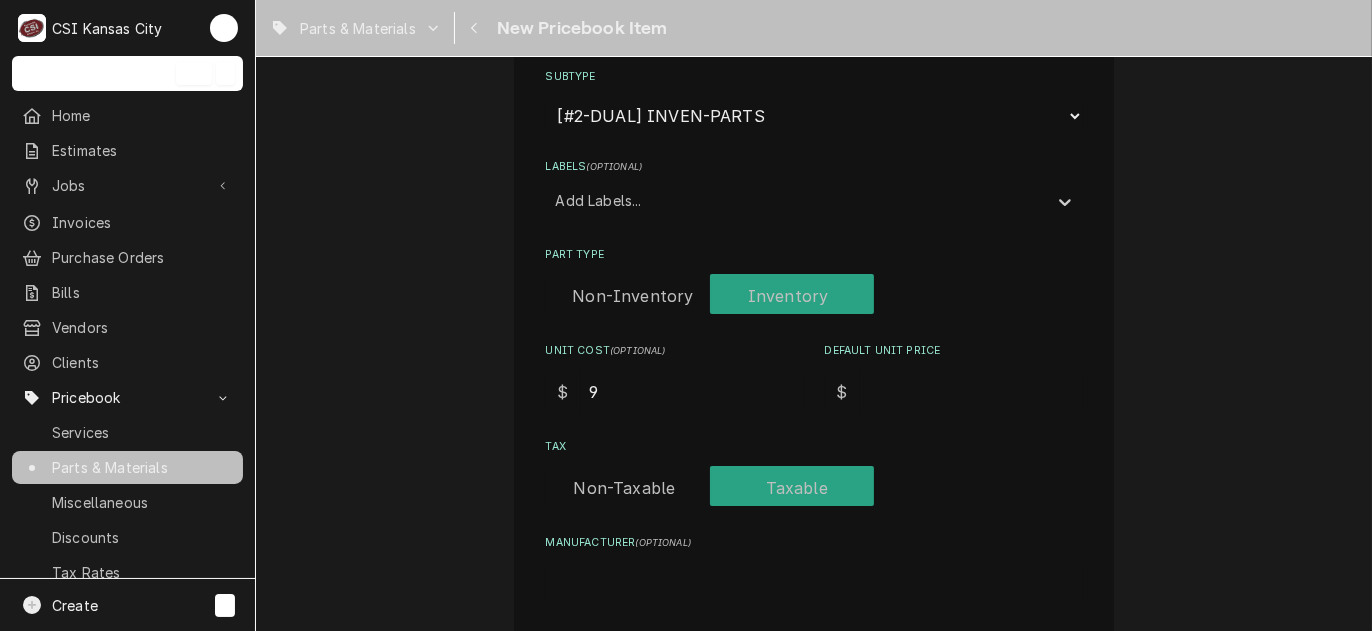 type on "x" 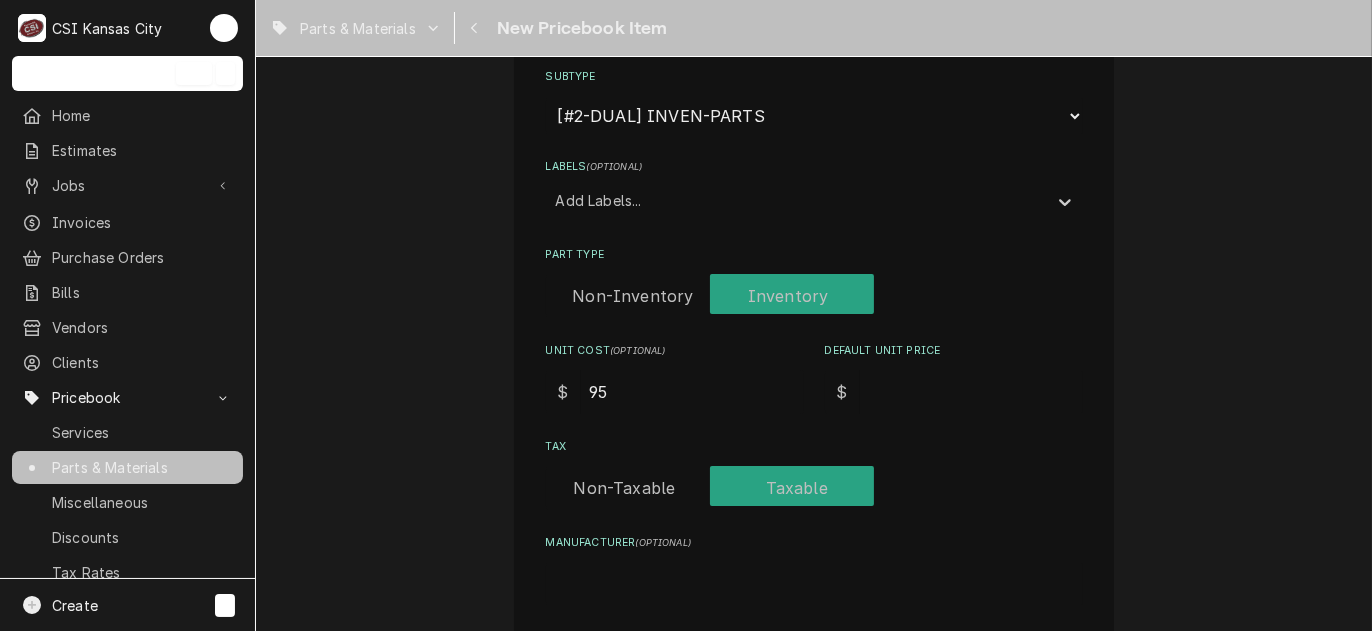 type on "x" 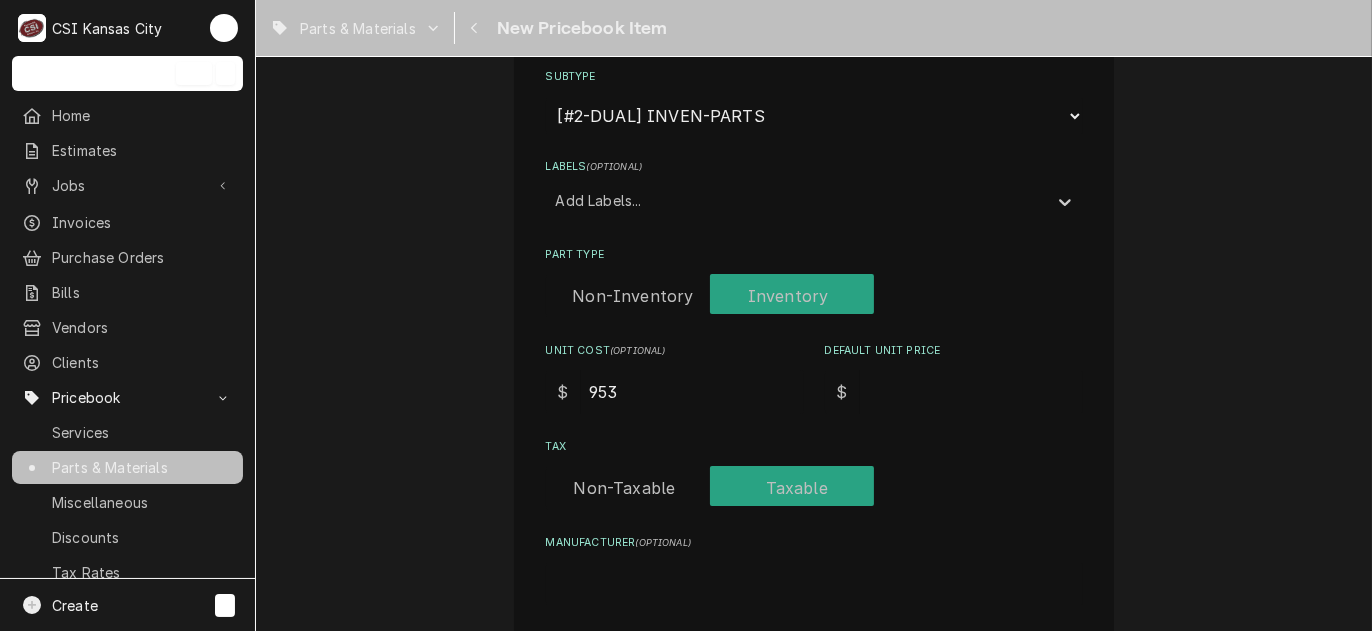 type on "x" 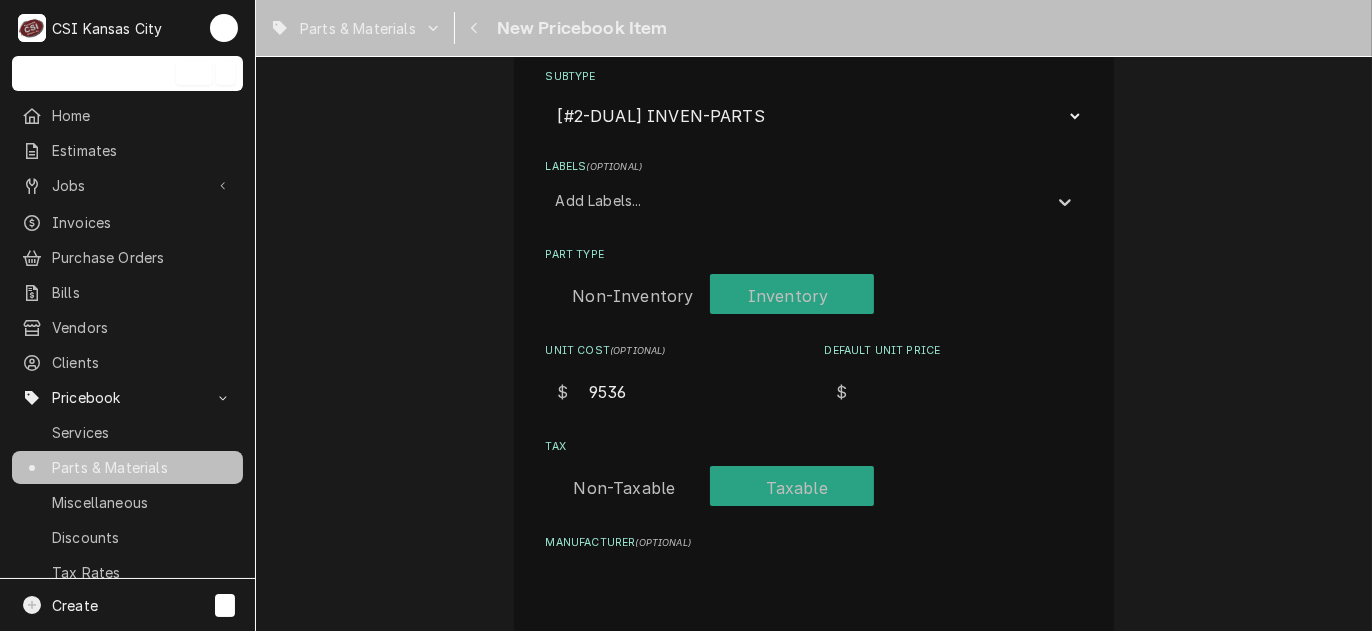 type on "x" 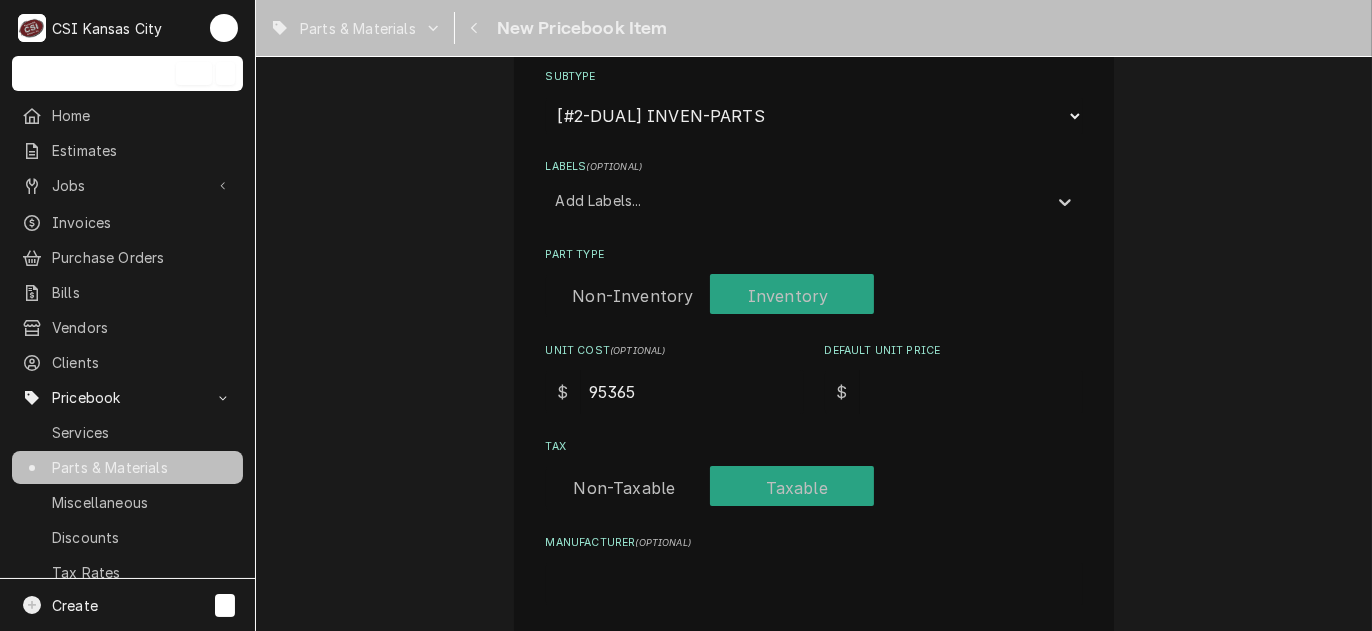 type on "x" 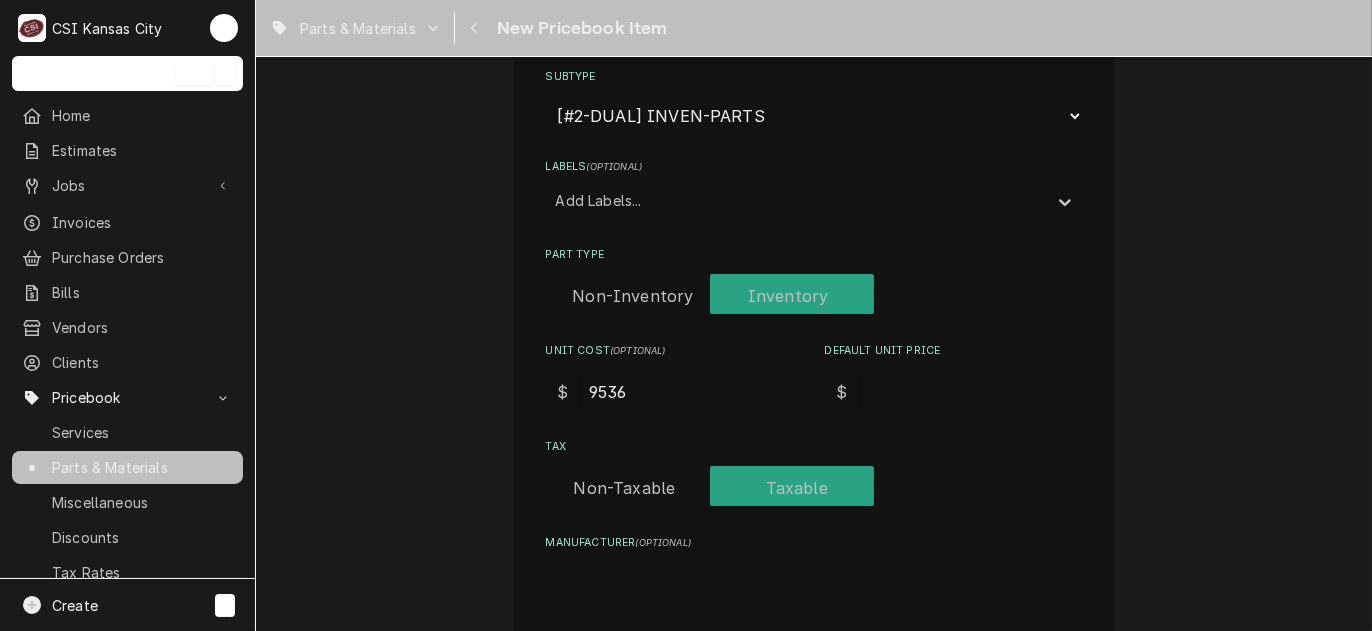 type on "x" 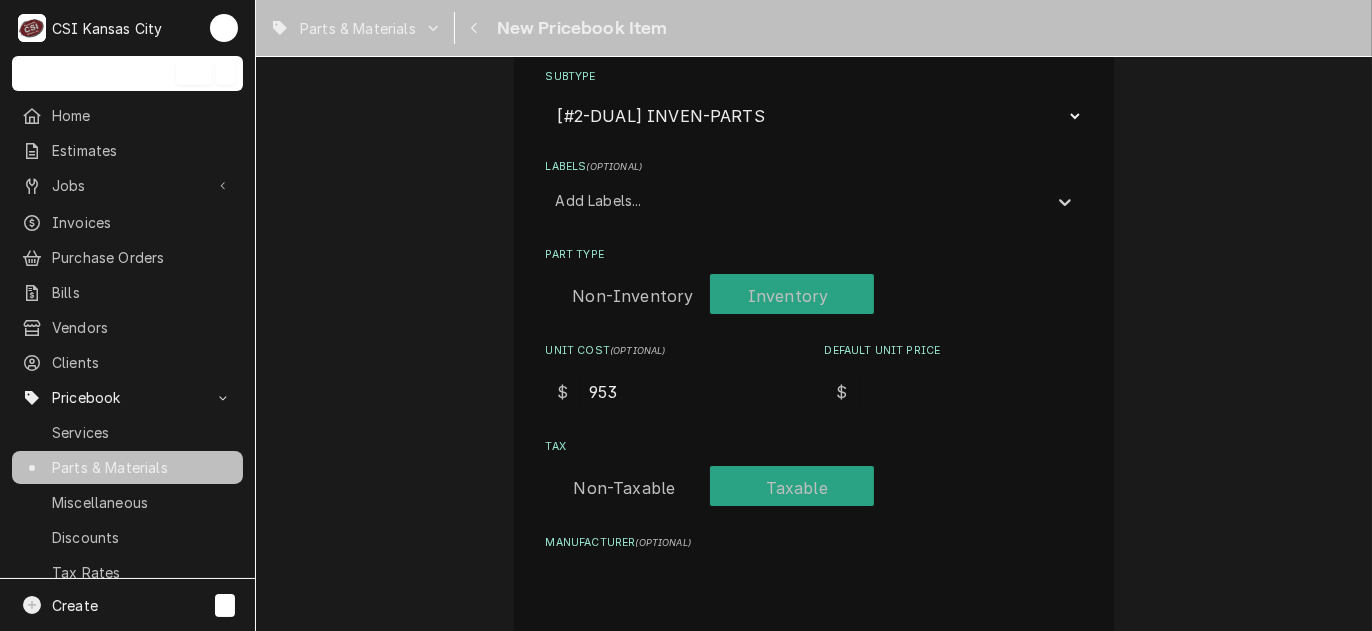 type on "x" 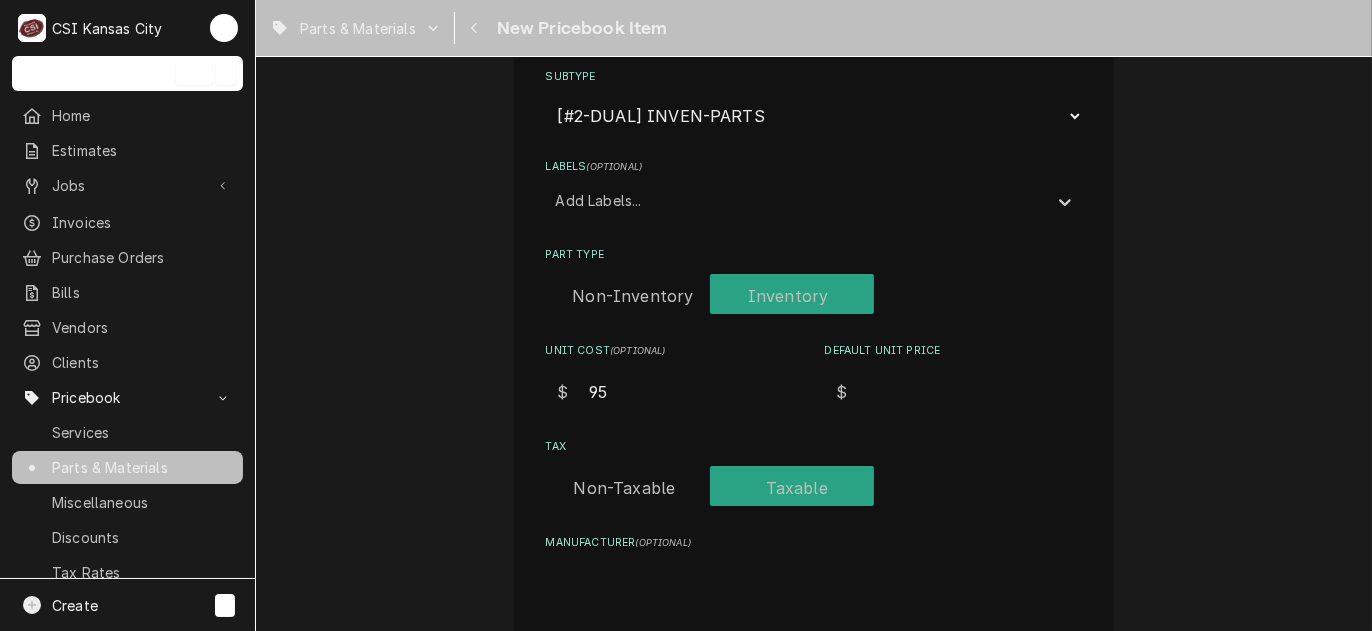 type on "x" 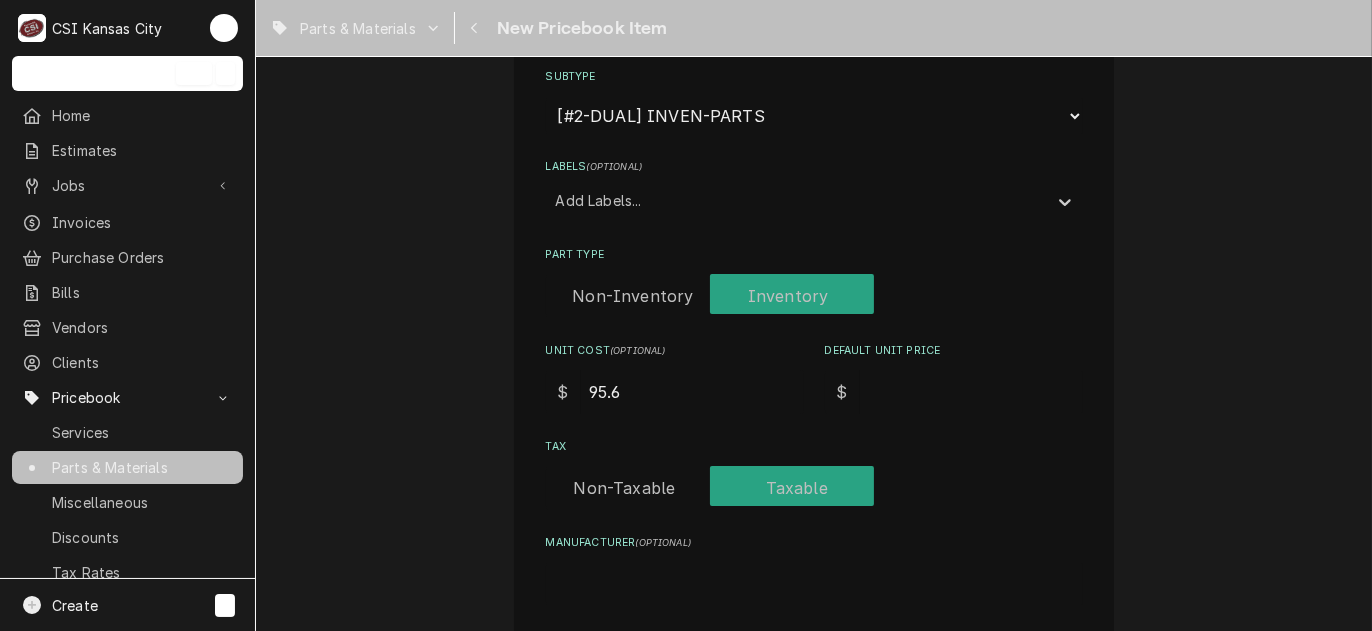 type on "x" 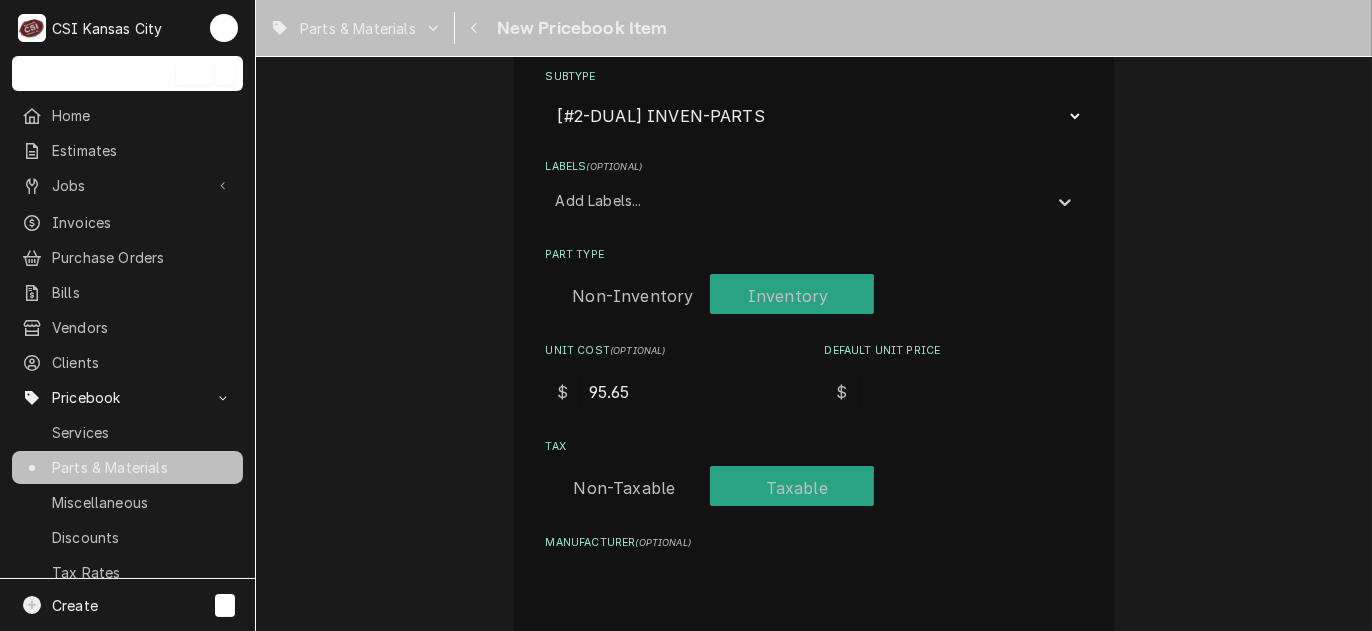 type on "95.65" 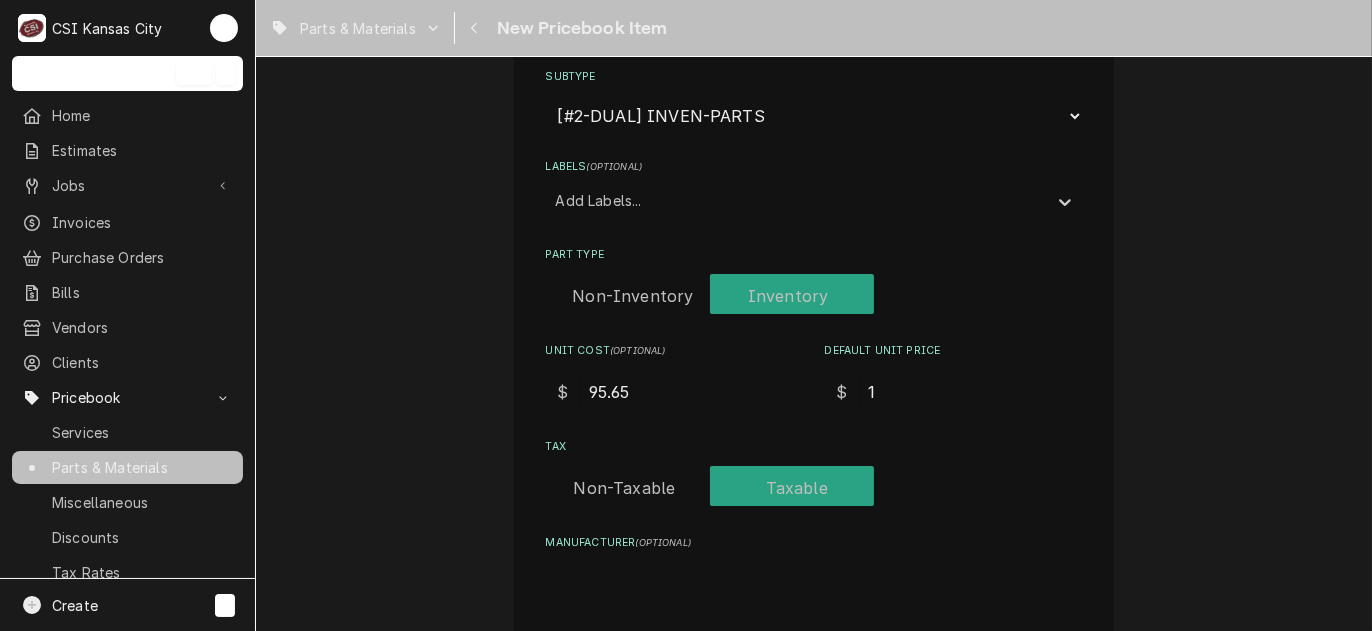 type on "x" 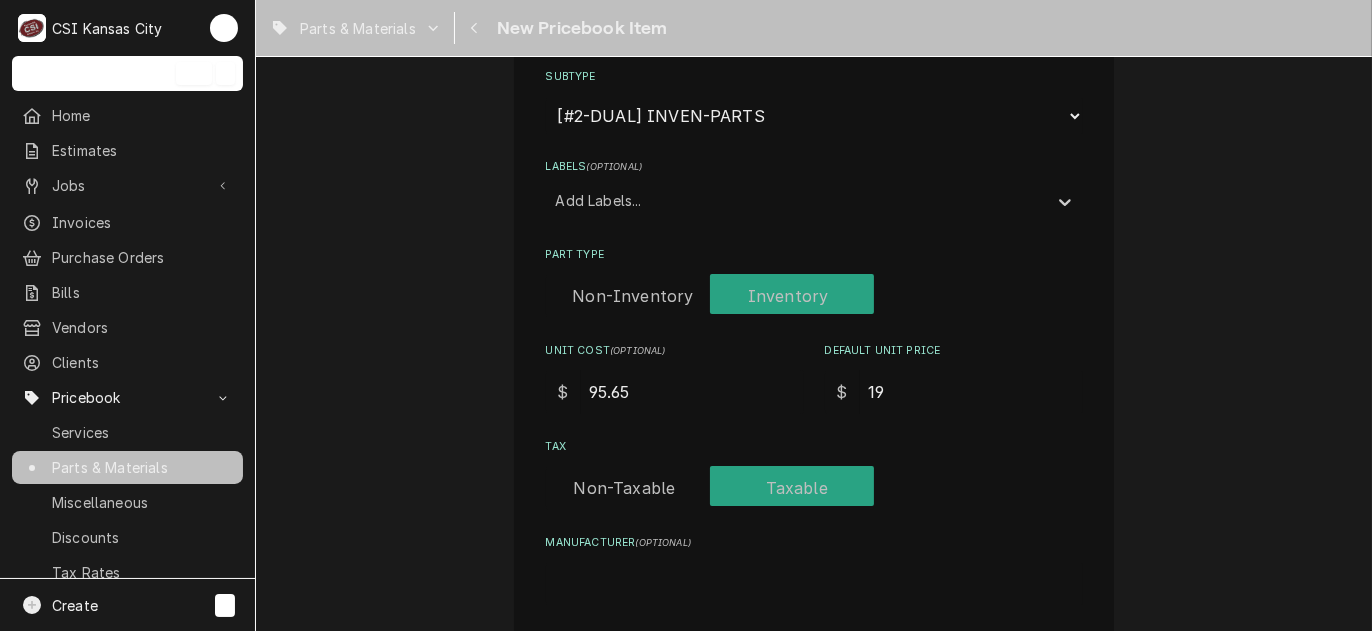 type on "x" 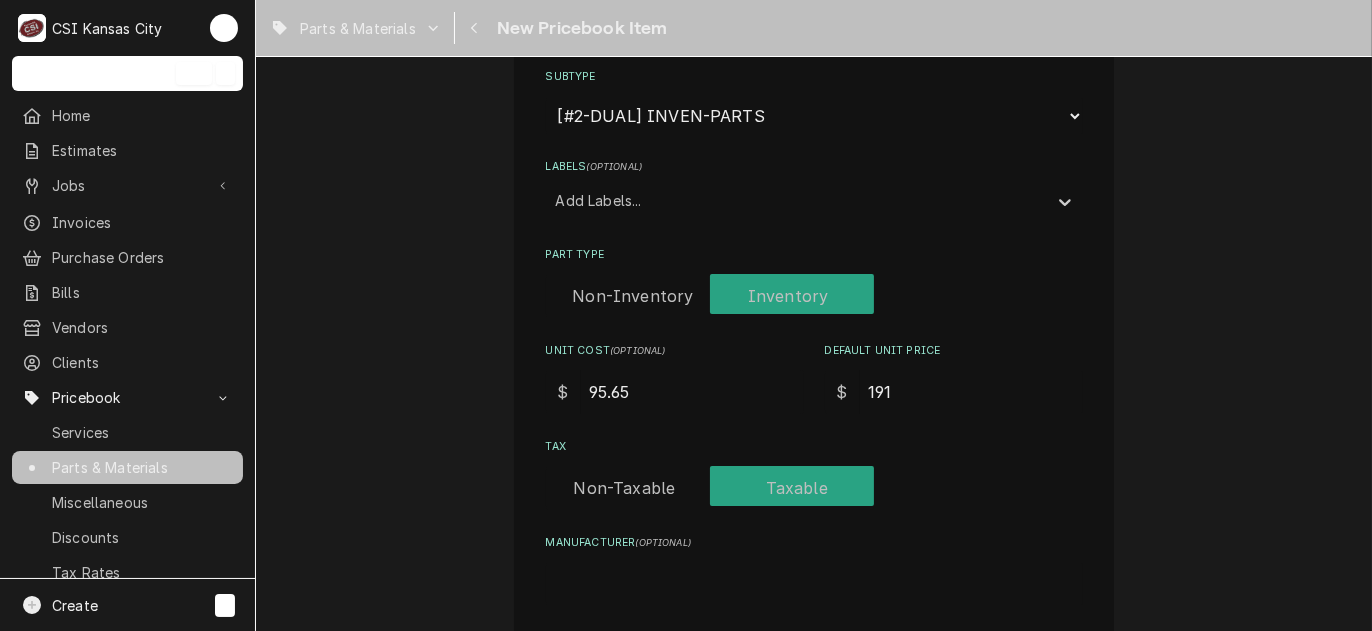 type on "x" 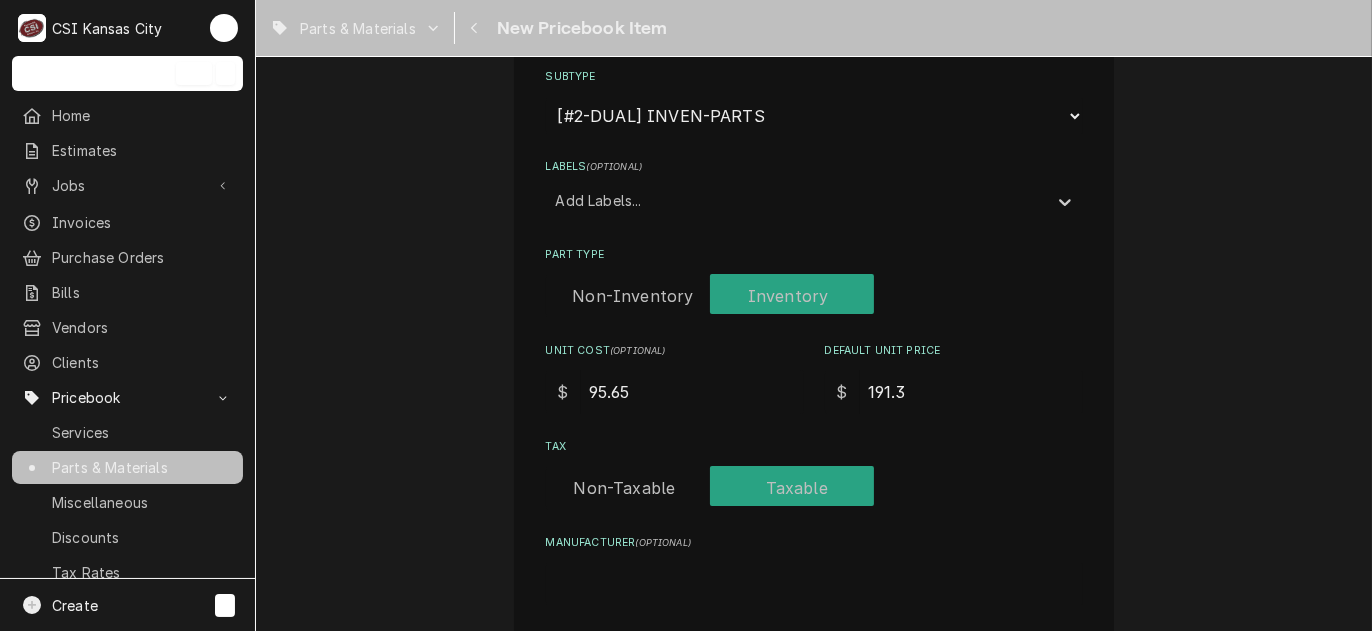 type on "x" 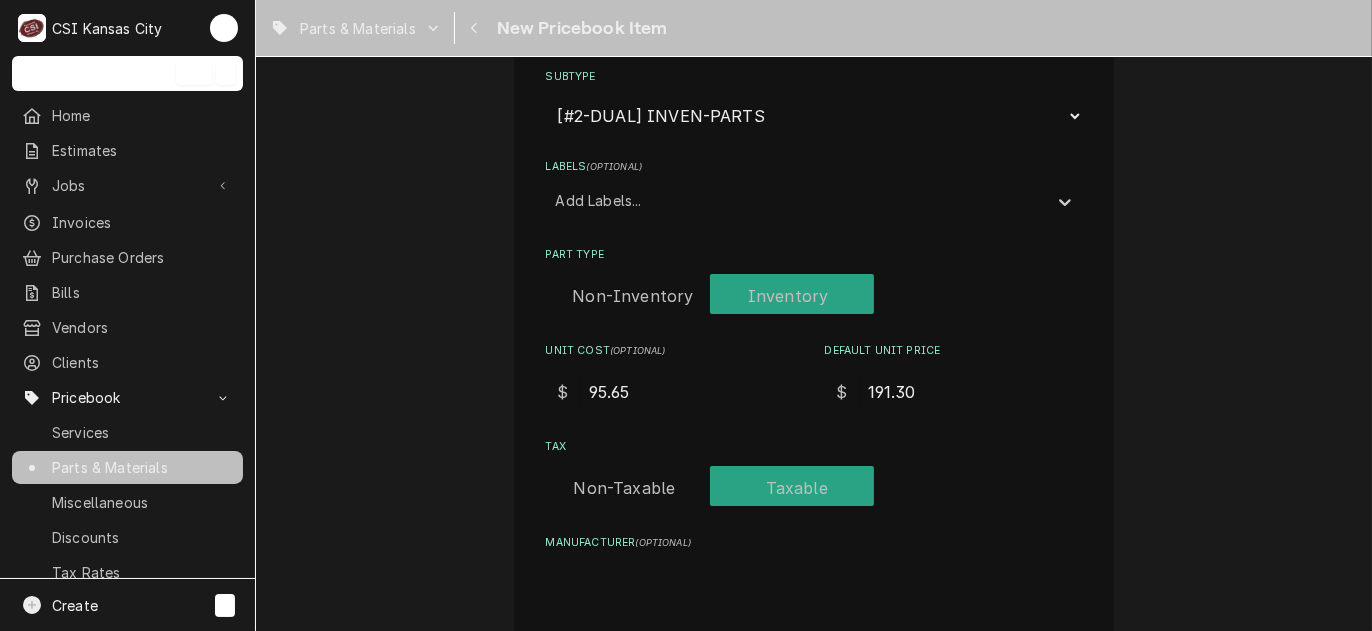 type on "191.30" 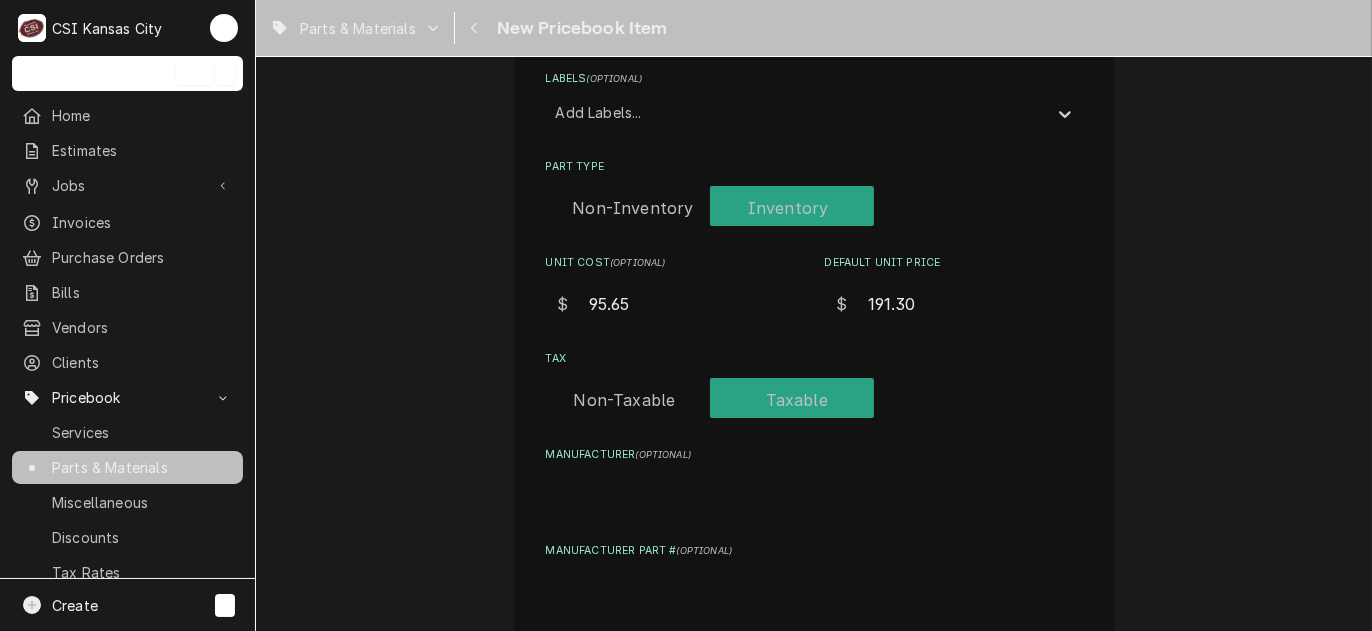 scroll, scrollTop: 600, scrollLeft: 0, axis: vertical 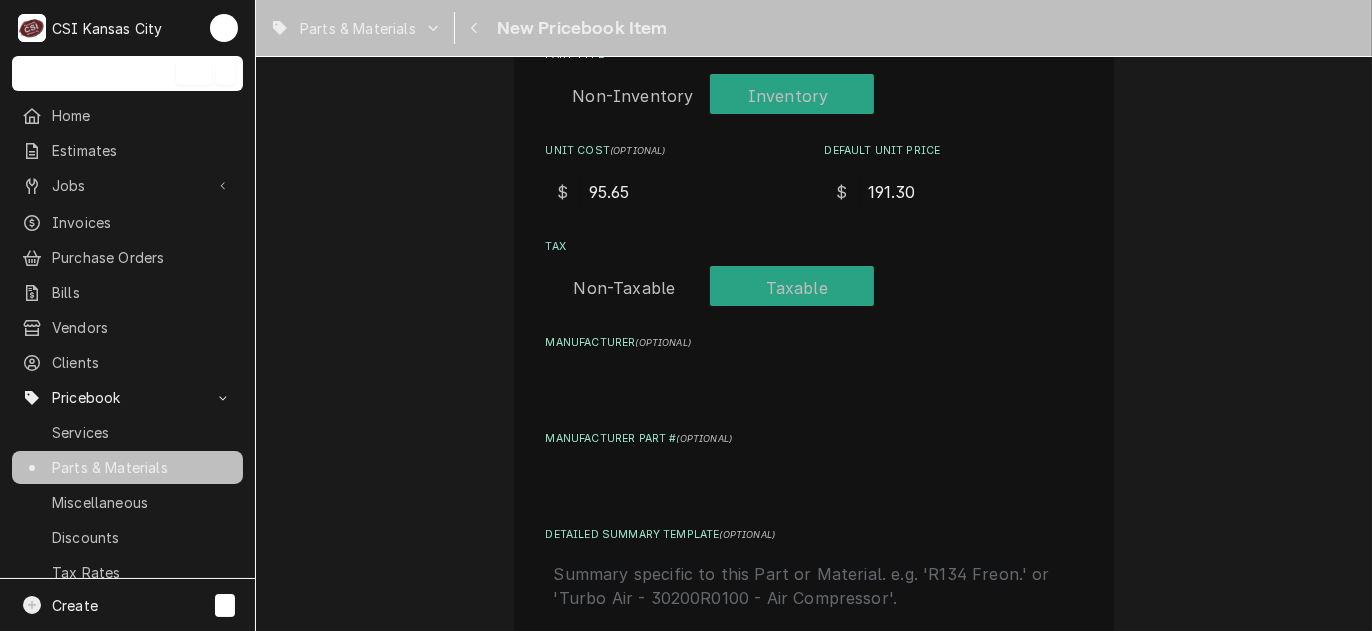 click on "Manufacturer Part #  ( optional )" at bounding box center [814, 480] 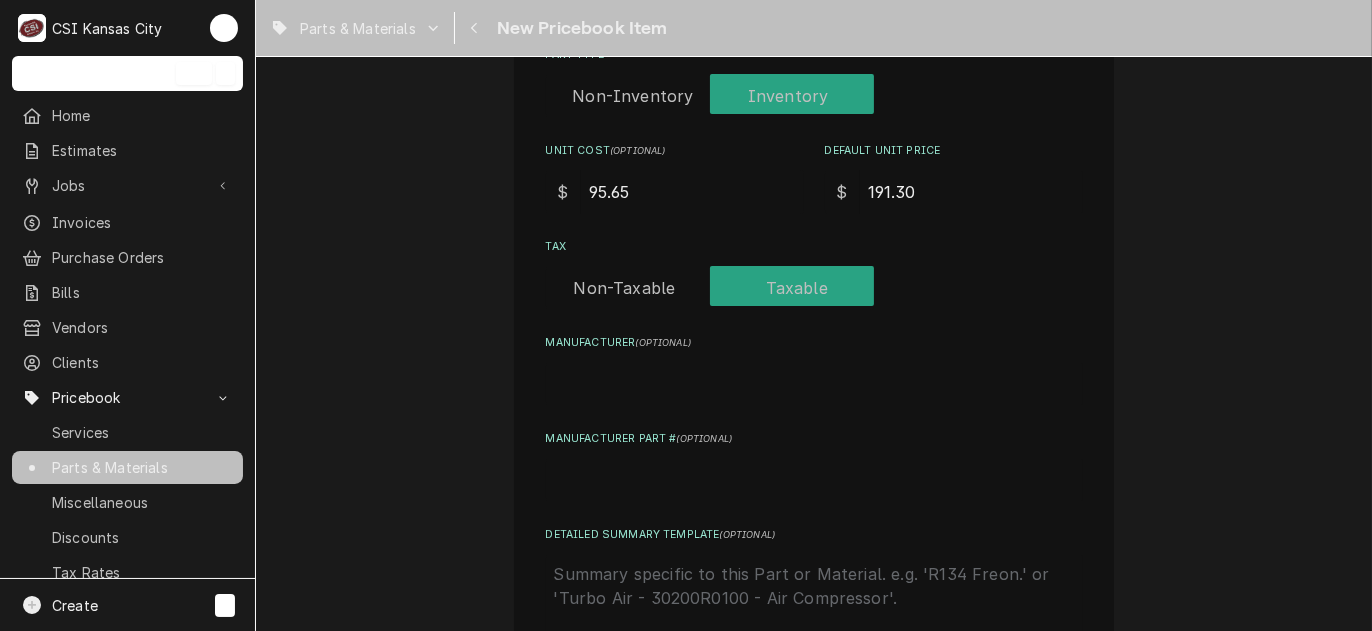 type on "x" 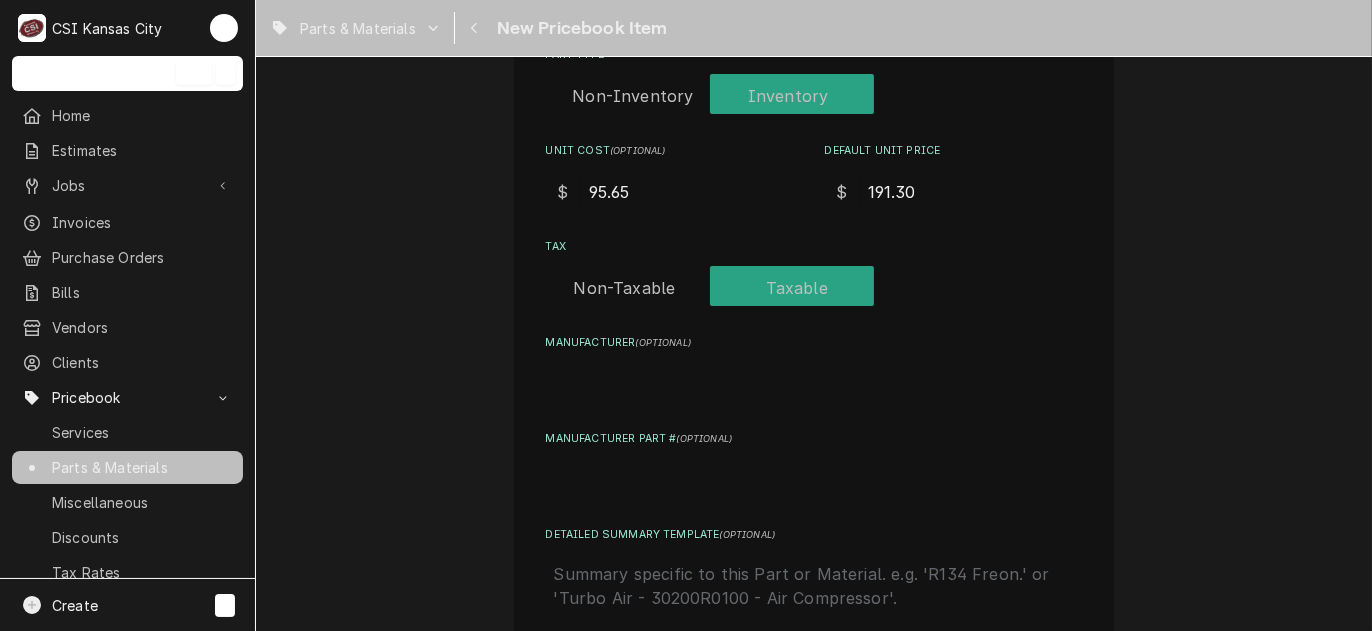 type on "T" 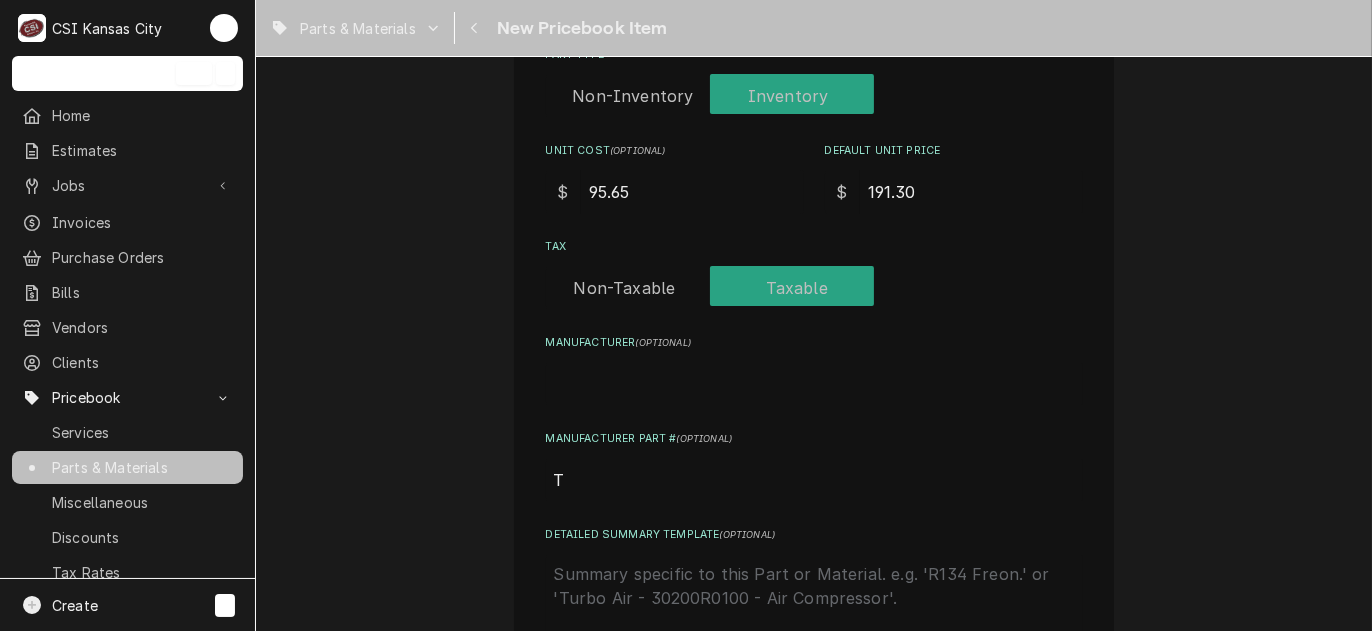 type on "x" 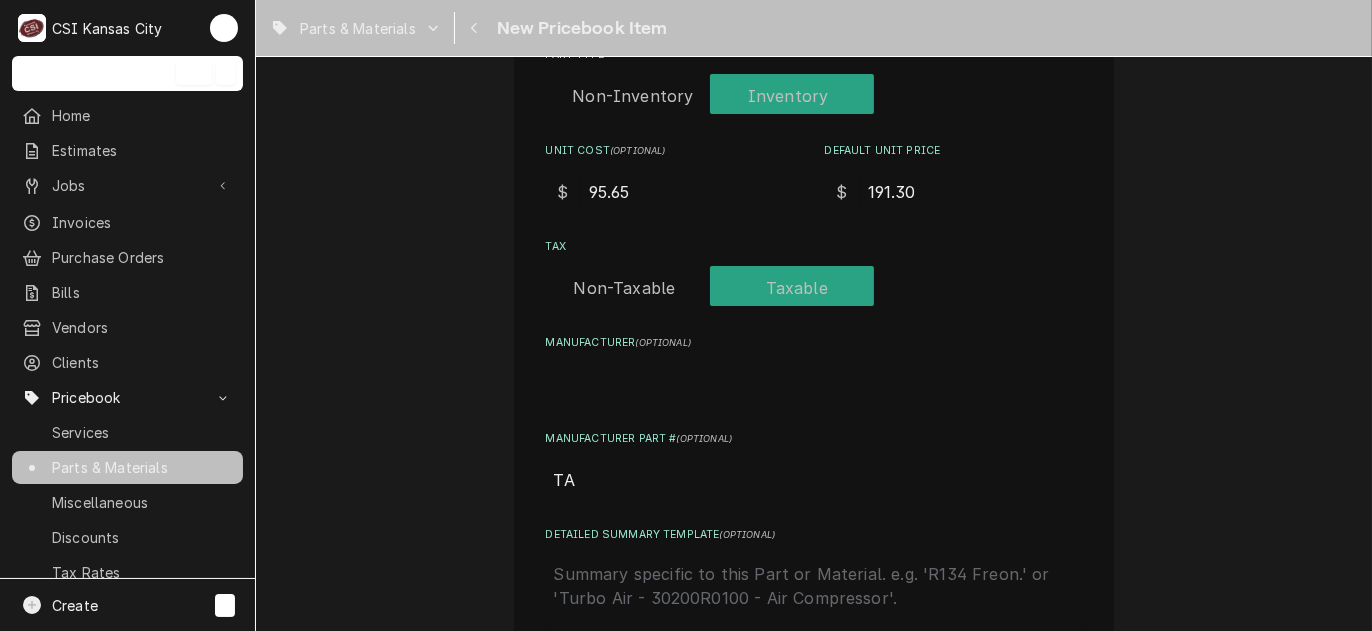 type on "x" 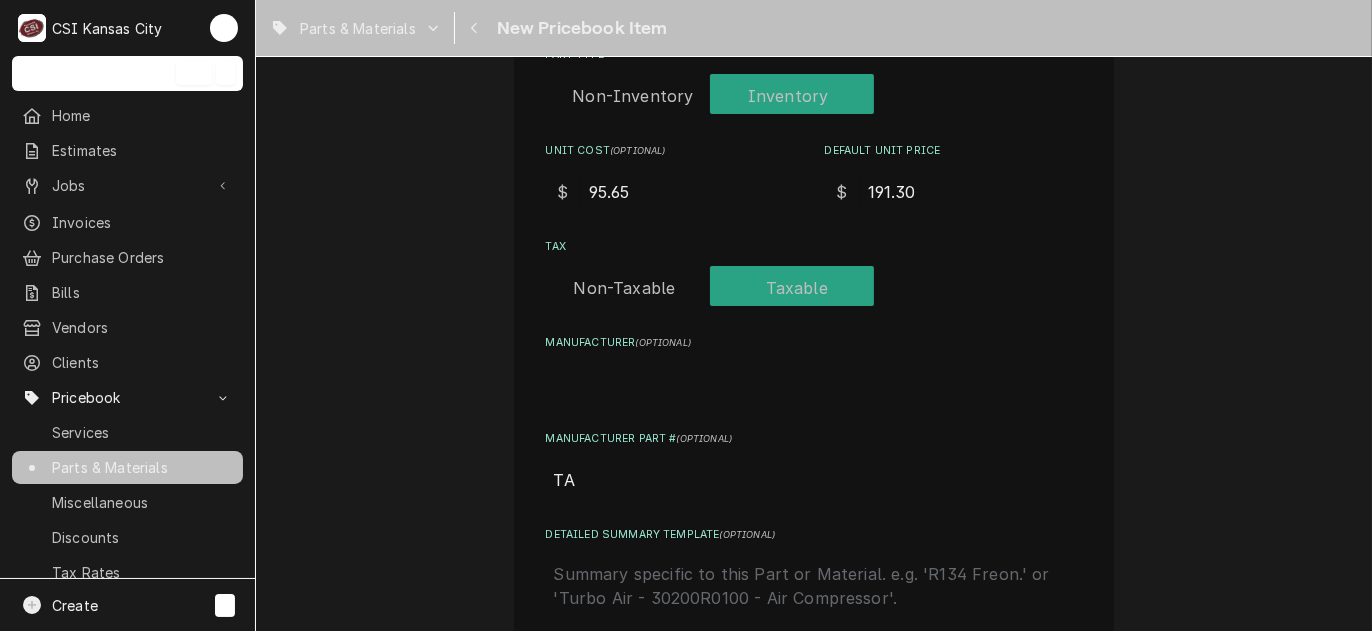 type on "T" 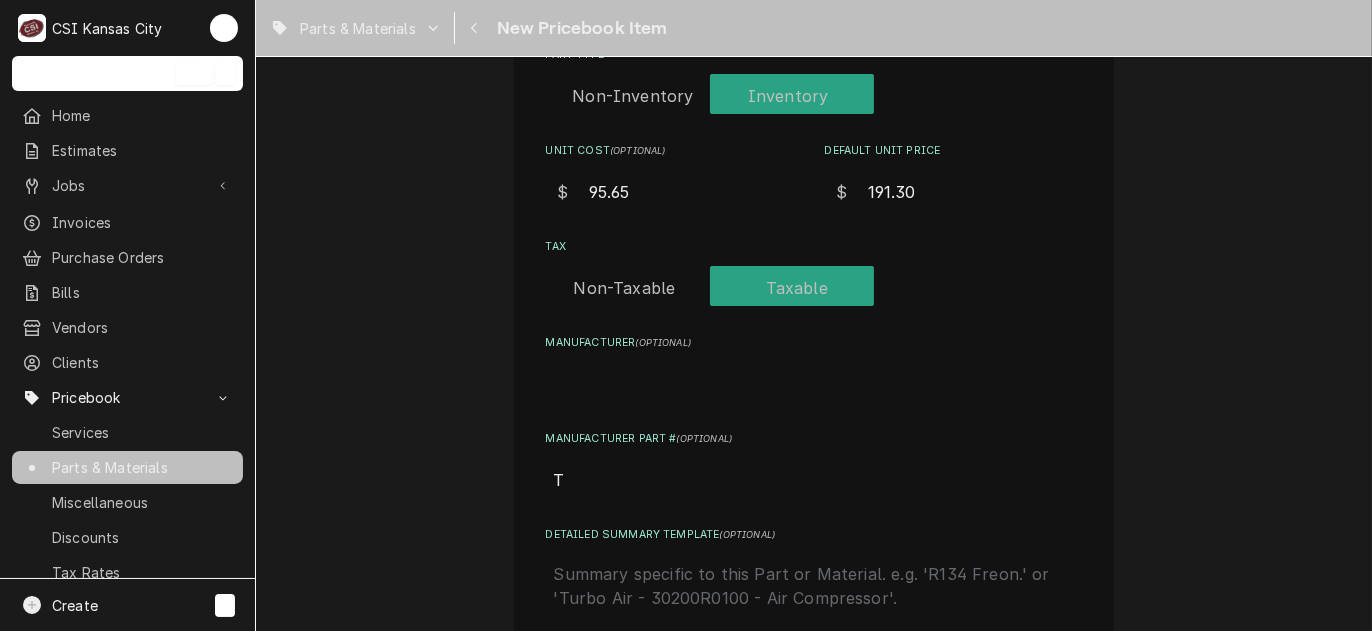 type on "x" 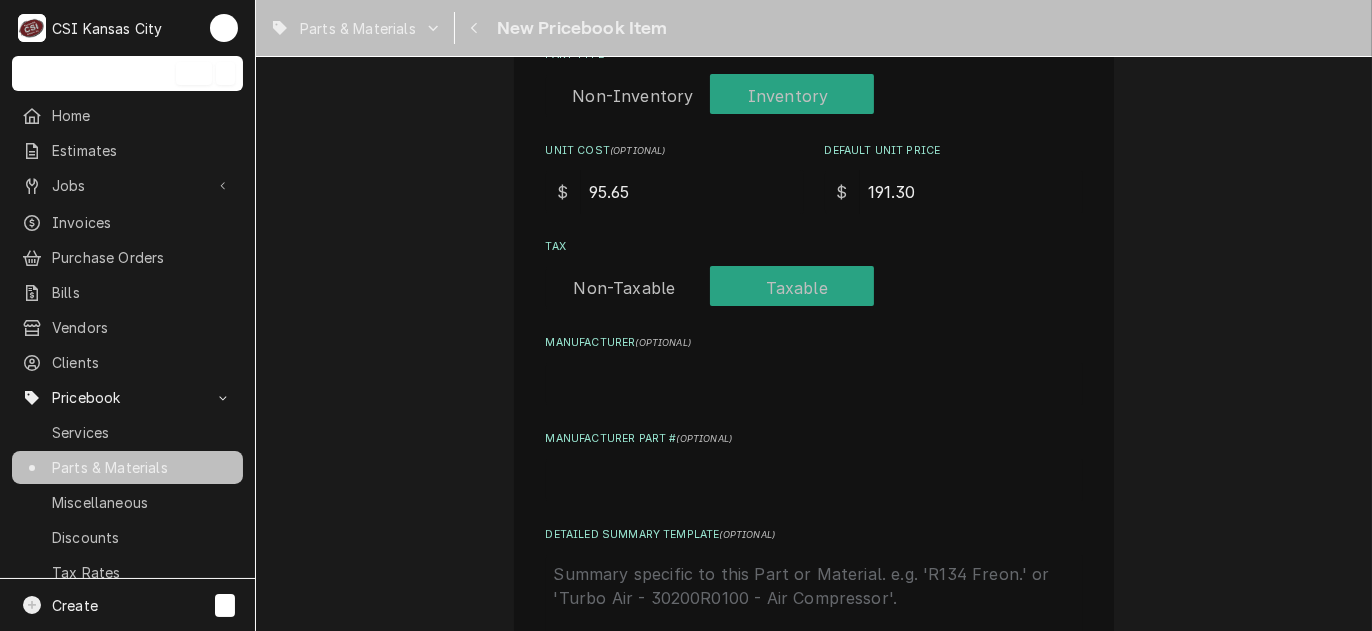 type on "x" 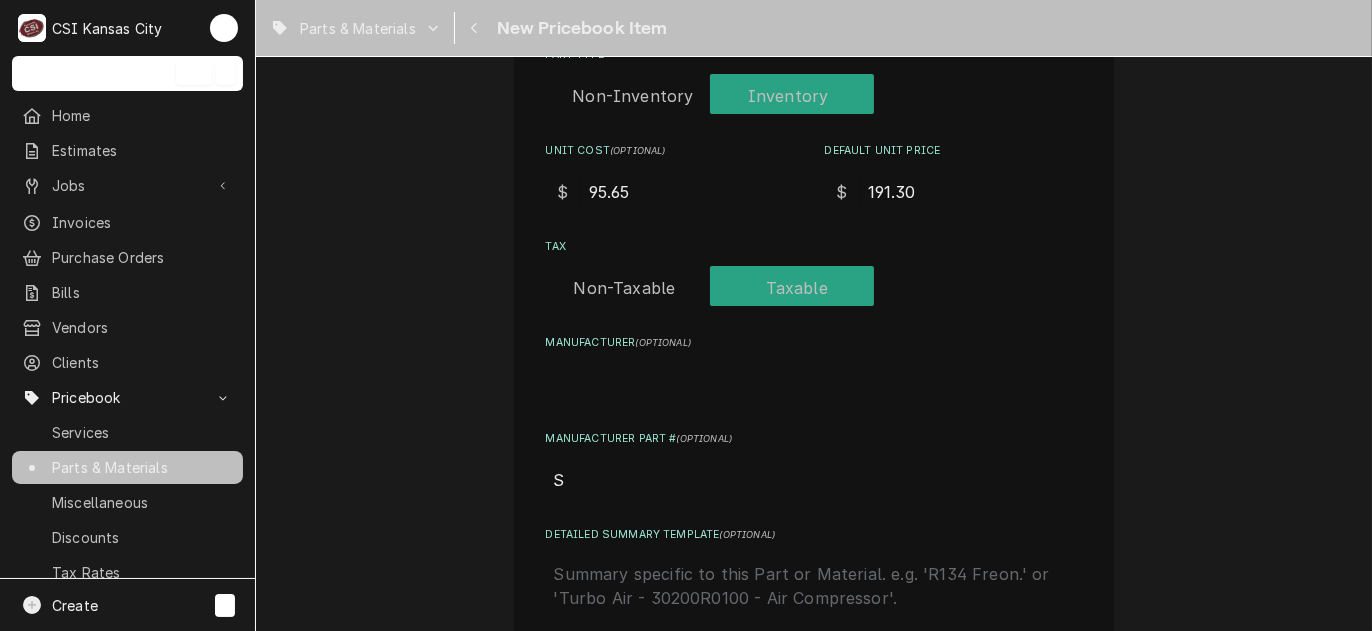 type on "x" 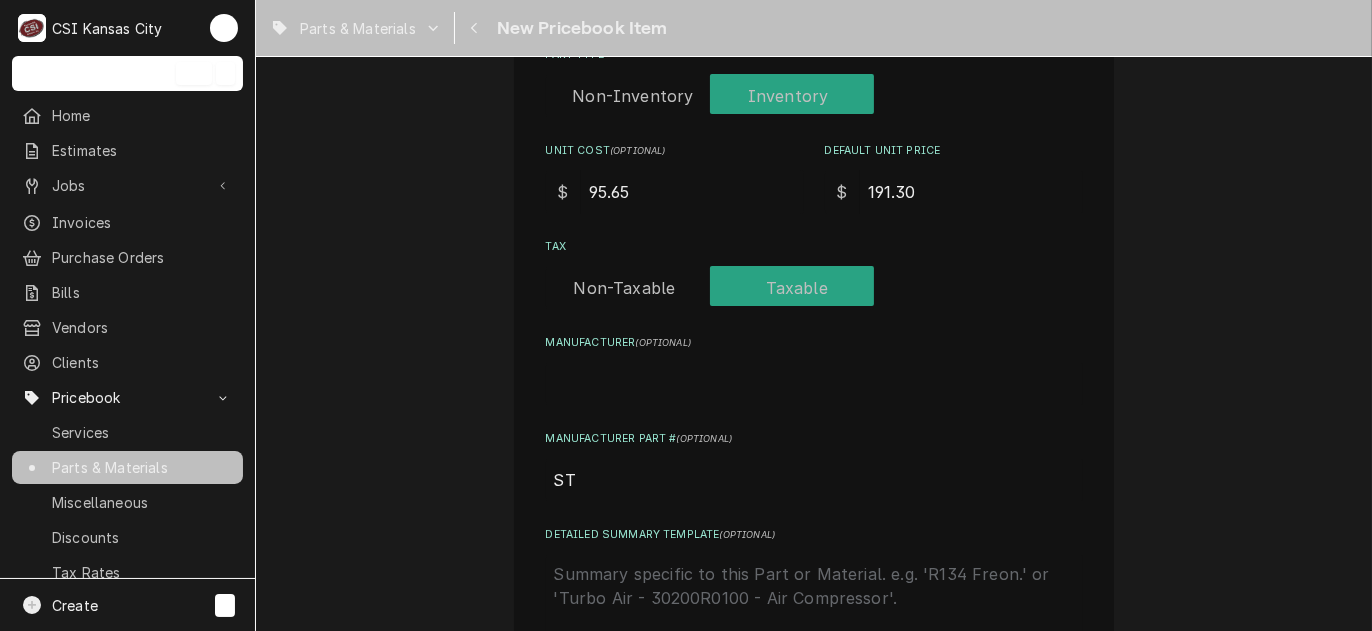 type on "x" 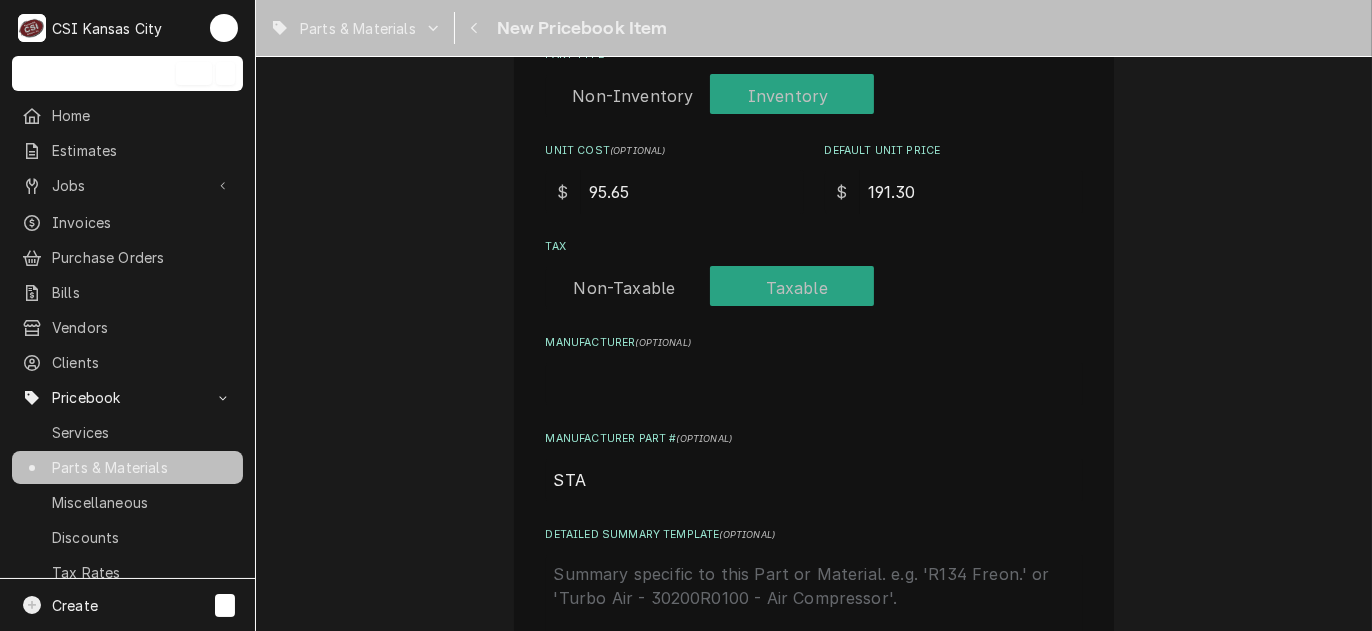 type on "x" 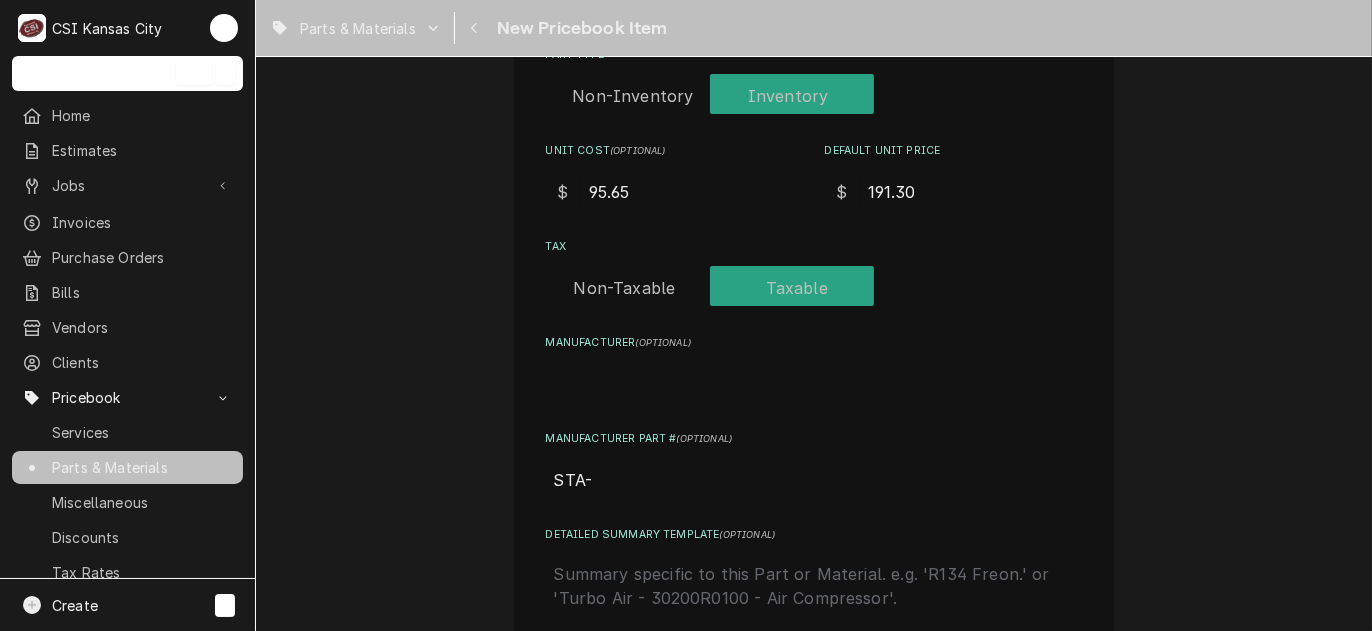 type on "STA-" 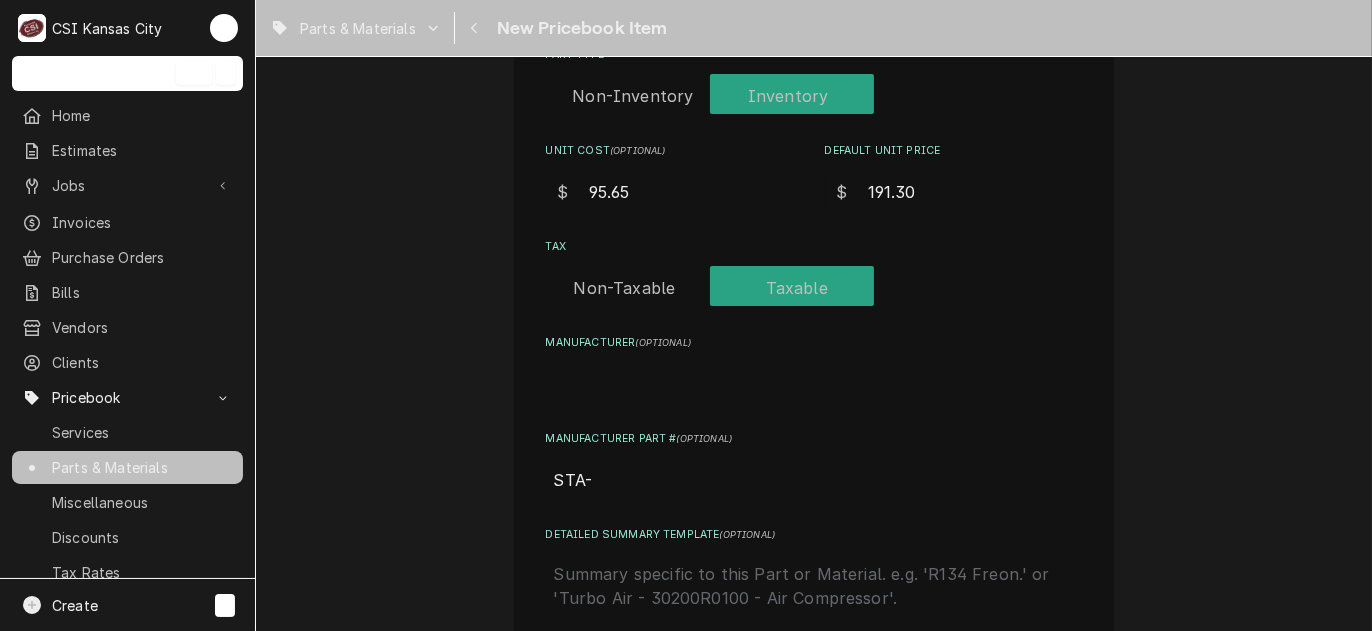 click on "STA-" at bounding box center (814, 480) 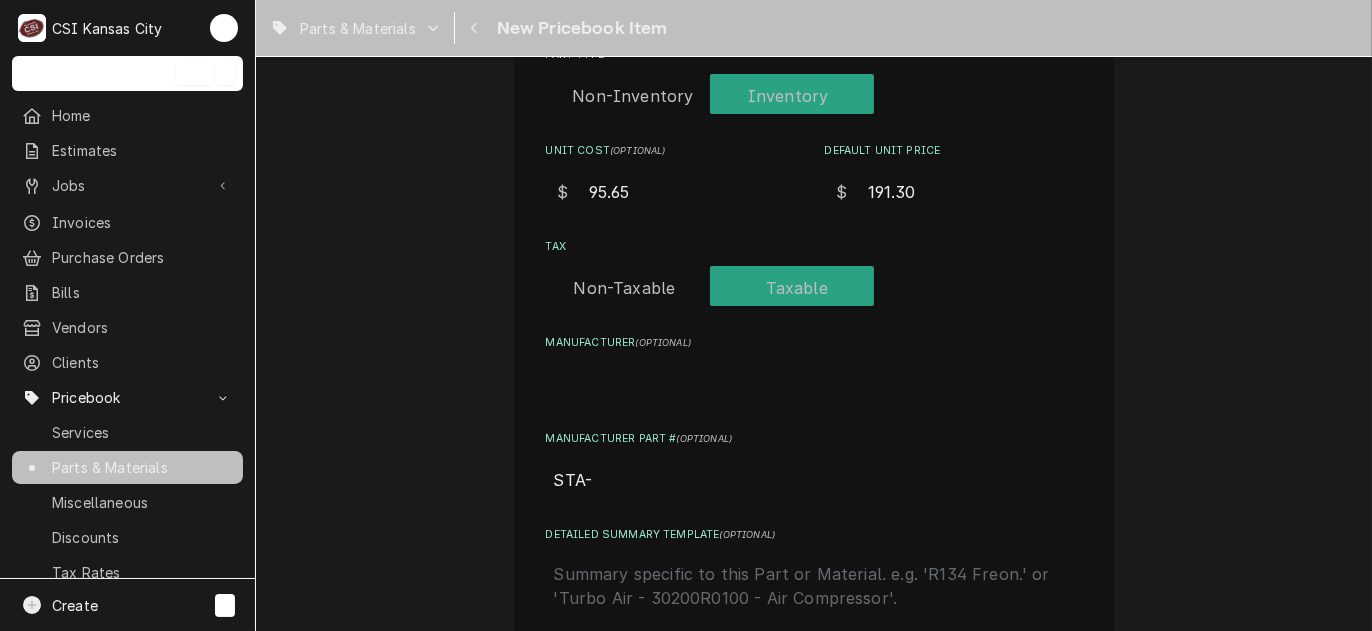 paste on "115342" 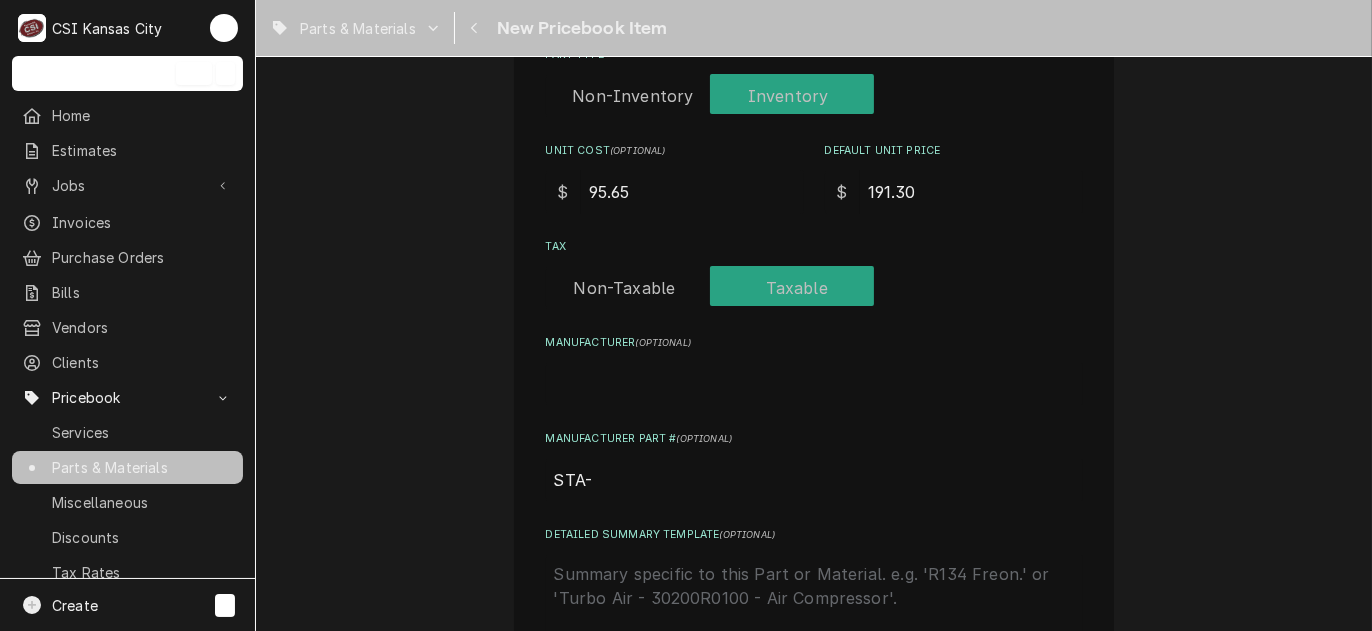 type on "x" 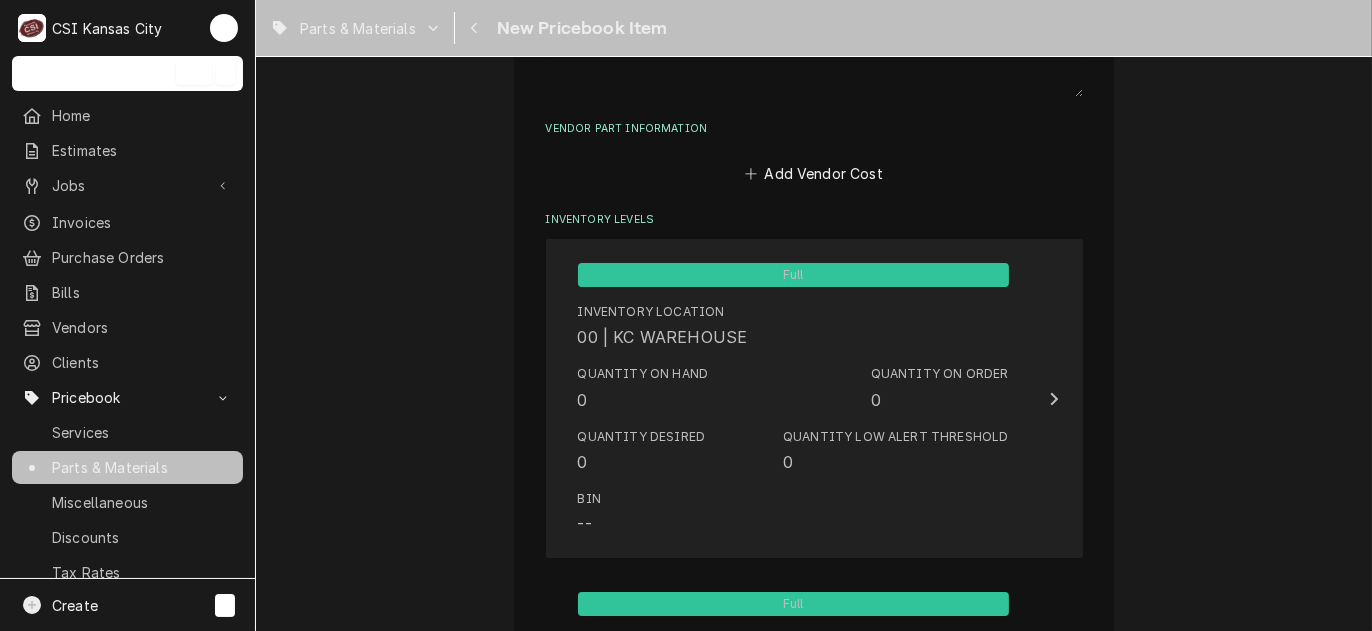 scroll, scrollTop: 1300, scrollLeft: 0, axis: vertical 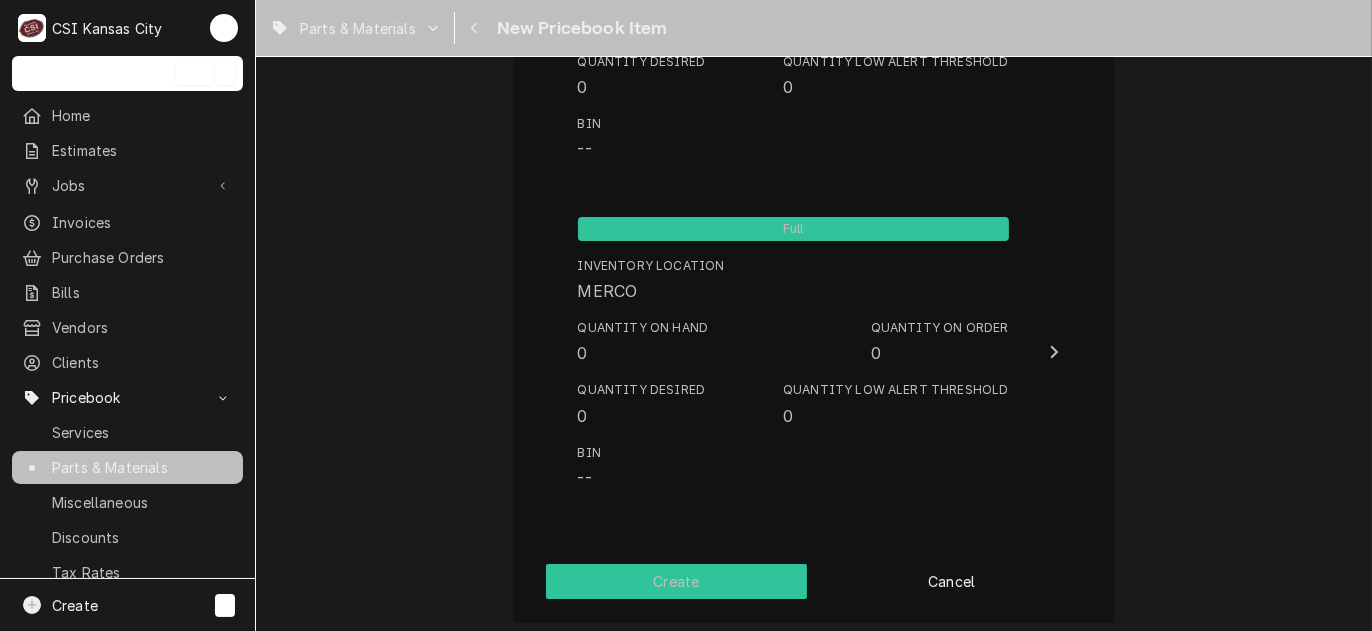 type on "STA-115342" 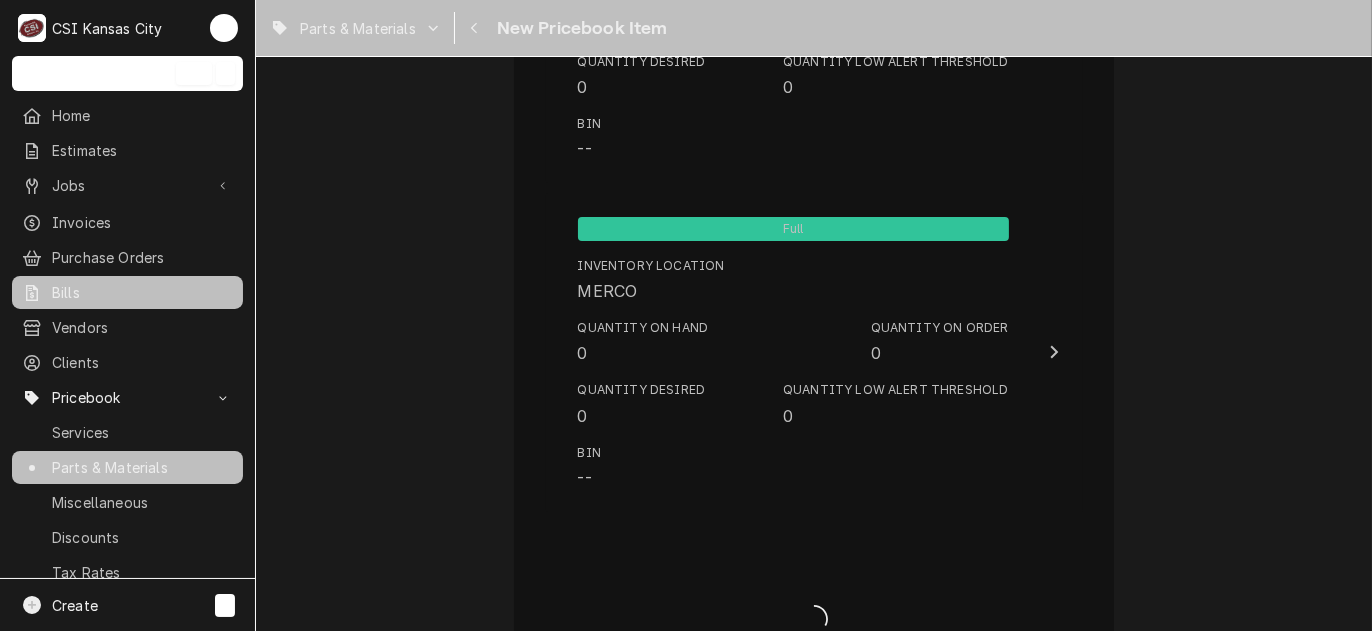 type on "x" 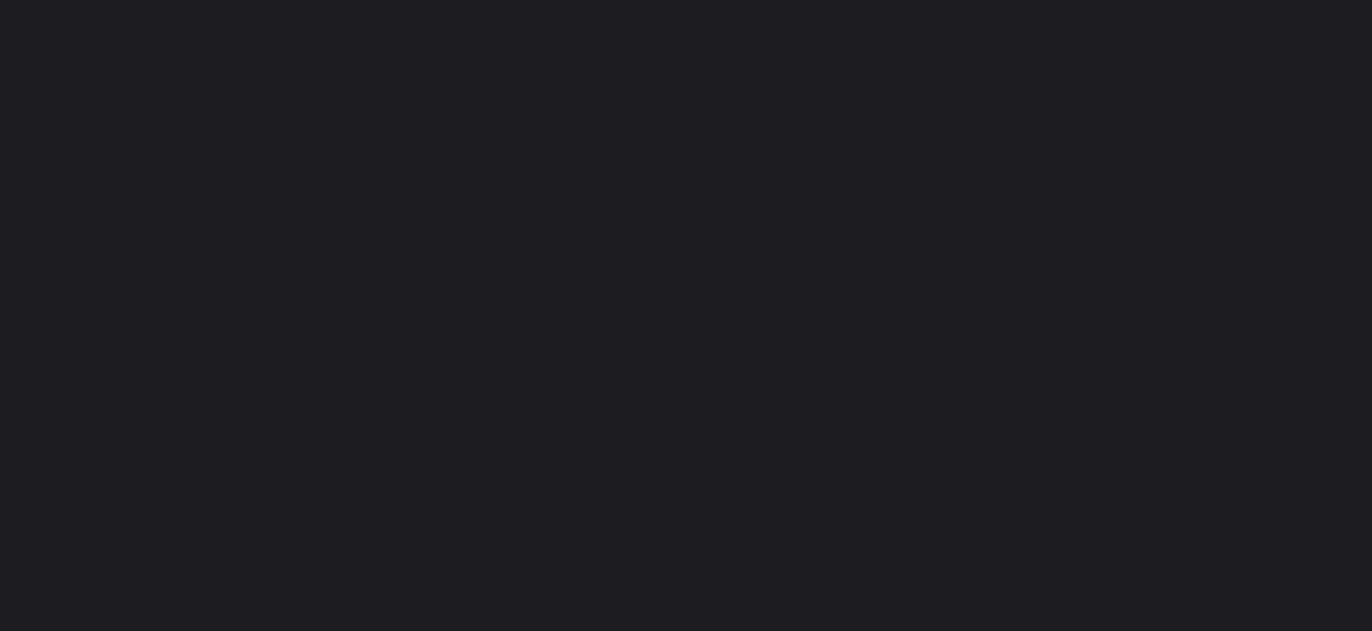 scroll, scrollTop: 0, scrollLeft: 0, axis: both 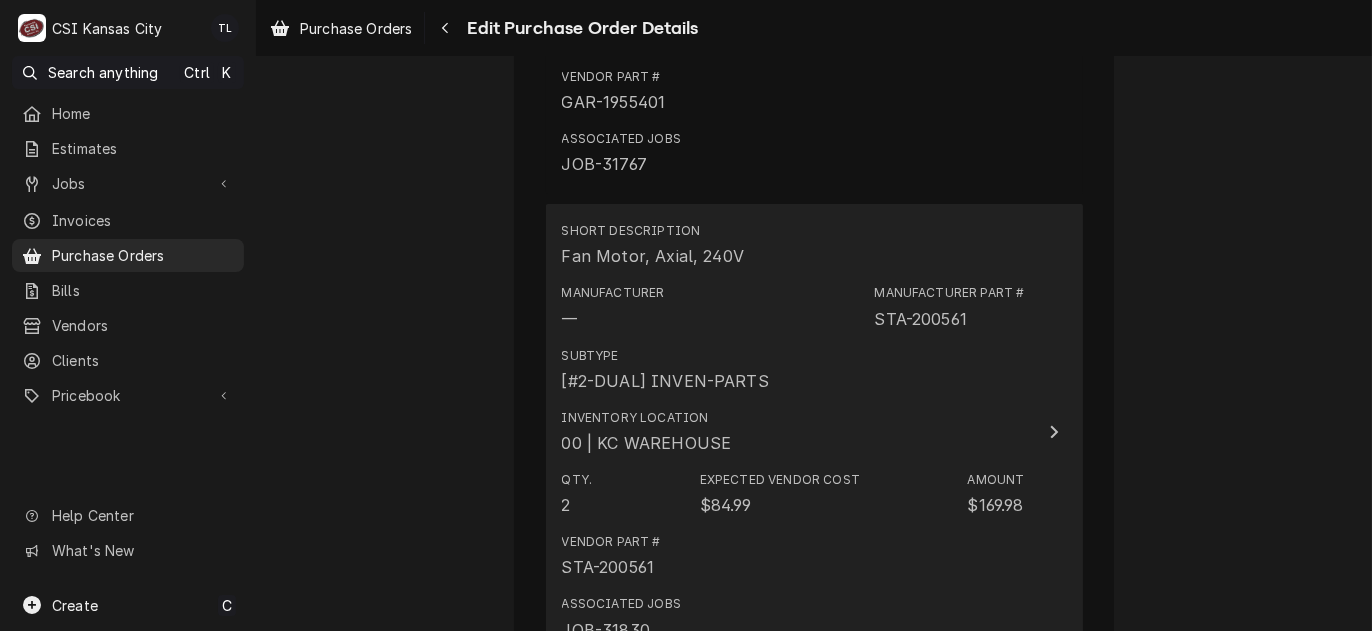 click on "Inventory Location 00 | KC WAREHOUSE" at bounding box center (793, 432) 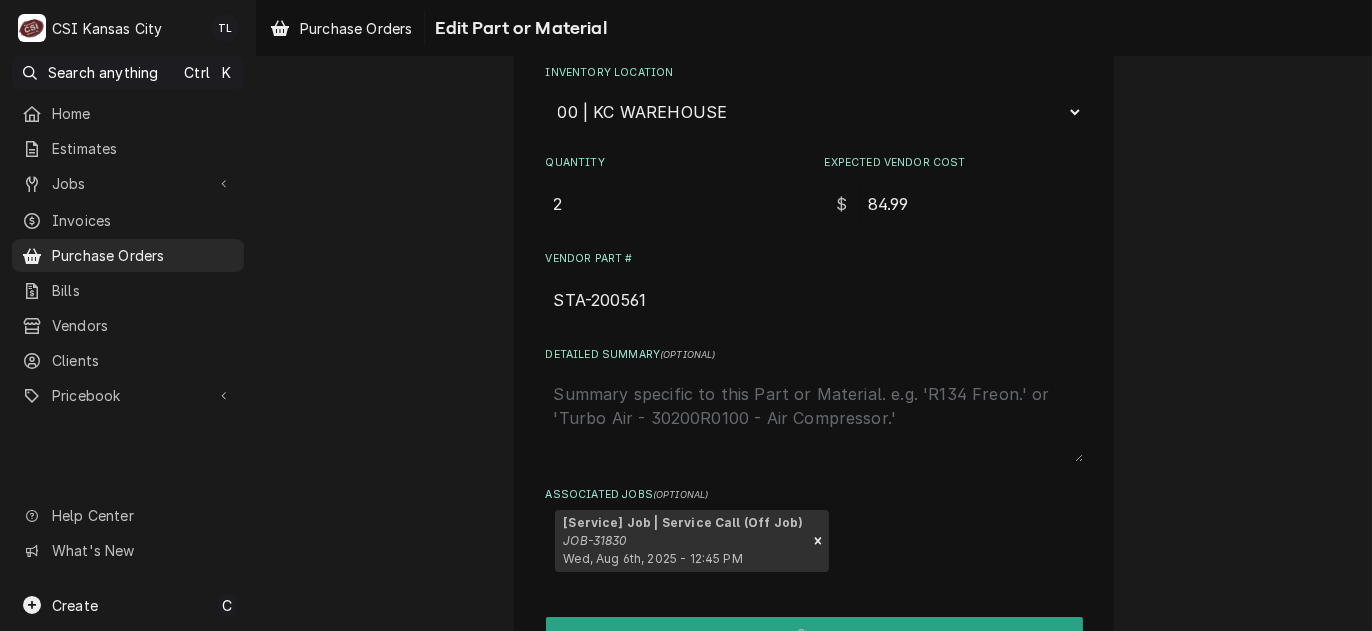 scroll, scrollTop: 490, scrollLeft: 0, axis: vertical 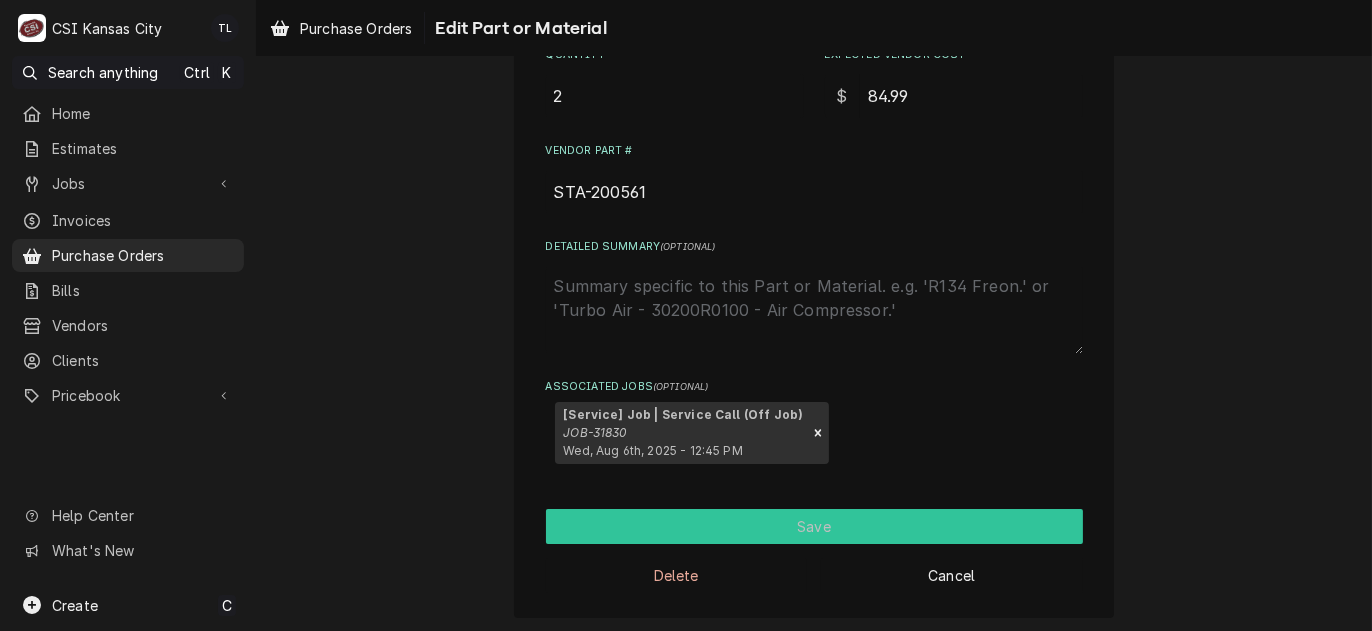 click on "Save" at bounding box center (814, 526) 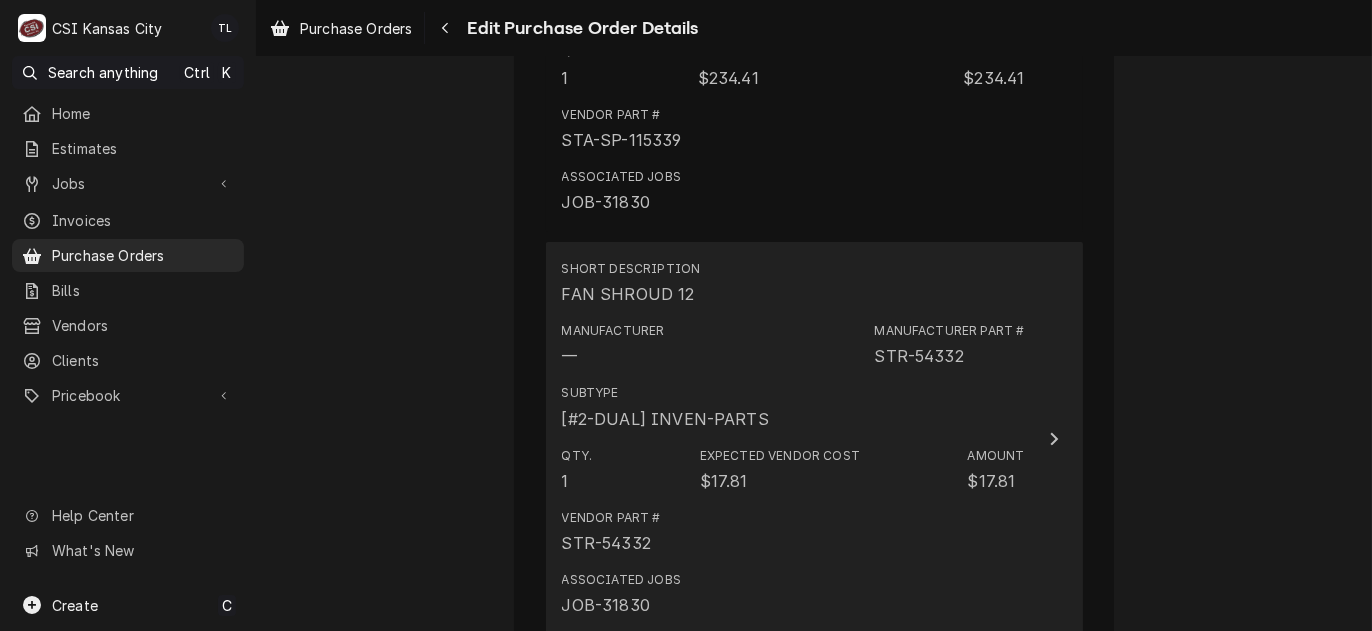 scroll, scrollTop: 2898, scrollLeft: 0, axis: vertical 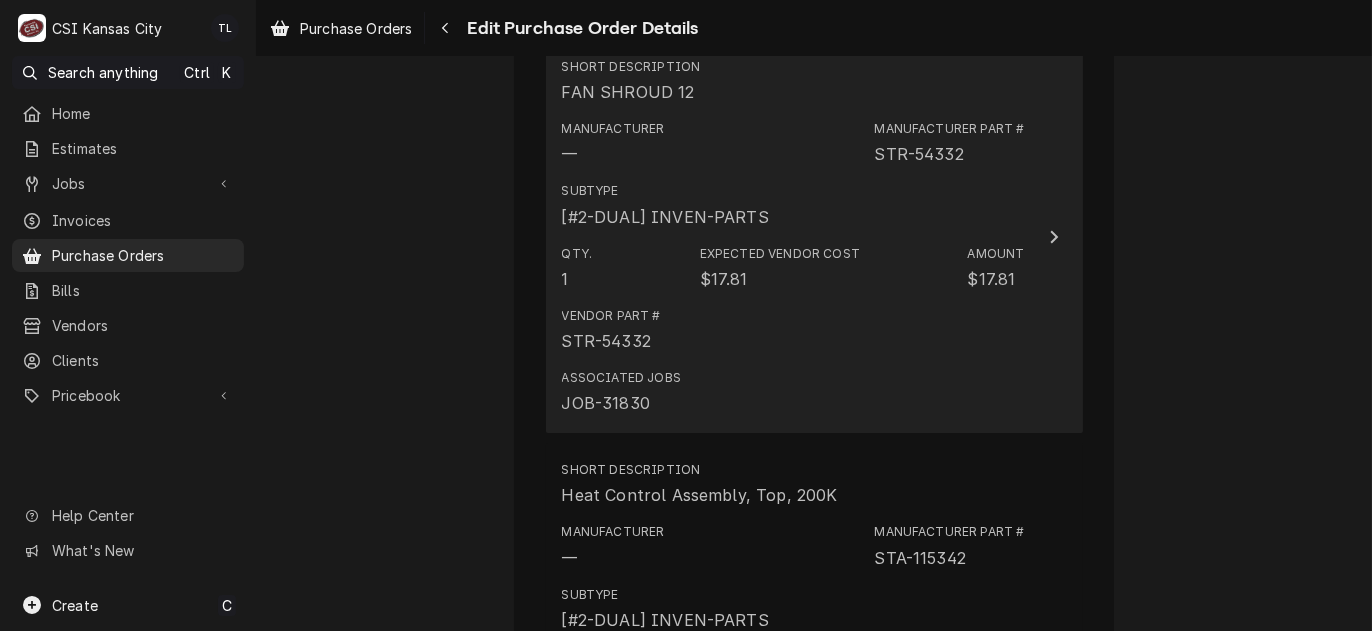 click on "Associated Jobs JOB-31830" at bounding box center [793, 392] 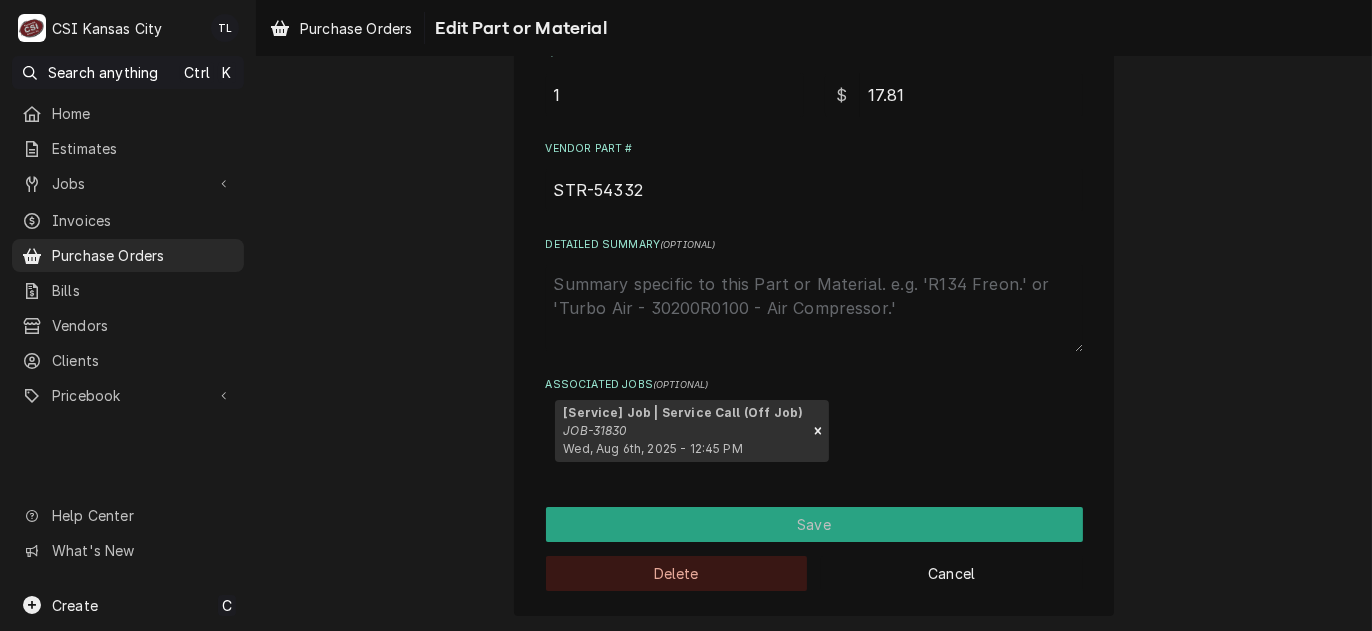 click on "Delete" at bounding box center (677, 573) 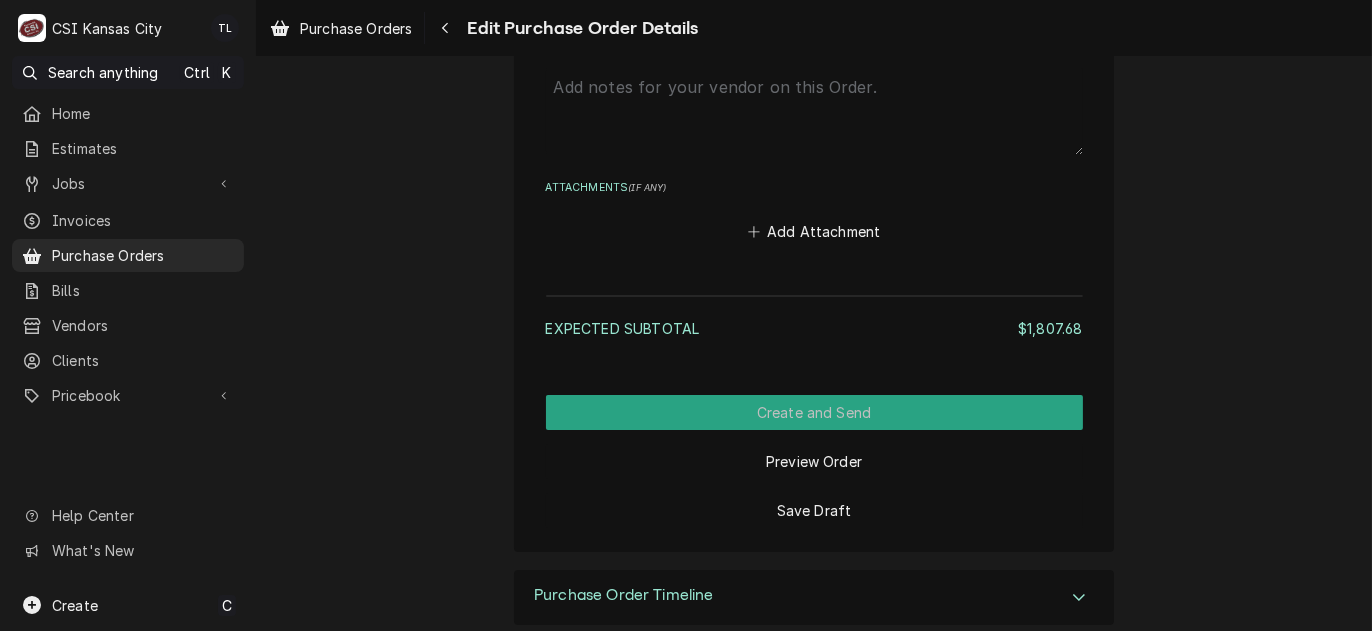 scroll, scrollTop: 4521, scrollLeft: 0, axis: vertical 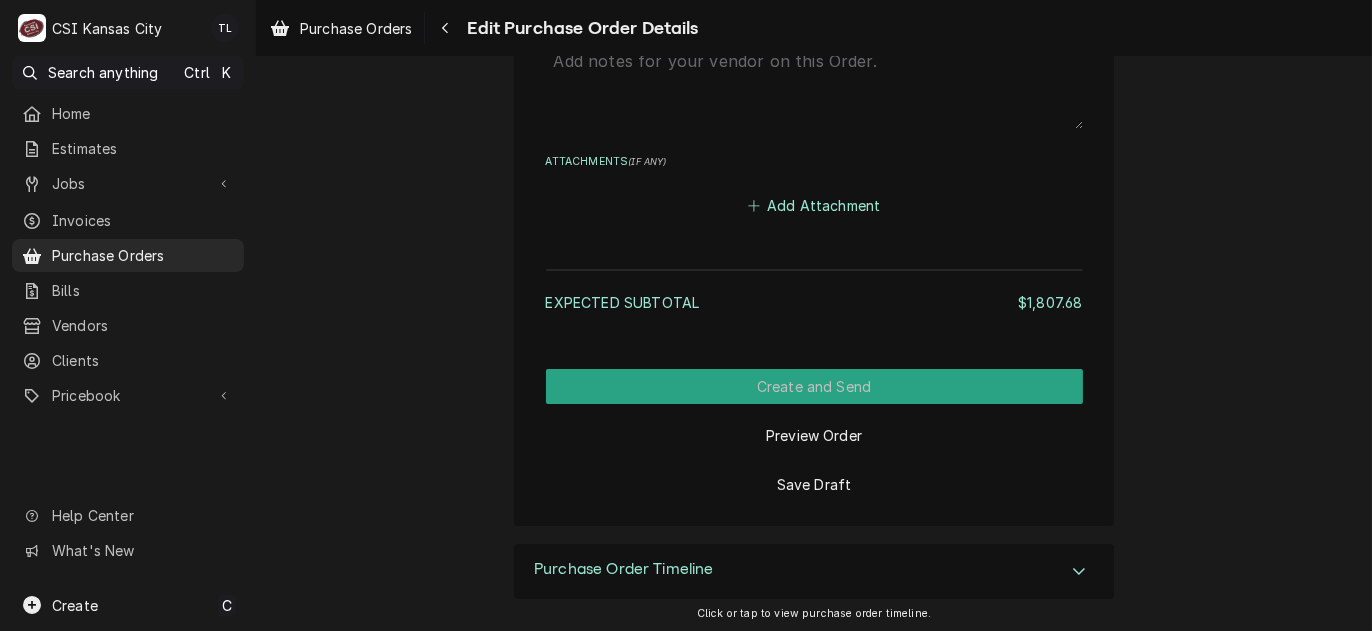 click on "Add Attachment" at bounding box center (814, 206) 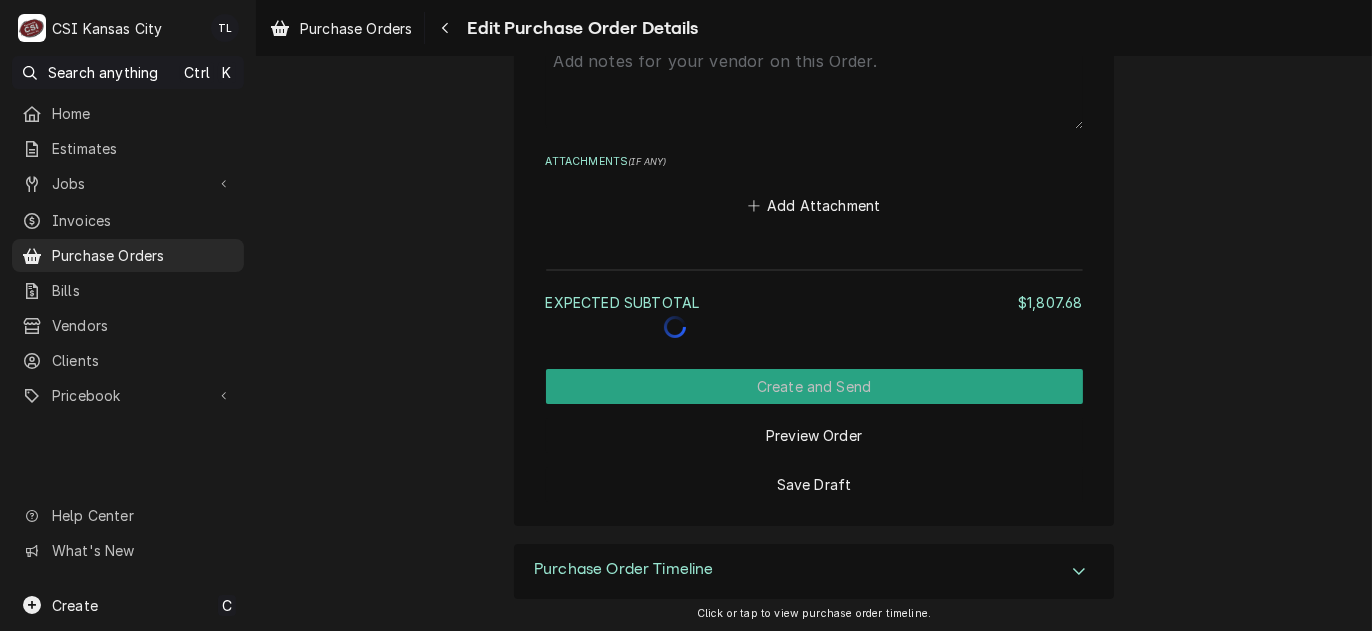 type on "x" 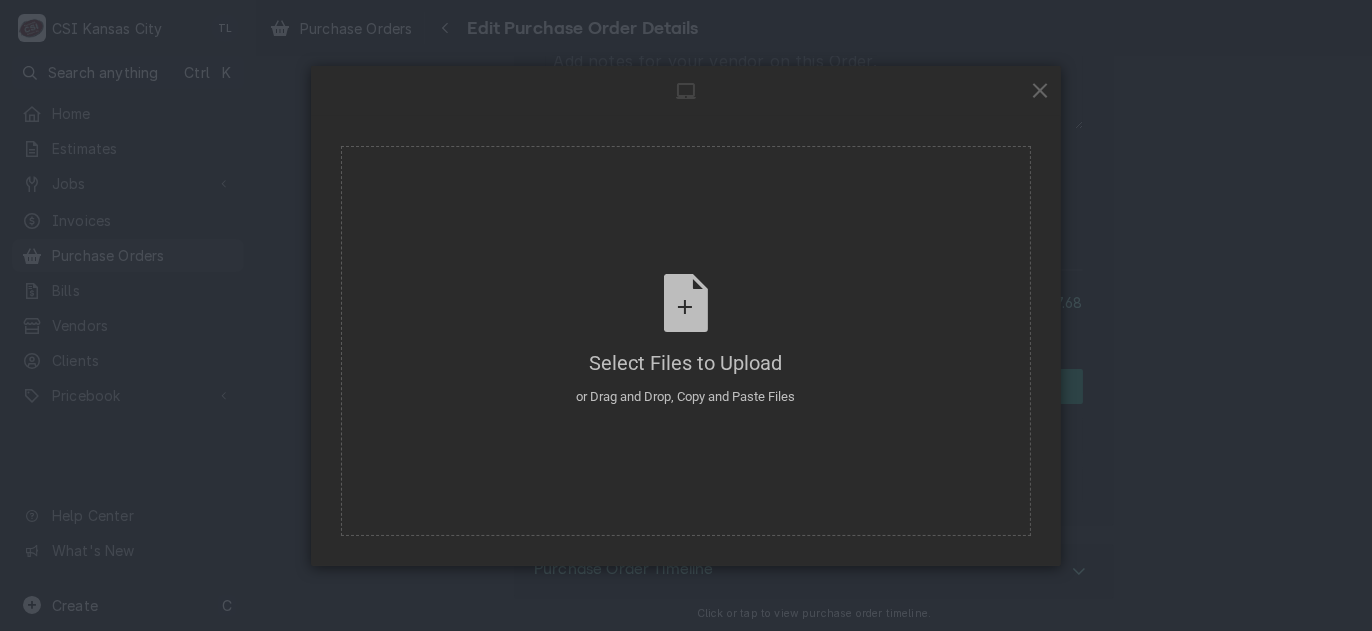 click at bounding box center [1040, 90] 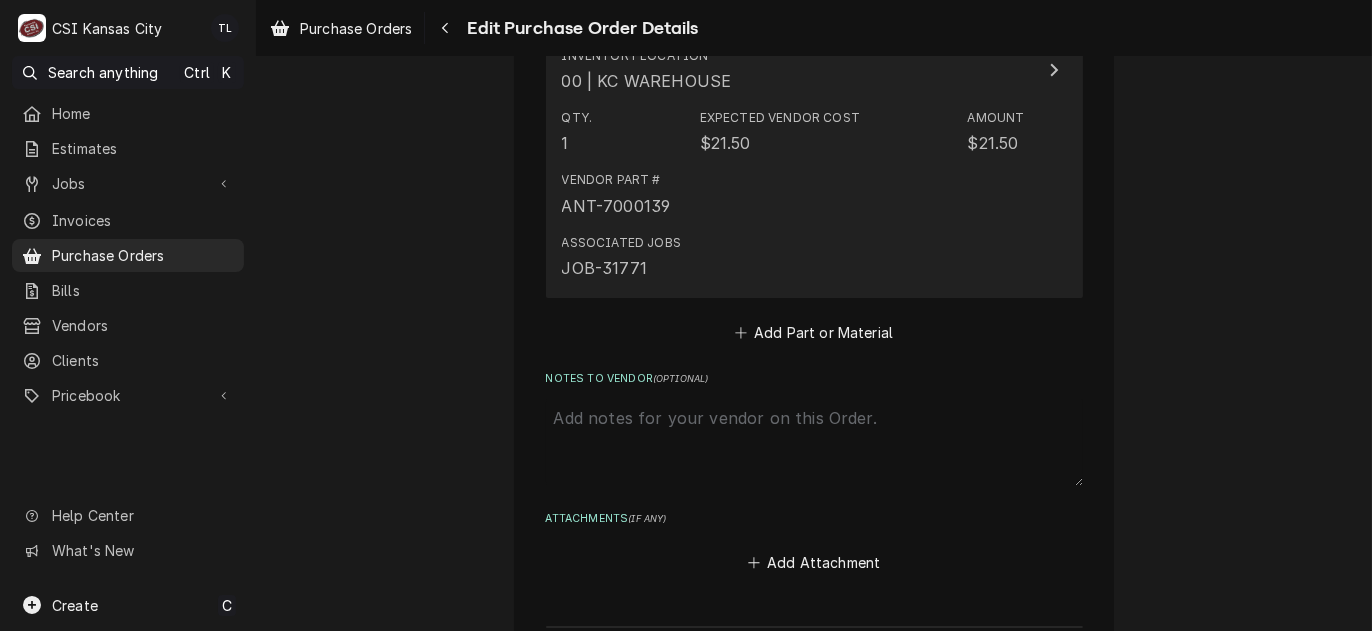 scroll, scrollTop: 4121, scrollLeft: 0, axis: vertical 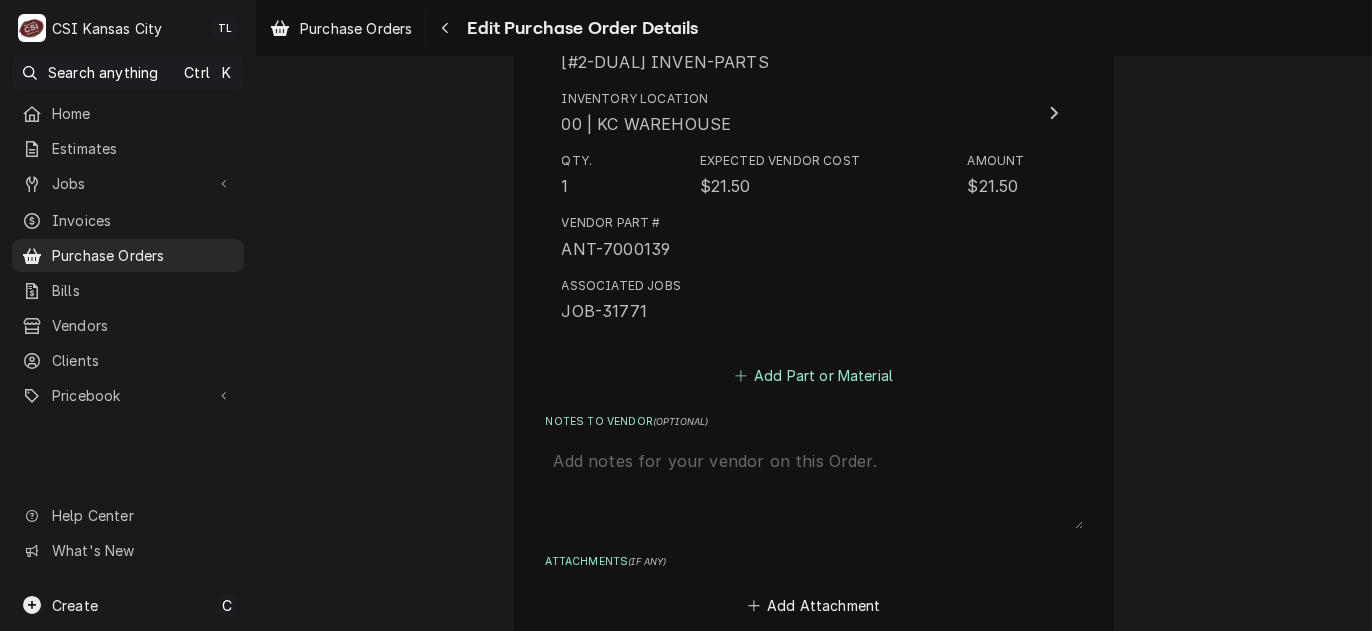 click on "Add Part or Material" at bounding box center [813, 375] 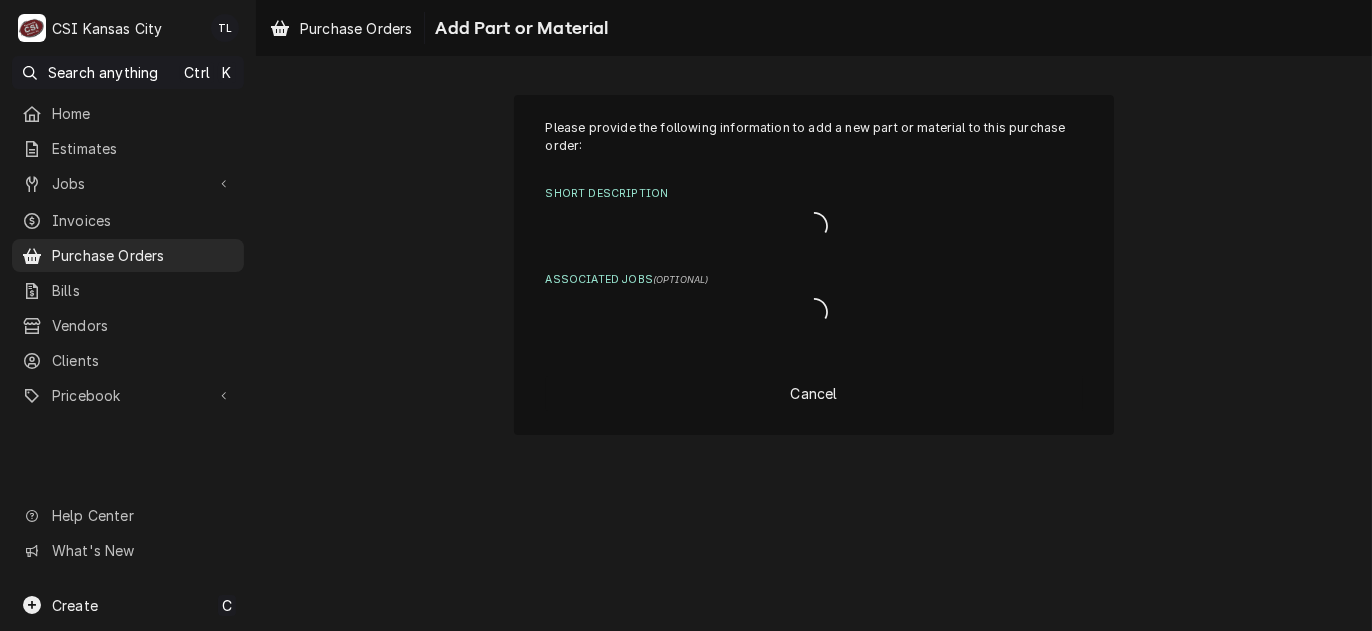 scroll, scrollTop: 0, scrollLeft: 0, axis: both 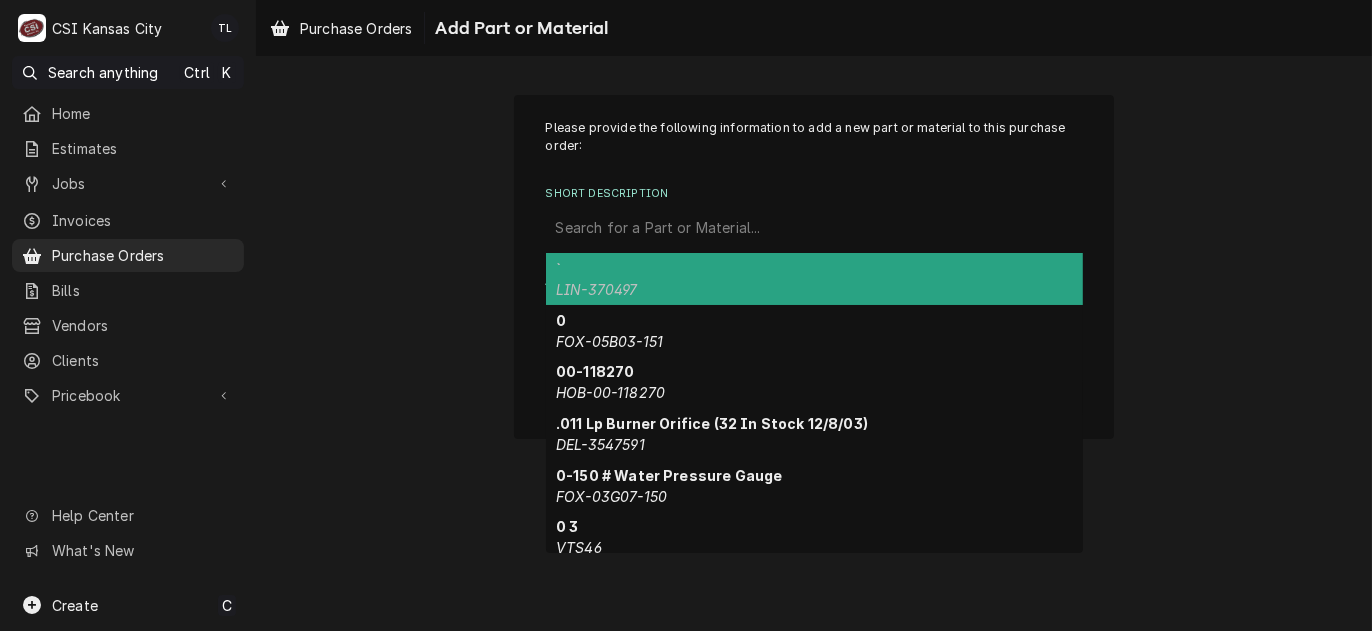 click at bounding box center [814, 228] 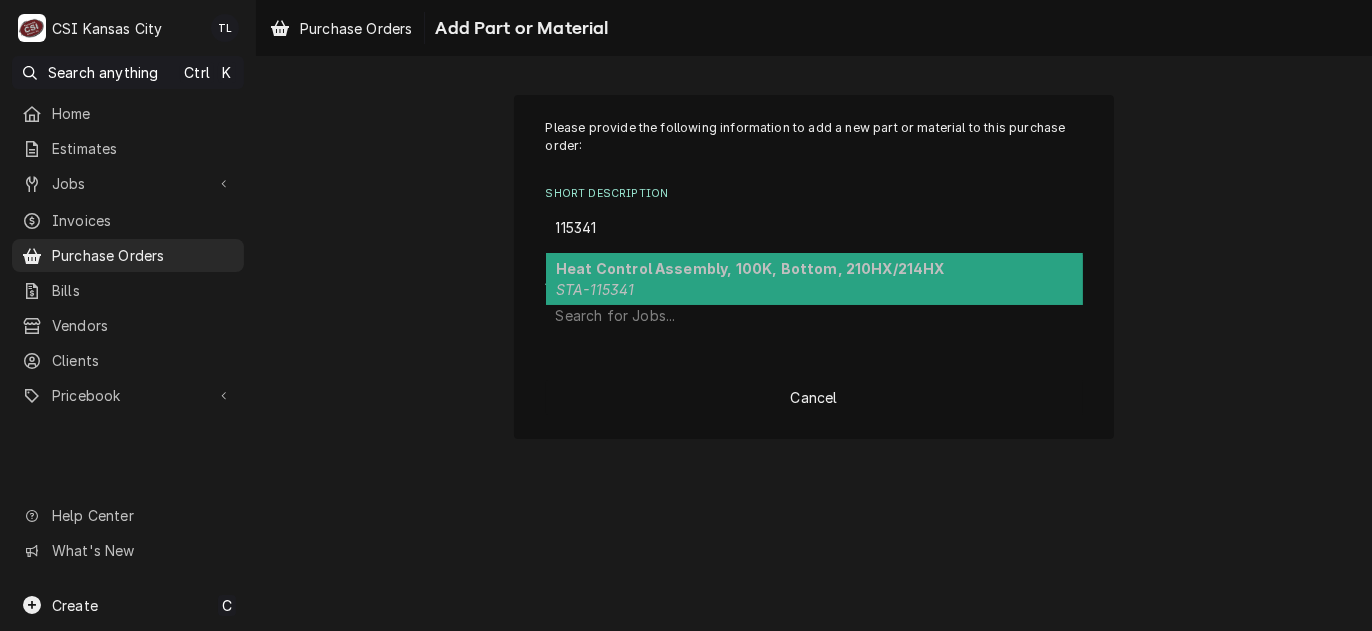 click on "Heat Control Assembly, 100K, Bottom, 210HX/214HX STA-115341" at bounding box center [814, 279] 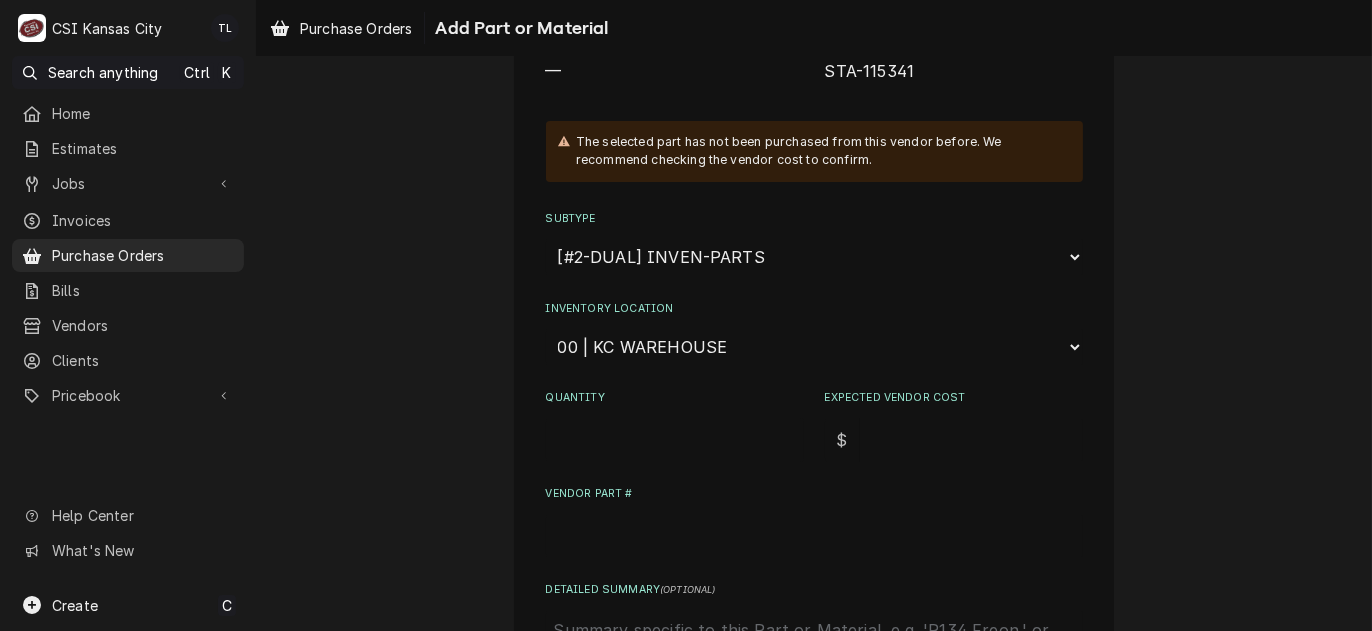 scroll, scrollTop: 300, scrollLeft: 0, axis: vertical 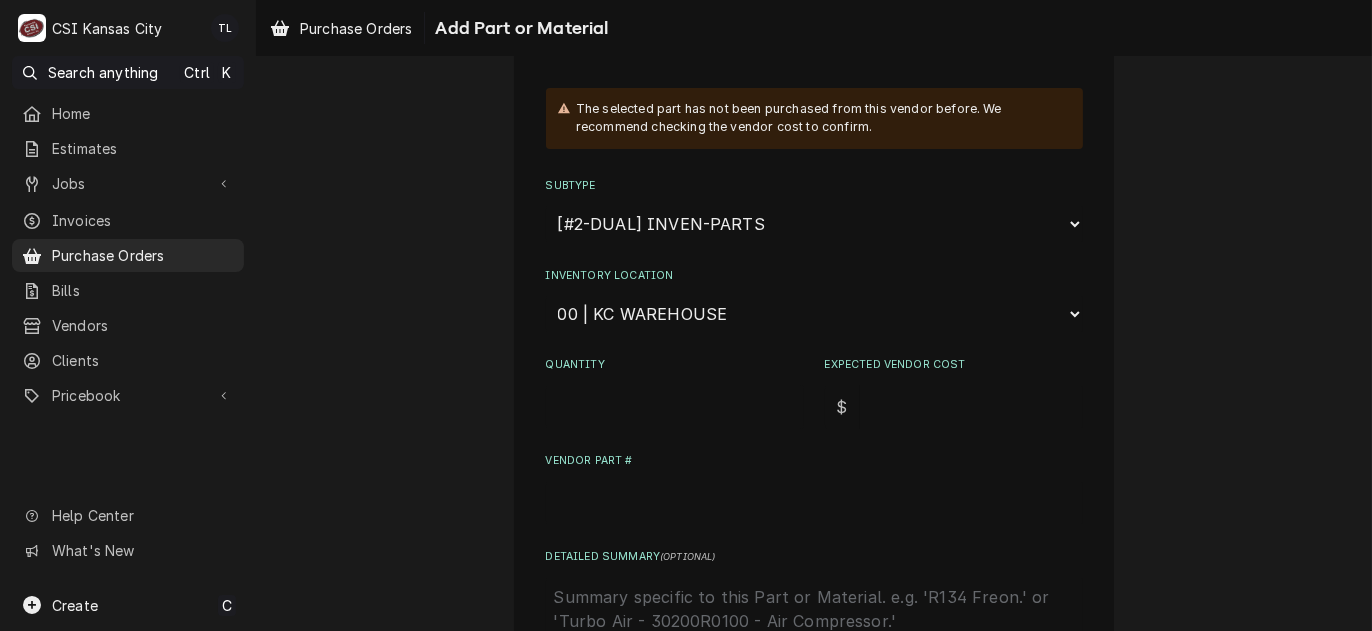 click on "Quantity" at bounding box center (675, 407) 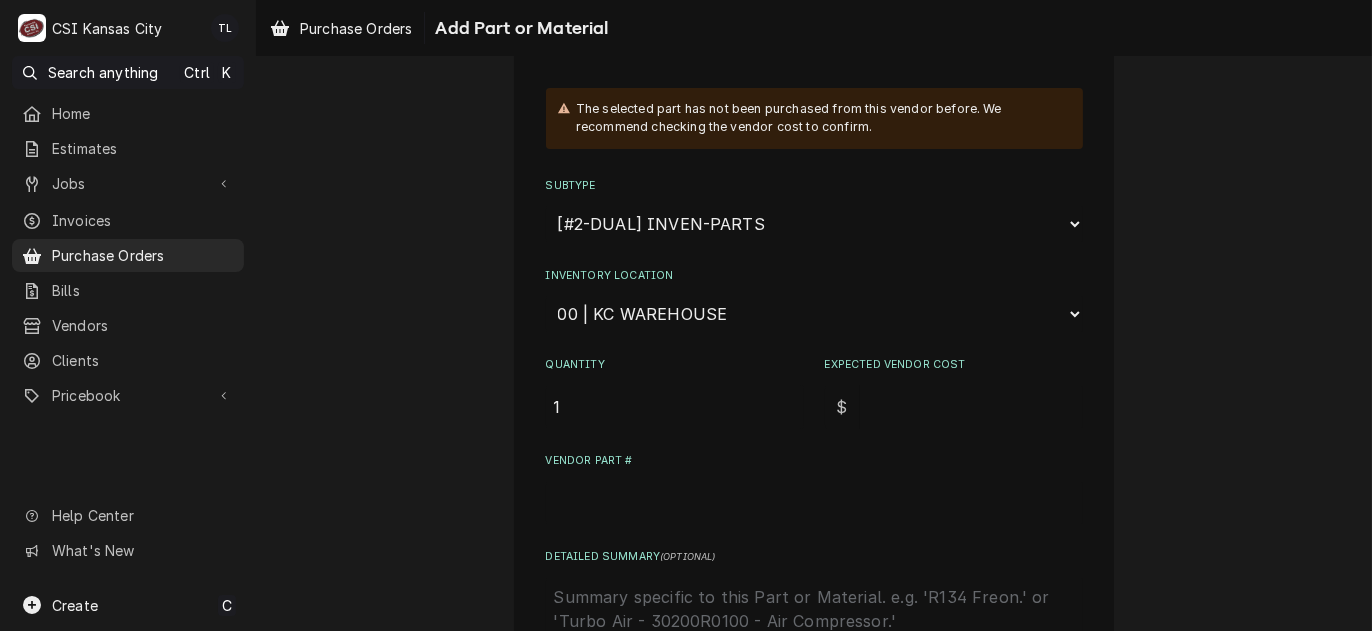 type on "1" 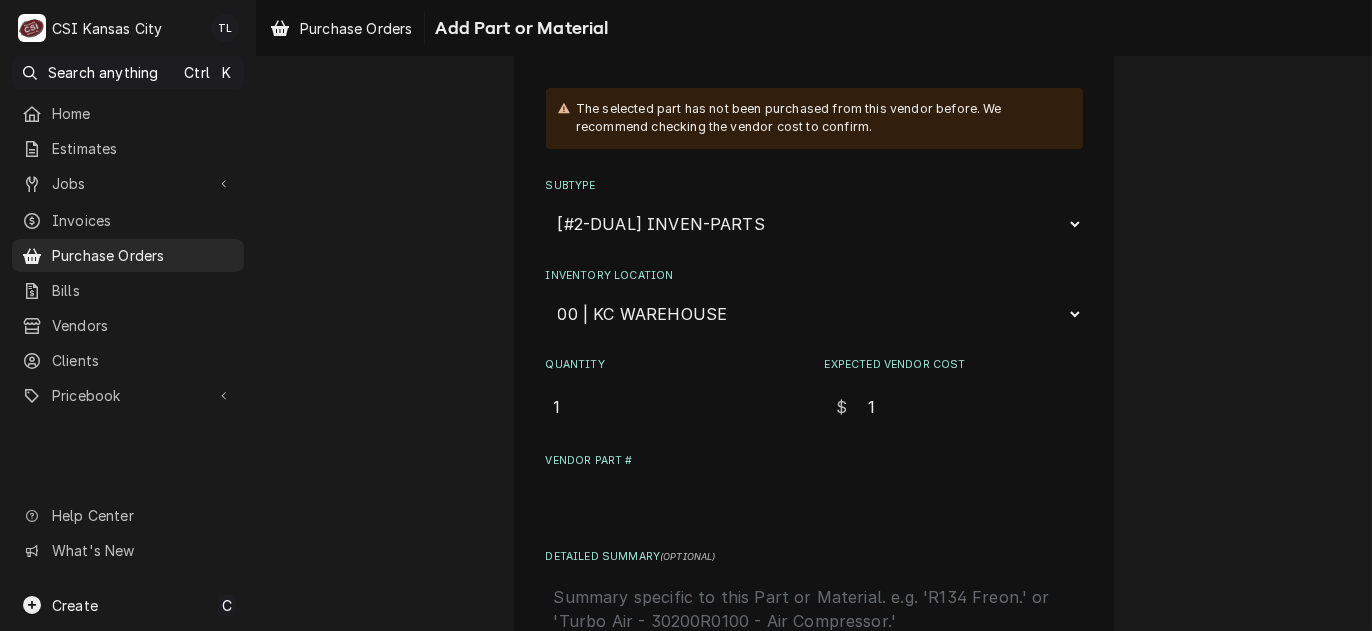 type on "x" 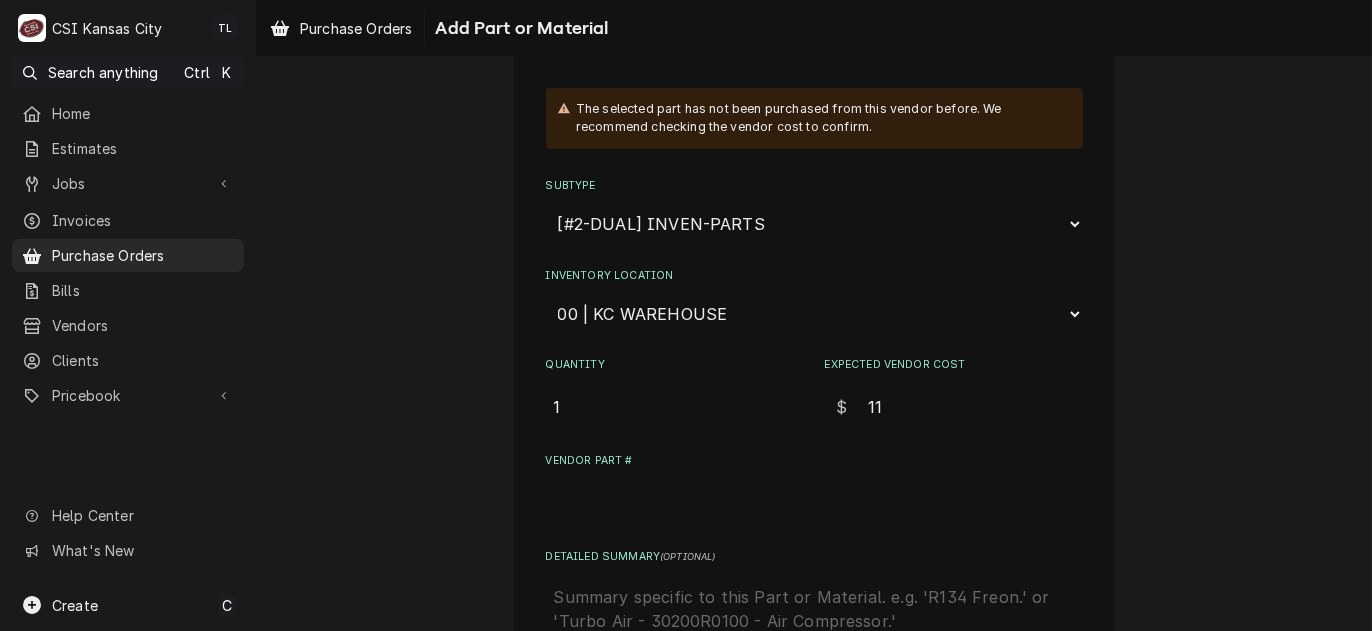 type on "x" 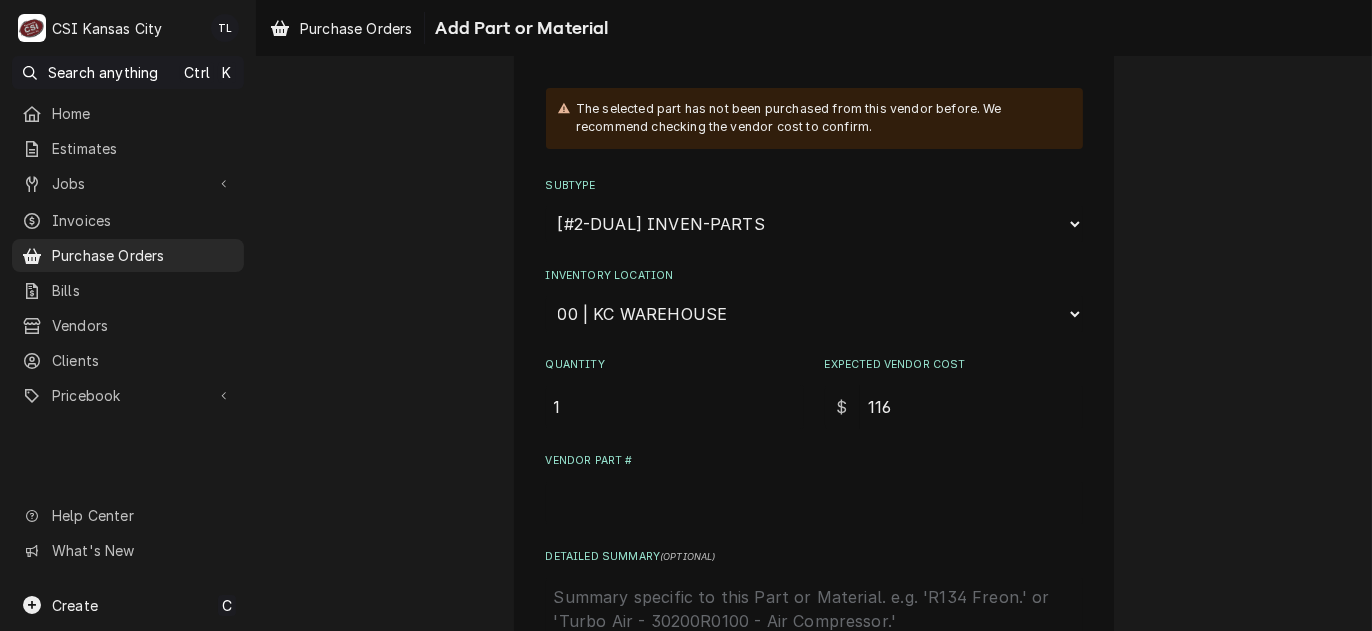 type on "x" 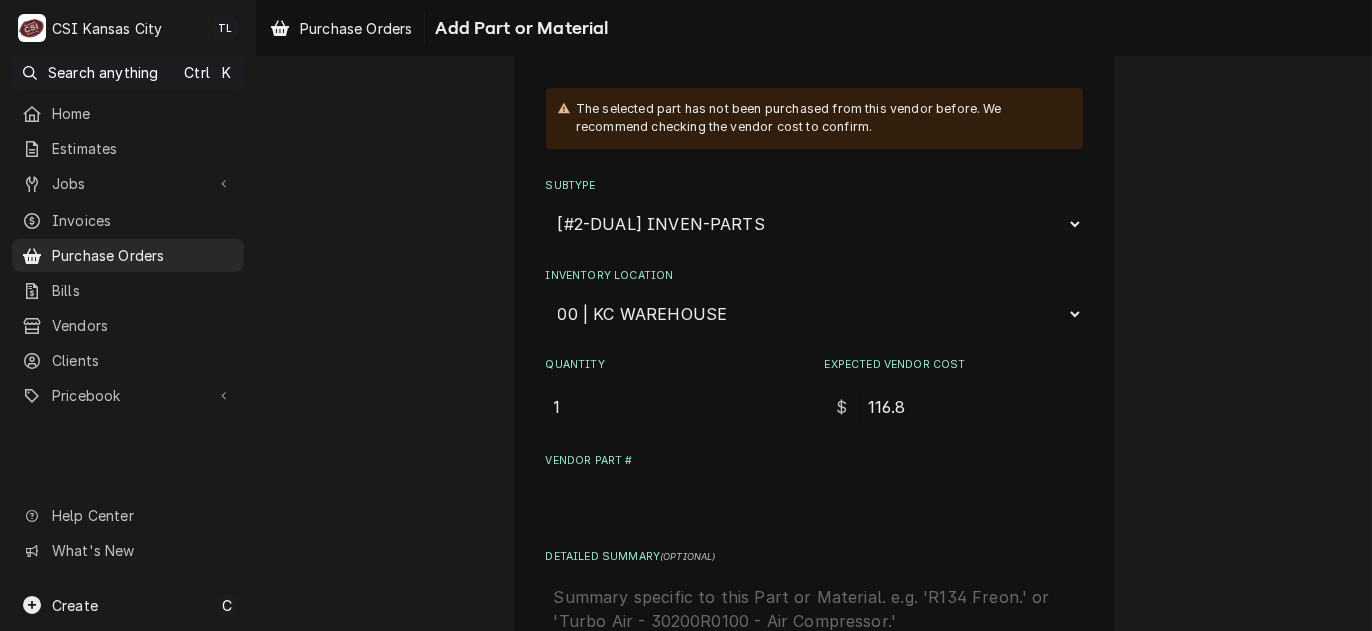 type on "x" 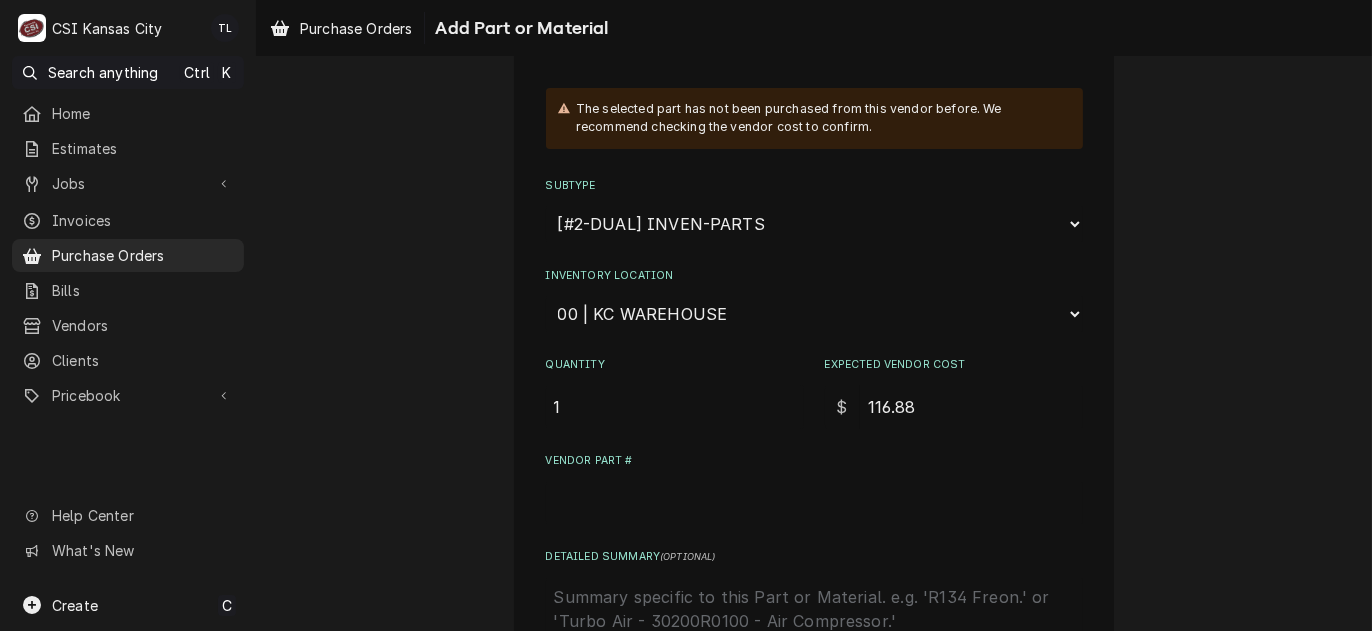 type on "116.88" 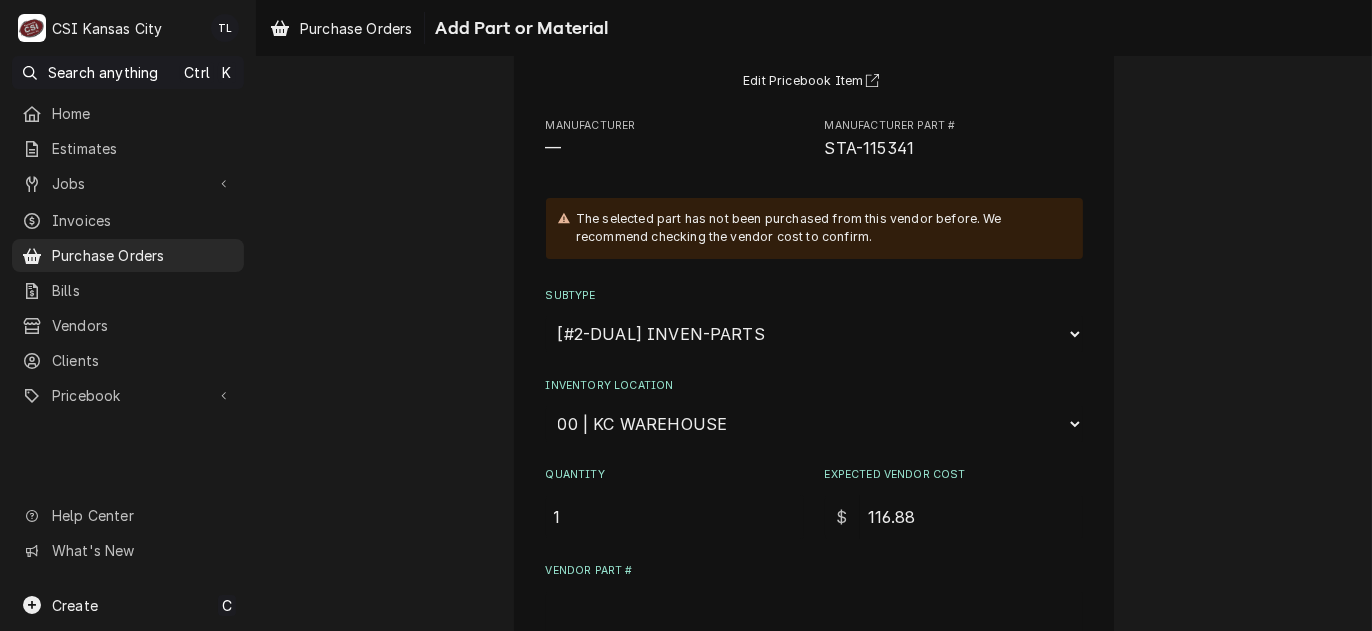 scroll, scrollTop: 0, scrollLeft: 0, axis: both 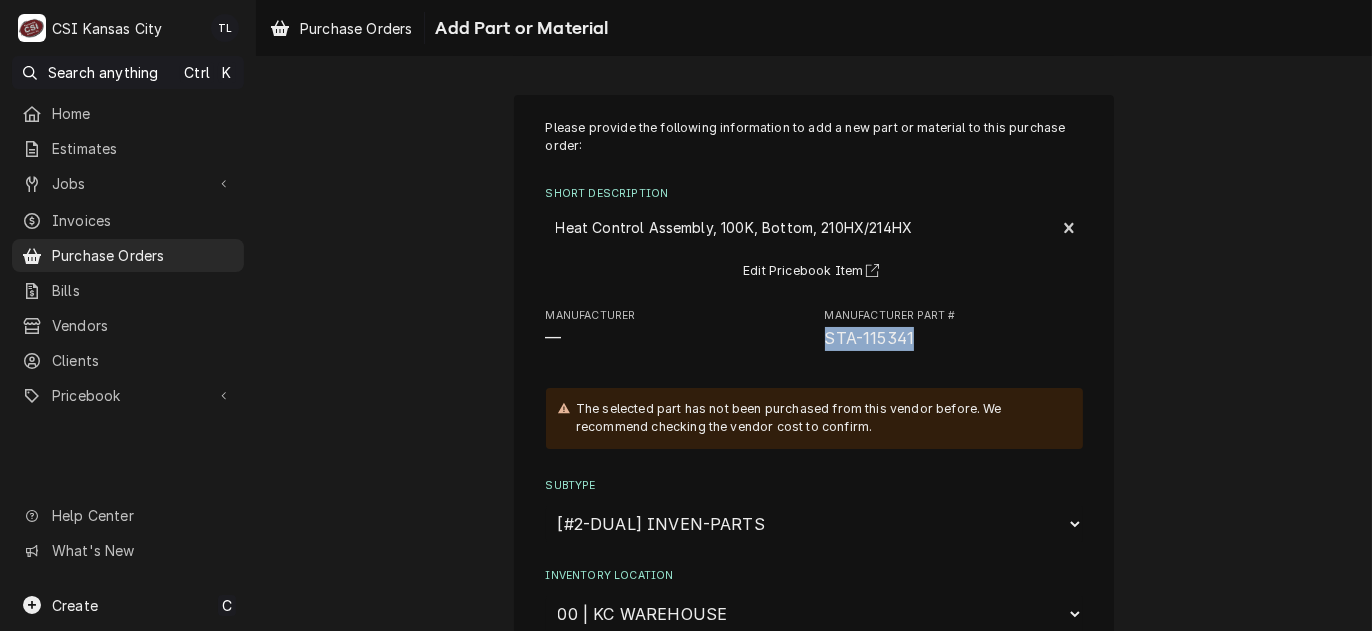 drag, startPoint x: 925, startPoint y: 346, endPoint x: 816, endPoint y: 351, distance: 109.11462 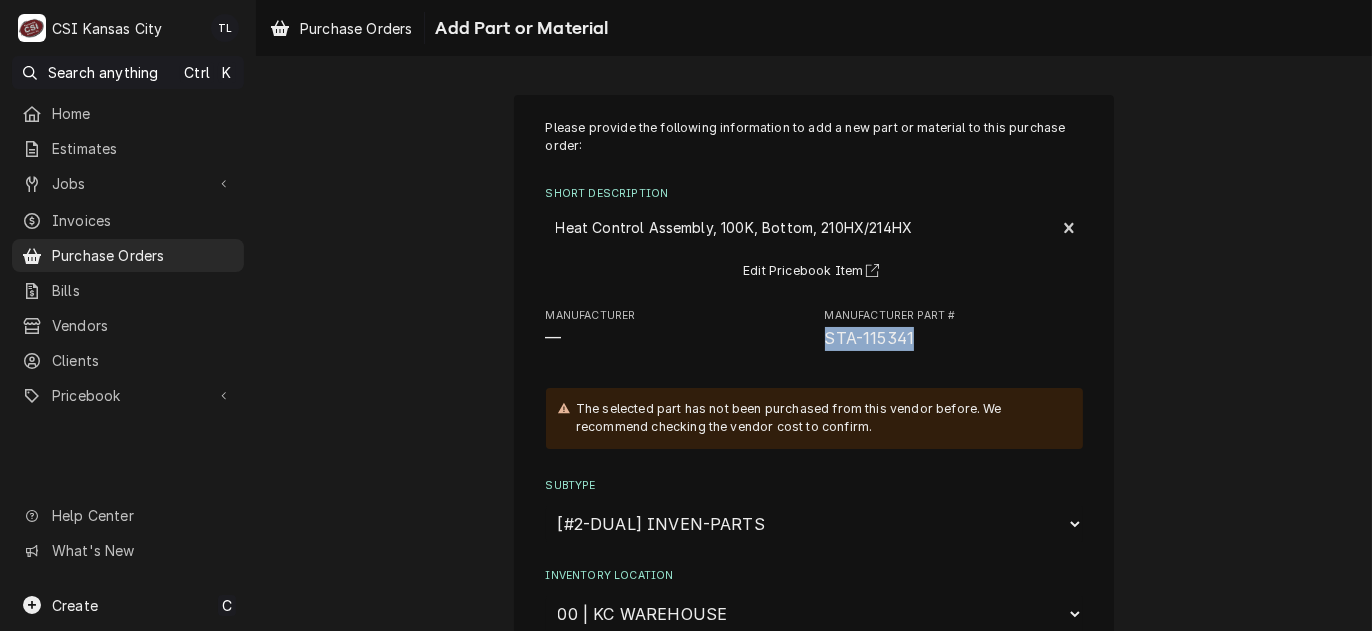 copy on "STA-115341" 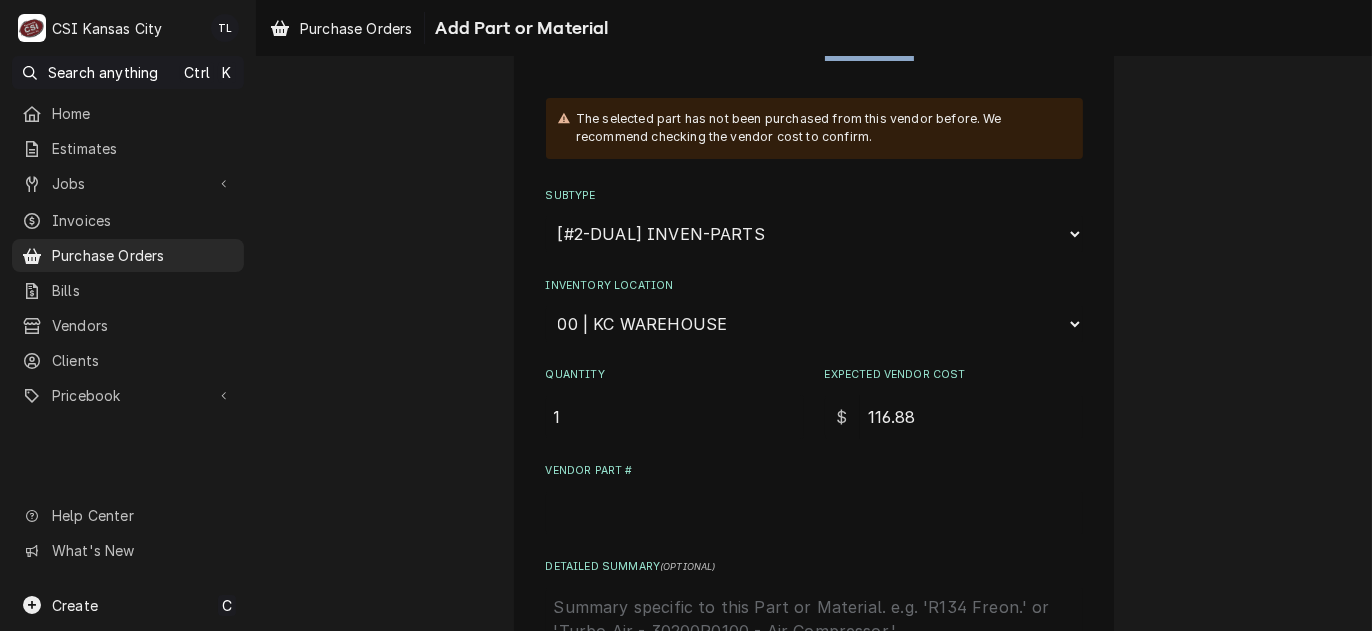 scroll, scrollTop: 300, scrollLeft: 0, axis: vertical 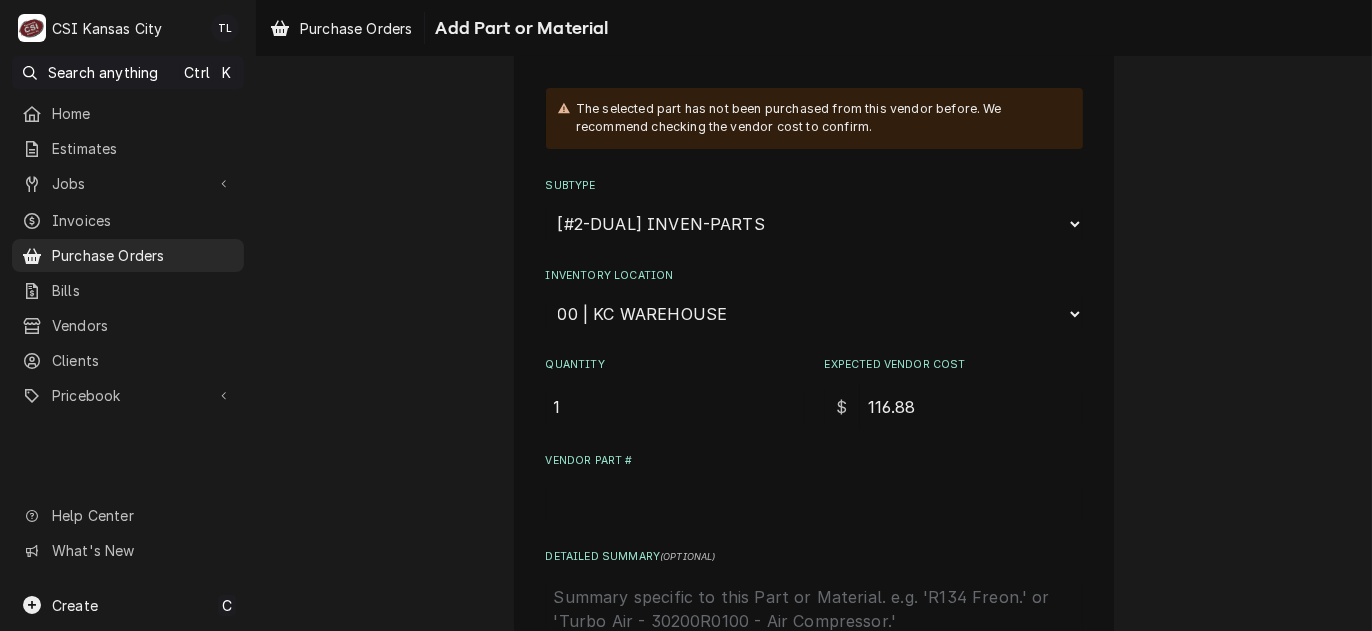 click on "Vendor Part #" at bounding box center (814, 503) 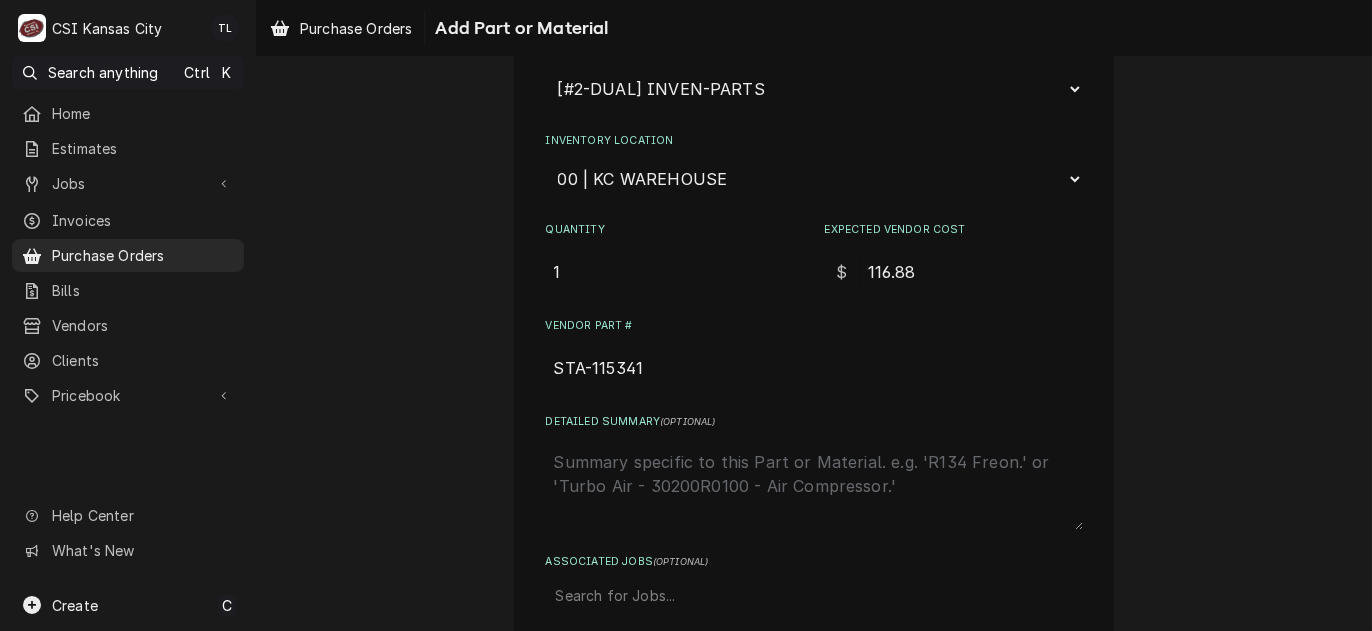 scroll, scrollTop: 537, scrollLeft: 0, axis: vertical 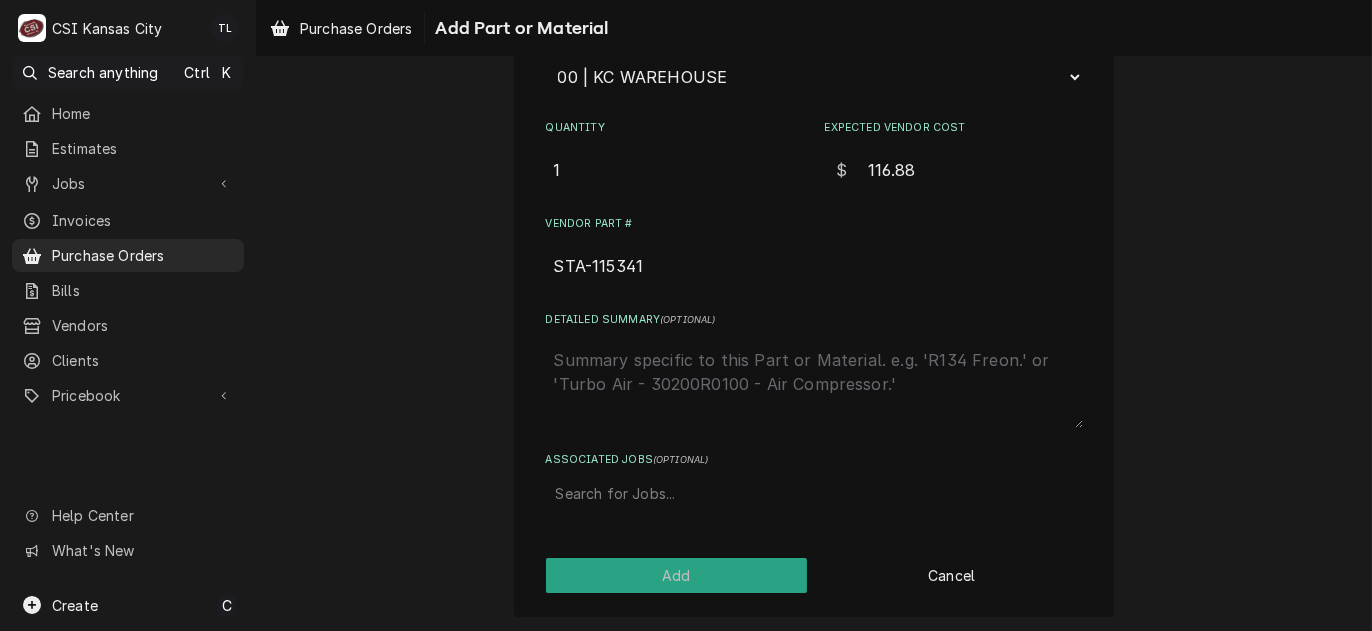 type on "STA-115341" 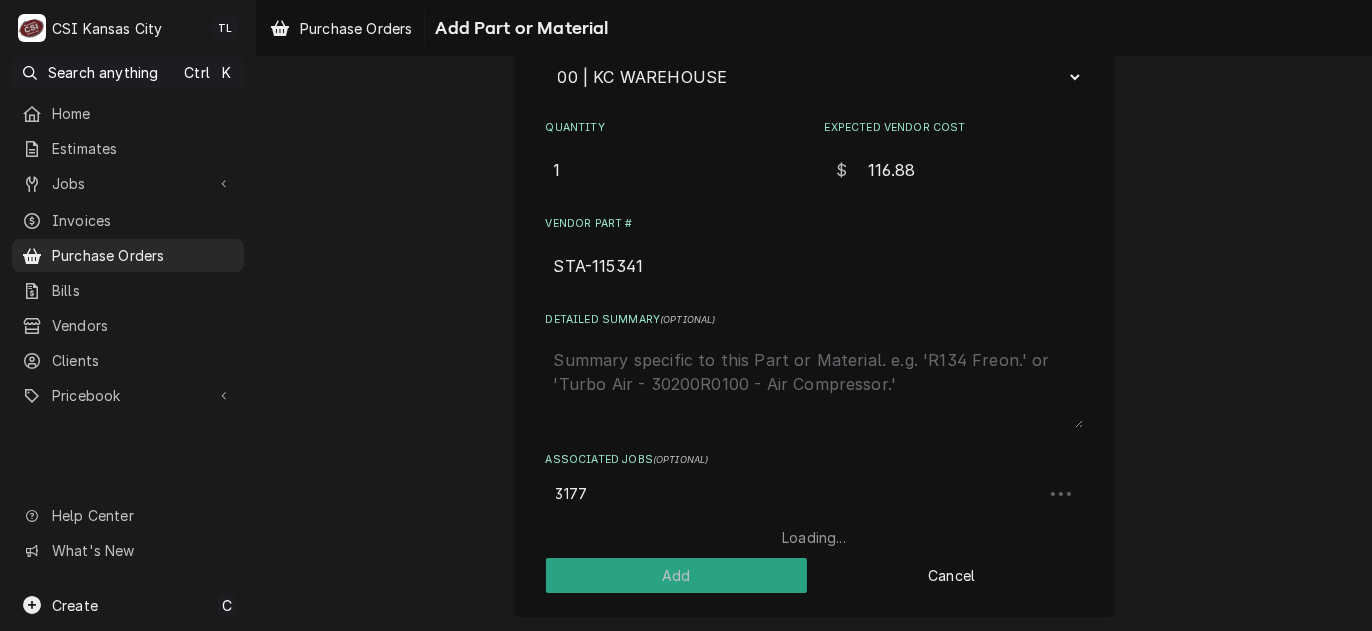 type on "31771" 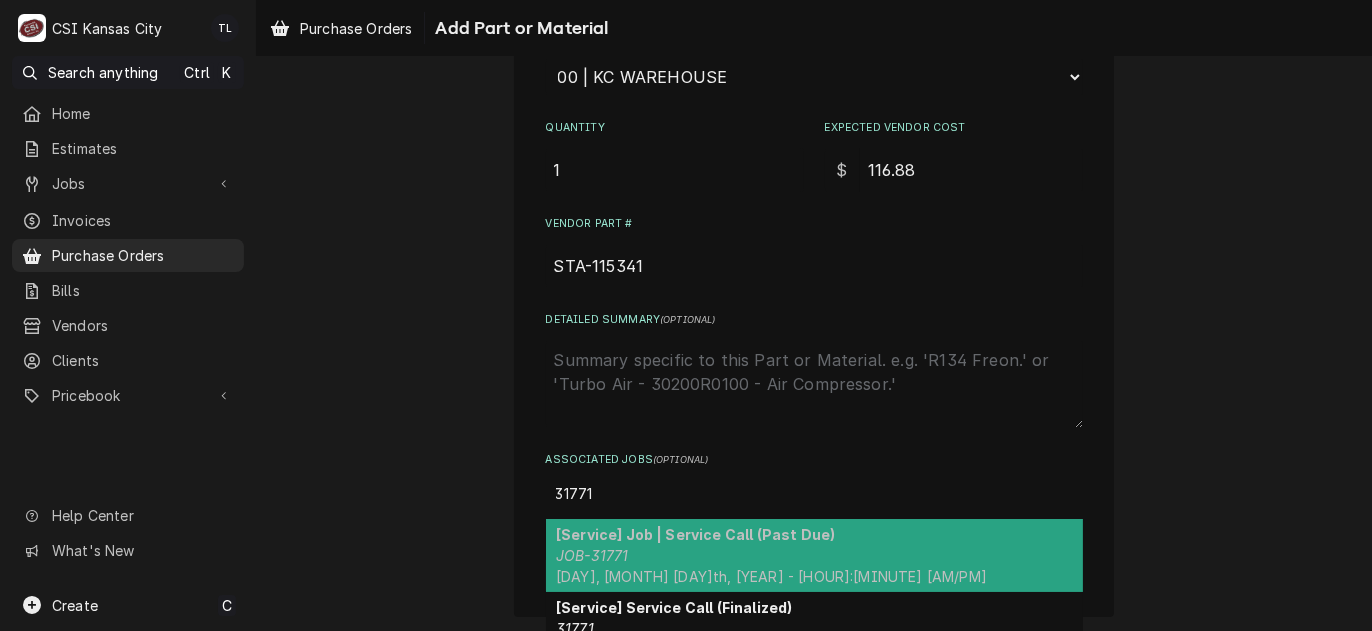 click on "[Service] Job | Service Call (Past Due)" at bounding box center [695, 534] 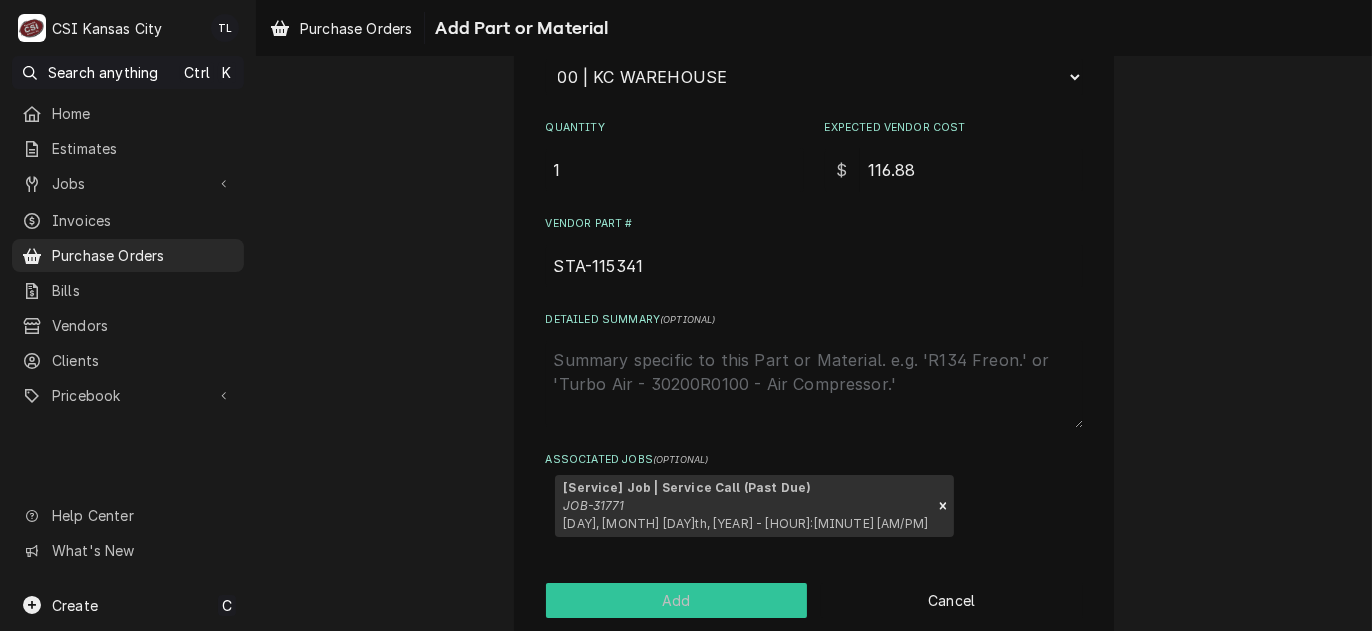 click on "Add" at bounding box center [677, 600] 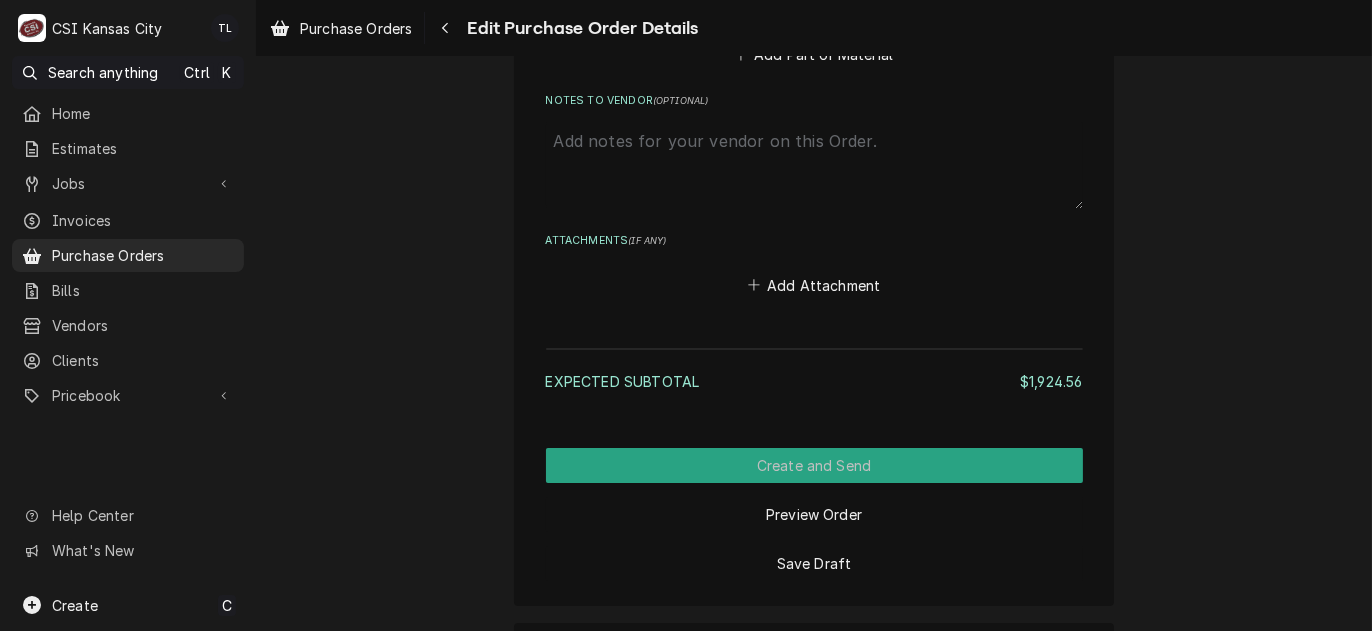scroll, scrollTop: 4427, scrollLeft: 0, axis: vertical 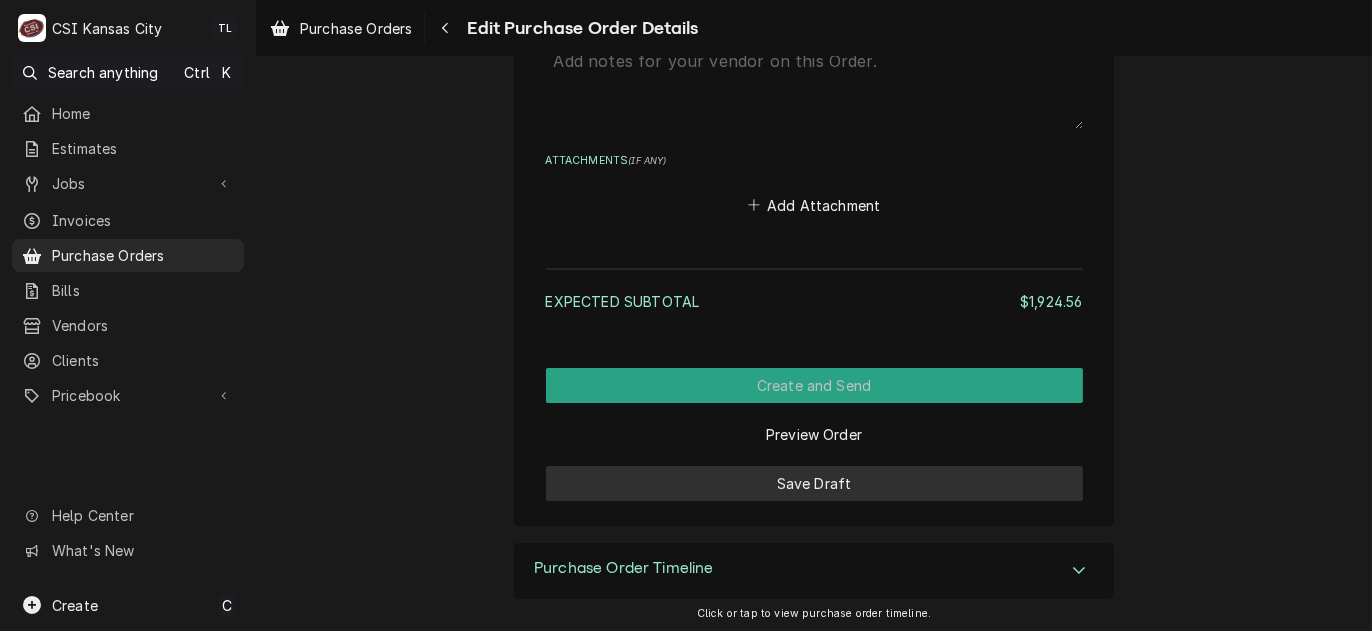 click on "Save Draft" at bounding box center (814, 483) 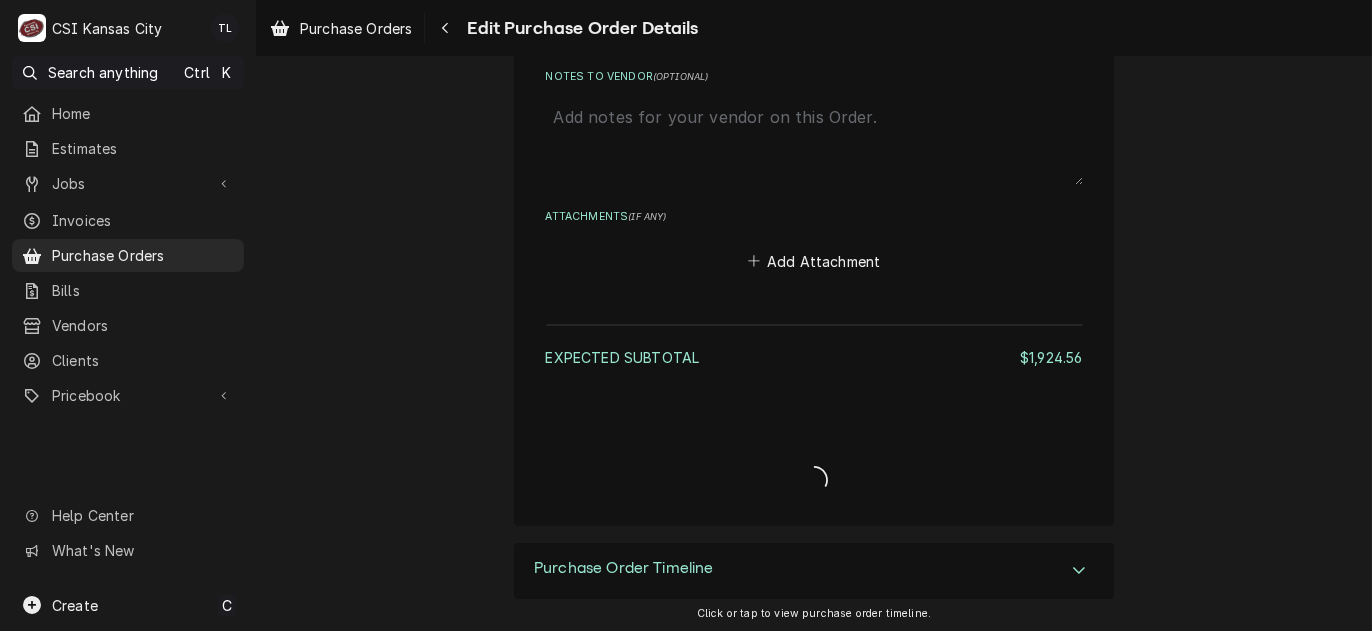 scroll, scrollTop: 4930, scrollLeft: 0, axis: vertical 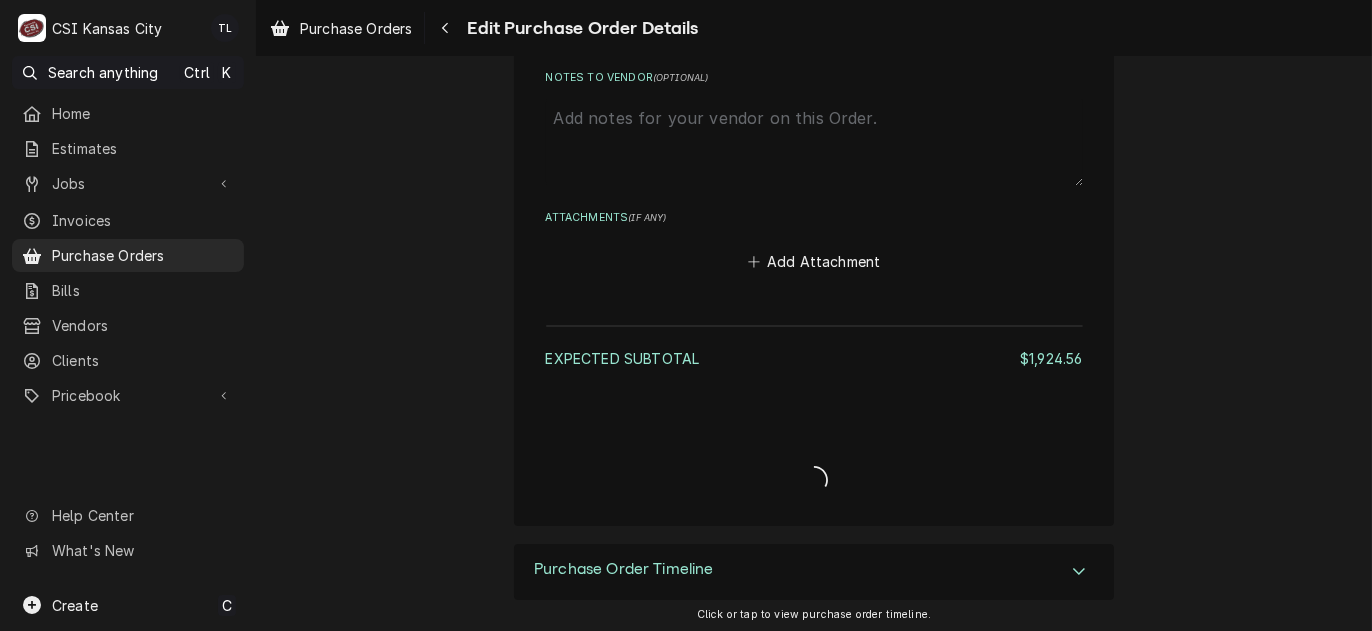 type on "x" 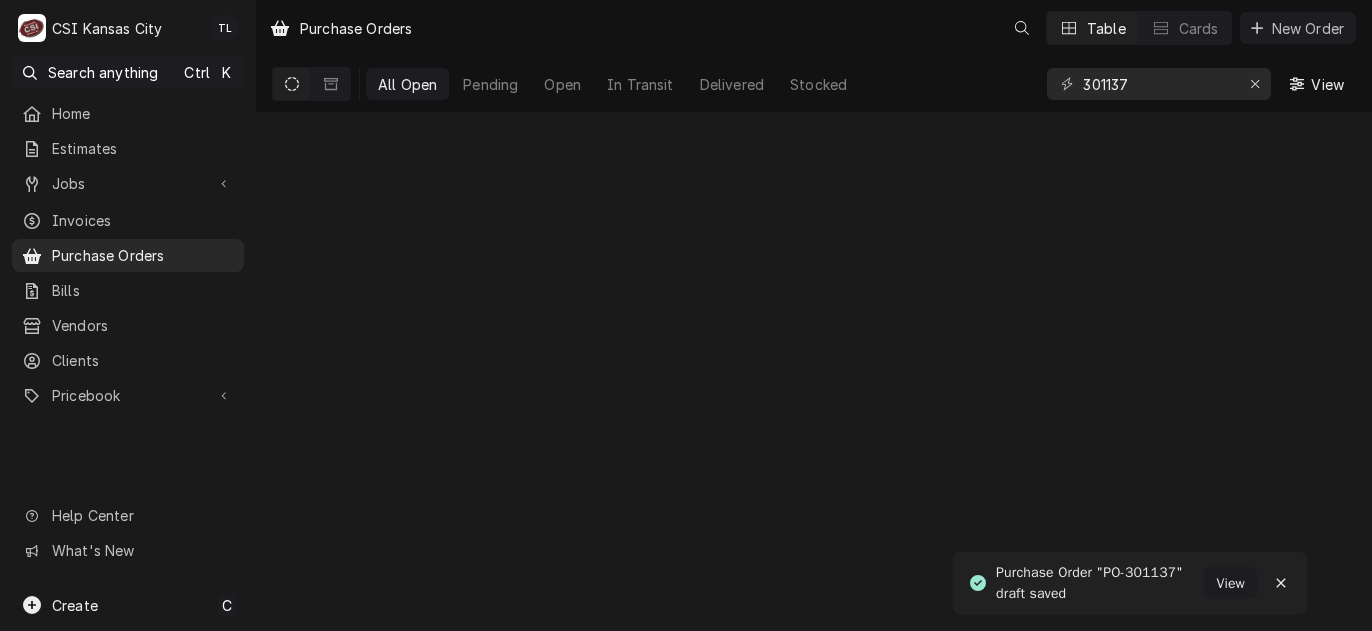 scroll, scrollTop: 0, scrollLeft: 0, axis: both 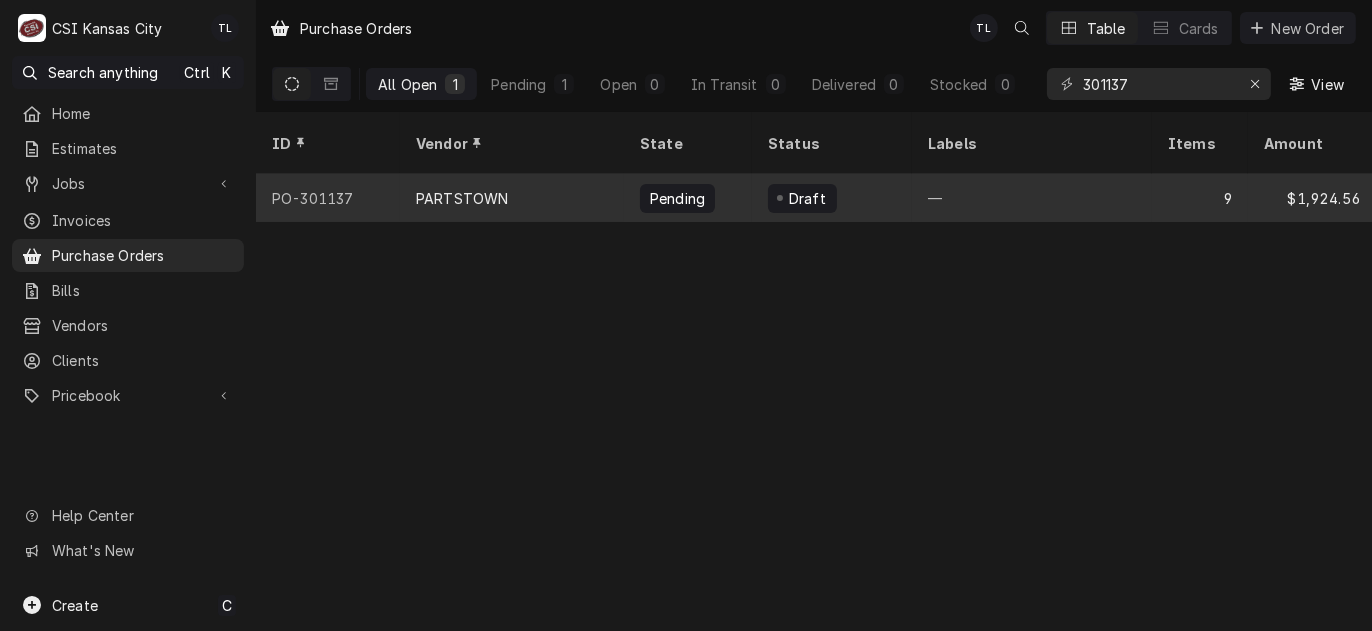 click on "PARTSTOWN" at bounding box center (512, 198) 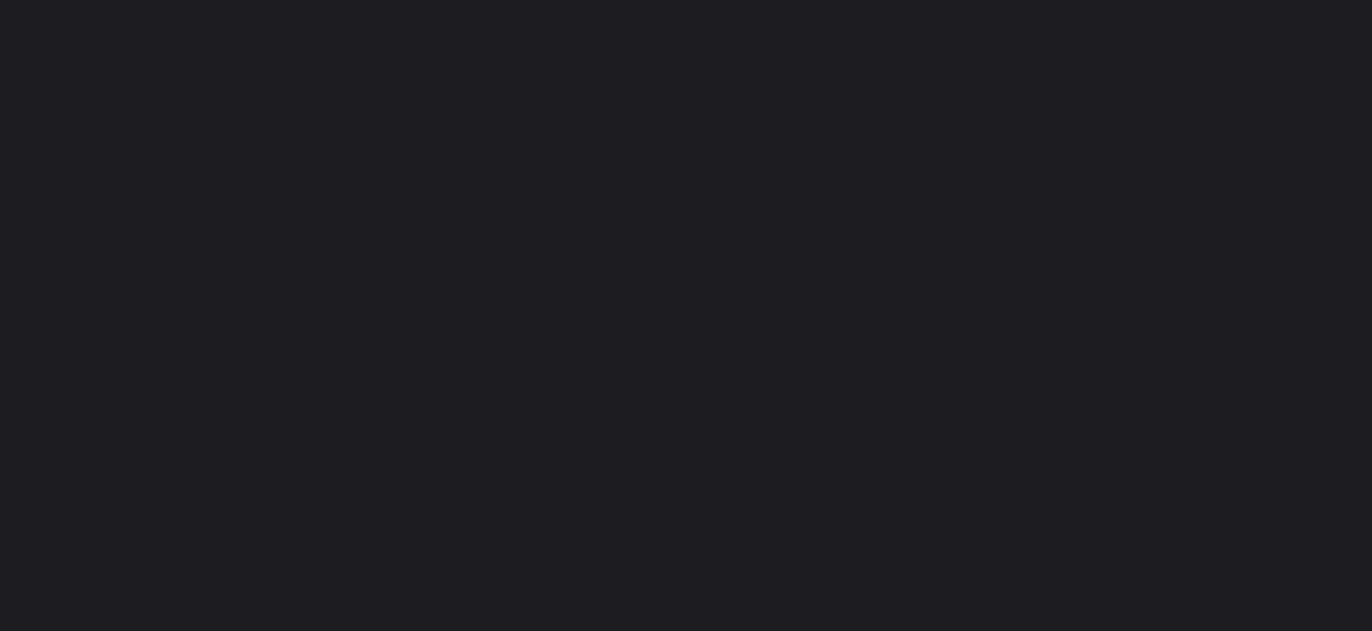 scroll, scrollTop: 0, scrollLeft: 0, axis: both 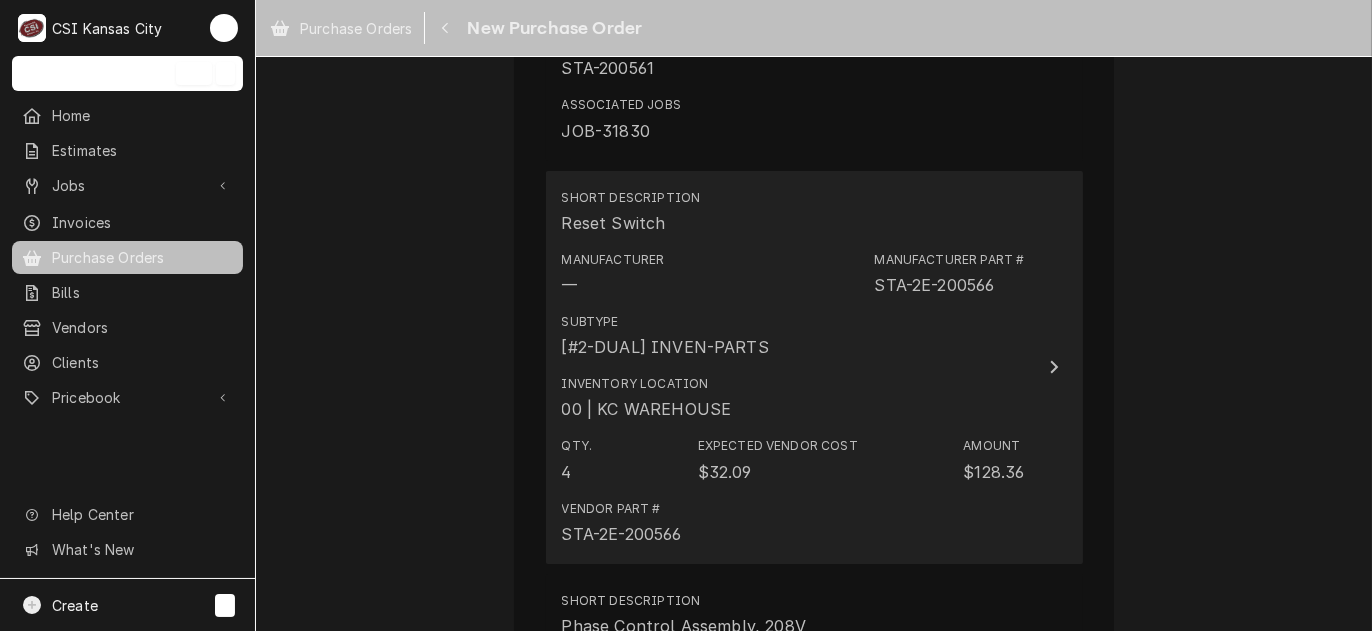 click on "Expected Vendor Cost" at bounding box center (778, 446) 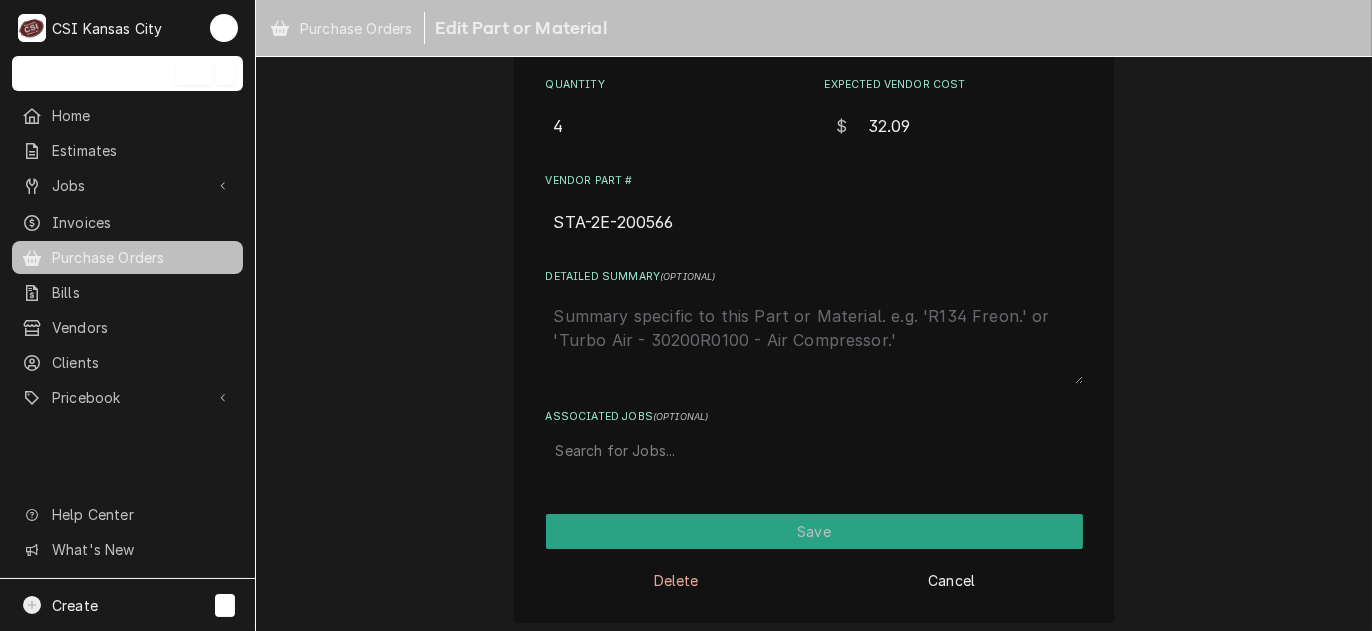 scroll, scrollTop: 465, scrollLeft: 0, axis: vertical 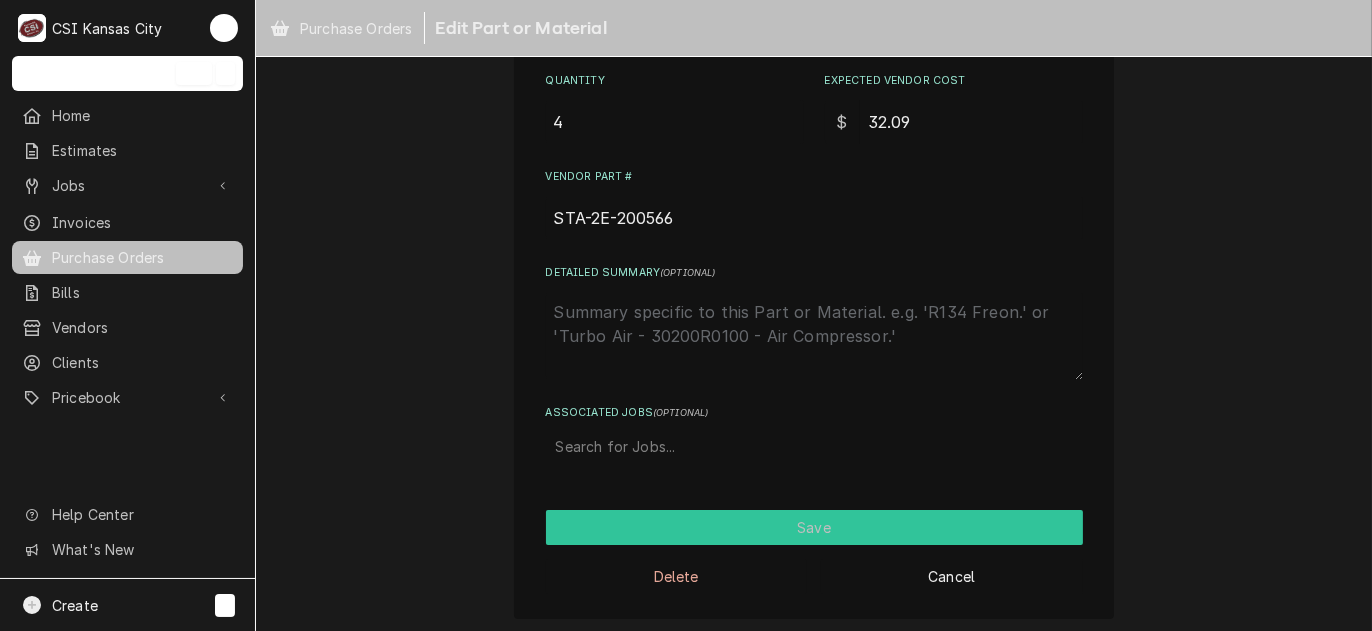 click on "Save" at bounding box center [814, 527] 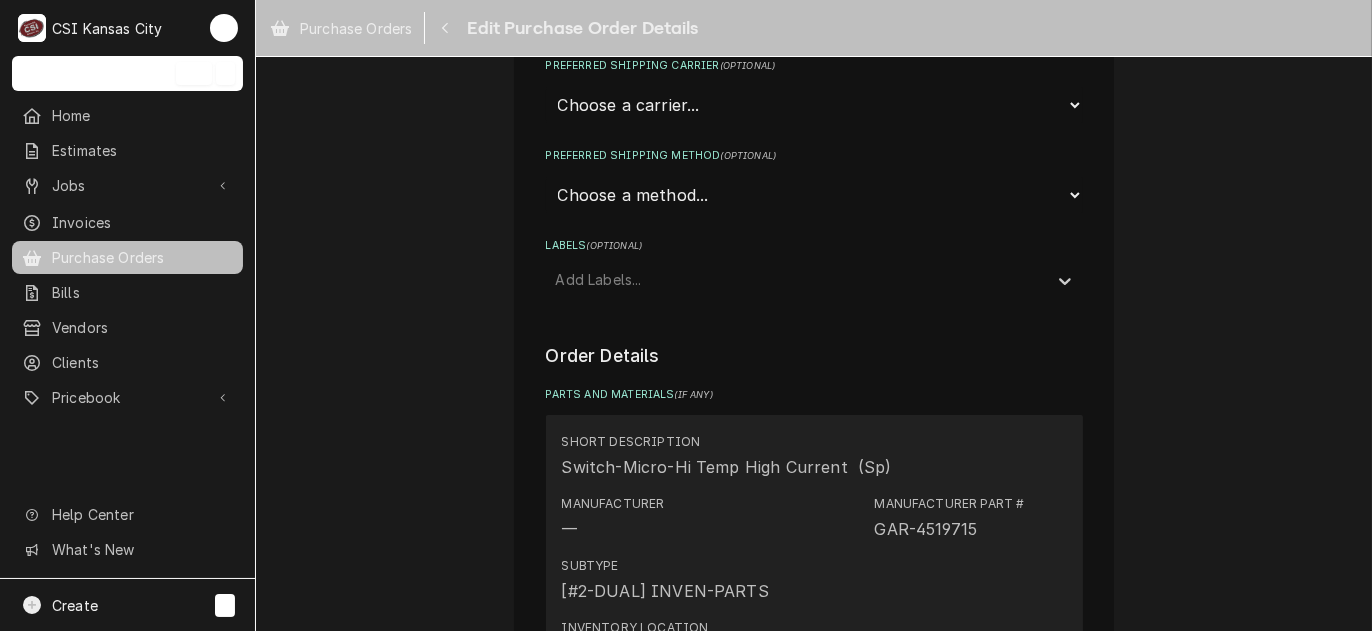 scroll, scrollTop: 700, scrollLeft: 0, axis: vertical 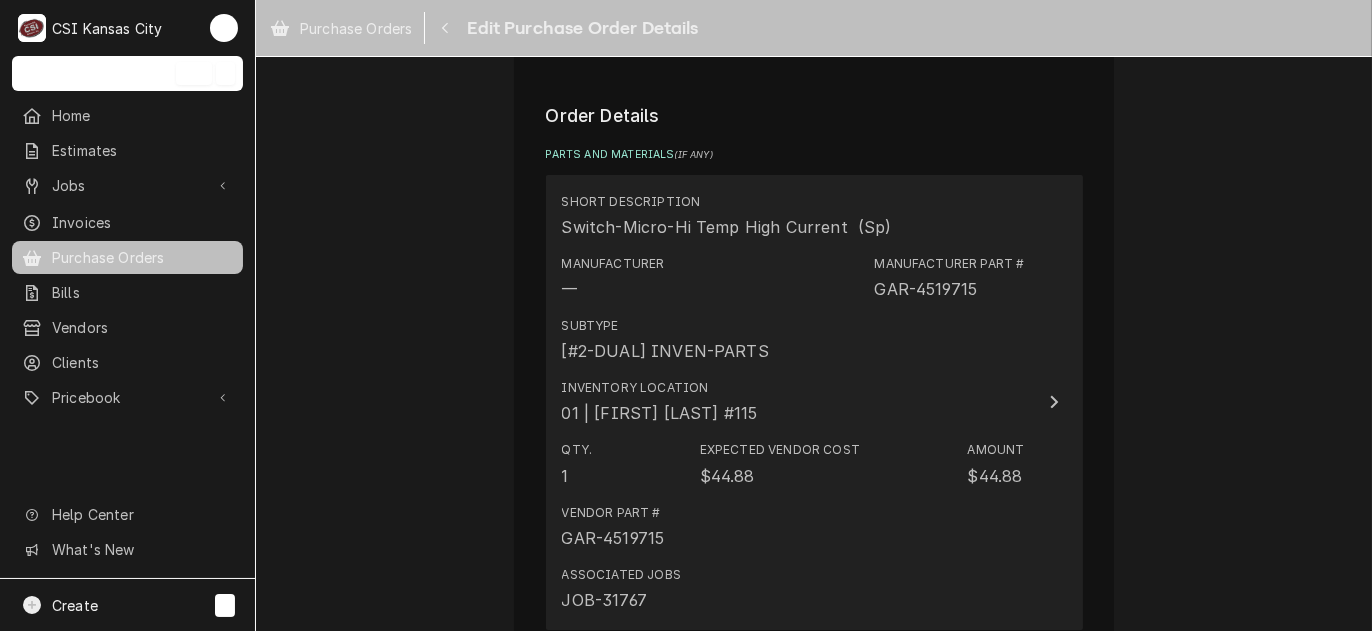 click on "Manufacturer — Manufacturer Part # GAR-4519715" at bounding box center (793, 278) 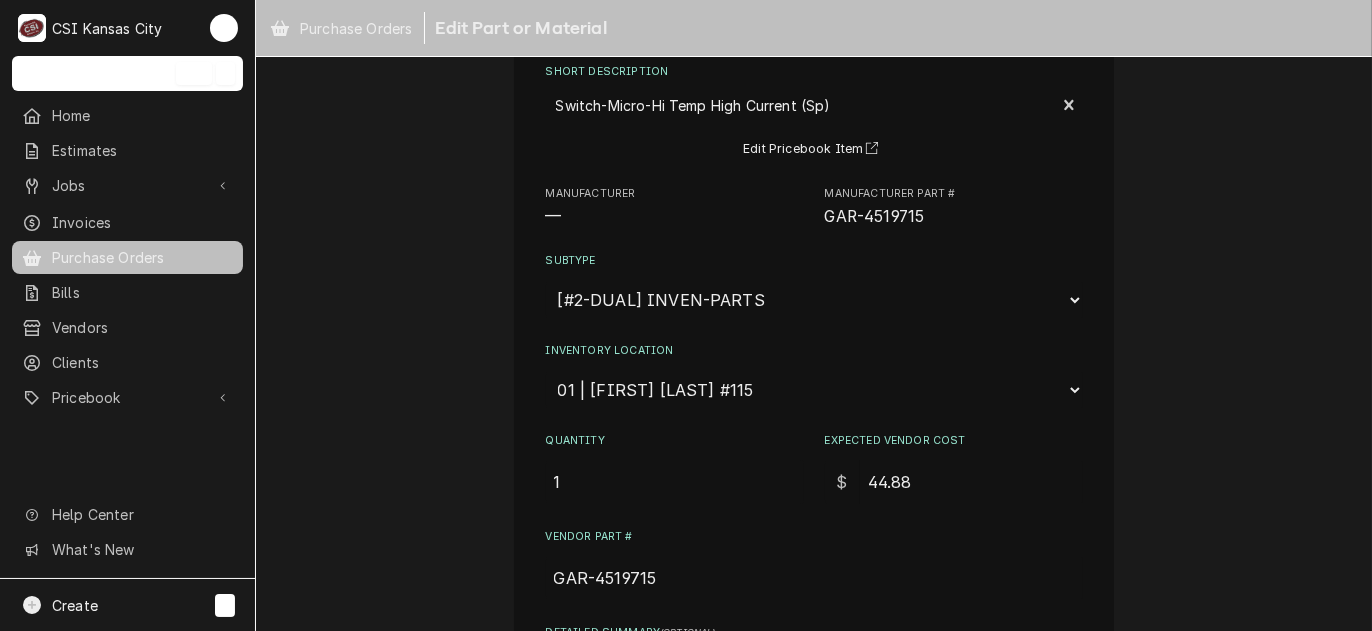 scroll, scrollTop: 0, scrollLeft: 0, axis: both 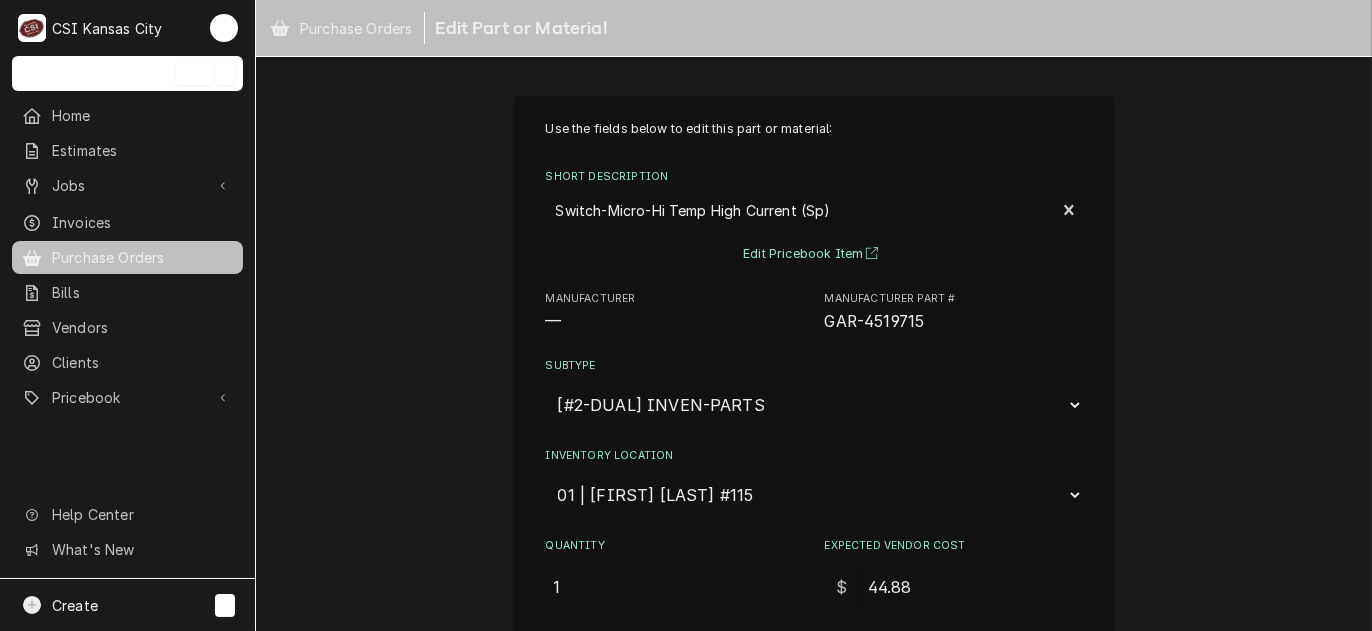 click on "Edit Pricebook Item" at bounding box center [814, 254] 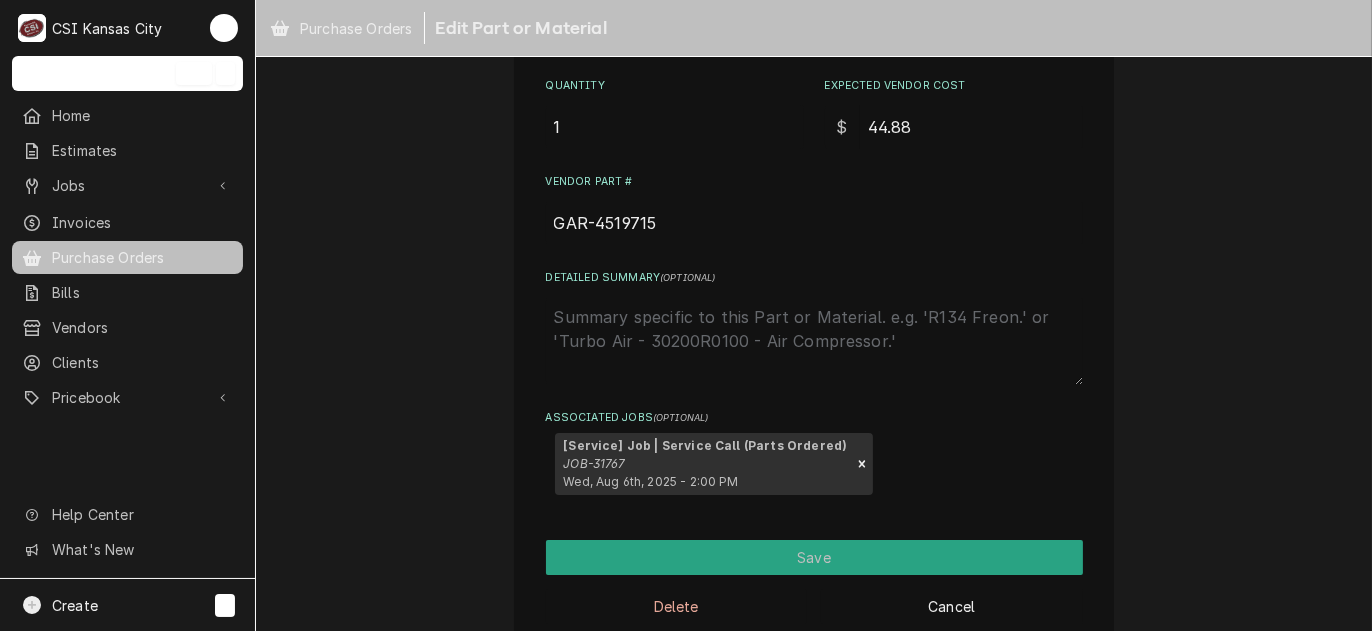 scroll, scrollTop: 490, scrollLeft: 0, axis: vertical 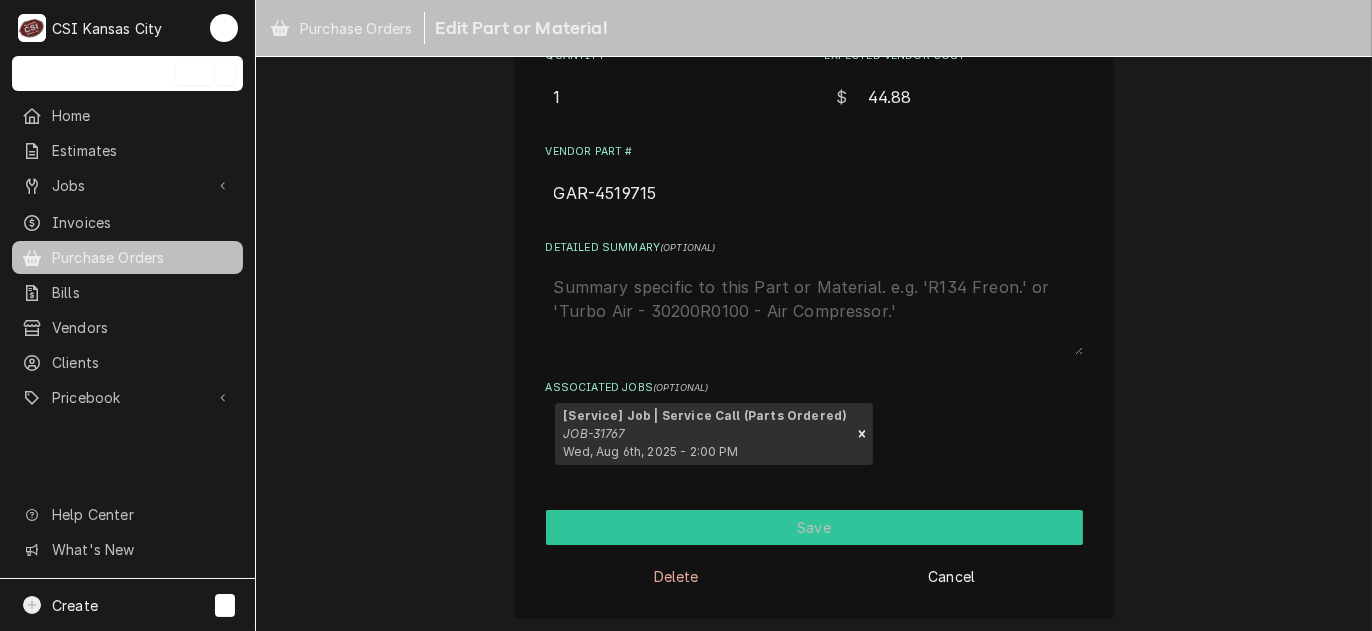 click on "Save" at bounding box center [814, 527] 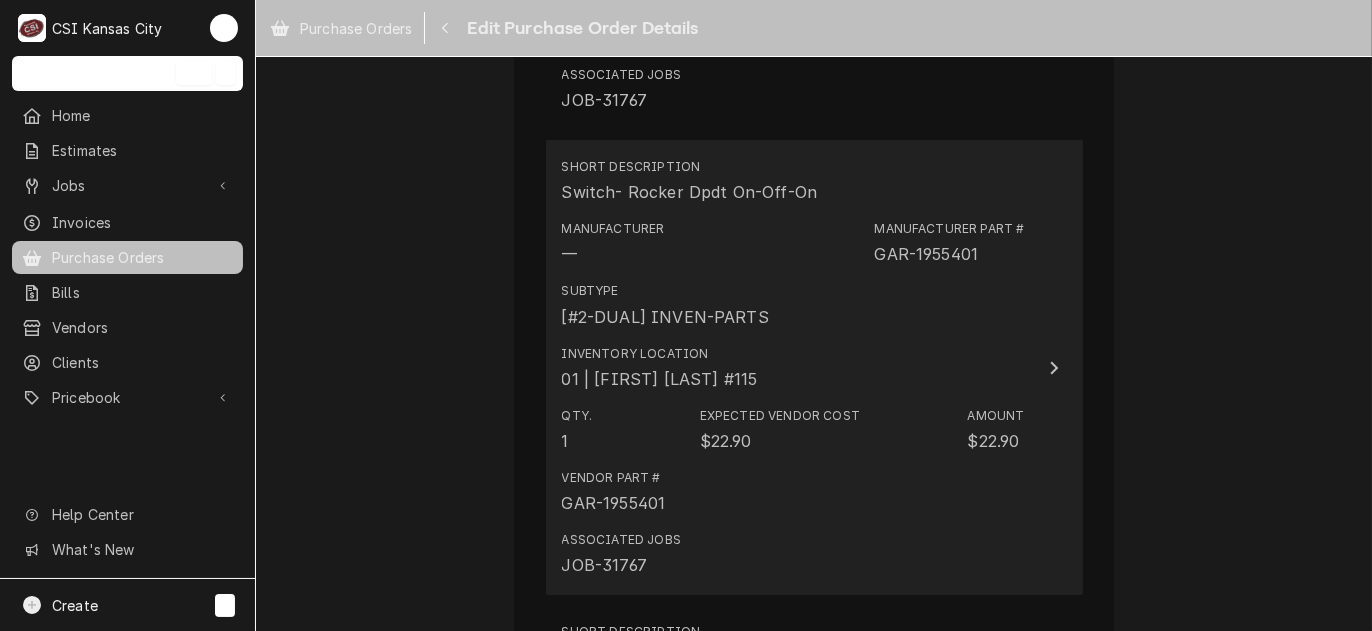click on "Subtype [#2-DUAL] INVEN-PARTS" at bounding box center (793, 305) 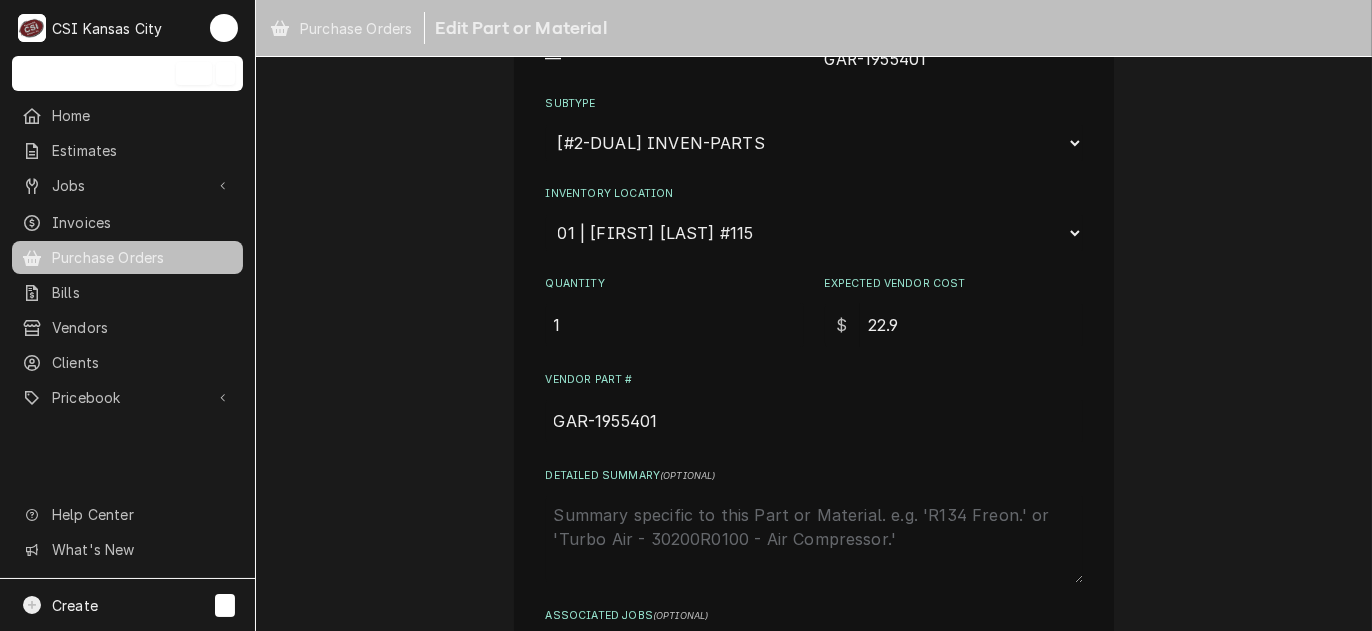 scroll, scrollTop: 0, scrollLeft: 0, axis: both 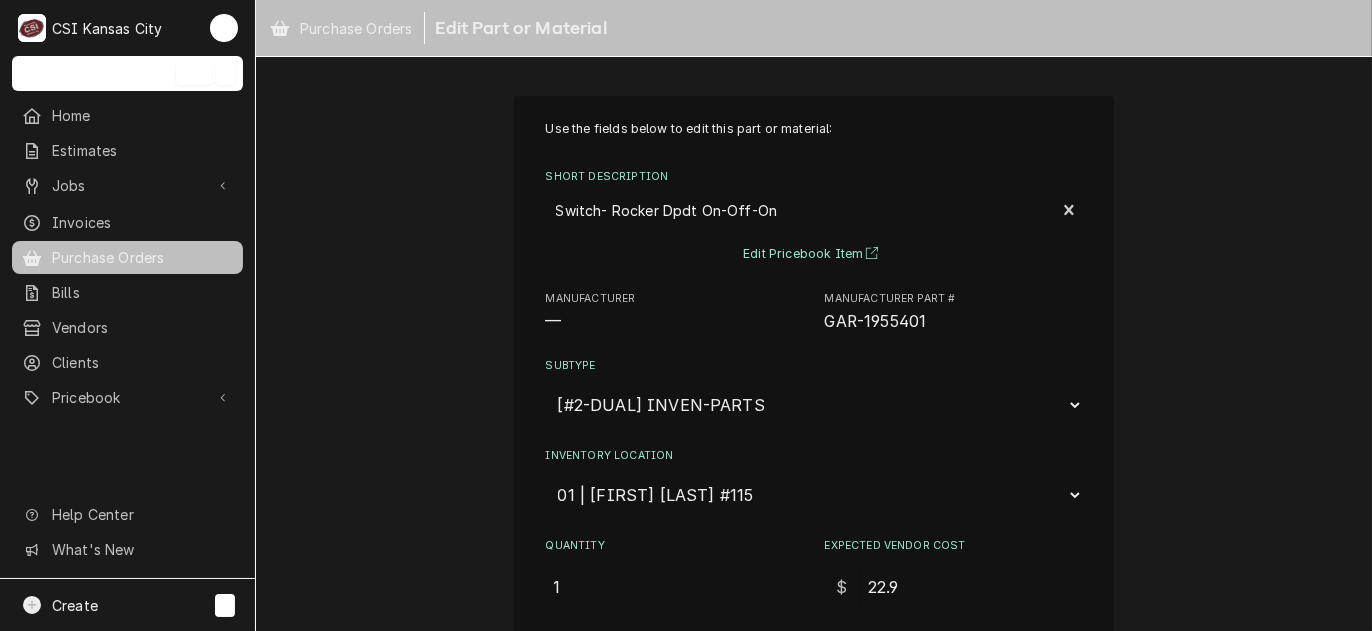 click on "Edit Pricebook Item" at bounding box center (814, 254) 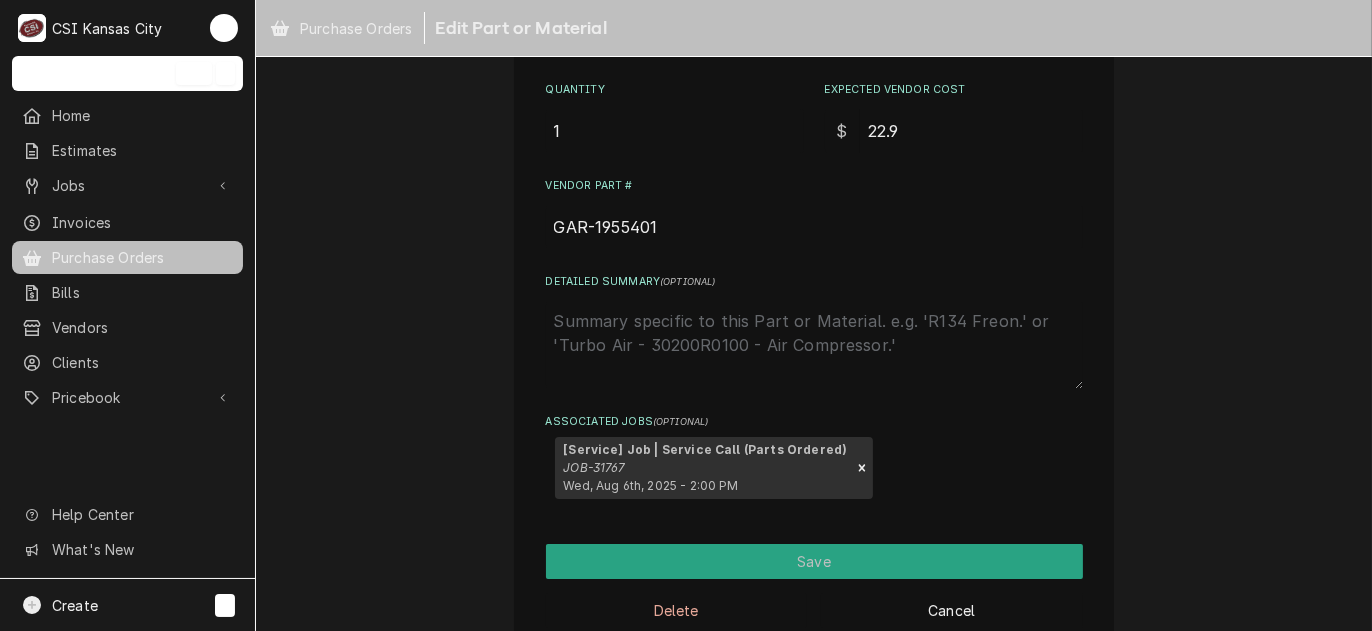 scroll, scrollTop: 490, scrollLeft: 0, axis: vertical 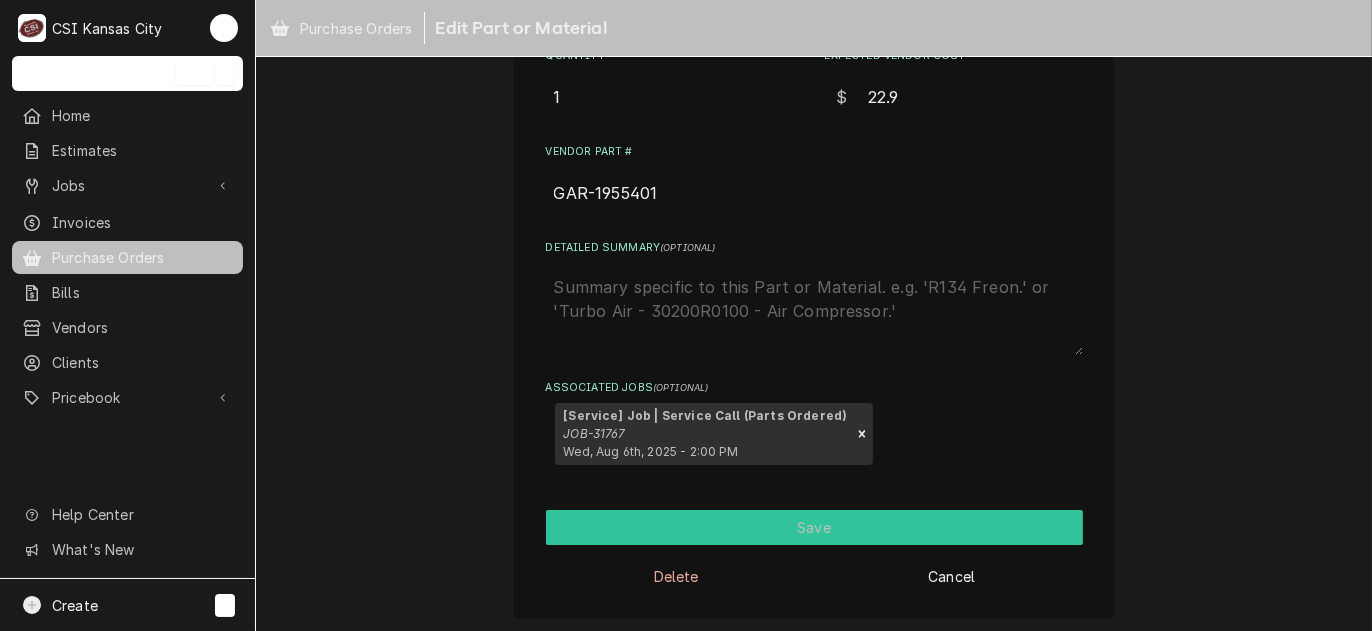 click on "Save" at bounding box center (814, 527) 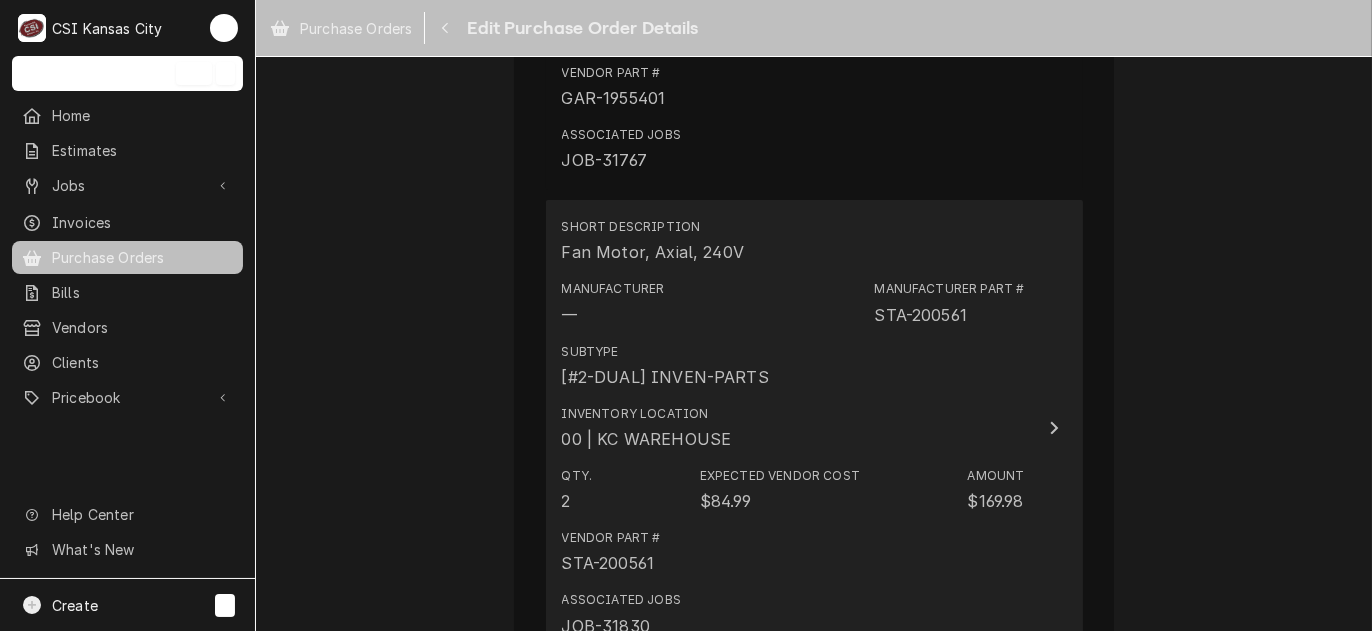 scroll, scrollTop: 1635, scrollLeft: 0, axis: vertical 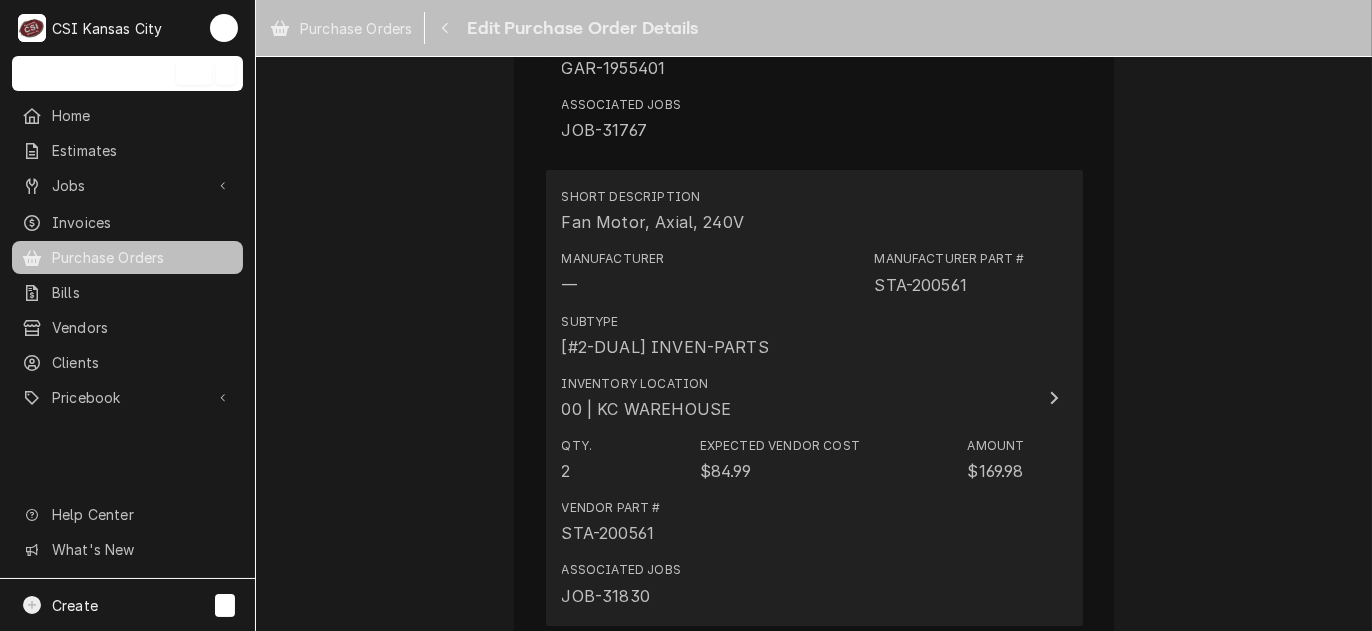 click on "Subtype [#2-DUAL] INVEN-PARTS" at bounding box center (793, 336) 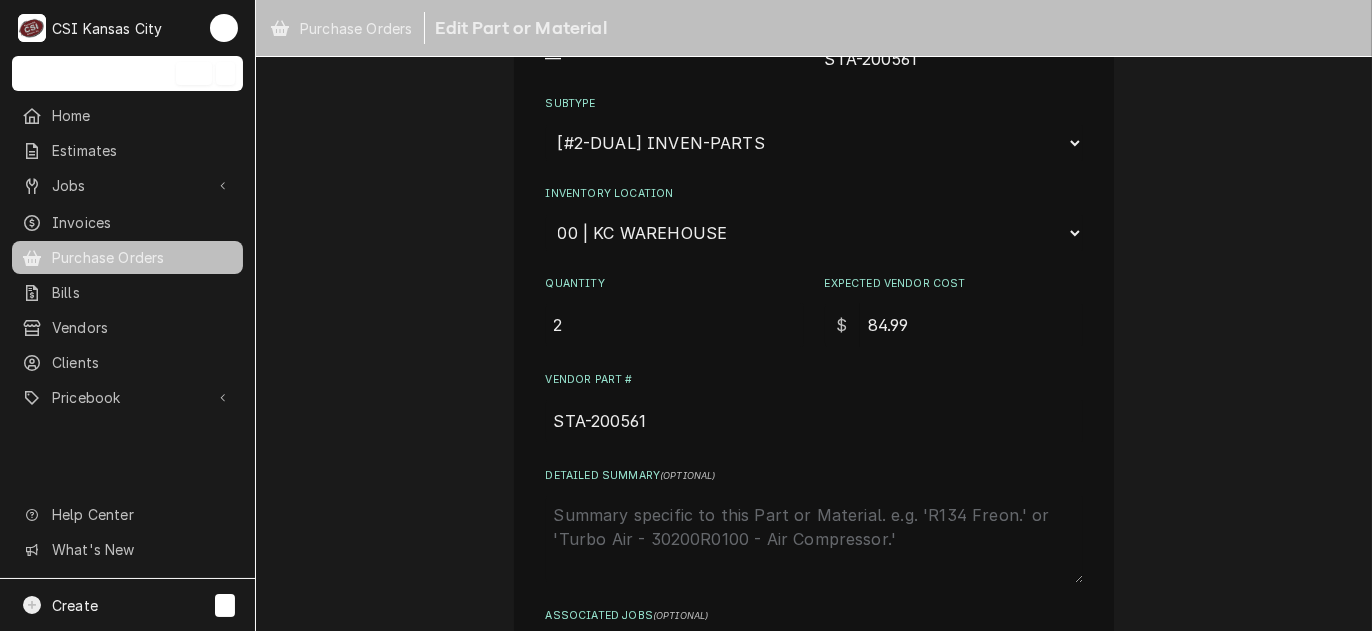scroll, scrollTop: 0, scrollLeft: 0, axis: both 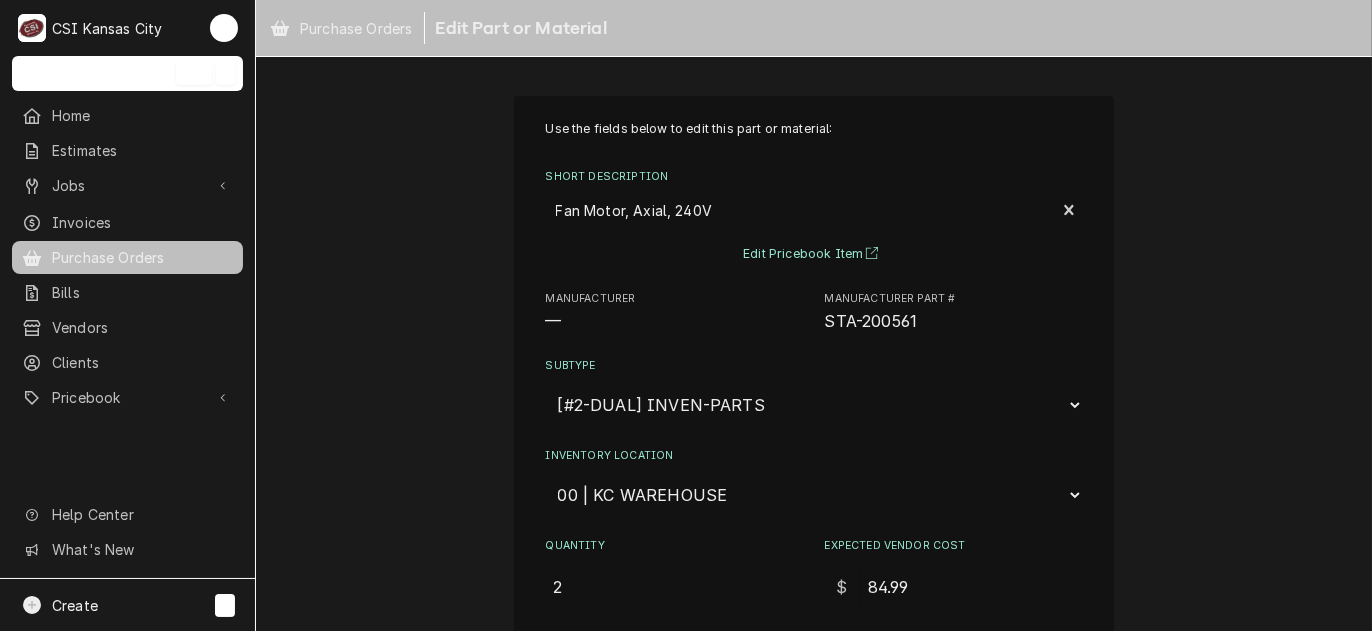 click on "Edit Pricebook Item" at bounding box center [814, 254] 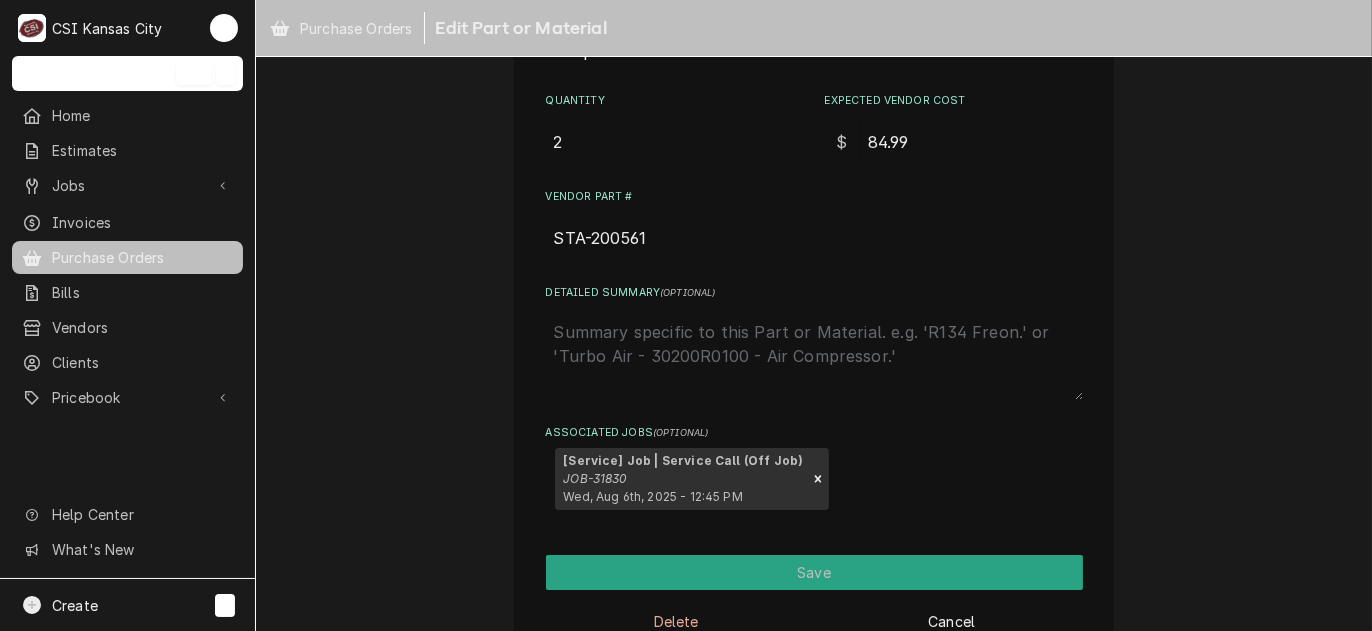 scroll, scrollTop: 490, scrollLeft: 0, axis: vertical 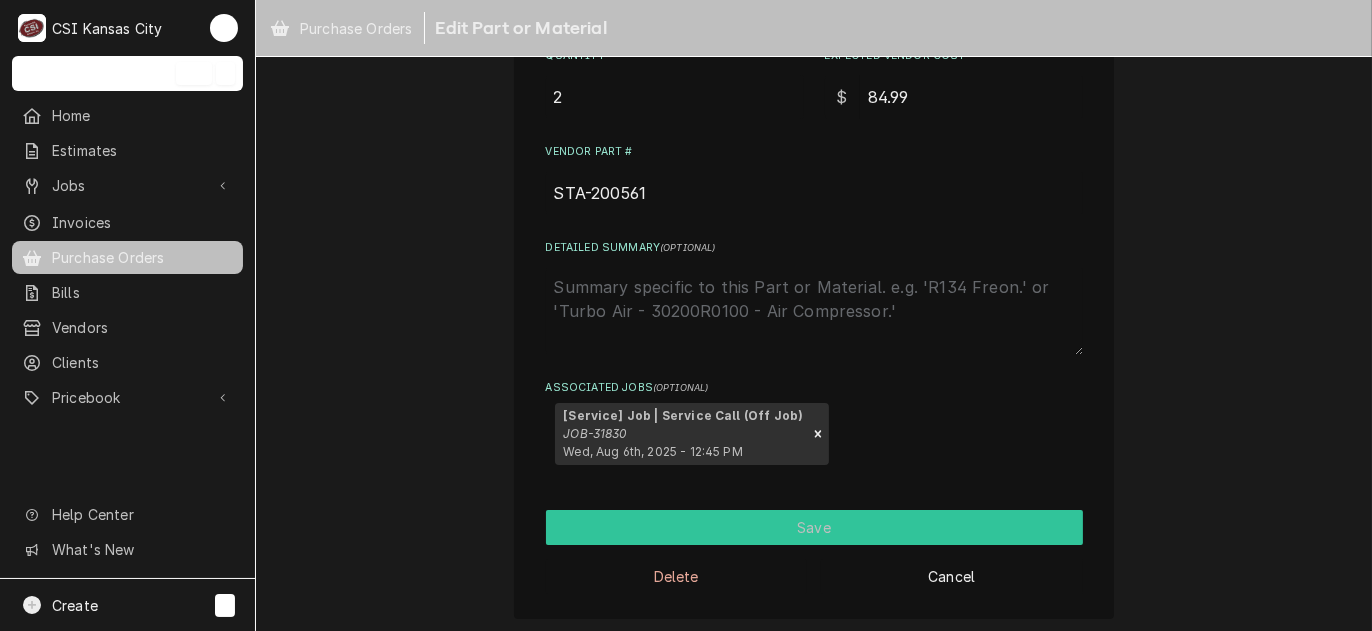 click on "Save" at bounding box center [814, 527] 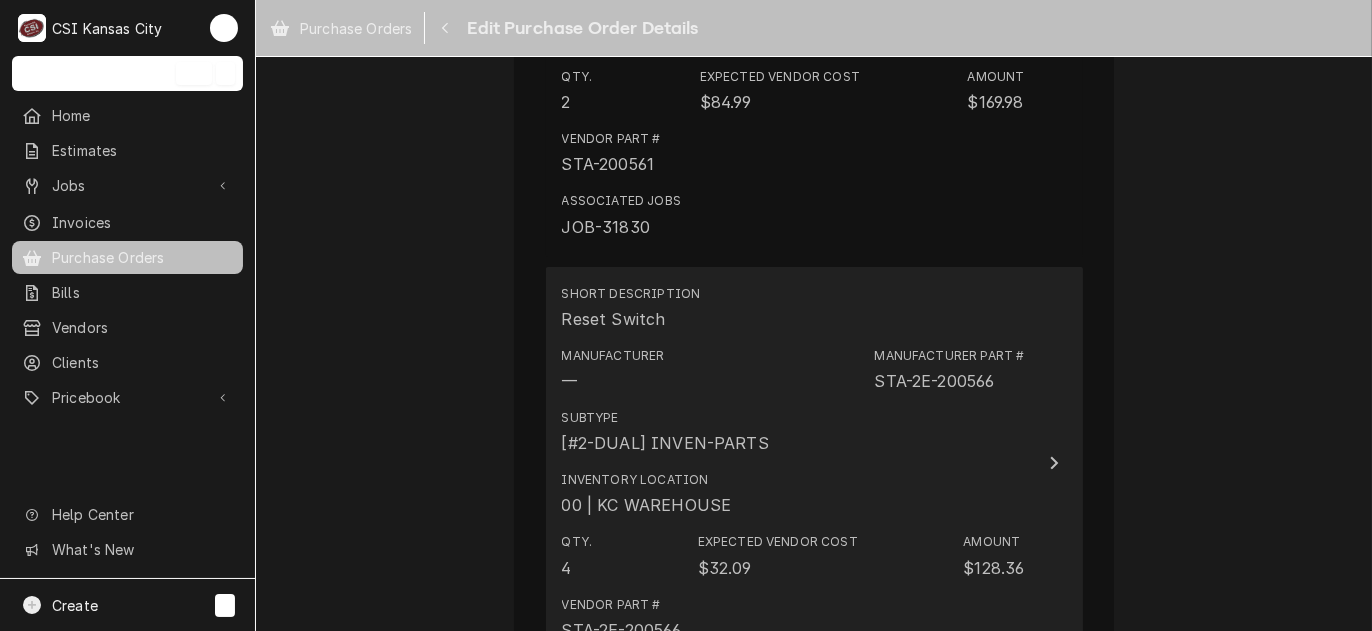 scroll, scrollTop: 2071, scrollLeft: 0, axis: vertical 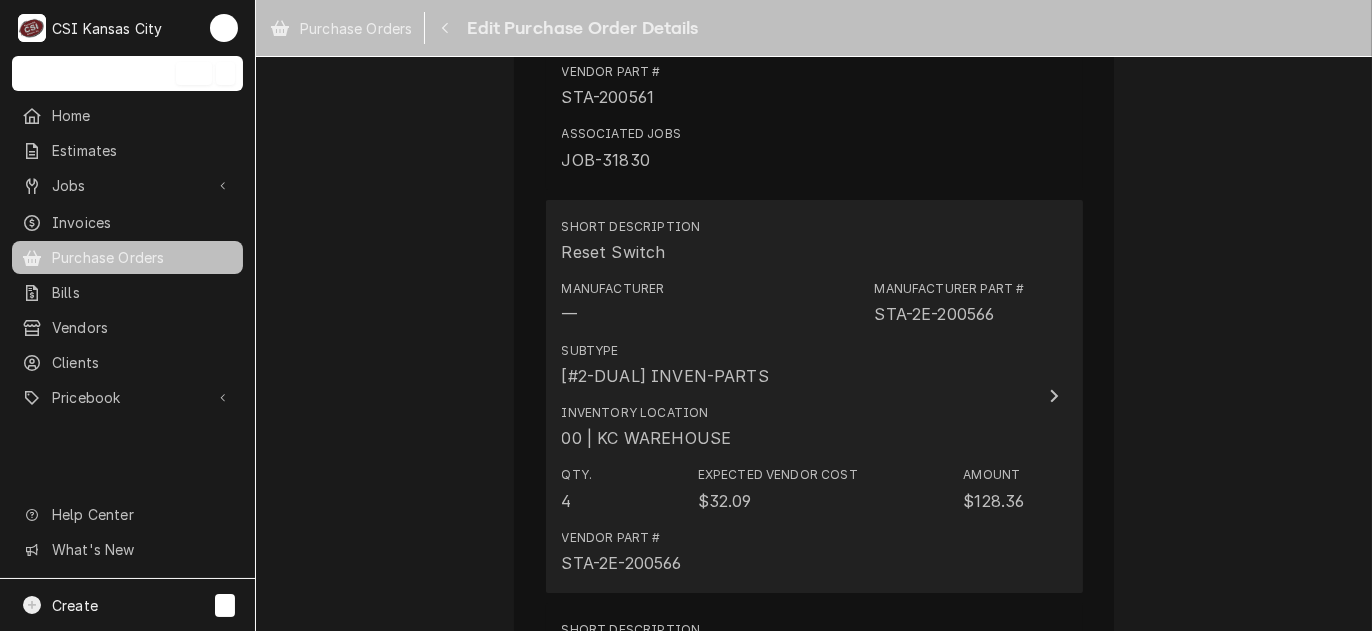 click on "Subtype [#2-DUAL] INVEN-PARTS" at bounding box center [793, 365] 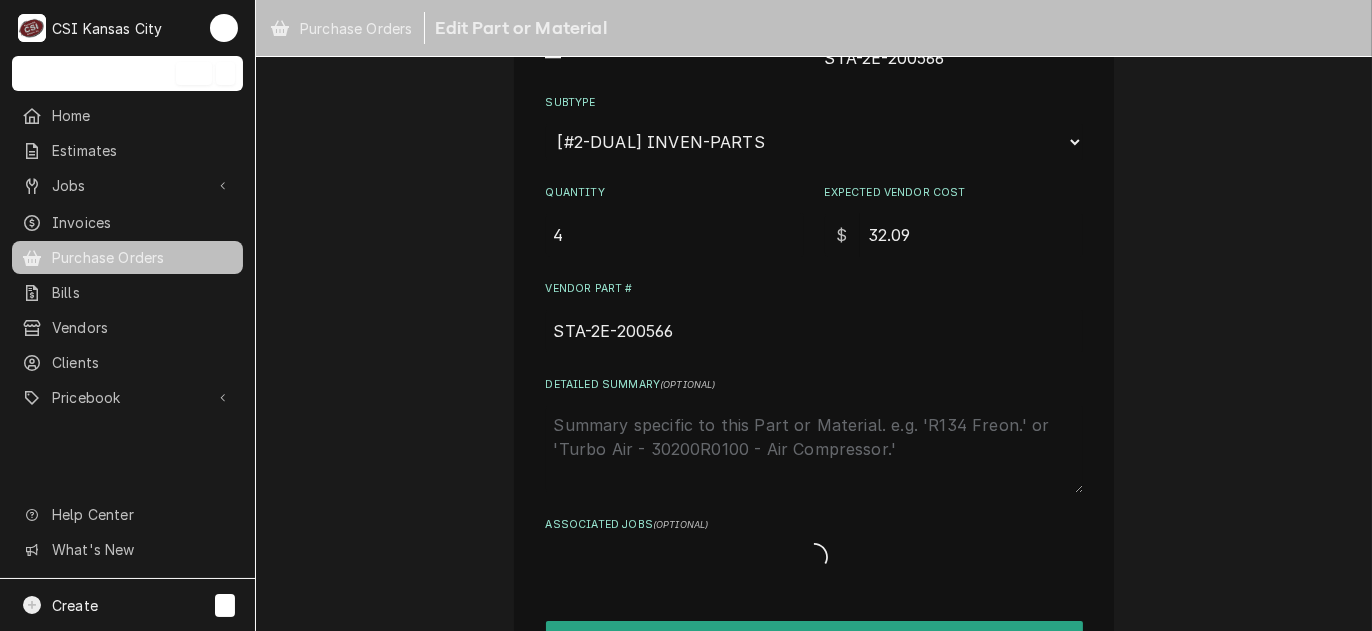 scroll, scrollTop: 0, scrollLeft: 0, axis: both 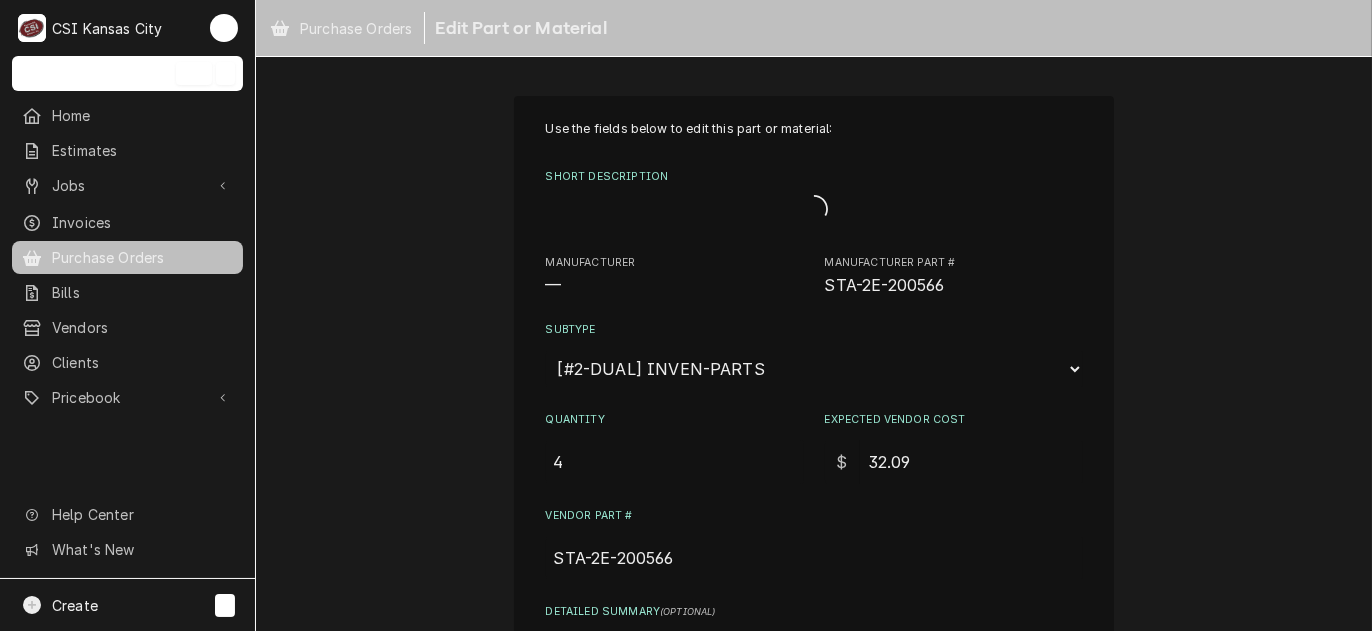 type on "x" 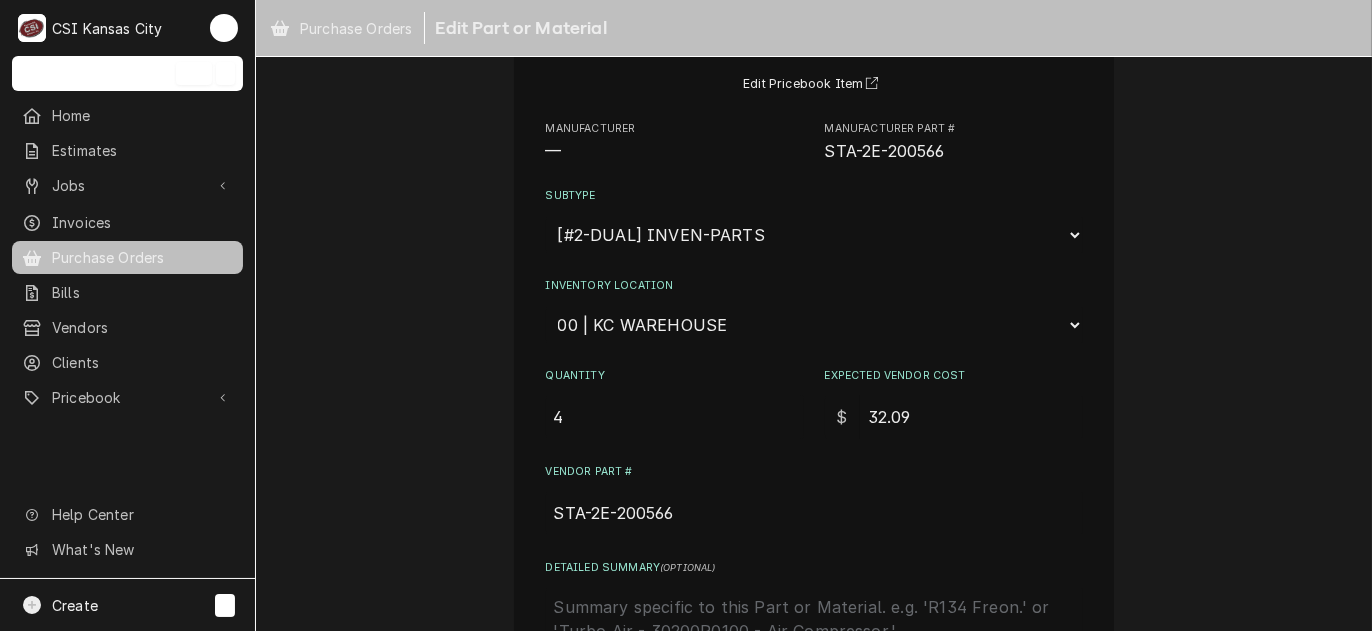 scroll, scrollTop: 200, scrollLeft: 0, axis: vertical 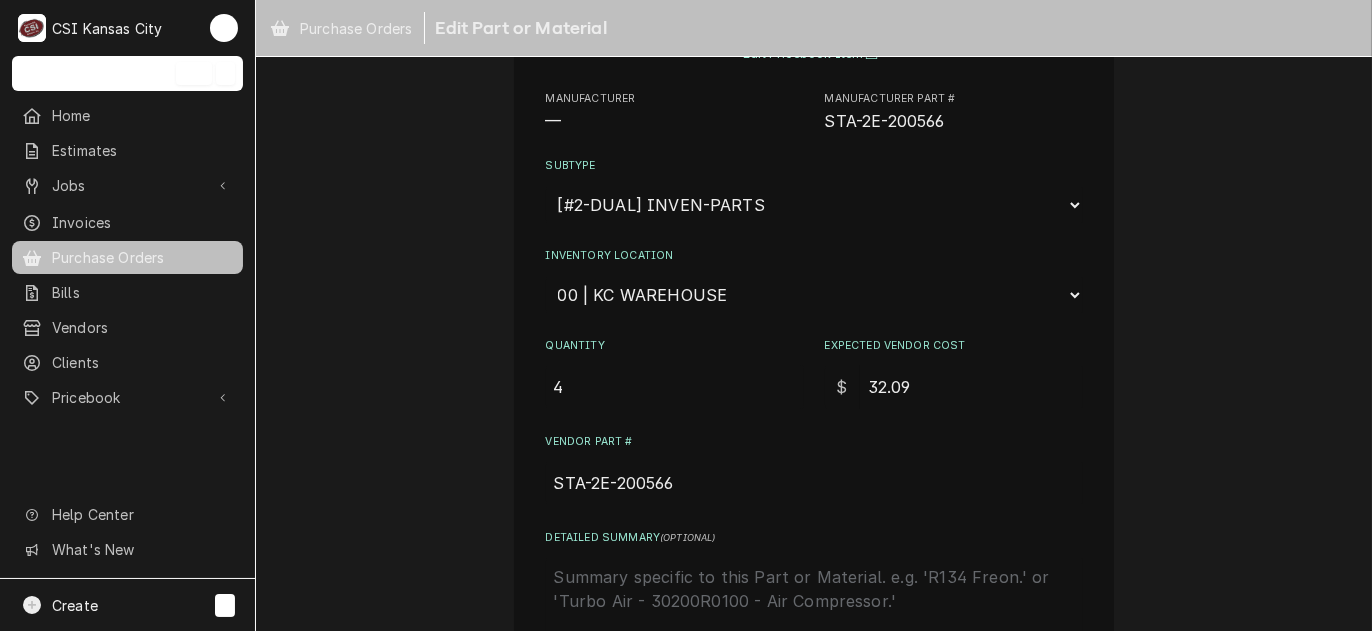 click on "Edit Pricebook Item" at bounding box center (814, 54) 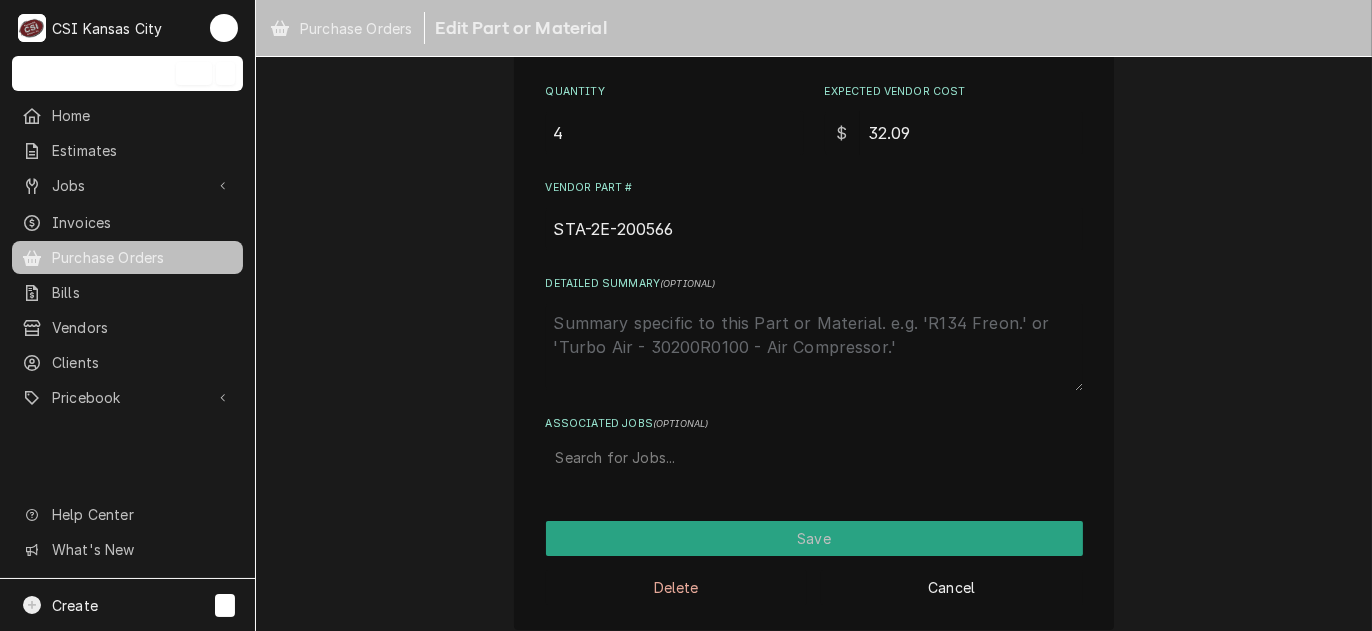 scroll, scrollTop: 465, scrollLeft: 0, axis: vertical 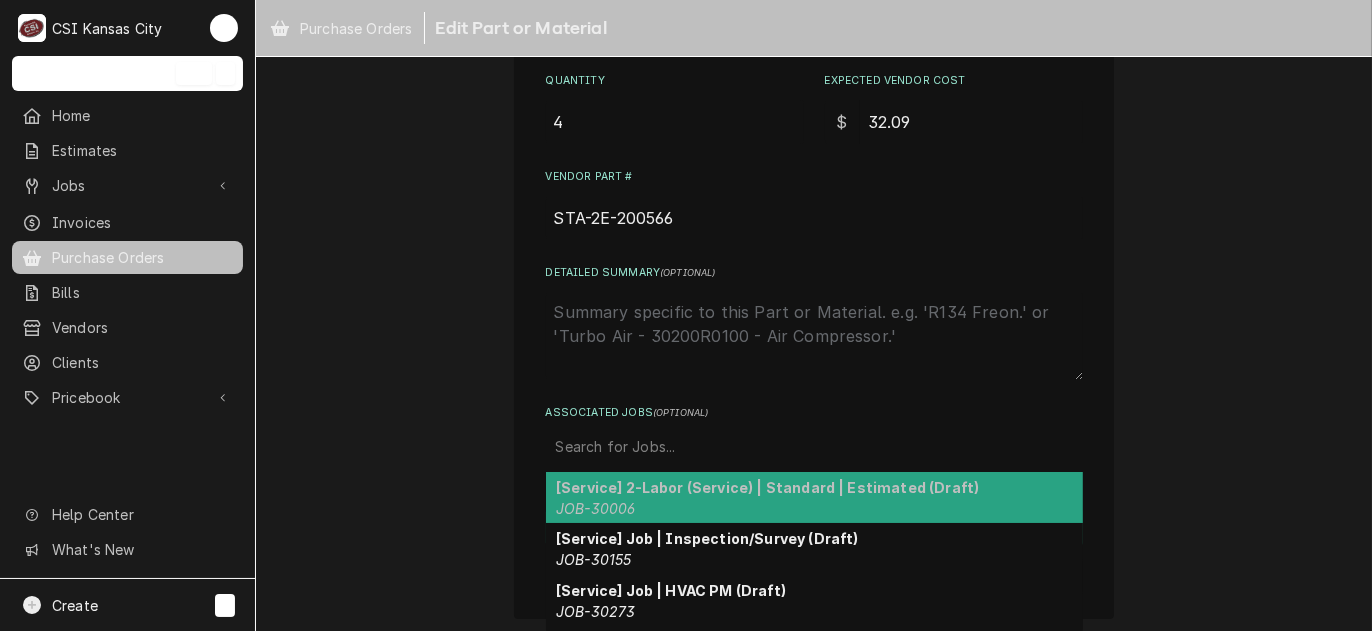 click at bounding box center (814, 446) 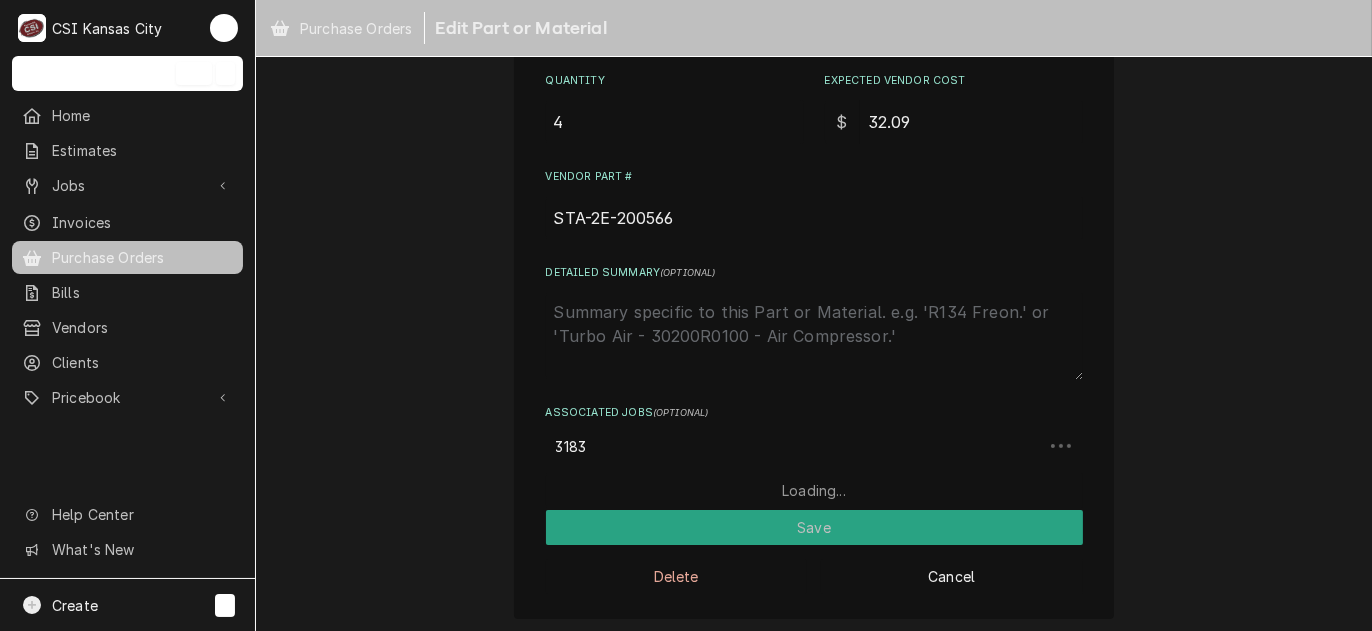 type on "31830" 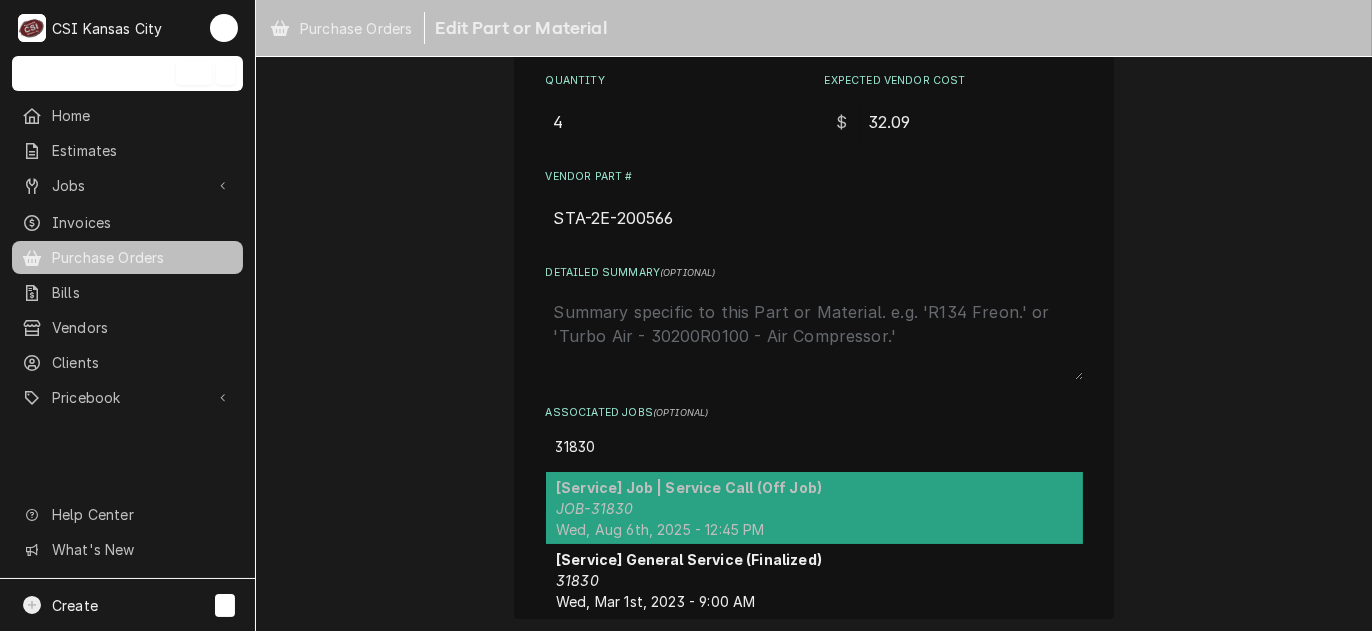 click on "[Service] Job | Service Call (Off Job)" at bounding box center (689, 487) 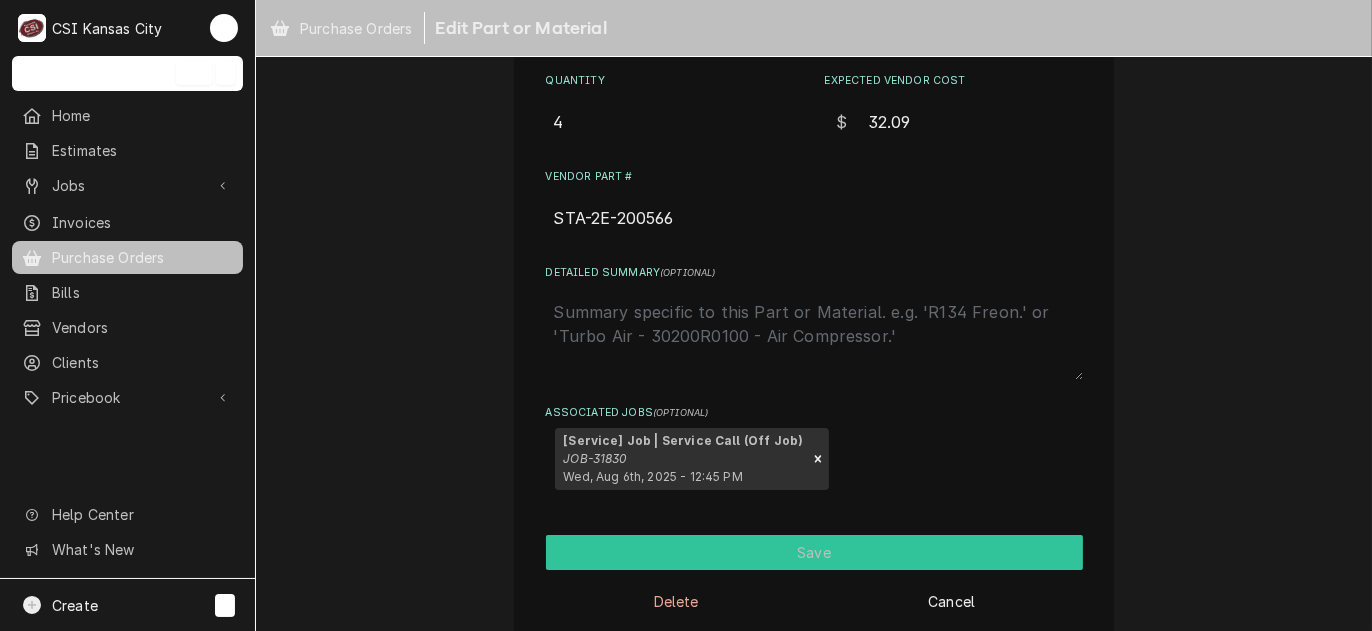 click on "Save" at bounding box center [814, 552] 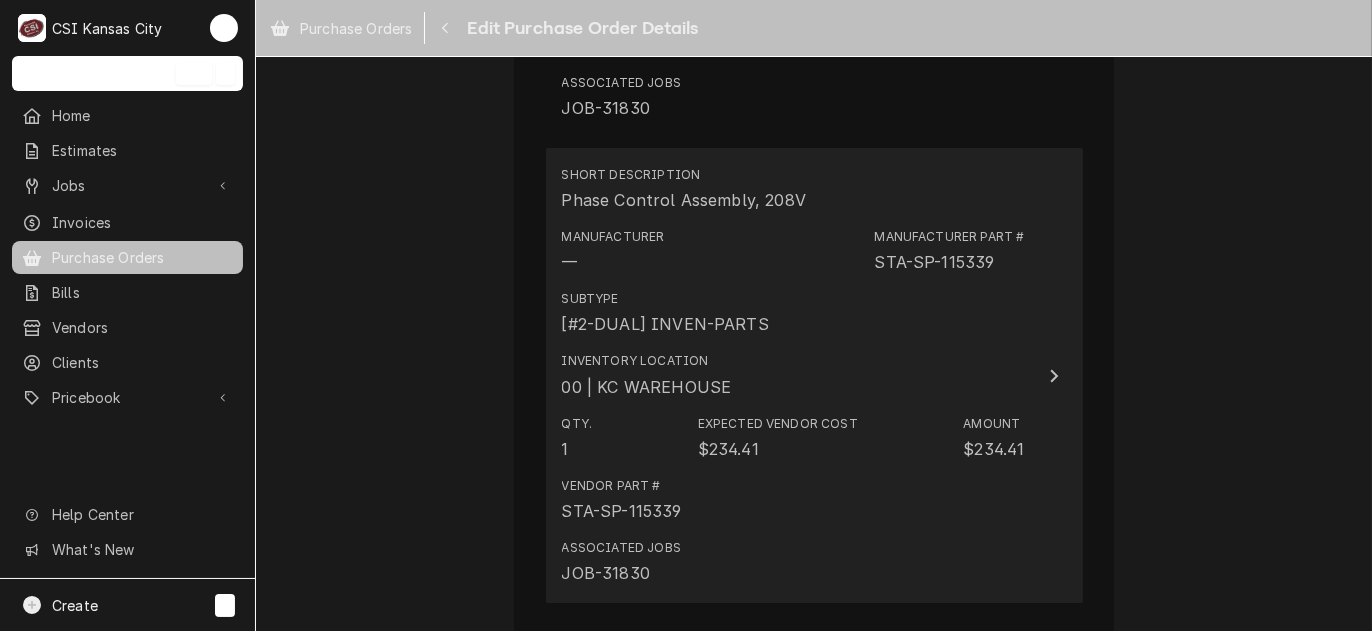 scroll, scrollTop: 2632, scrollLeft: 0, axis: vertical 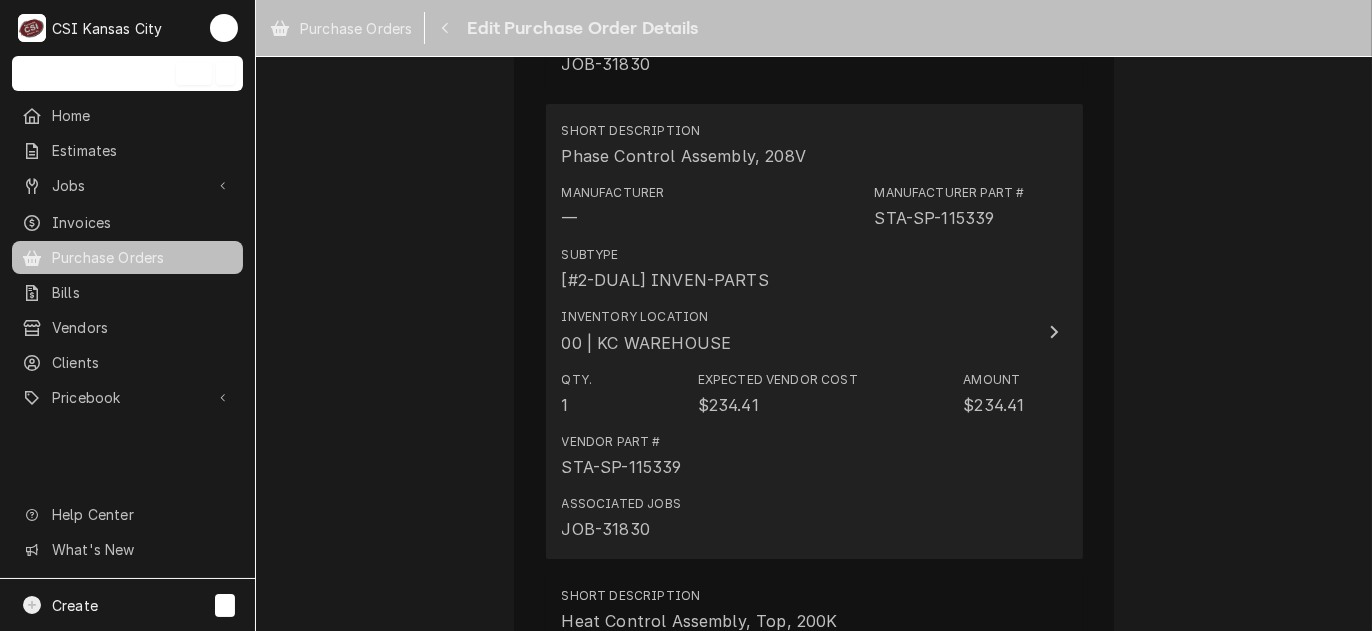 click on "Inventory Location 00 | KC WAREHOUSE" at bounding box center [793, 331] 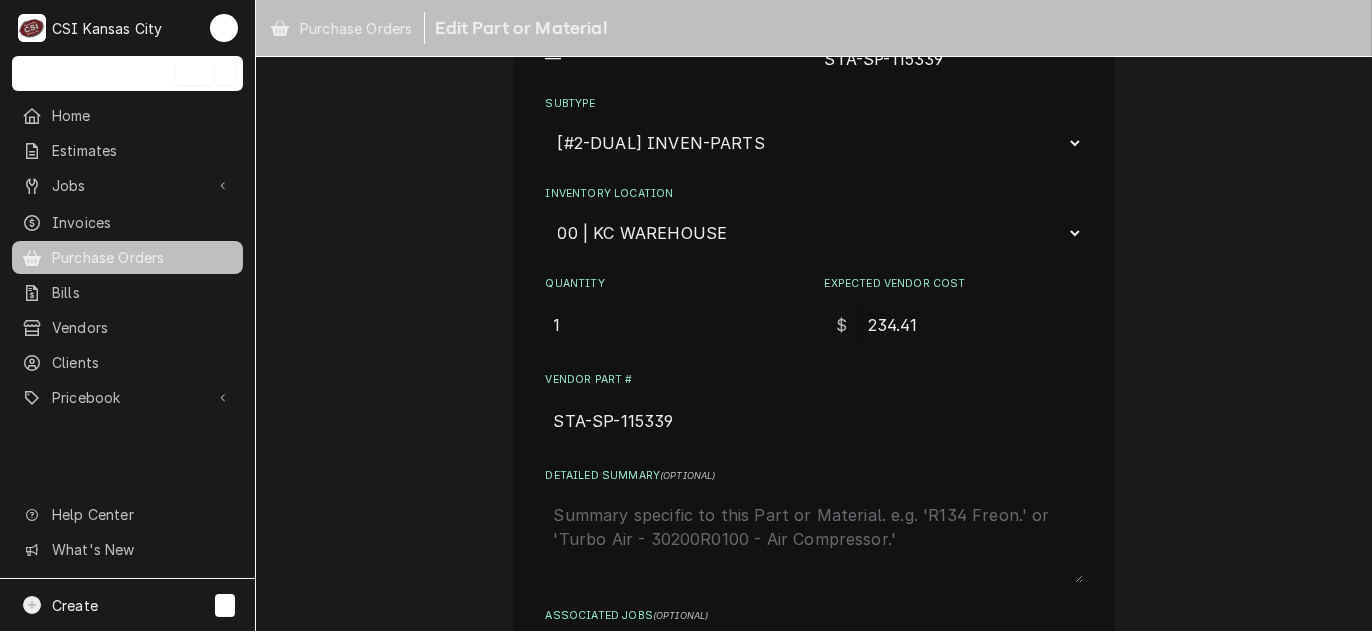 scroll, scrollTop: 0, scrollLeft: 0, axis: both 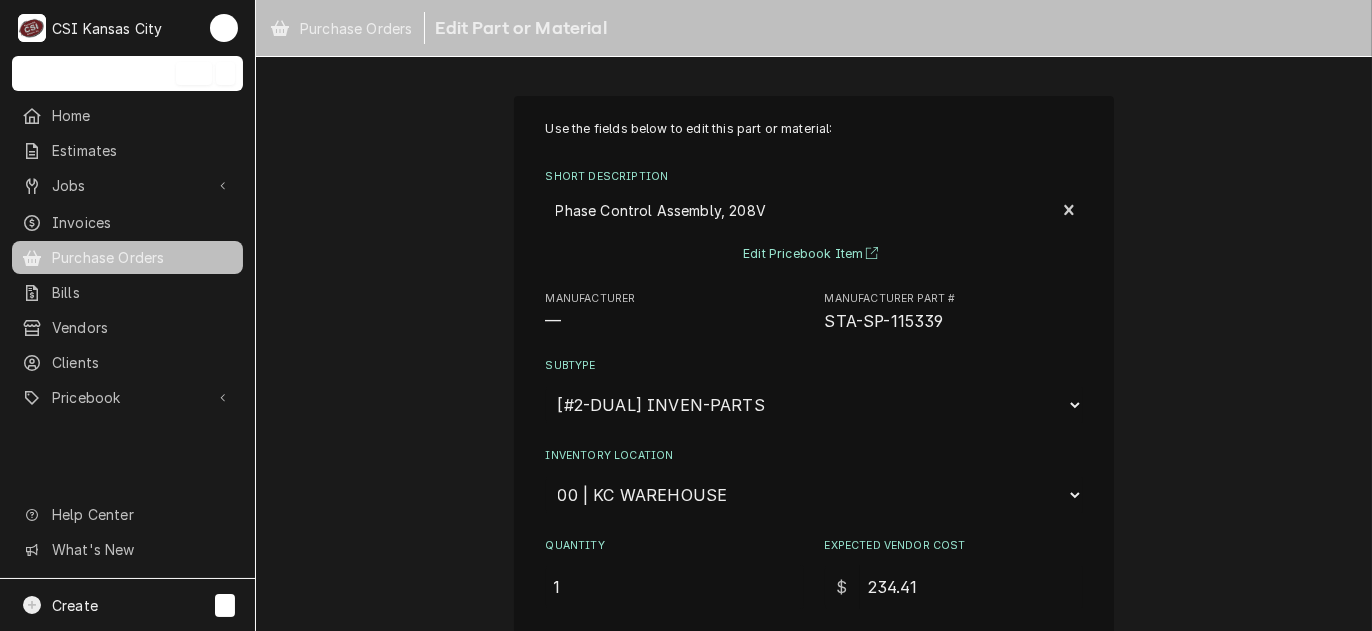 click on "Edit Pricebook Item" at bounding box center [814, 254] 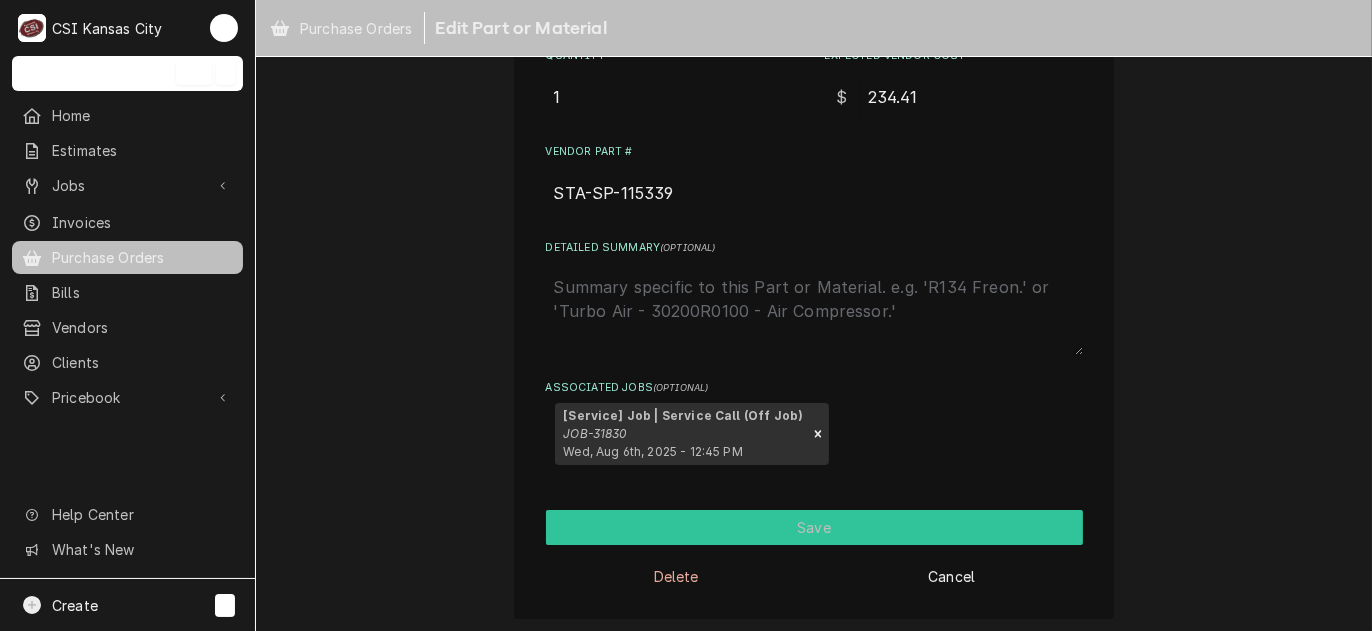 click on "Save" at bounding box center [814, 527] 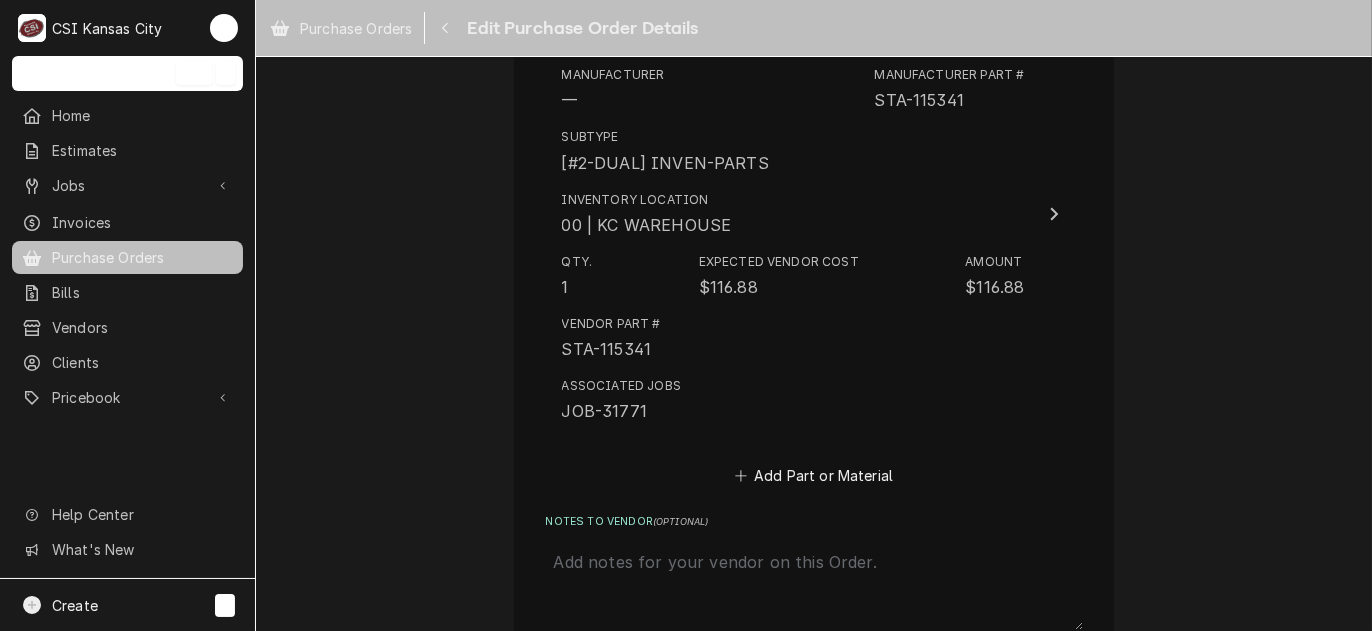 scroll, scrollTop: 4449, scrollLeft: 0, axis: vertical 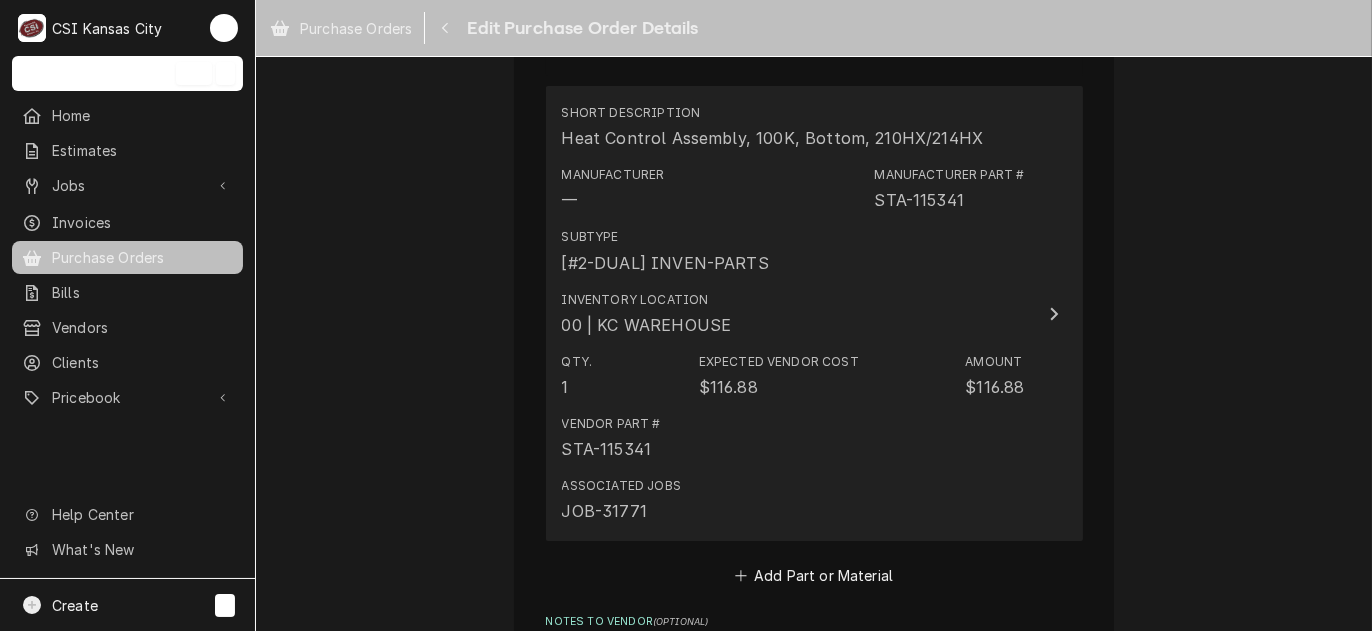 click on "Inventory Location 00 | KC WAREHOUSE" at bounding box center [793, 314] 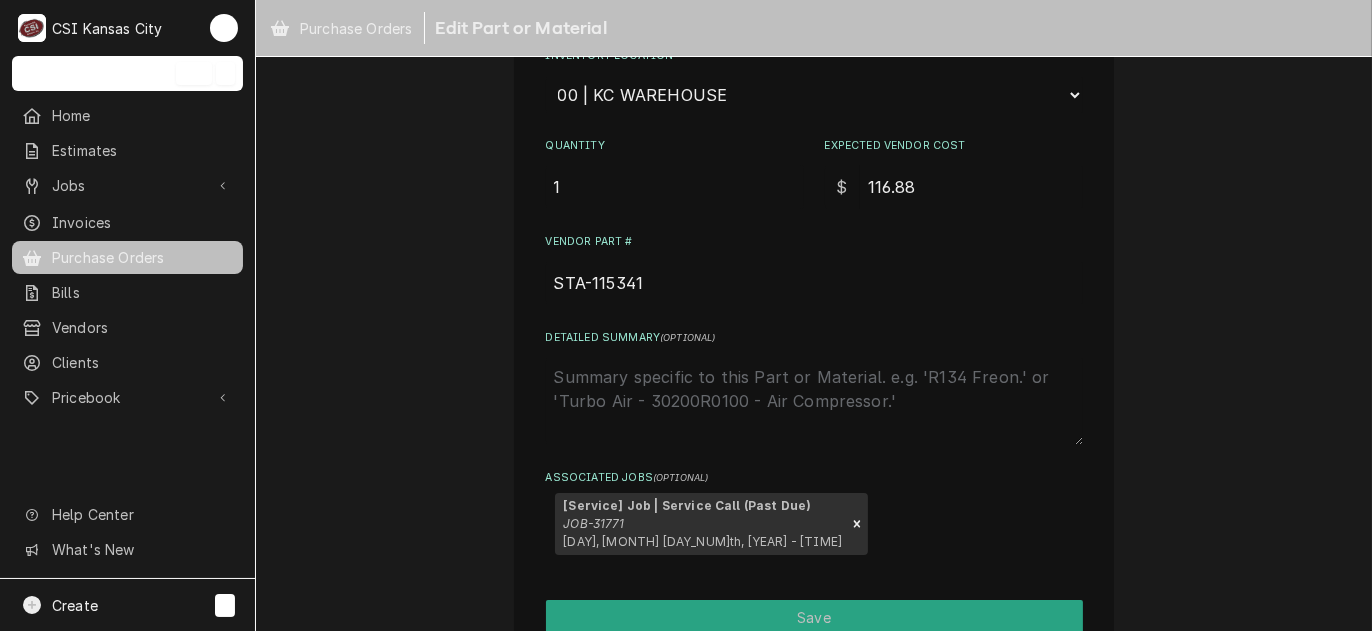 scroll, scrollTop: 490, scrollLeft: 0, axis: vertical 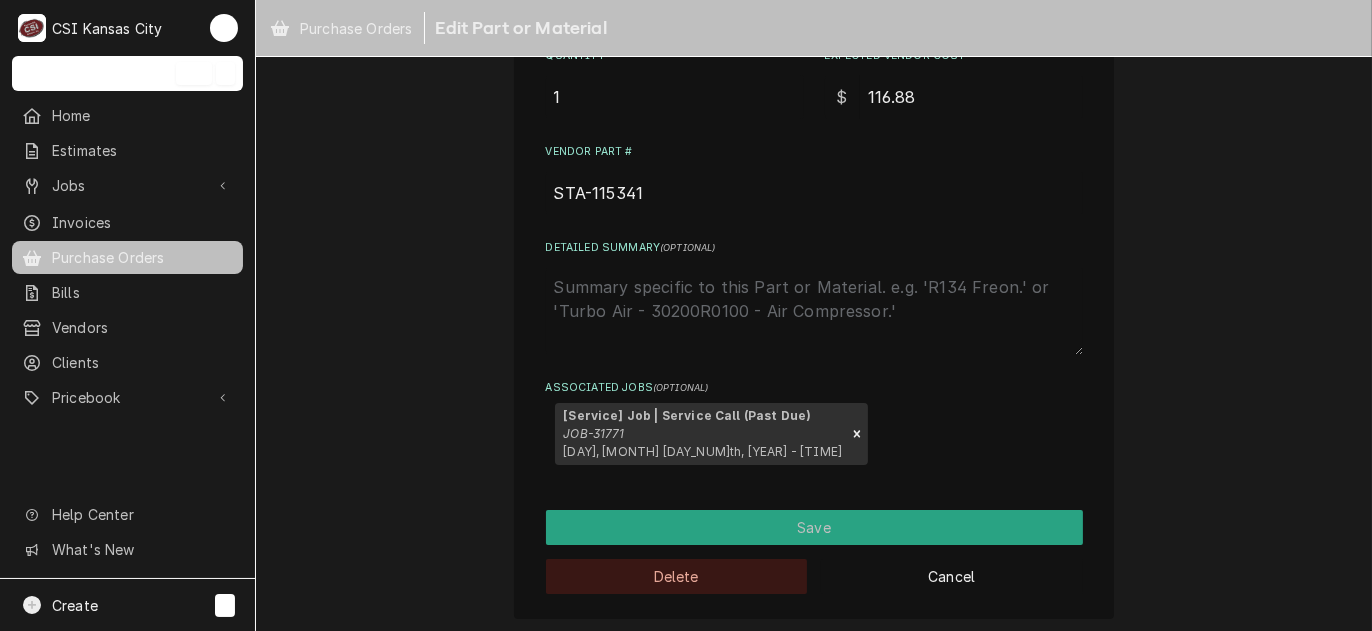 click on "Delete" at bounding box center (677, 576) 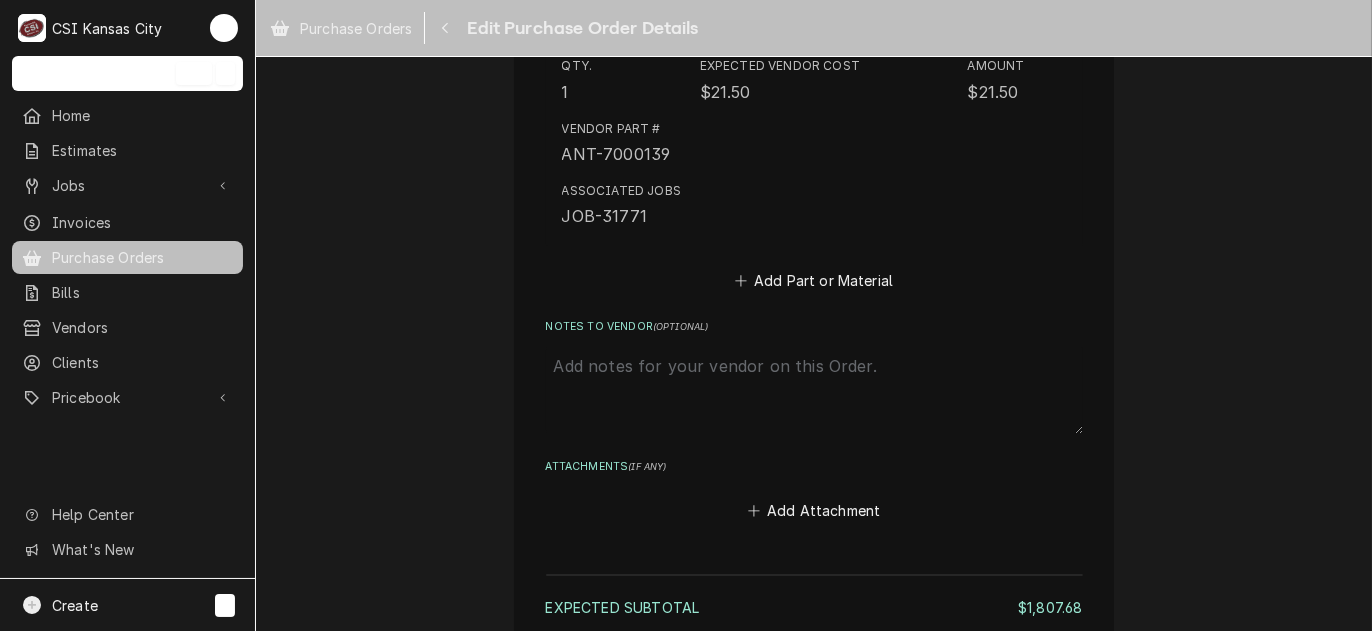 scroll, scrollTop: 4179, scrollLeft: 0, axis: vertical 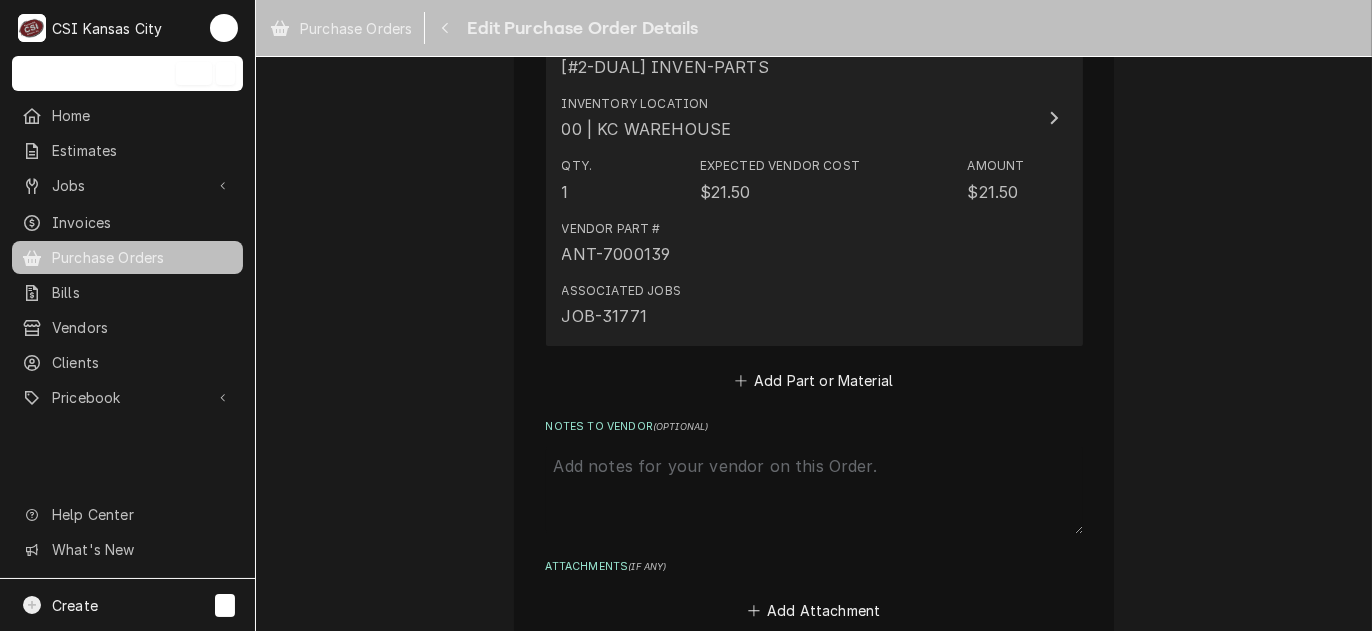 click on "Associated Jobs JOB-31771" at bounding box center (793, 305) 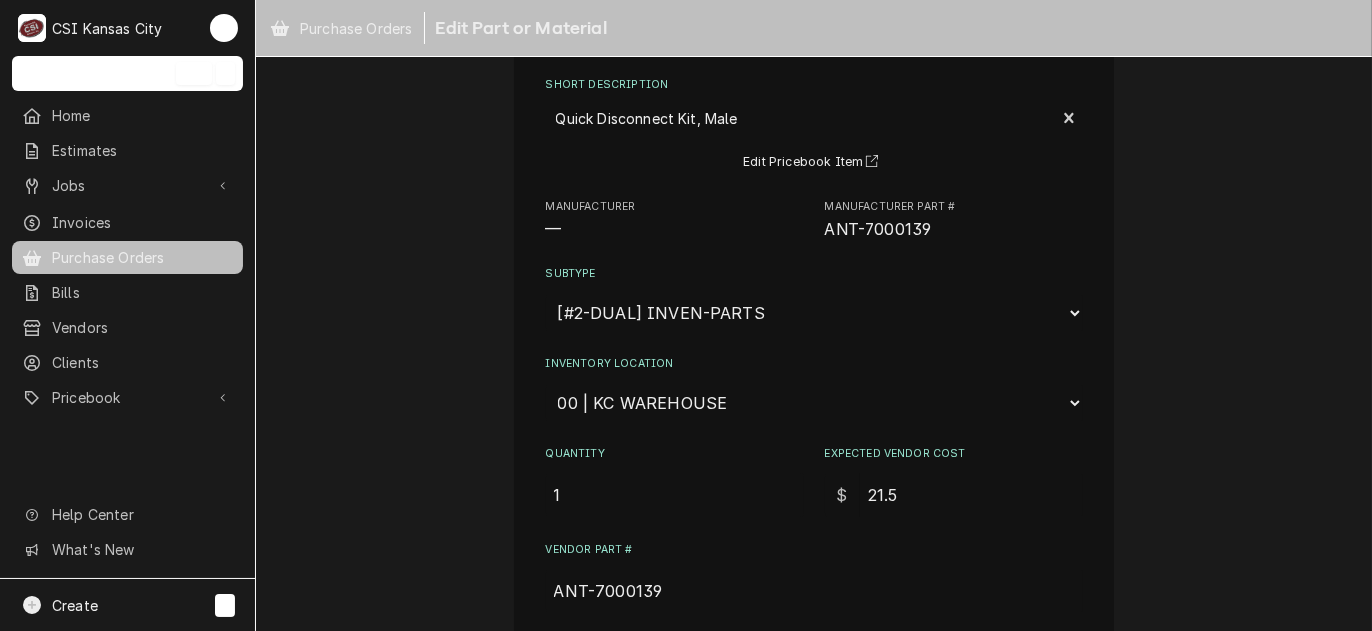 scroll, scrollTop: 490, scrollLeft: 0, axis: vertical 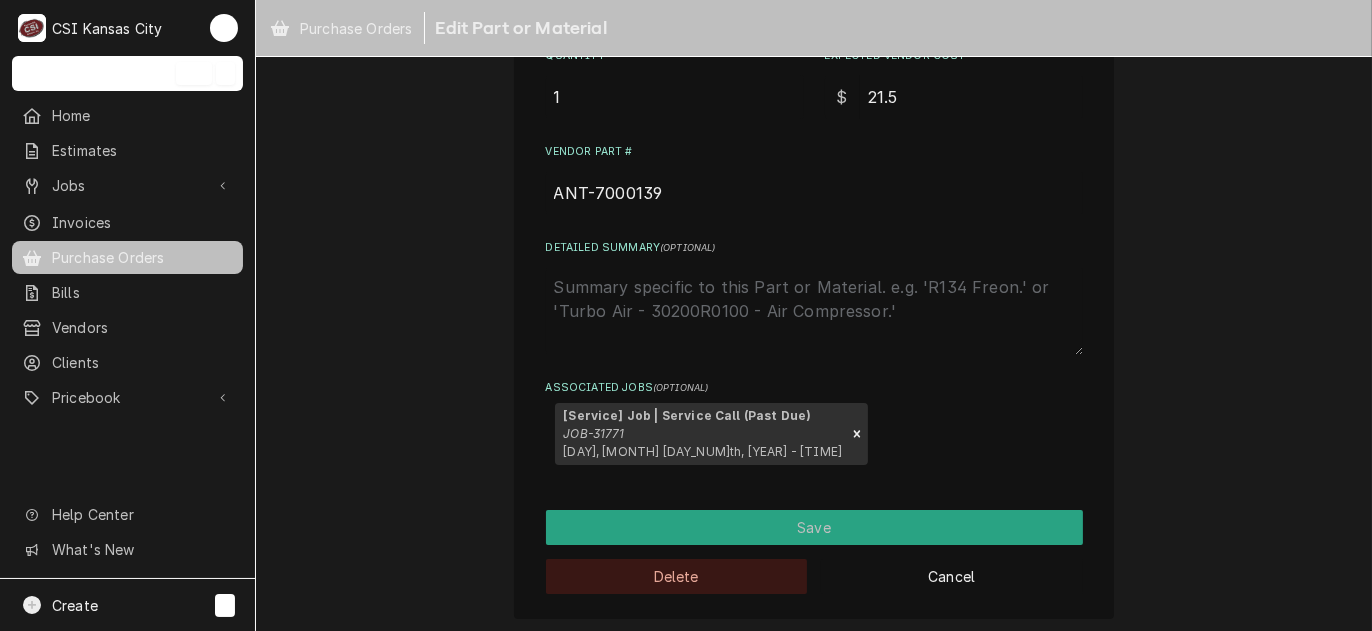 click on "Delete" at bounding box center [677, 576] 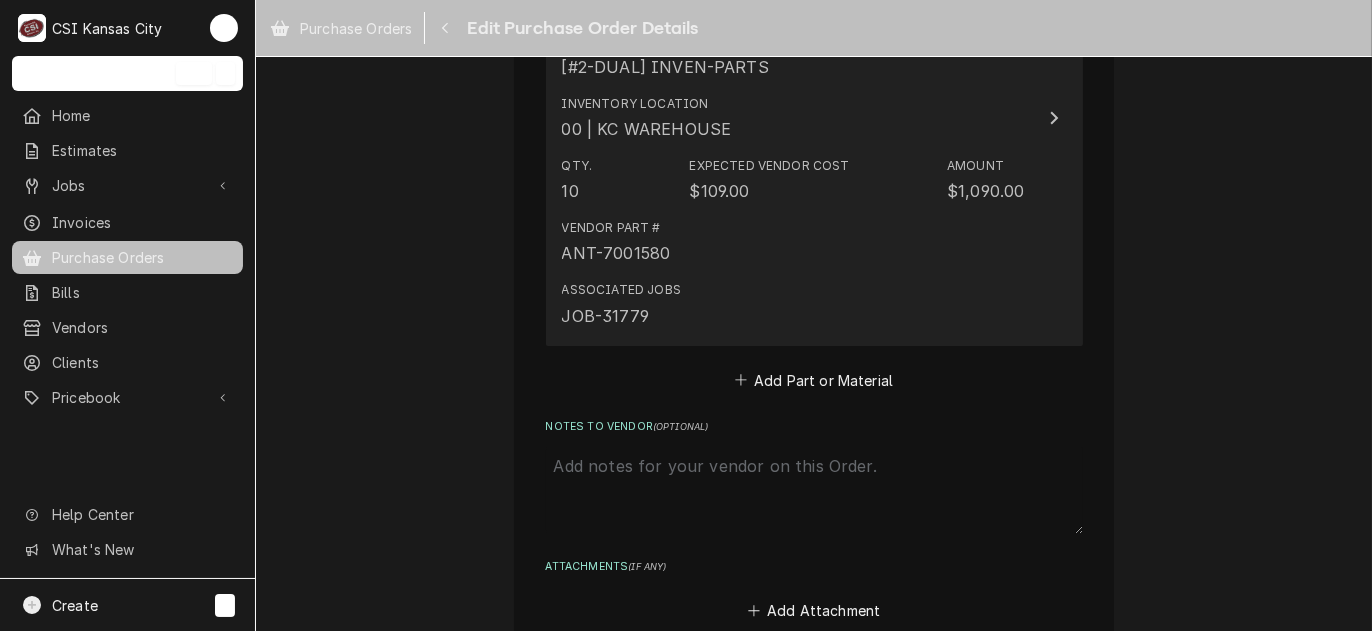 click on "Associated Jobs JOB-31779" at bounding box center (793, 304) 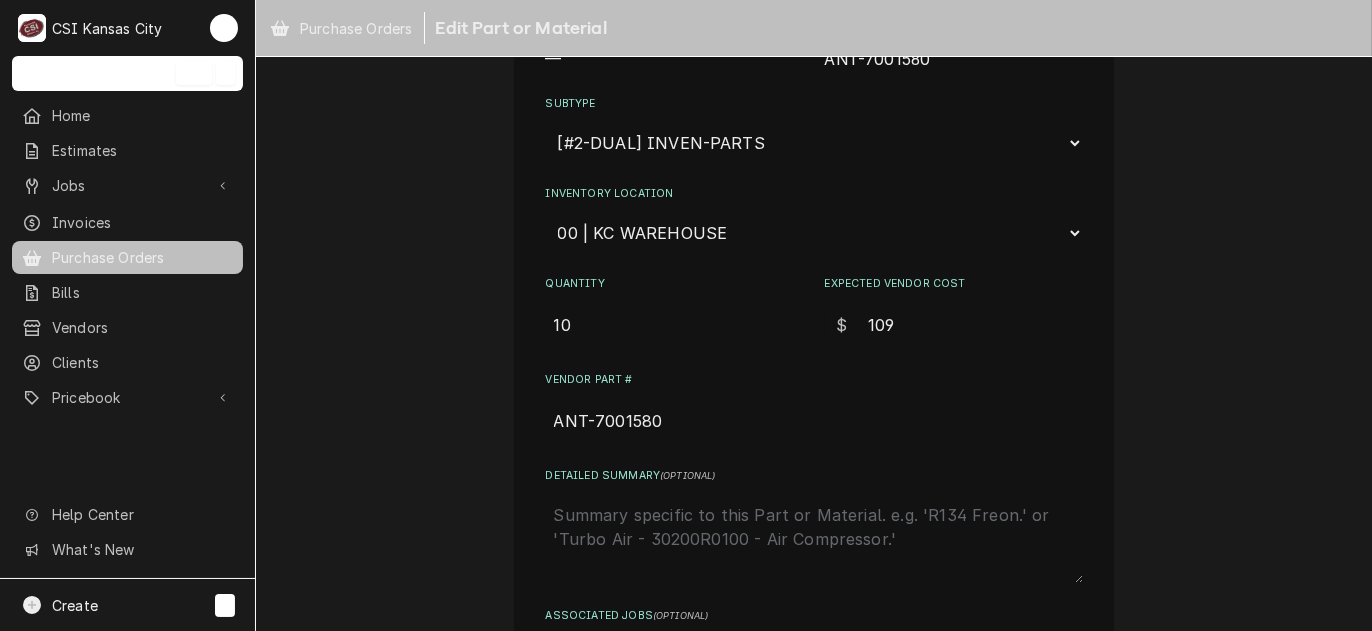 scroll, scrollTop: 0, scrollLeft: 0, axis: both 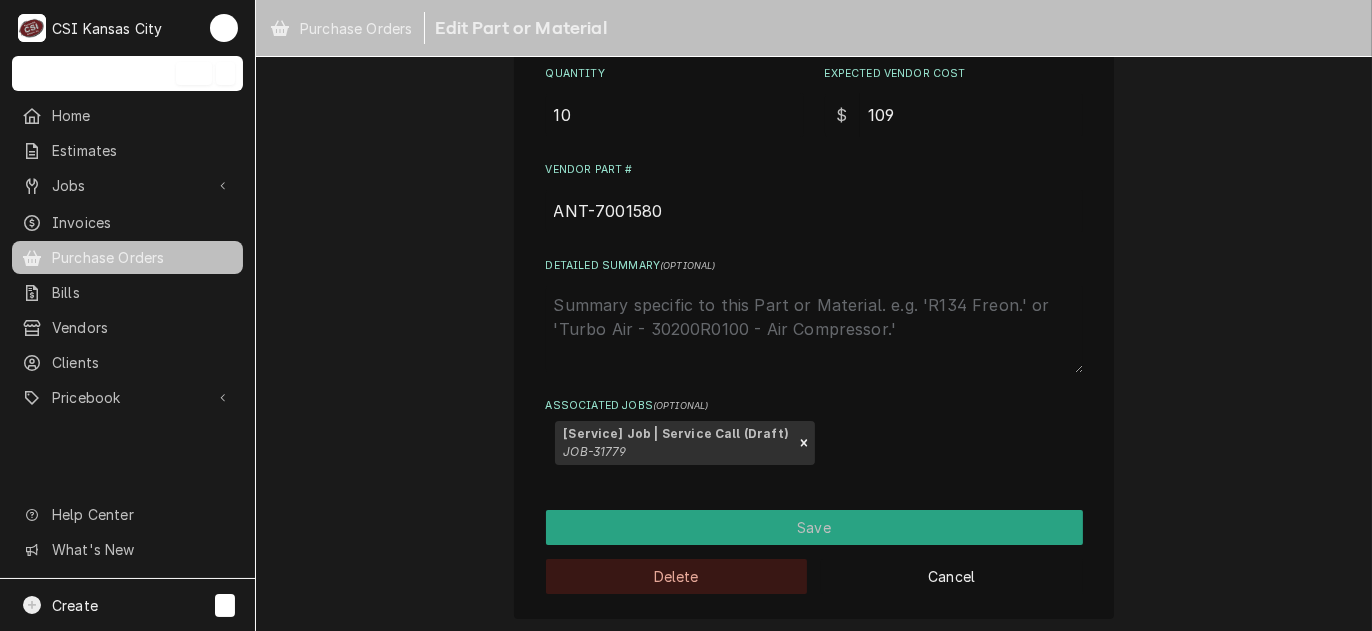 click on "Delete" at bounding box center [677, 576] 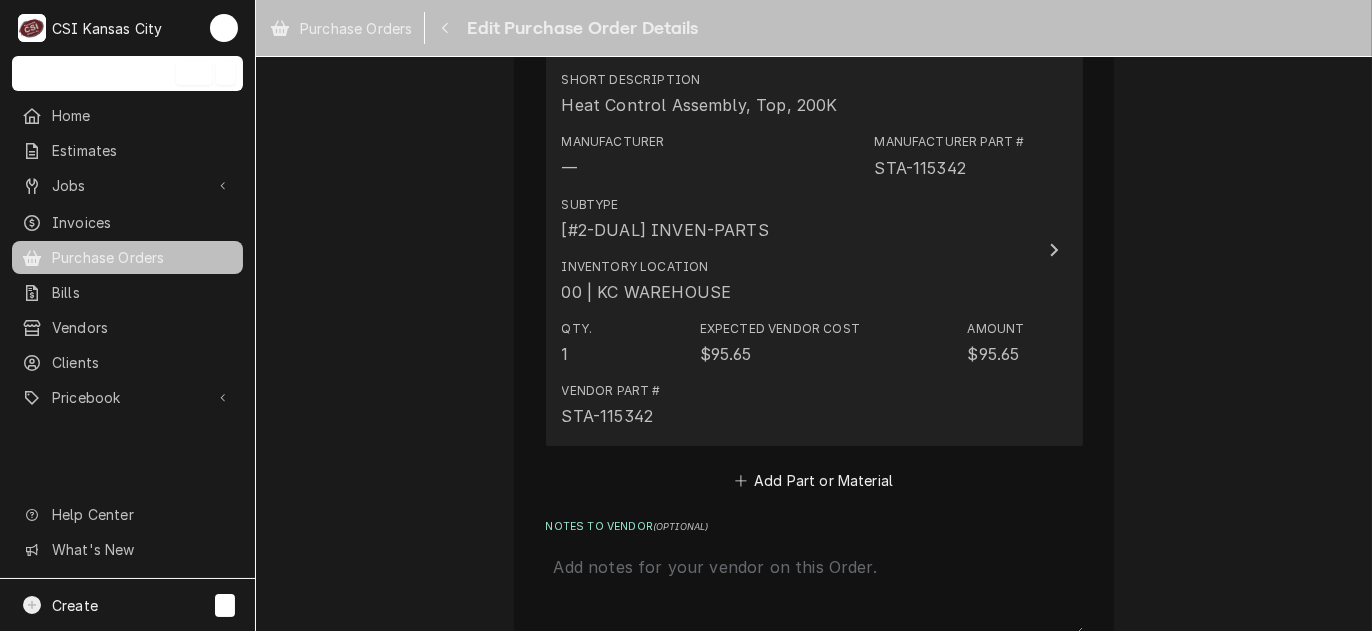 click on "Vendor Part # STA-115342" at bounding box center (793, 405) 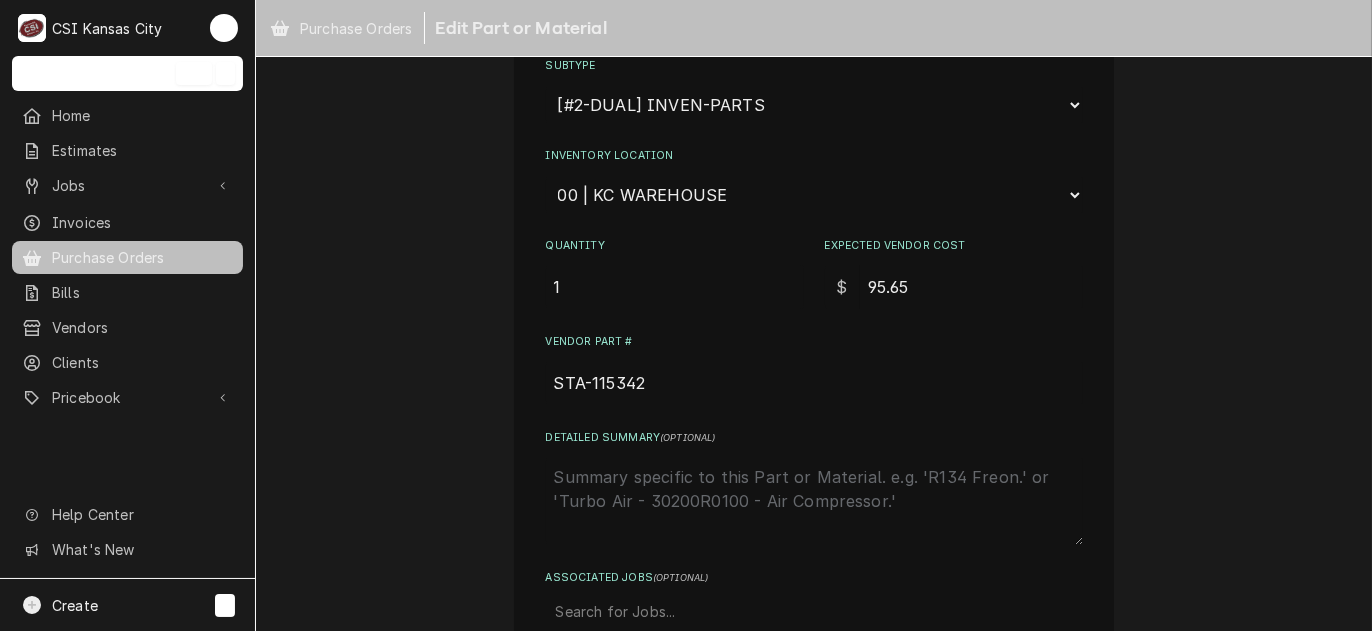 scroll, scrollTop: 465, scrollLeft: 0, axis: vertical 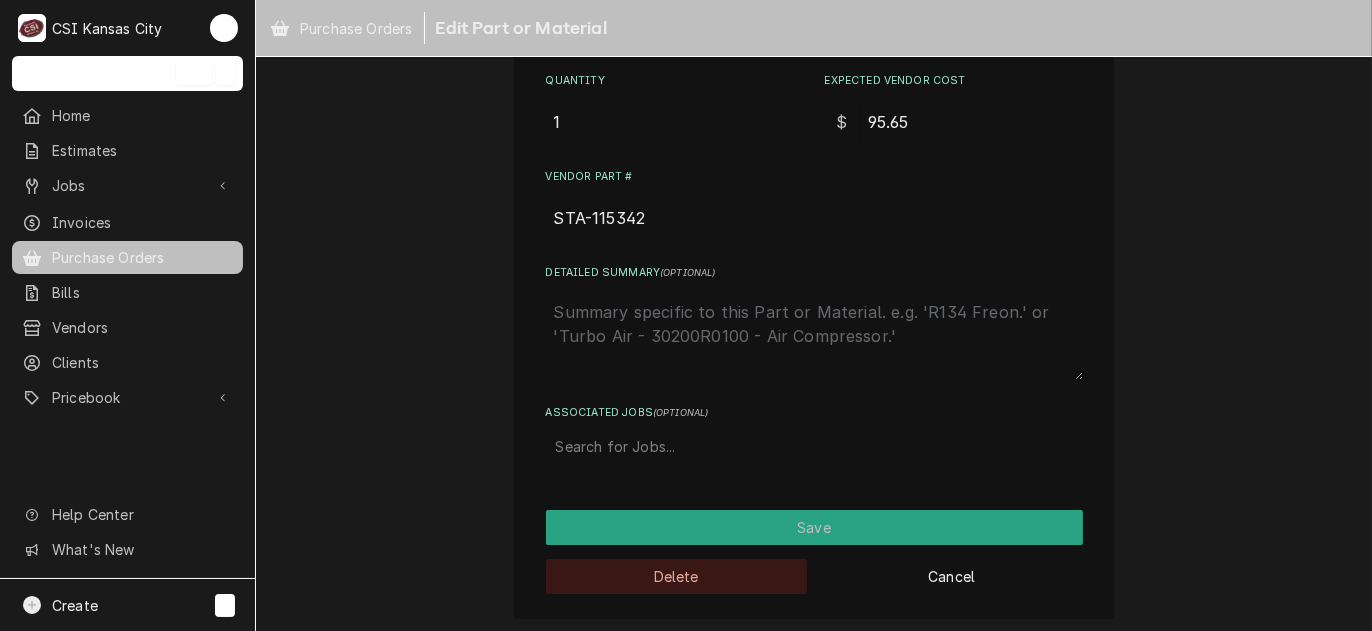 click on "Delete" at bounding box center [677, 576] 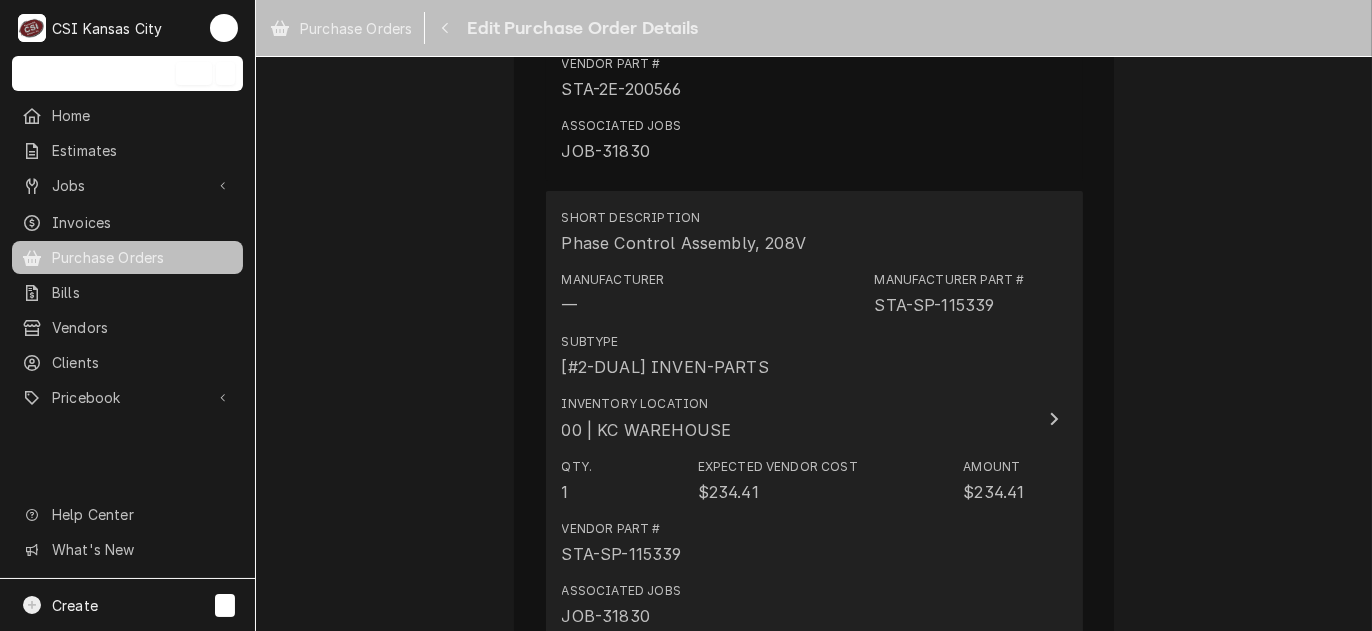 click on "Subtype [#2-DUAL] INVEN-PARTS" at bounding box center (665, 356) 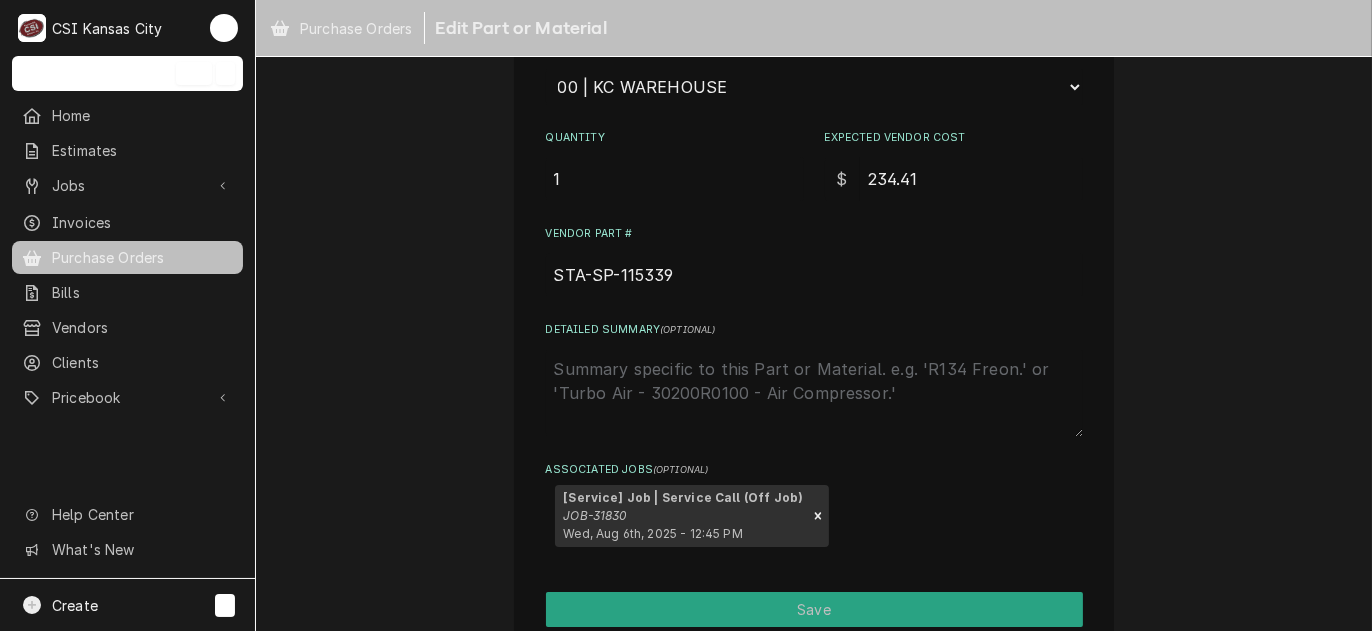 scroll, scrollTop: 490, scrollLeft: 0, axis: vertical 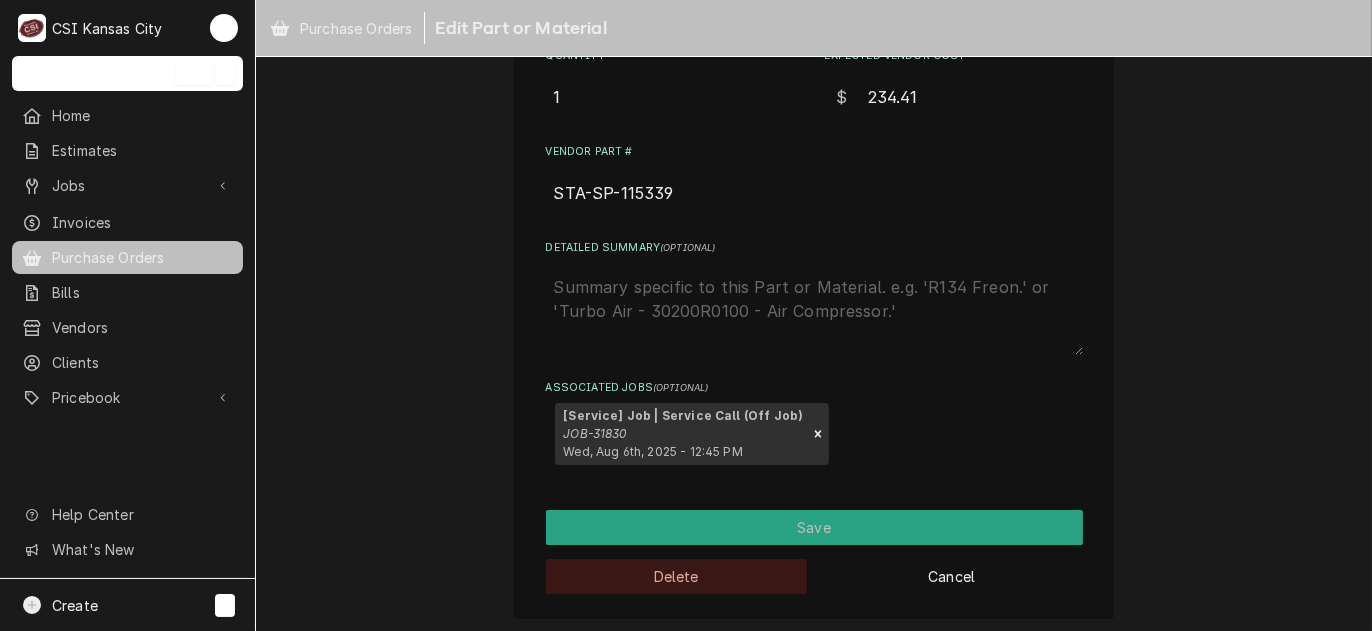 click on "Delete" at bounding box center (677, 576) 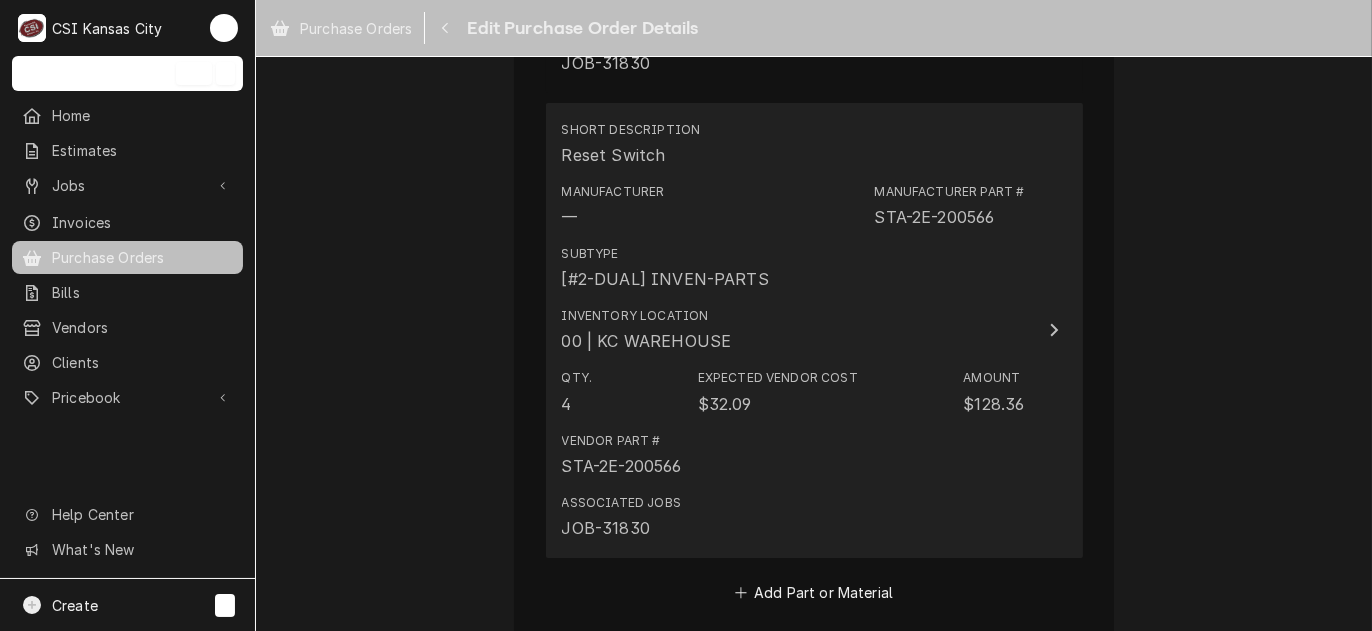 click on "Qty. 4 Expected Vendor Cost $32.09 Amount $128.36" at bounding box center (793, 392) 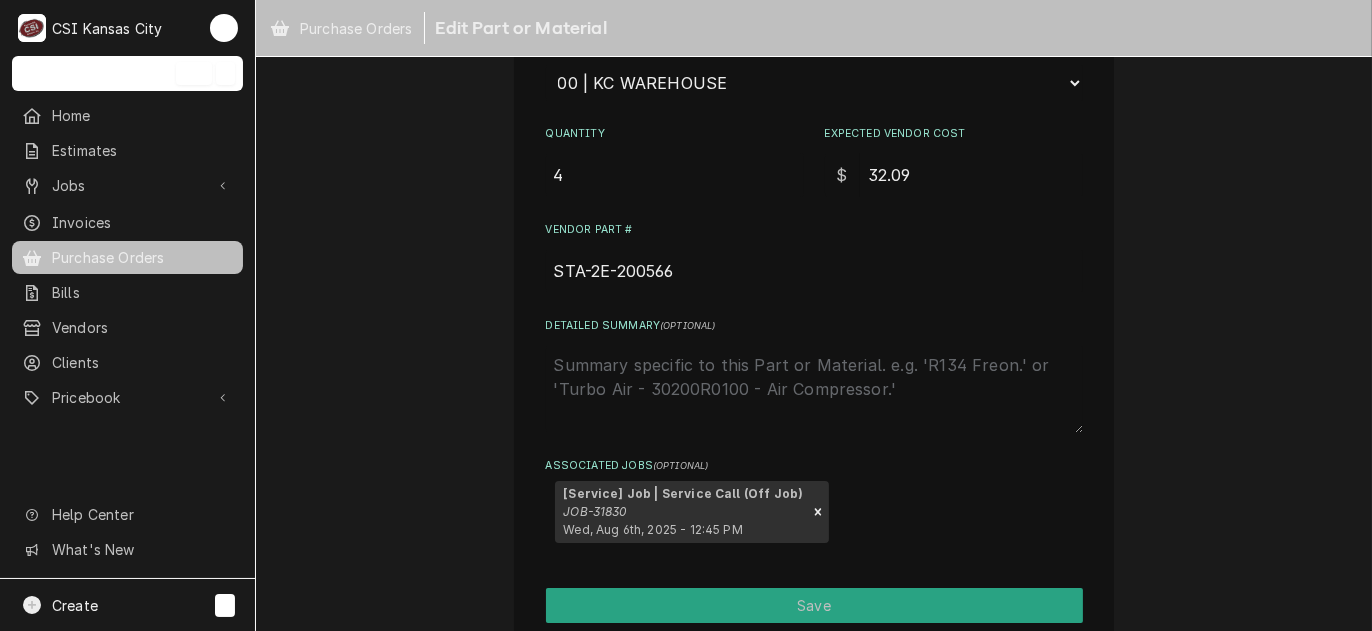 scroll, scrollTop: 490, scrollLeft: 0, axis: vertical 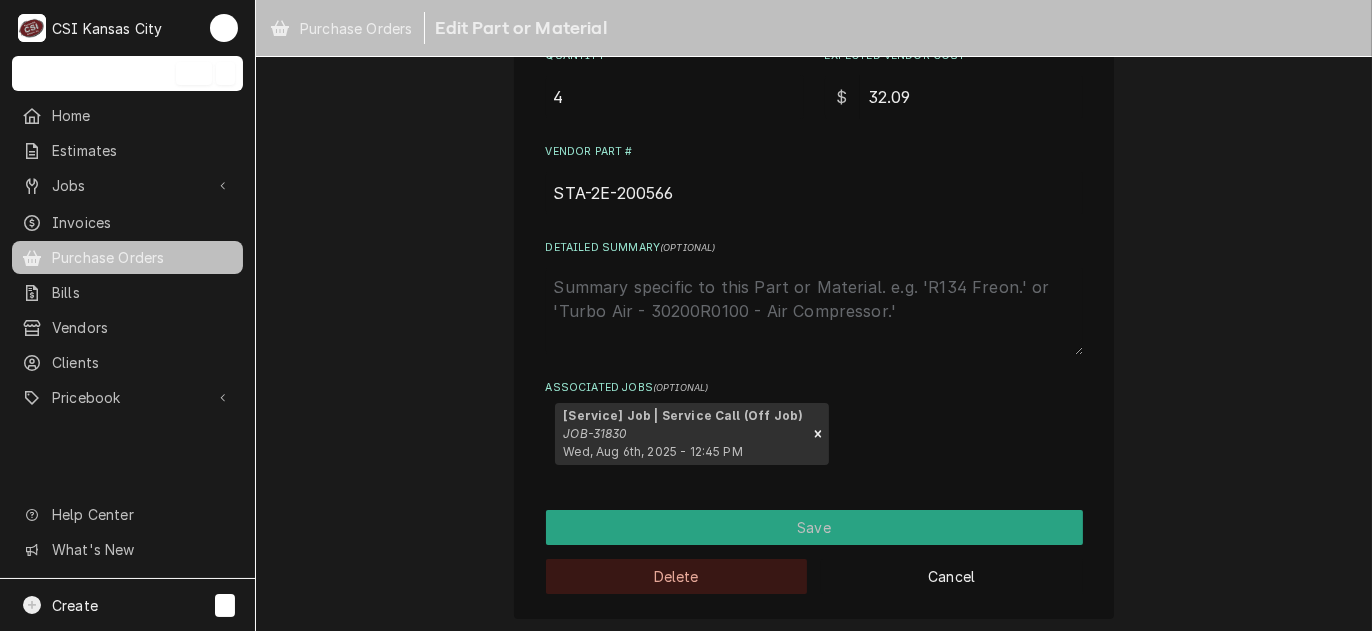 click on "Delete" at bounding box center [677, 576] 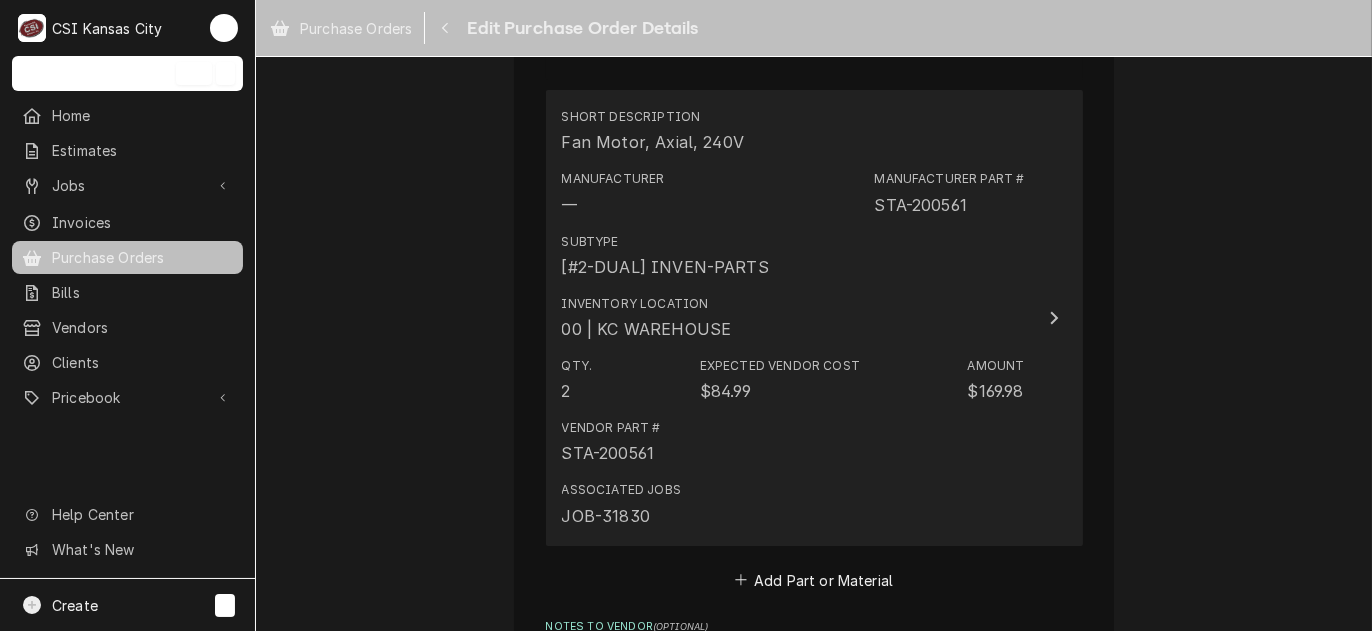 click on "Vendor Part # STA-200561" at bounding box center (793, 442) 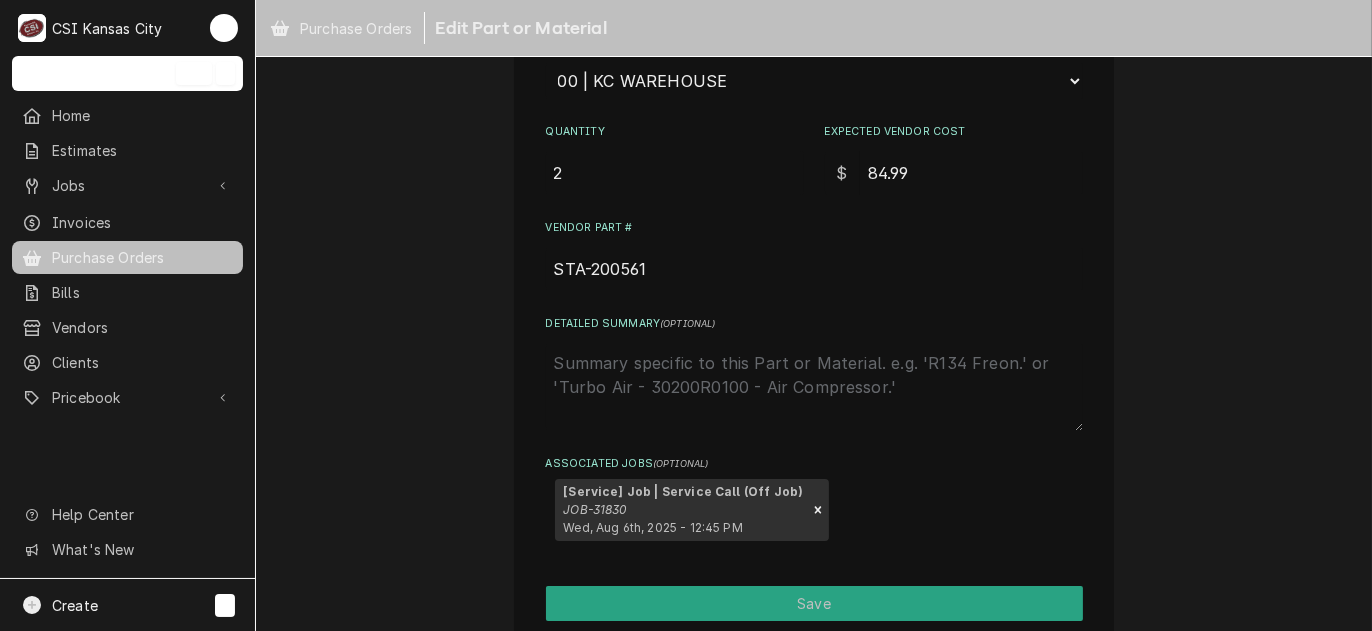 scroll, scrollTop: 490, scrollLeft: 0, axis: vertical 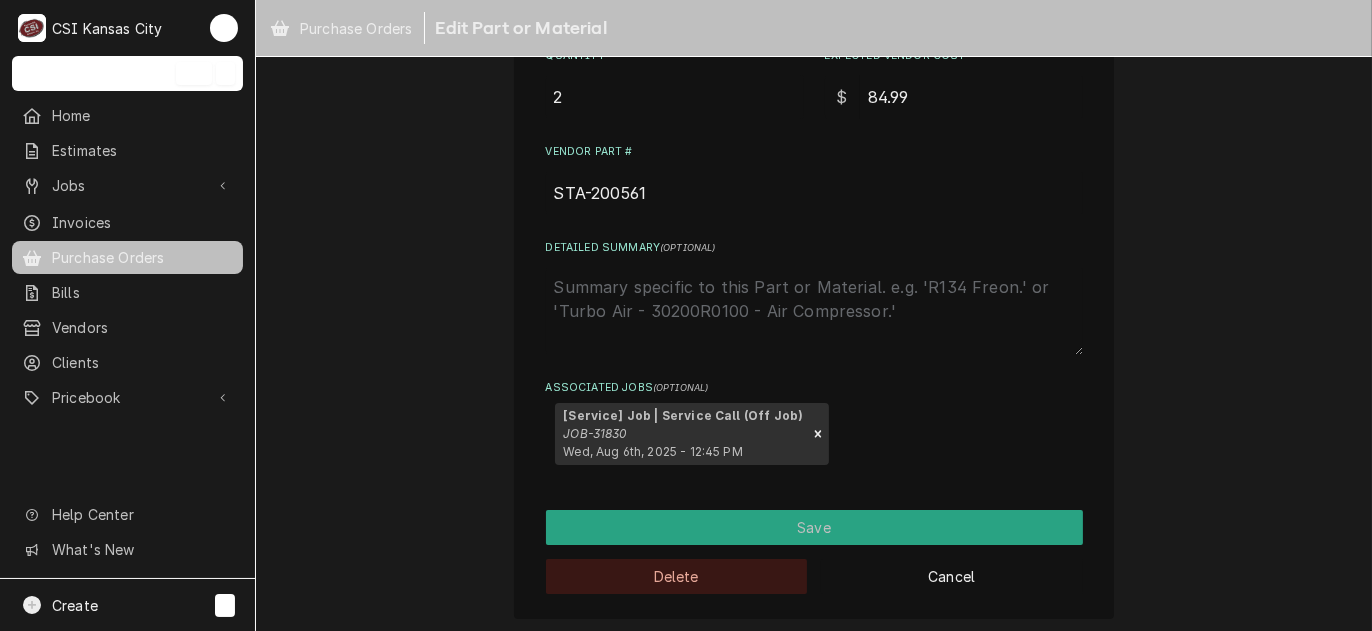 click on "Delete" at bounding box center (677, 576) 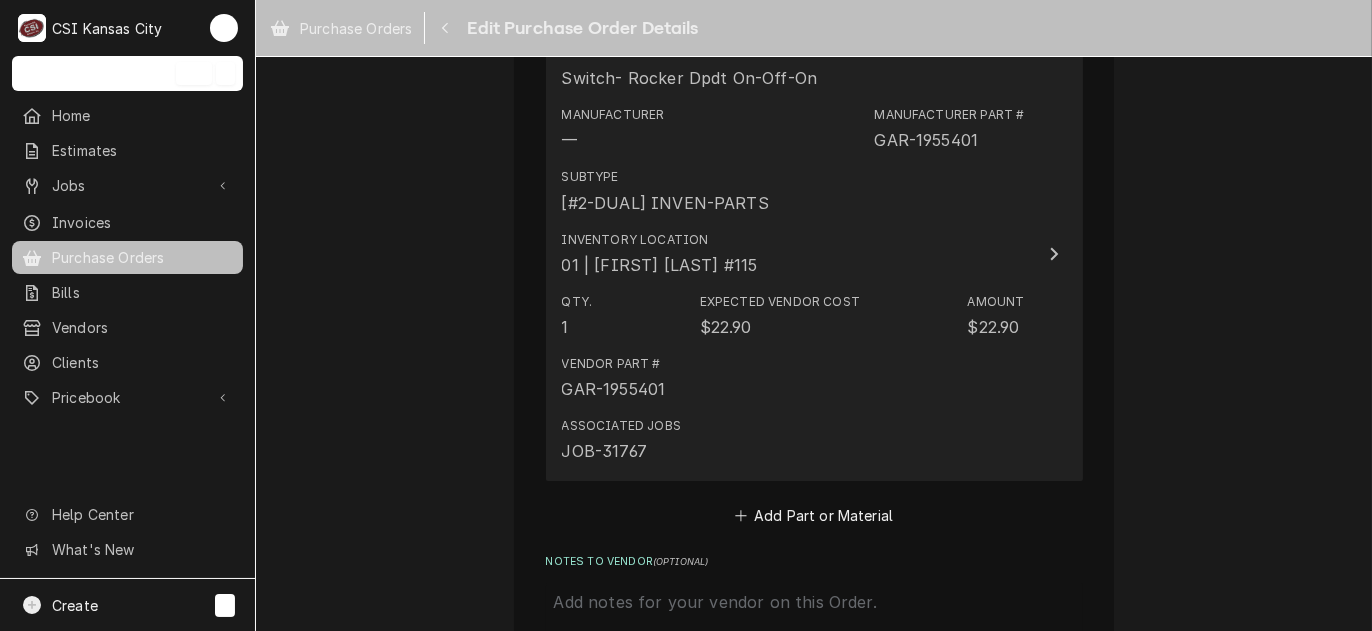 click on "Inventory Location" at bounding box center (635, 240) 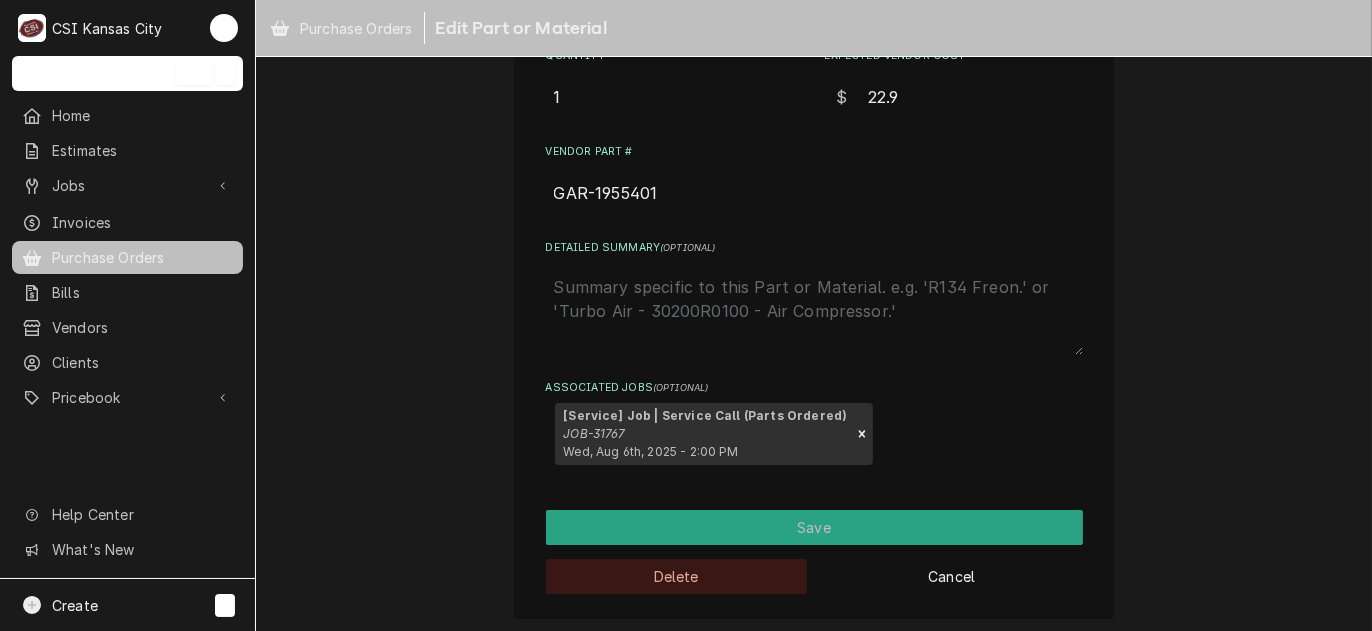 click on "Delete" at bounding box center (677, 576) 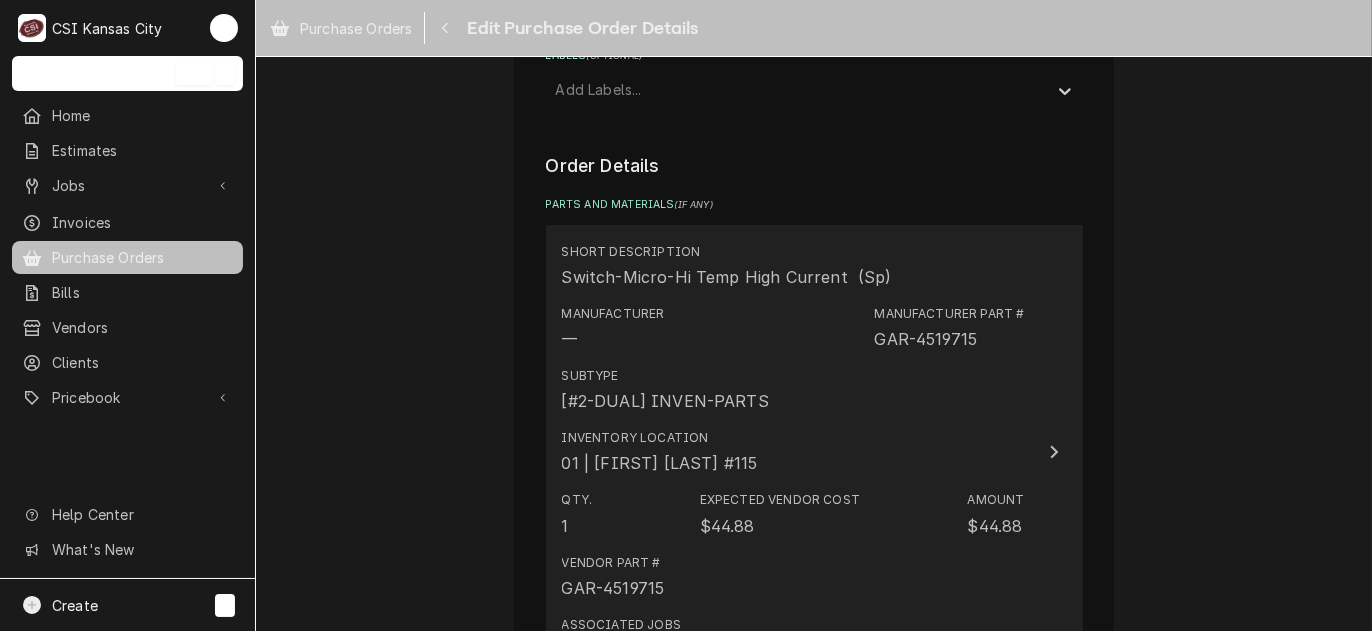 click on "[#2-DUAL] INVEN-PARTS" at bounding box center [665, 401] 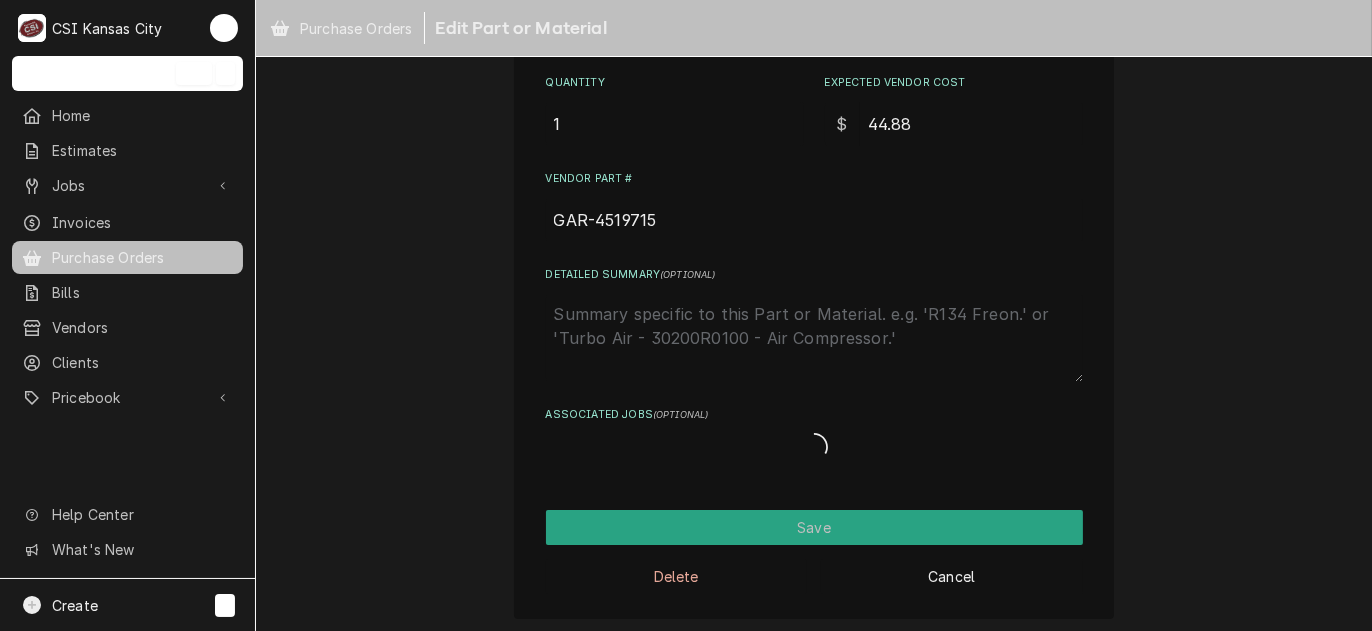 scroll, scrollTop: 0, scrollLeft: 0, axis: both 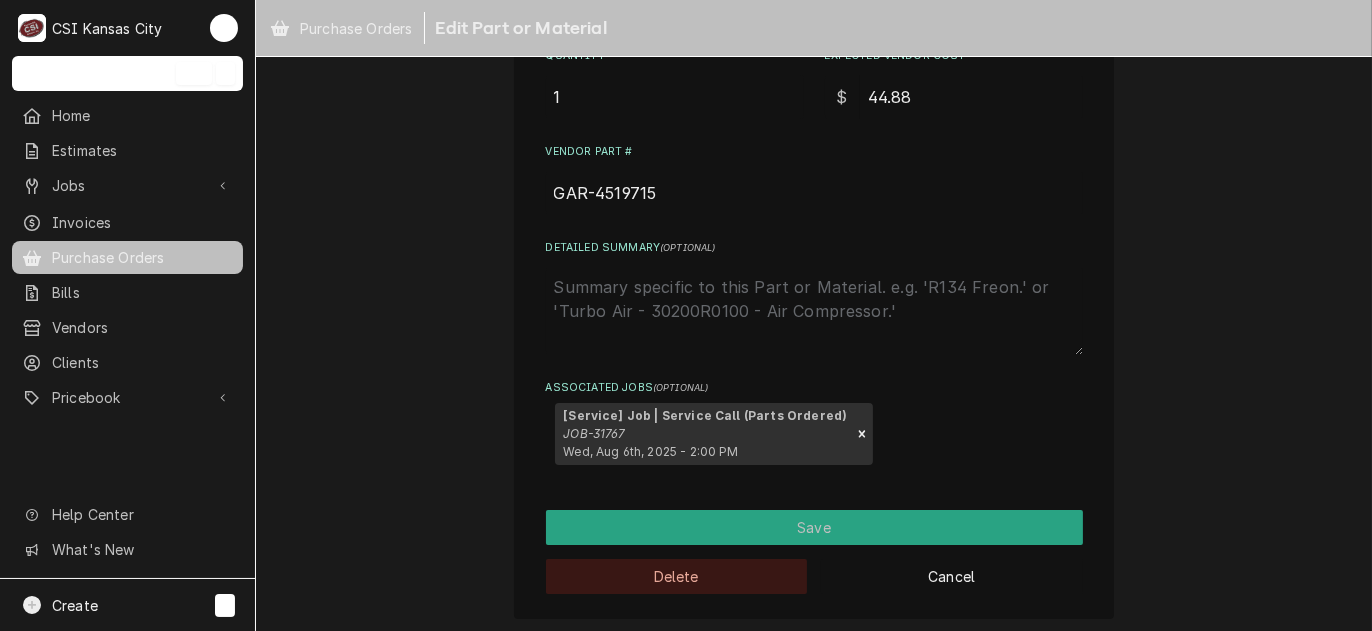 click on "Delete" at bounding box center [677, 576] 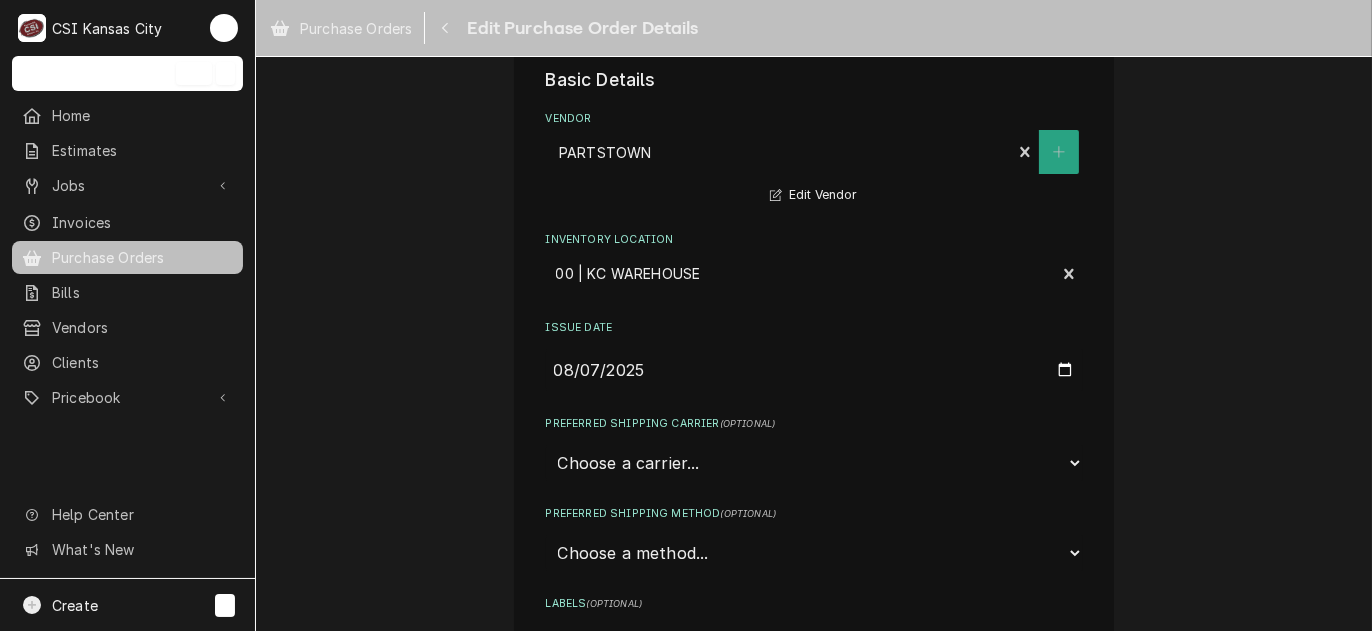 scroll, scrollTop: 500, scrollLeft: 0, axis: vertical 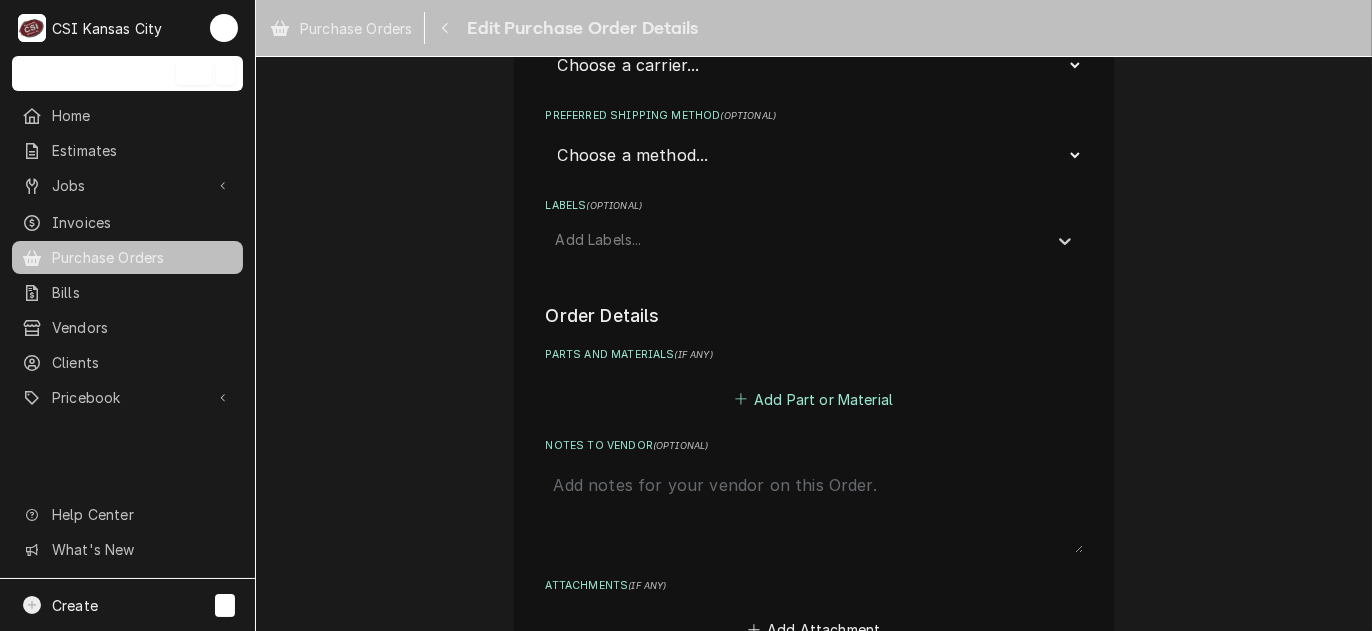 click on "Add Part or Material" at bounding box center [813, 399] 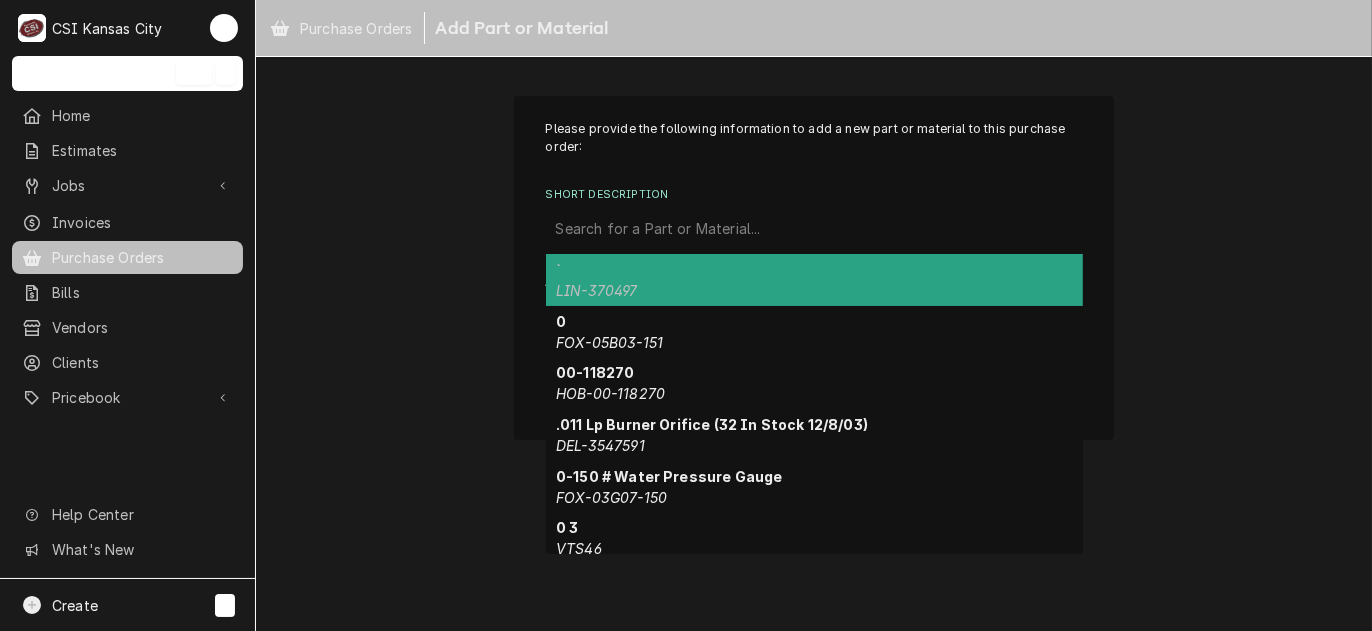 click on "Search for a Part or Material..." at bounding box center [814, 229] 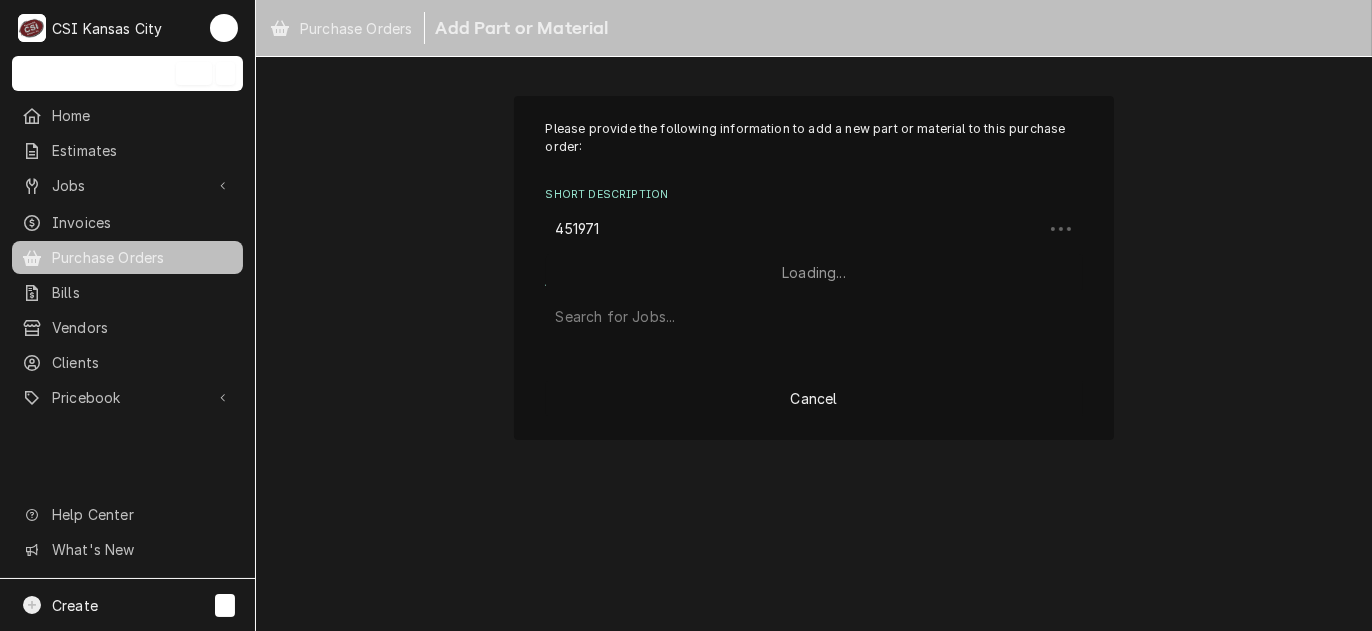 type on "4519715" 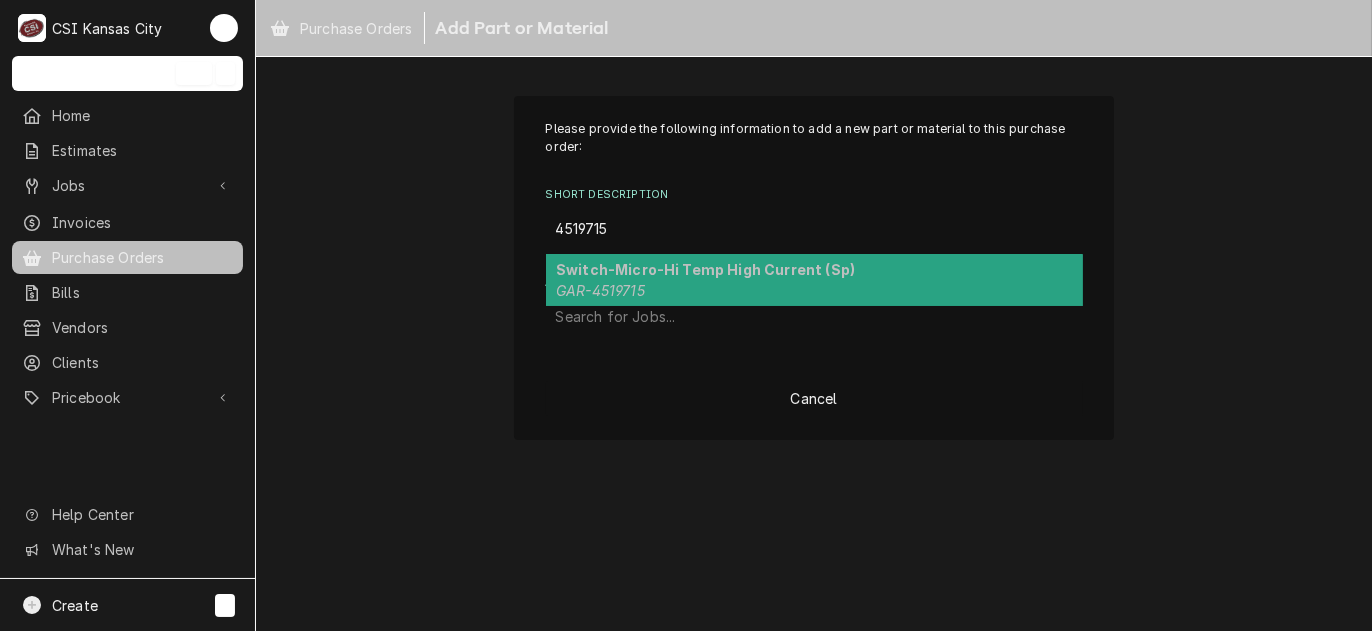 click on "Switch-Micro-Hi Temp High Current  (Sp)" at bounding box center (705, 269) 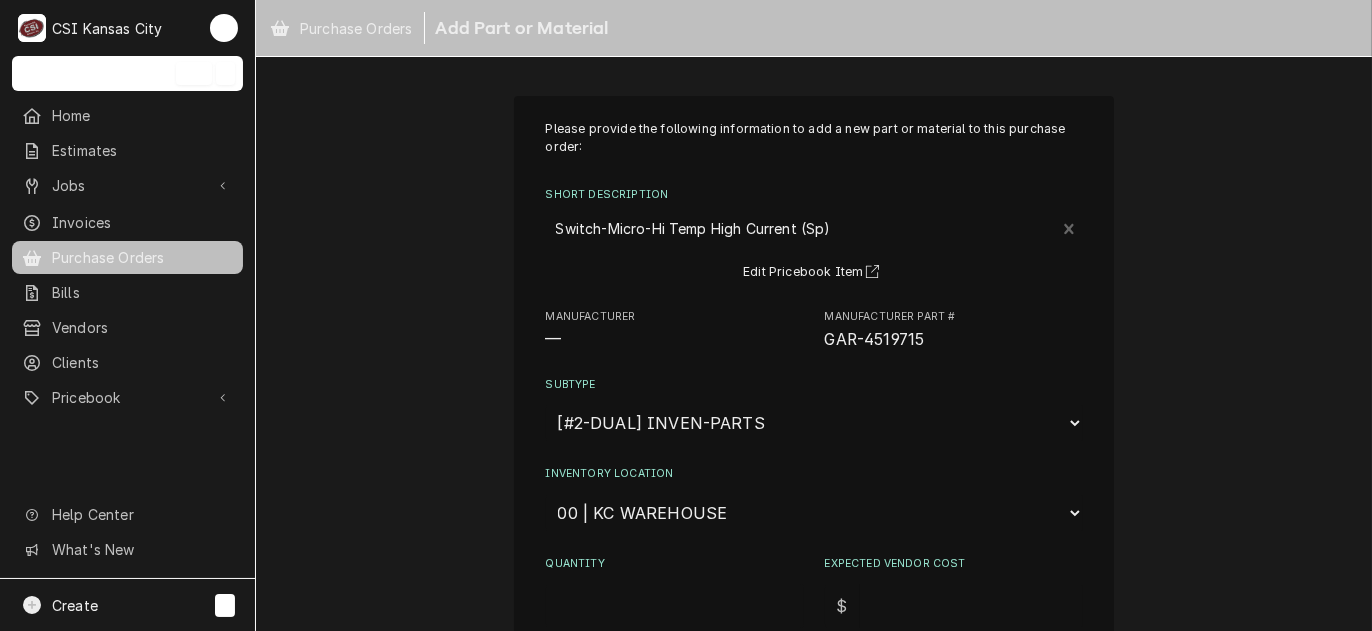type on "x" 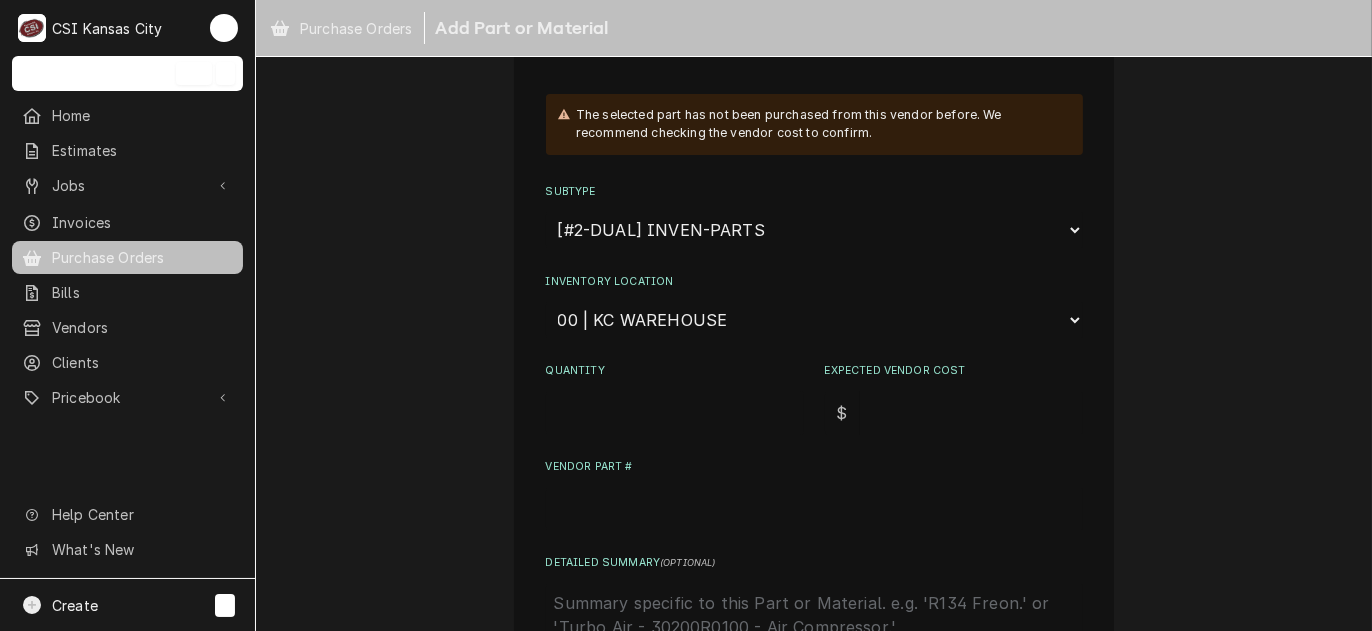 scroll, scrollTop: 300, scrollLeft: 0, axis: vertical 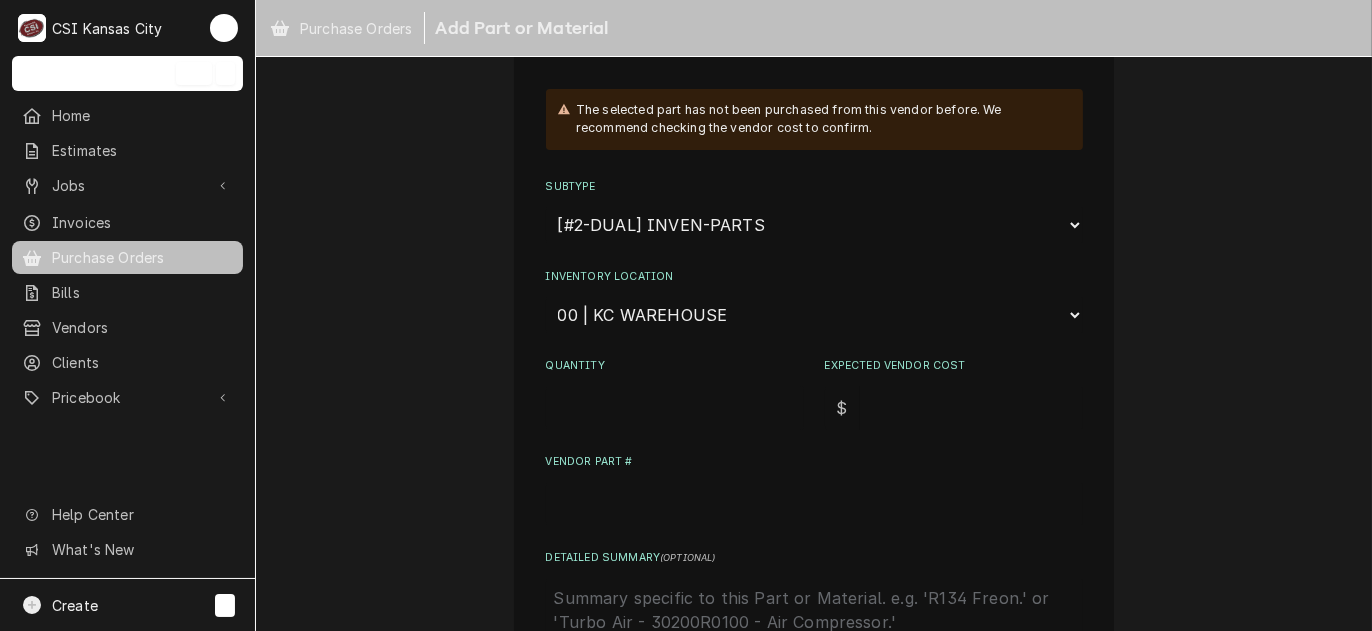 click on "Choose a location... 00 | KC WAREHOUSE 00 | MAIN WAREHOUSE 01 | BRIAN BREAZIER #182 01 | BRIAN GONZALEZ #144 01 | BRIAN HAWKINS #161 01 | CHARLES PENDERGRASS 01 | CHRISTIAN SIMMONS #115 01 | CODY DAVIS #135 01 | JIMMY TERRELL #148 01 | JOSHUA MARSHALL #113 01 | MIKE SCHUPP #114 01 | PHIL BUSTAMANTE #136 01 | PRESTON MERRIMAN 01 | ROBERT MENDON #112 01 | STEVE ETHRIDGE #149 01 | WADE URTEAGA #179 01 | ZACH WILSON 02 | ADAM GOODRICH #91 02 | BENJAMIN PATE 02 | DAMON CANTU #123 02 | JESSE HUGHES 02 | JOEY STAHL 02 | MICHAEL GORMAN #138 02 | TREY ESLINGER #124 02 | TYLER WILSON #165 02 | WILL LARSEN 02 | WYLIN MING 02 | ZACH HARRIS #128 03 | DAVID FANNIN 03 | SEAN MCKELVEY #167 03 | ZACH MASTERS #105 04 | RETURNS 05 | INSTALLS 05 | PM SUPPLY 06 | ALTO-SHAAM GO-BOX 06 | ANTUNES GO-BOX 06 | JACKSON GO-BOX 06 | LINCOLN GO-BOX 06 | MIDDLEBY GO-BOX 06 | RATIONAL GO-BOX 06 | TURBOCHEF GO-BOX 07 | DIRECT SHIP (CUSTOM ADDRESS) 07 | SUBAGENT WARRANTY (CUSTOM ADDRESS) 86D ⛔️ | ADAM GILMORE 86D ⛔️ | HOPE BAKER MERCO" at bounding box center [814, 315] 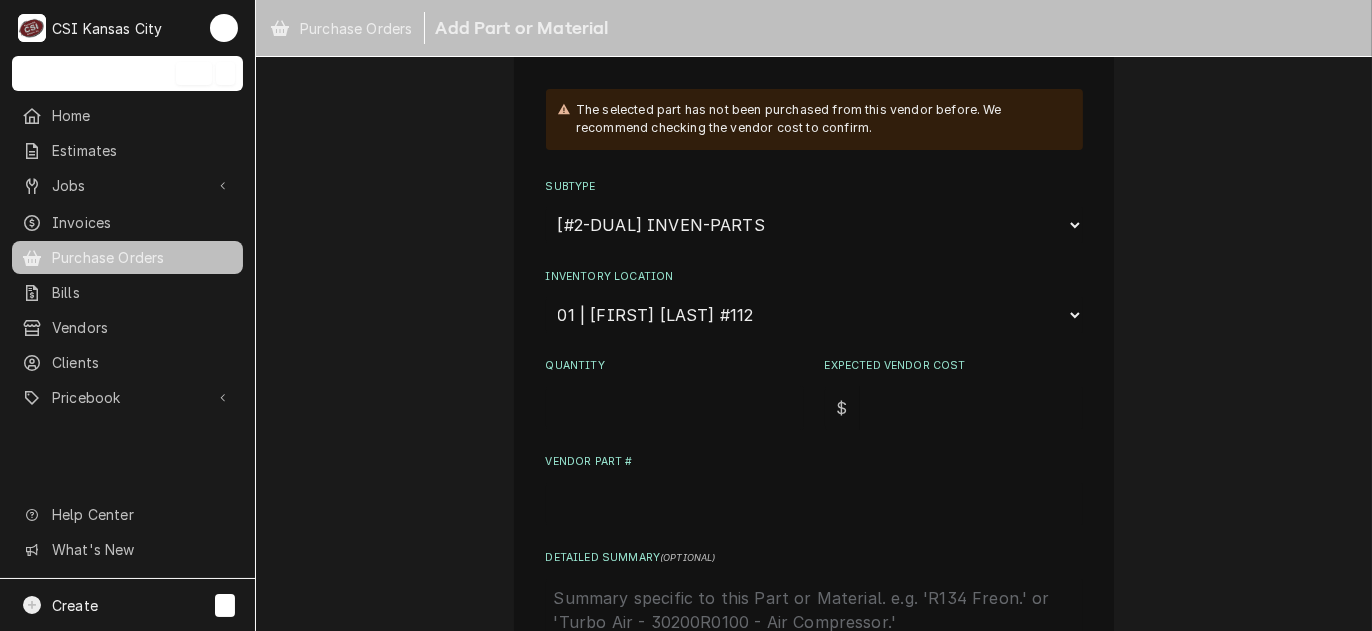 click on "Choose a location... 00 | KC WAREHOUSE 00 | MAIN WAREHOUSE 01 | BRIAN BREAZIER #182 01 | BRIAN GONZALEZ #144 01 | BRIAN HAWKINS #161 01 | CHARLES PENDERGRASS 01 | CHRISTIAN SIMMONS #115 01 | CODY DAVIS #135 01 | JIMMY TERRELL #148 01 | JOSHUA MARSHALL #113 01 | MIKE SCHUPP #114 01 | PHIL BUSTAMANTE #136 01 | PRESTON MERRIMAN 01 | ROBERT MENDON #112 01 | STEVE ETHRIDGE #149 01 | WADE URTEAGA #179 01 | ZACH WILSON 02 | ADAM GOODRICH #91 02 | BENJAMIN PATE 02 | DAMON CANTU #123 02 | JESSE HUGHES 02 | JOEY STAHL 02 | MICHAEL GORMAN #138 02 | TREY ESLINGER #124 02 | TYLER WILSON #165 02 | WILL LARSEN 02 | WYLIN MING 02 | ZACH HARRIS #128 03 | DAVID FANNIN 03 | SEAN MCKELVEY #167 03 | ZACH MASTERS #105 04 | RETURNS 05 | INSTALLS 05 | PM SUPPLY 06 | ALTO-SHAAM GO-BOX 06 | ANTUNES GO-BOX 06 | JACKSON GO-BOX 06 | LINCOLN GO-BOX 06 | MIDDLEBY GO-BOX 06 | RATIONAL GO-BOX 06 | TURBOCHEF GO-BOX 07 | DIRECT SHIP (CUSTOM ADDRESS) 07 | SUBAGENT WARRANTY (CUSTOM ADDRESS) 86D ⛔️ | ADAM GILMORE 86D ⛔️ | HOPE BAKER MERCO" at bounding box center (814, 315) 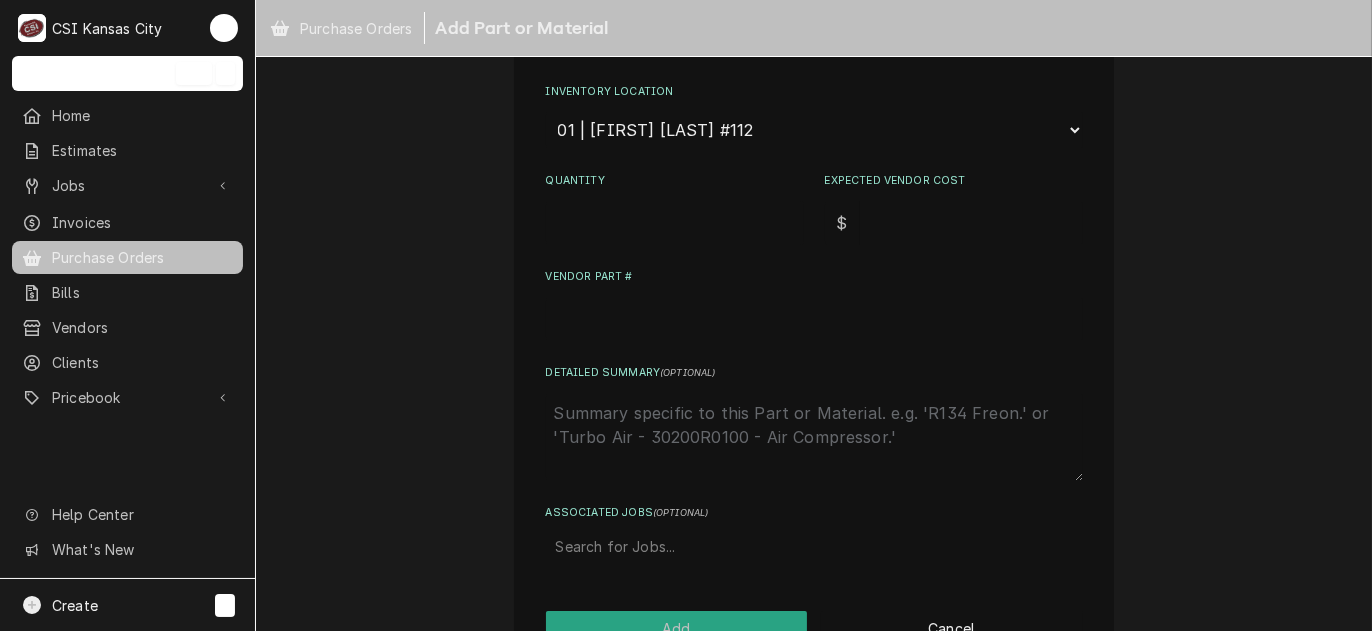 scroll, scrollTop: 500, scrollLeft: 0, axis: vertical 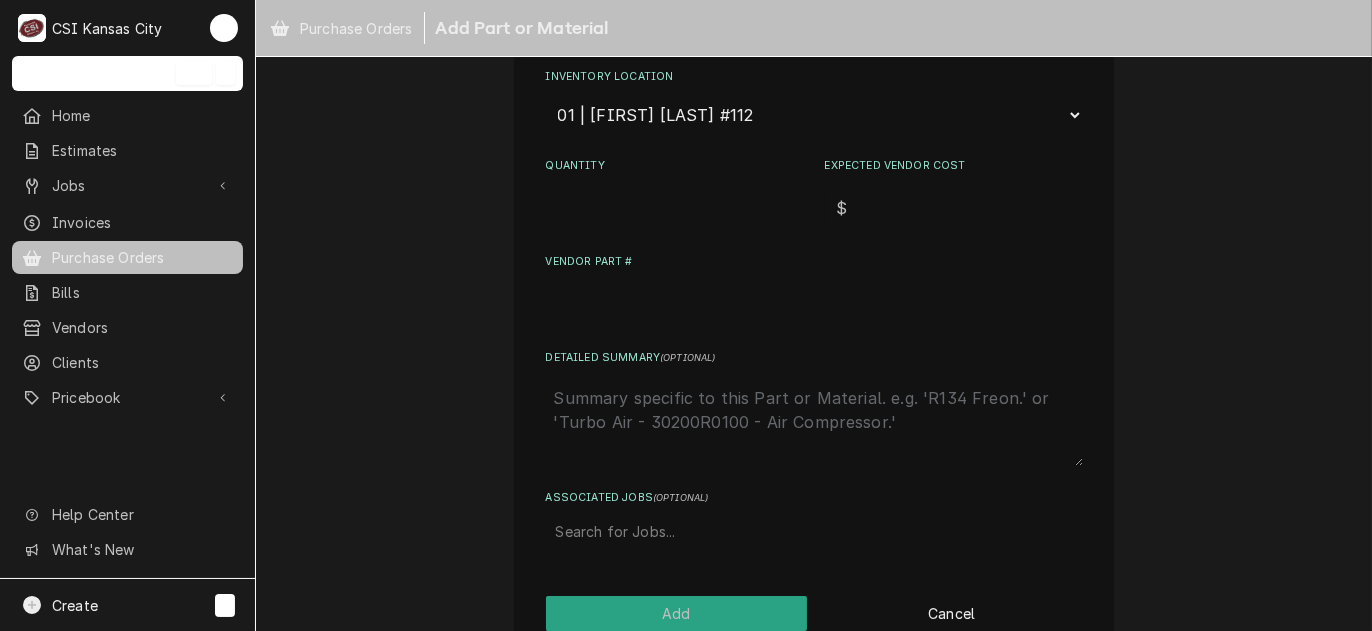 click on "Quantity" at bounding box center (675, 208) 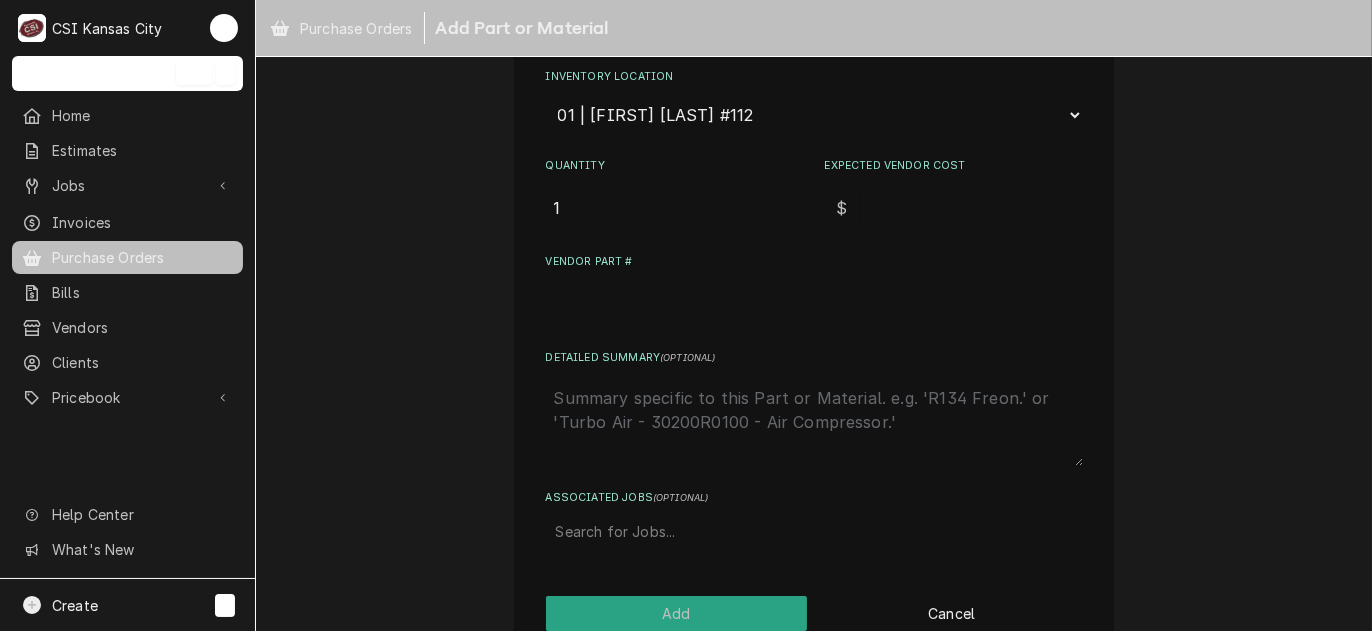 type on "1" 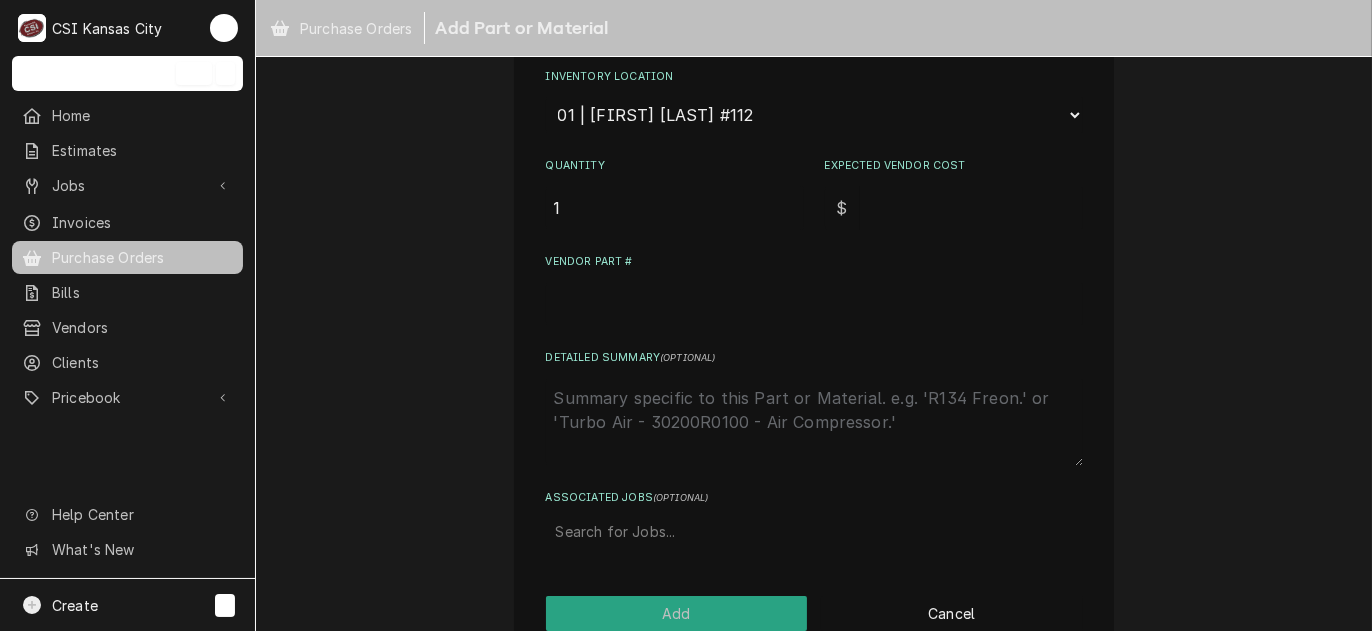 click on "Expected Vendor Cost" at bounding box center (971, 208) 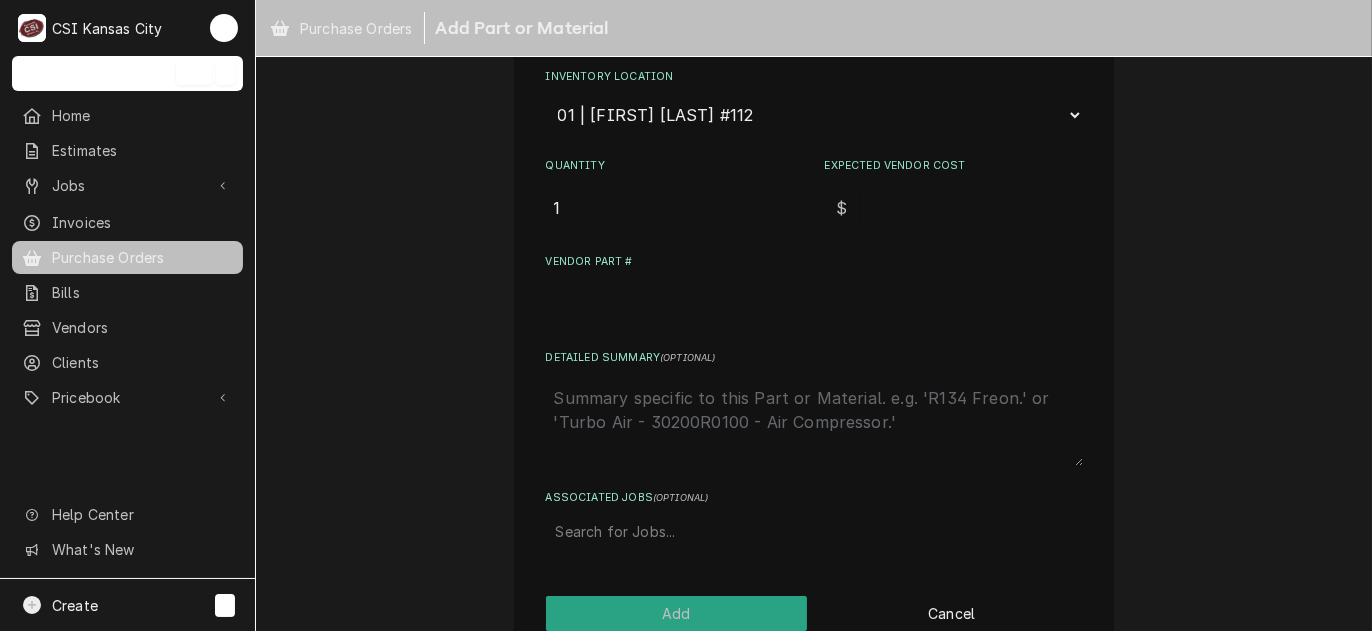 type on "x" 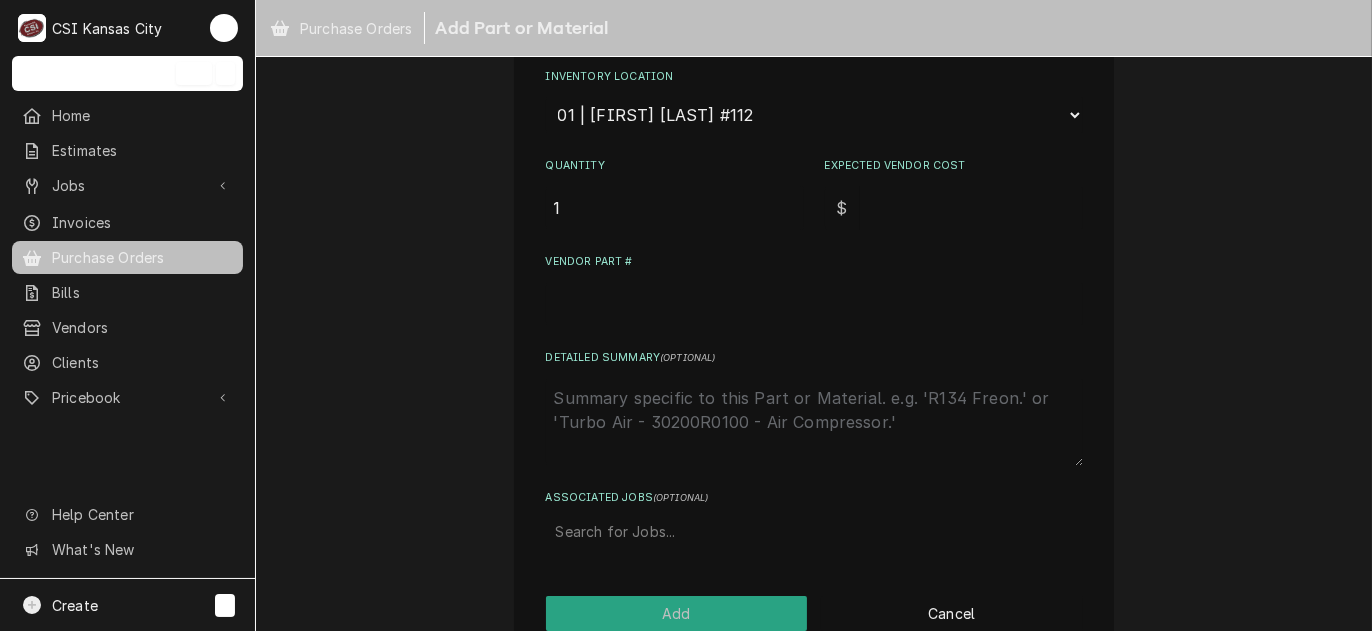type on "4" 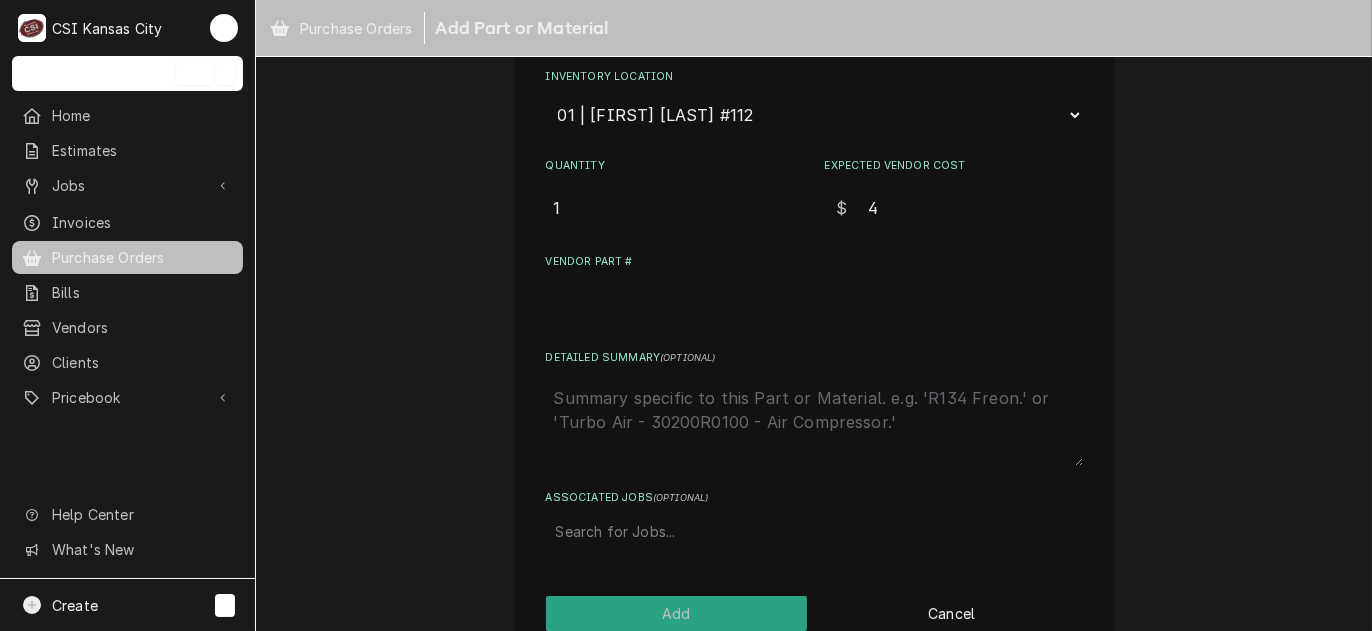 type on "x" 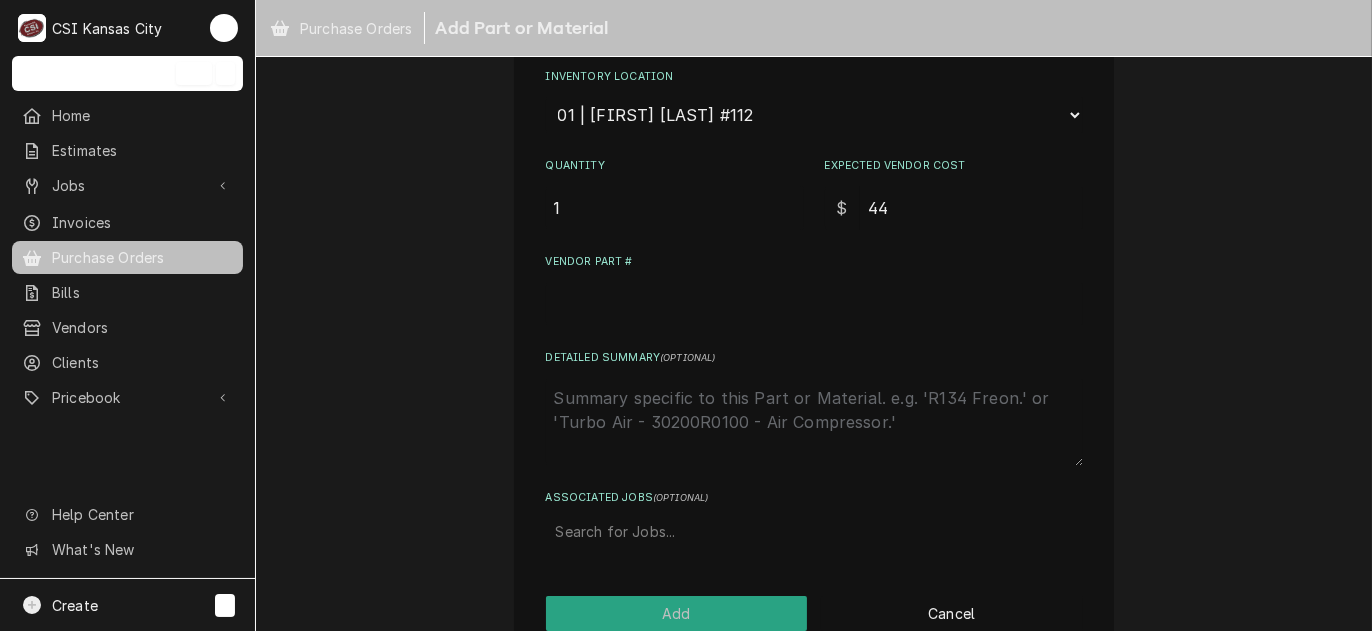 type on "x" 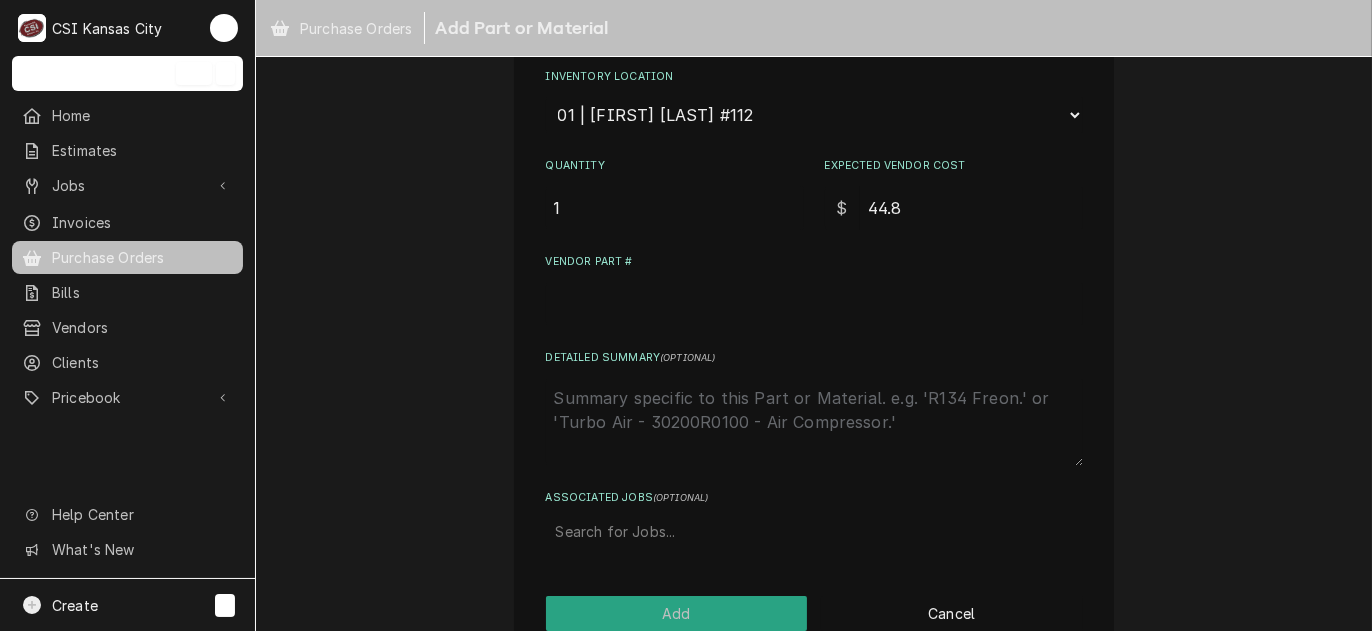 type on "x" 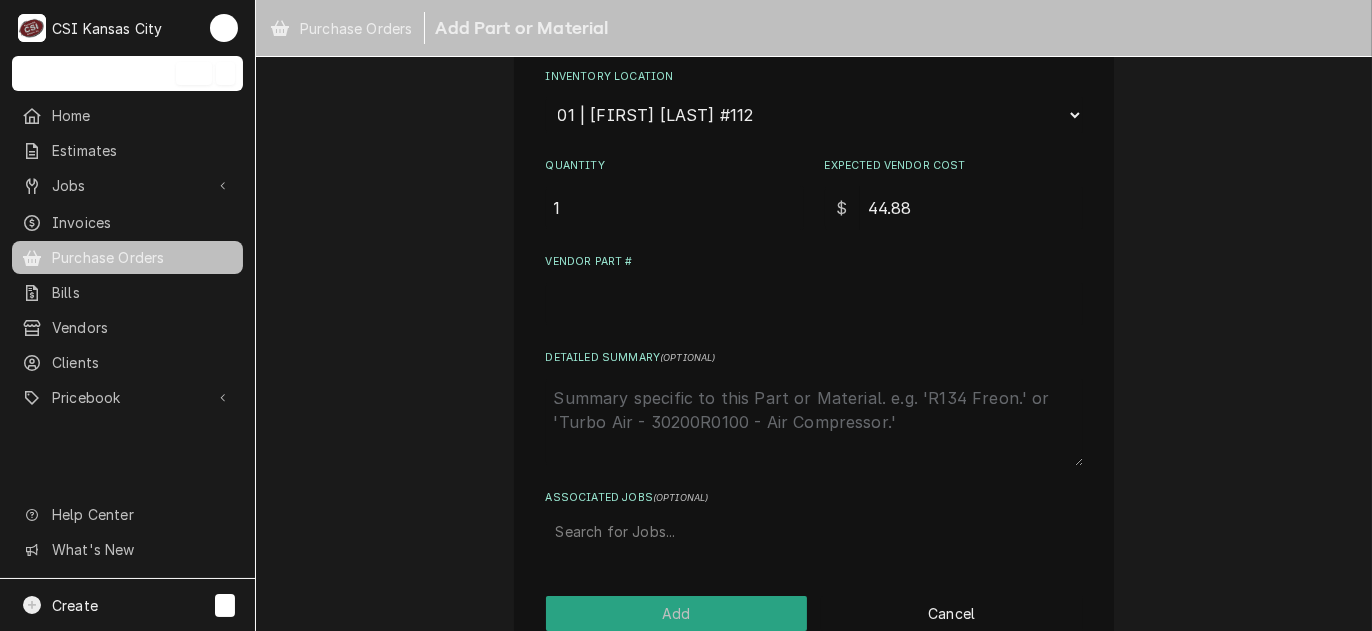 type on "44.88" 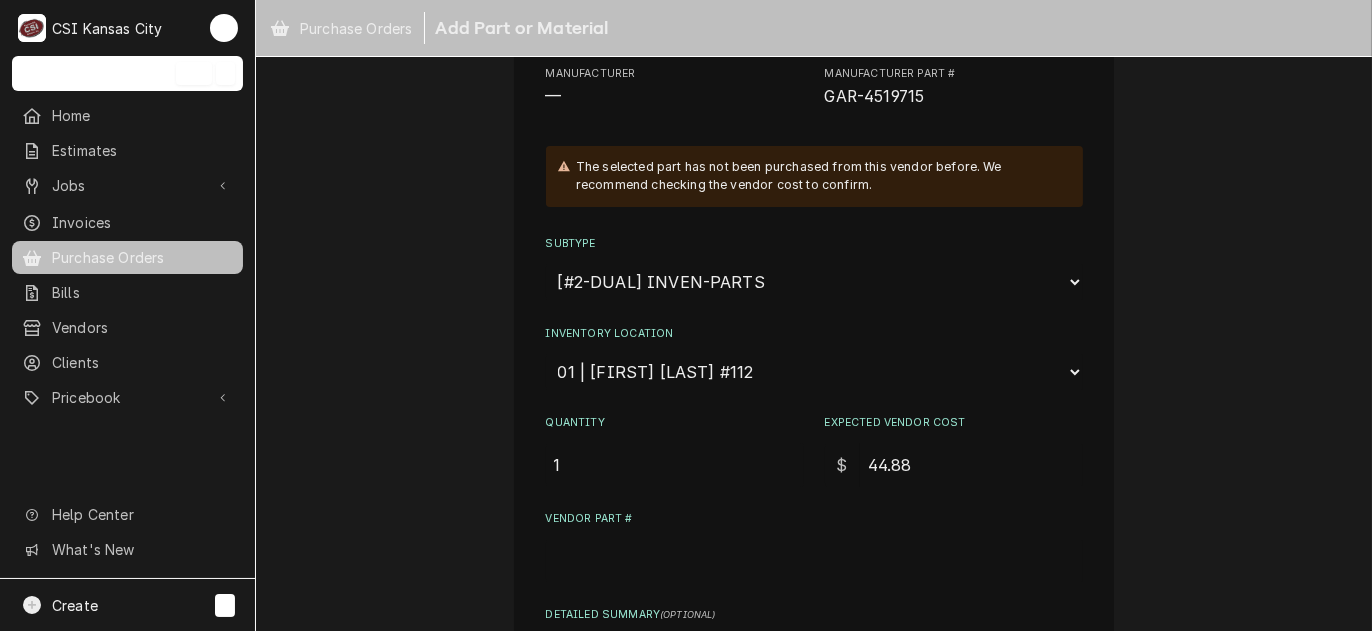 scroll, scrollTop: 200, scrollLeft: 0, axis: vertical 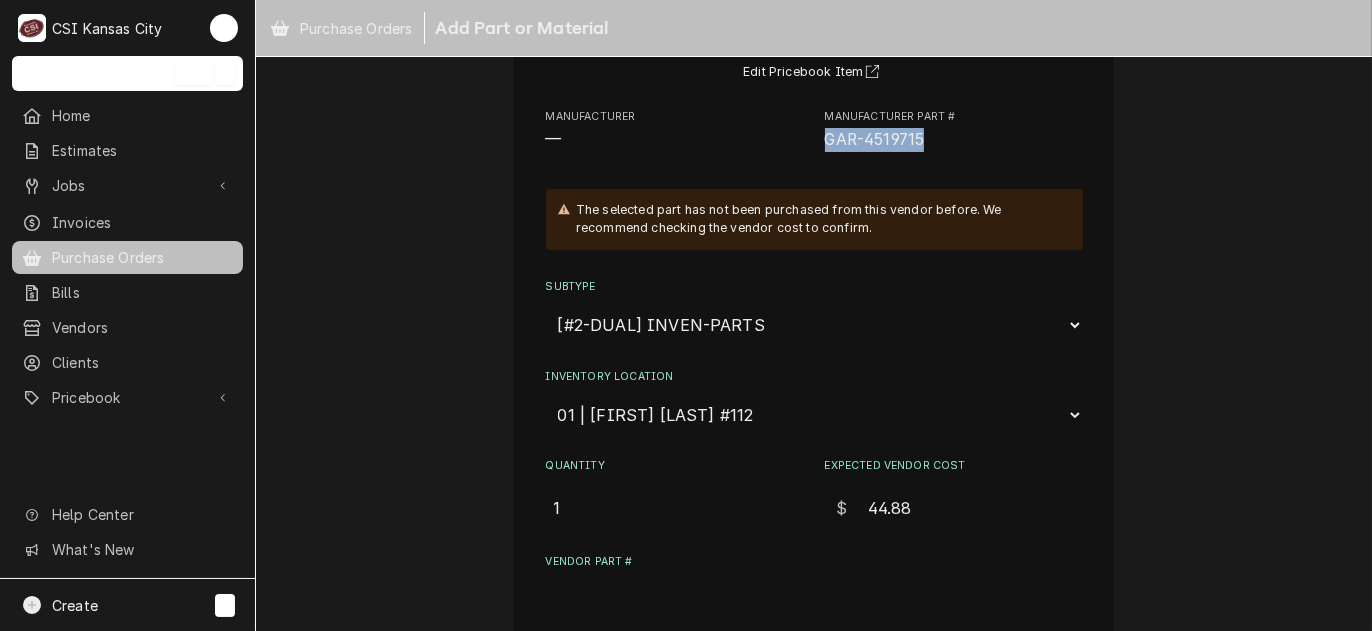 drag, startPoint x: 929, startPoint y: 133, endPoint x: 810, endPoint y: 138, distance: 119.104996 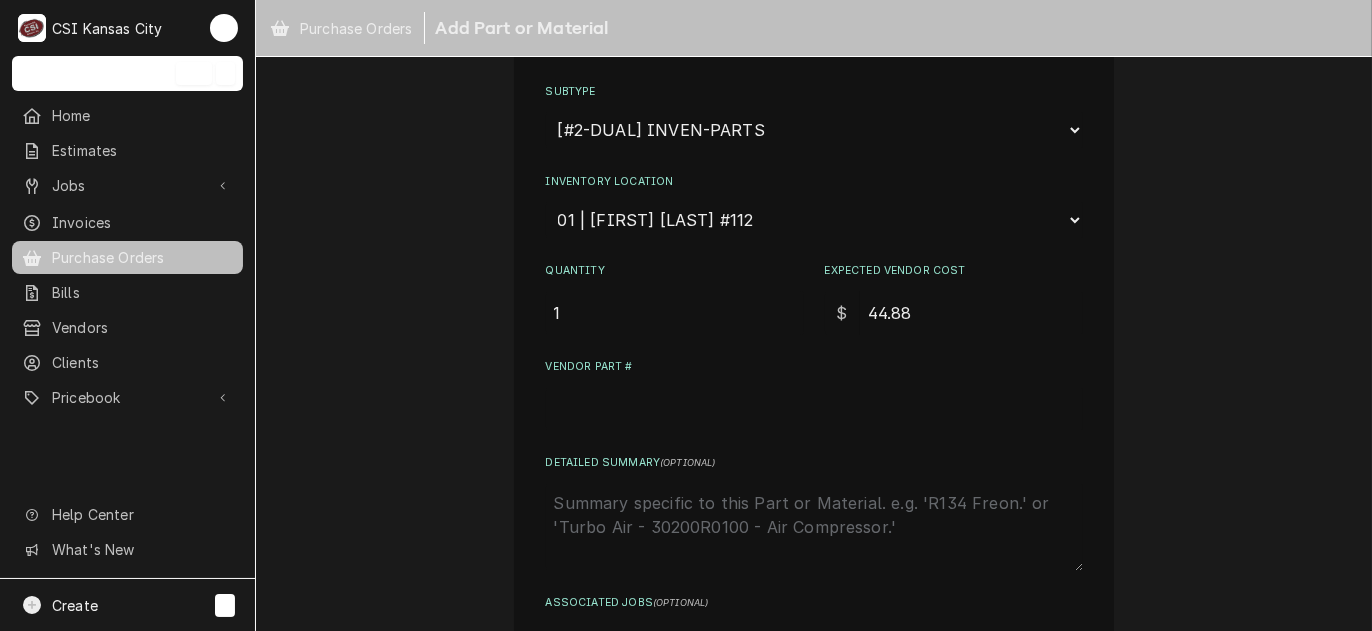 scroll, scrollTop: 400, scrollLeft: 0, axis: vertical 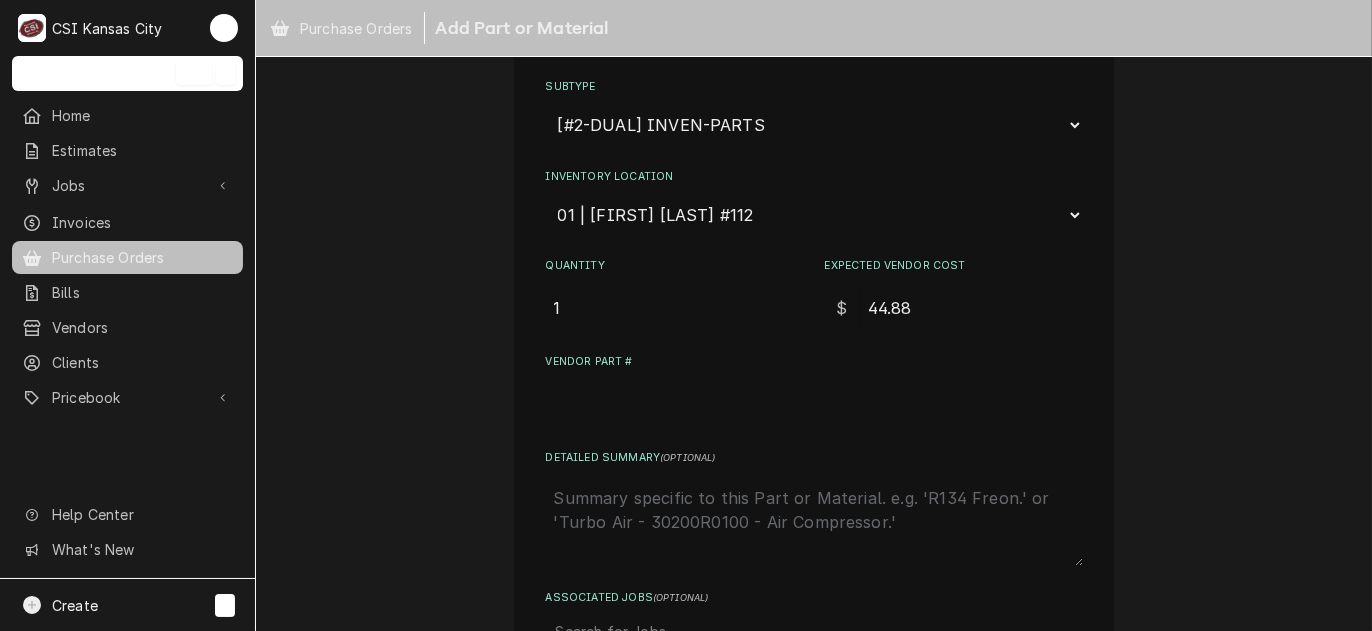click on "Vendor Part #" at bounding box center [814, 404] 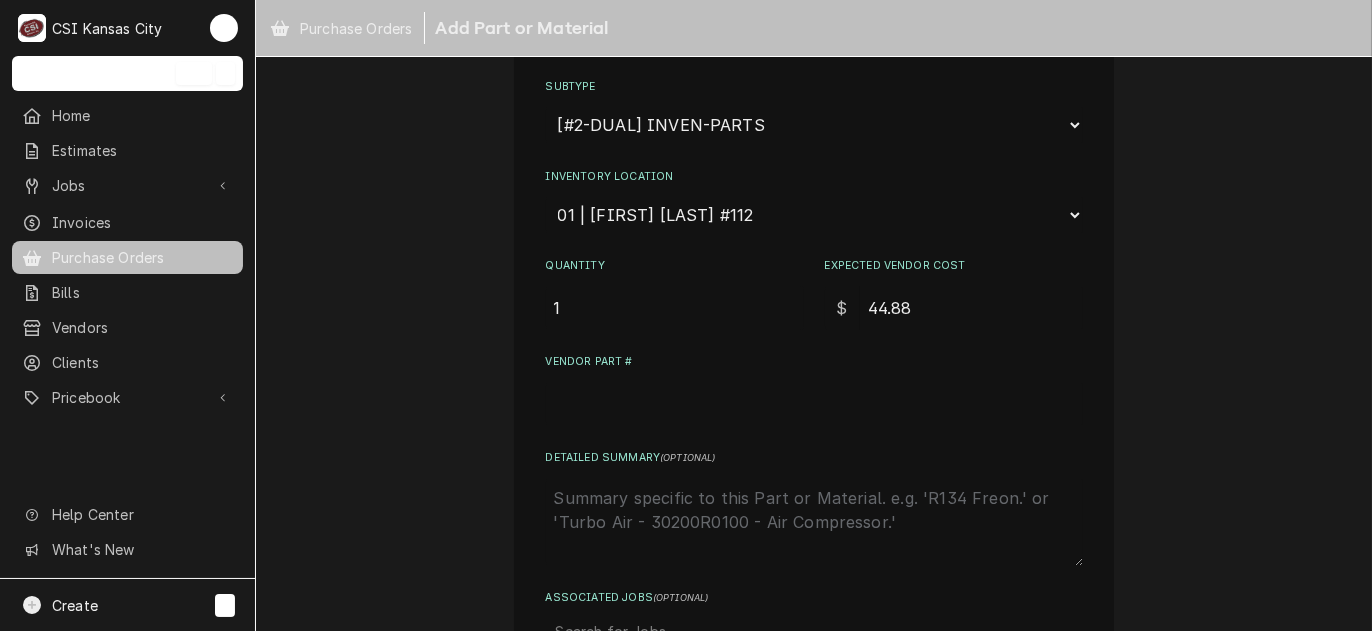 paste on "GAR-4519715" 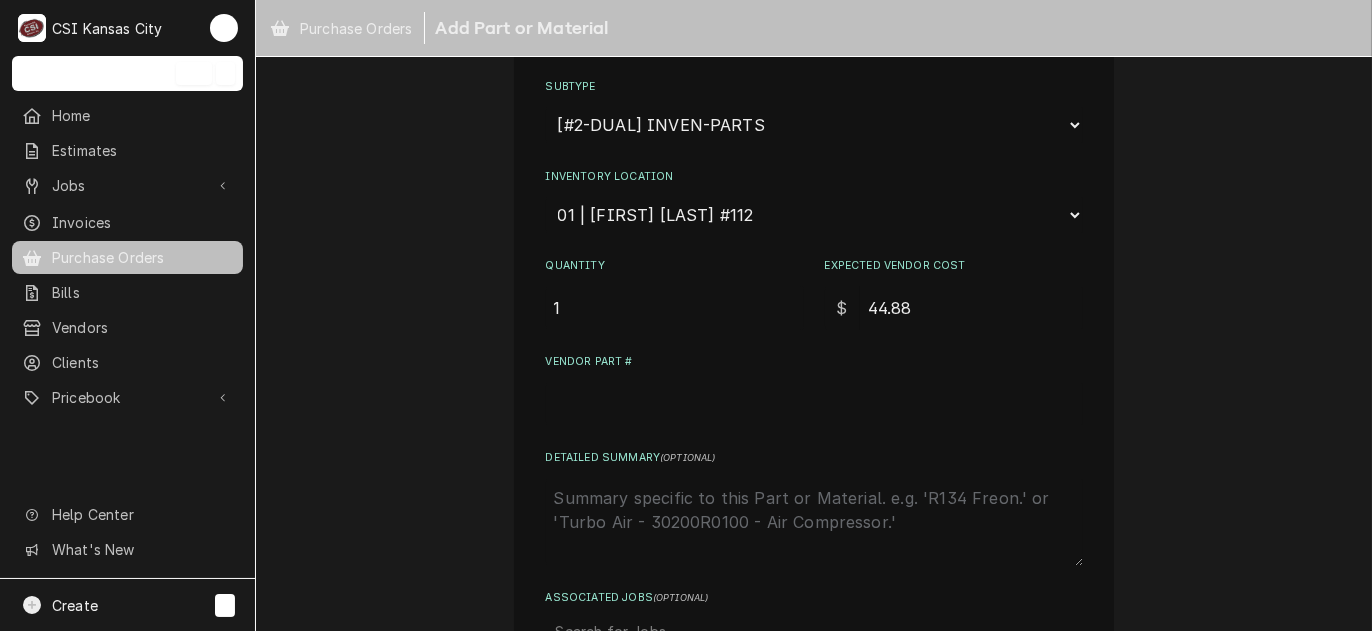type on "x" 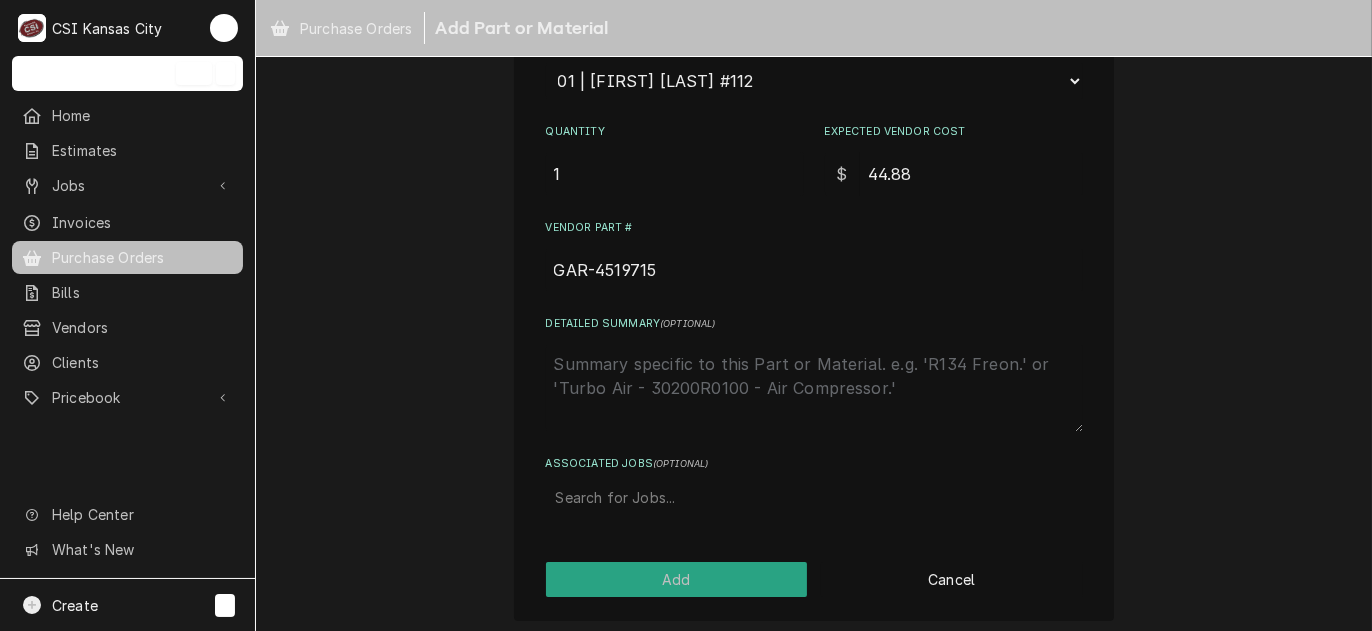 scroll, scrollTop: 537, scrollLeft: 0, axis: vertical 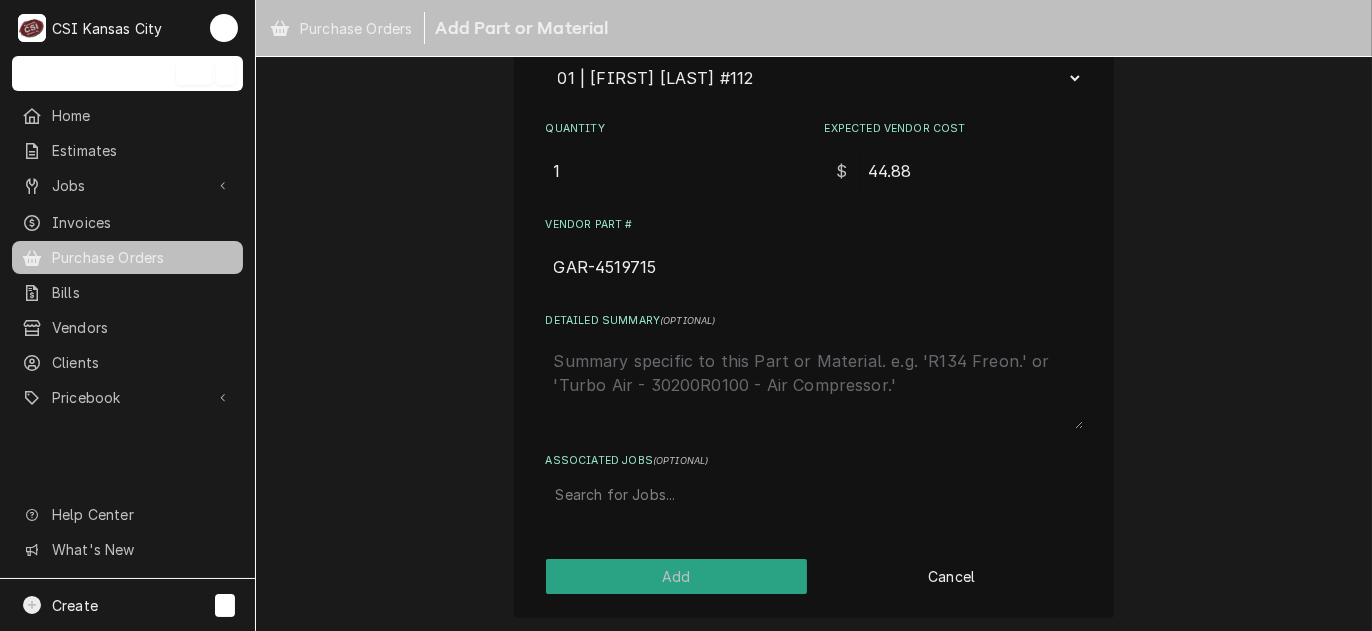 type on "GAR-4519715" 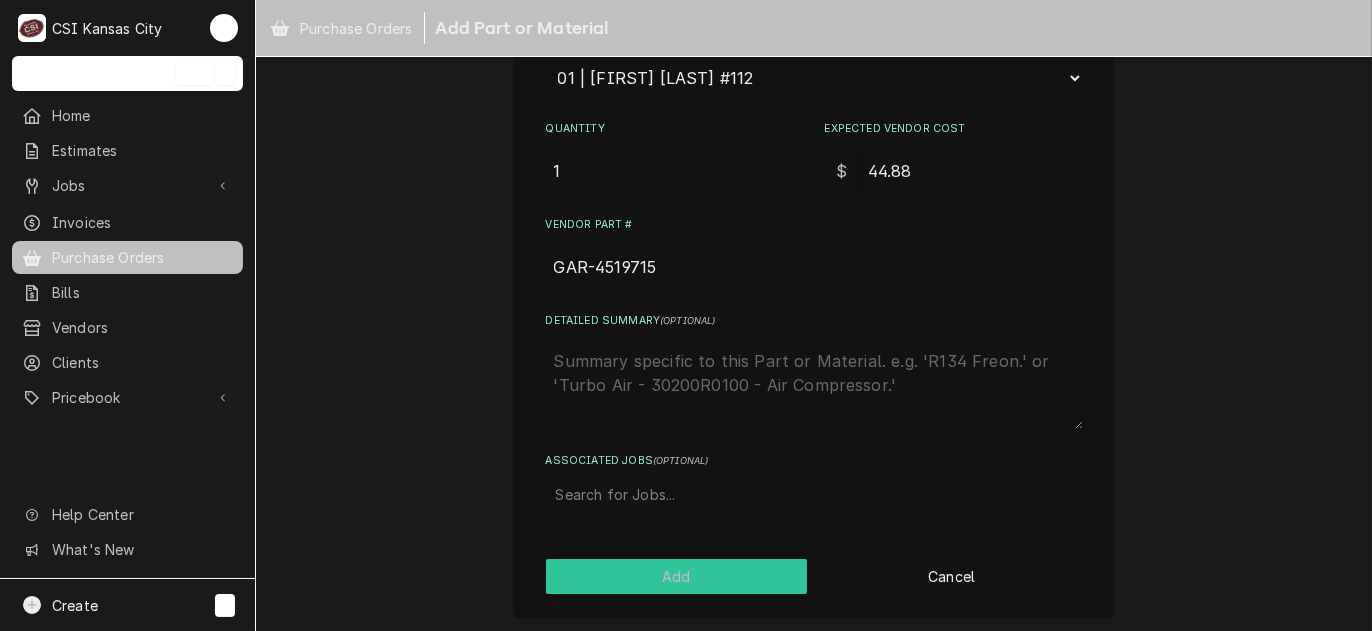 click on "Add" at bounding box center [677, 576] 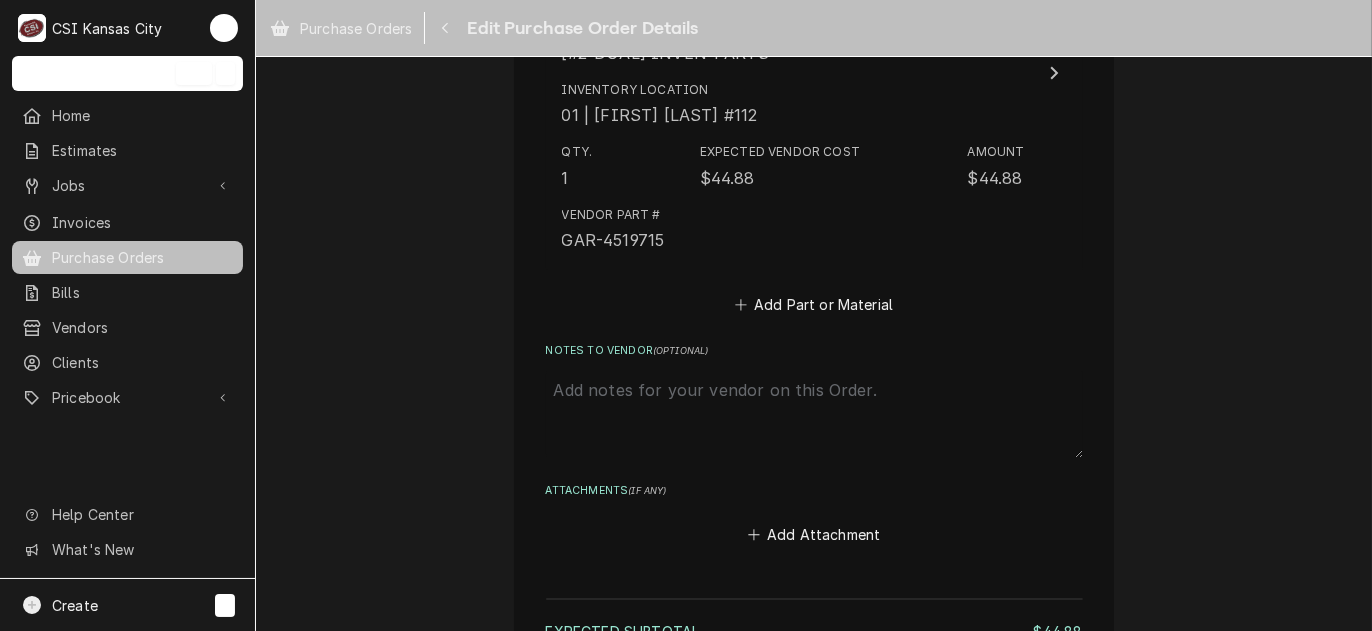 scroll, scrollTop: 1000, scrollLeft: 0, axis: vertical 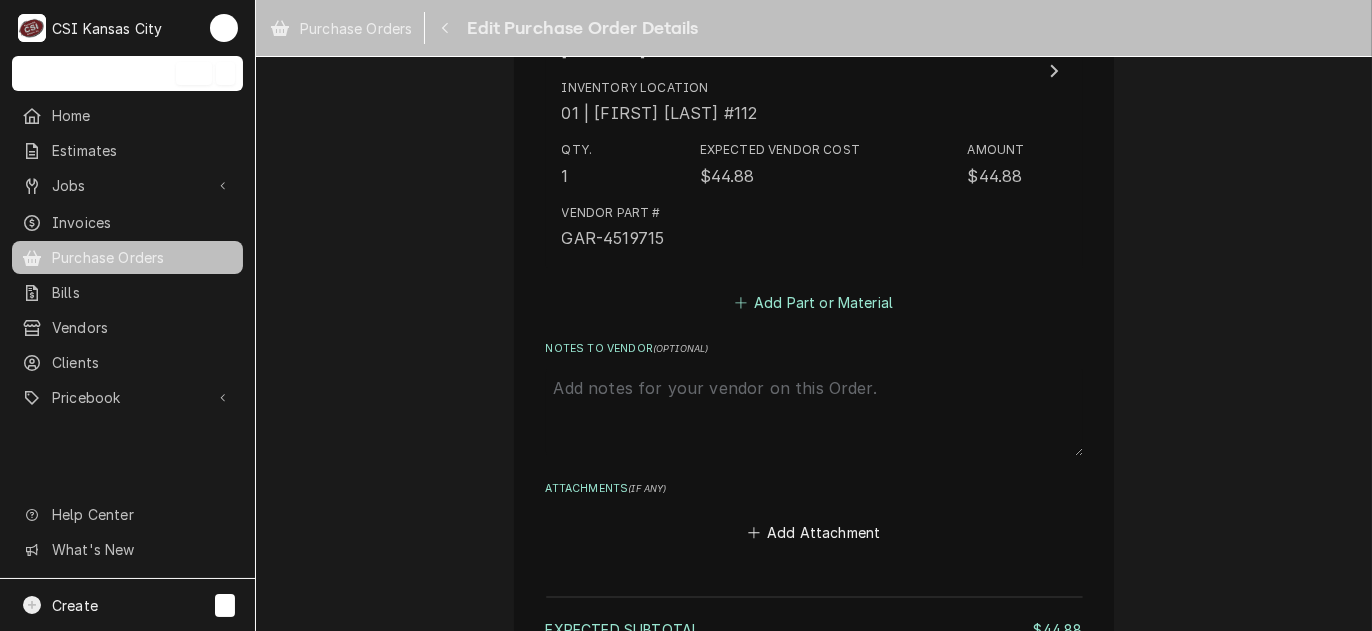 click on "Add Part or Material" at bounding box center (813, 302) 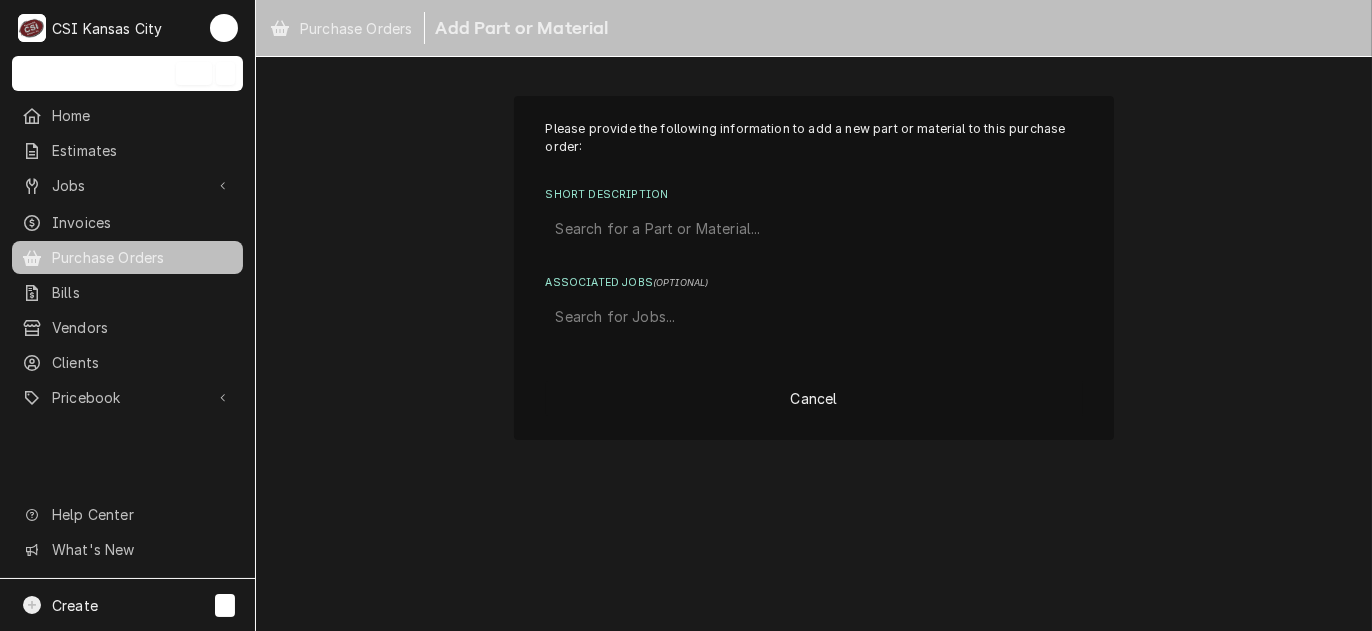 click at bounding box center [814, 229] 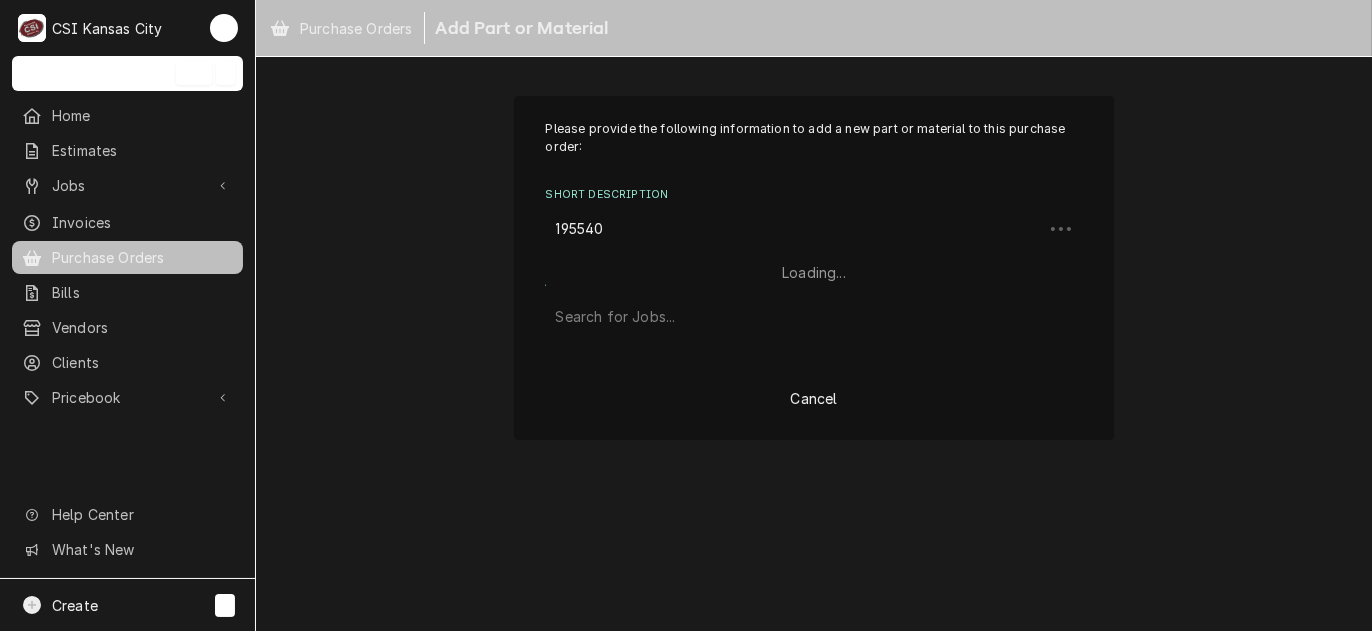 type on "1955401" 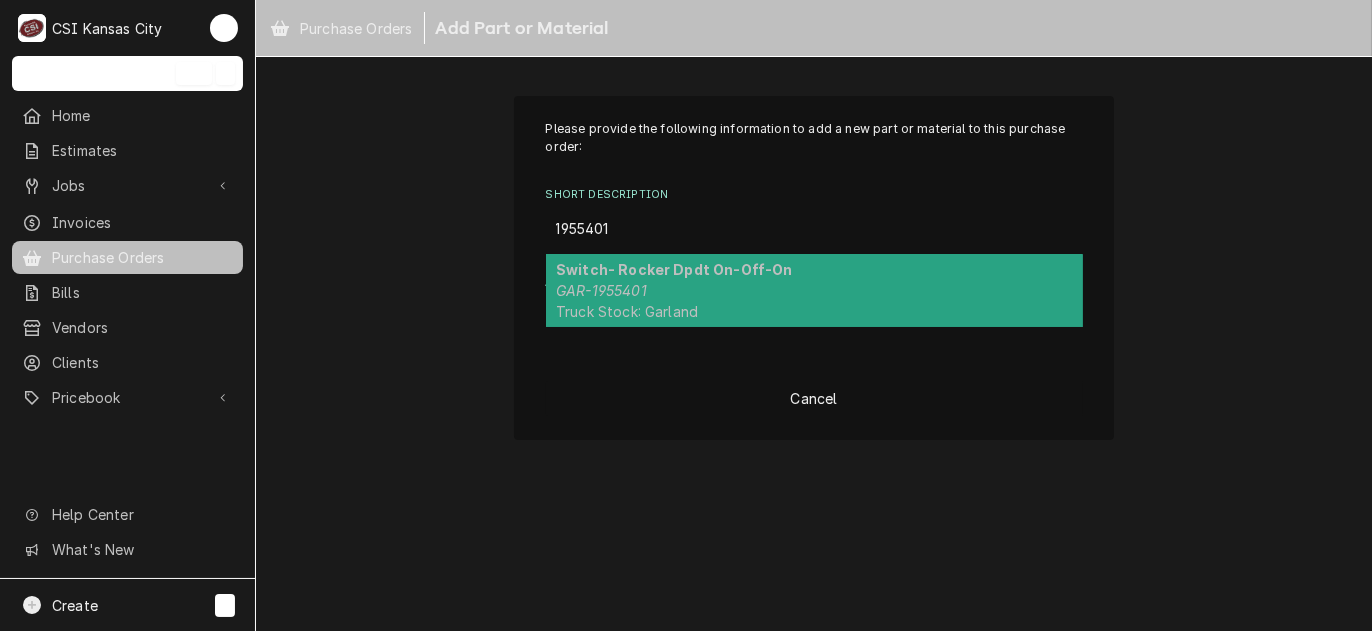 click on "Switch- Rocker Dpdt On-Off-On GAR-1955401 Truck Stock: Garland" at bounding box center [814, 290] 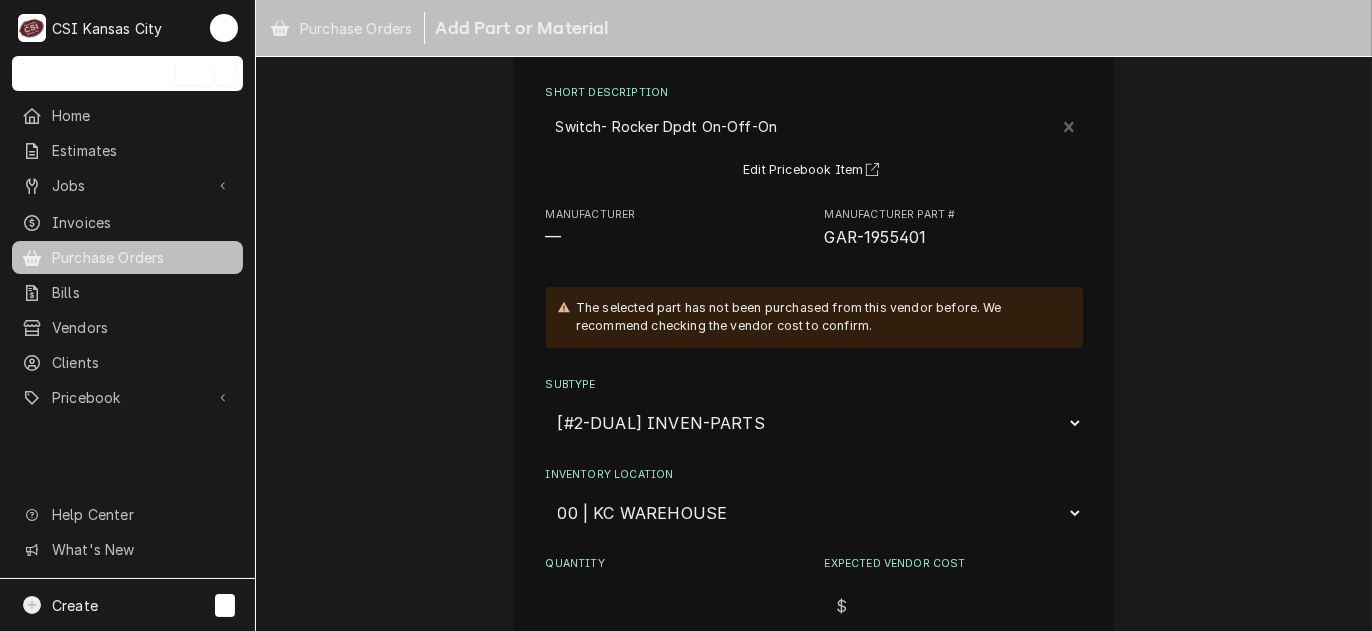 scroll, scrollTop: 200, scrollLeft: 0, axis: vertical 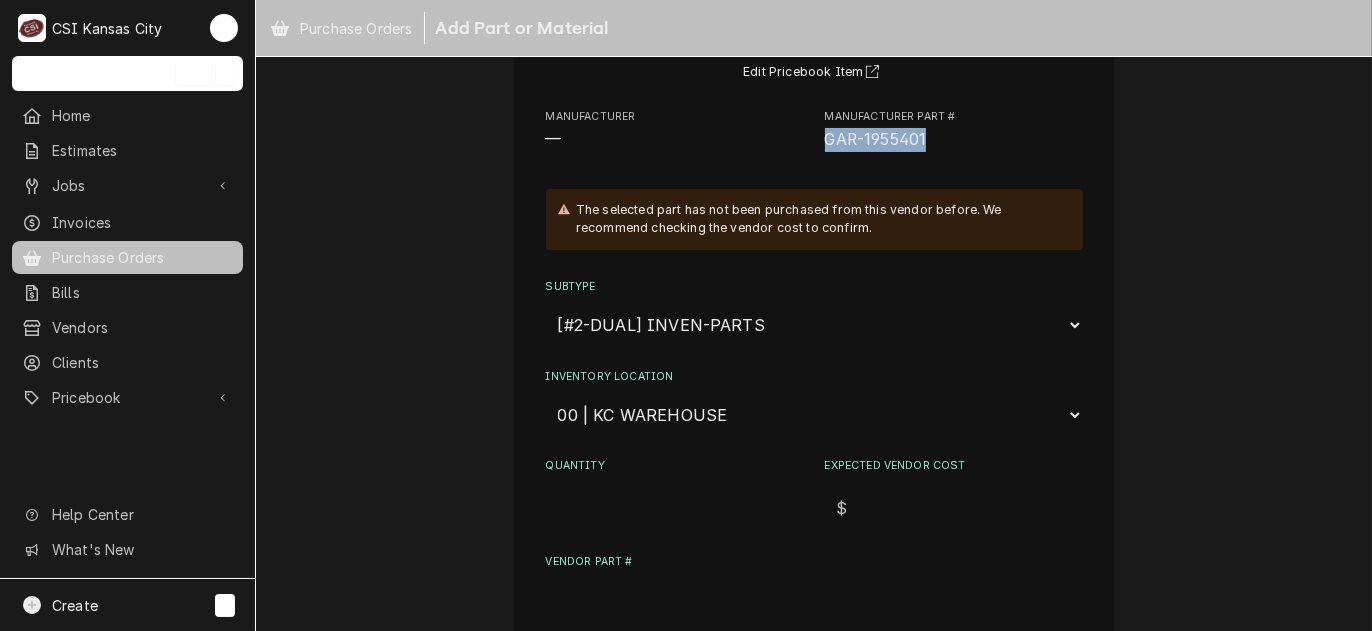 drag, startPoint x: 931, startPoint y: 138, endPoint x: 815, endPoint y: 148, distance: 116.43024 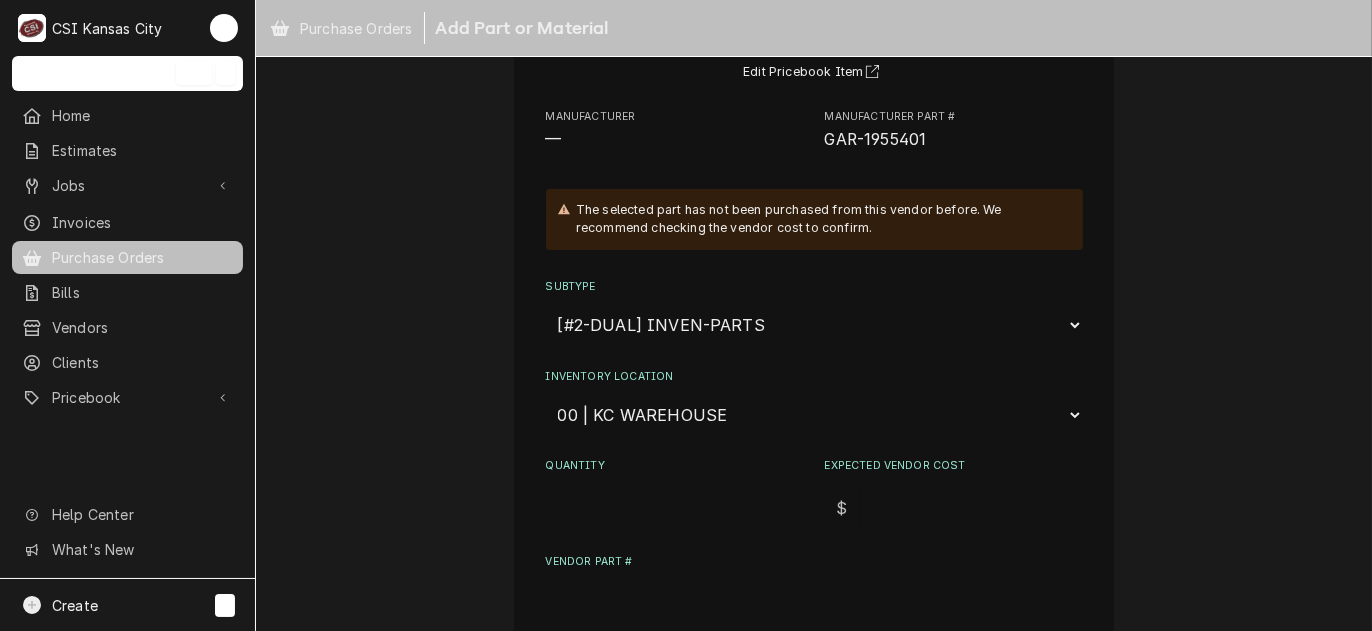 click on "Expected Vendor Cost" at bounding box center (971, 508) 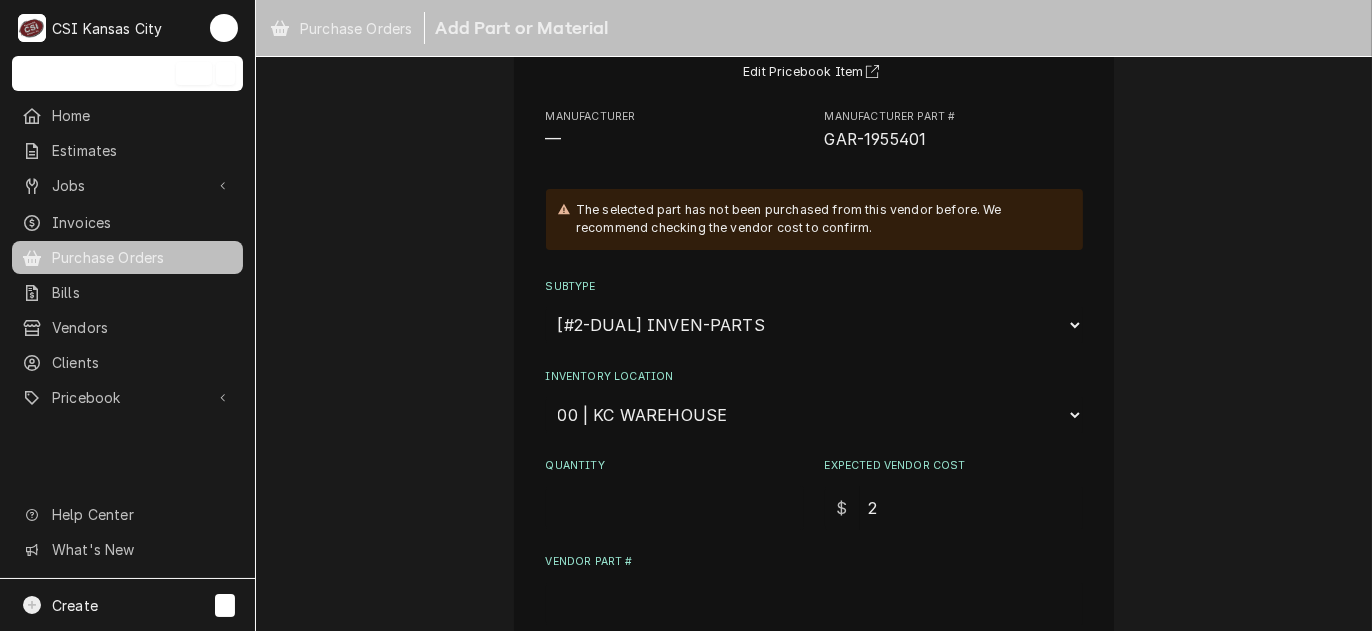 type on "x" 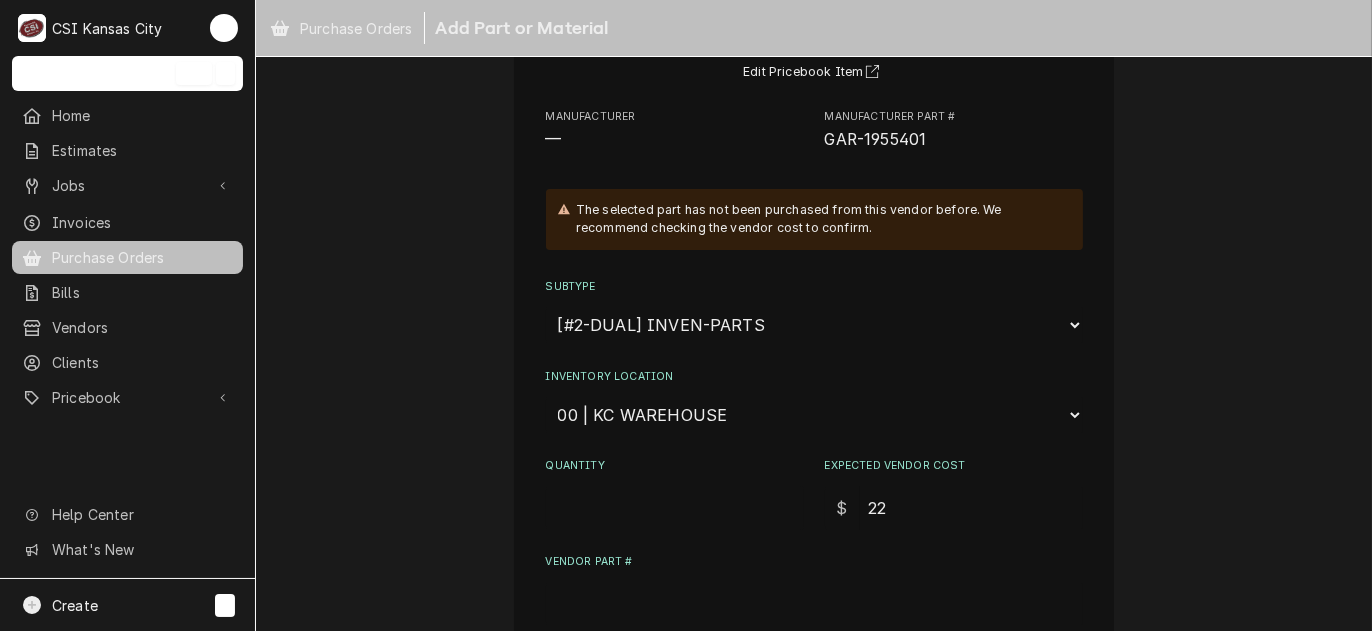 type on "x" 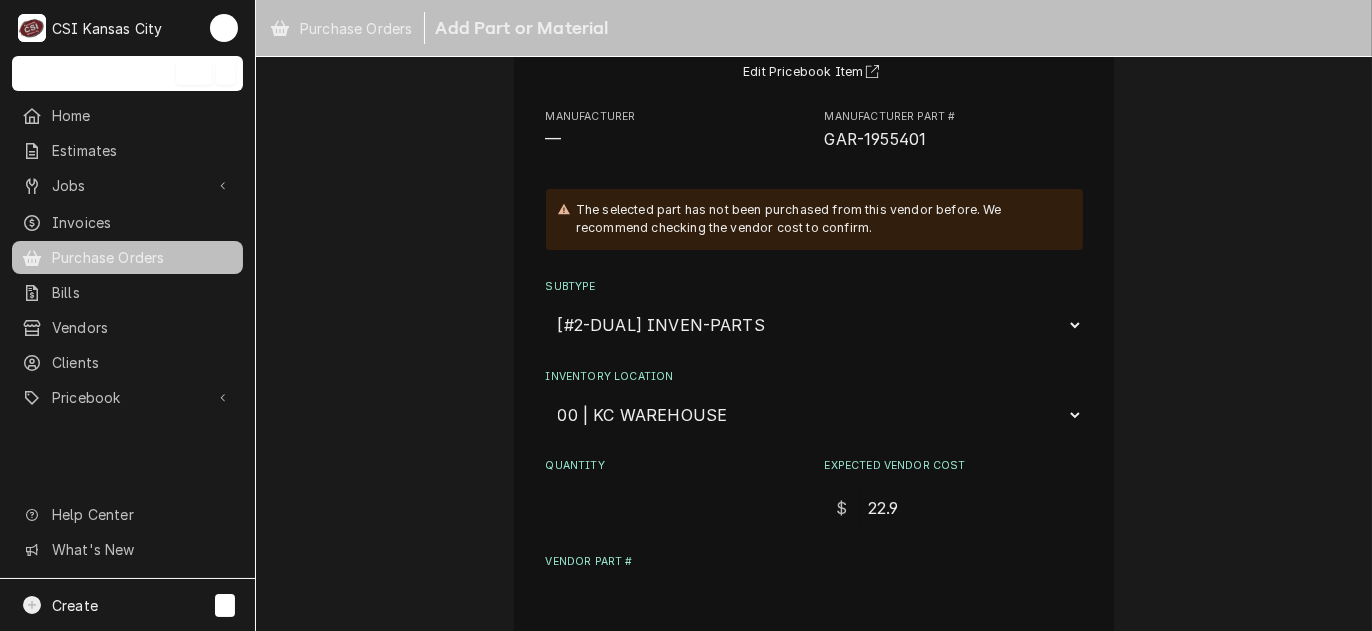 type on "x" 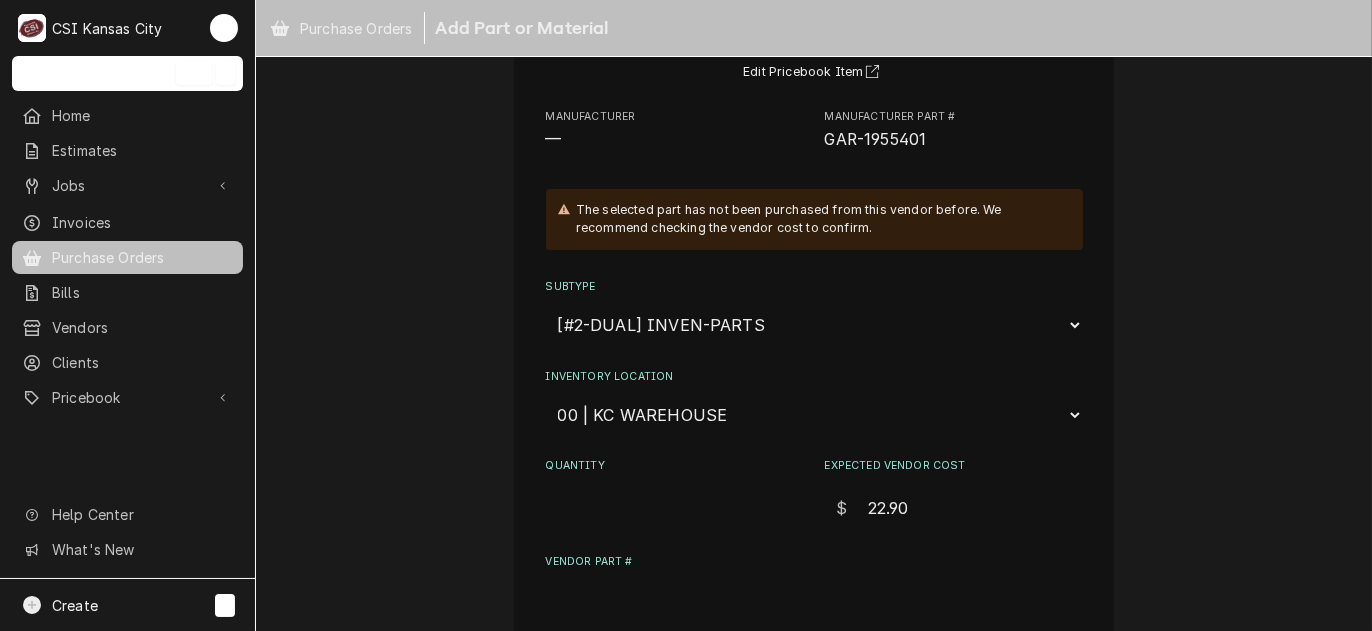 type on "22.90" 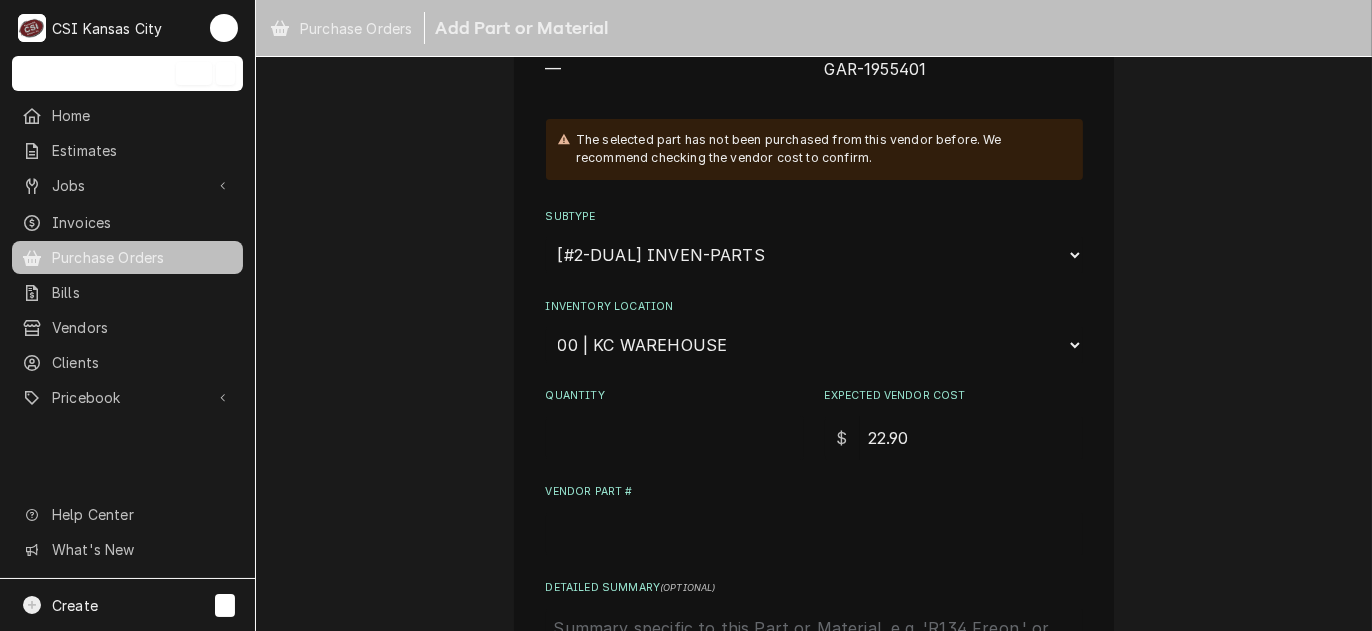 scroll, scrollTop: 300, scrollLeft: 0, axis: vertical 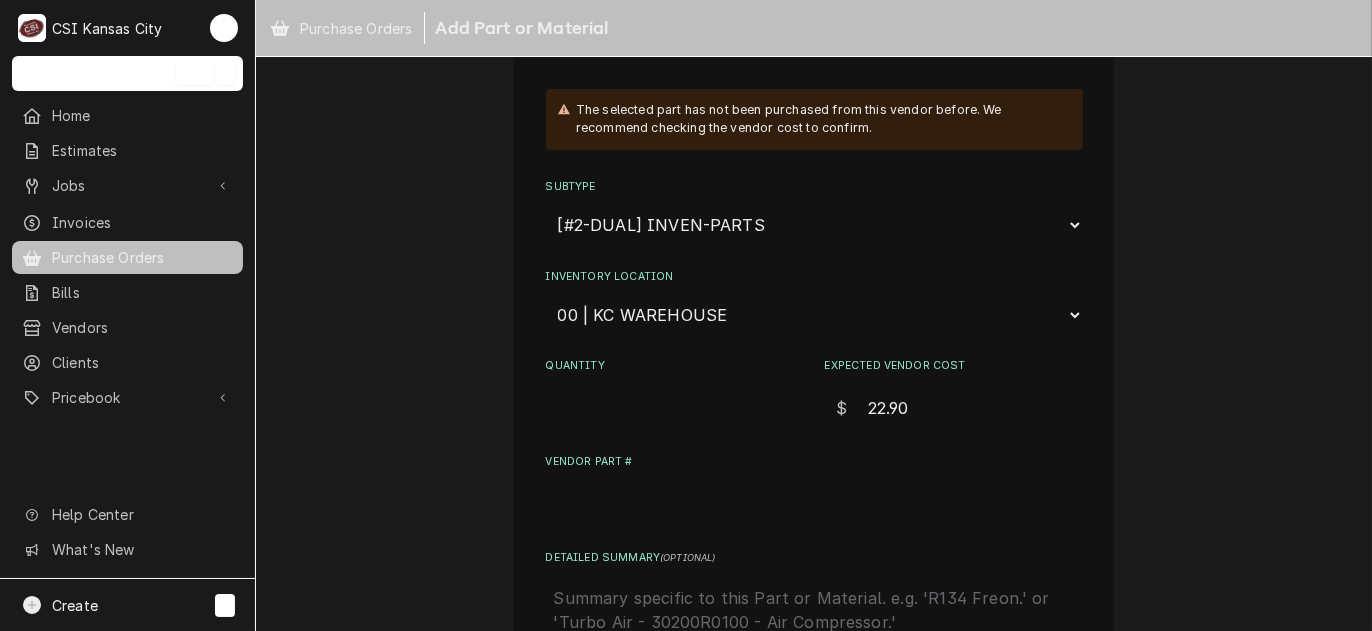 click on "Quantity" at bounding box center (675, 408) 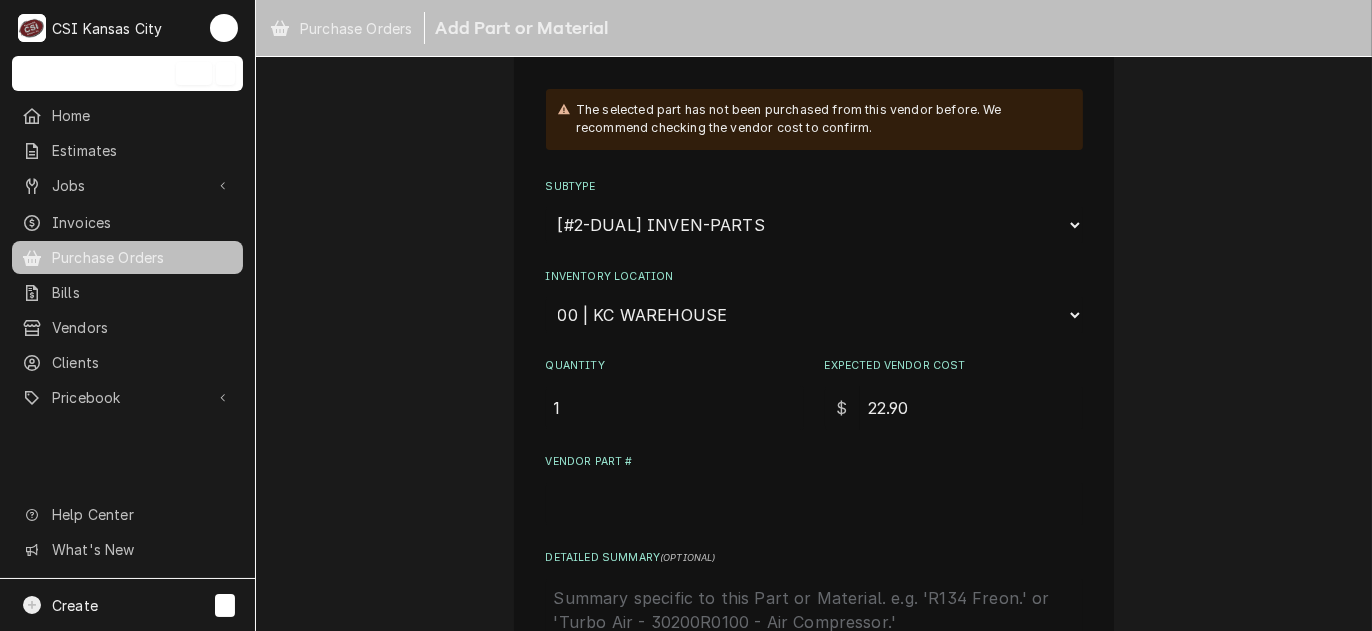 type on "1" 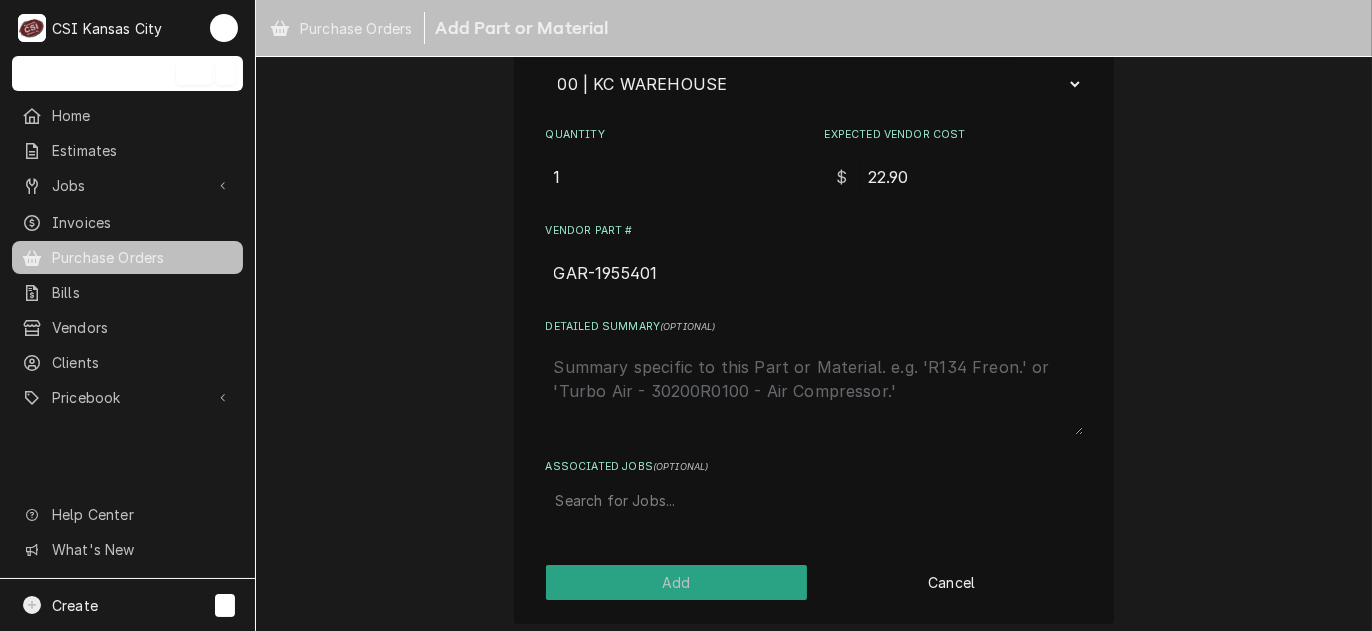 scroll, scrollTop: 537, scrollLeft: 0, axis: vertical 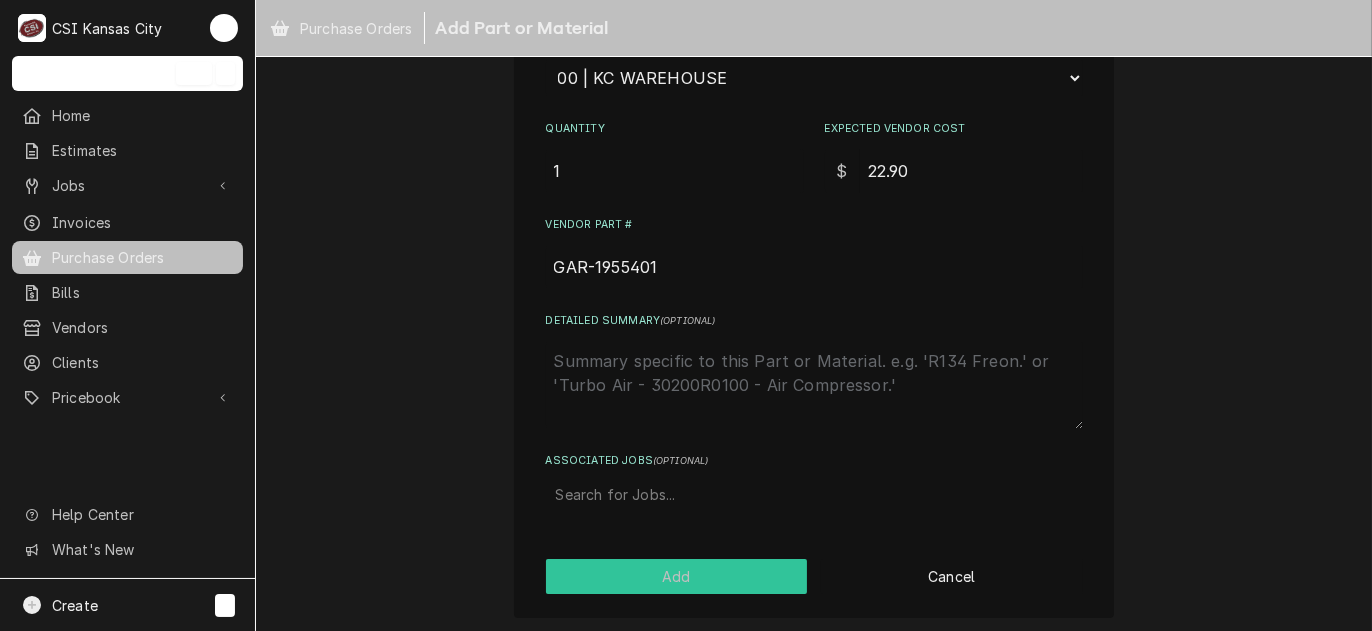 type on "GAR-1955401" 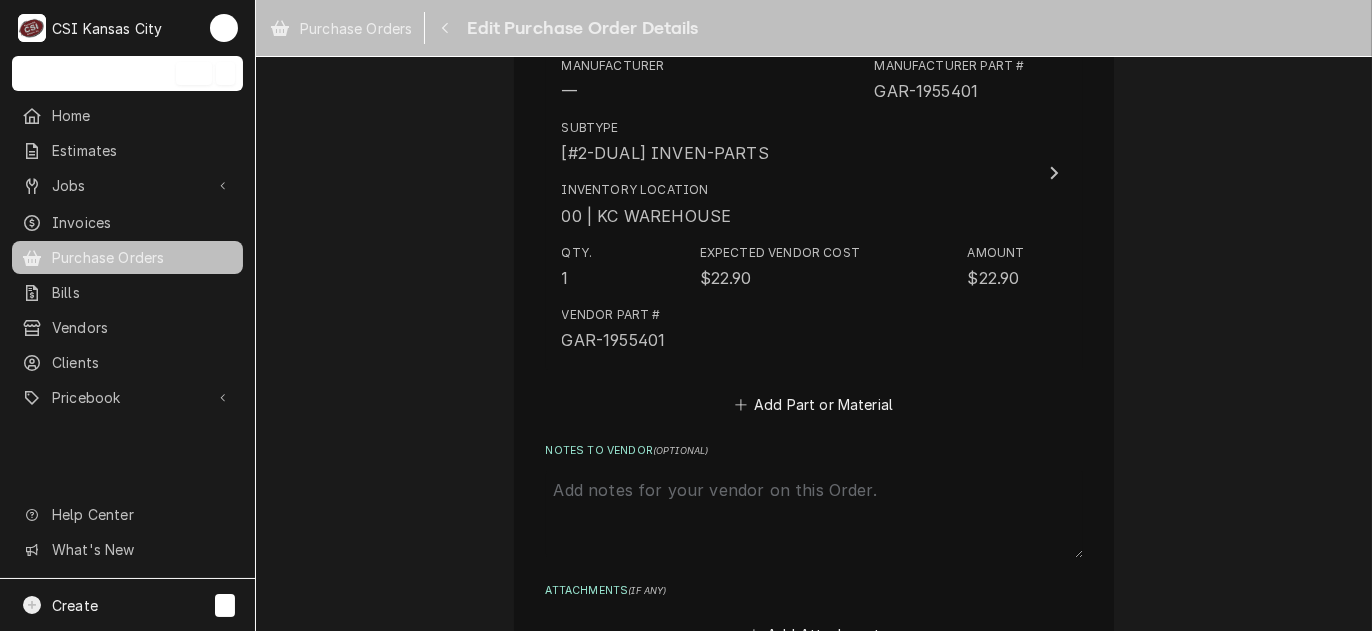 scroll, scrollTop: 1335, scrollLeft: 0, axis: vertical 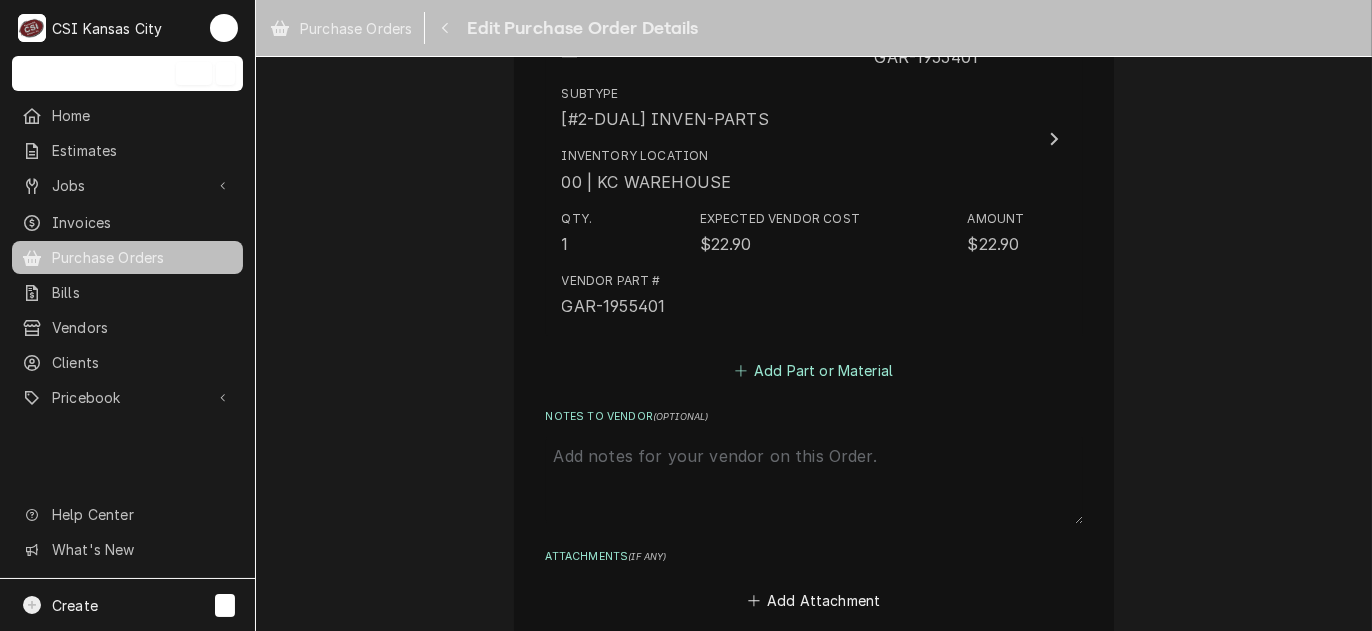 click on "Add Part or Material" at bounding box center (813, 370) 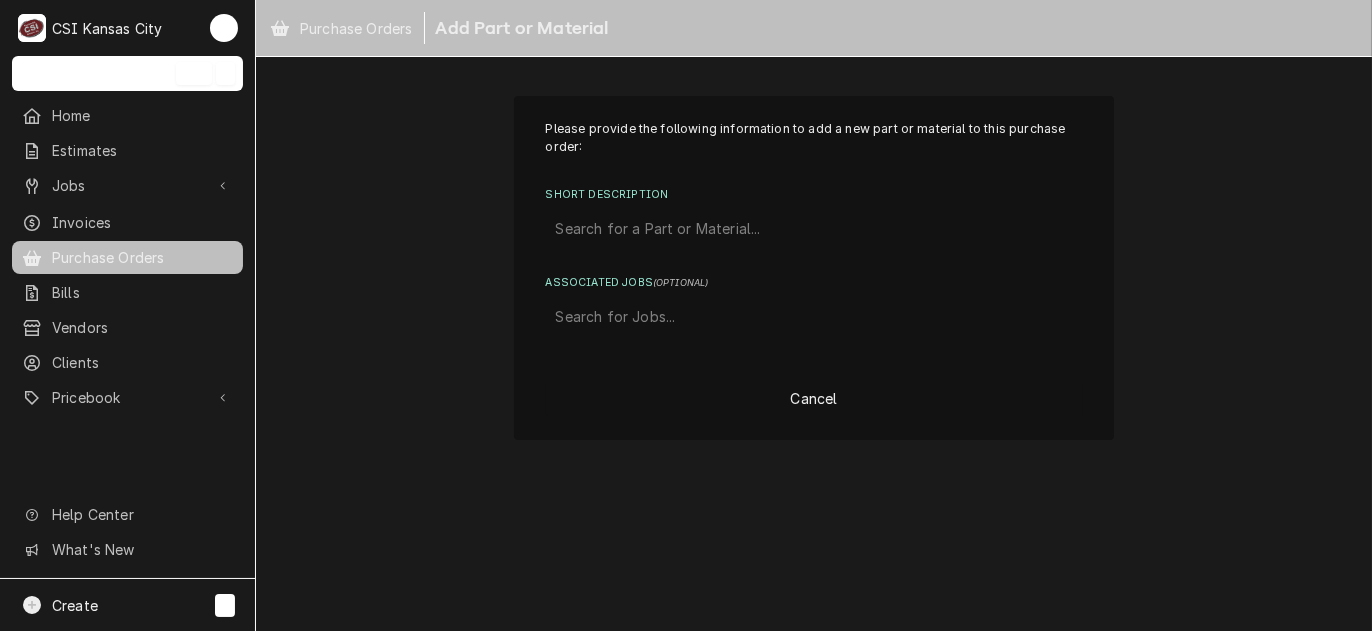 click at bounding box center (814, 229) 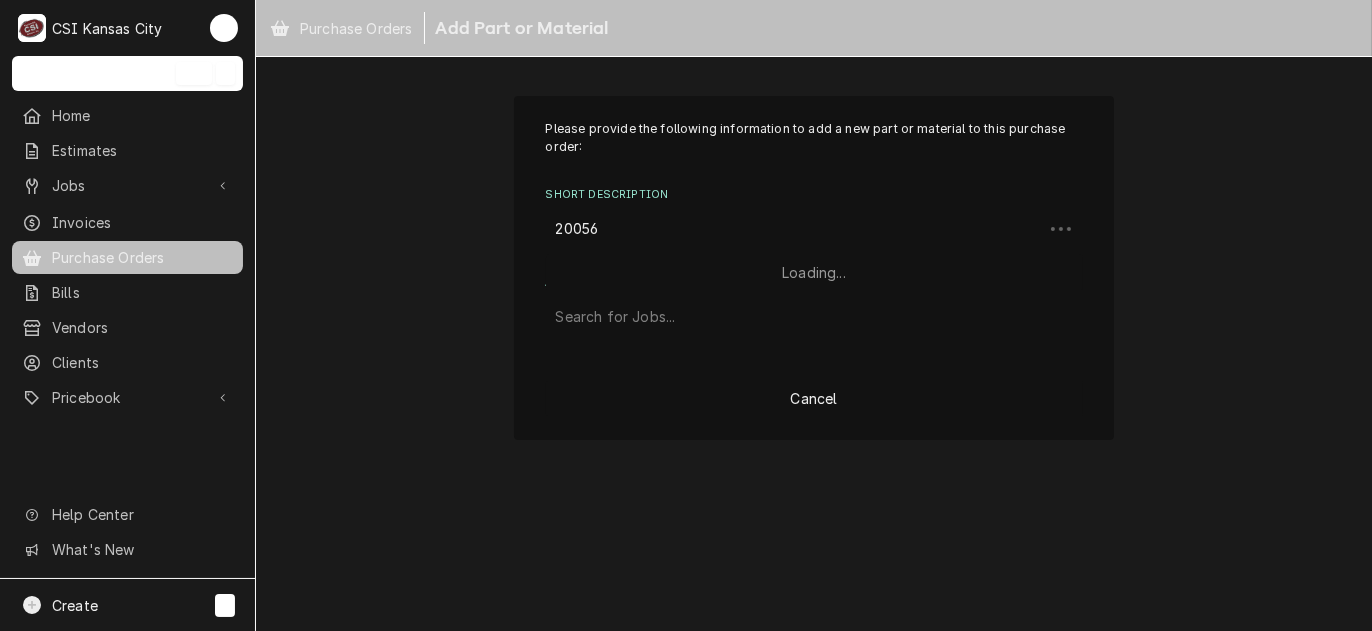 type on "200561" 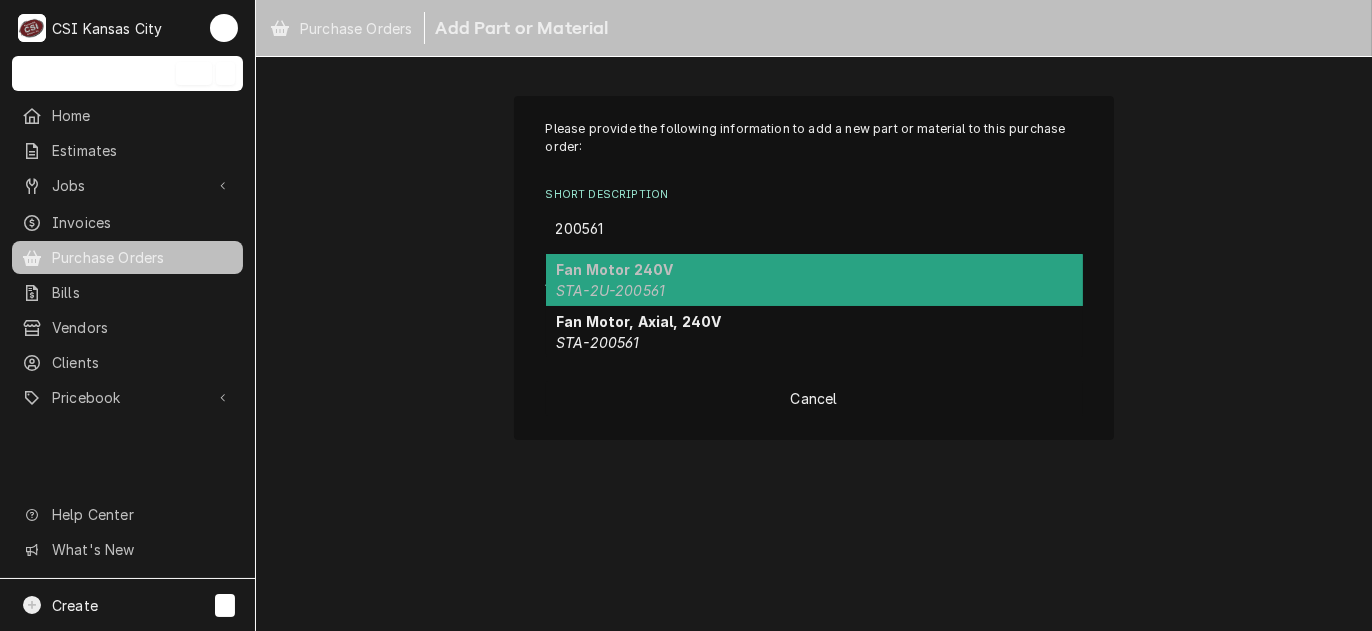 click on "STA-2U-200561" at bounding box center (610, 290) 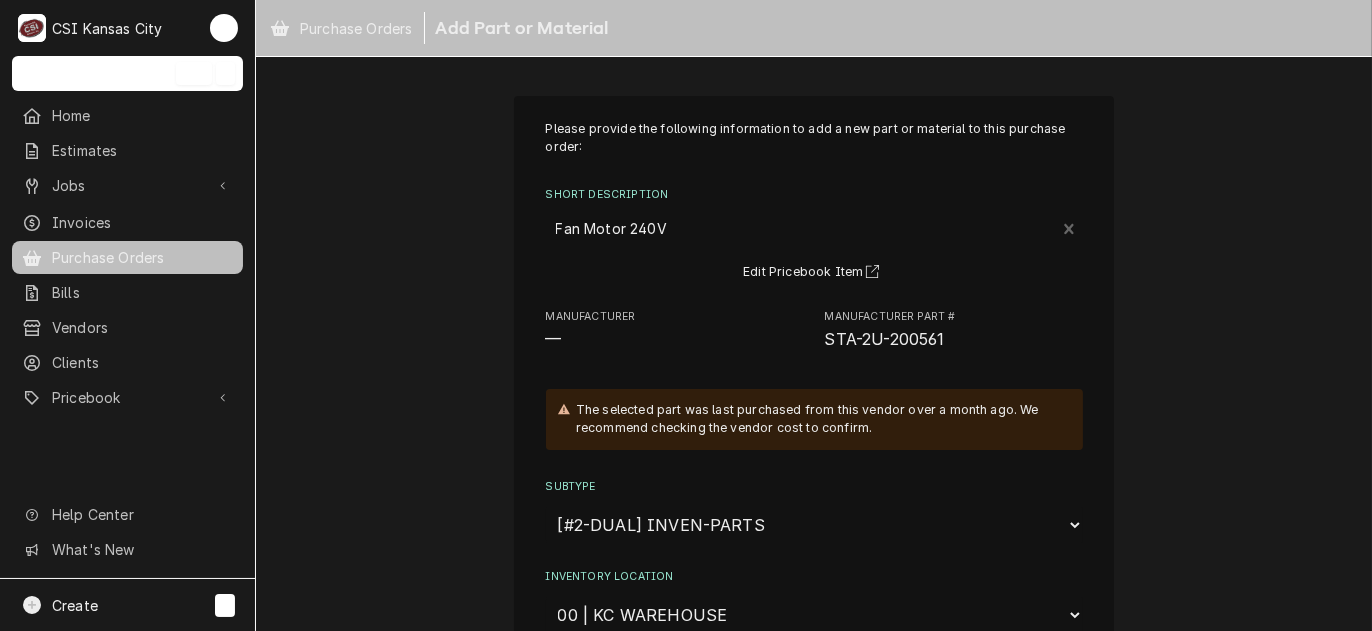scroll, scrollTop: 100, scrollLeft: 0, axis: vertical 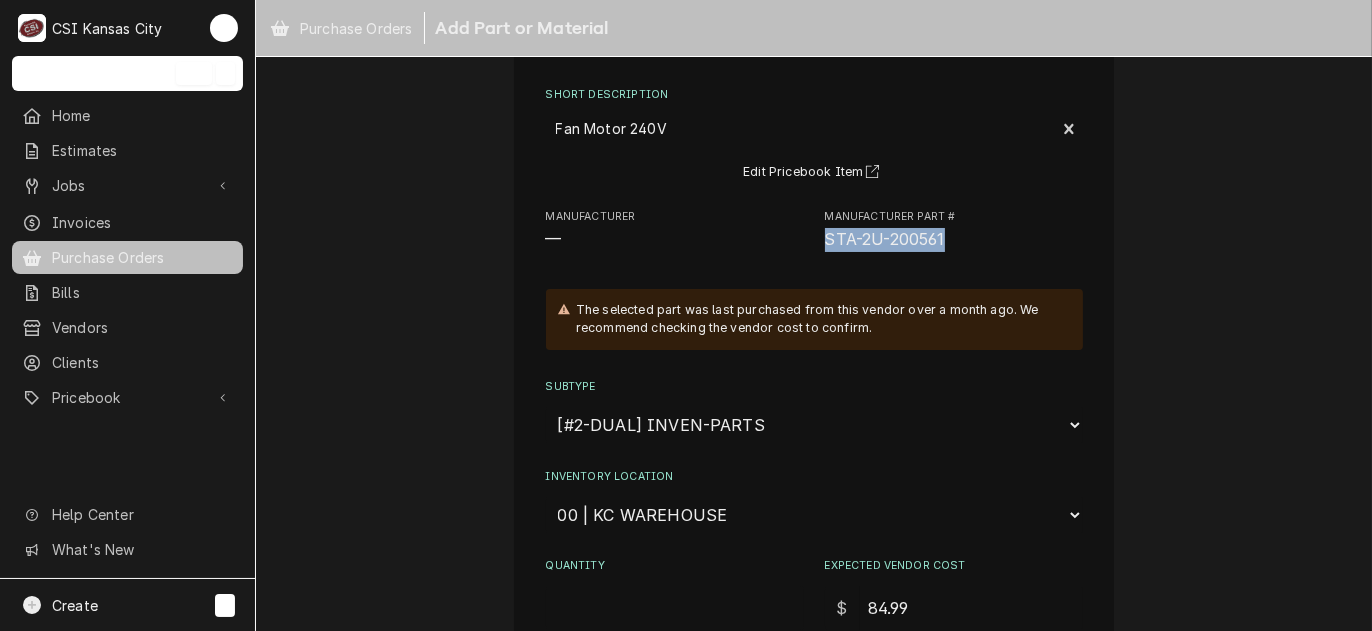drag, startPoint x: 952, startPoint y: 238, endPoint x: 815, endPoint y: 240, distance: 137.0146 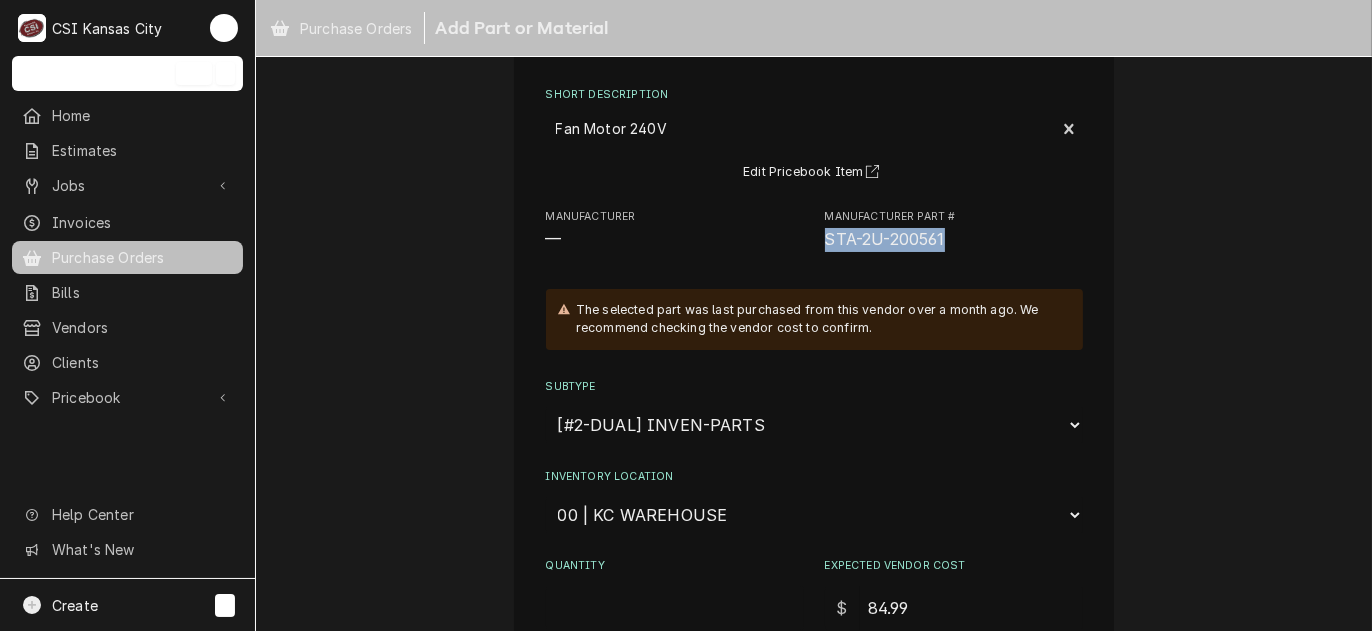copy on "STA-2U-200561" 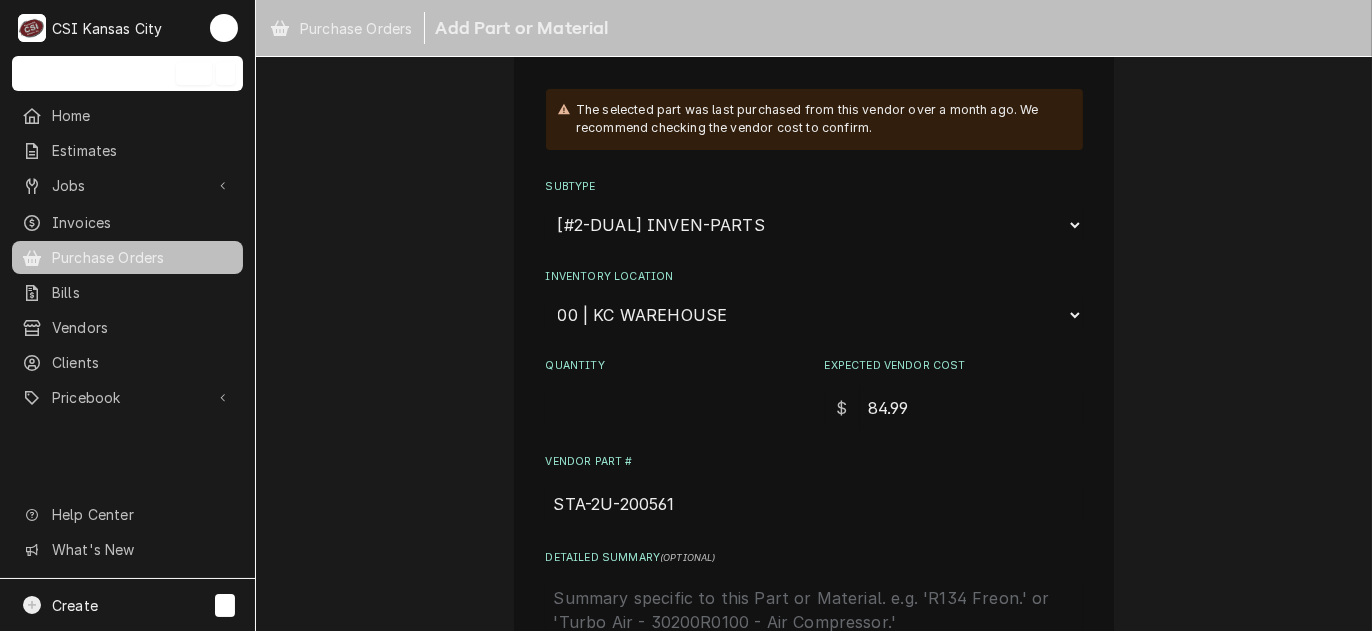 scroll, scrollTop: 400, scrollLeft: 0, axis: vertical 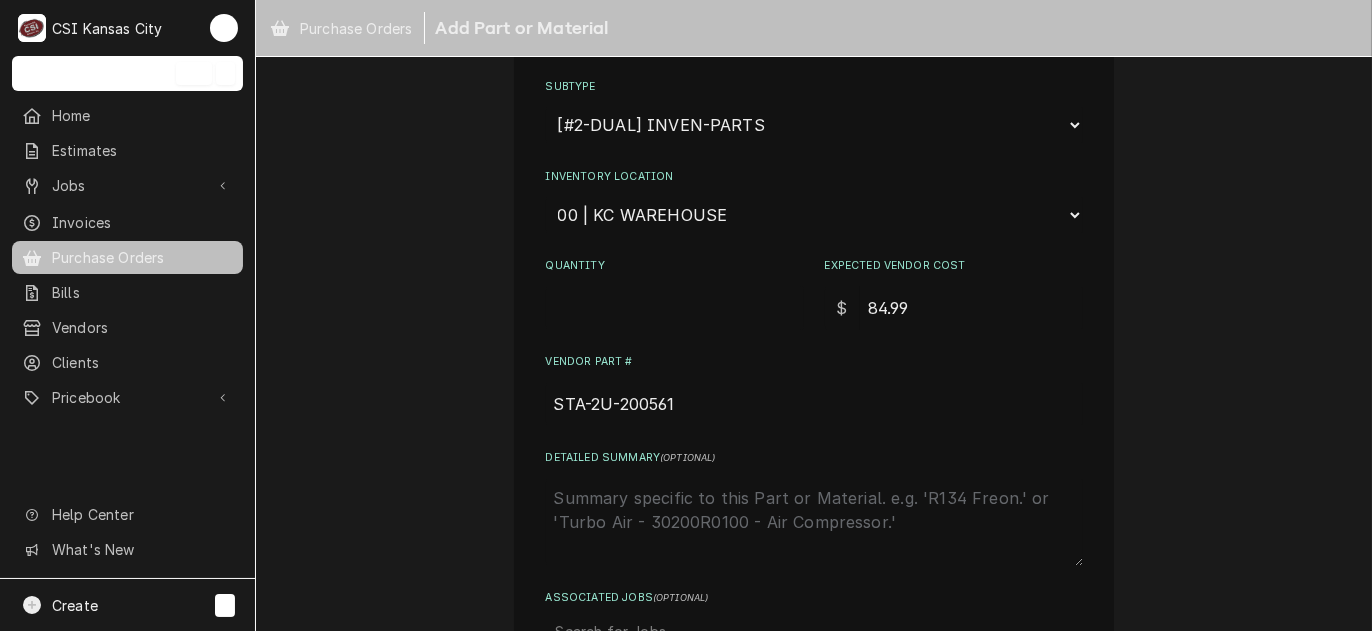 click on "Quantity" at bounding box center [675, 308] 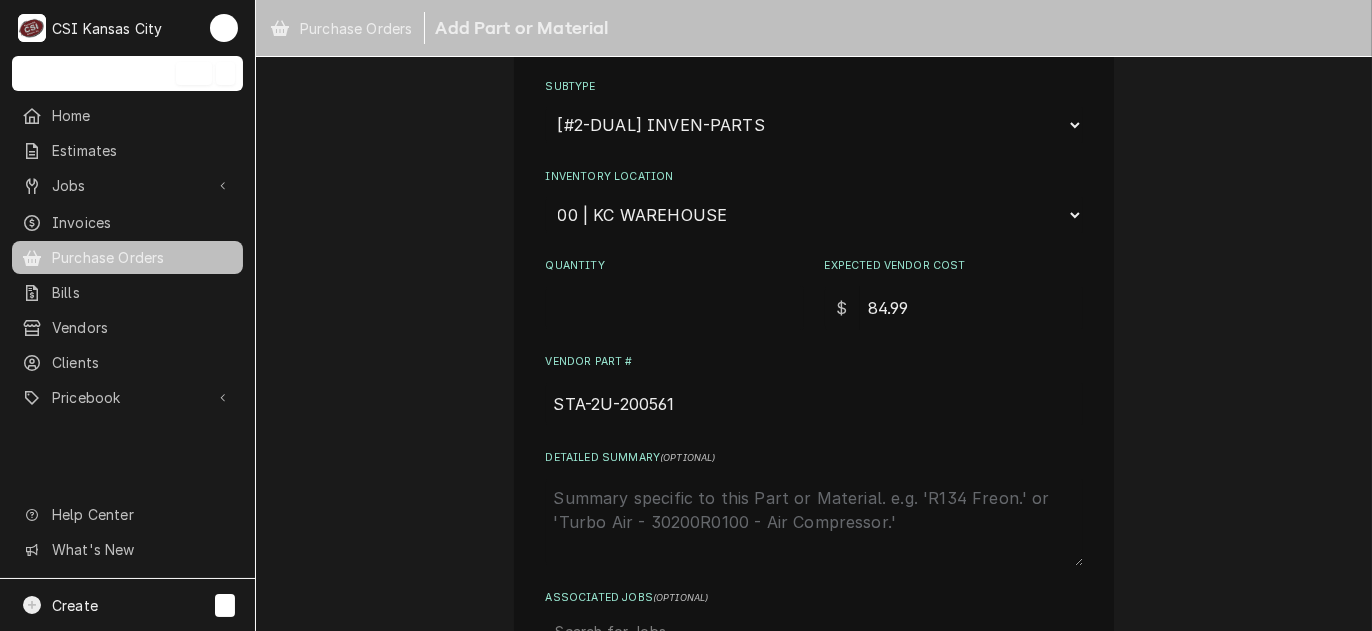 type on "x" 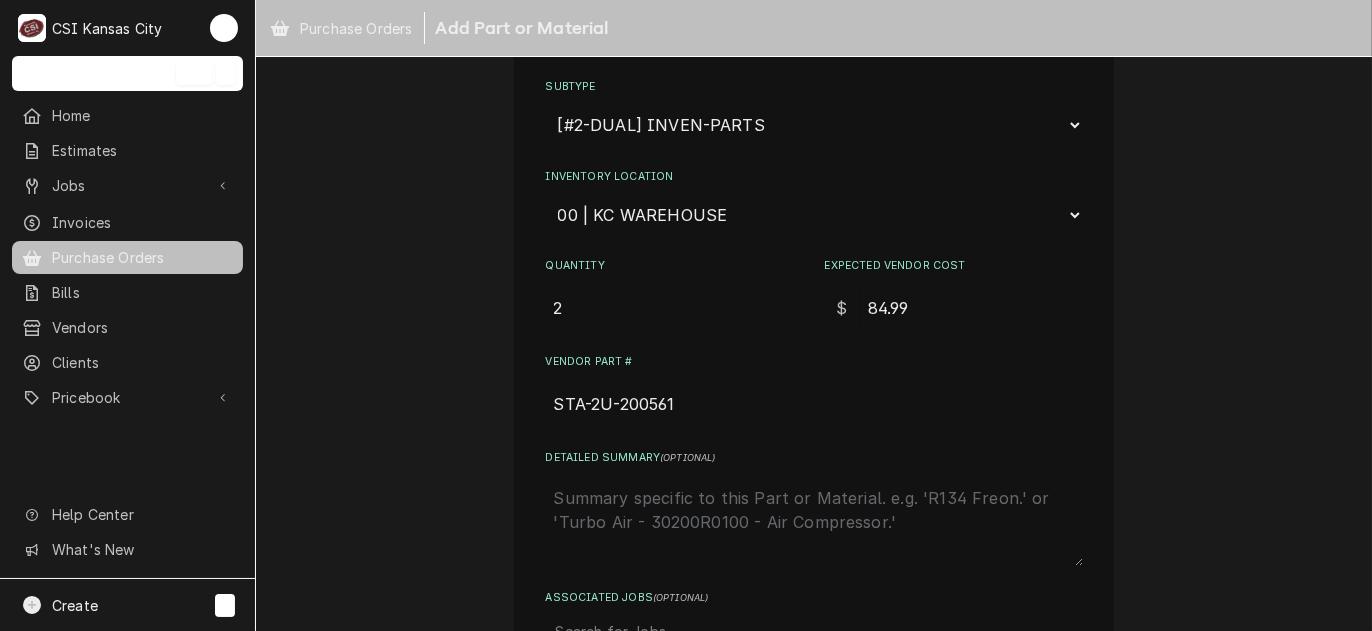 type on "2" 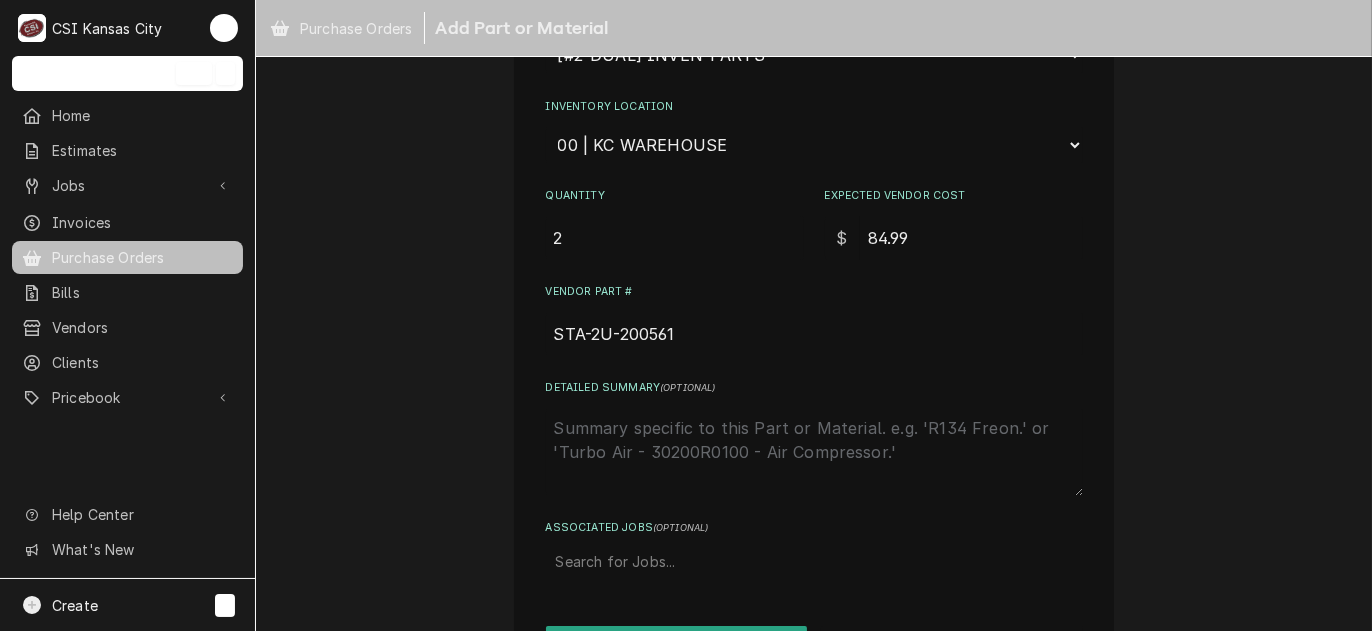 scroll, scrollTop: 537, scrollLeft: 0, axis: vertical 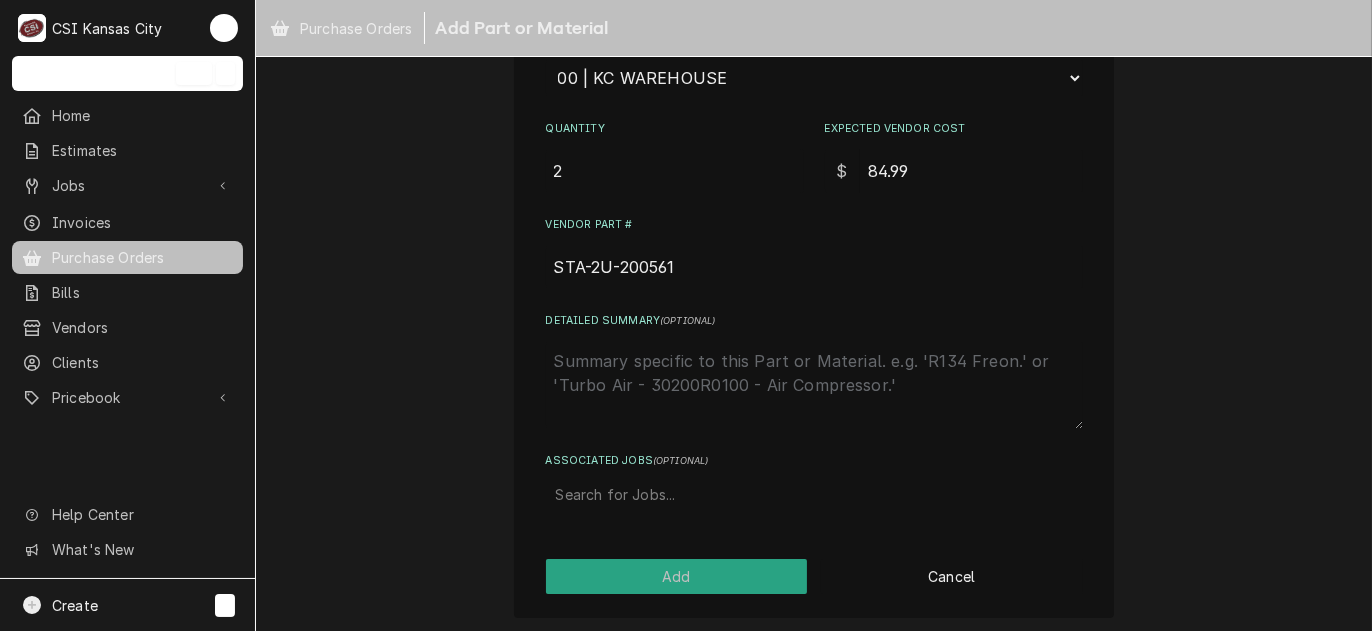 click at bounding box center [814, 495] 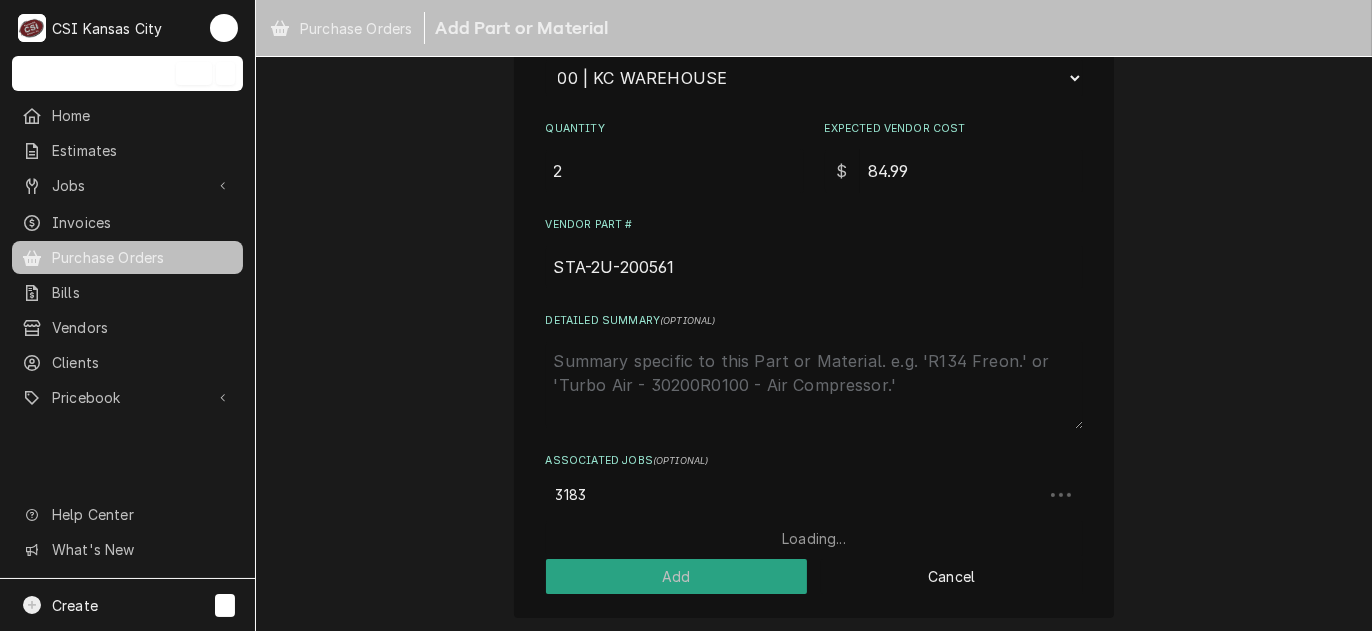 type on "31830" 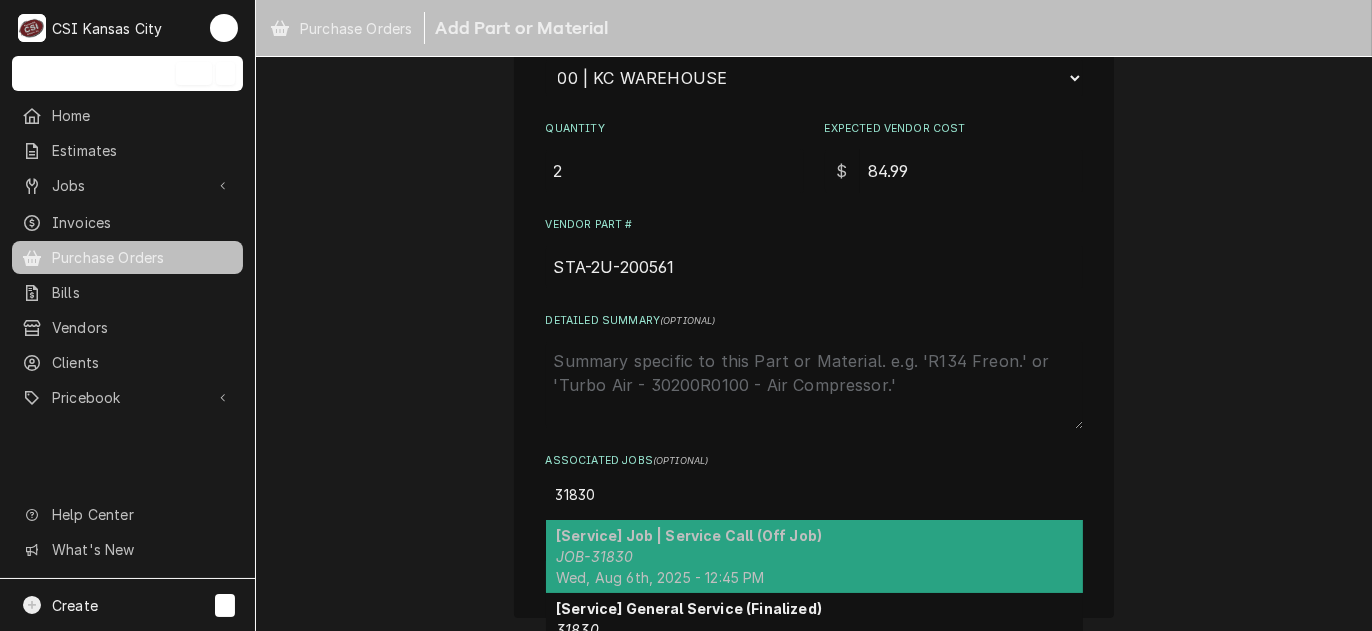 click on "[Service] Job | Service Call (Off Job)" at bounding box center [689, 535] 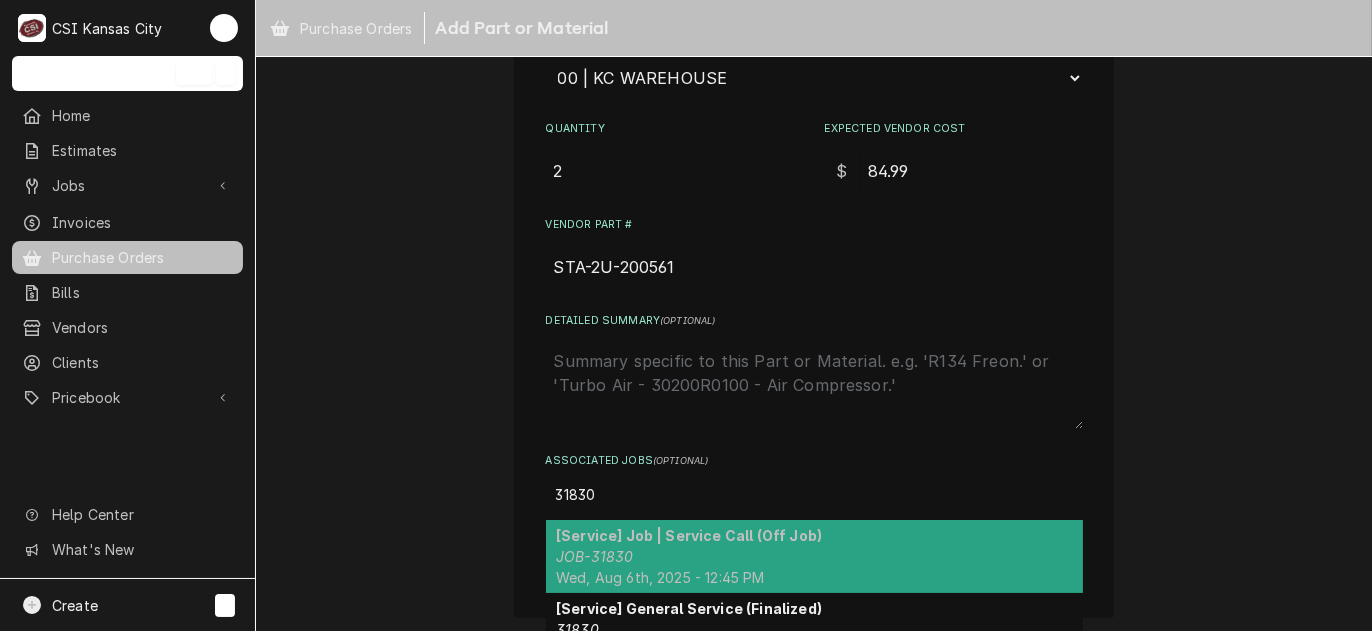 type on "x" 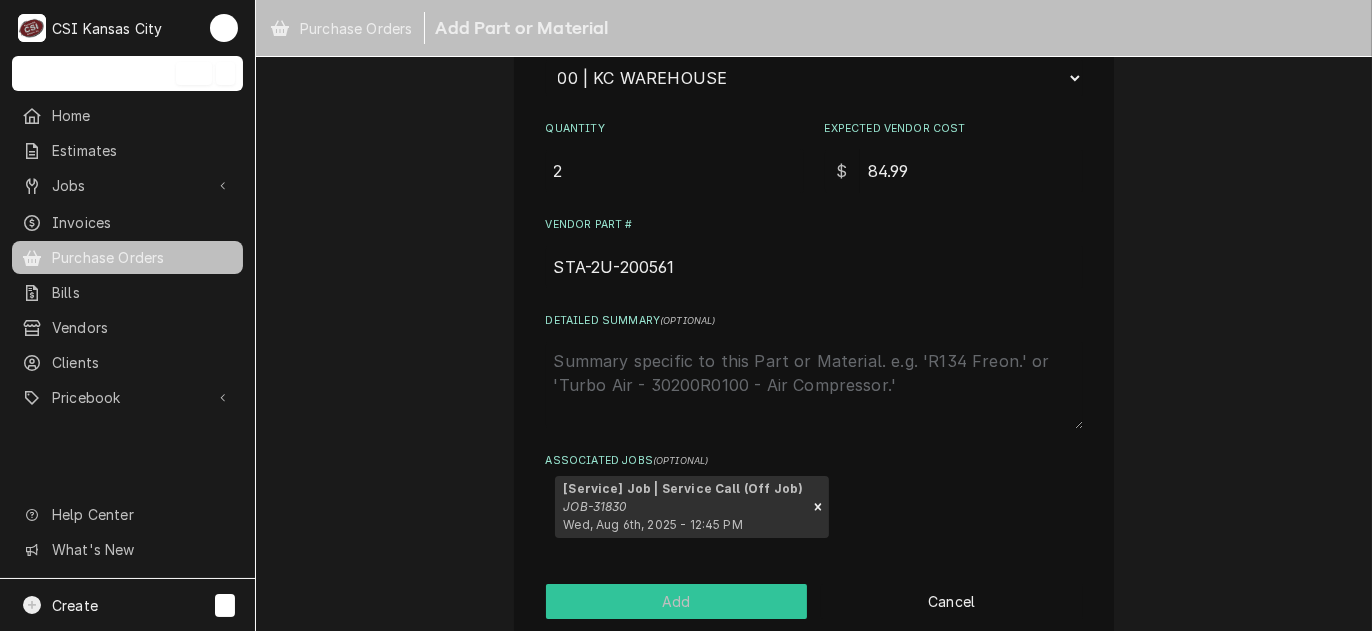click on "Add" at bounding box center (677, 601) 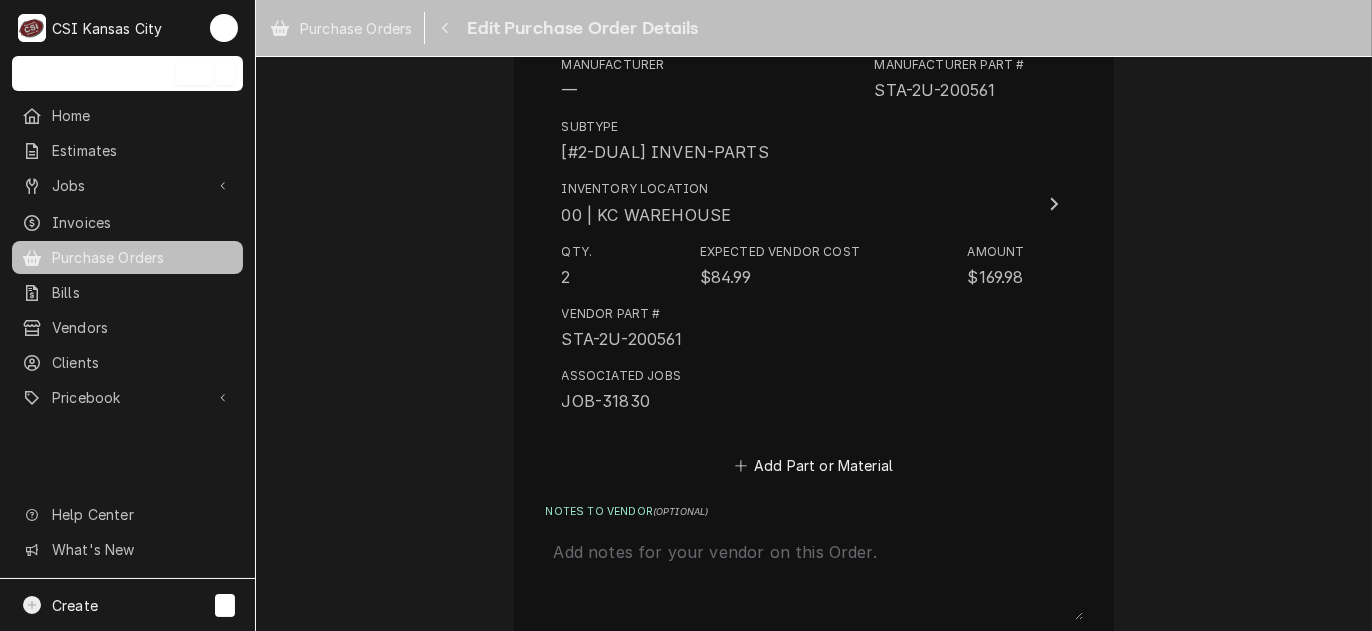 scroll, scrollTop: 1733, scrollLeft: 0, axis: vertical 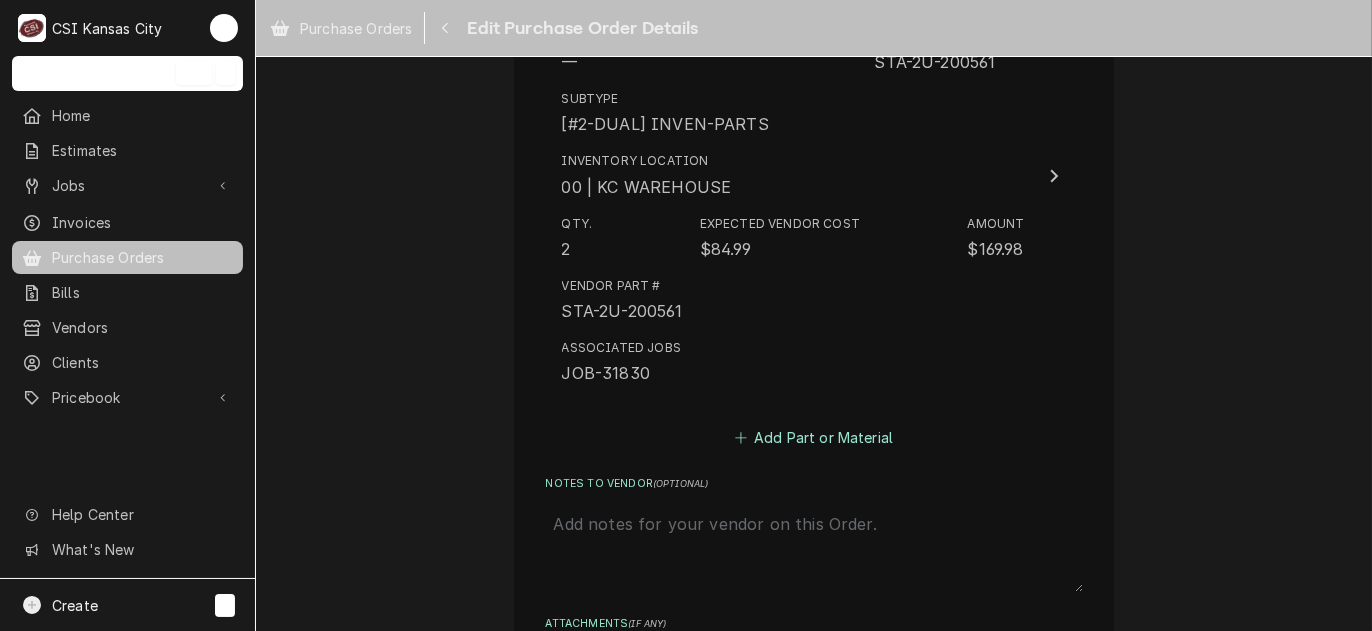 click on "Add Part or Material" at bounding box center [813, 438] 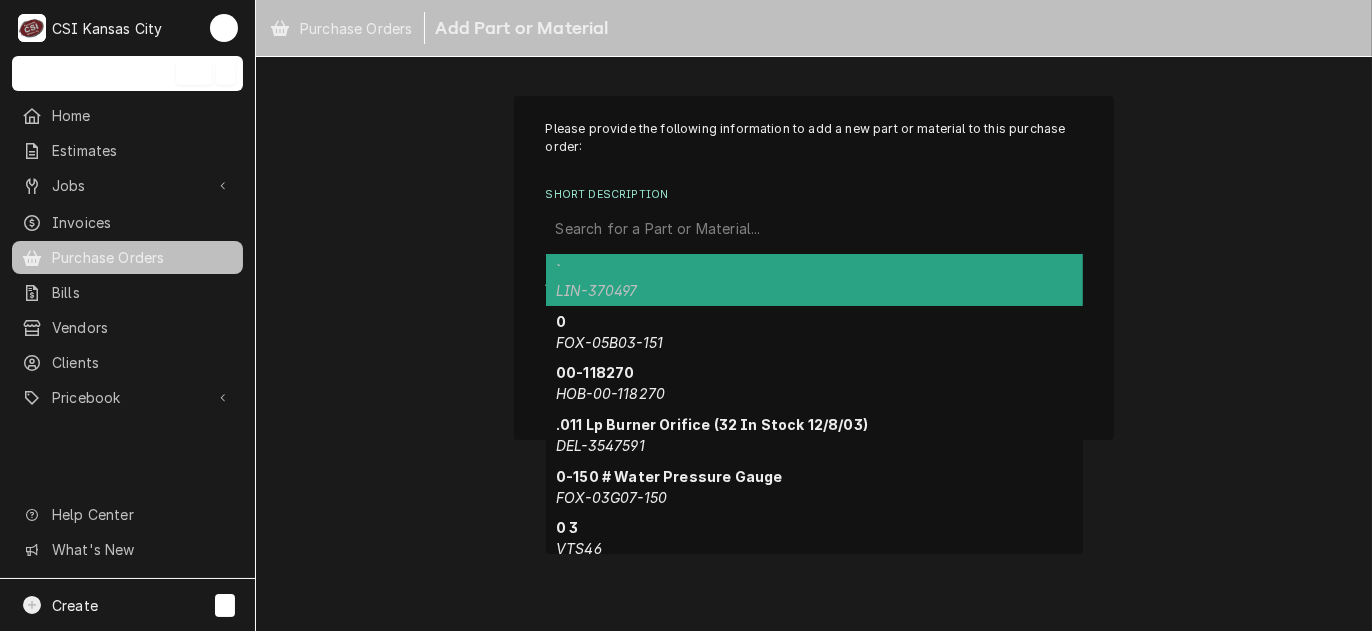 click at bounding box center [814, 229] 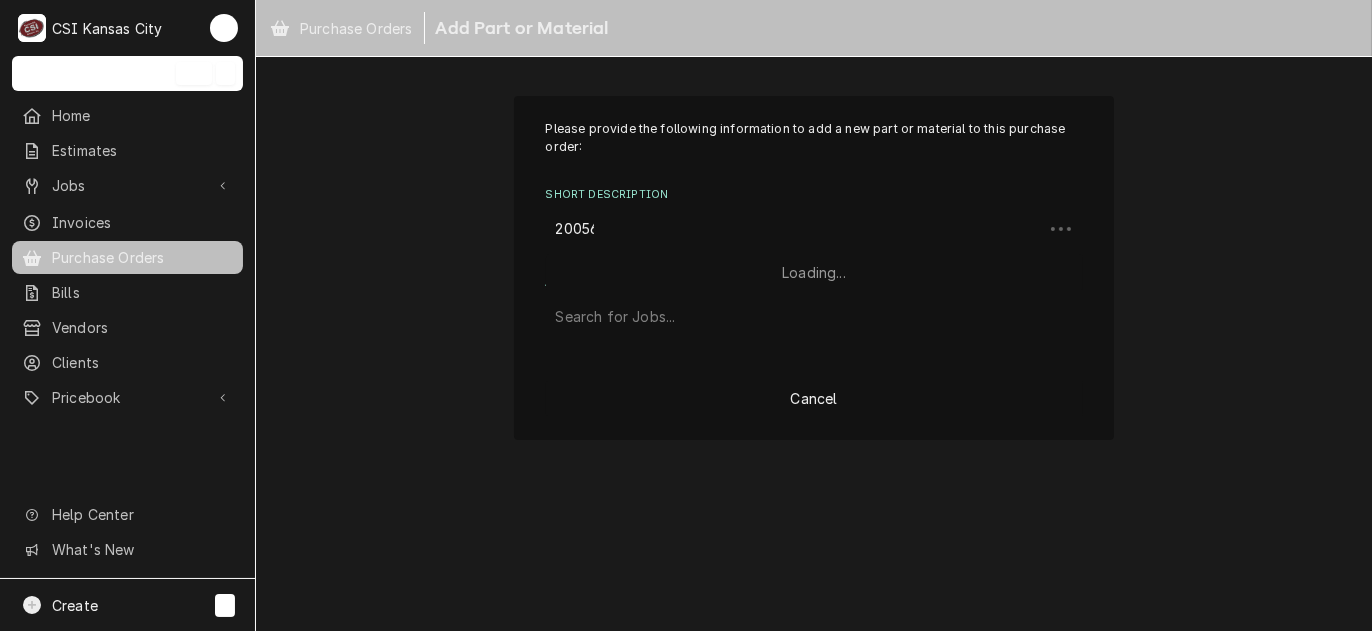 type on "200566" 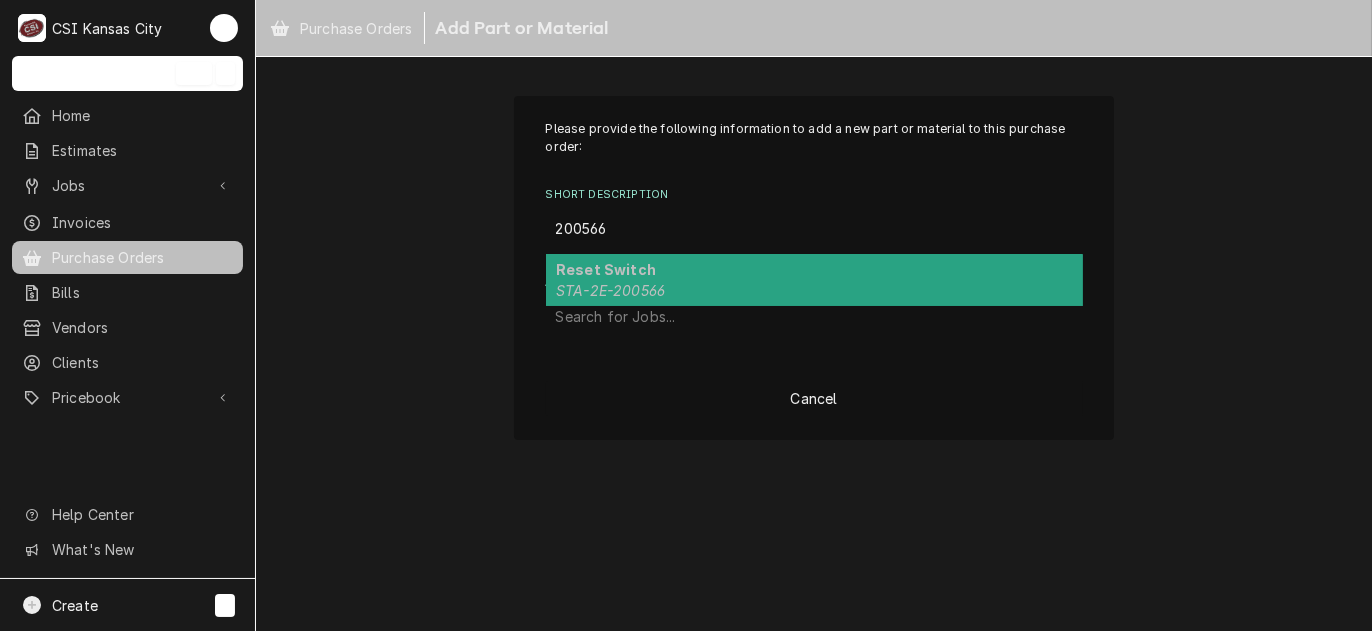 click on "Reset Switch" at bounding box center [606, 269] 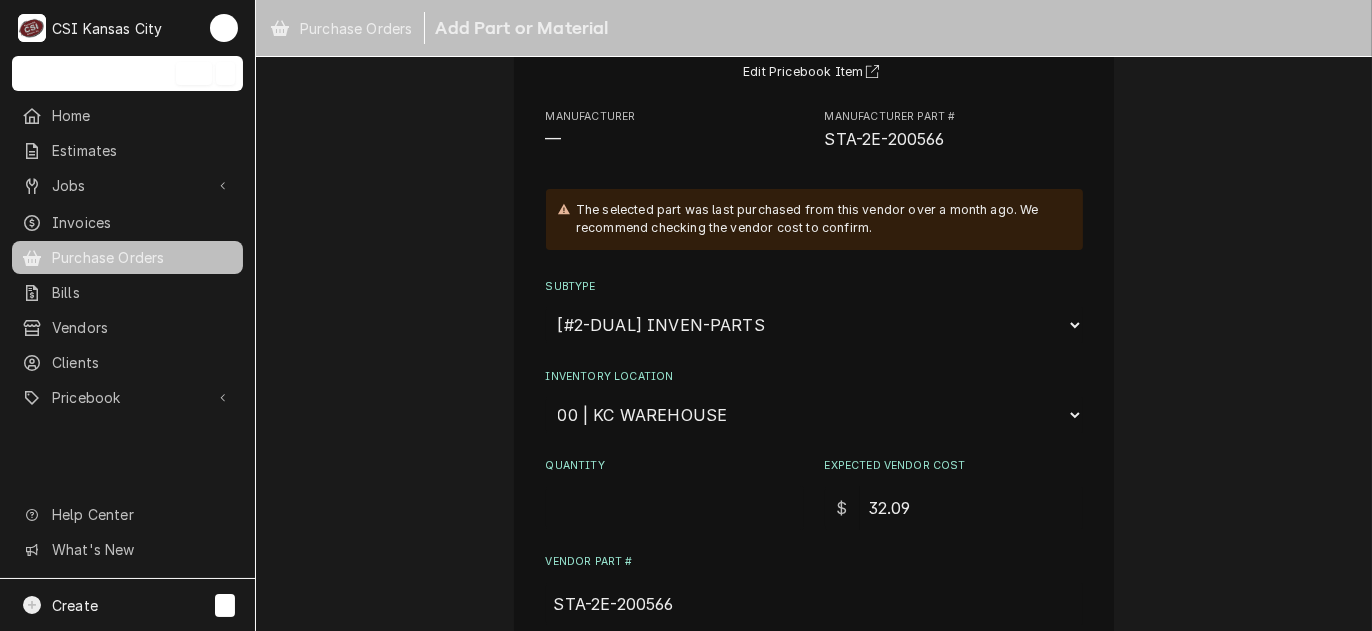 scroll, scrollTop: 300, scrollLeft: 0, axis: vertical 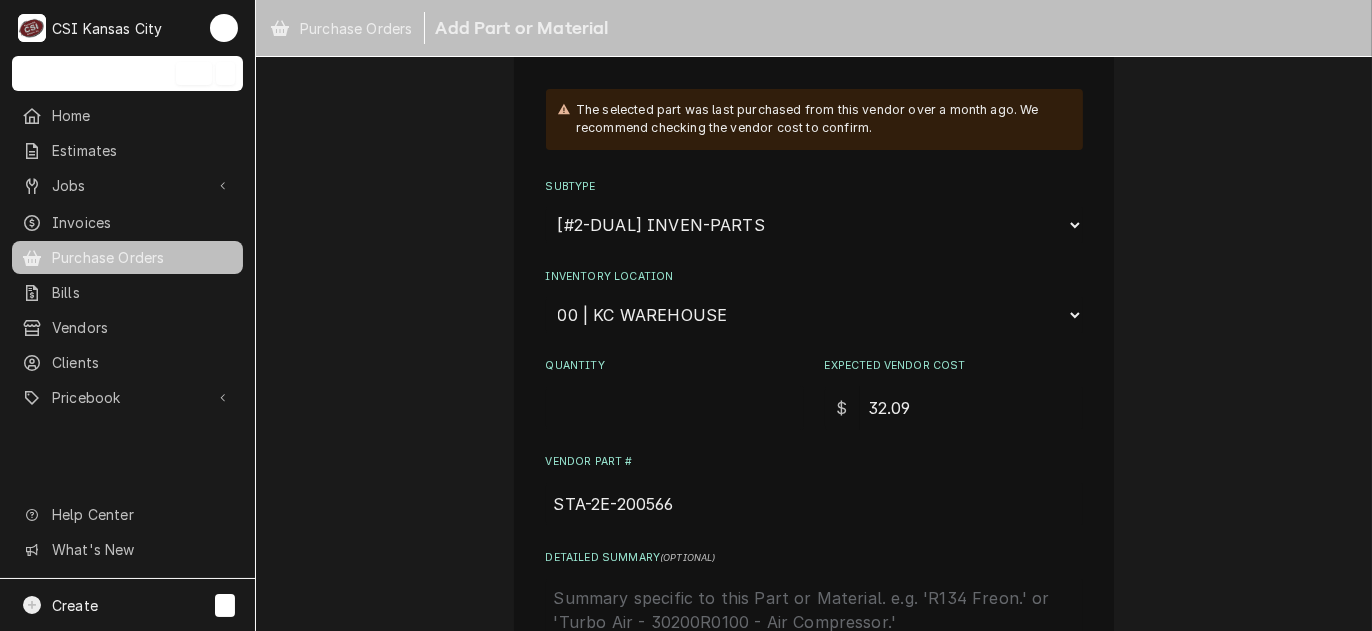 click on "Quantity" at bounding box center (675, 408) 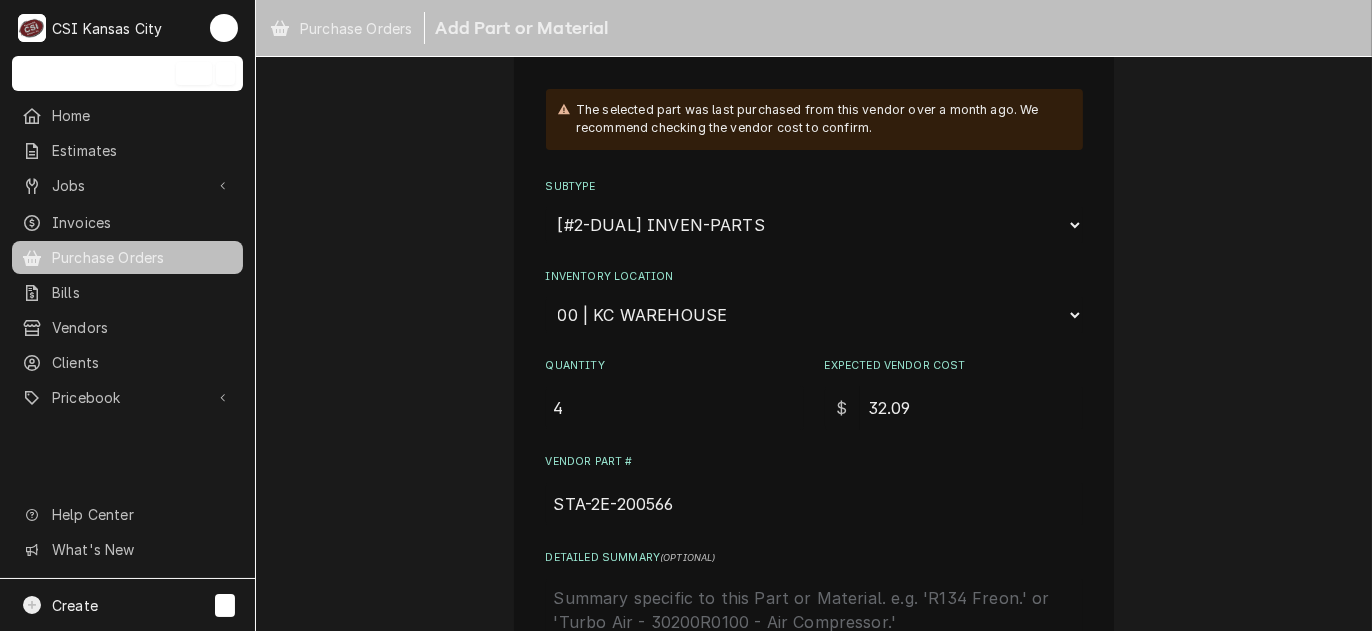 type on "4" 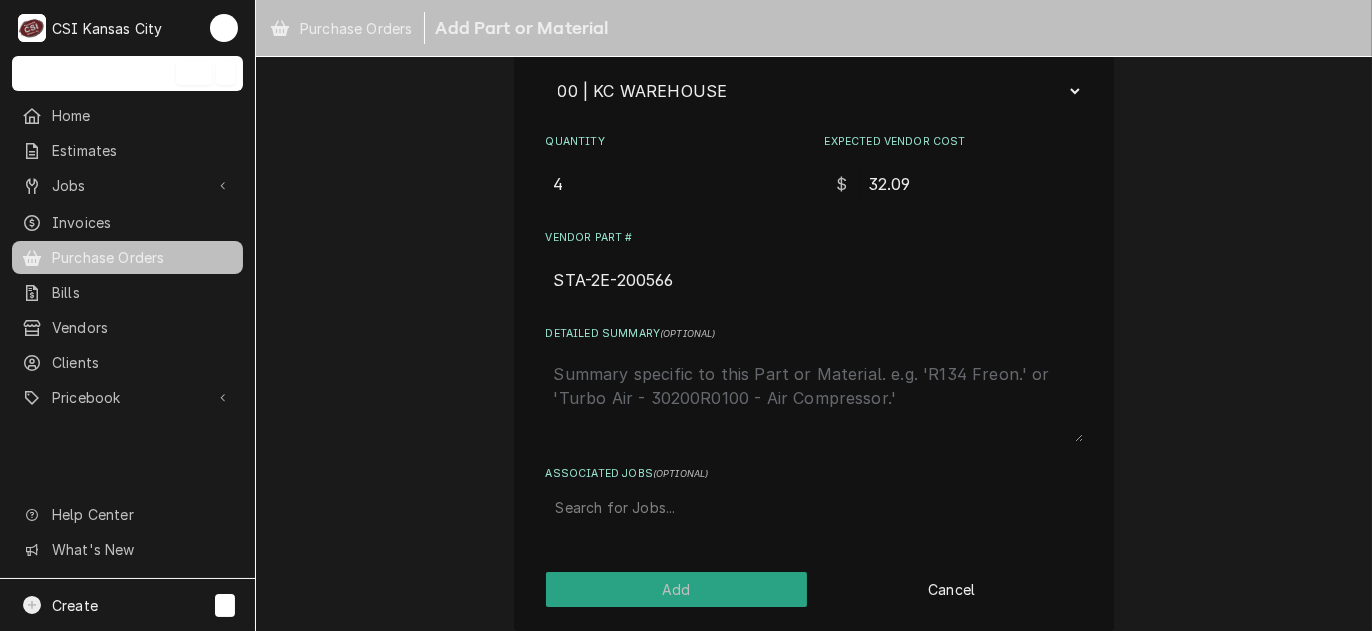 scroll, scrollTop: 537, scrollLeft: 0, axis: vertical 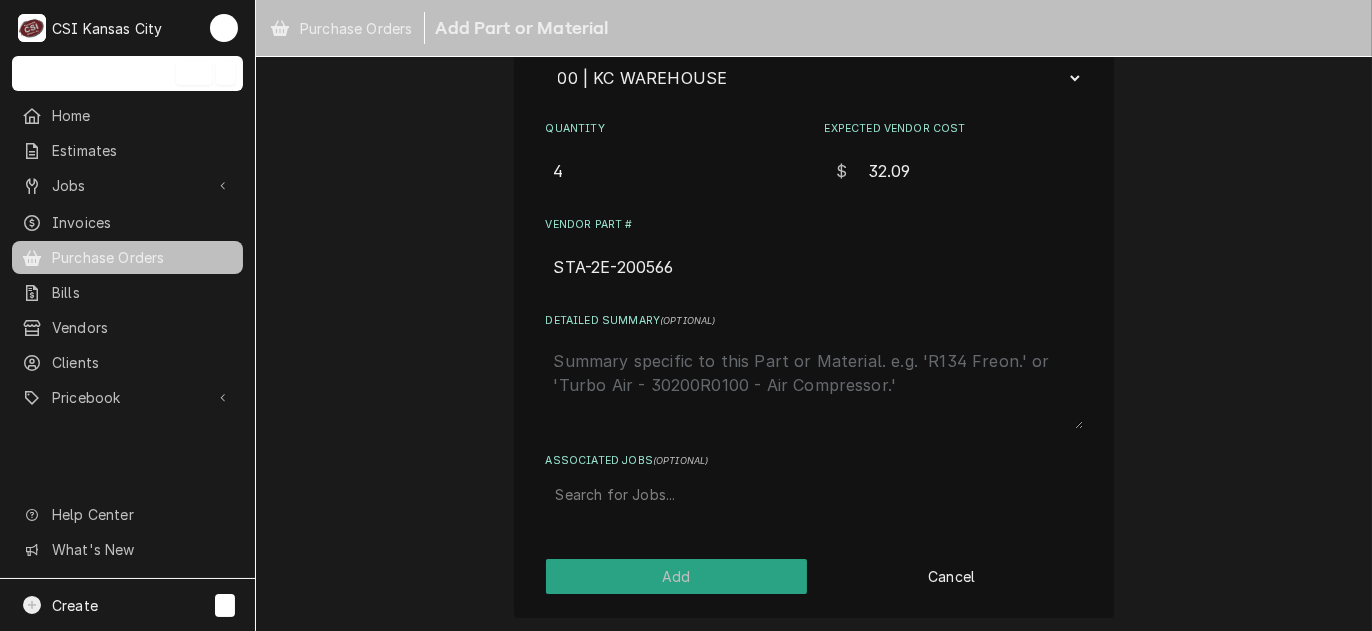 click at bounding box center [814, 495] 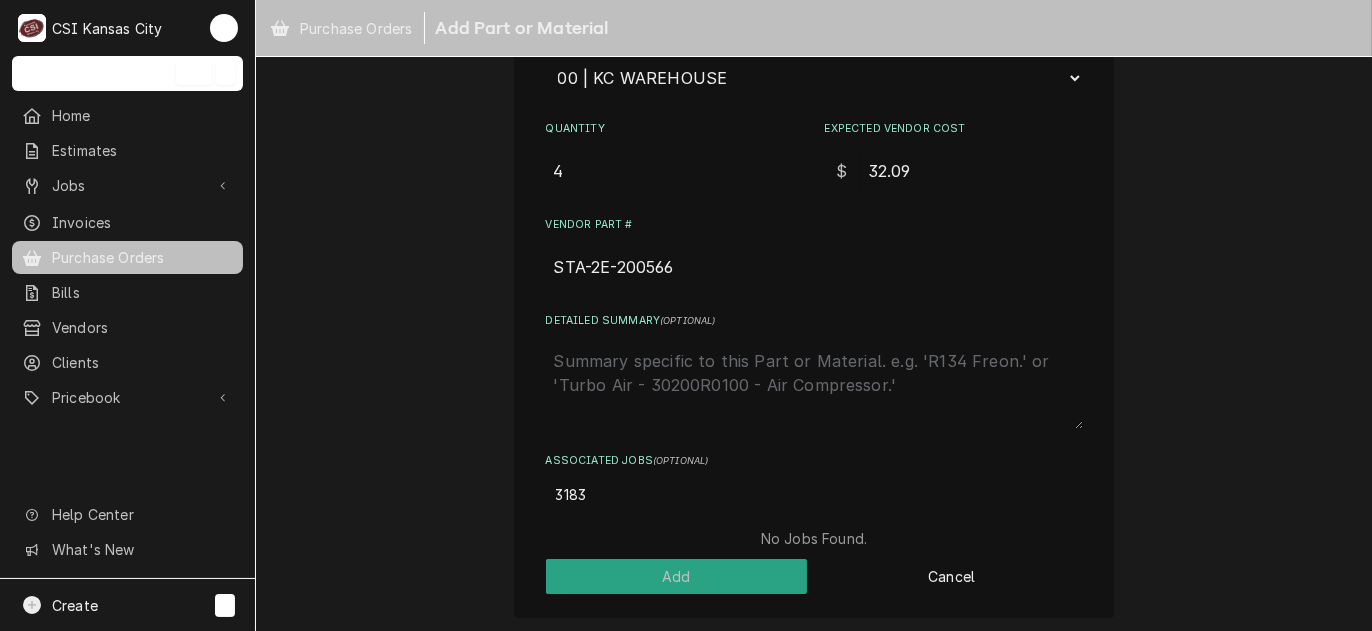 type on "31830" 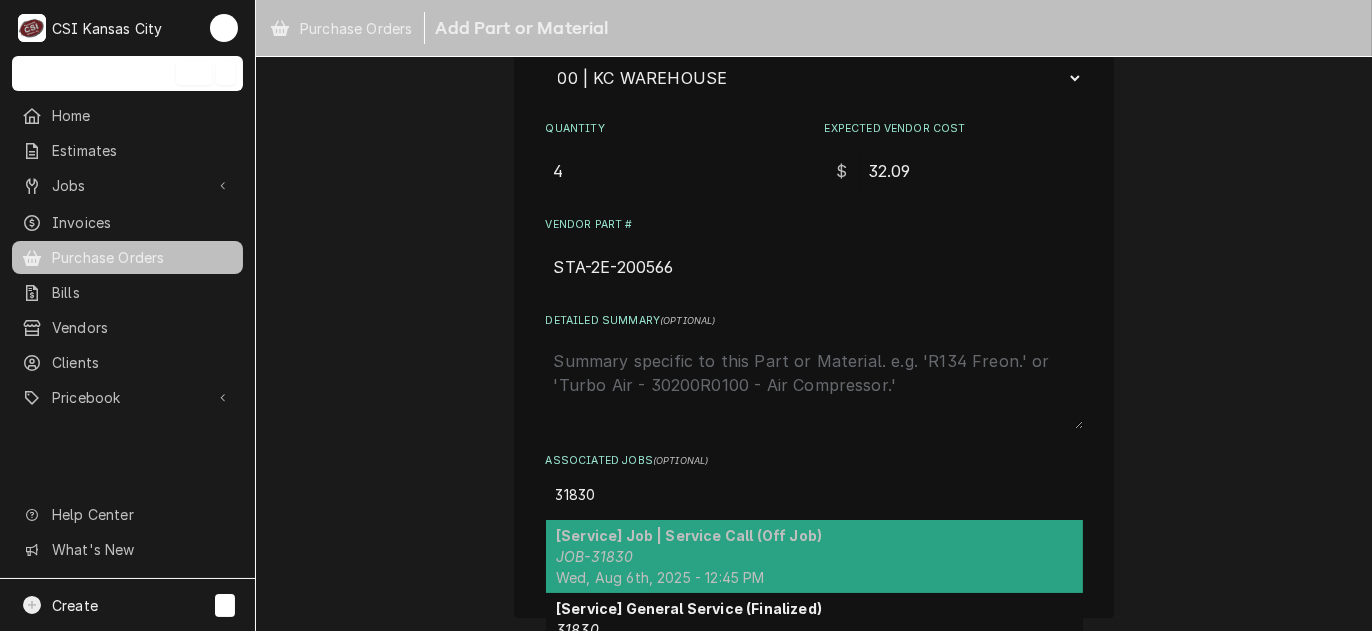 click on "[Service] Job | Service Call (Off Job)" at bounding box center [689, 535] 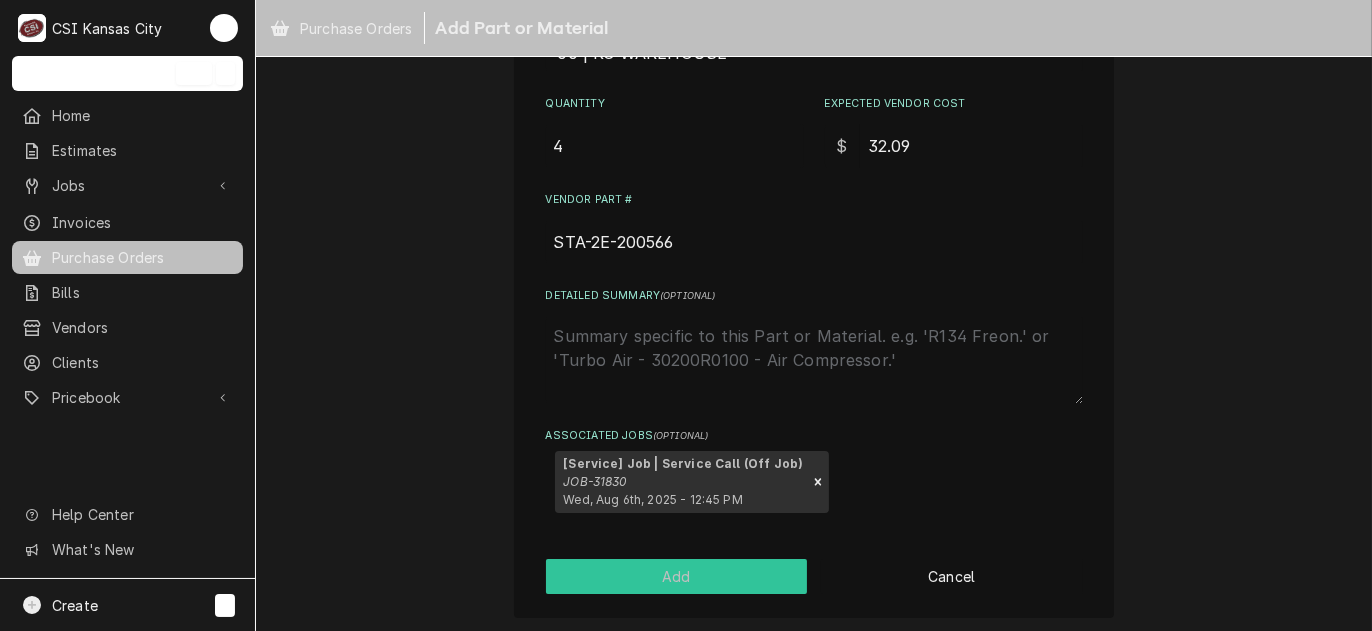 click on "Add" at bounding box center [677, 576] 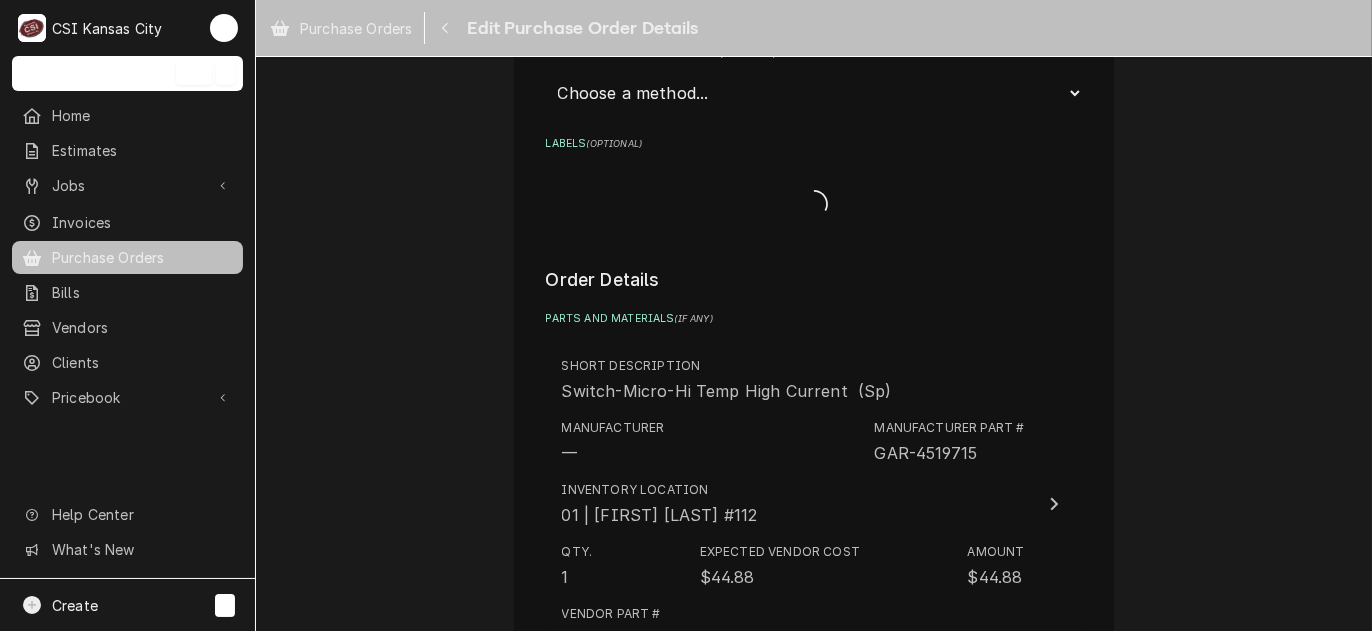 type on "x" 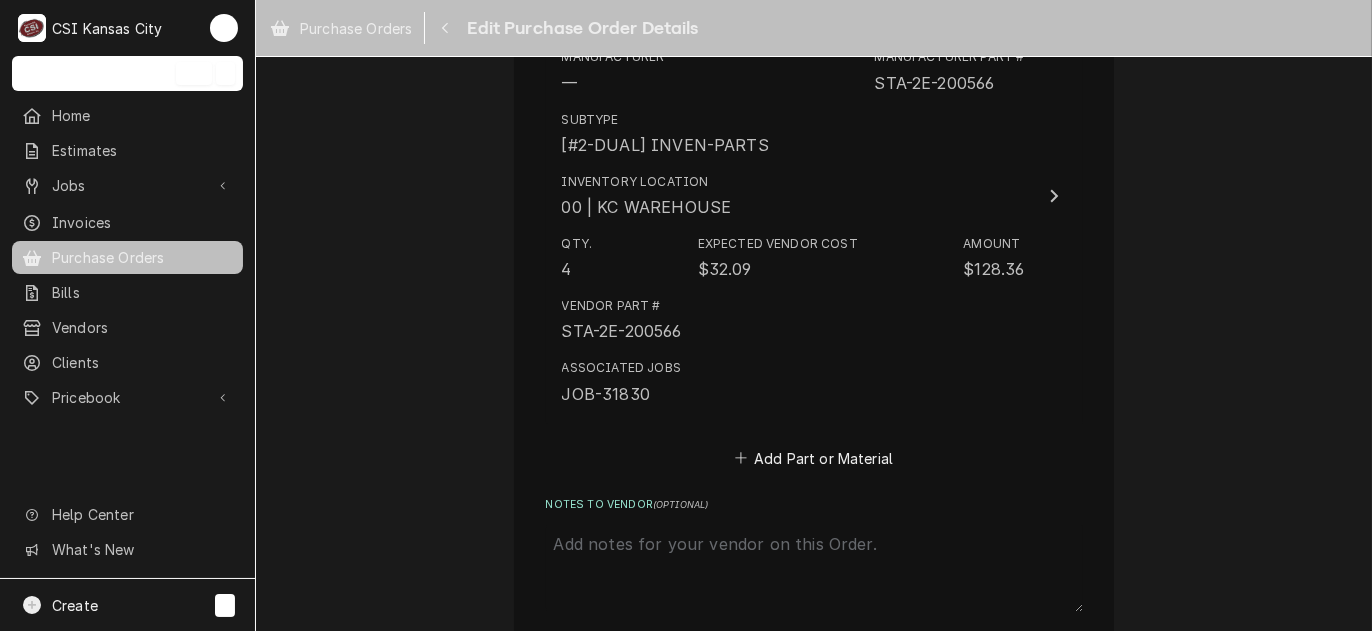 scroll, scrollTop: 2194, scrollLeft: 0, axis: vertical 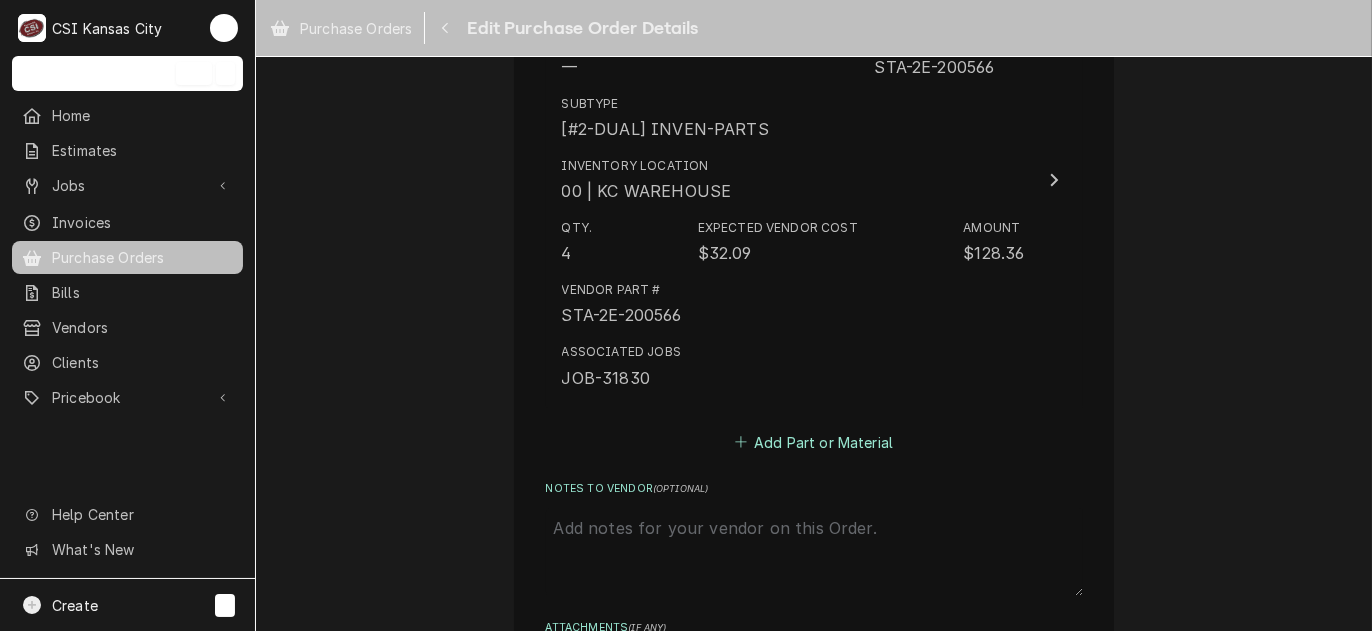 click on "Add Part or Material" at bounding box center (813, 442) 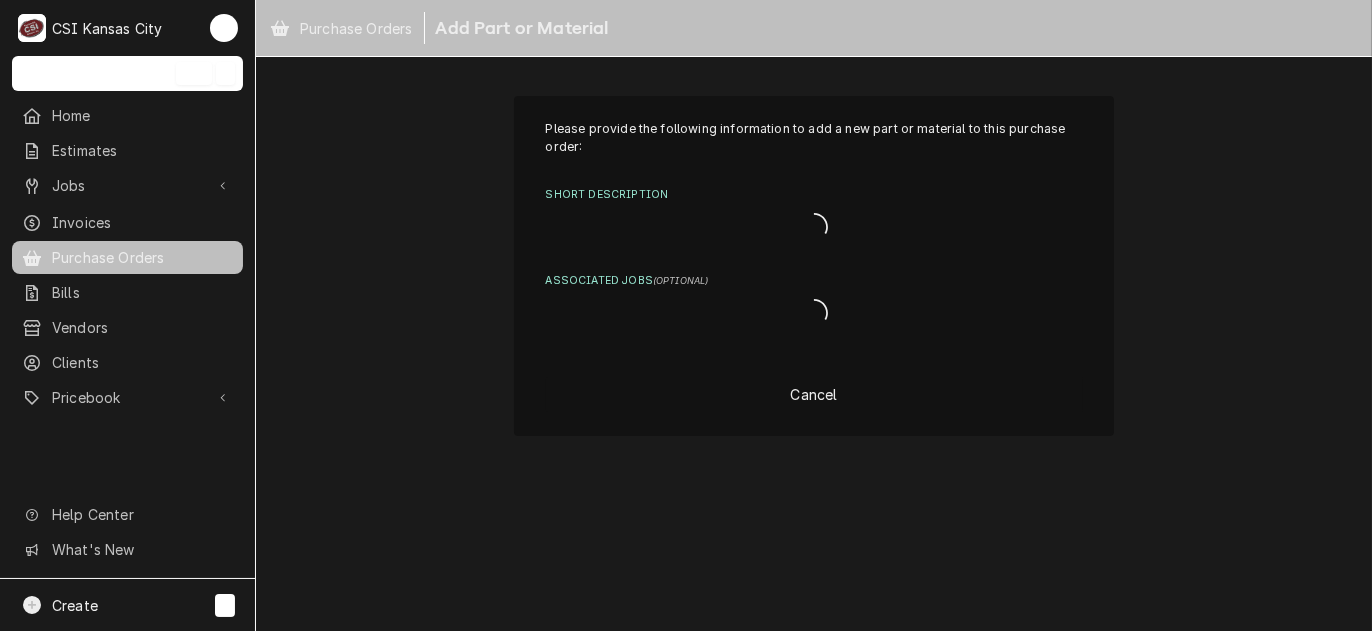 scroll, scrollTop: 0, scrollLeft: 0, axis: both 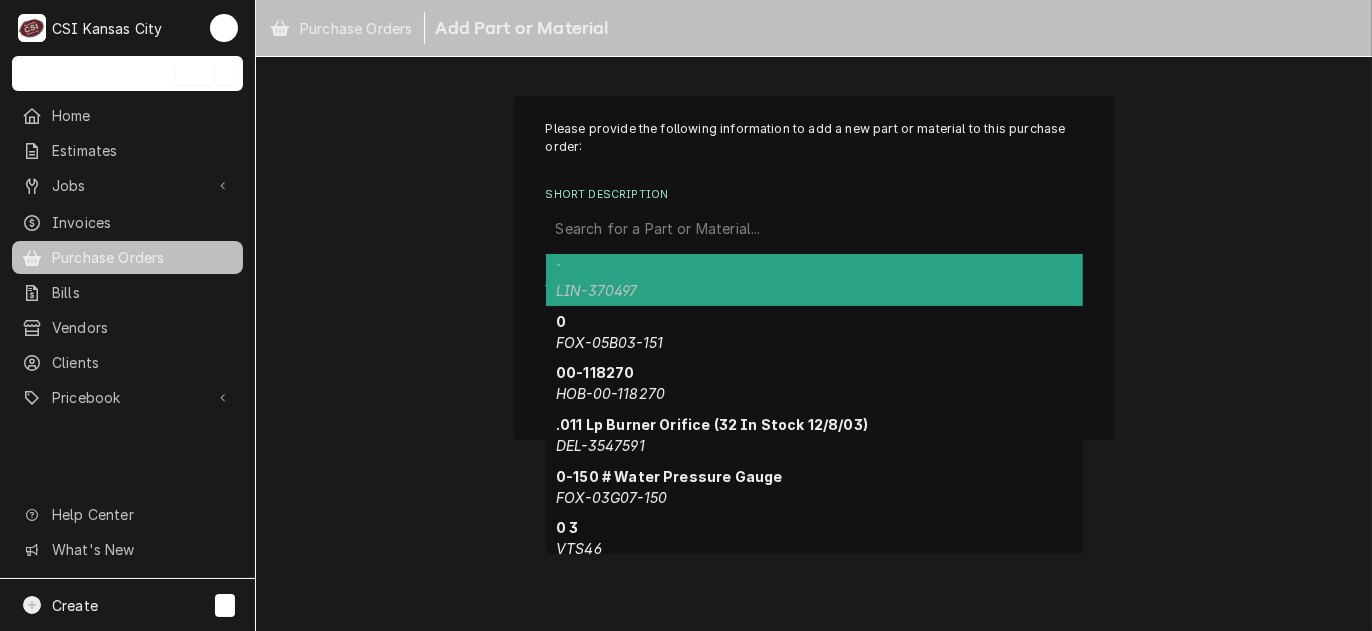click at bounding box center [814, 229] 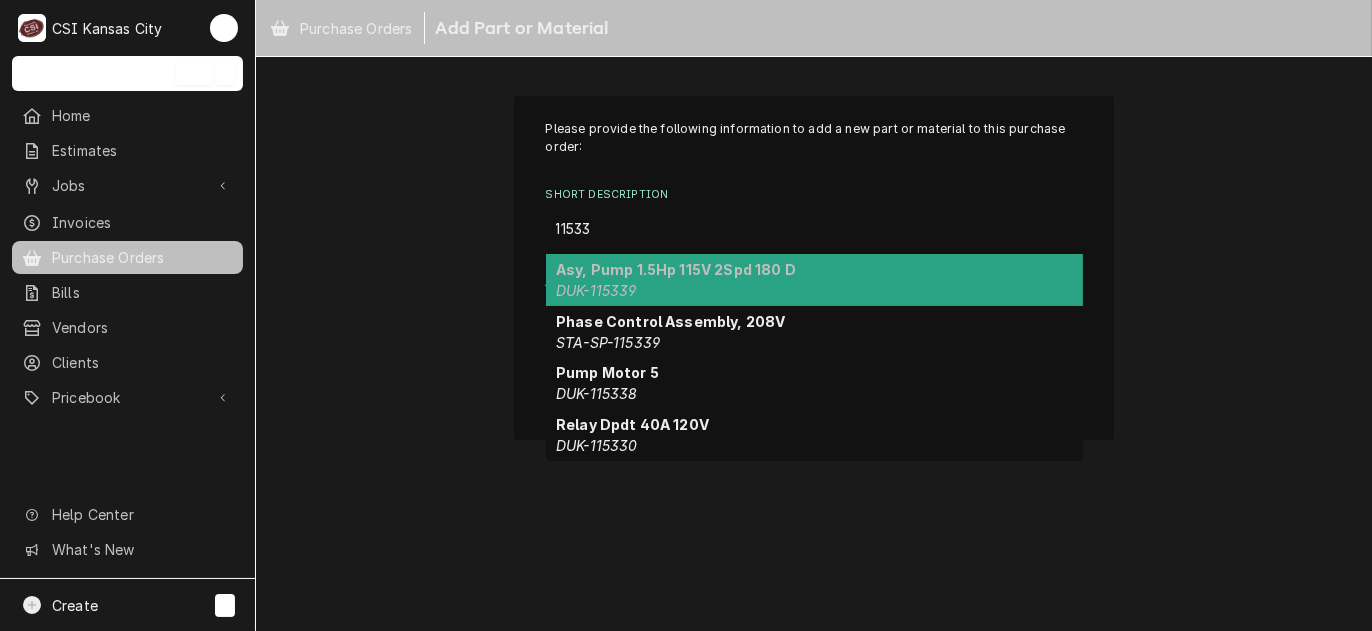 type on "115339" 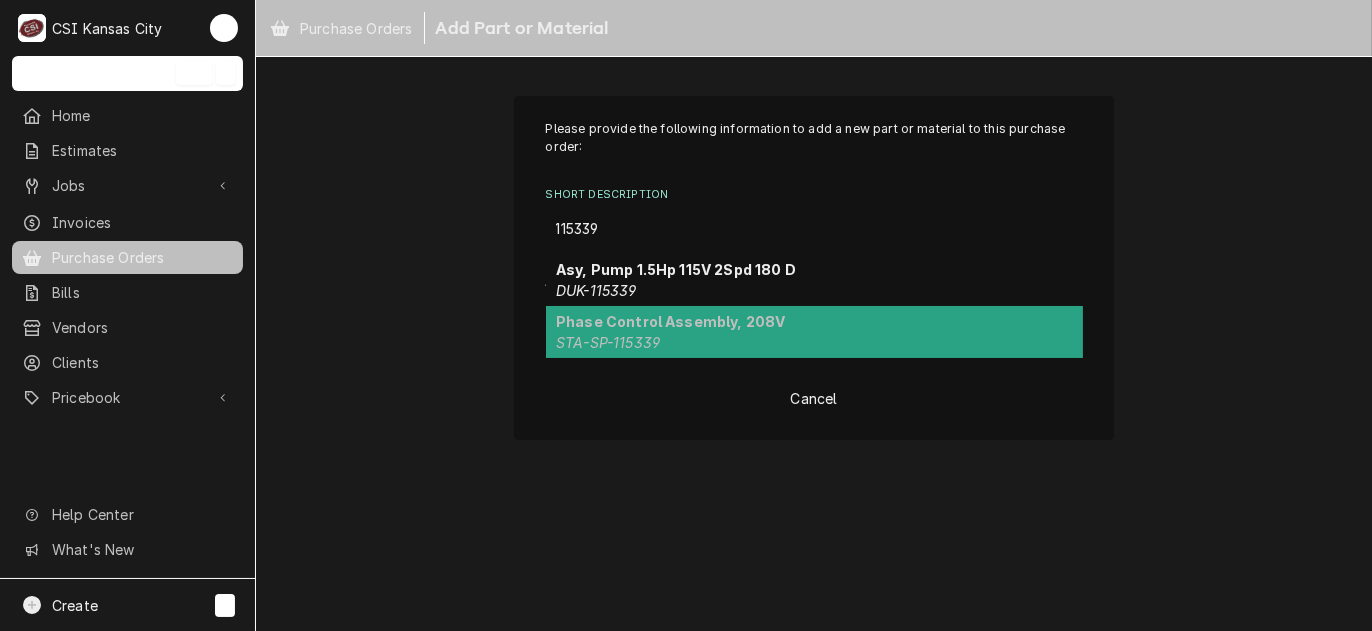 click on "Phase Control Assembly, 208V STA-SP-115339" at bounding box center (814, 332) 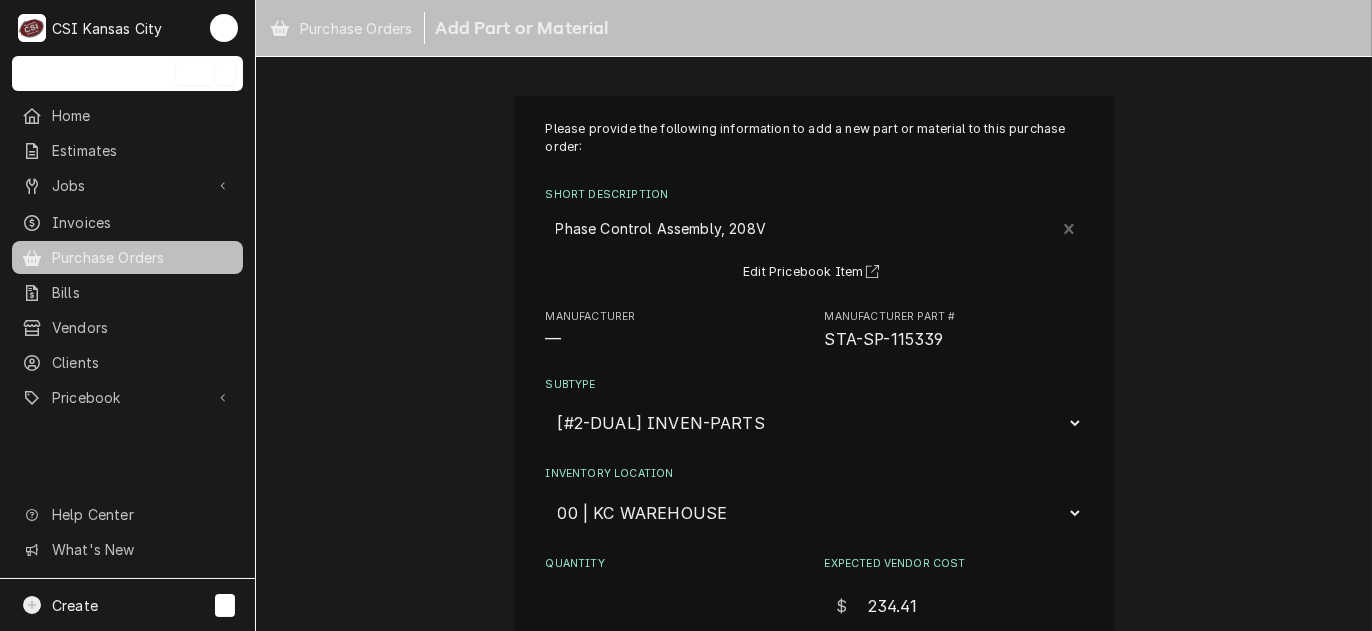 type on "x" 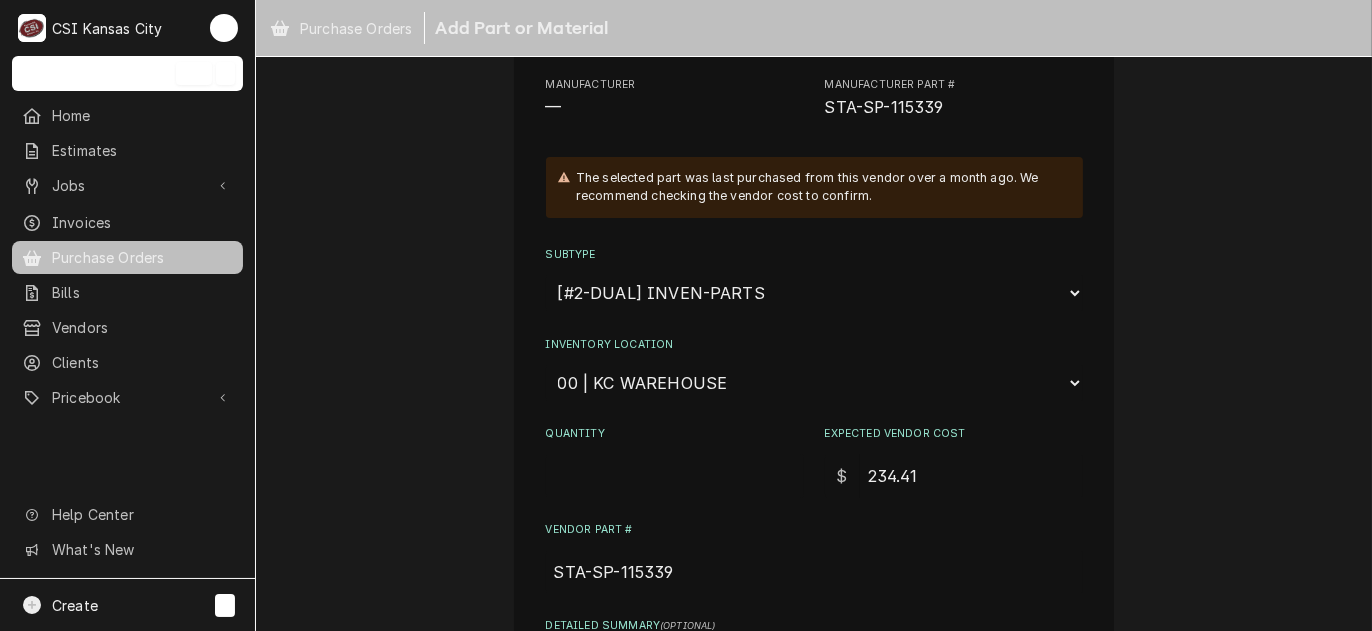 scroll, scrollTop: 200, scrollLeft: 0, axis: vertical 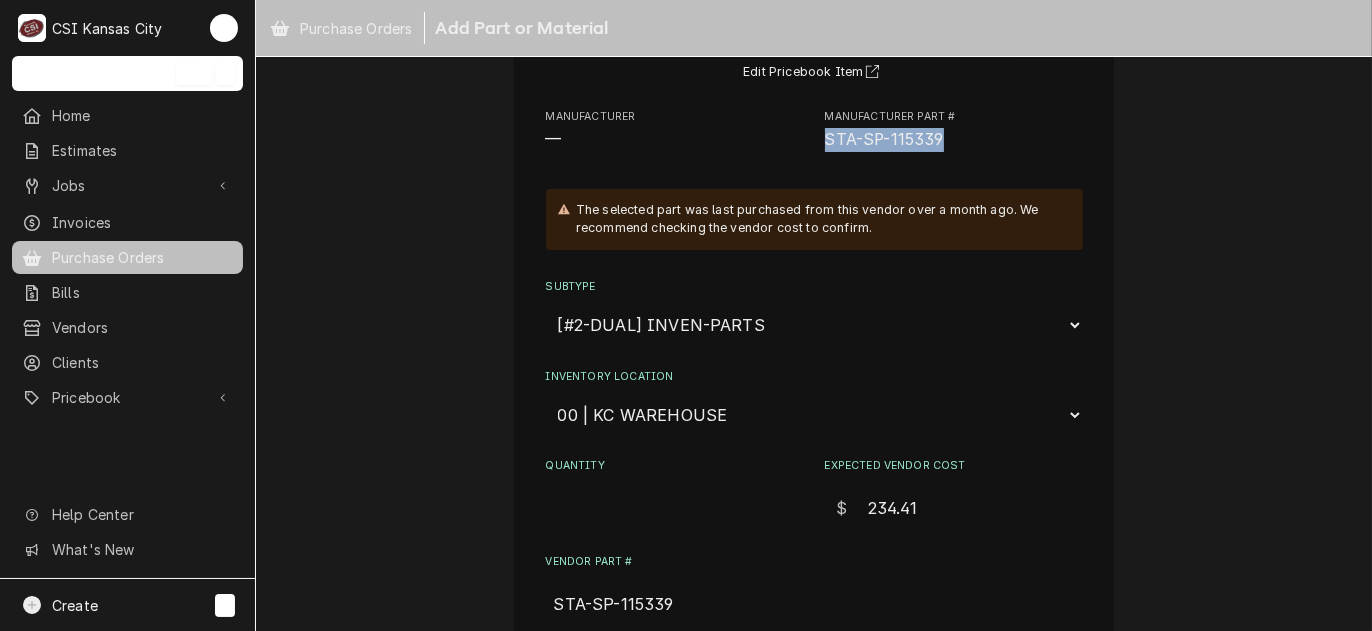 drag, startPoint x: 939, startPoint y: 139, endPoint x: 810, endPoint y: 149, distance: 129.38702 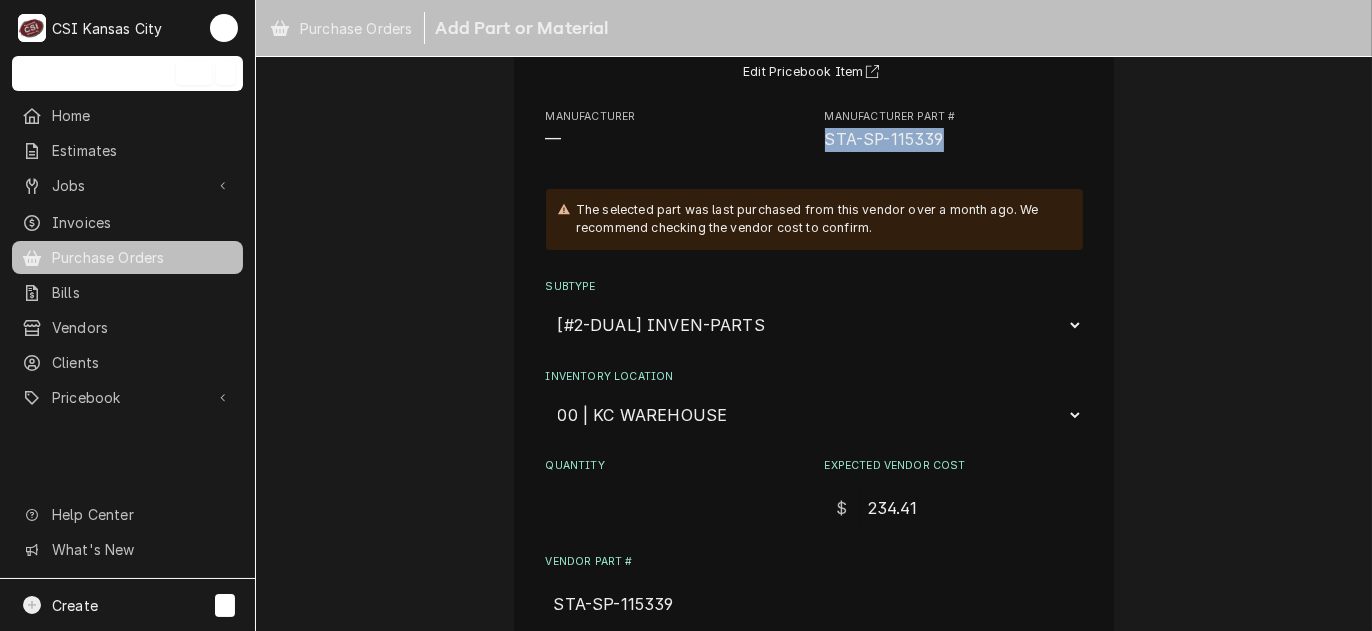 drag, startPoint x: 810, startPoint y: 149, endPoint x: 834, endPoint y: 143, distance: 24.738634 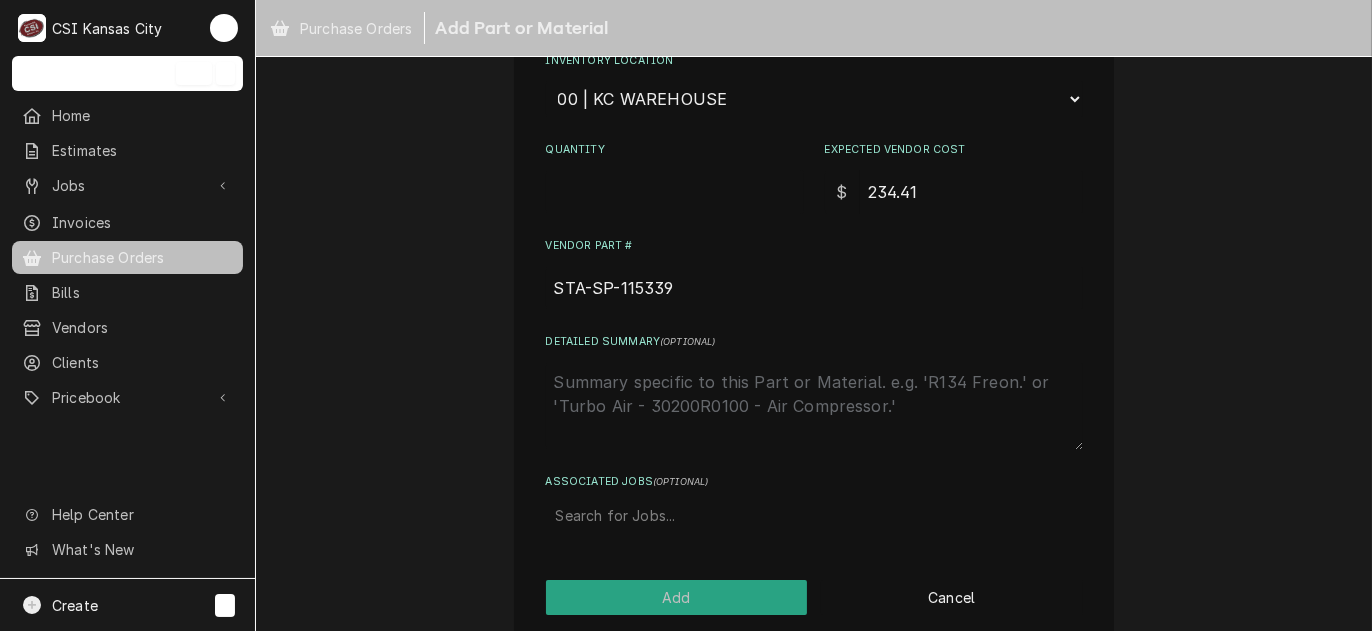 scroll, scrollTop: 537, scrollLeft: 0, axis: vertical 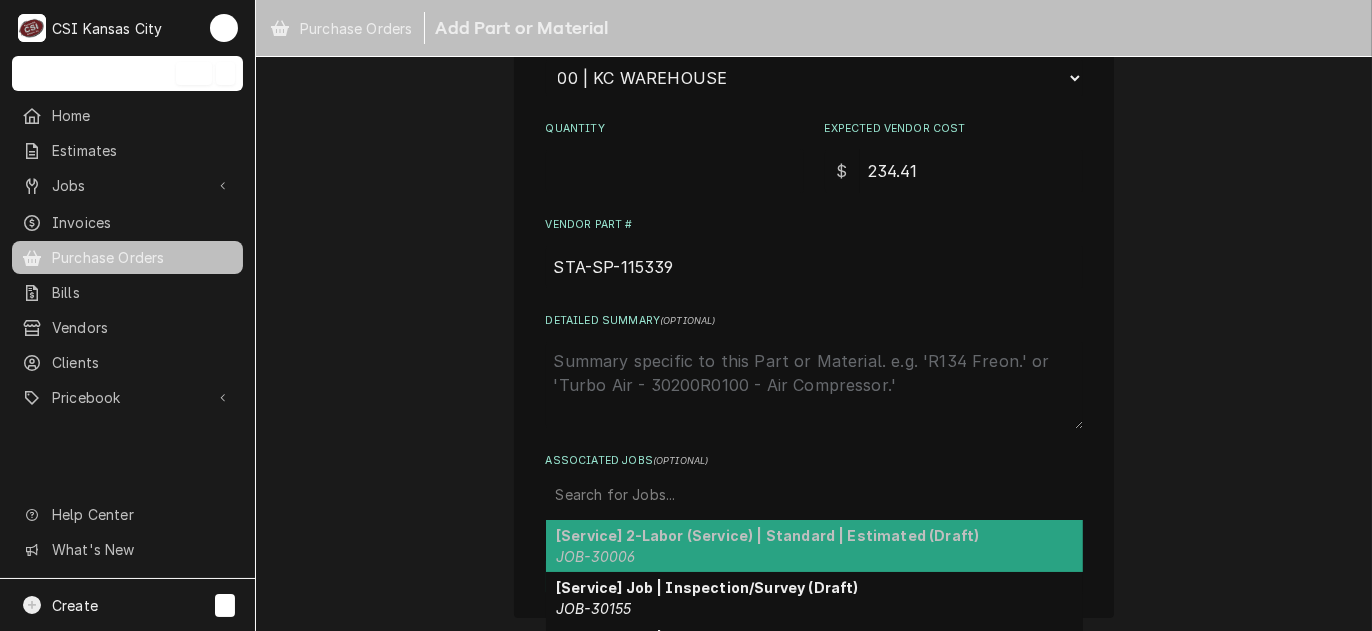 click at bounding box center [814, 495] 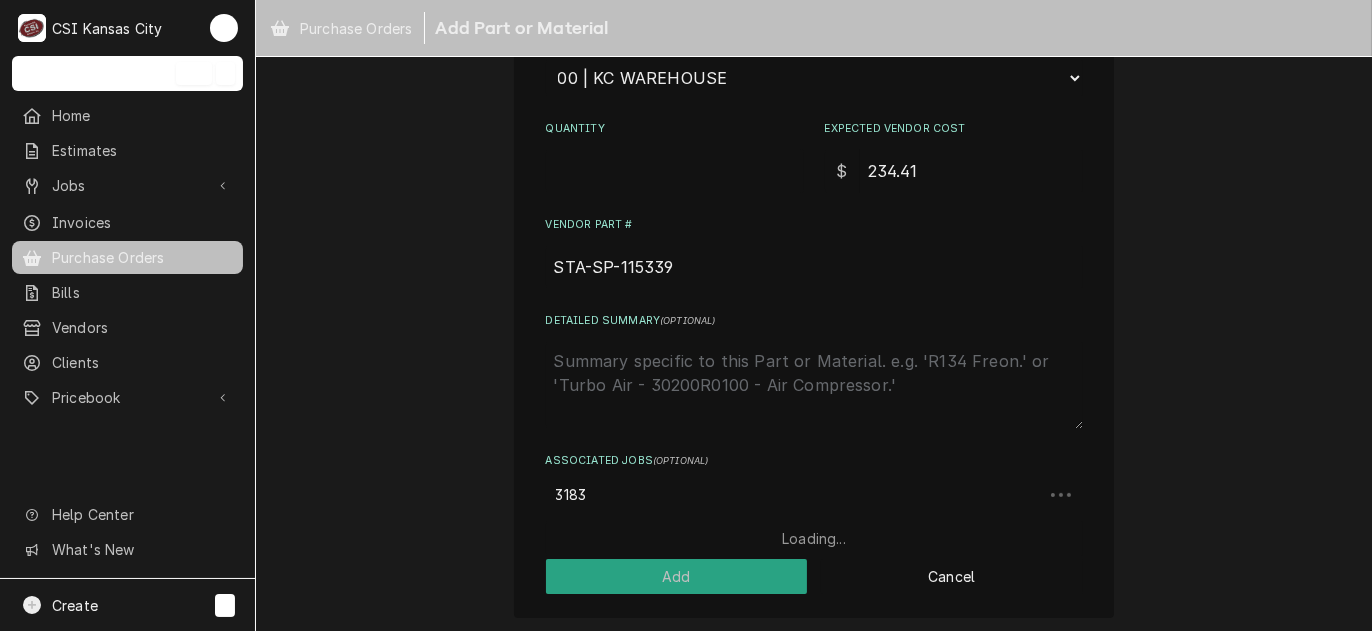 type on "31830" 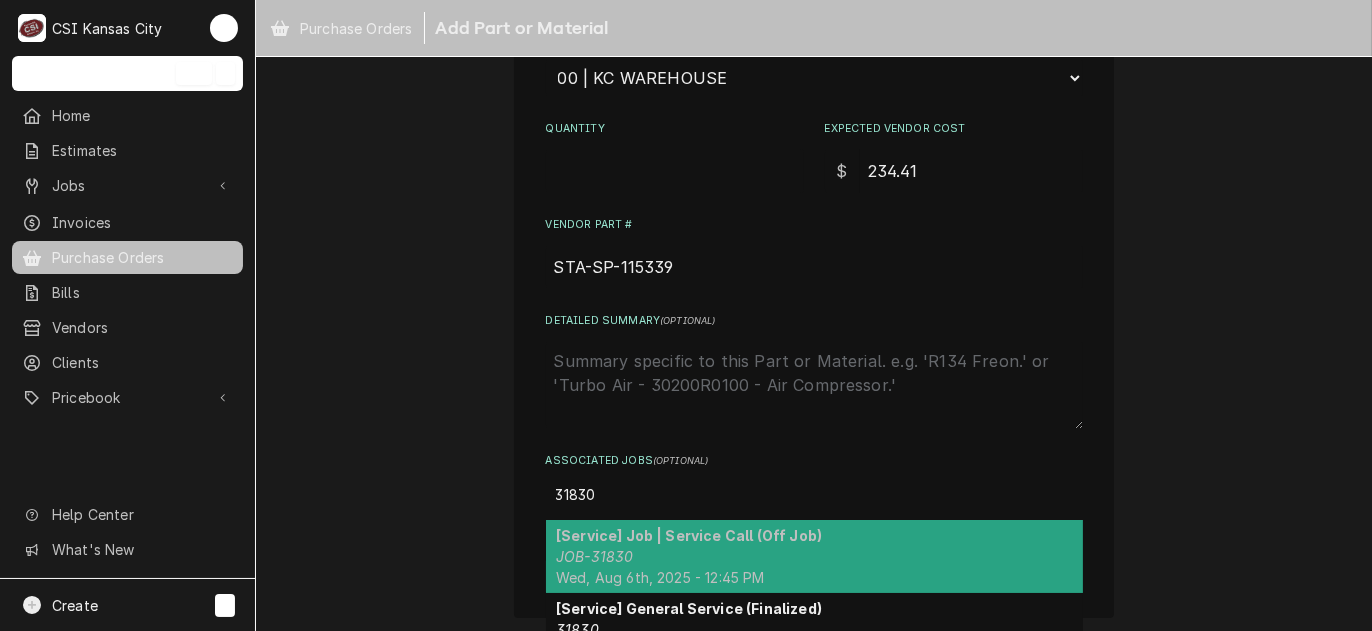 click on "[Service] Job | Service Call (Off Job) JOB-31830 Wed, Aug 6th, 2025 - 12:45 PM" at bounding box center [814, 556] 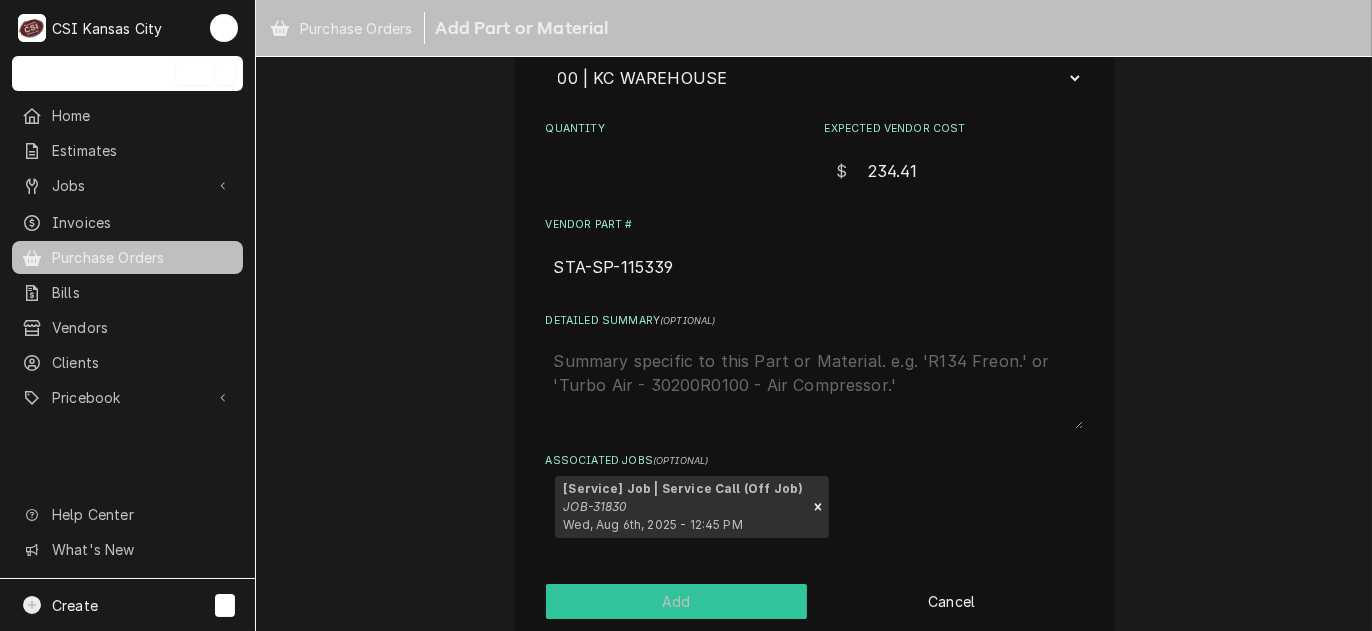 click on "Add" at bounding box center (677, 601) 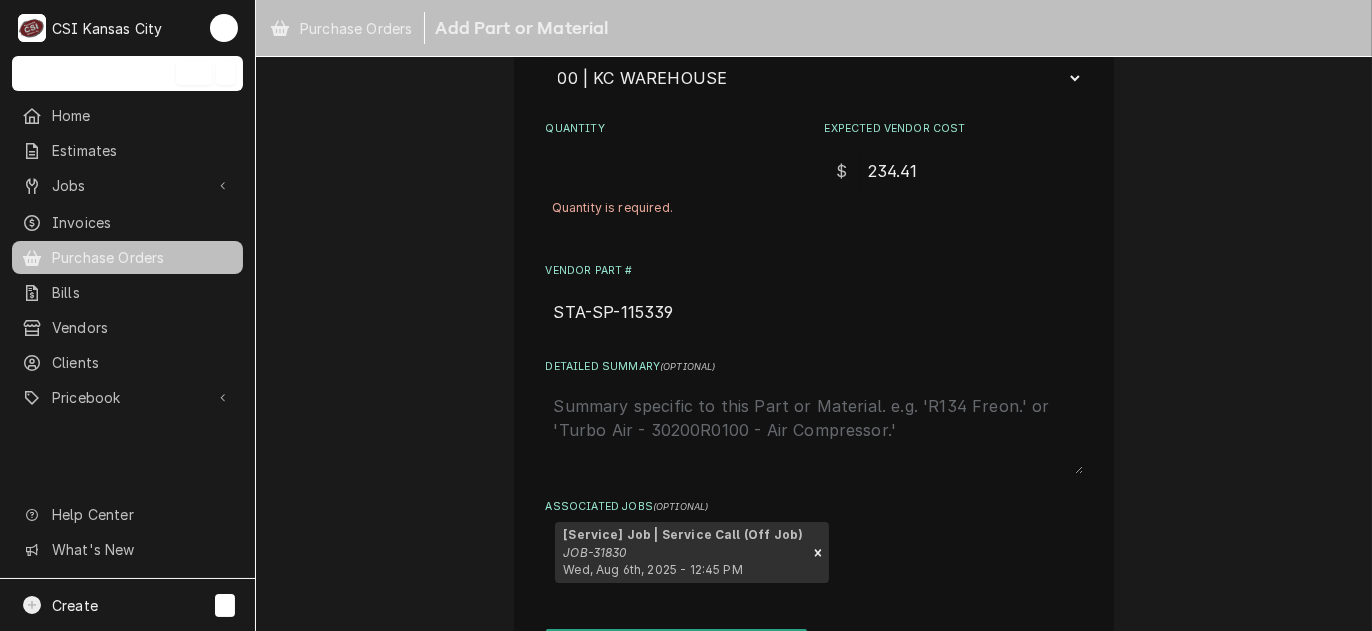 click on "Quantity" at bounding box center (675, 171) 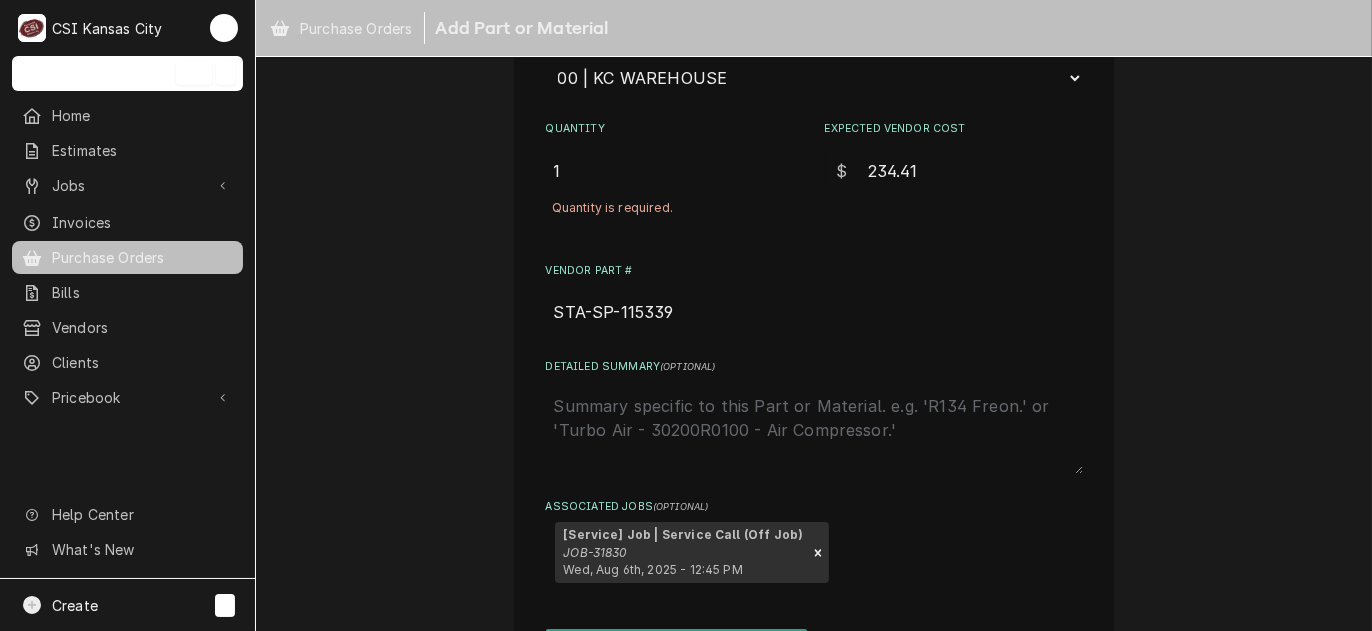 type on "1" 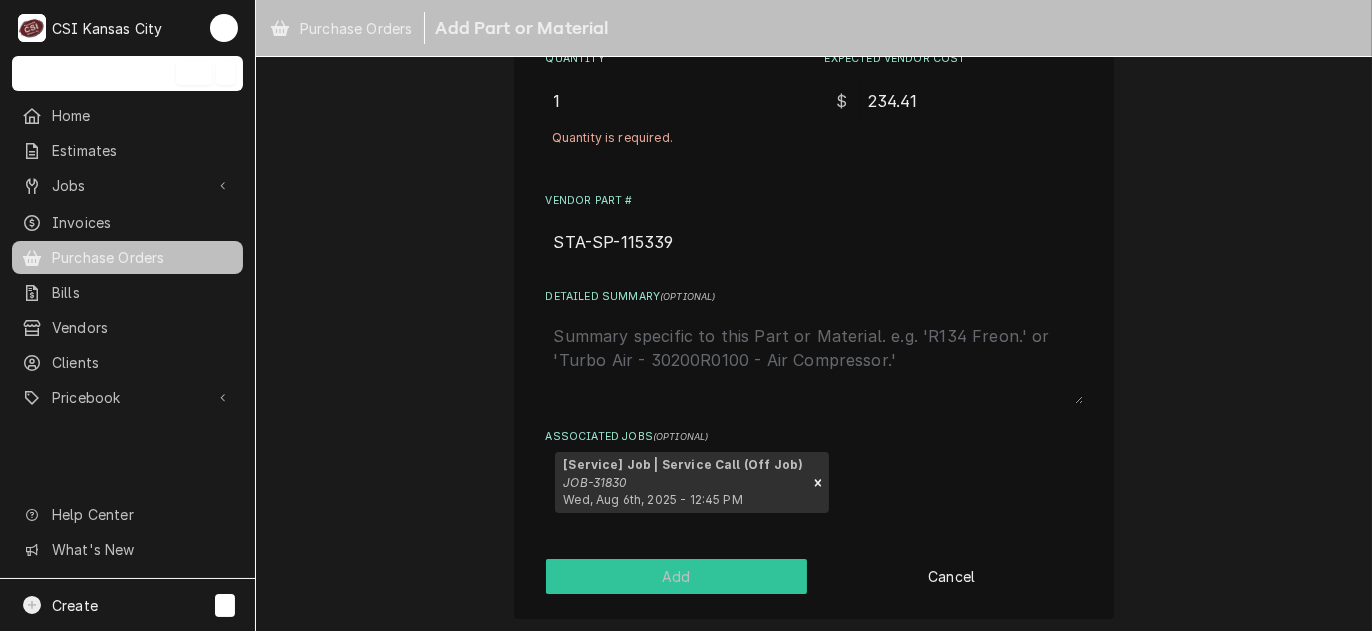 click on "Add" at bounding box center [677, 576] 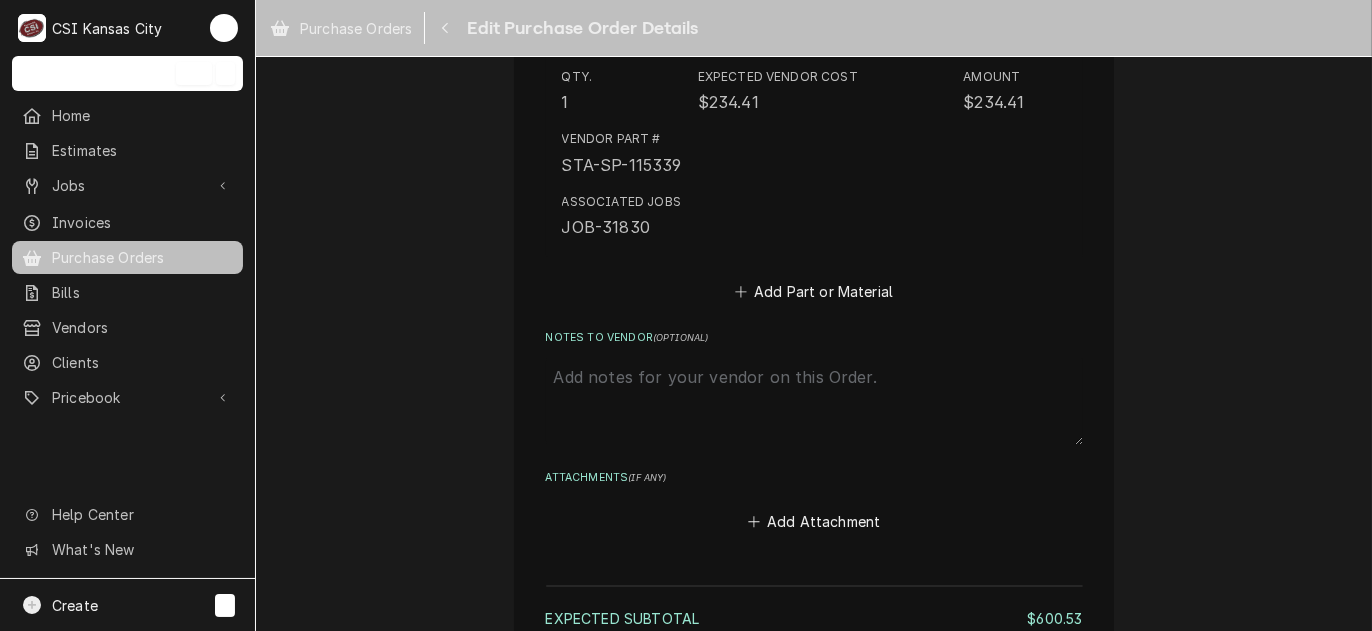 scroll, scrollTop: 2817, scrollLeft: 0, axis: vertical 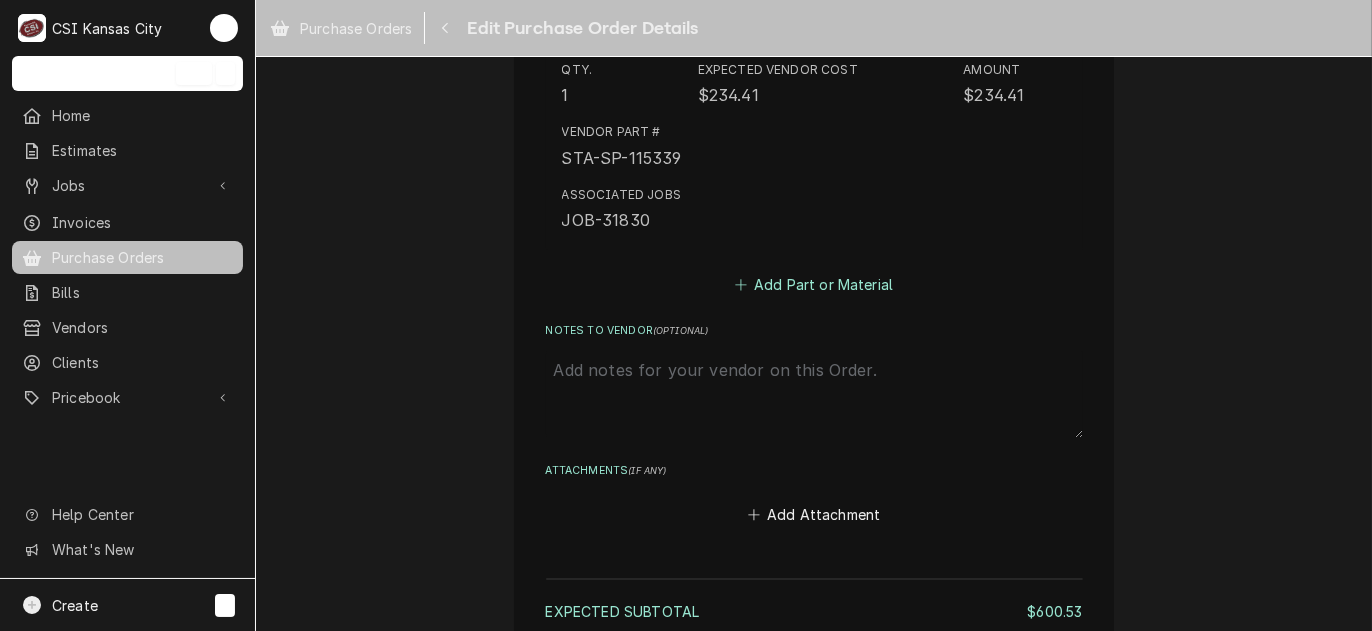 click on "Add Part or Material" at bounding box center (813, 284) 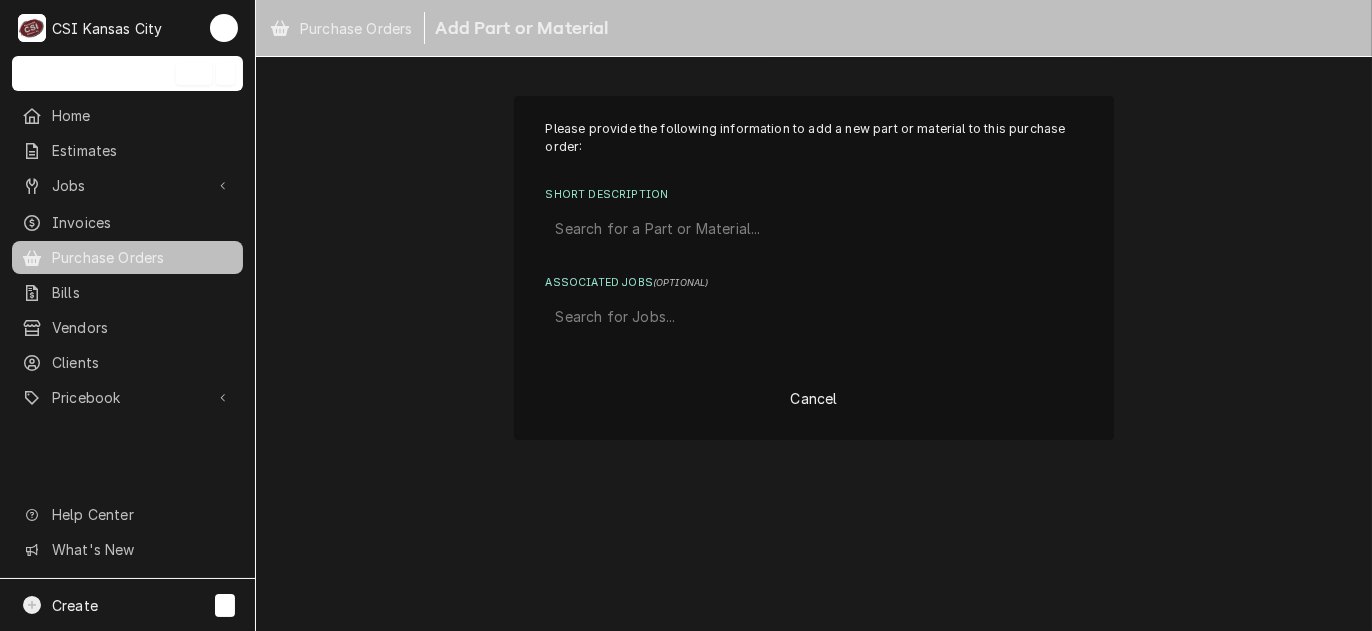 click at bounding box center [814, 229] 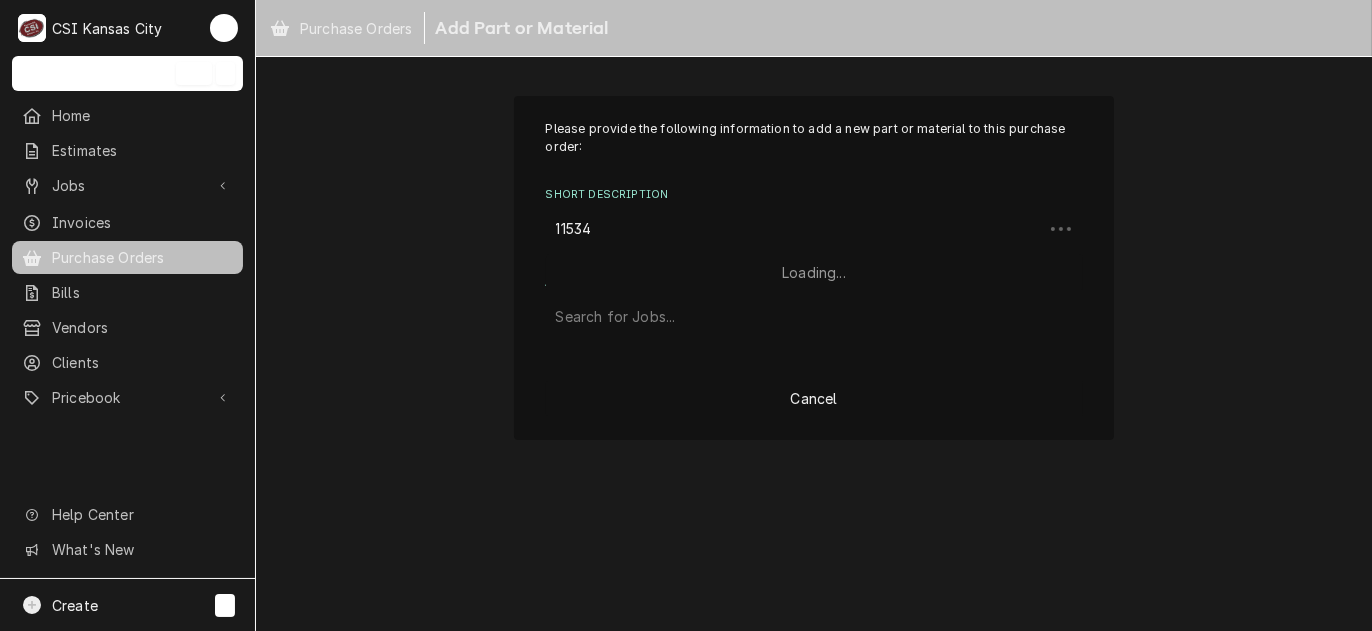 type on "115341" 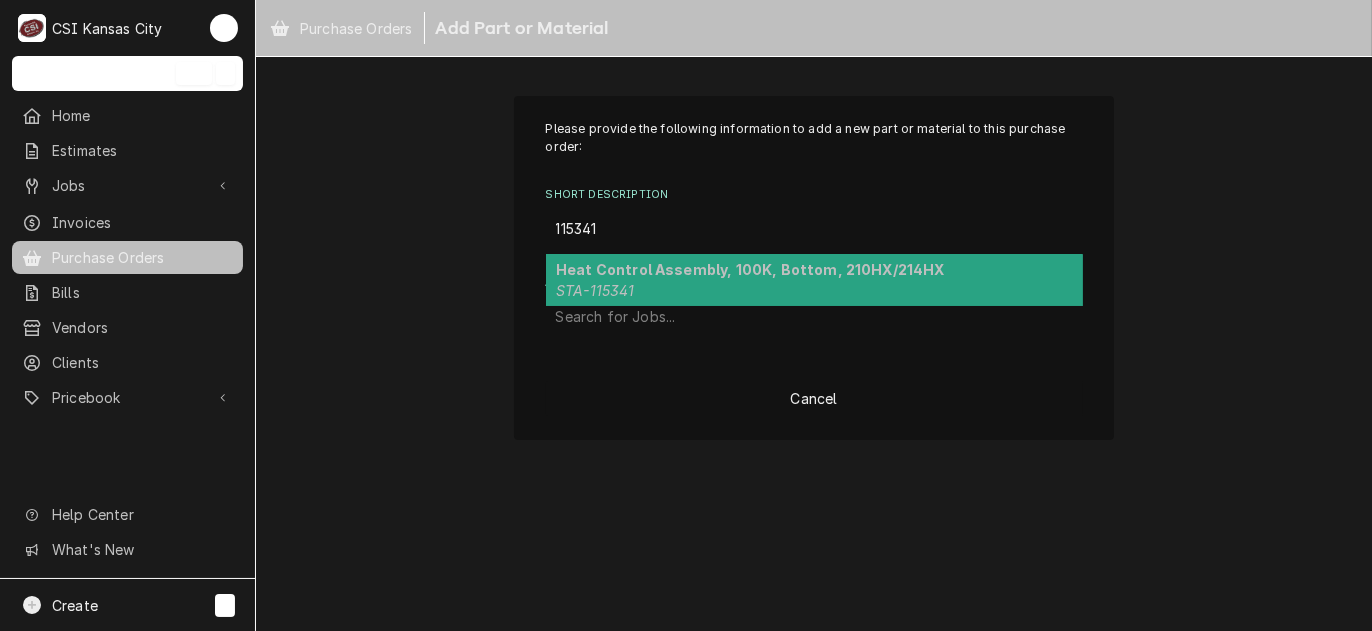click on "Heat Control Assembly, 100K, Bottom, 210HX/214HX" at bounding box center (750, 269) 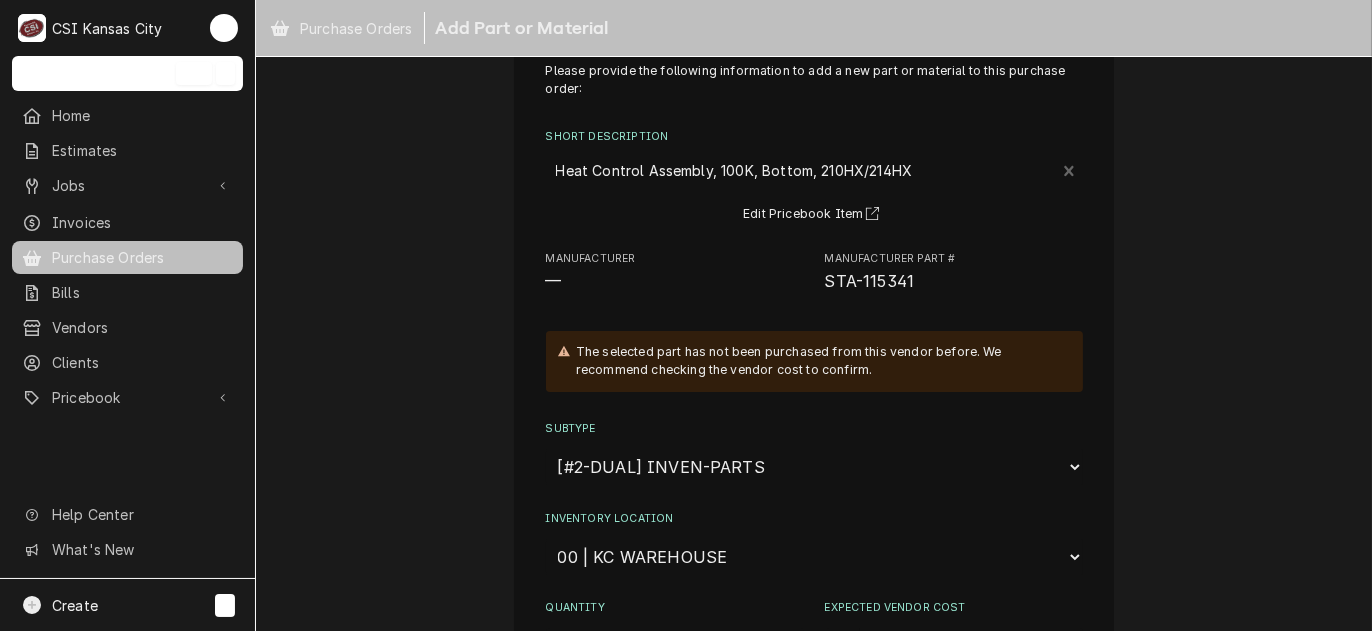 scroll, scrollTop: 100, scrollLeft: 0, axis: vertical 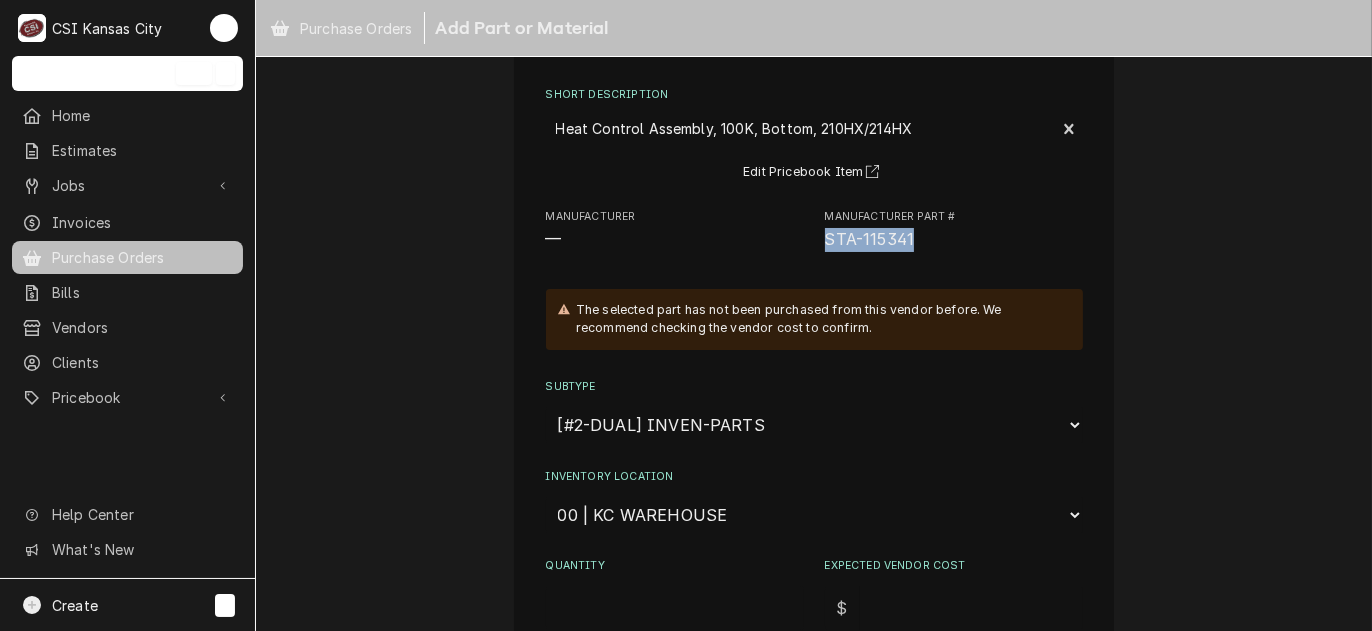drag, startPoint x: 915, startPoint y: 238, endPoint x: 811, endPoint y: 242, distance: 104.0769 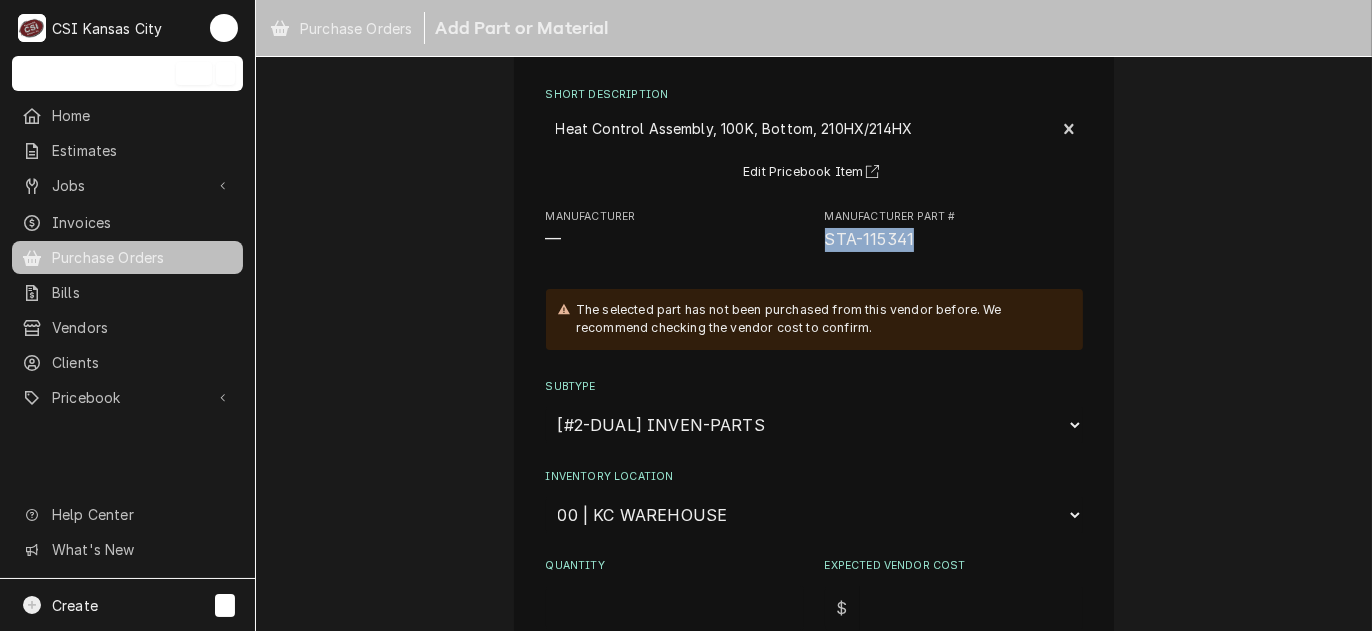 drag, startPoint x: 811, startPoint y: 242, endPoint x: 827, endPoint y: 239, distance: 16.27882 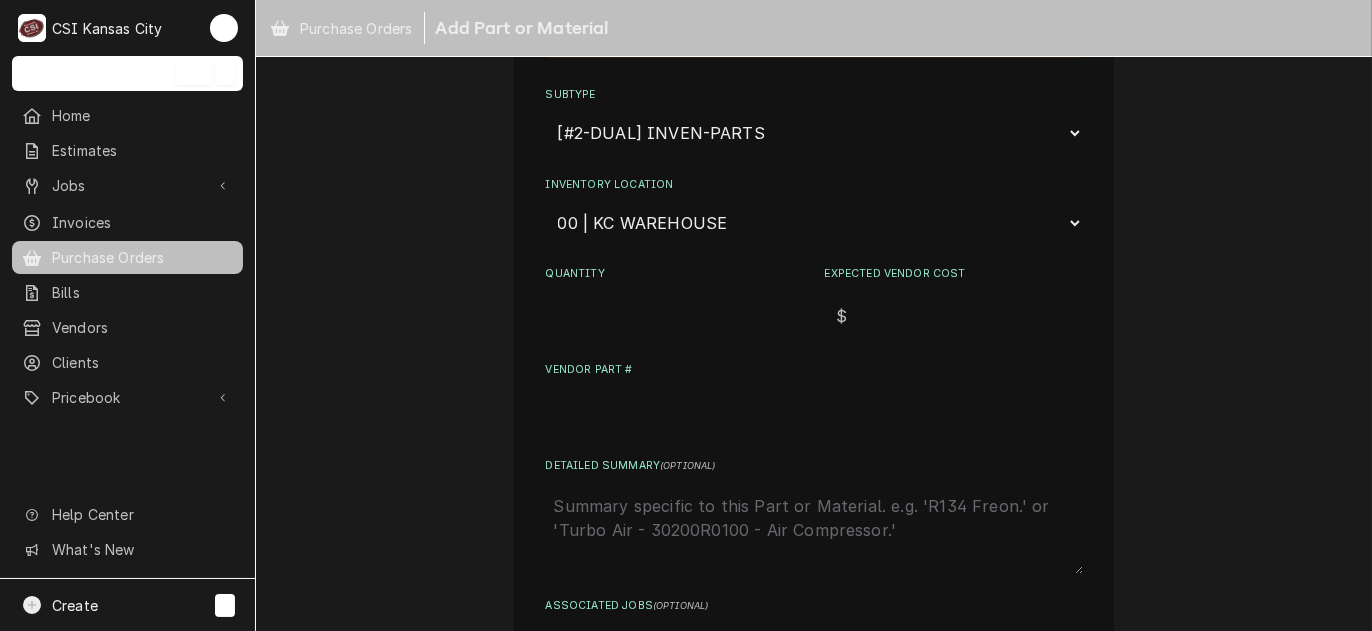 scroll, scrollTop: 400, scrollLeft: 0, axis: vertical 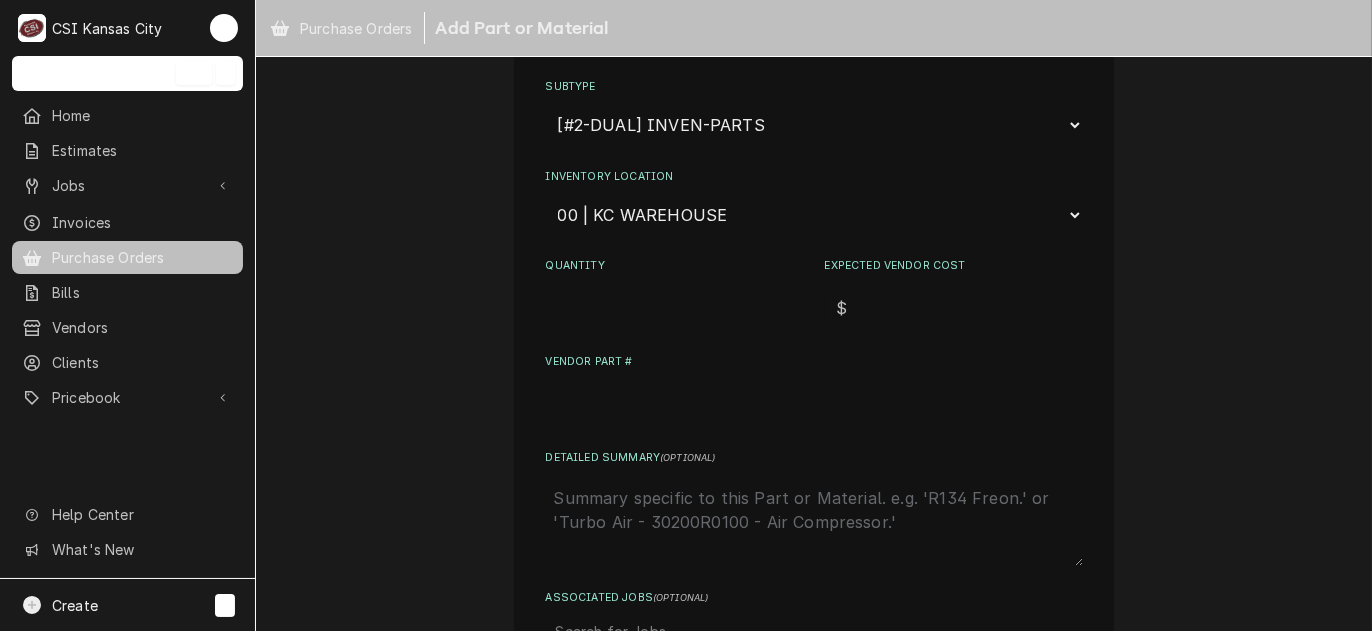 click on "Quantity" at bounding box center [675, 308] 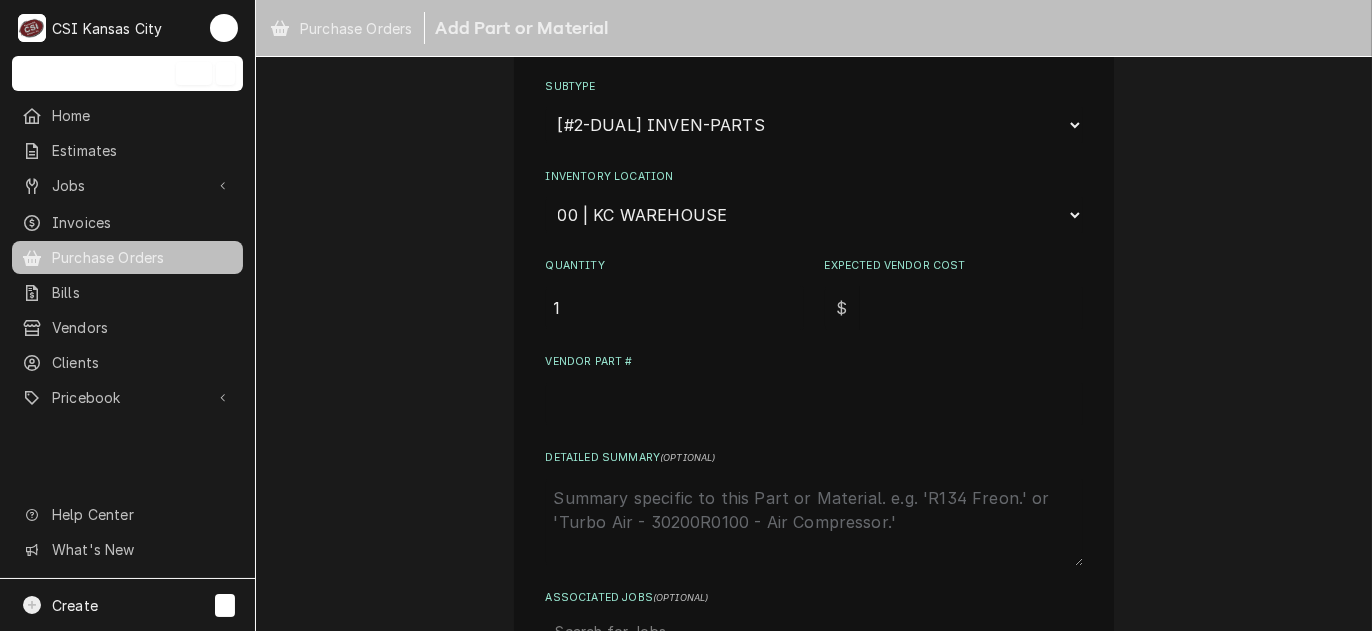 type on "1" 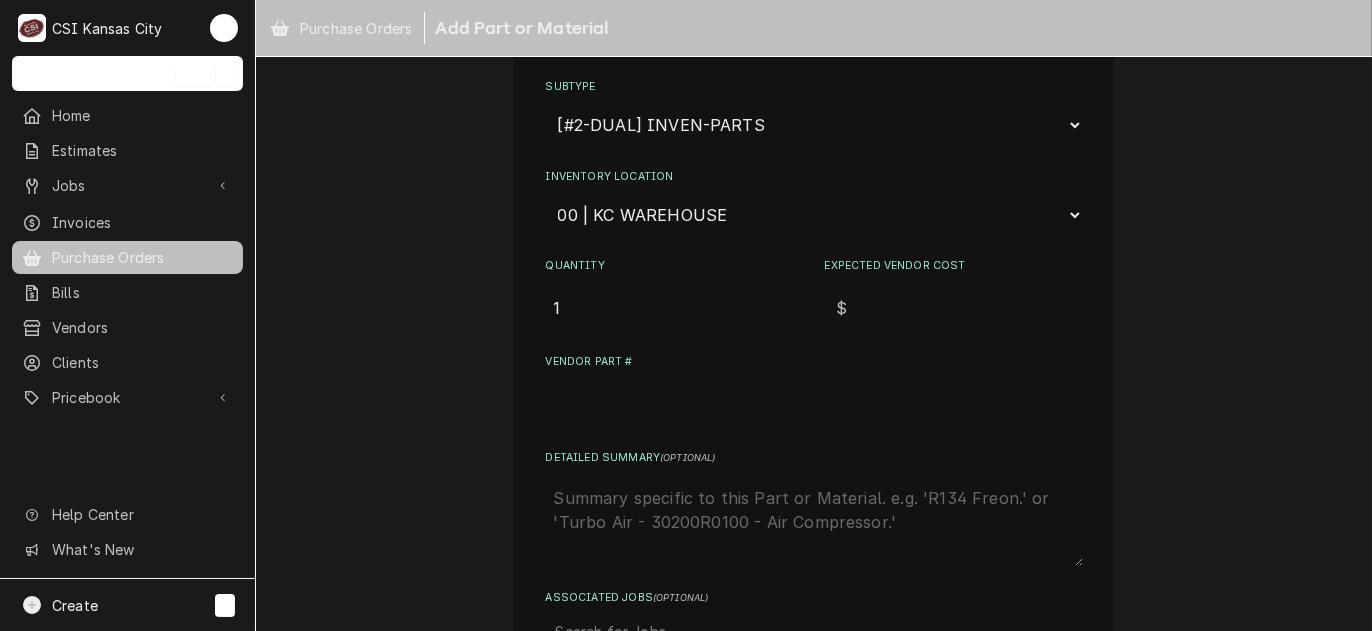 type on "x" 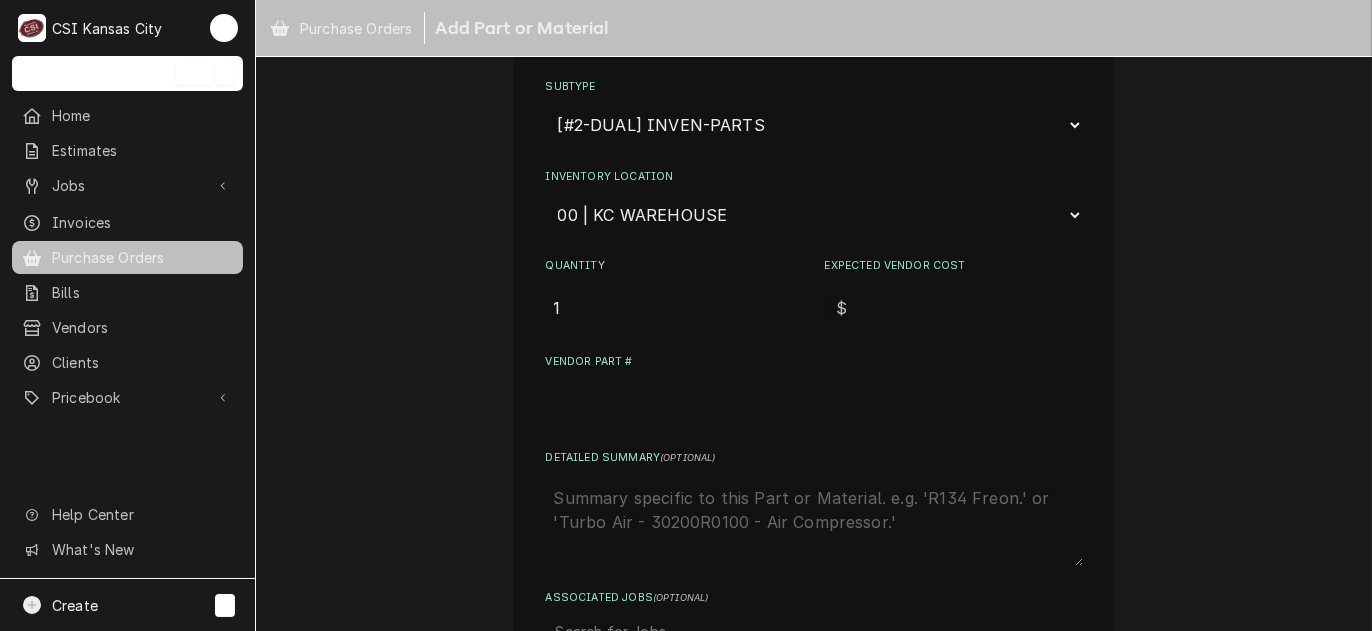 type on "1" 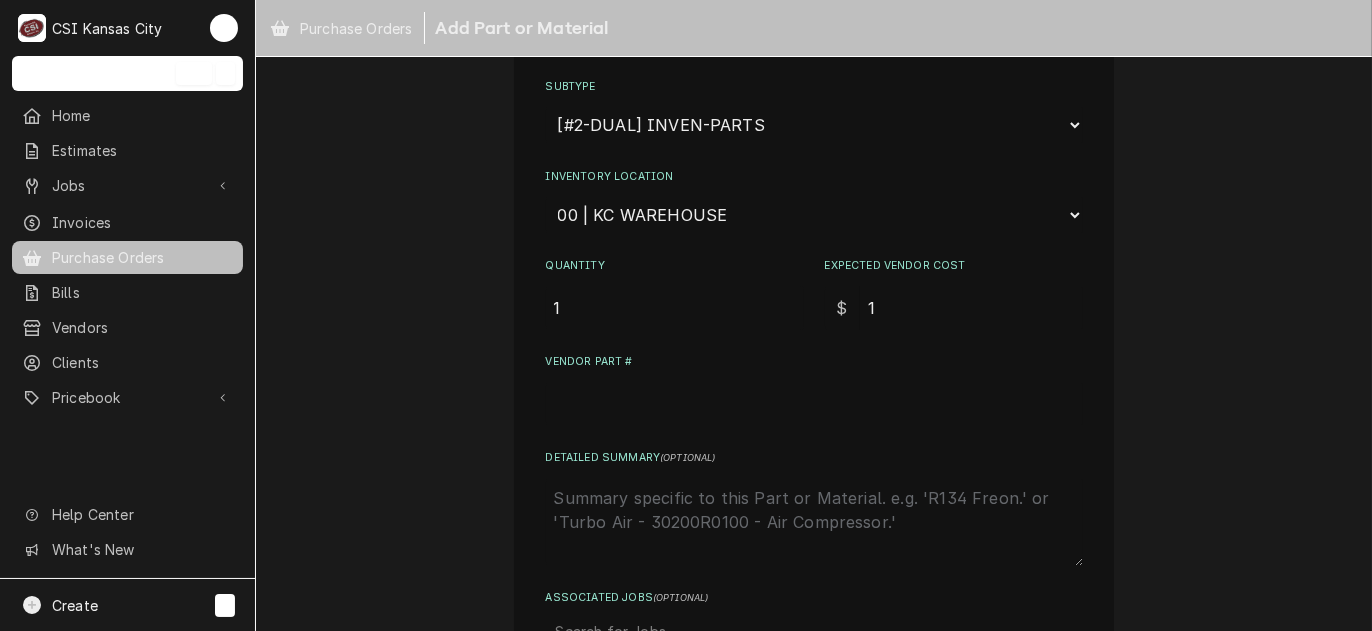 type on "x" 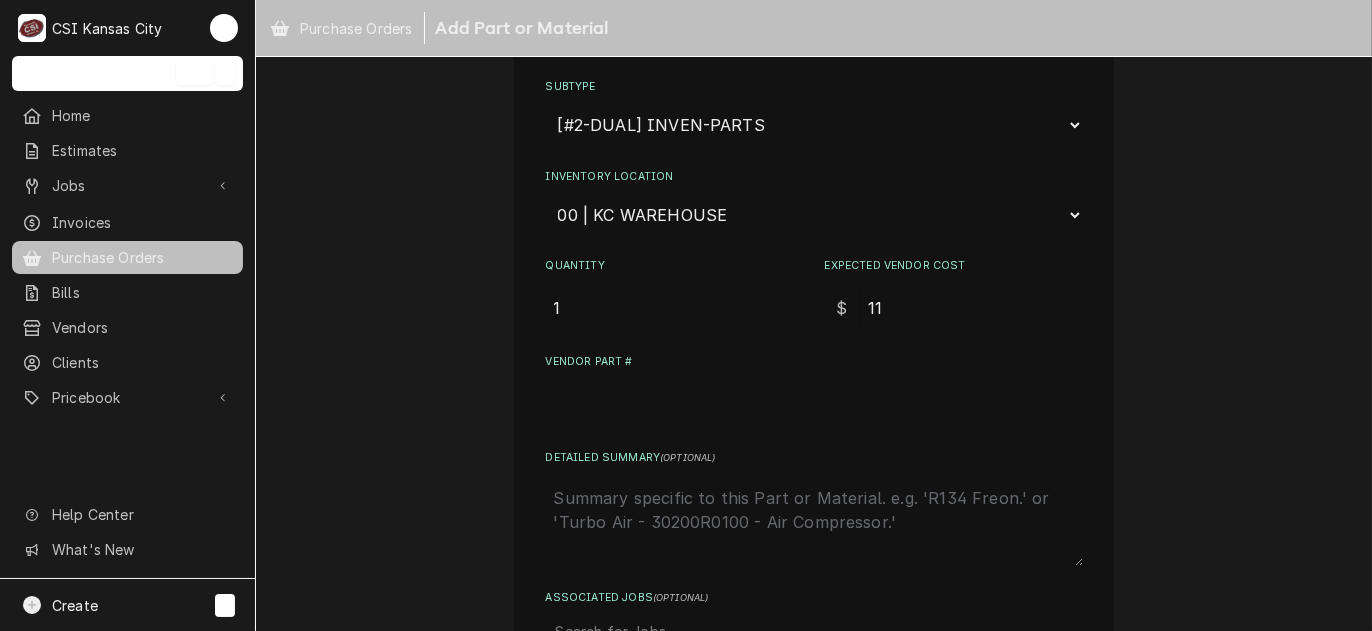 type on "x" 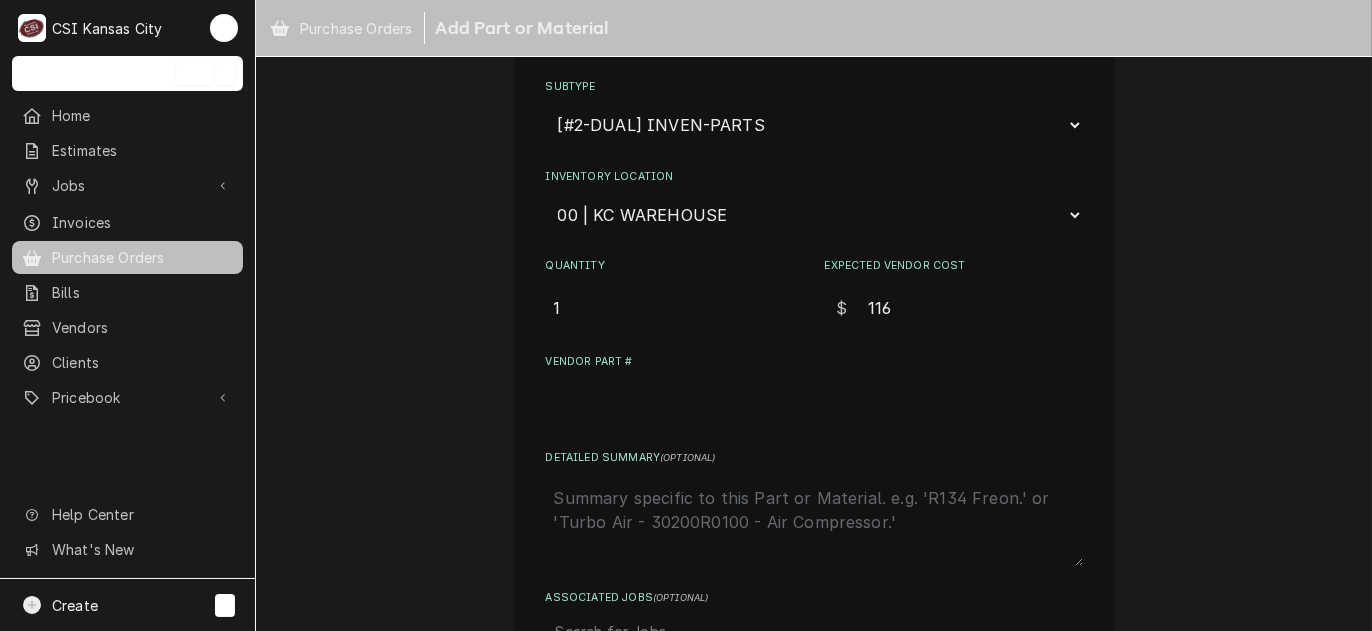 type on "x" 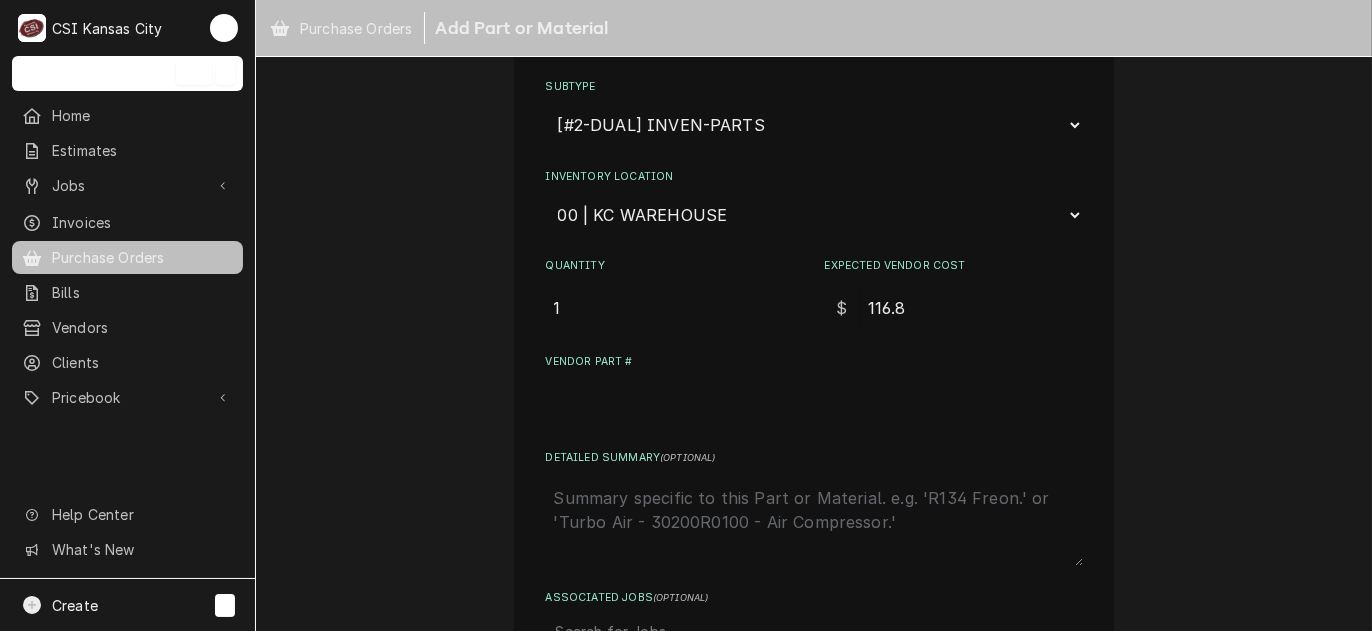type on "x" 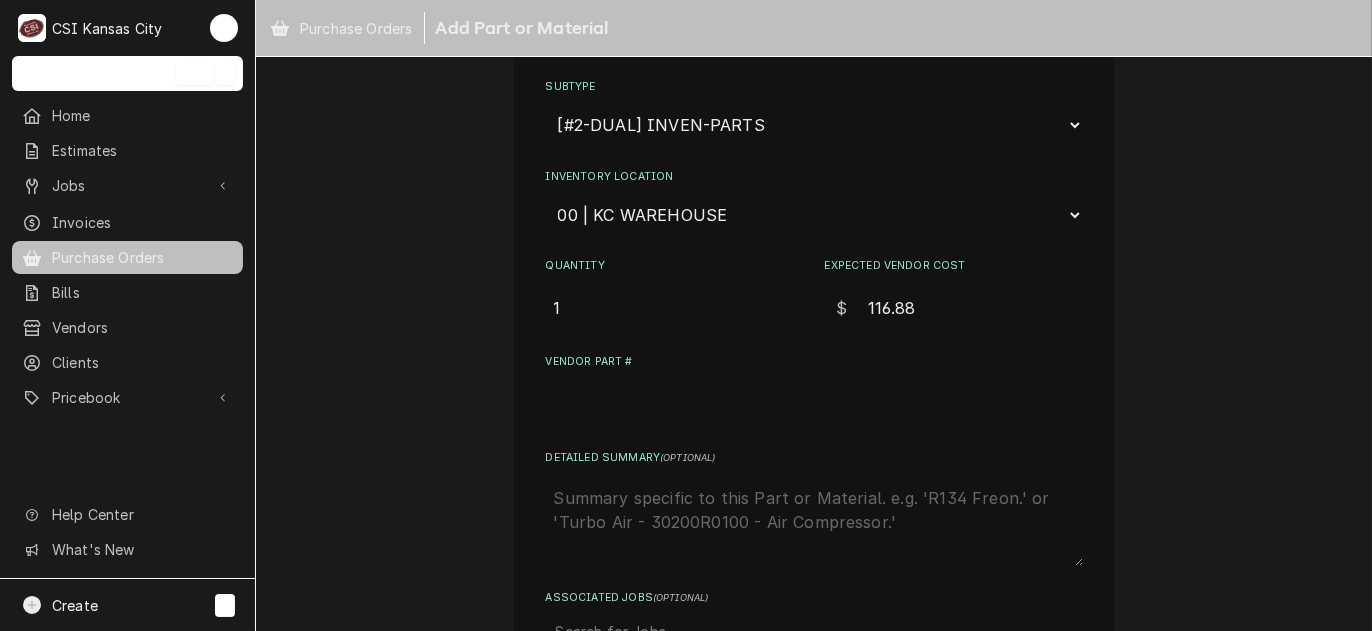 type on "116.88" 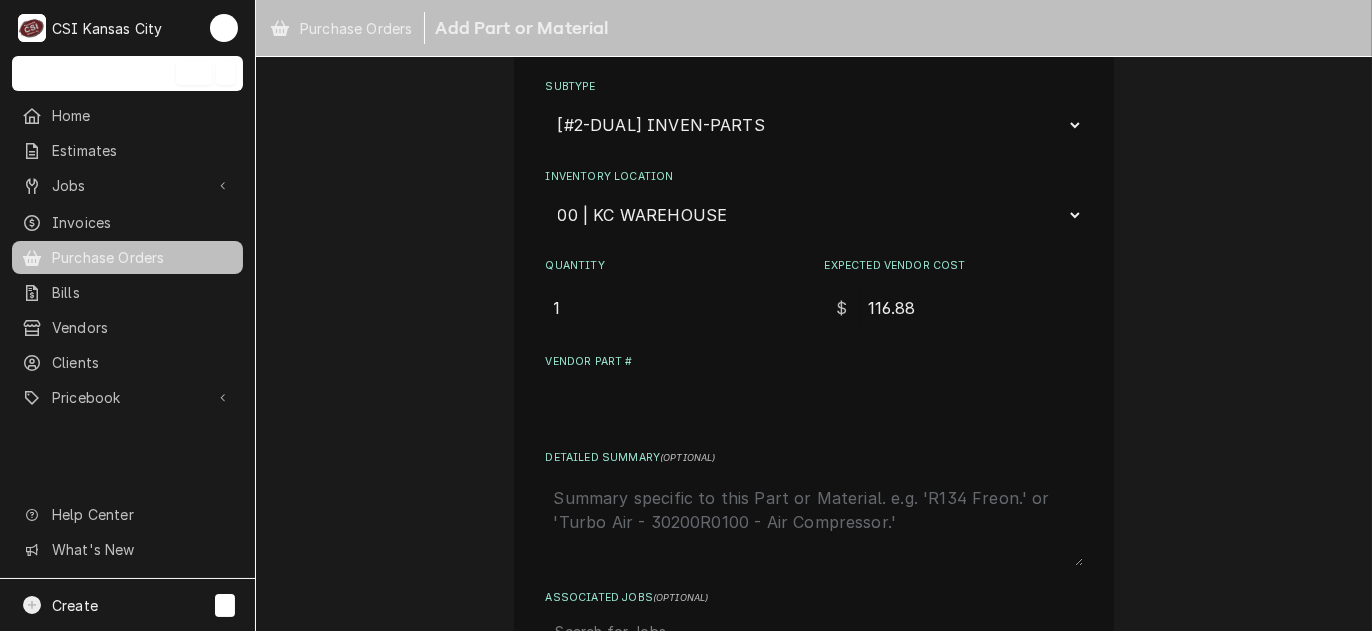 click on "Vendor Part #" at bounding box center [814, 404] 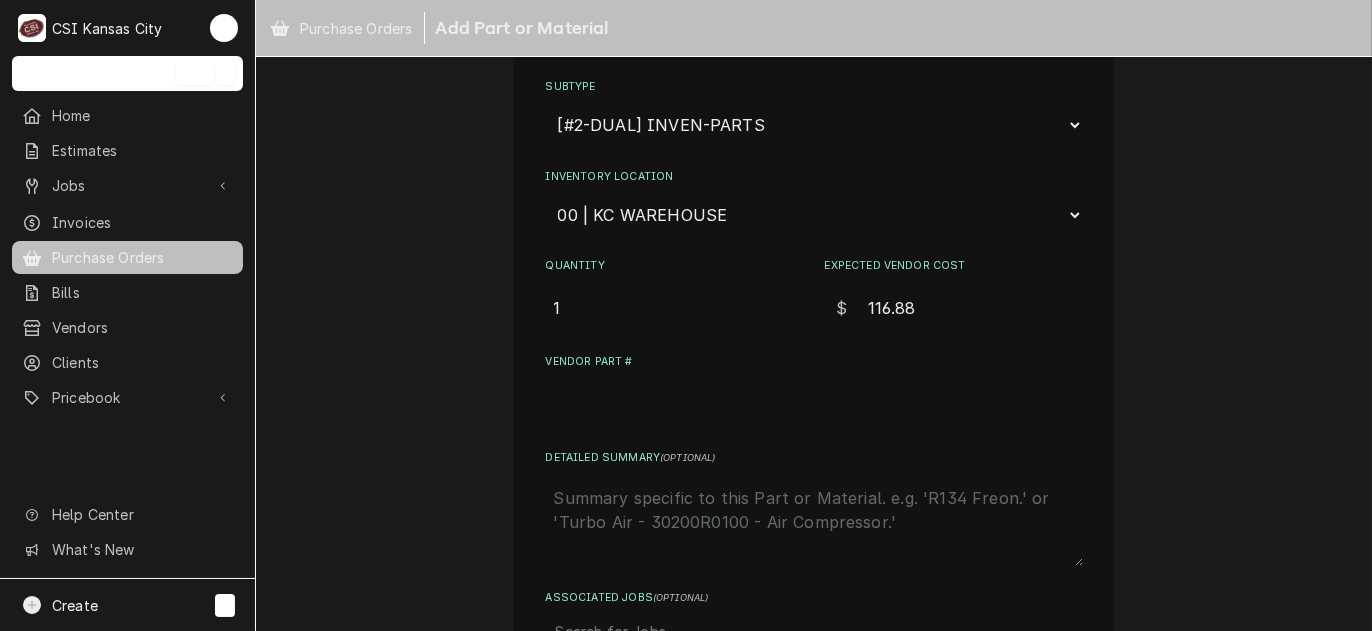 paste on "STA-115341" 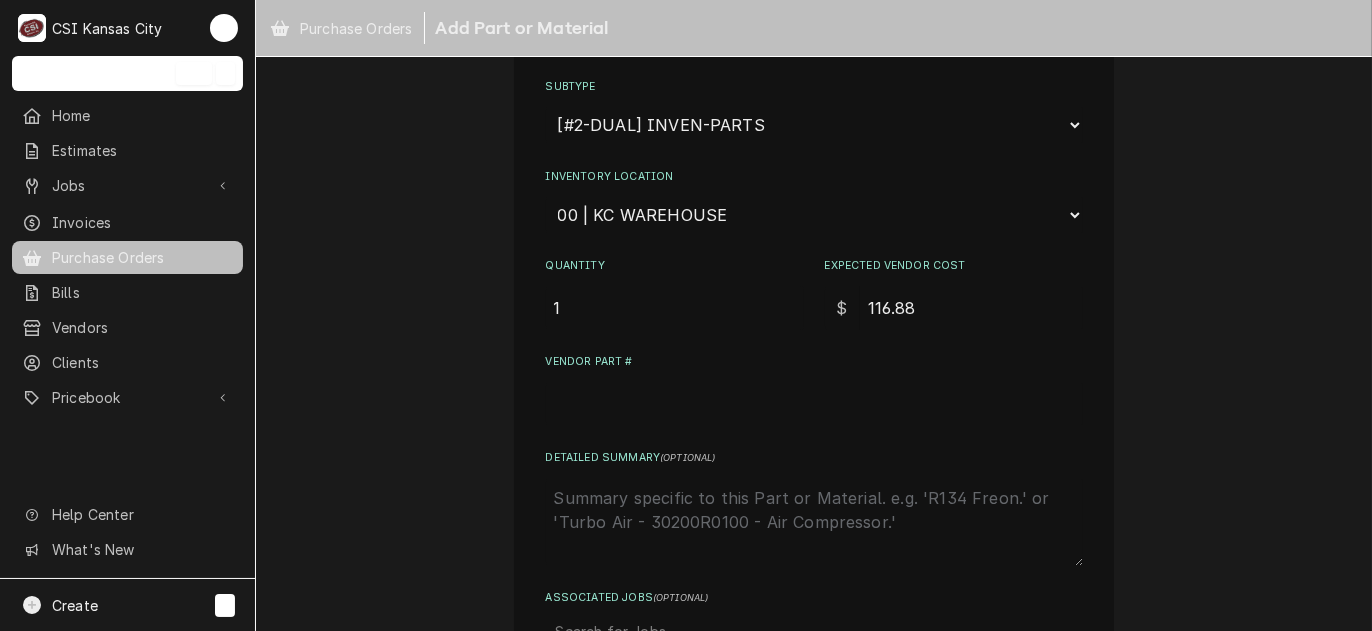 type on "x" 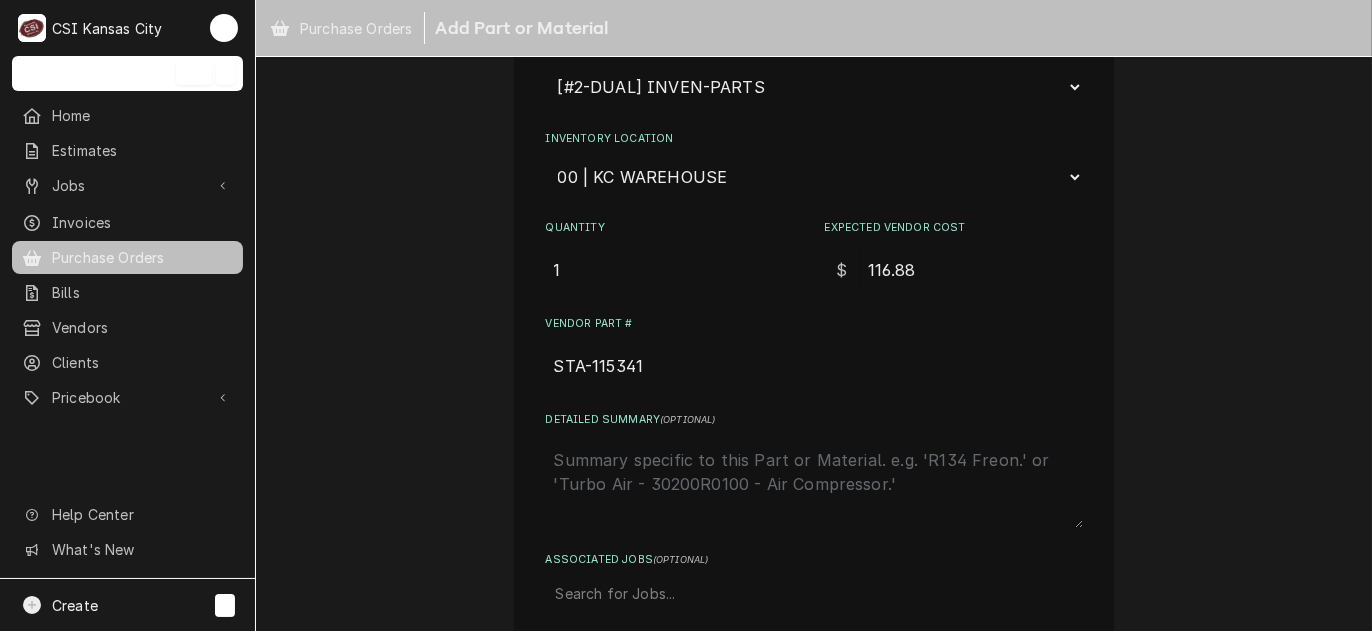 scroll, scrollTop: 500, scrollLeft: 0, axis: vertical 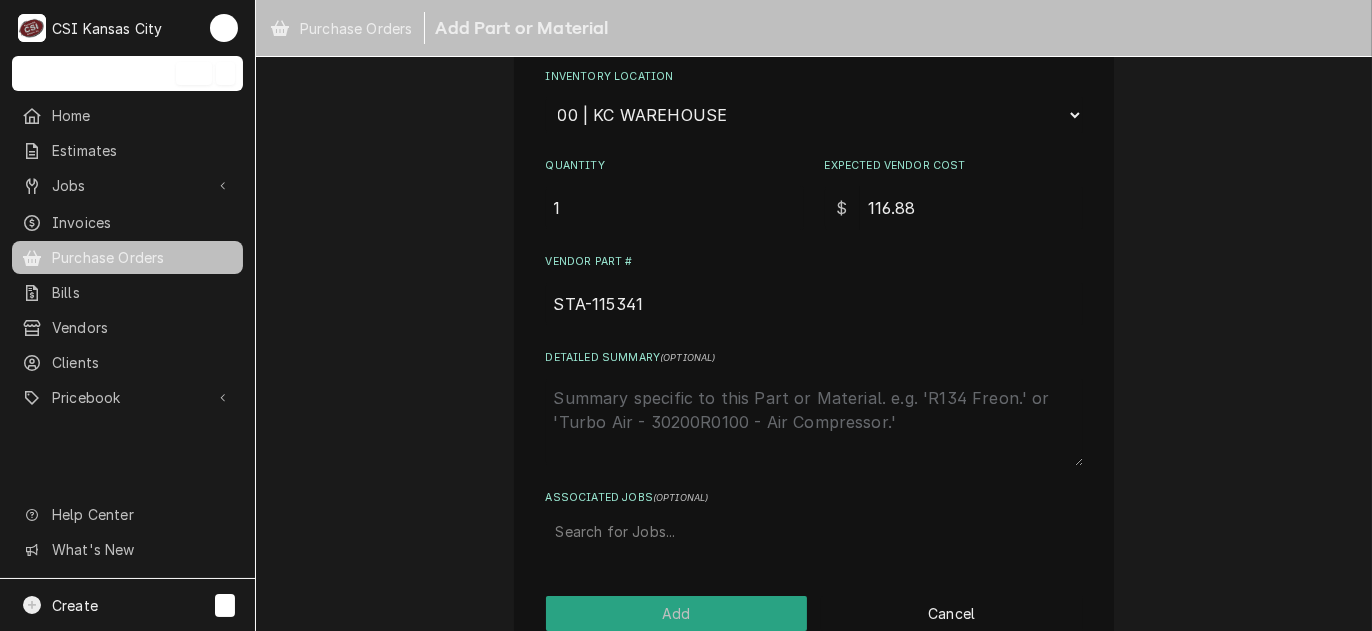 type on "STA-115341" 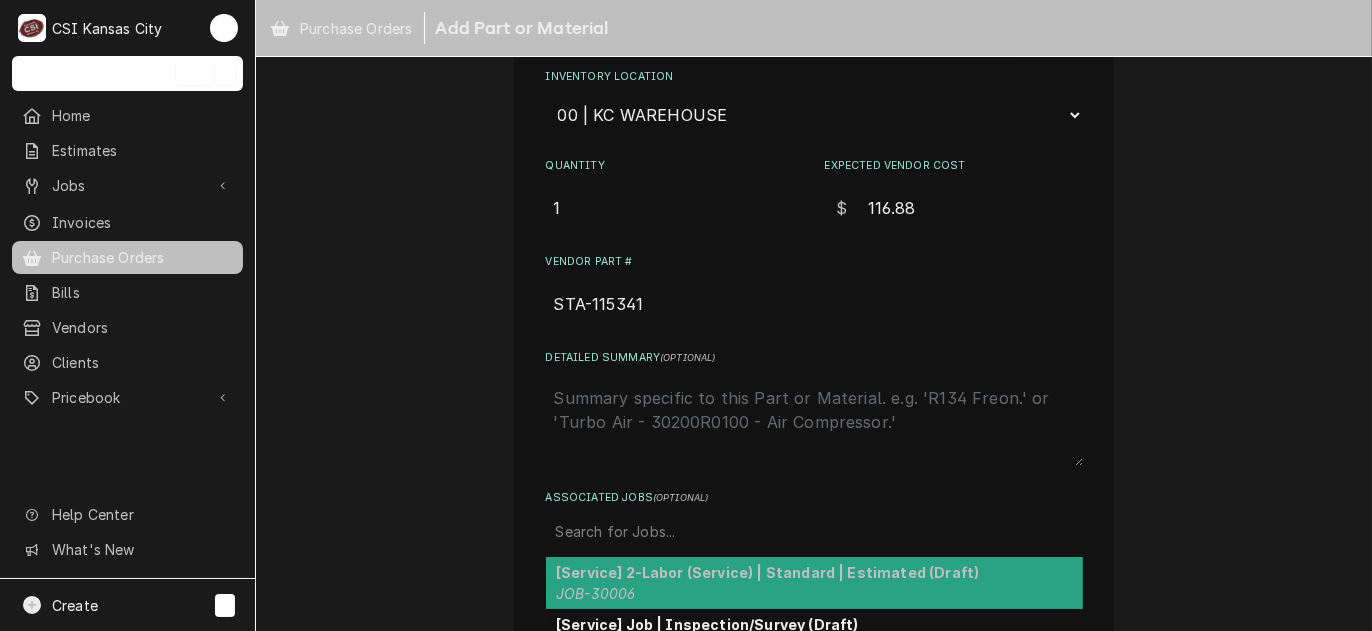 click at bounding box center [814, 532] 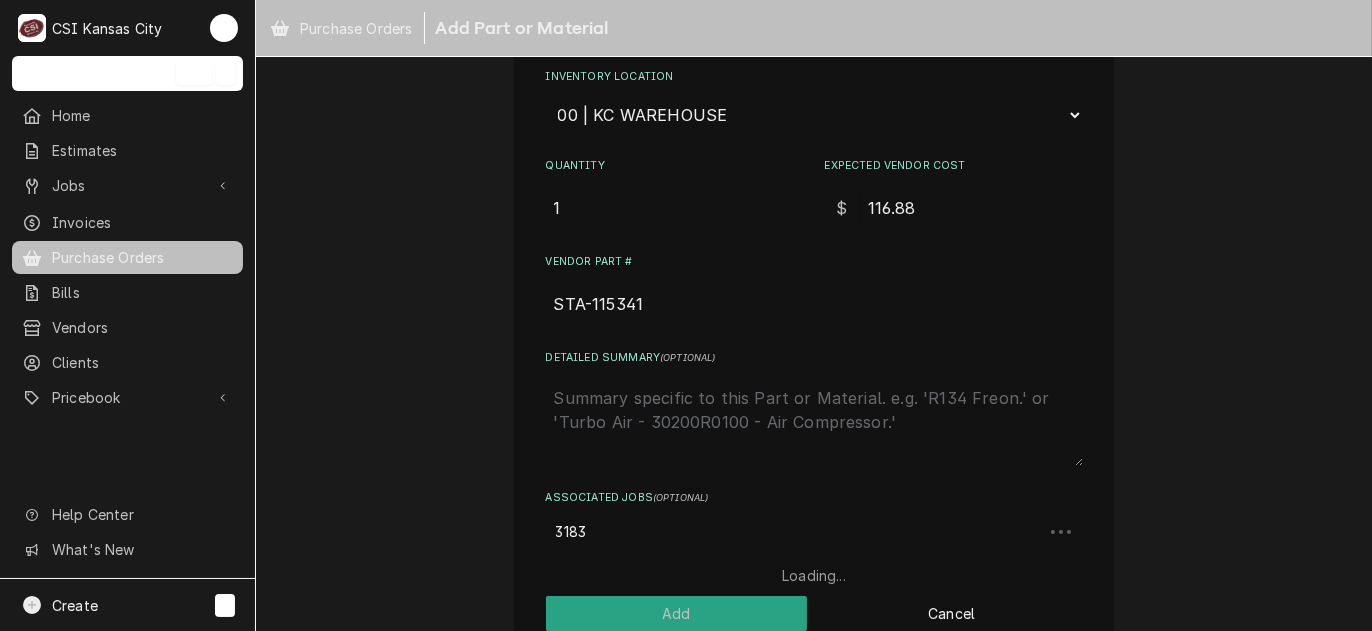 type on "31830" 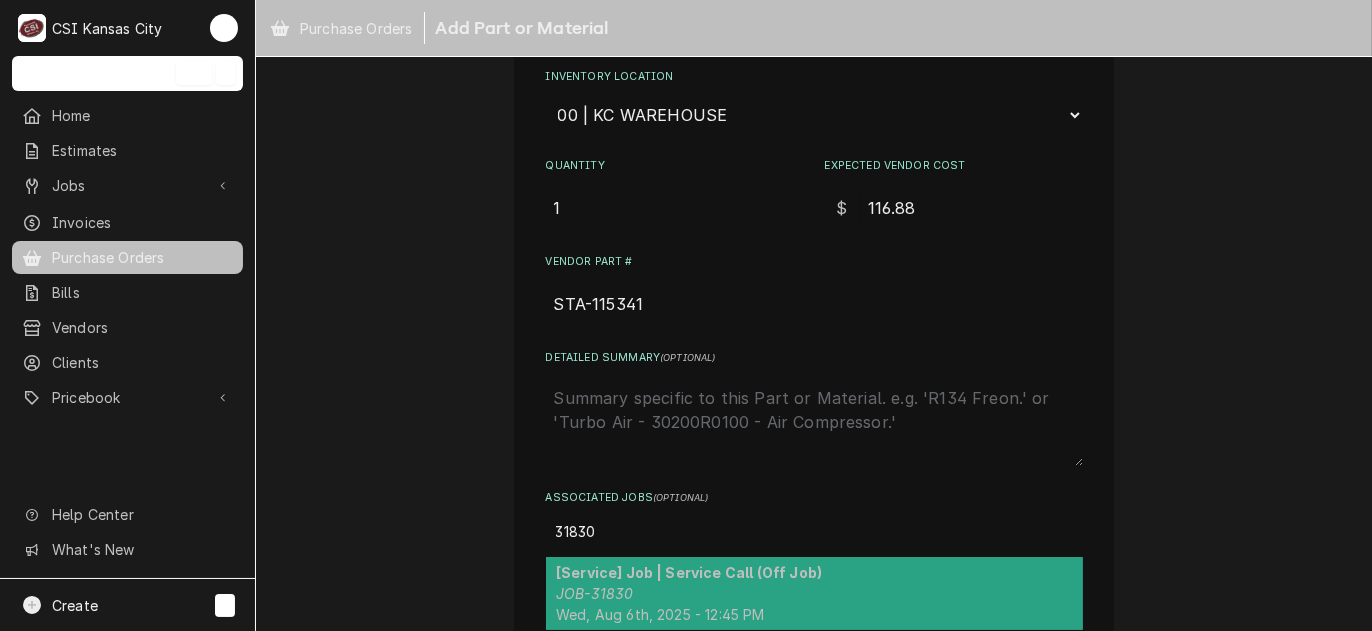 click on "[Service] Job | Service Call (Off Job)" at bounding box center (689, 572) 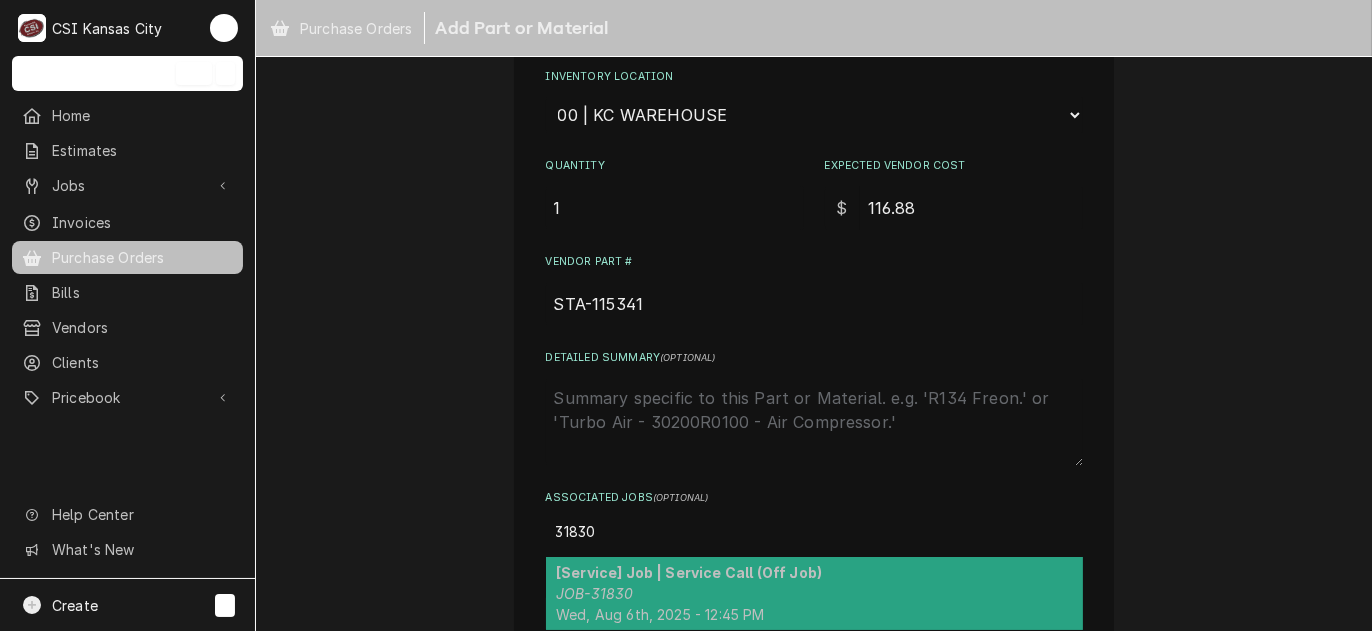 type on "x" 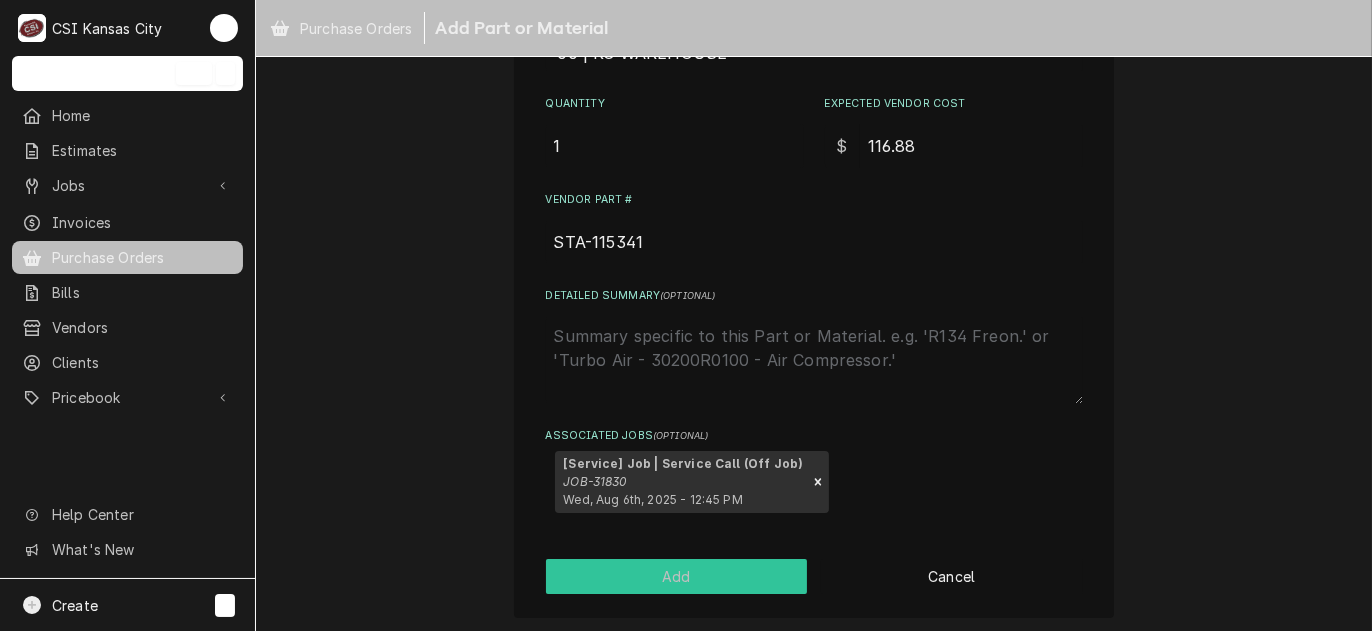 click on "Add" at bounding box center (677, 576) 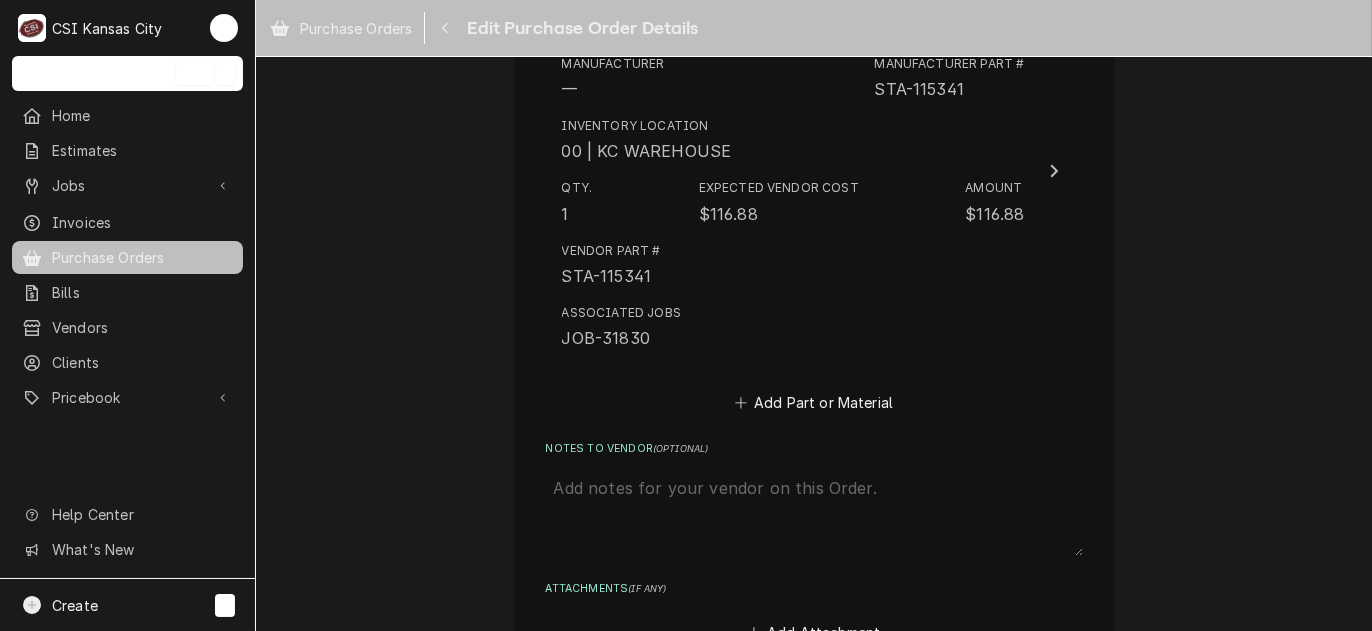 scroll, scrollTop: 3102, scrollLeft: 0, axis: vertical 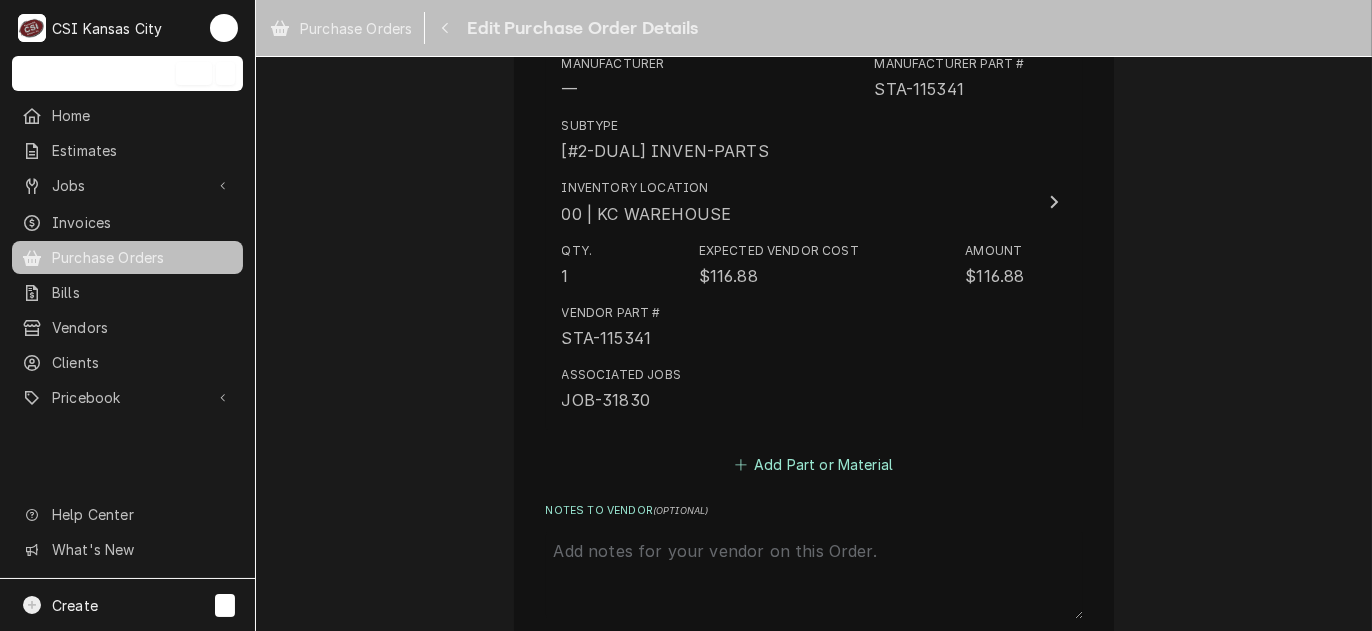 click on "Add Part or Material" at bounding box center [813, 465] 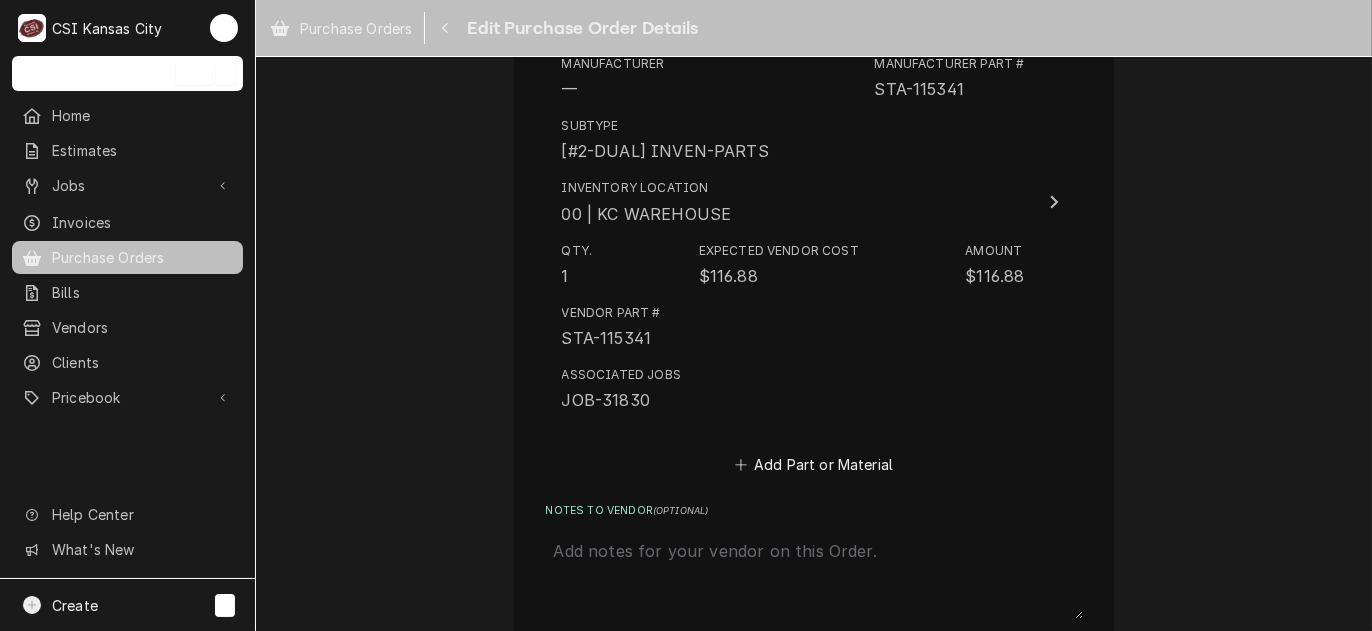 scroll, scrollTop: 0, scrollLeft: 0, axis: both 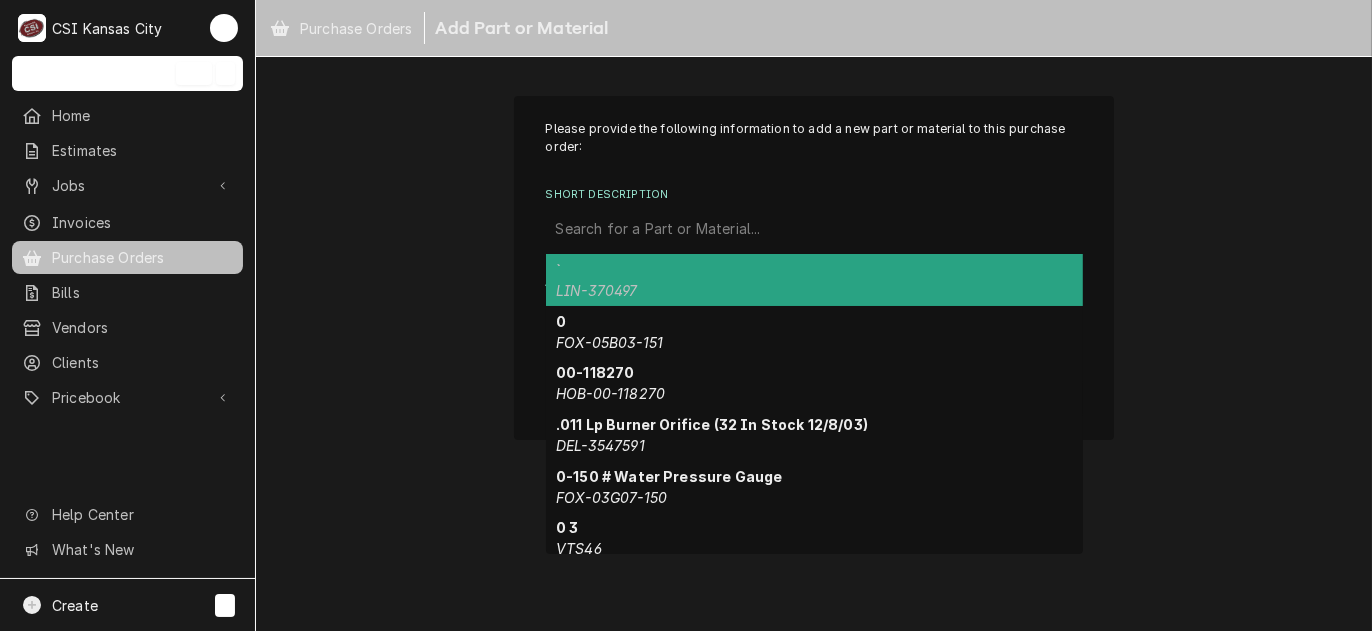 click at bounding box center [814, 229] 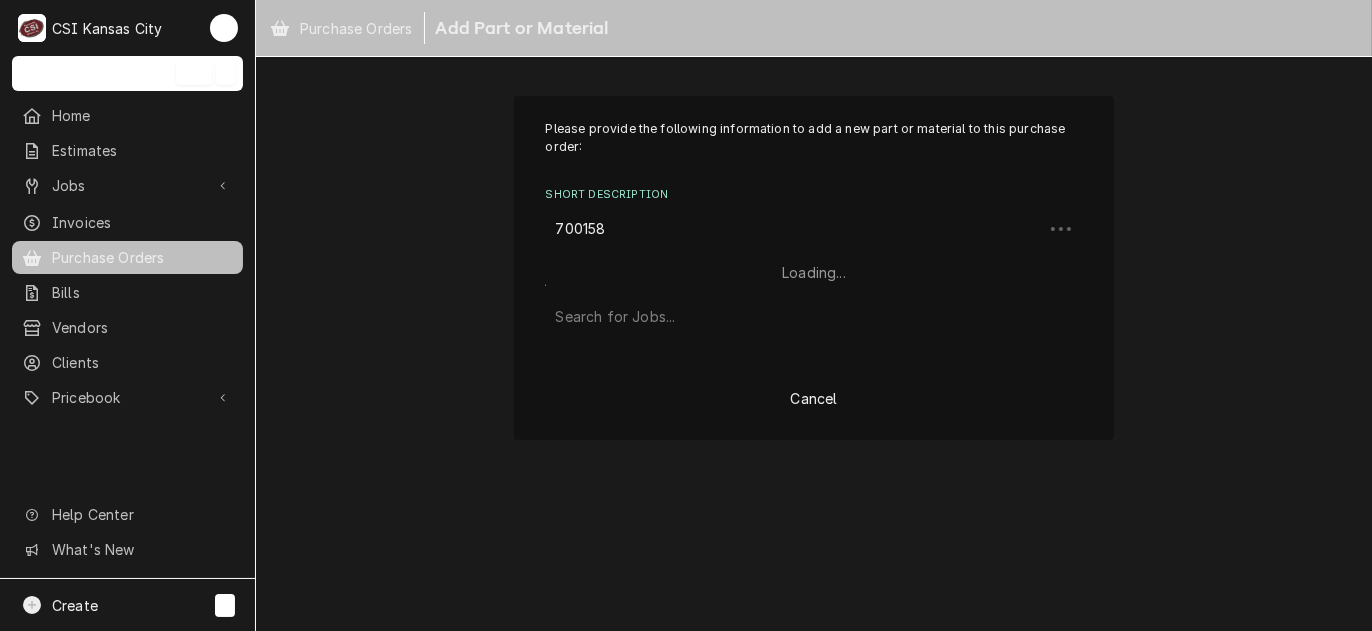 type on "7001580" 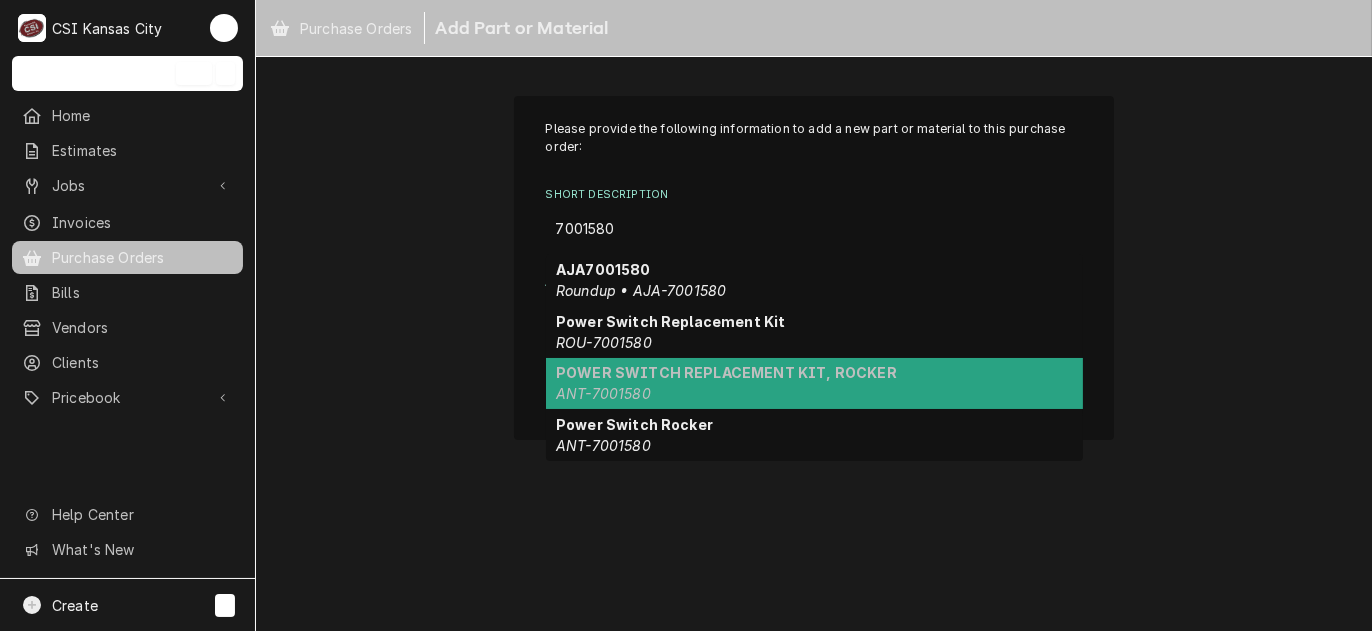 click on "POWER SWITCH REPLACEMENT KIT, ROCKER" at bounding box center (726, 372) 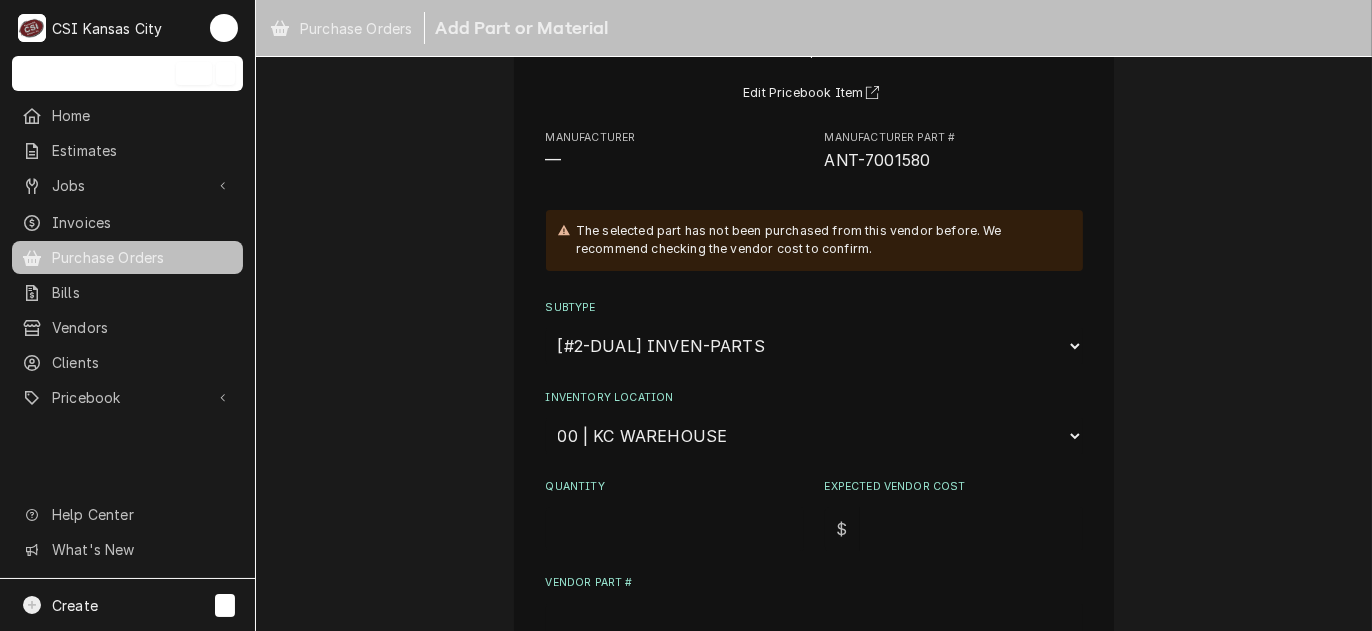 scroll, scrollTop: 200, scrollLeft: 0, axis: vertical 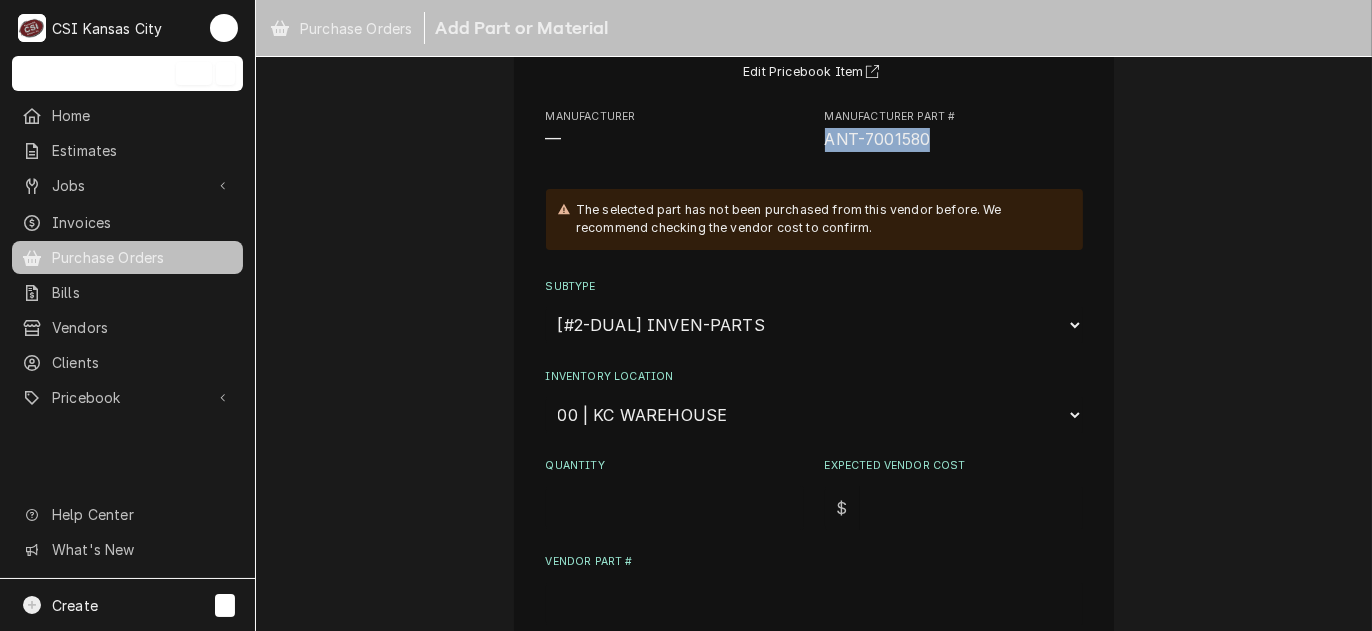 drag, startPoint x: 925, startPoint y: 137, endPoint x: 820, endPoint y: 150, distance: 105.801704 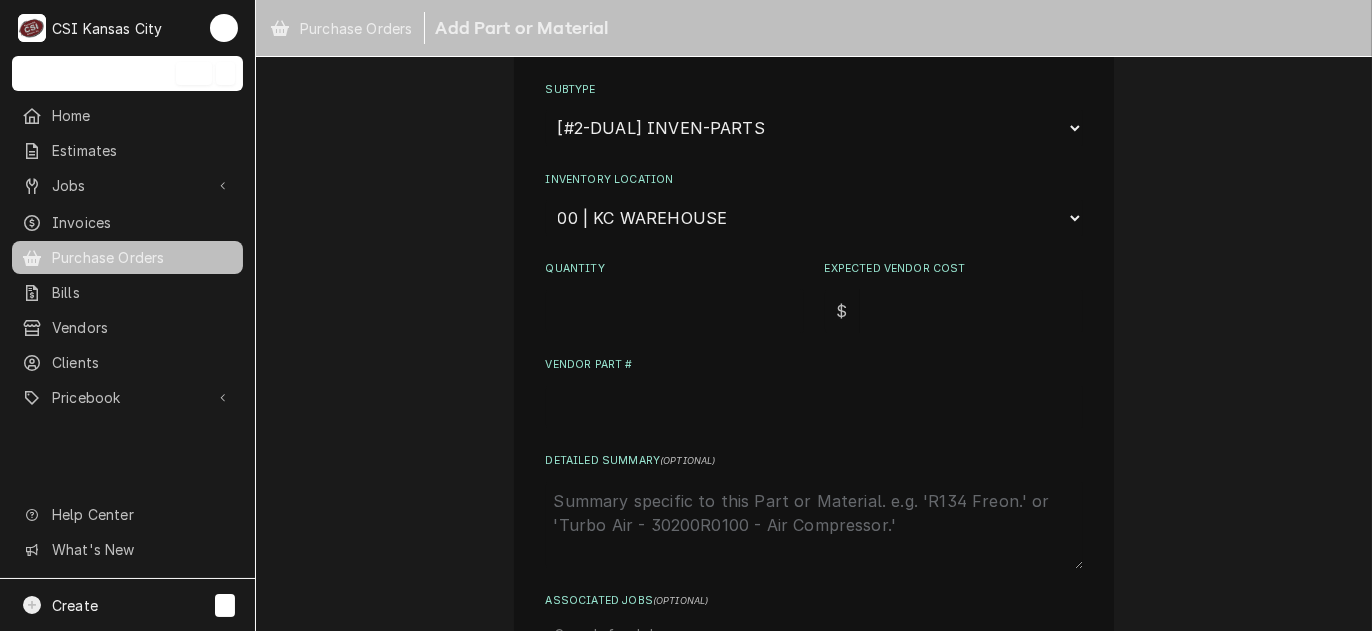 scroll, scrollTop: 400, scrollLeft: 0, axis: vertical 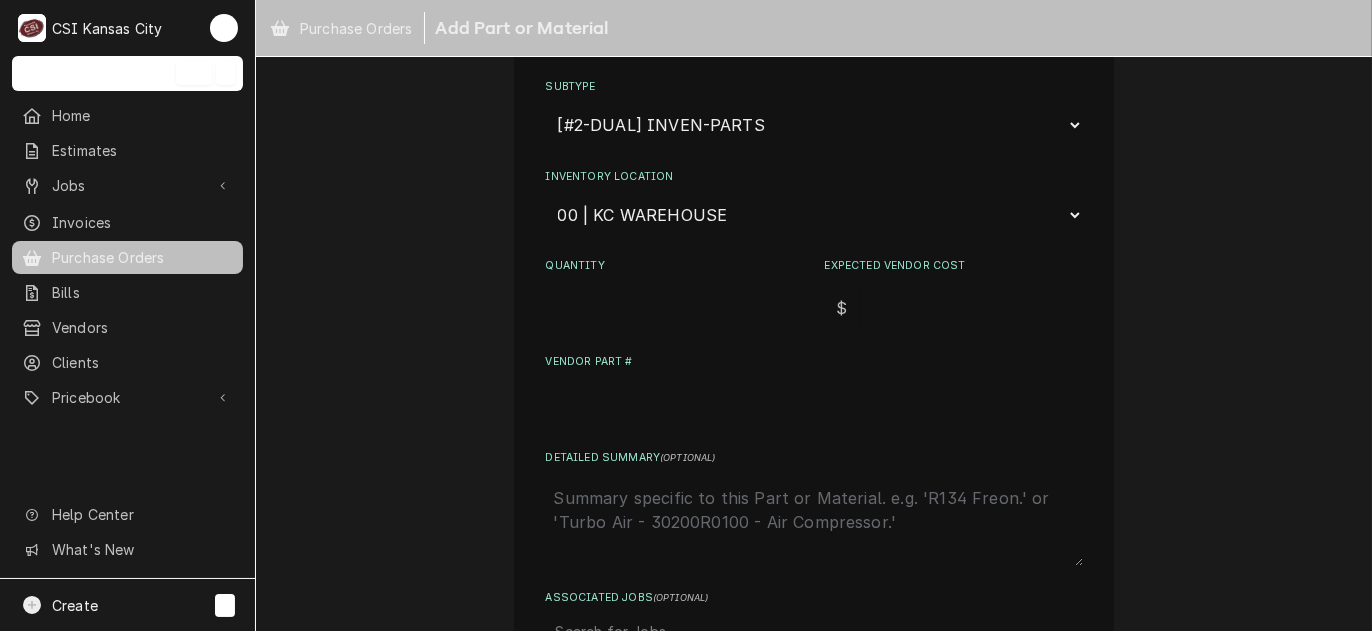 click on "Quantity" at bounding box center (675, 308) 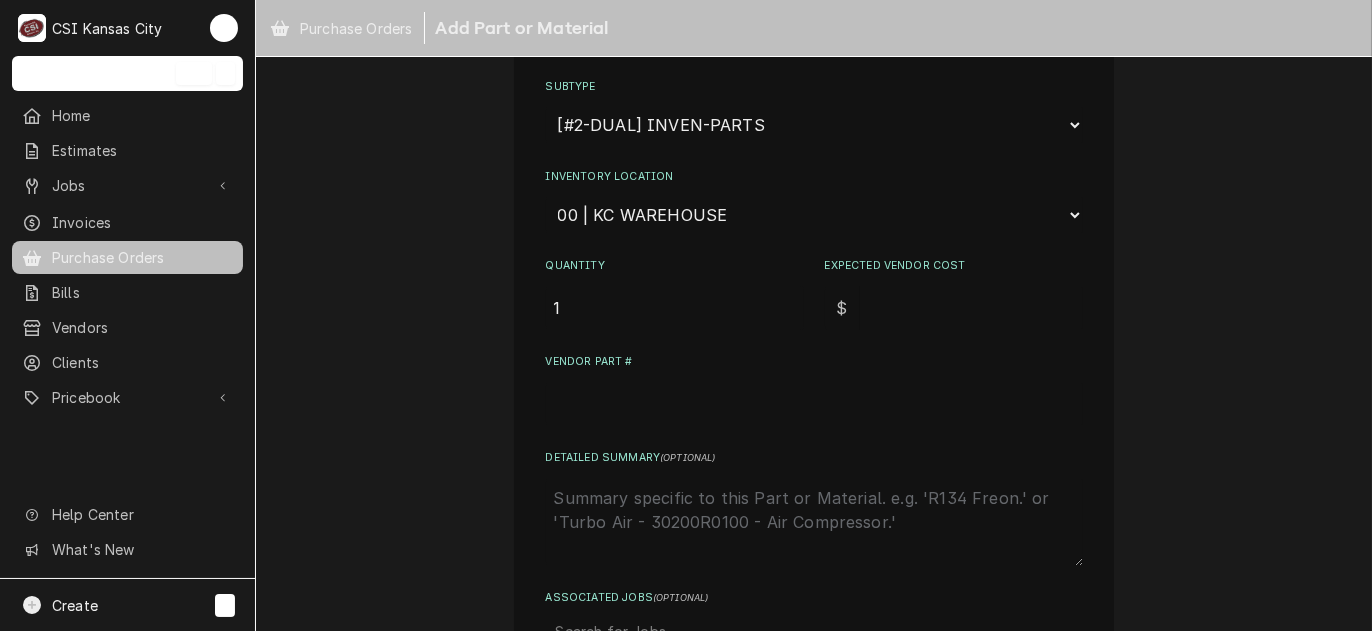type on "x" 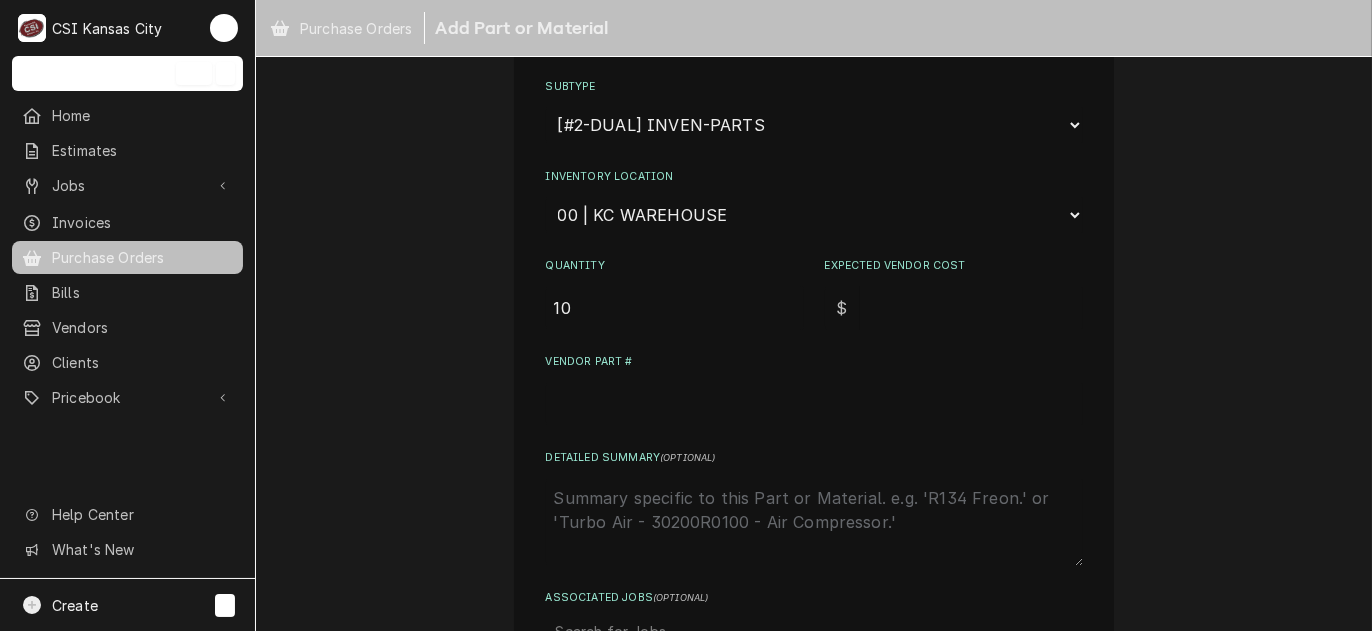 type on "10" 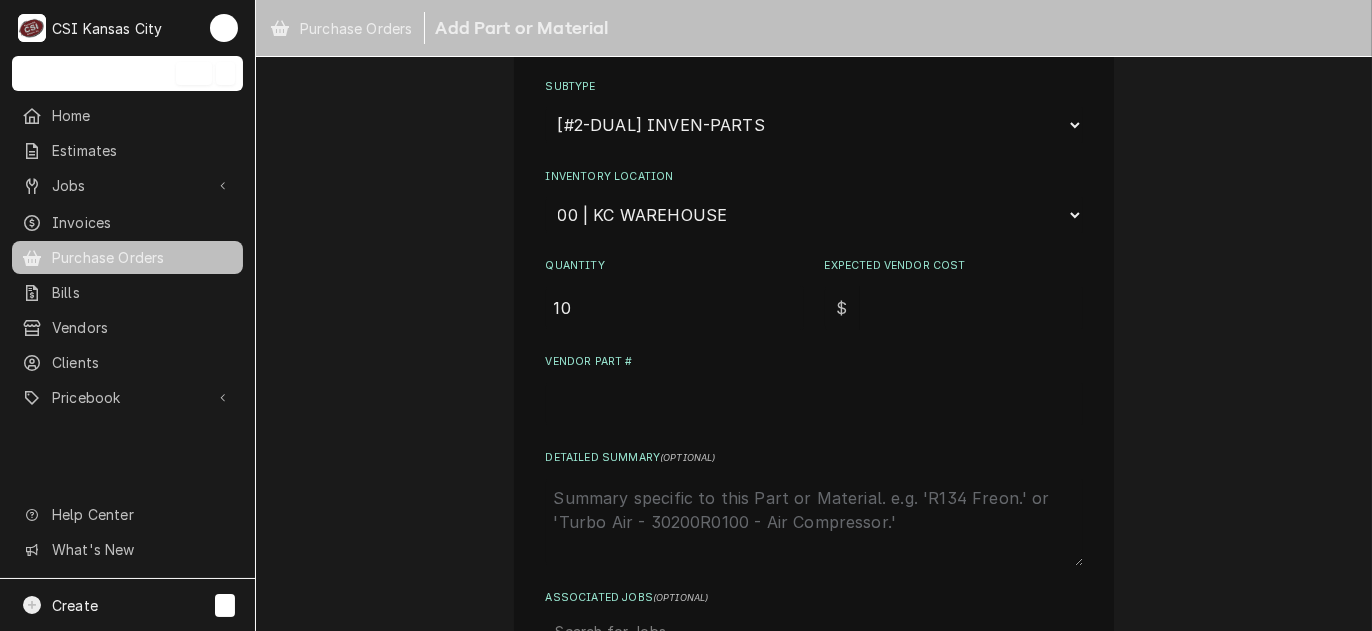 click on "Expected Vendor Cost" at bounding box center [971, 308] 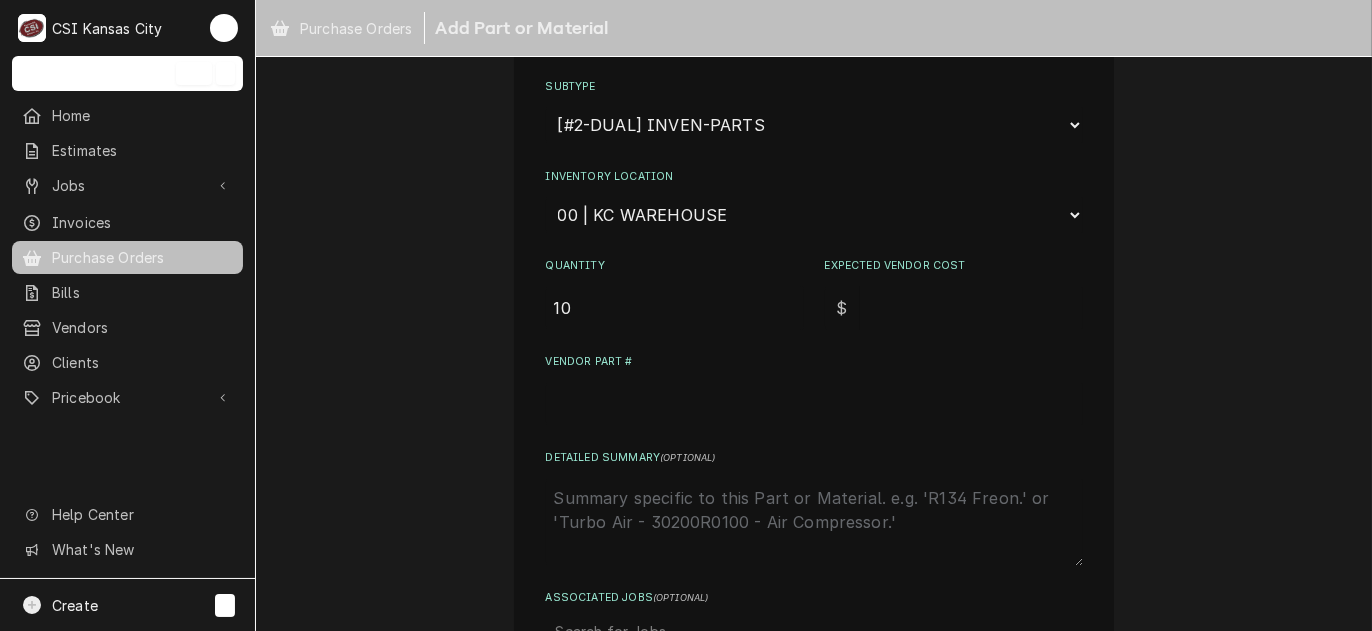 type on "x" 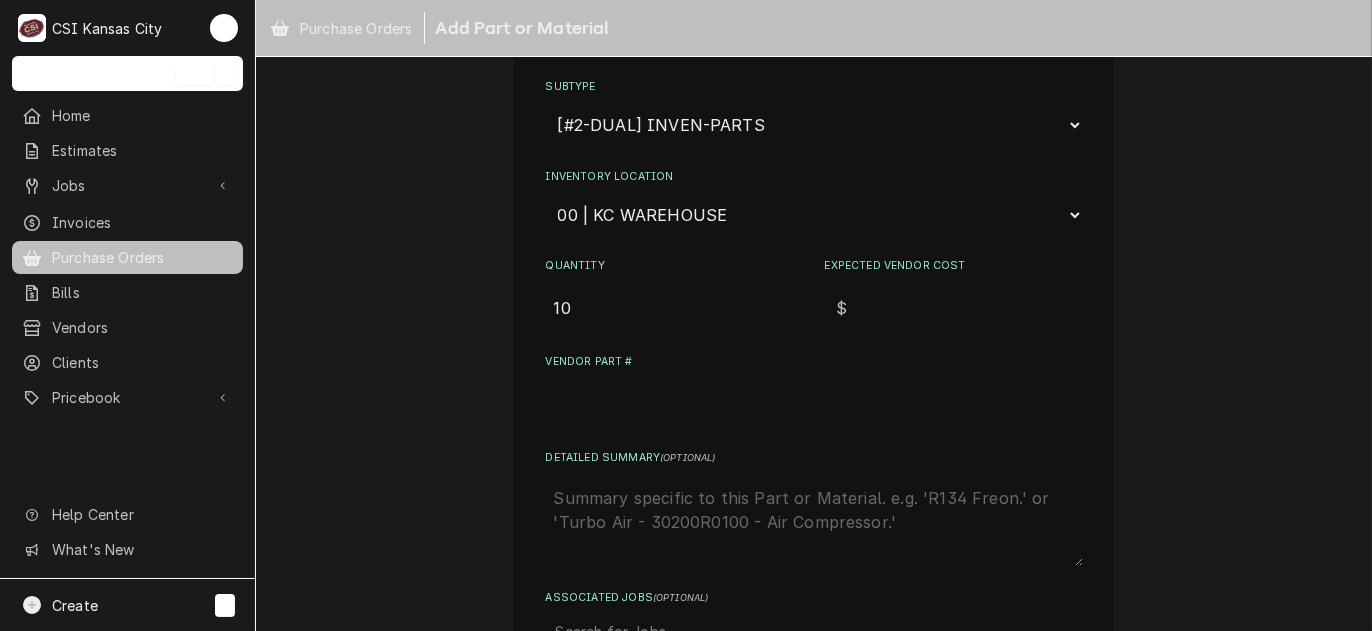 type on "1" 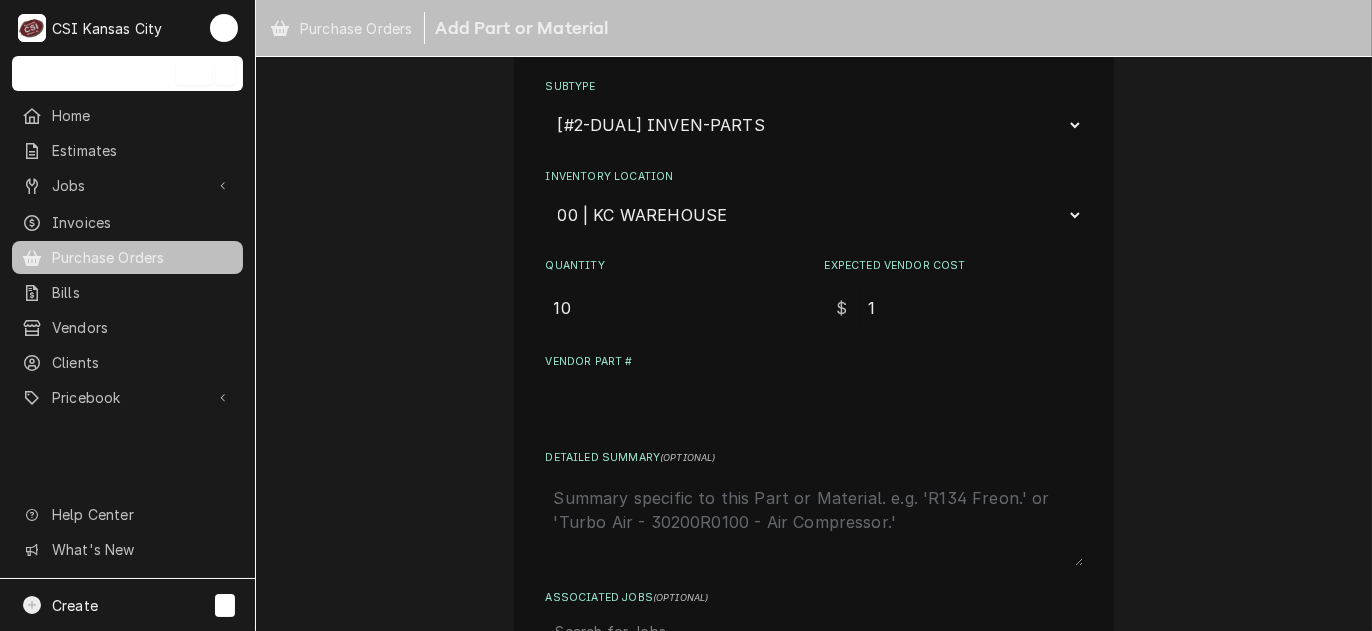 type on "x" 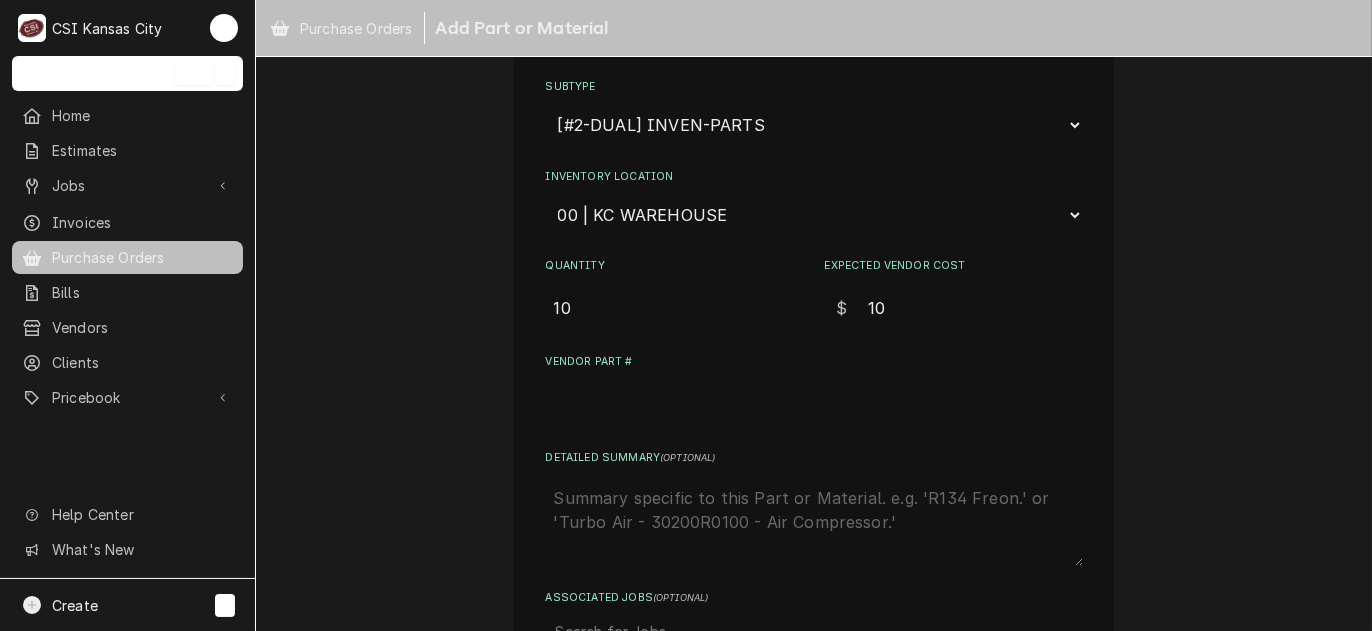 type on "x" 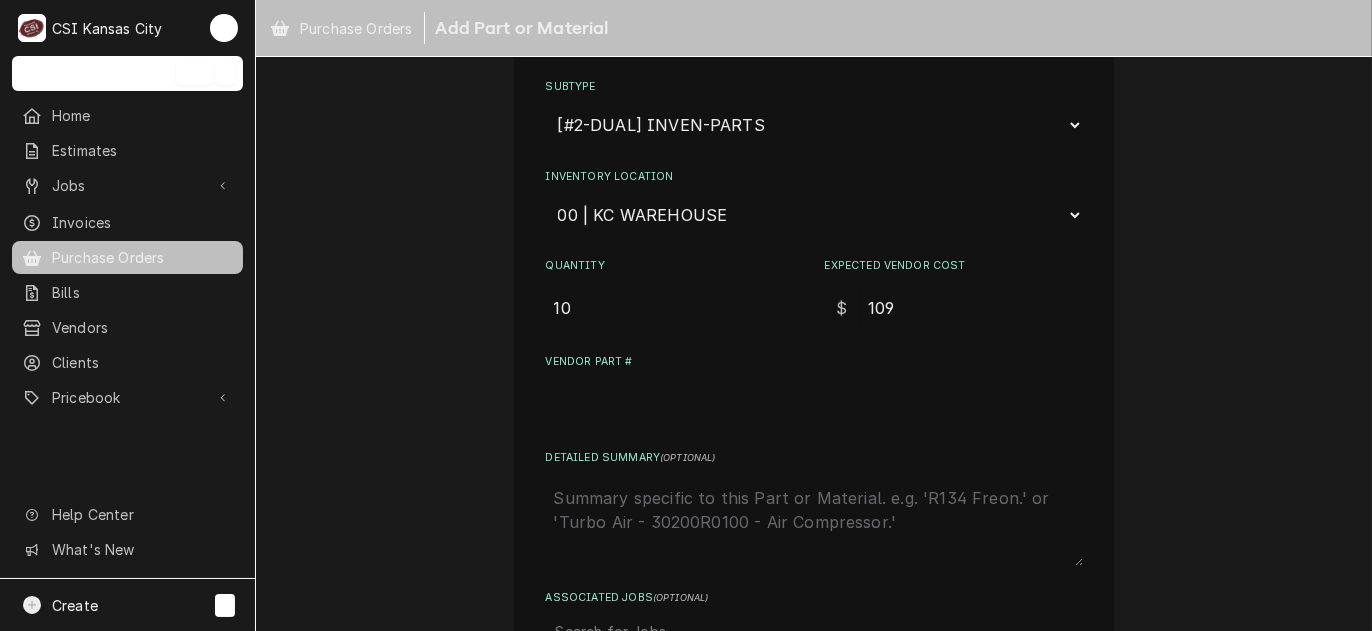 type on "x" 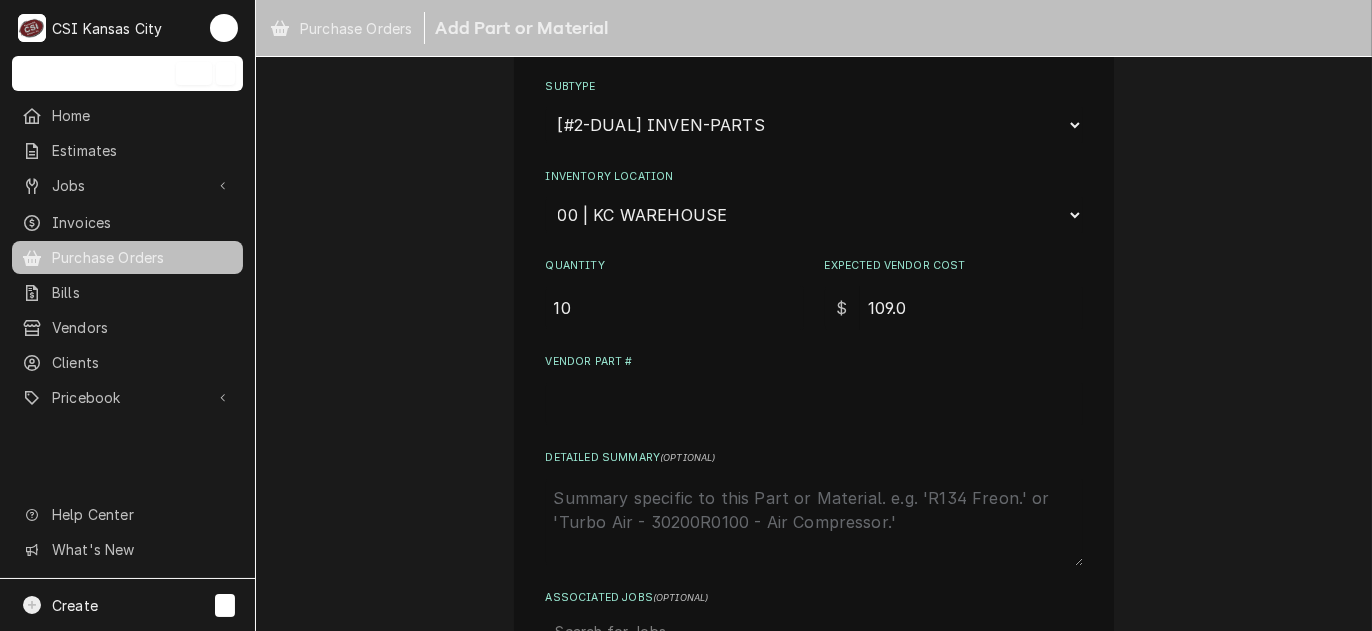 type on "x" 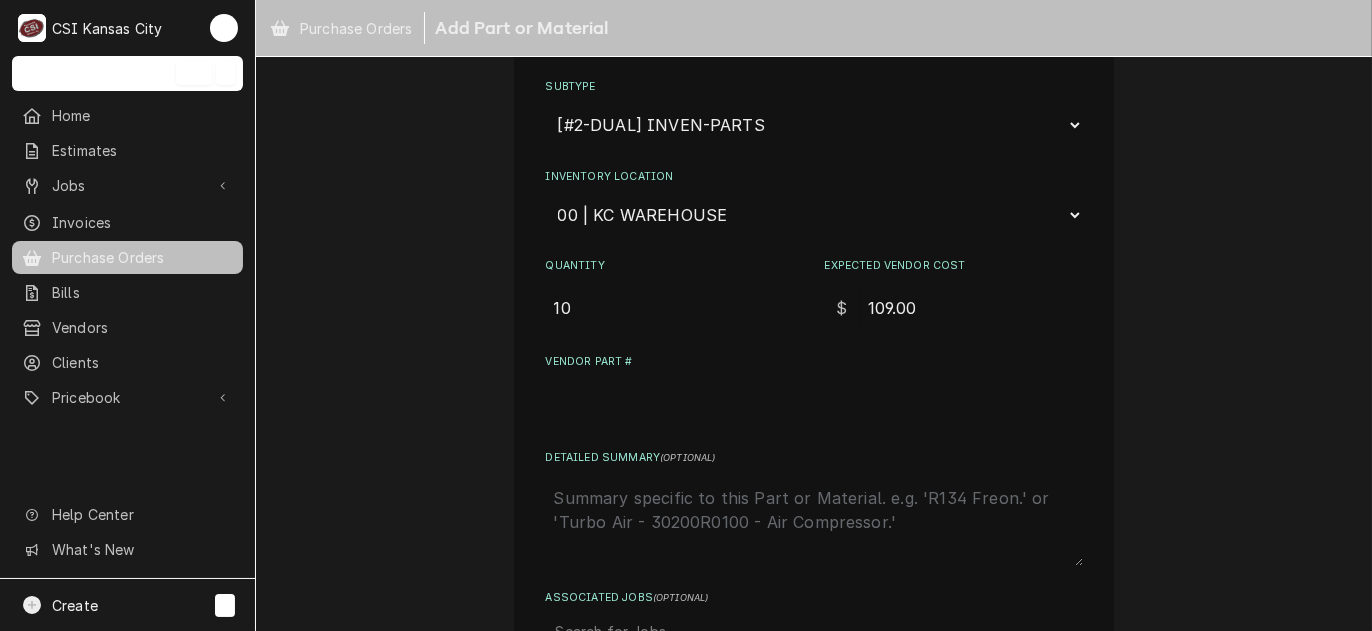 type on "109.00" 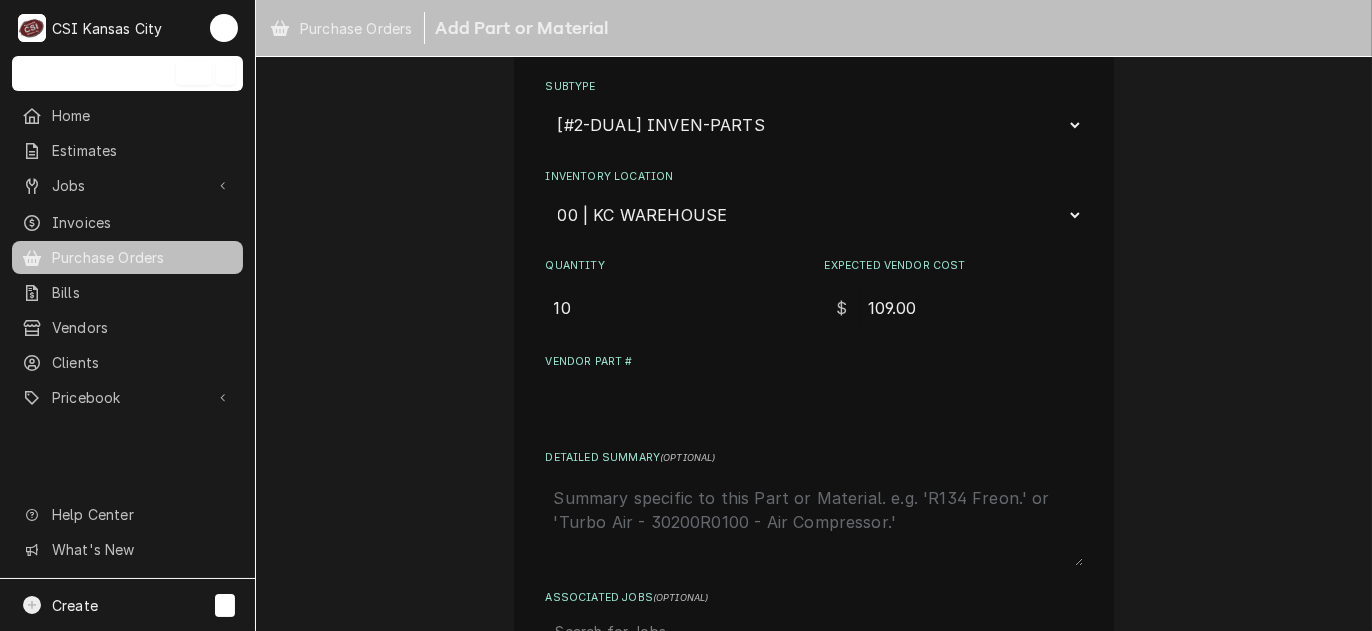 drag, startPoint x: 569, startPoint y: 408, endPoint x: 595, endPoint y: 399, distance: 27.513634 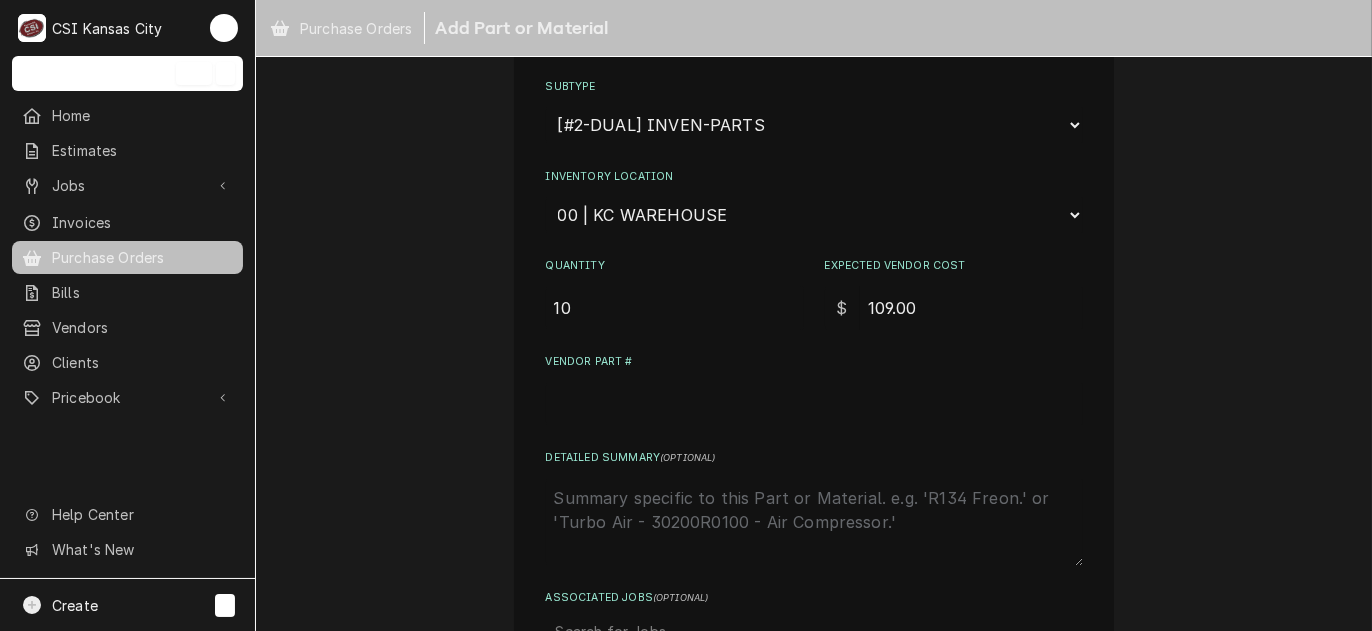 paste on "ANT-7001580" 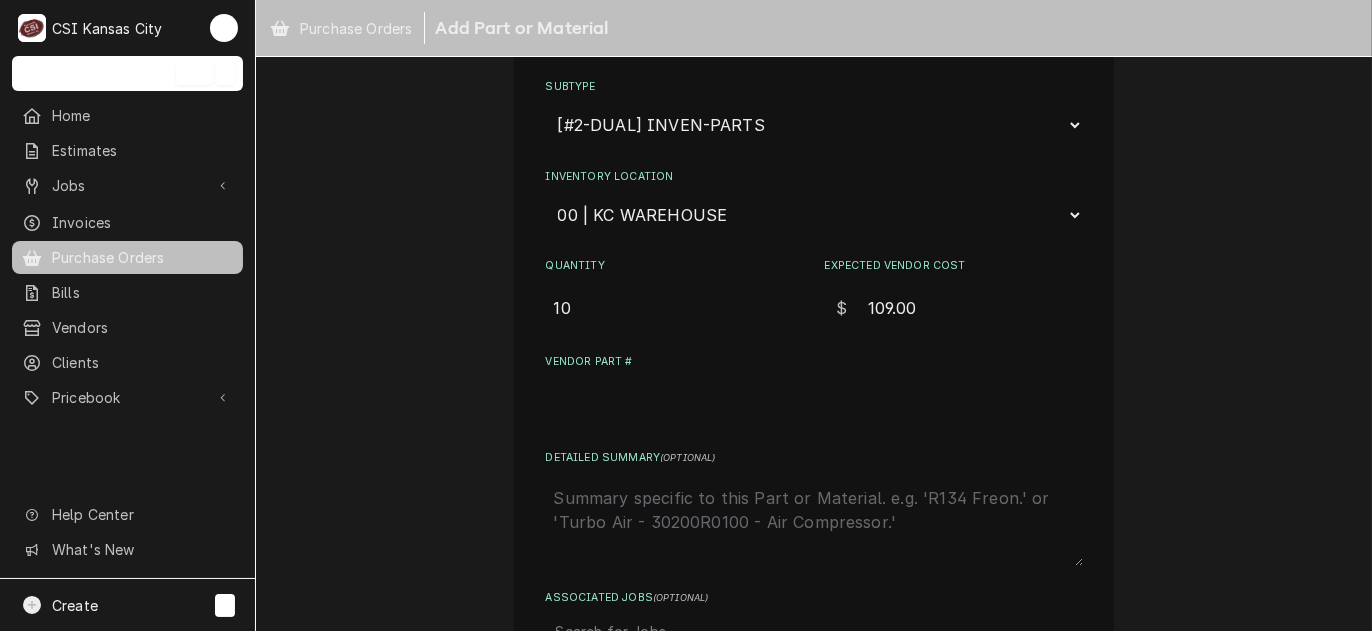 type on "x" 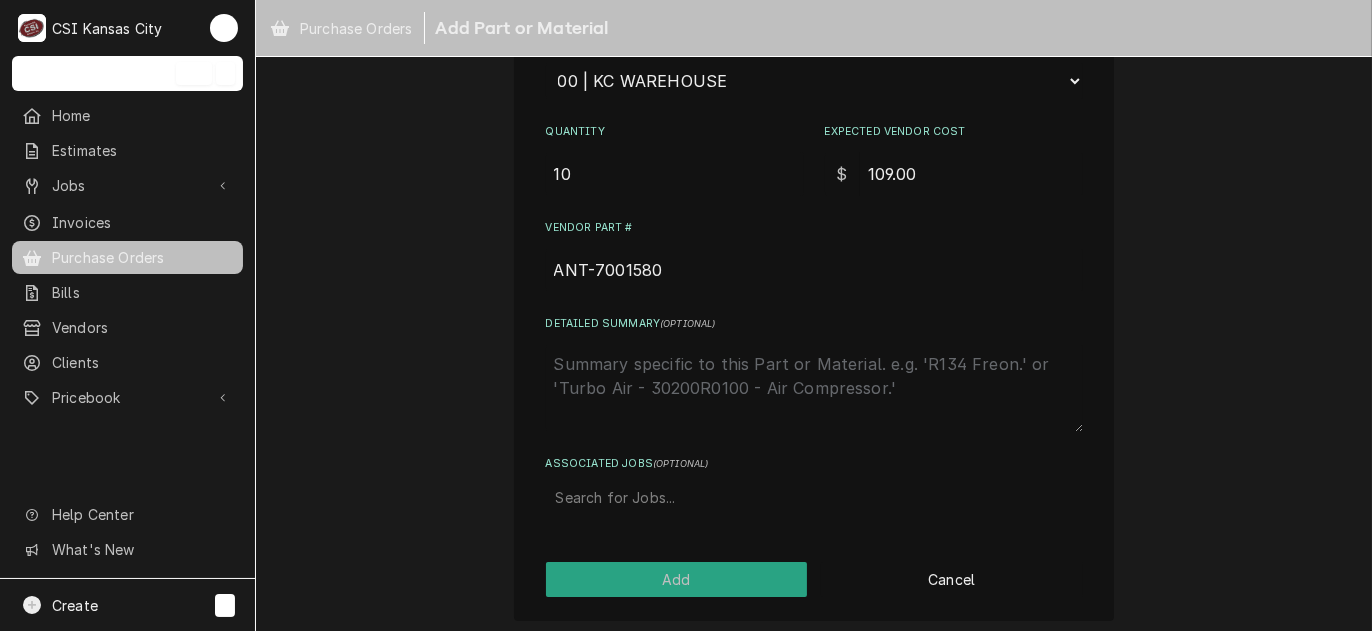 scroll, scrollTop: 537, scrollLeft: 0, axis: vertical 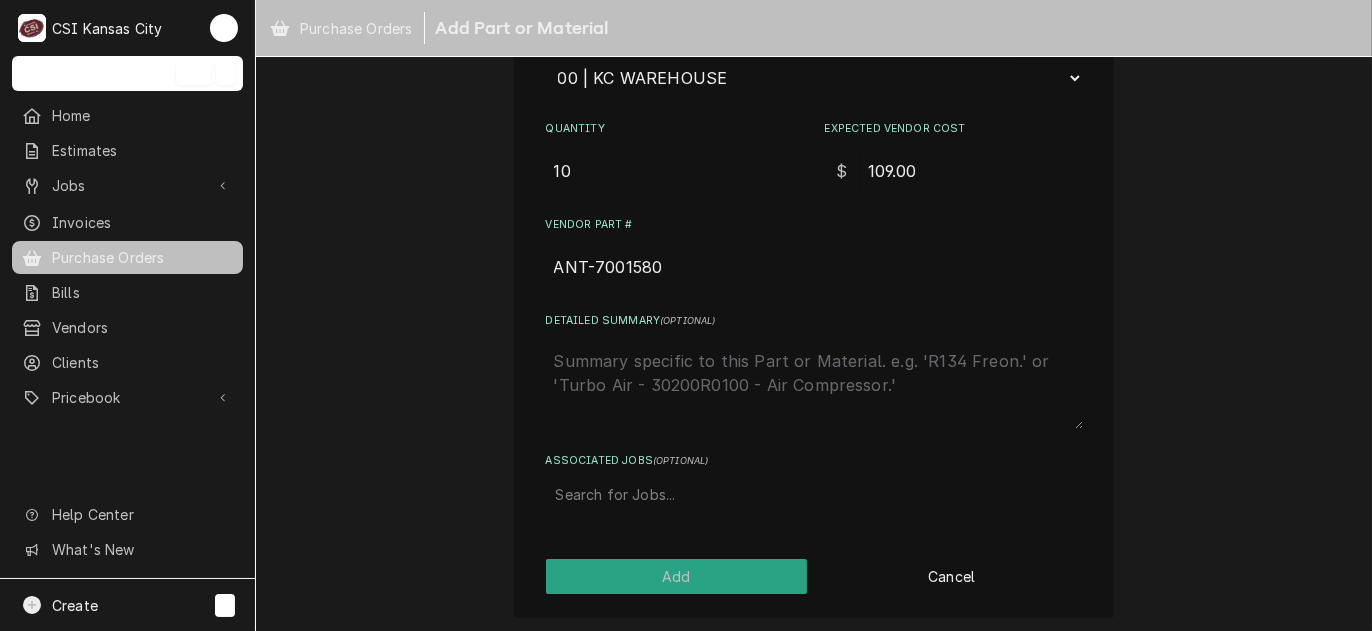 type on "ANT-7001580" 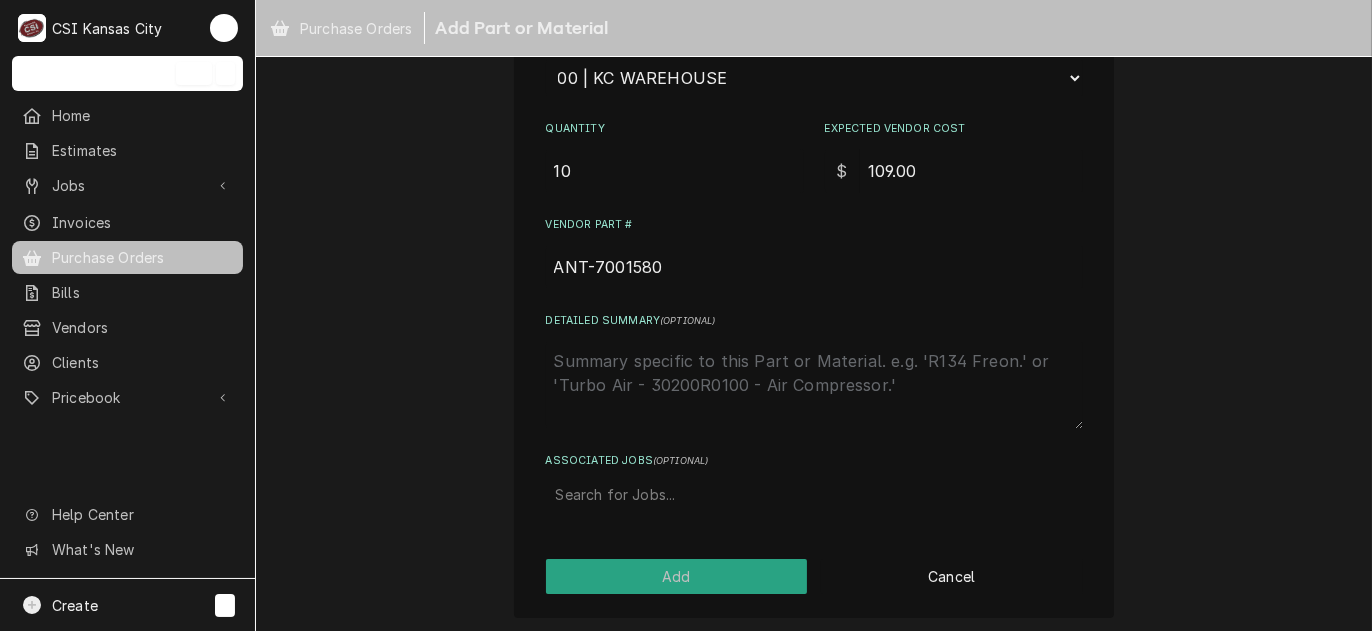click at bounding box center [814, 495] 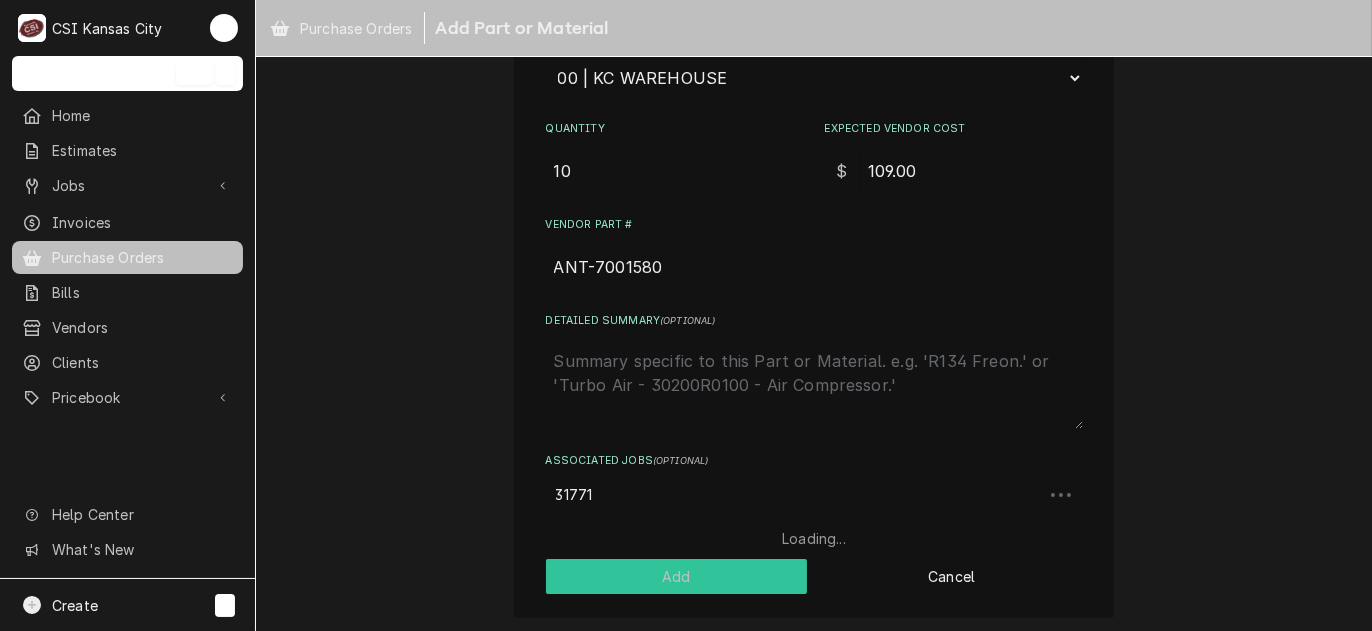type on "31771" 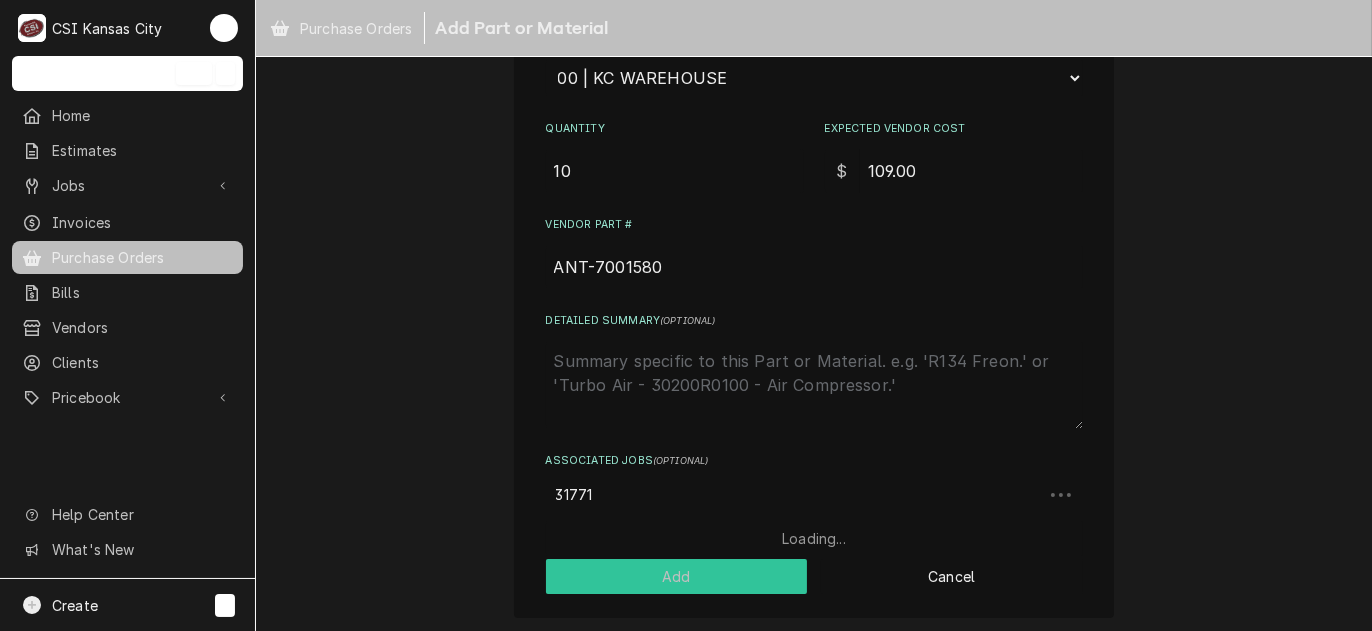 type 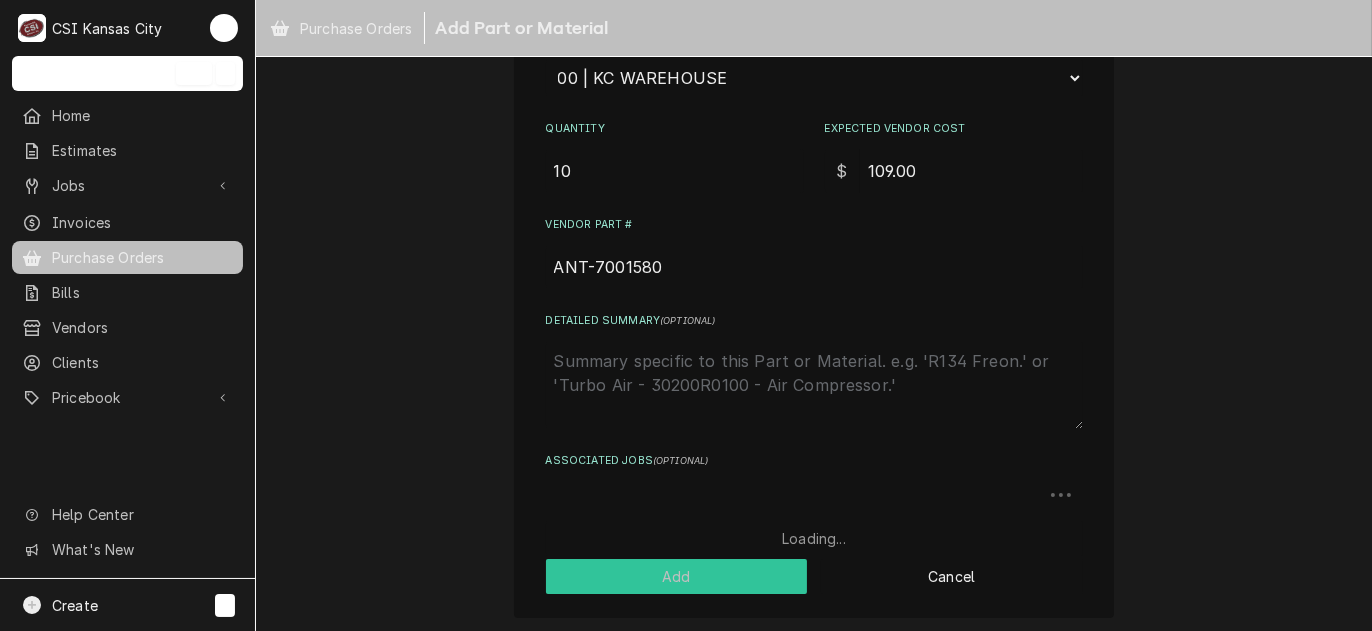 click on "Add" at bounding box center [677, 576] 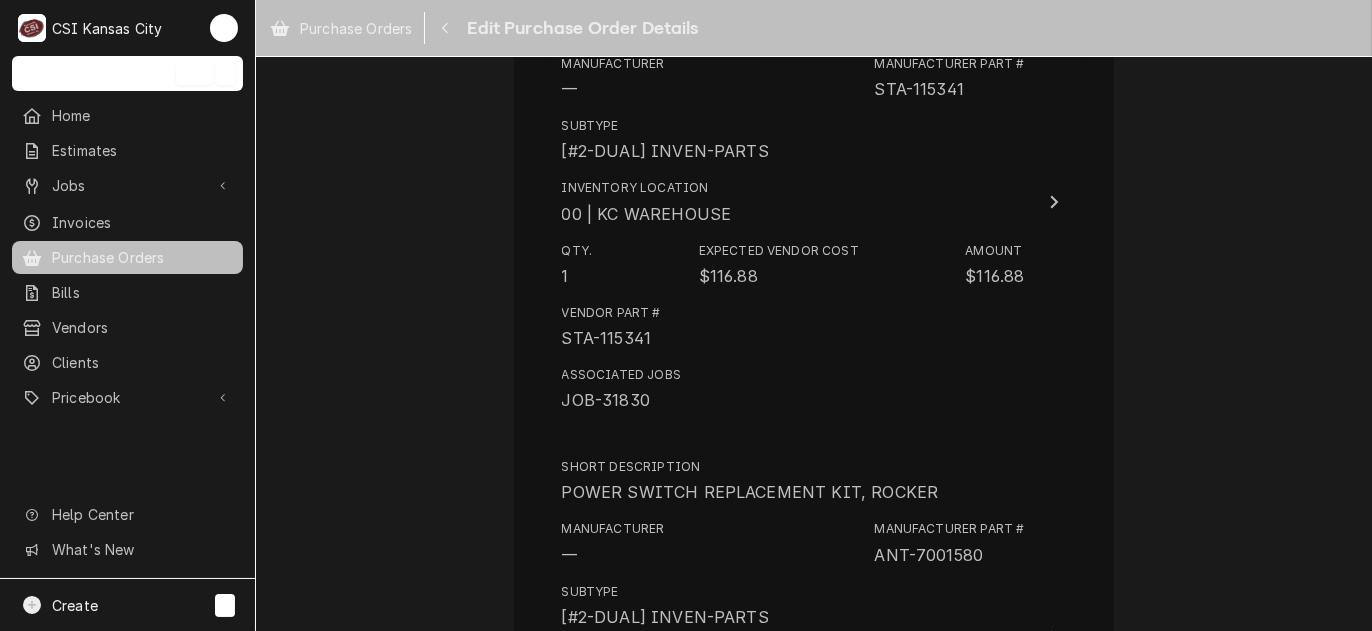 scroll, scrollTop: 3449, scrollLeft: 0, axis: vertical 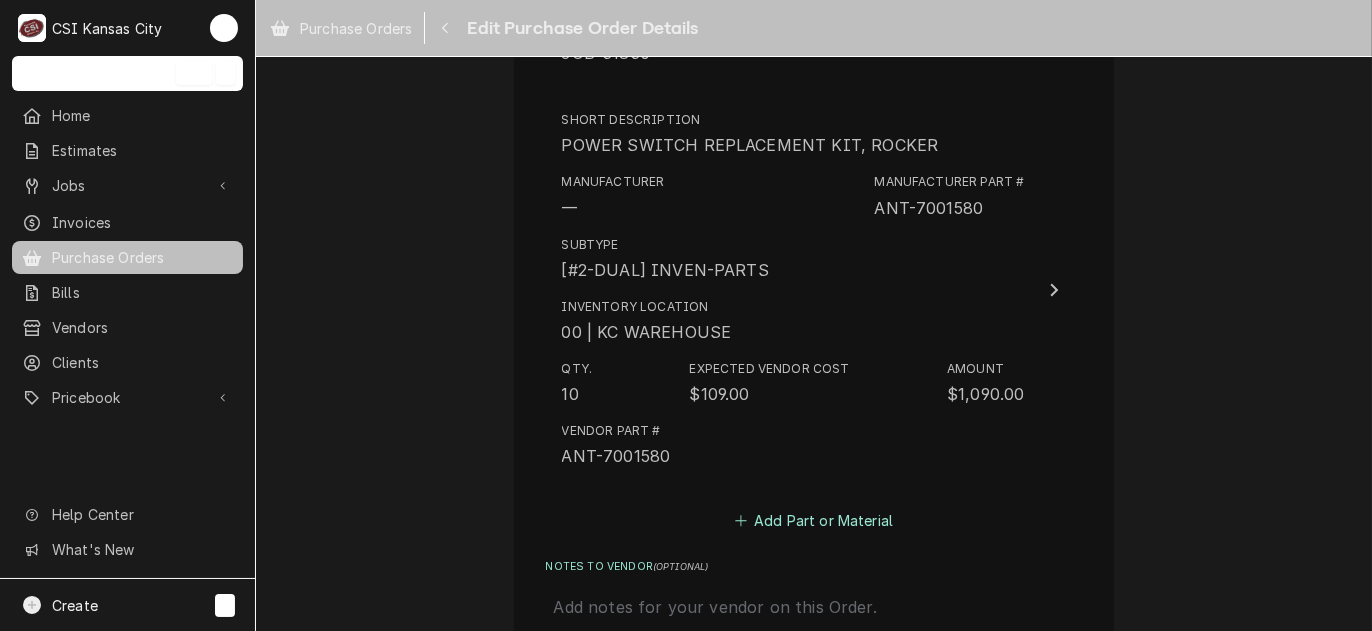 click on "Add Part or Material" at bounding box center (813, 521) 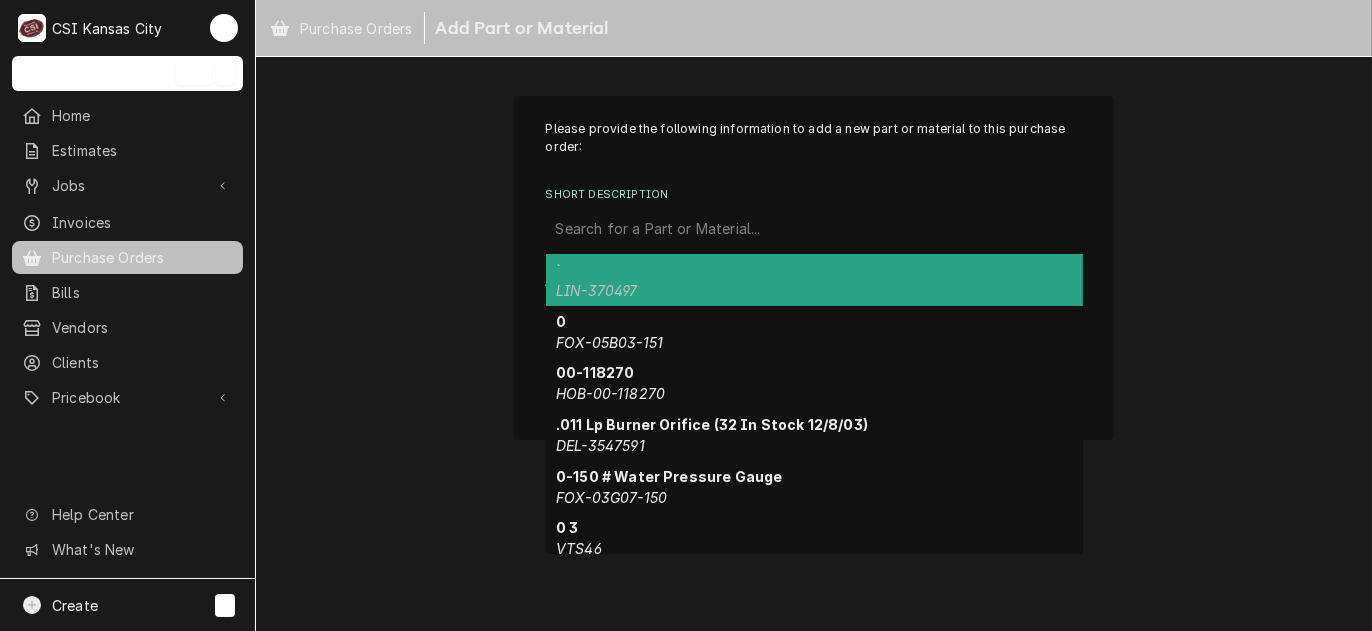 click at bounding box center (814, 229) 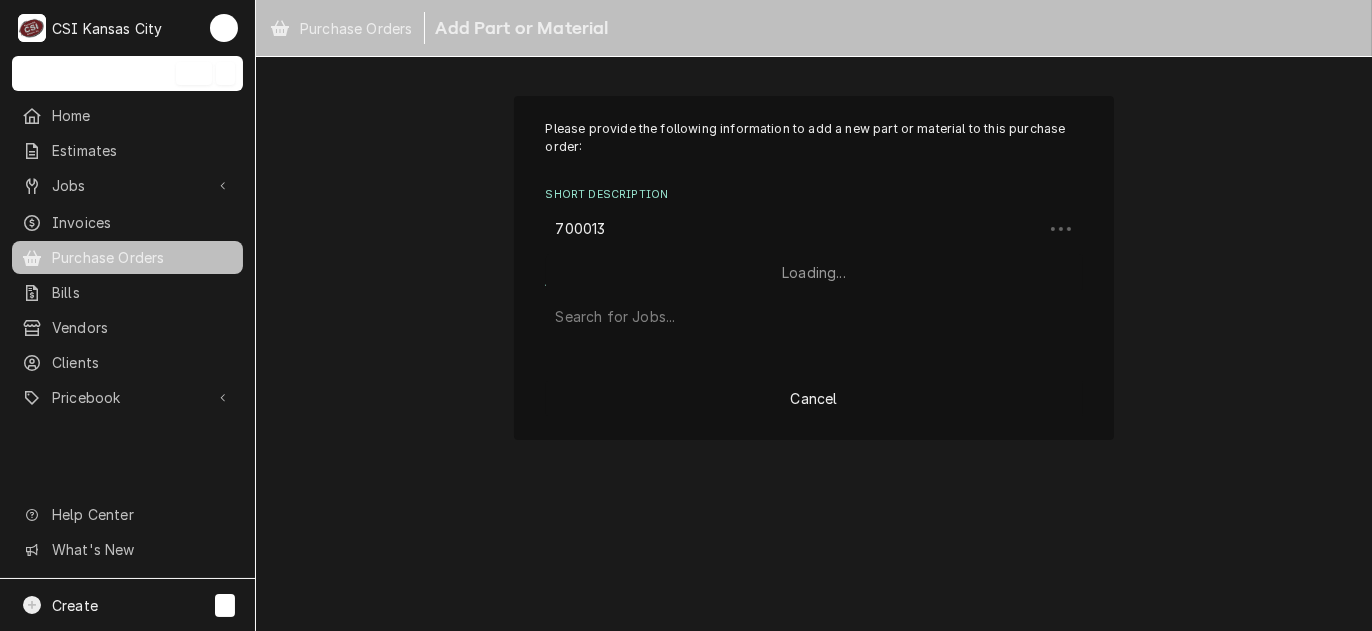 type on "7000139" 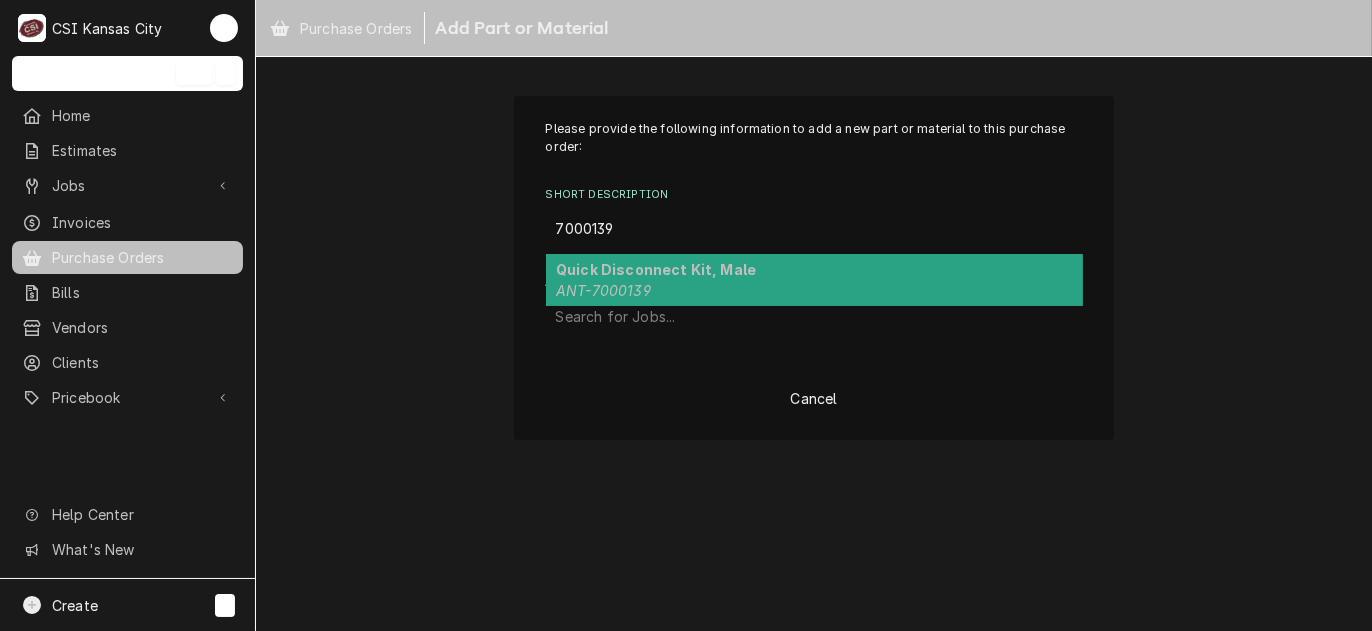 click on "Quick Disconnect Kit, Male ANT-7000139" at bounding box center [814, 280] 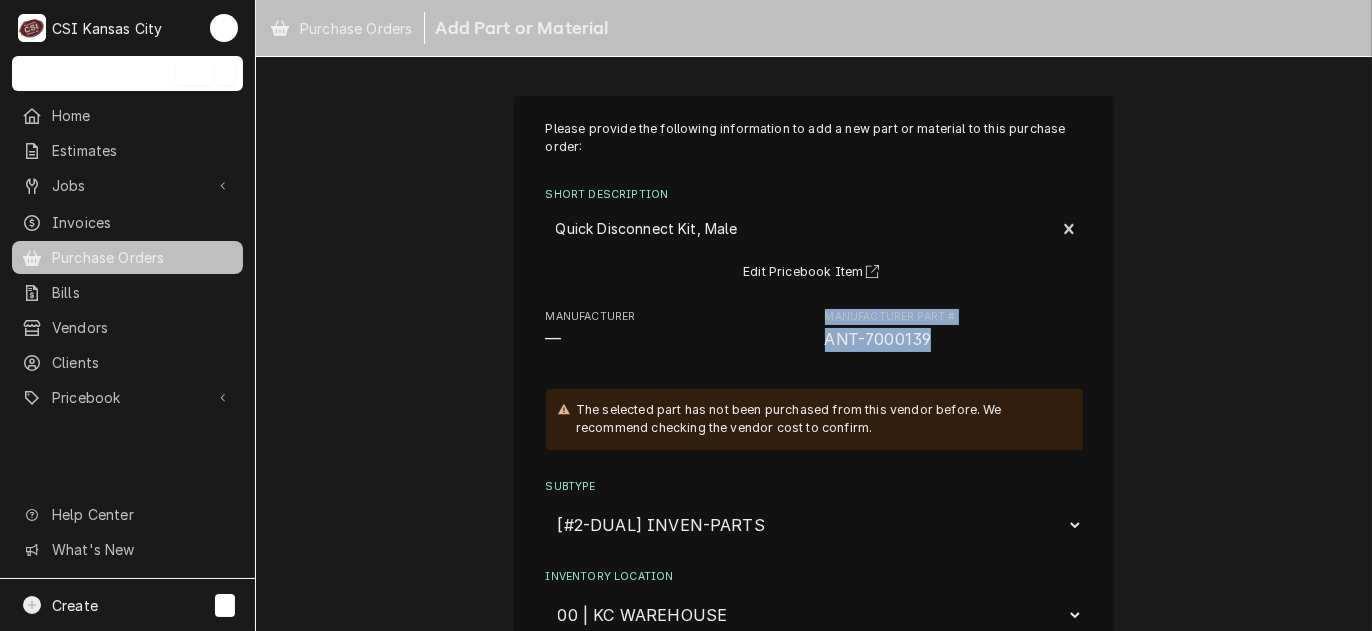 drag, startPoint x: 935, startPoint y: 340, endPoint x: 804, endPoint y: 340, distance: 131 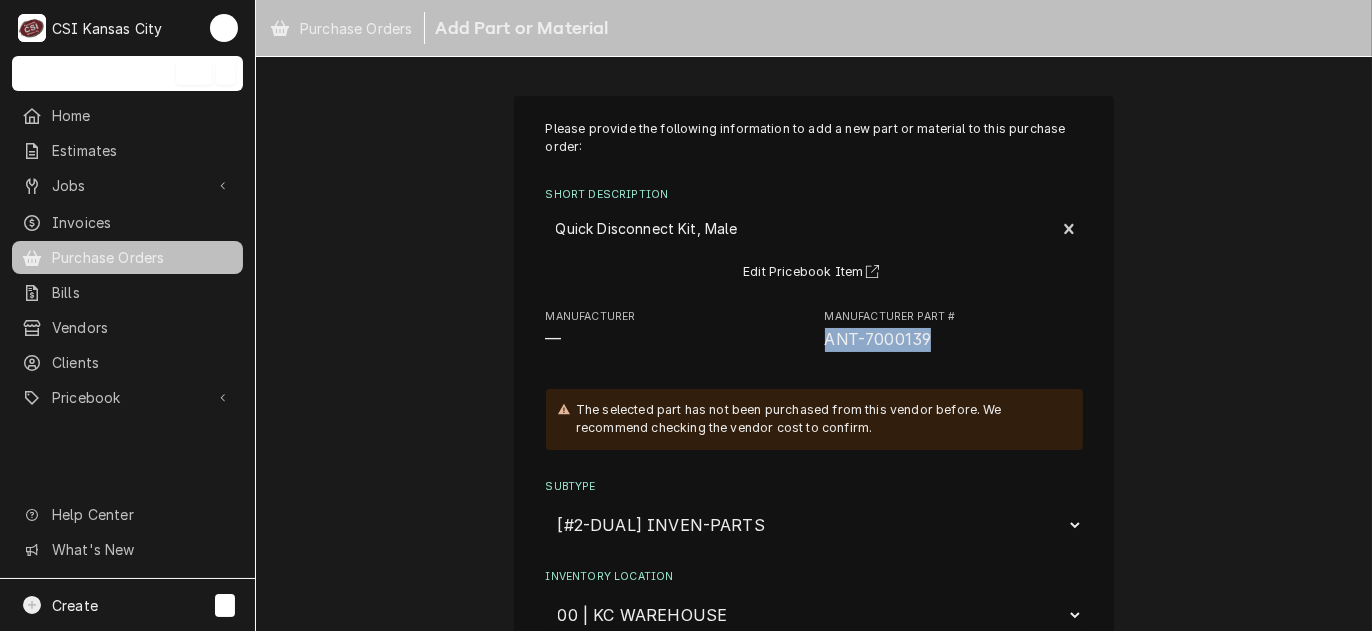 drag, startPoint x: 812, startPoint y: 338, endPoint x: 932, endPoint y: 335, distance: 120.03749 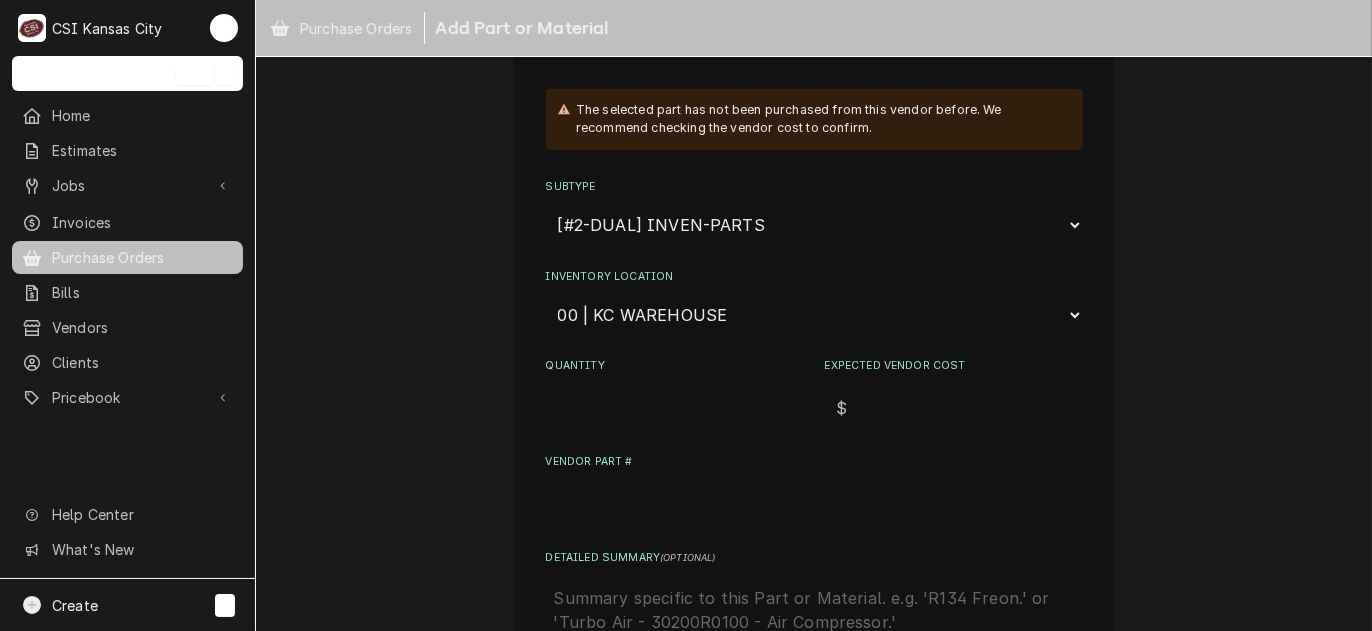 scroll, scrollTop: 400, scrollLeft: 0, axis: vertical 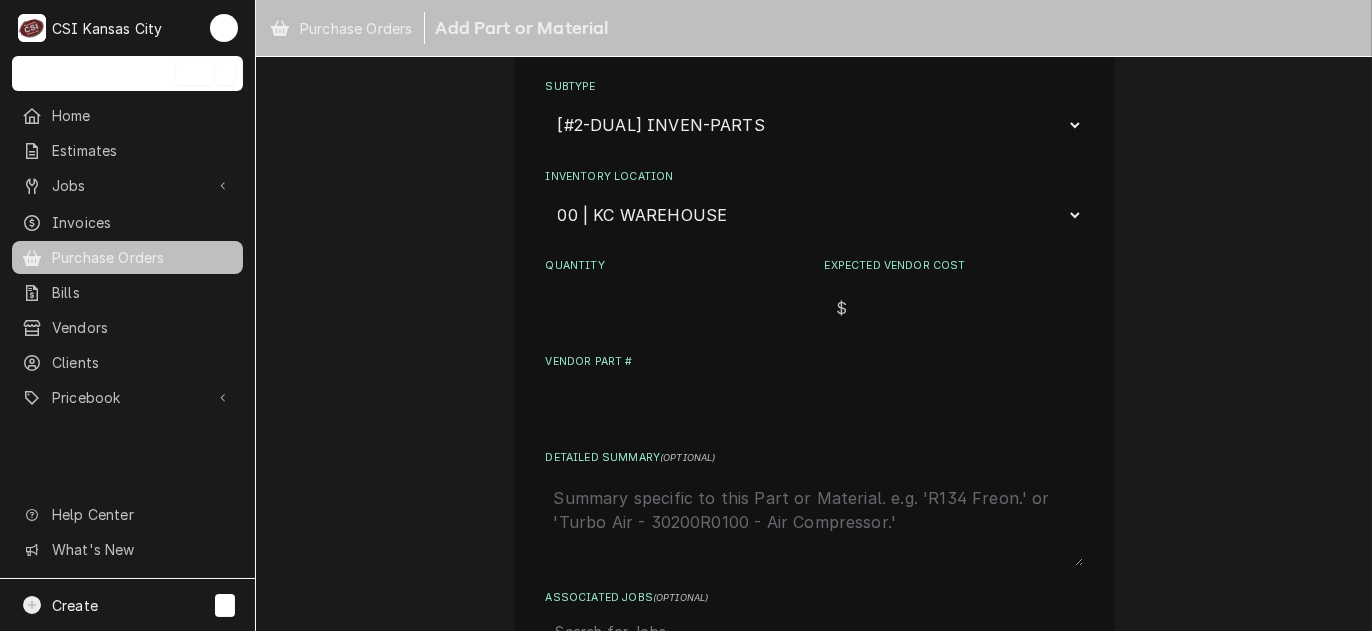 click on "Quantity" at bounding box center [675, 308] 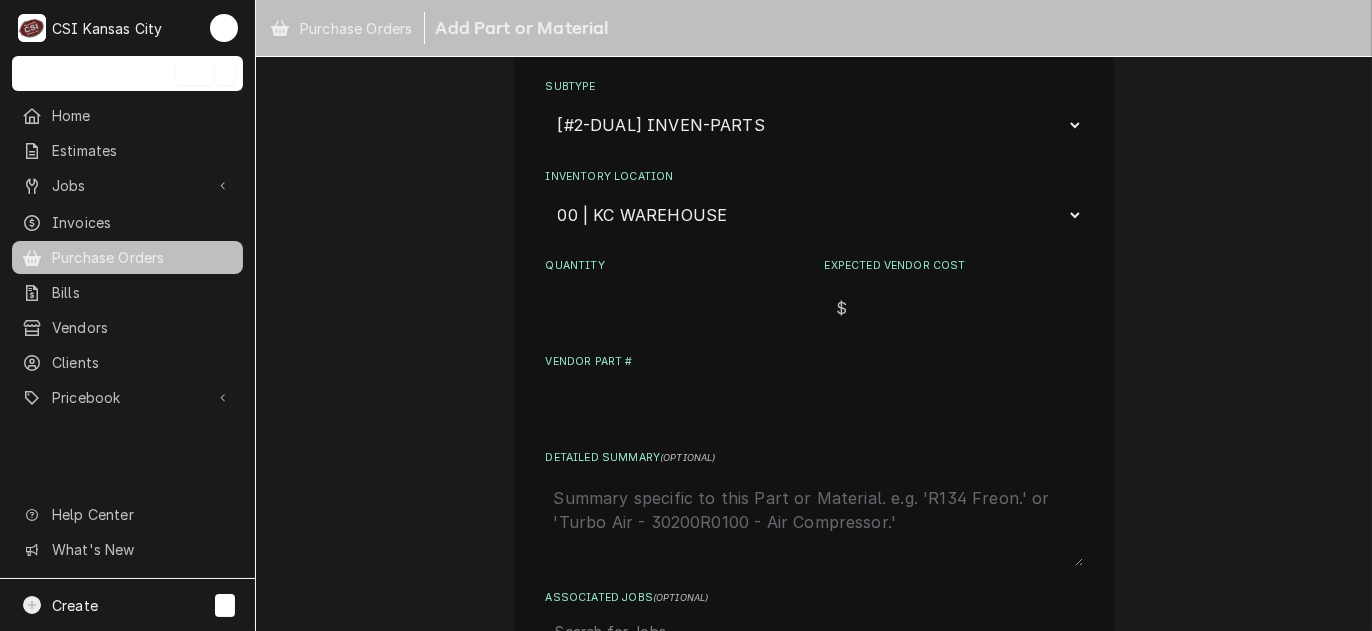 type on "x" 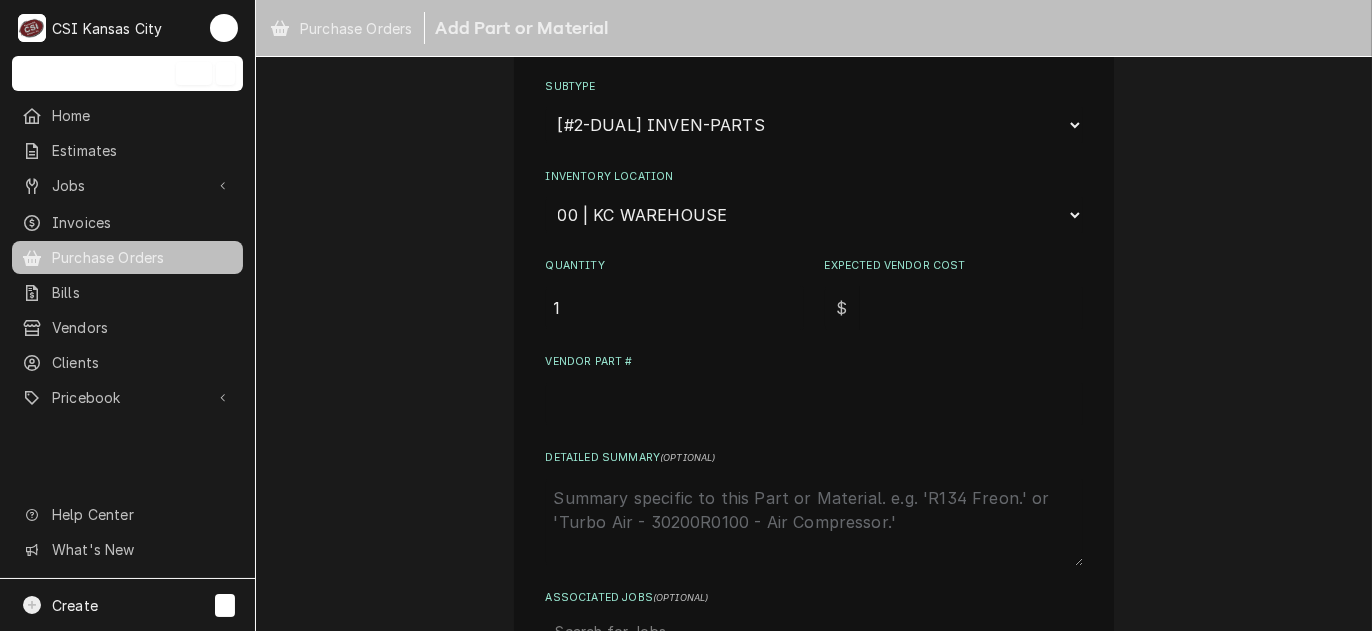 type on "1" 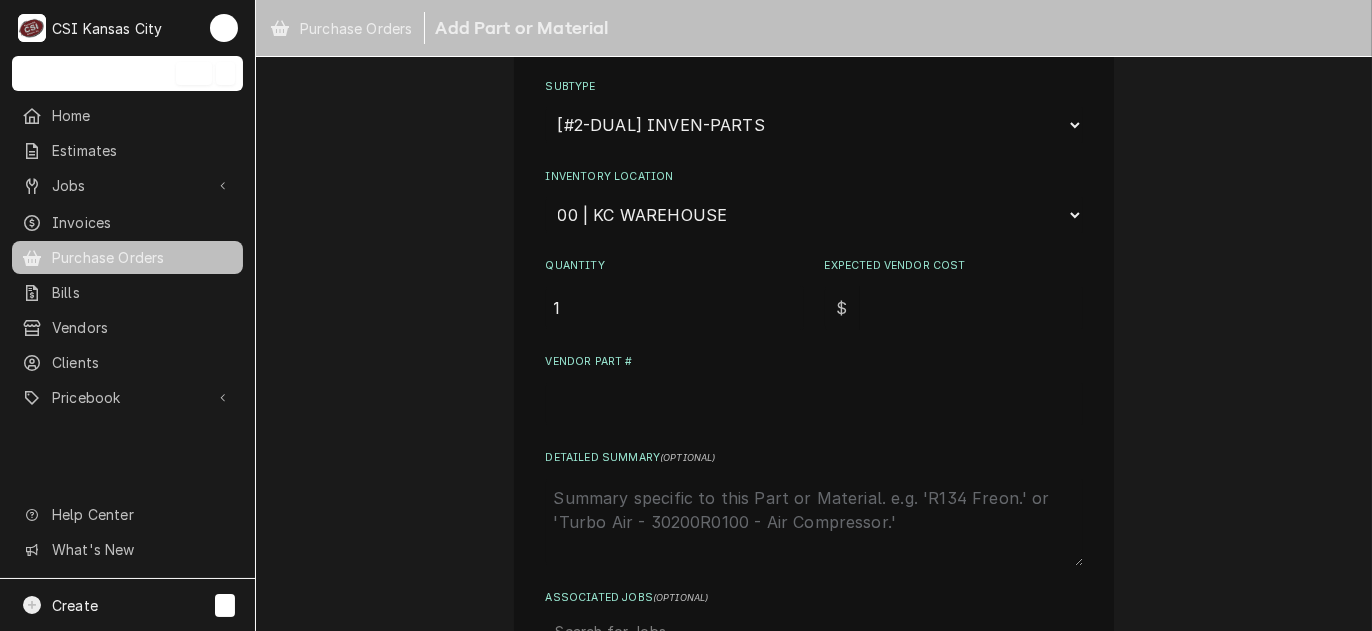 click on "Expected Vendor Cost" at bounding box center (971, 308) 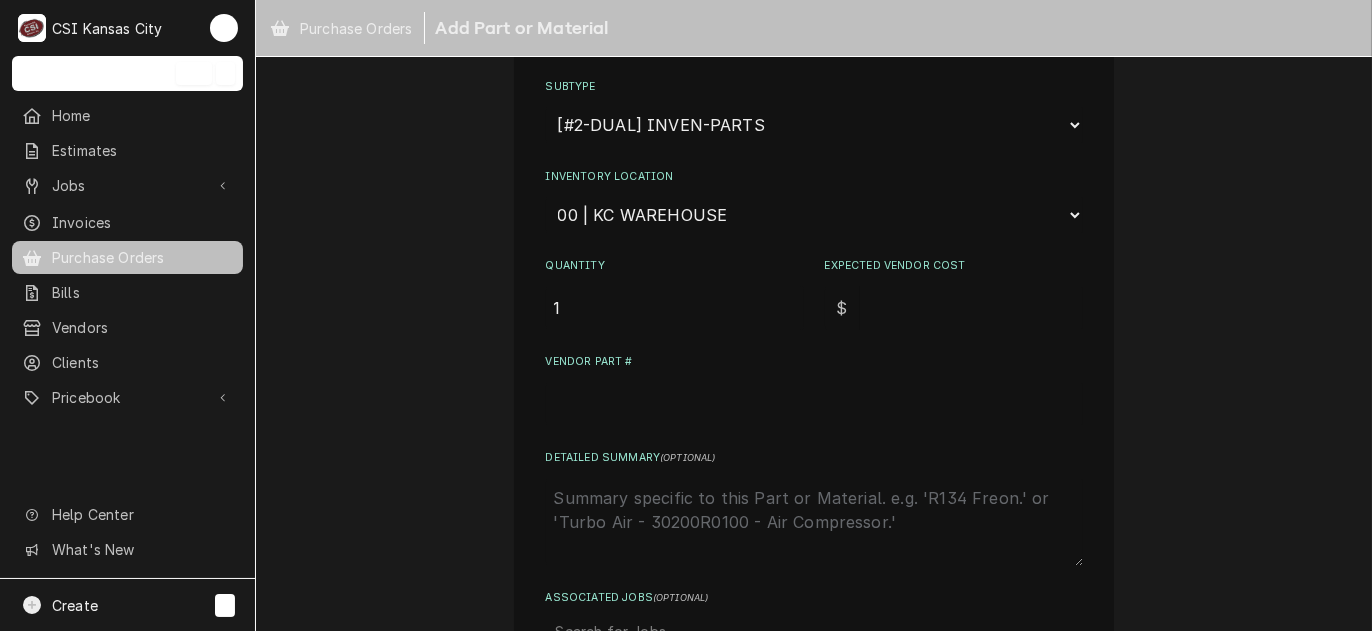 type on "x" 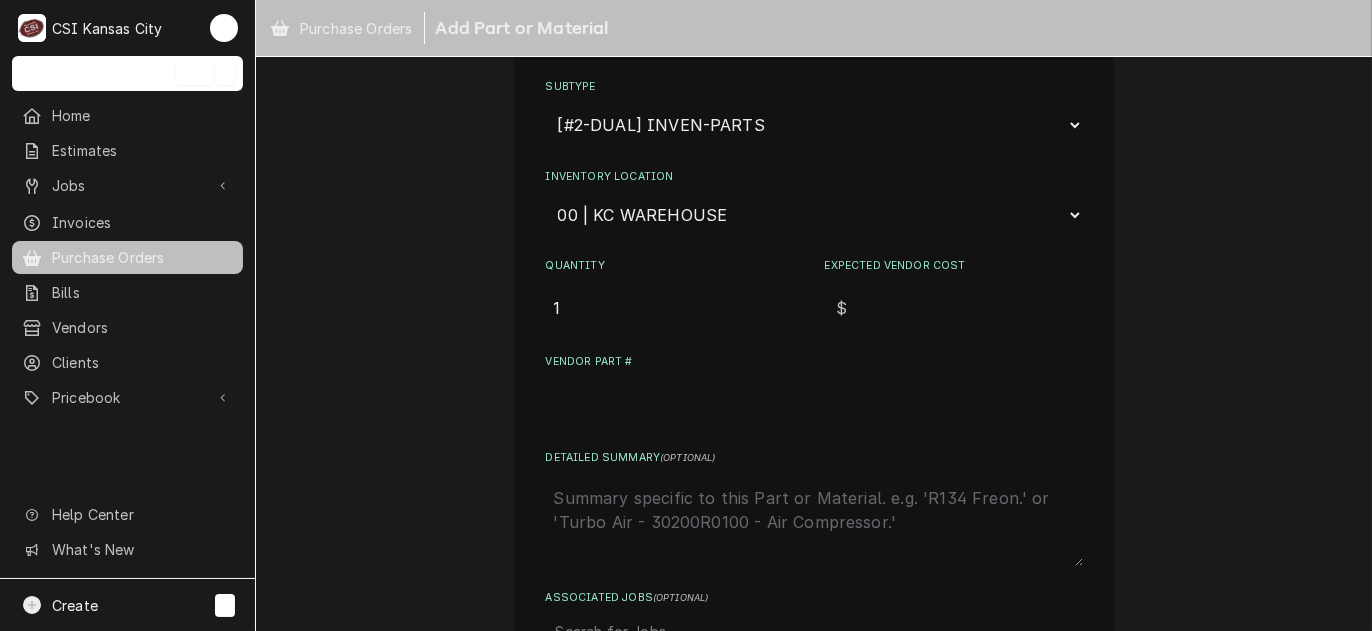 type on "2" 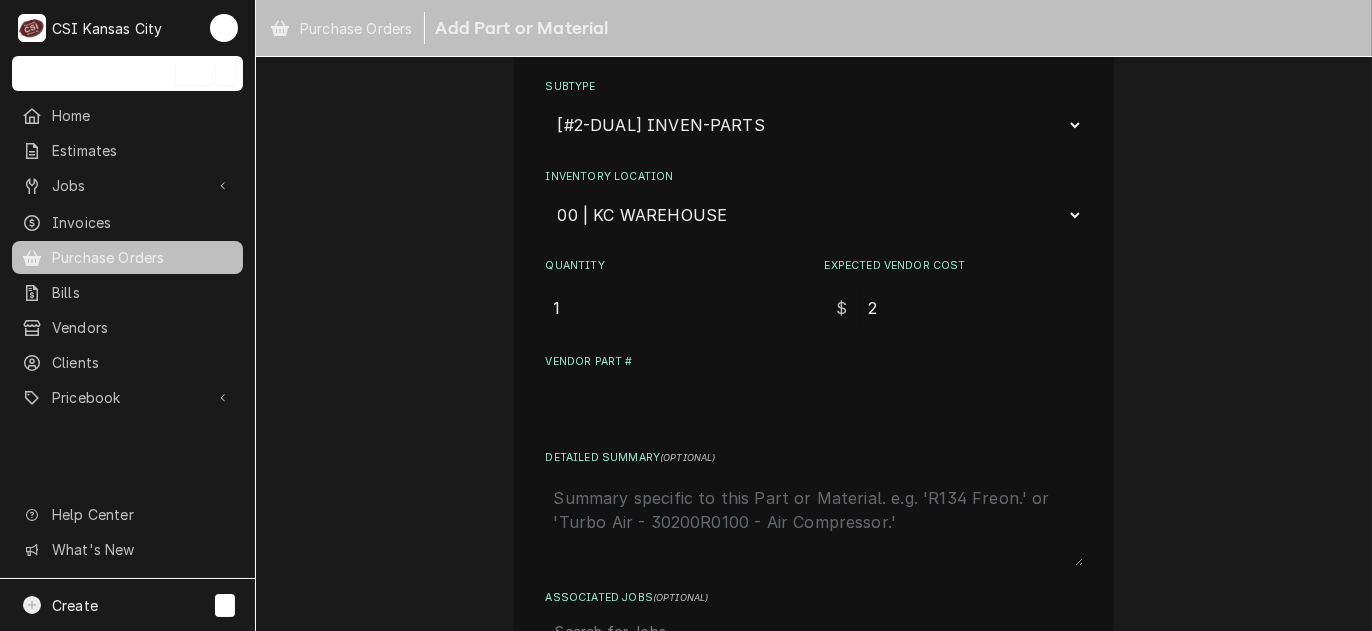 type on "x" 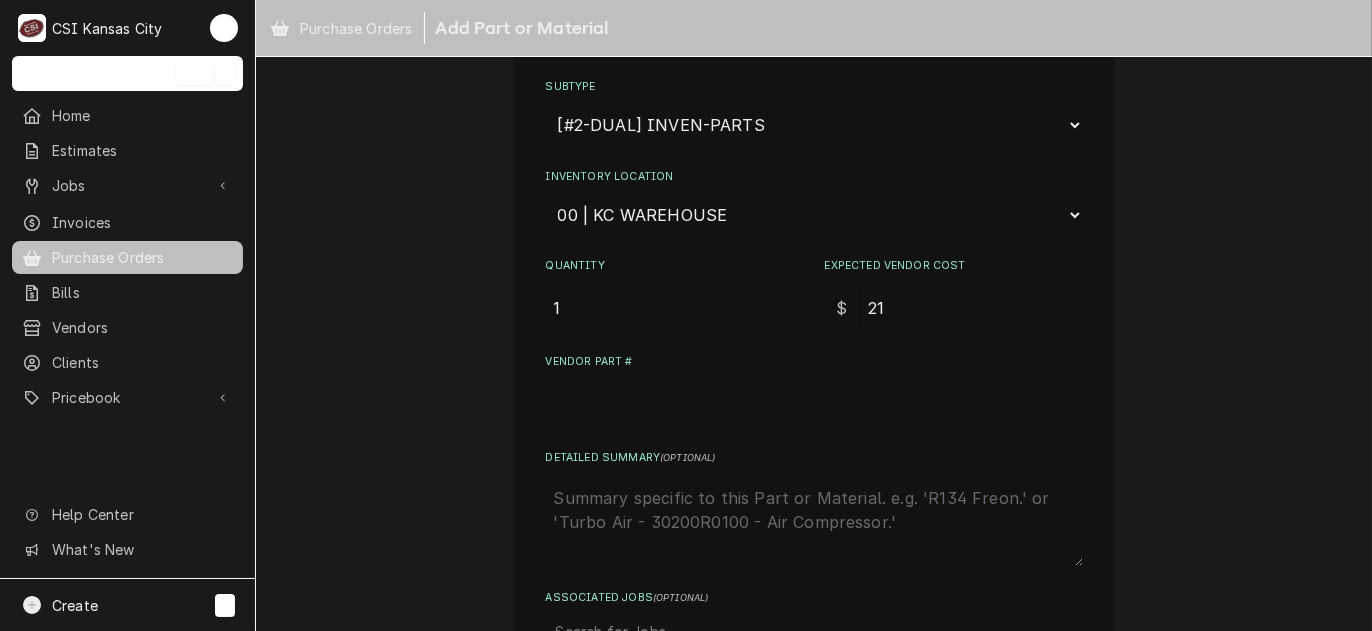 type on "x" 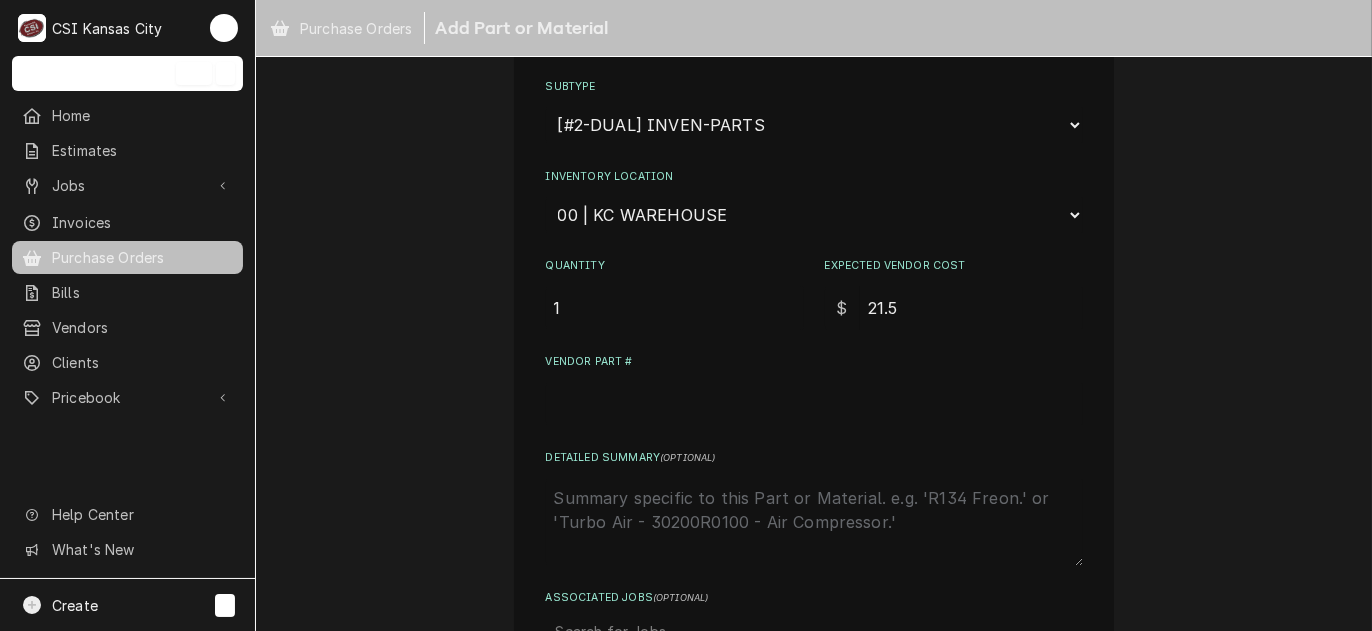 type on "x" 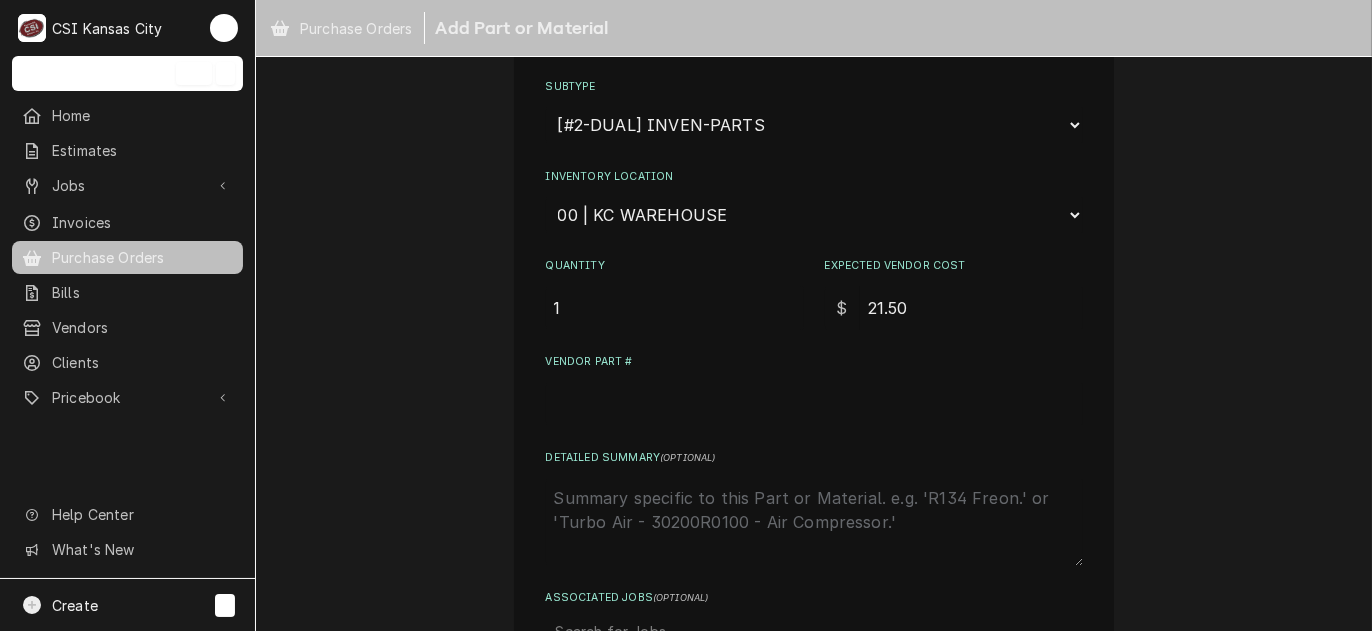 type on "21.50" 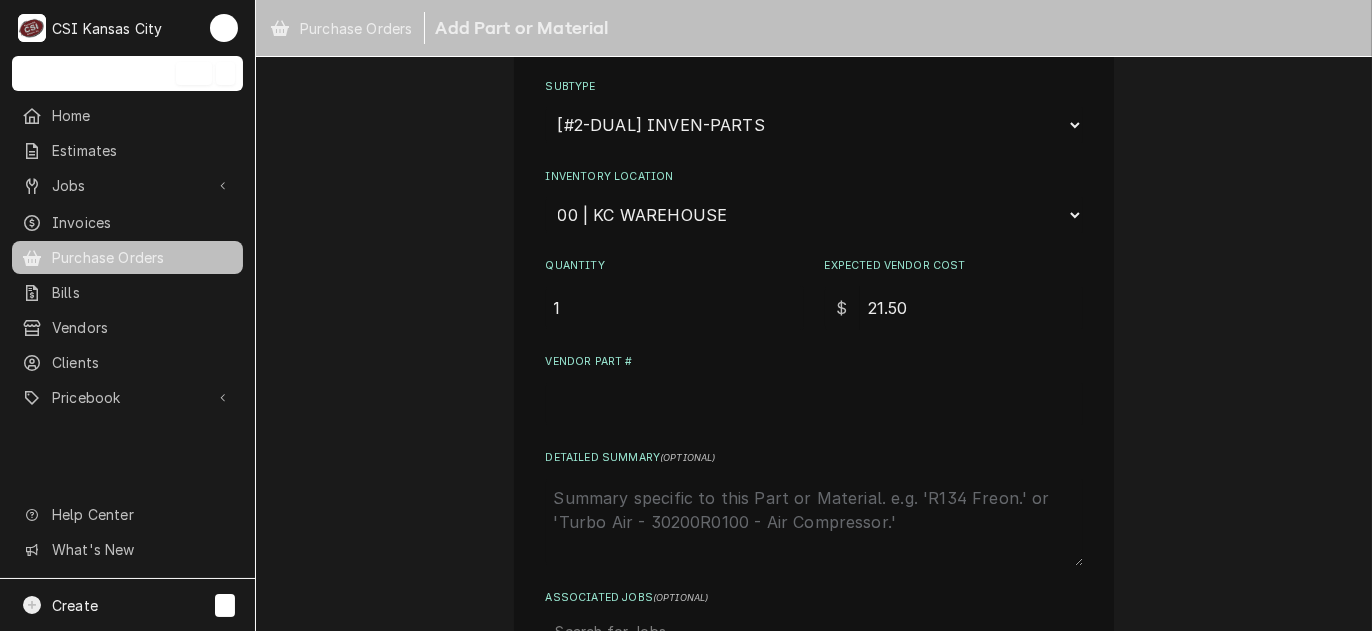 click on "Vendor Part #" at bounding box center [814, 404] 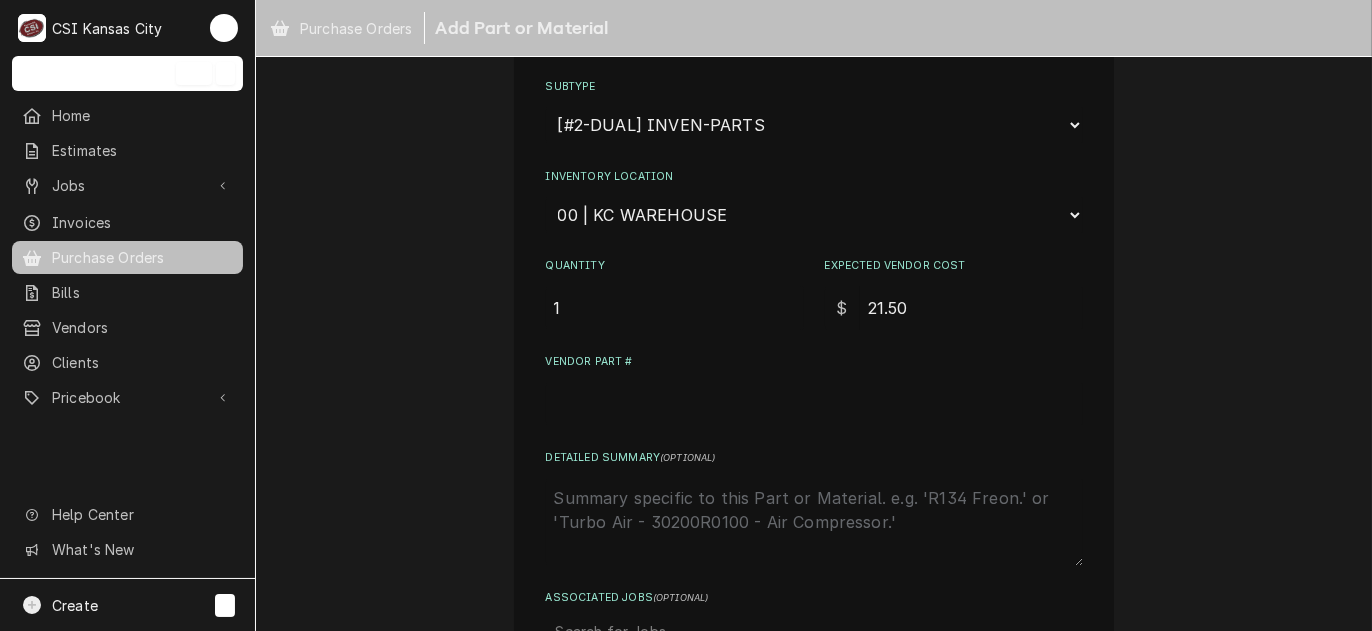 paste on "ANT-7000139" 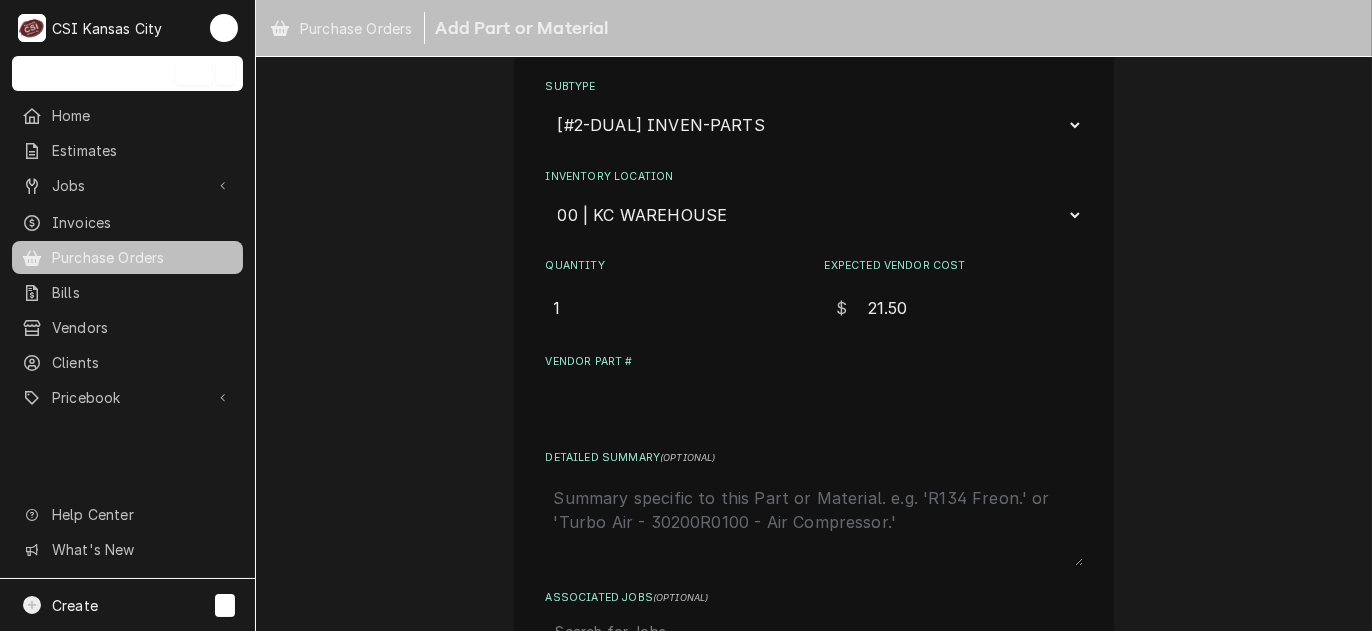 type on "x" 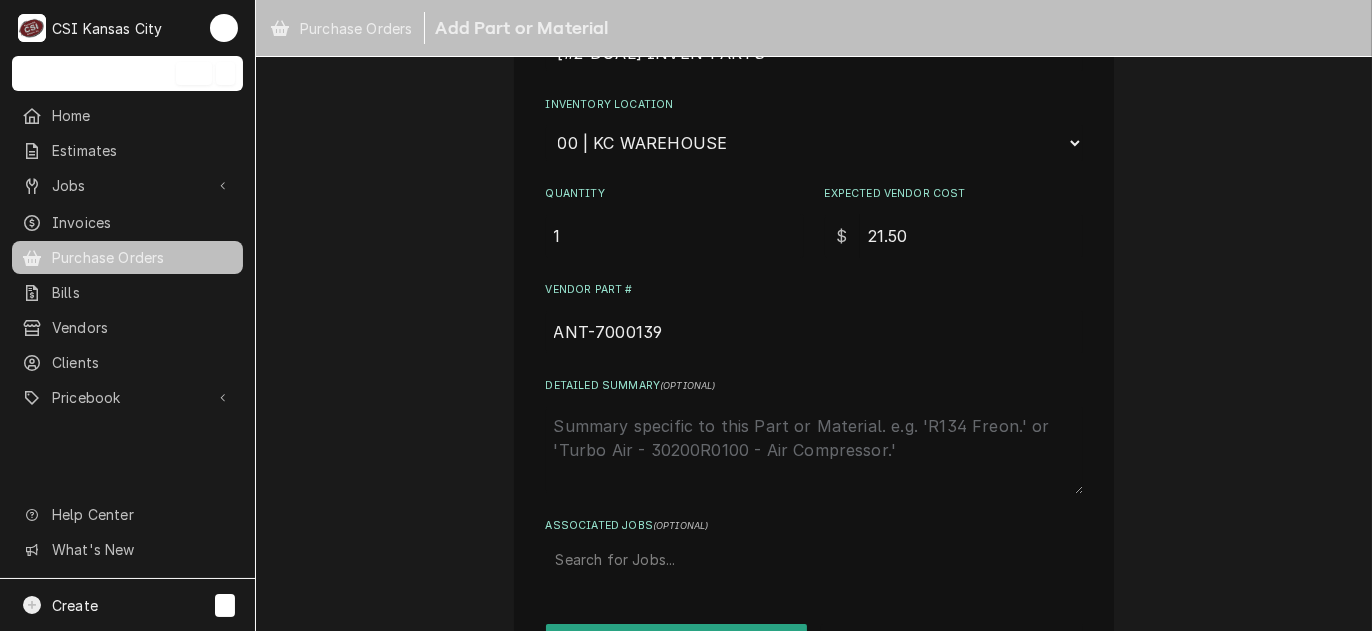 scroll, scrollTop: 537, scrollLeft: 0, axis: vertical 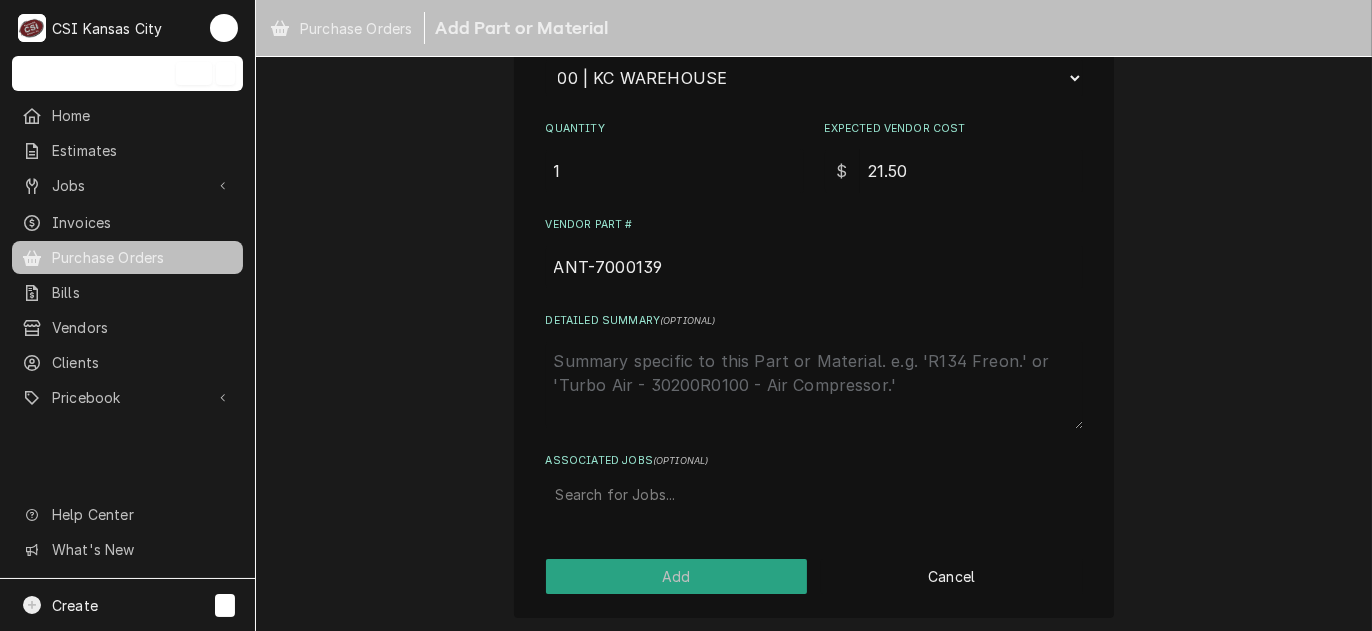 type on "ANT-7000139" 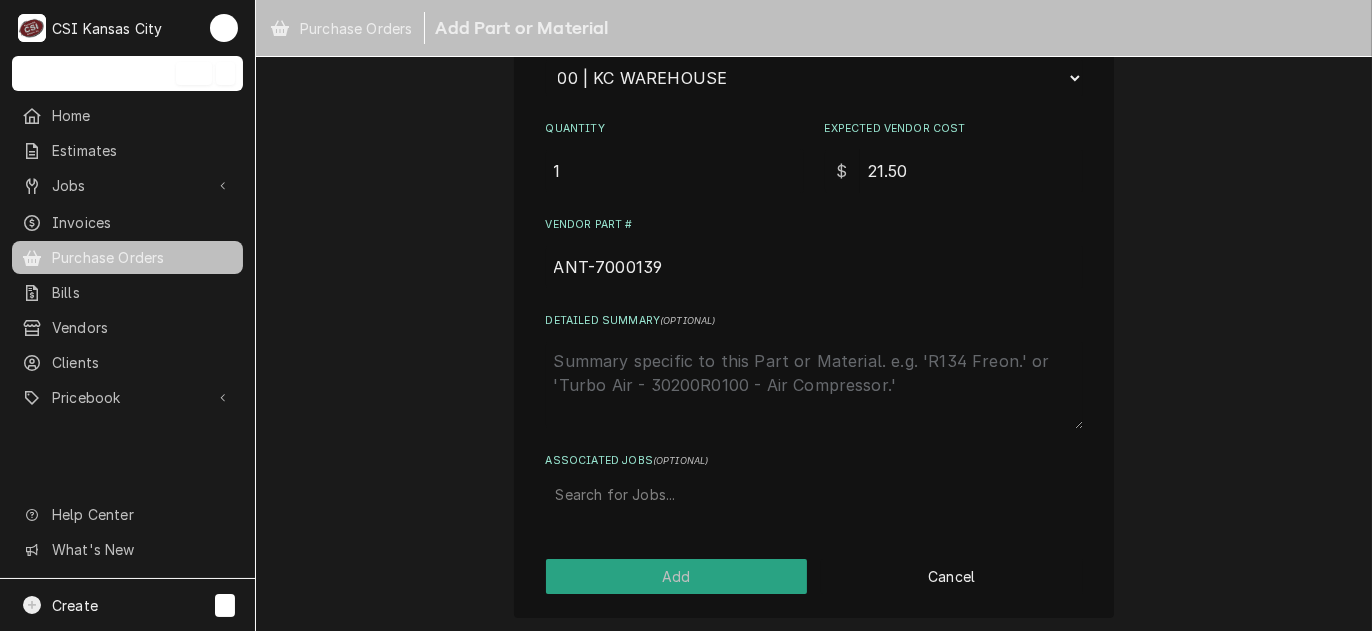click at bounding box center (814, 495) 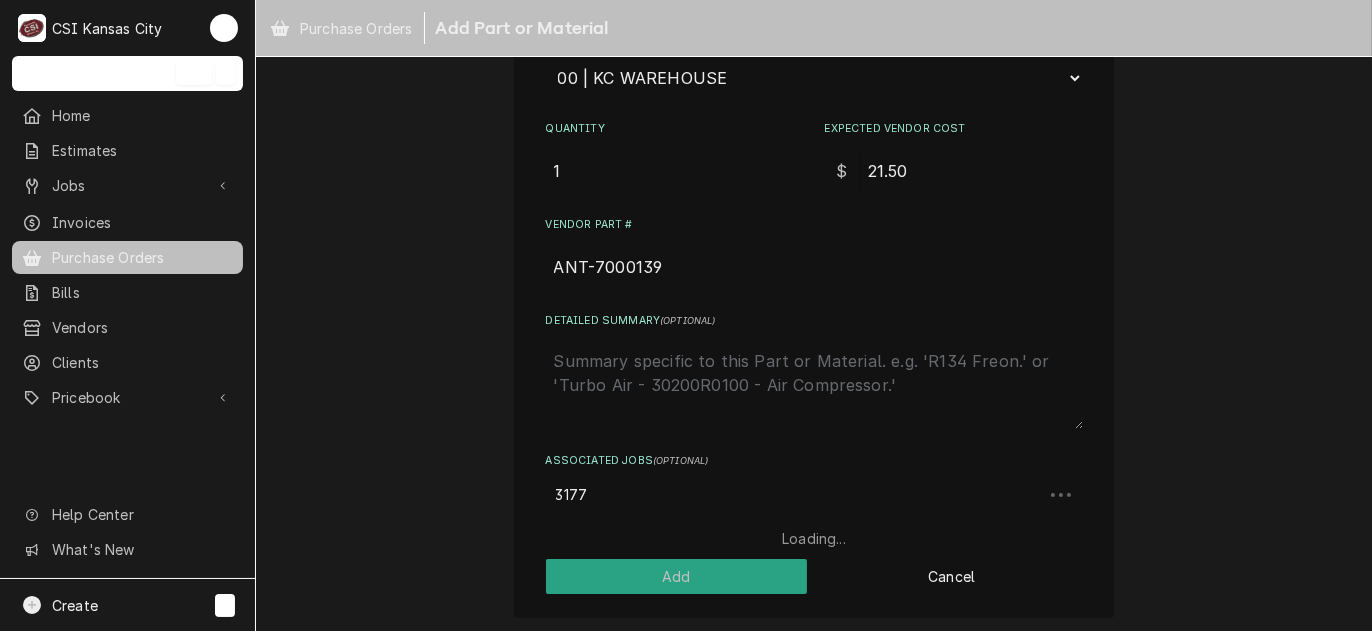 type on "31771" 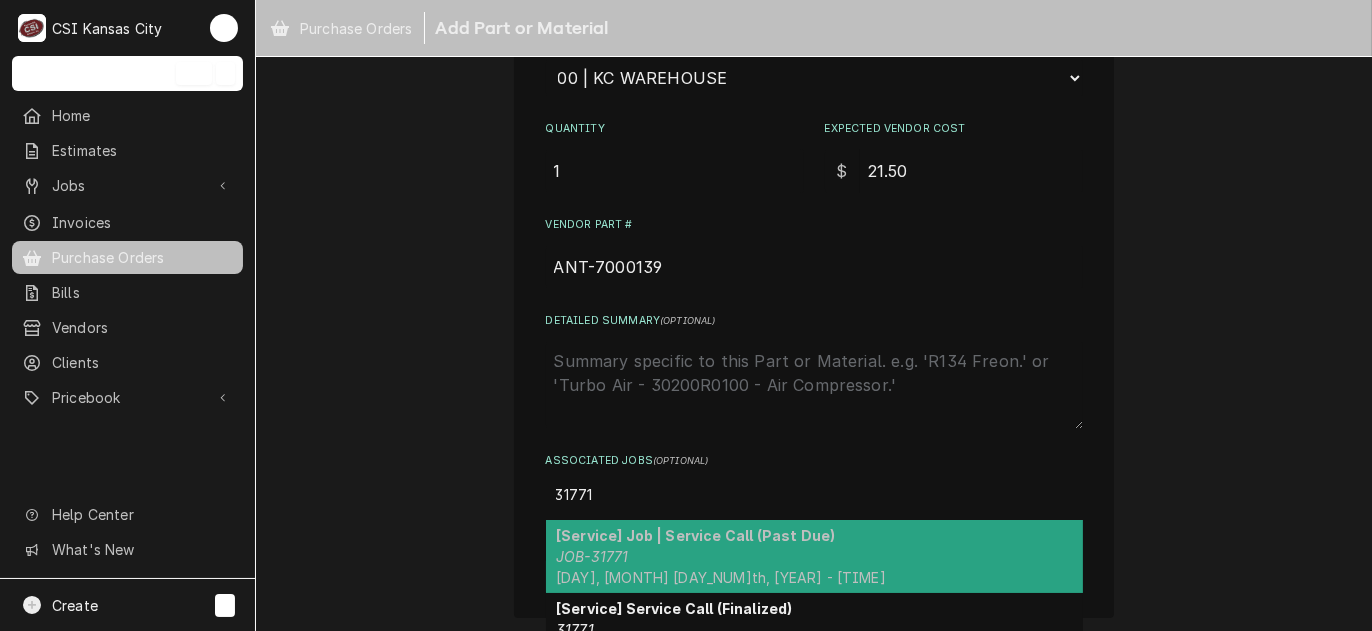 click on "[Service] Job | Service Call (Past Due)" at bounding box center [695, 535] 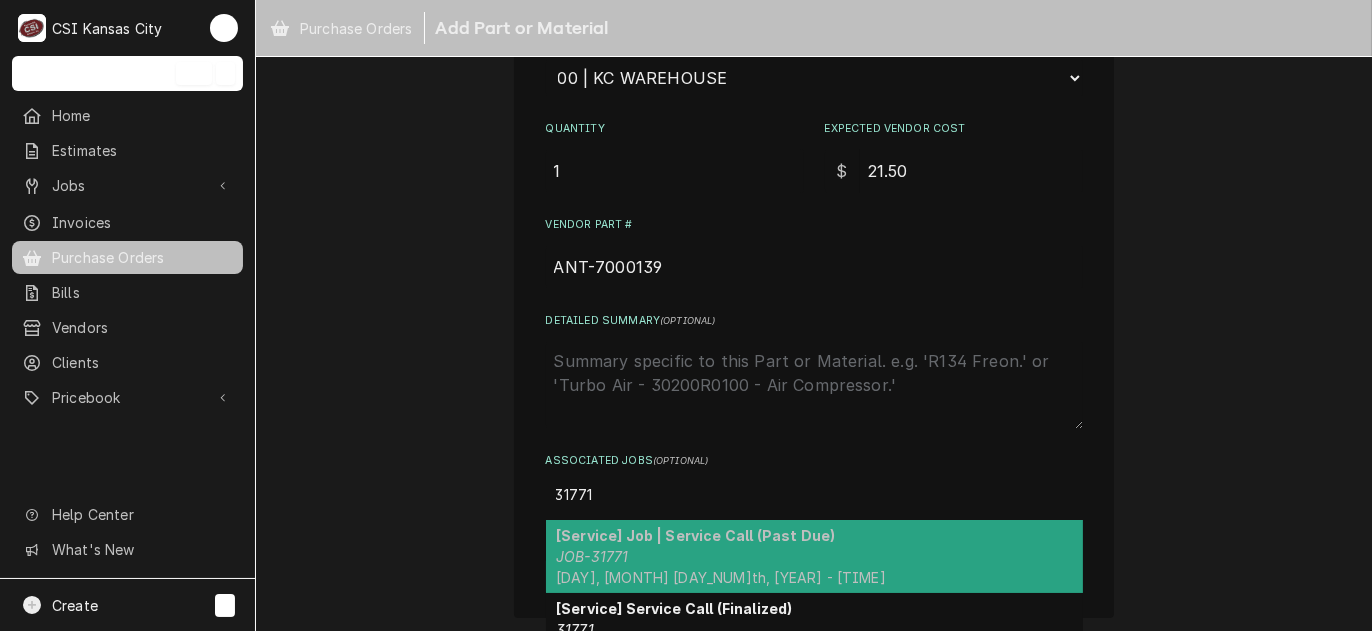 type on "x" 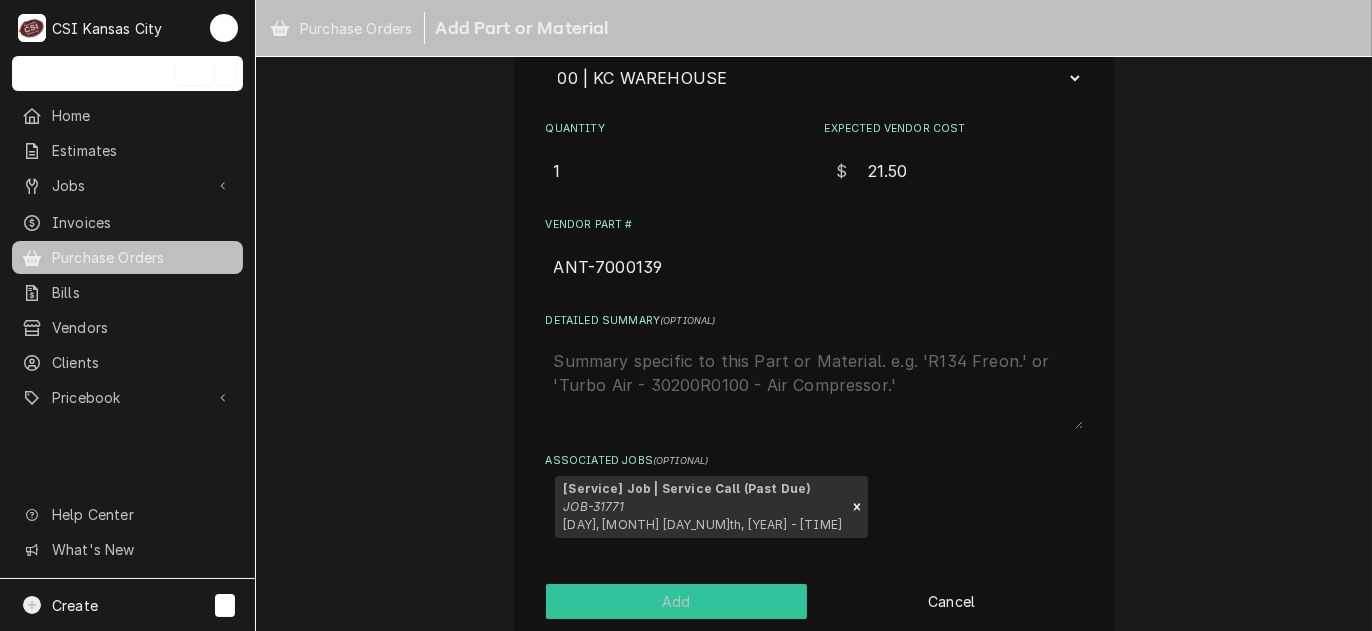 click on "Add" at bounding box center (677, 601) 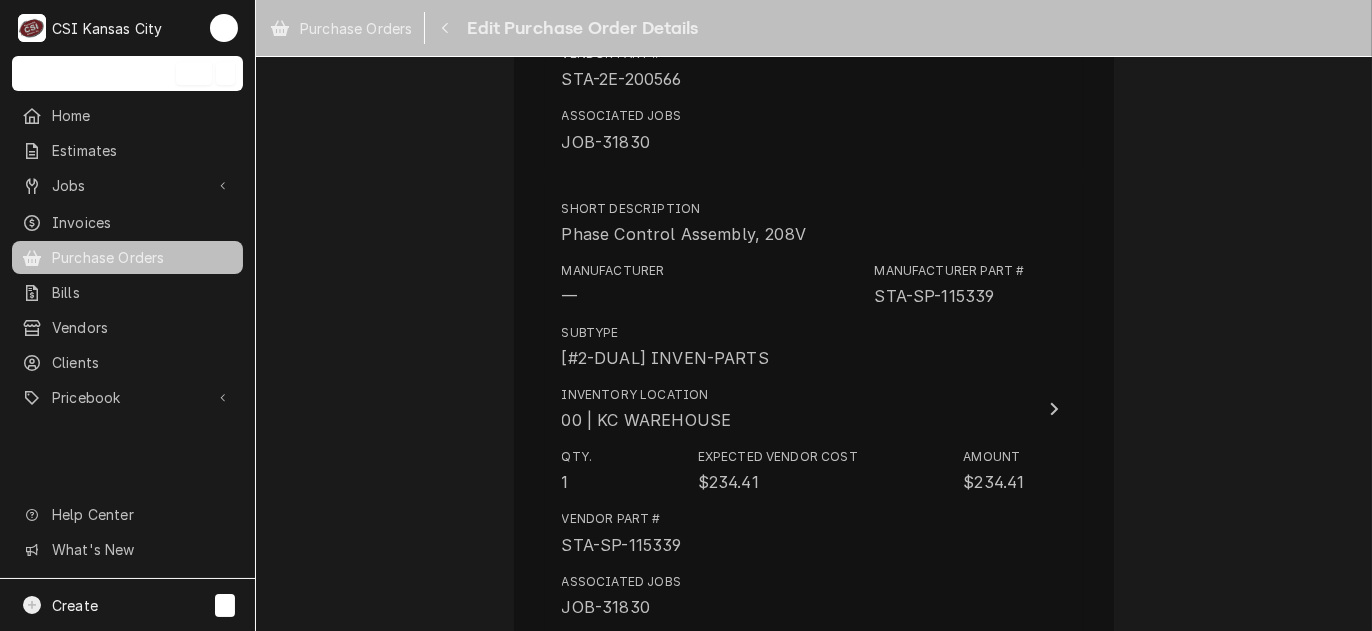 scroll, scrollTop: 2458, scrollLeft: 0, axis: vertical 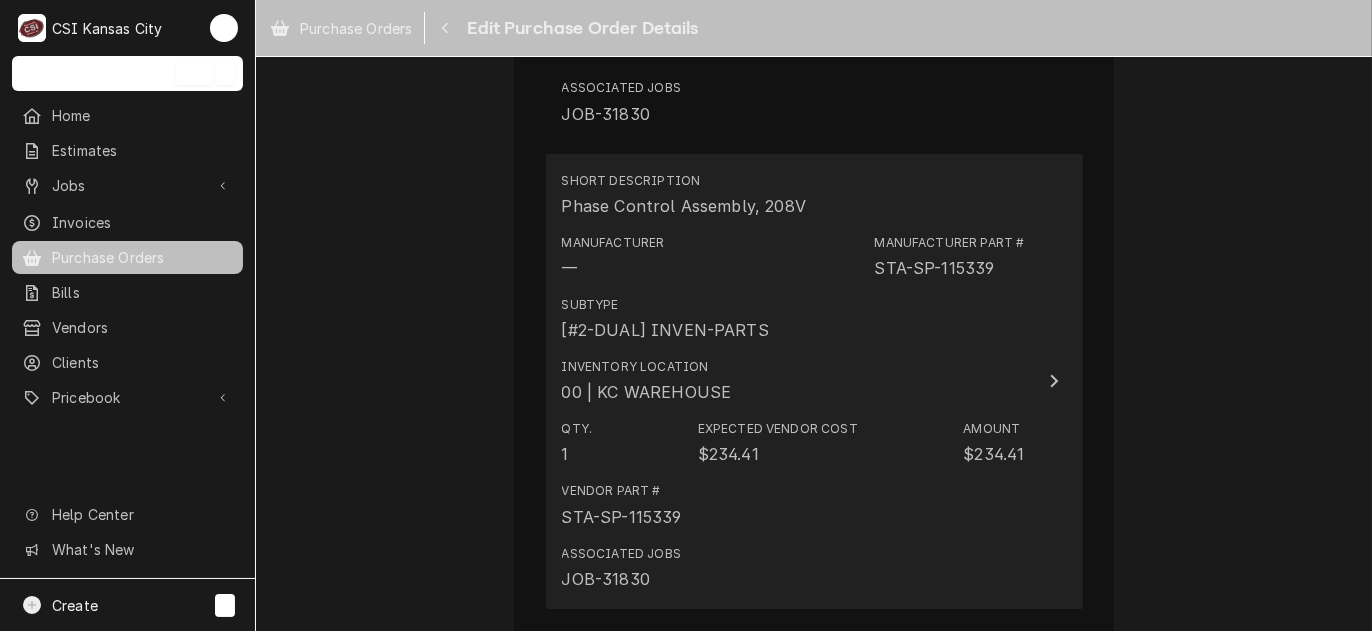 click on "Inventory Location 00 | KC WAREHOUSE" at bounding box center (793, 381) 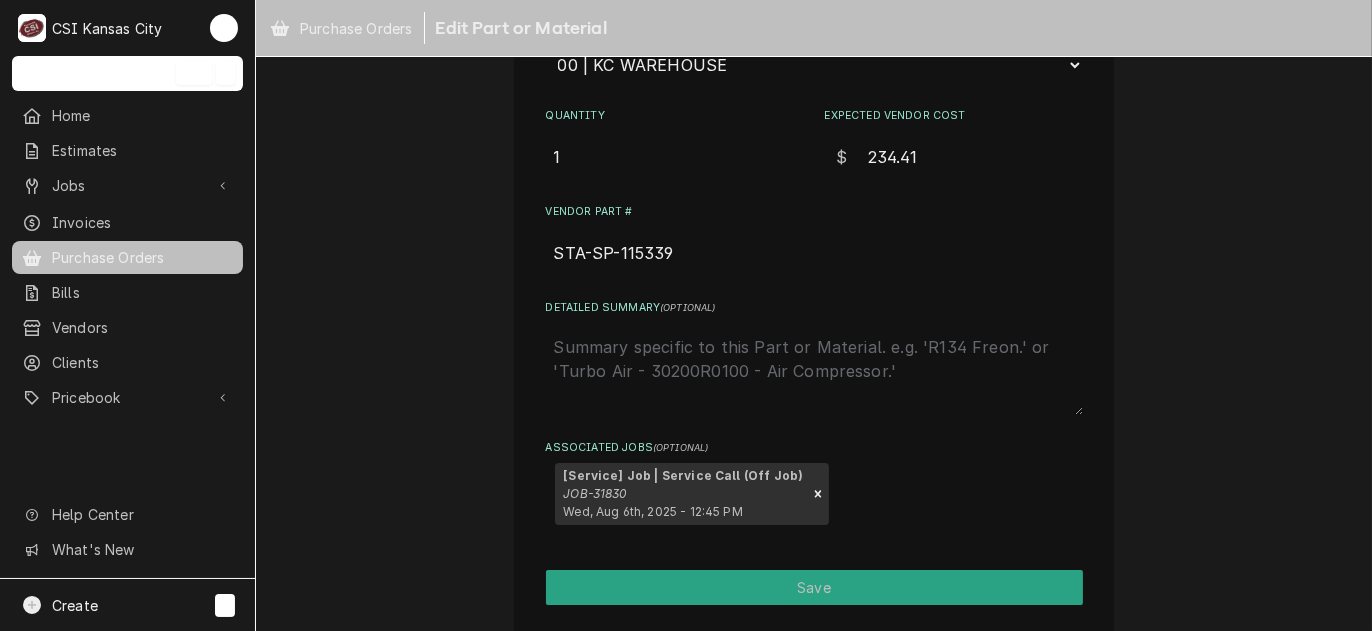 scroll, scrollTop: 490, scrollLeft: 0, axis: vertical 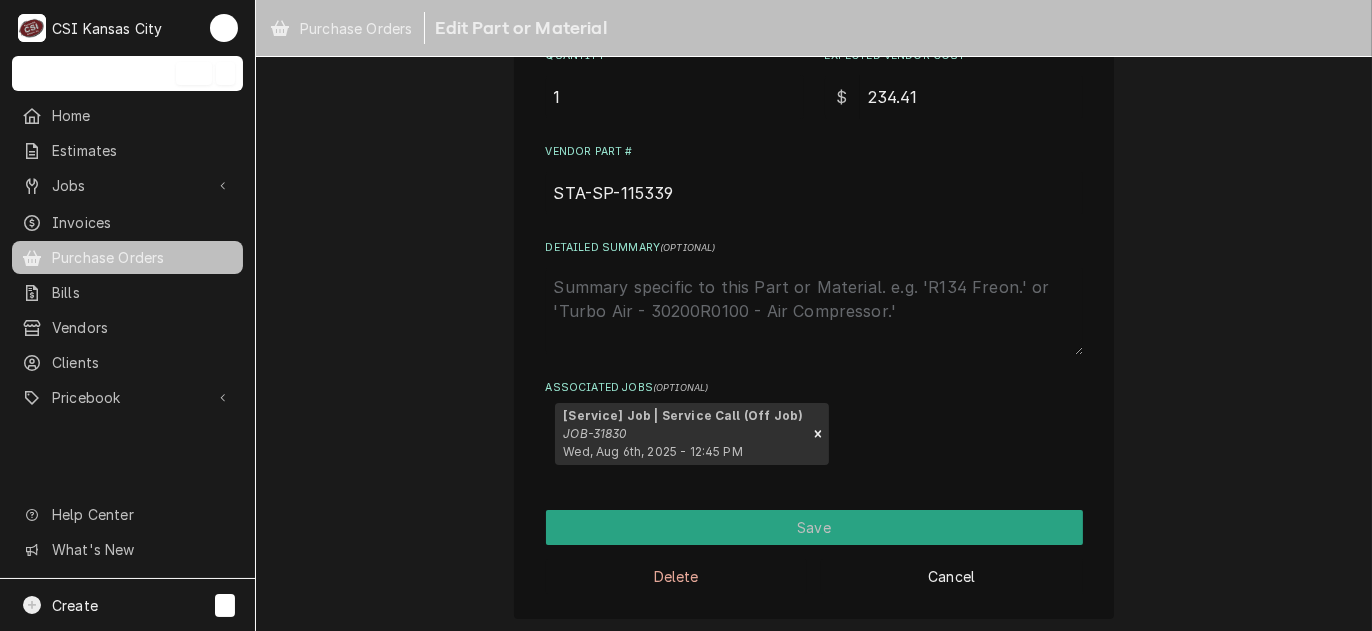 type on "x" 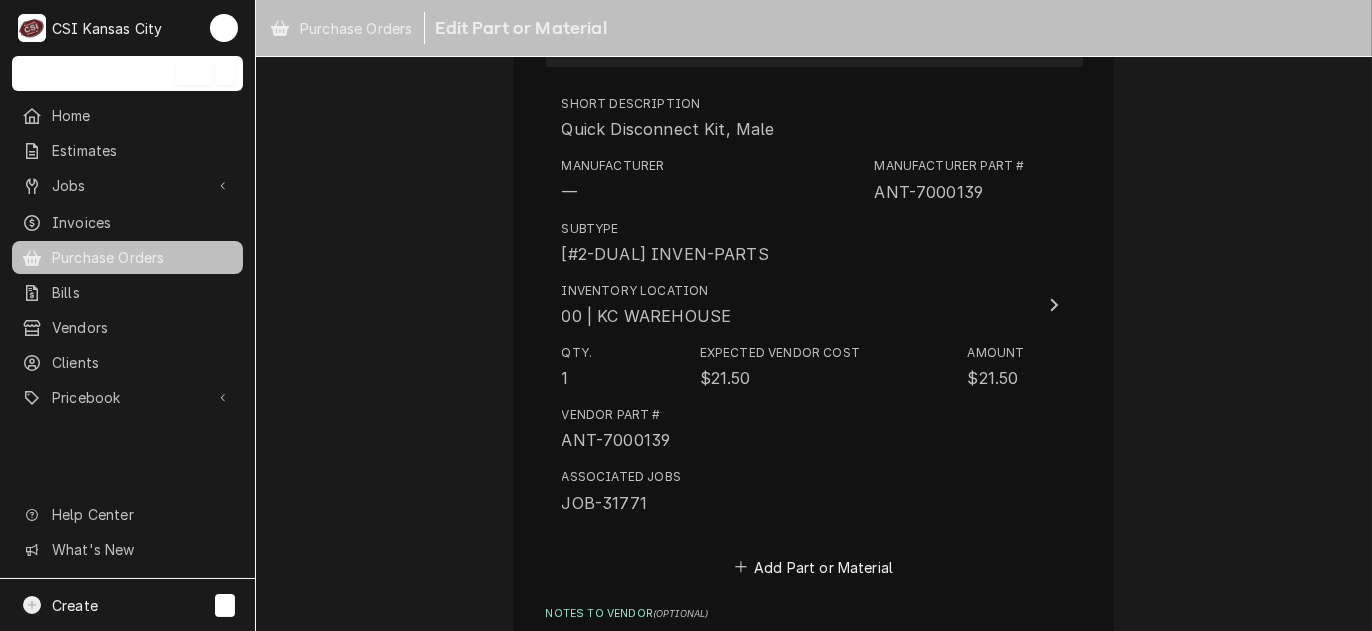 scroll, scrollTop: 3958, scrollLeft: 0, axis: vertical 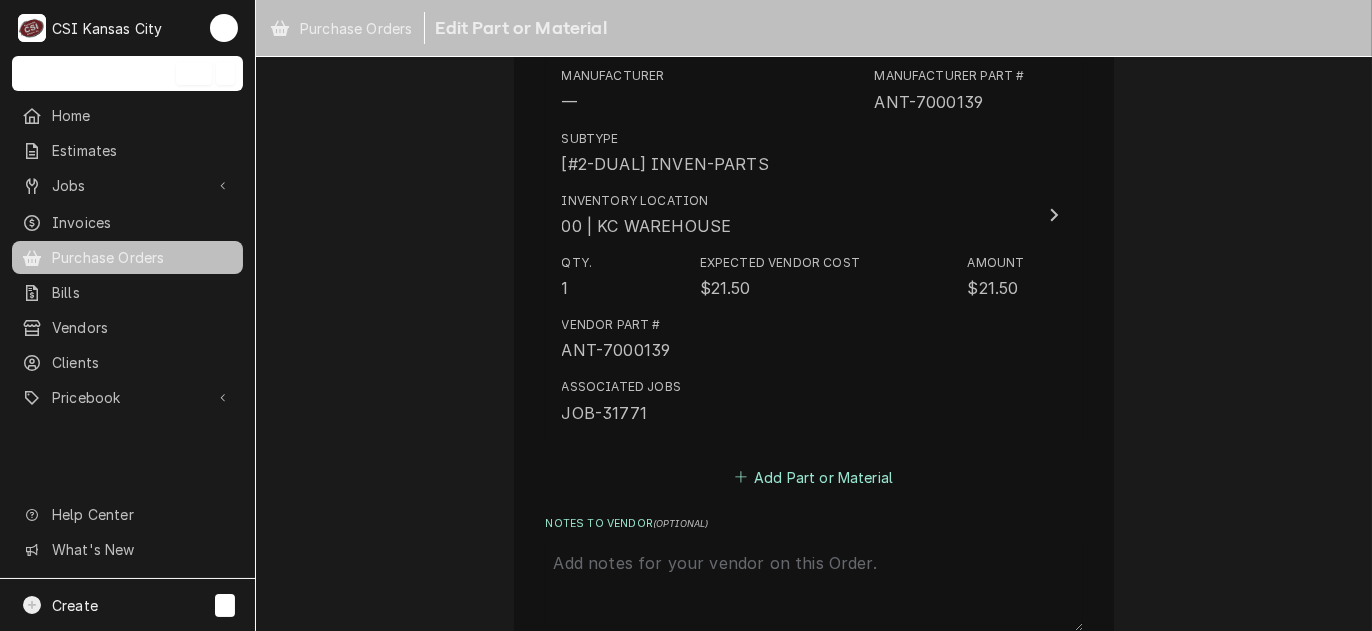 click on "Add Part or Material" at bounding box center [813, 477] 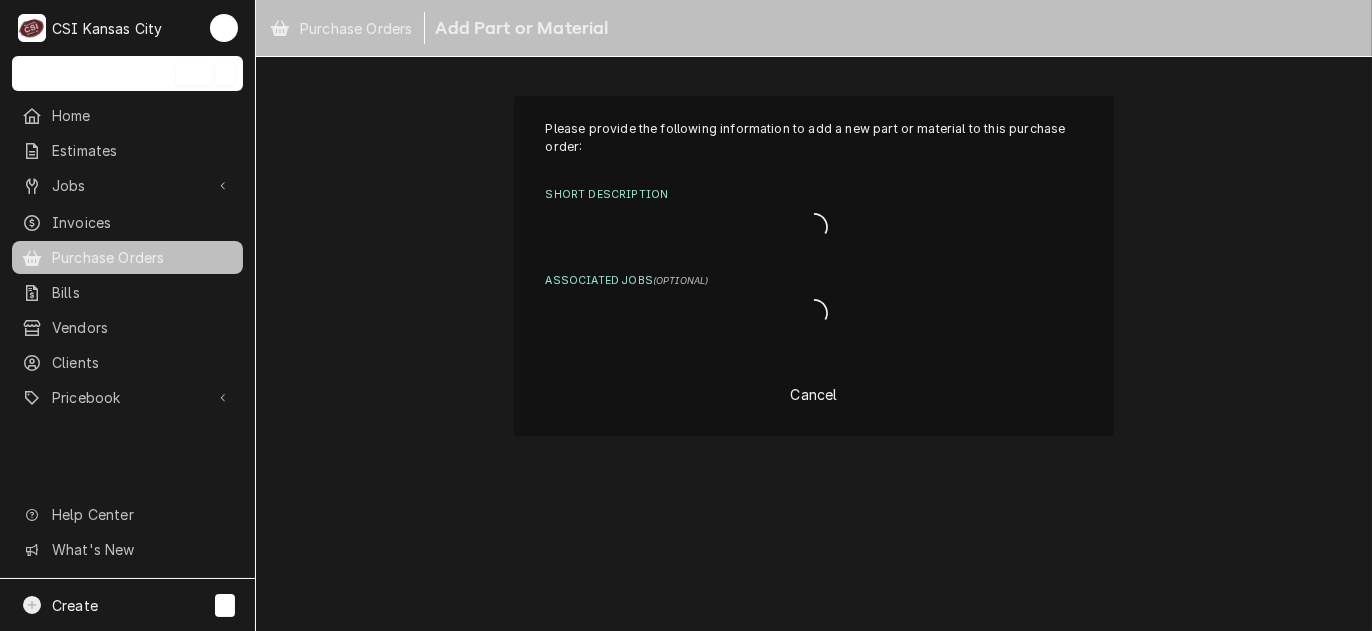 scroll, scrollTop: 0, scrollLeft: 0, axis: both 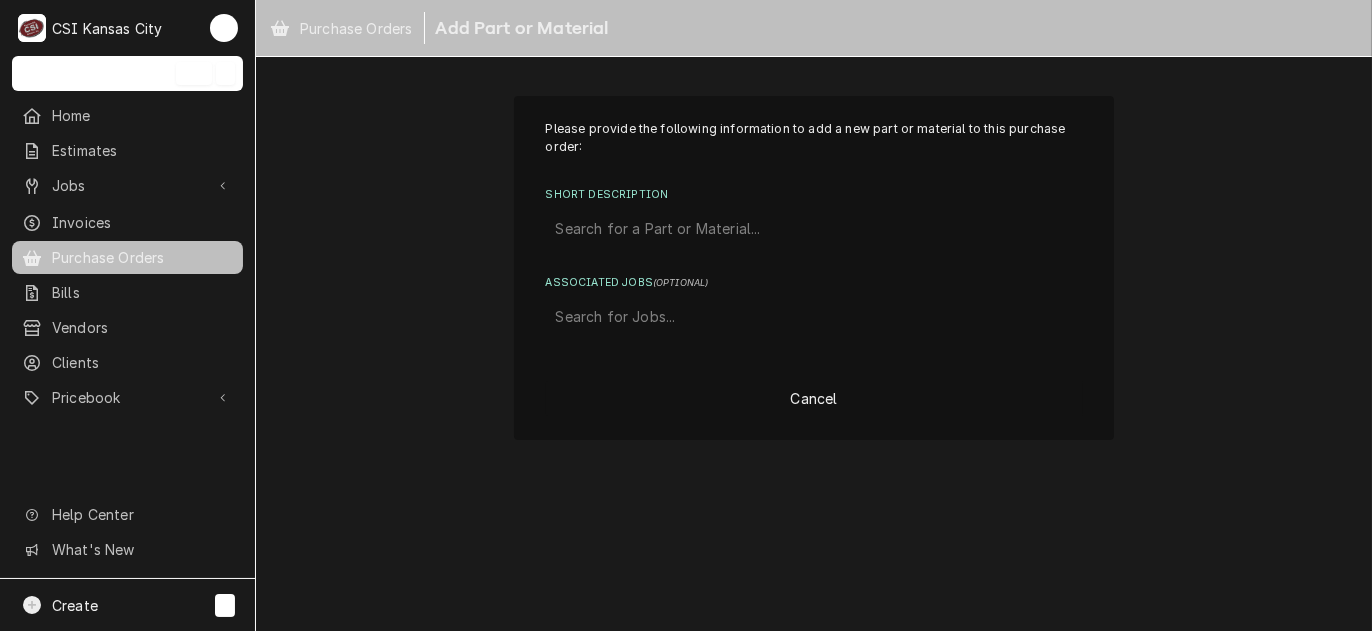 click at bounding box center [814, 229] 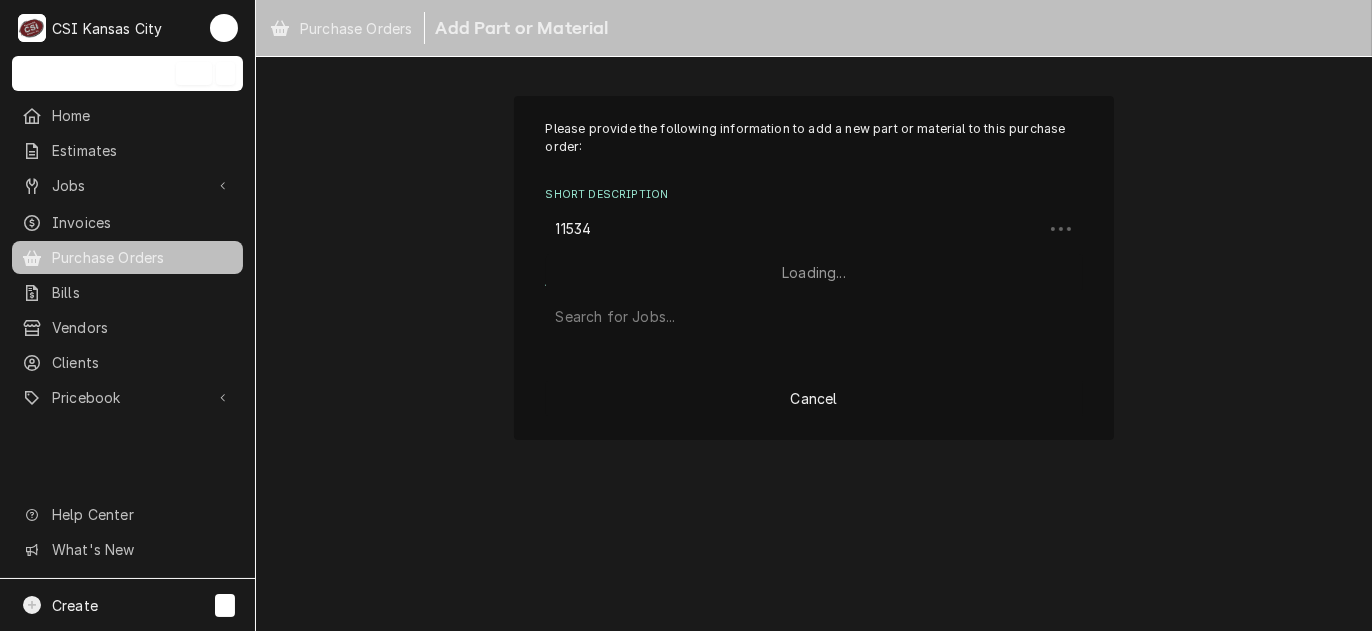 type on "115342" 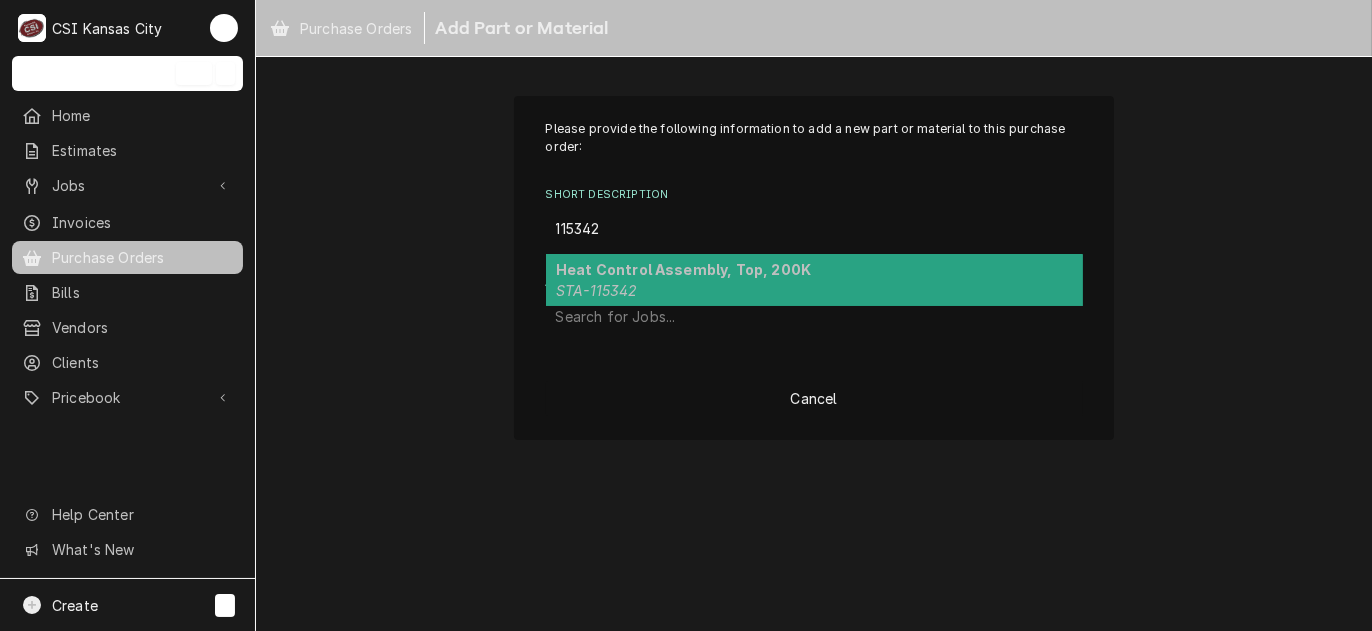 click on "Heat Control Assembly, Top, 200K STA-115342" at bounding box center [814, 280] 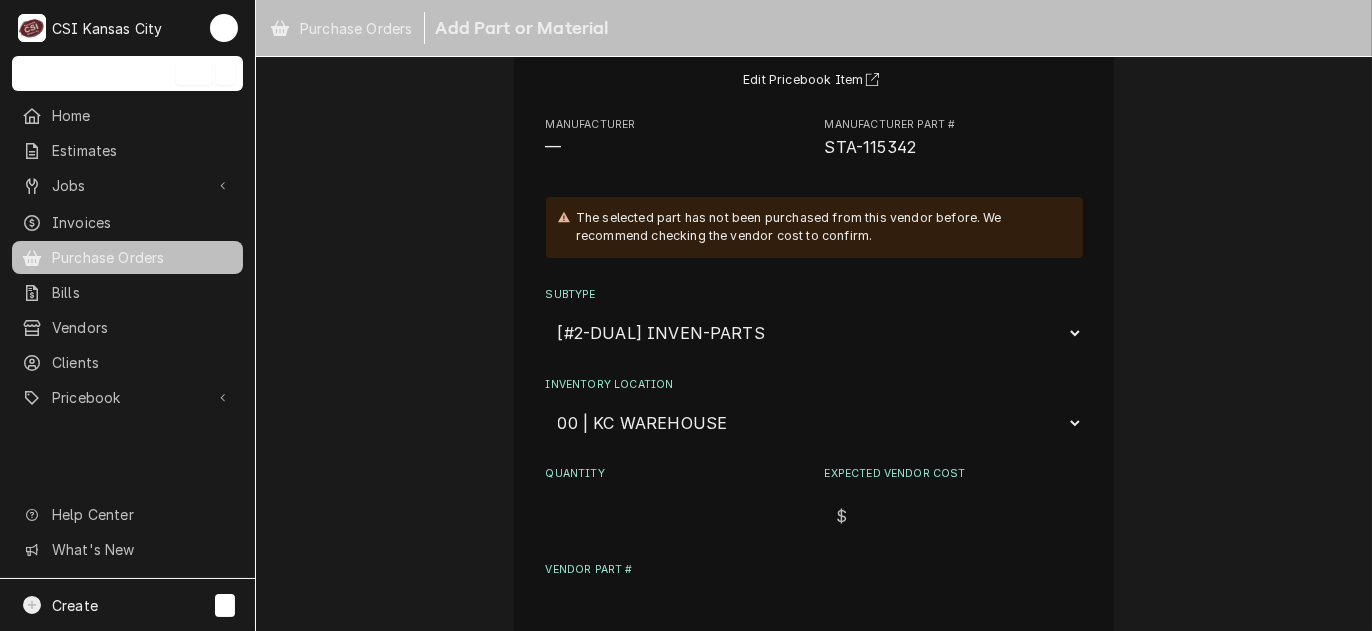 scroll, scrollTop: 100, scrollLeft: 0, axis: vertical 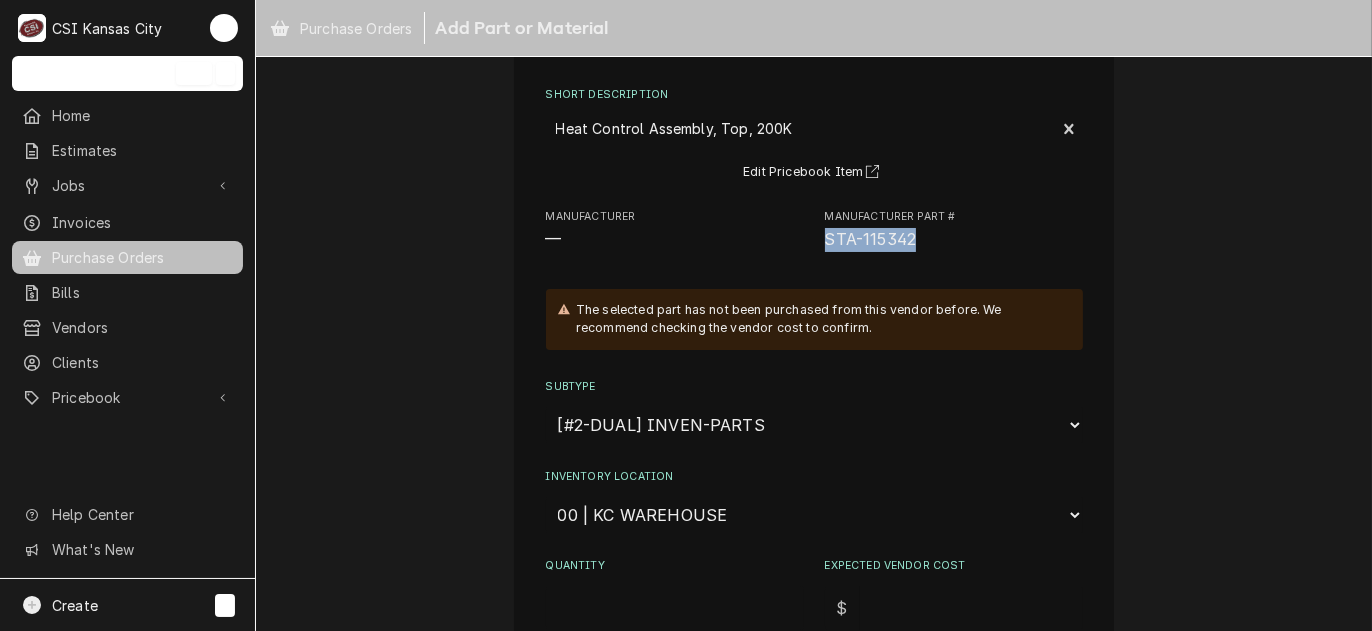 drag, startPoint x: 917, startPoint y: 239, endPoint x: 810, endPoint y: 238, distance: 107.00467 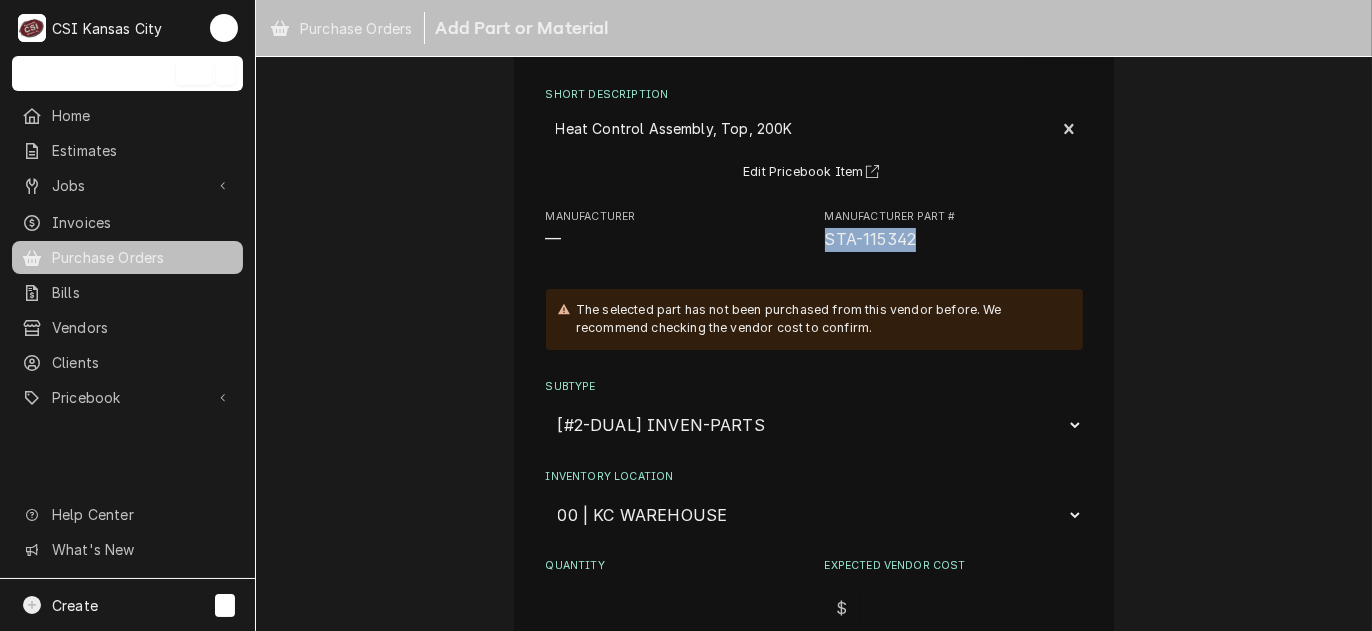 drag, startPoint x: 810, startPoint y: 238, endPoint x: 837, endPoint y: 237, distance: 27.018513 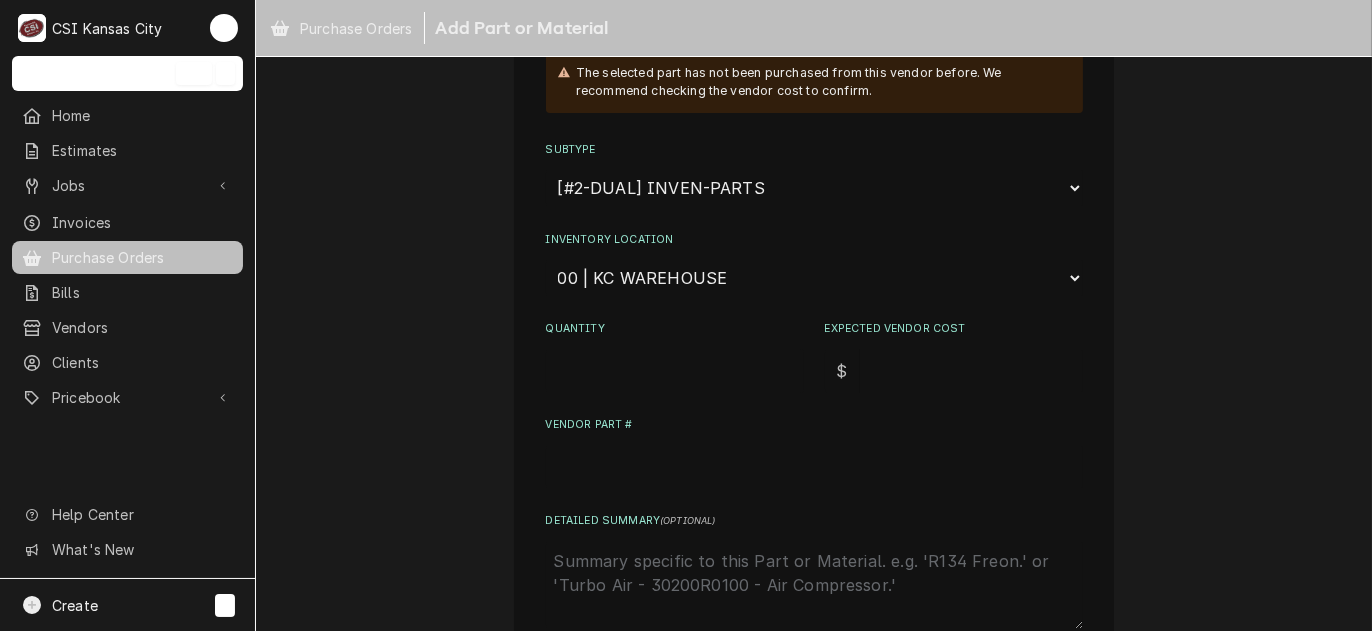 scroll, scrollTop: 400, scrollLeft: 0, axis: vertical 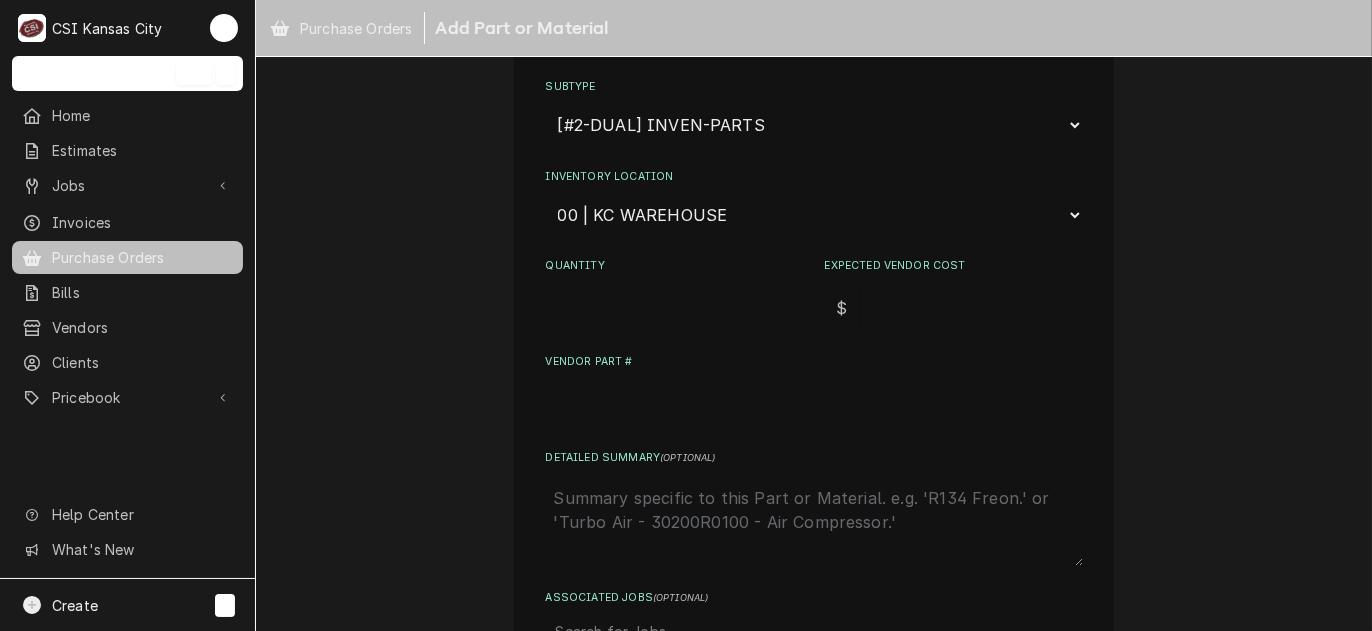 click on "Quantity" at bounding box center [675, 308] 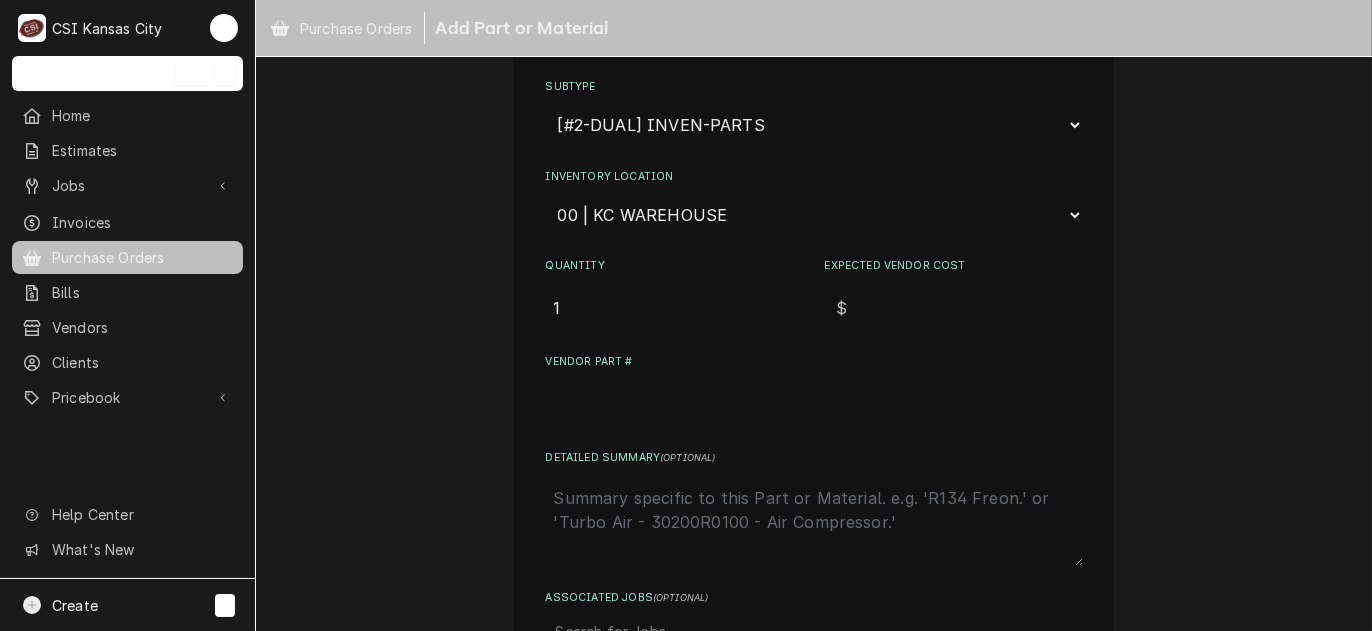type on "1" 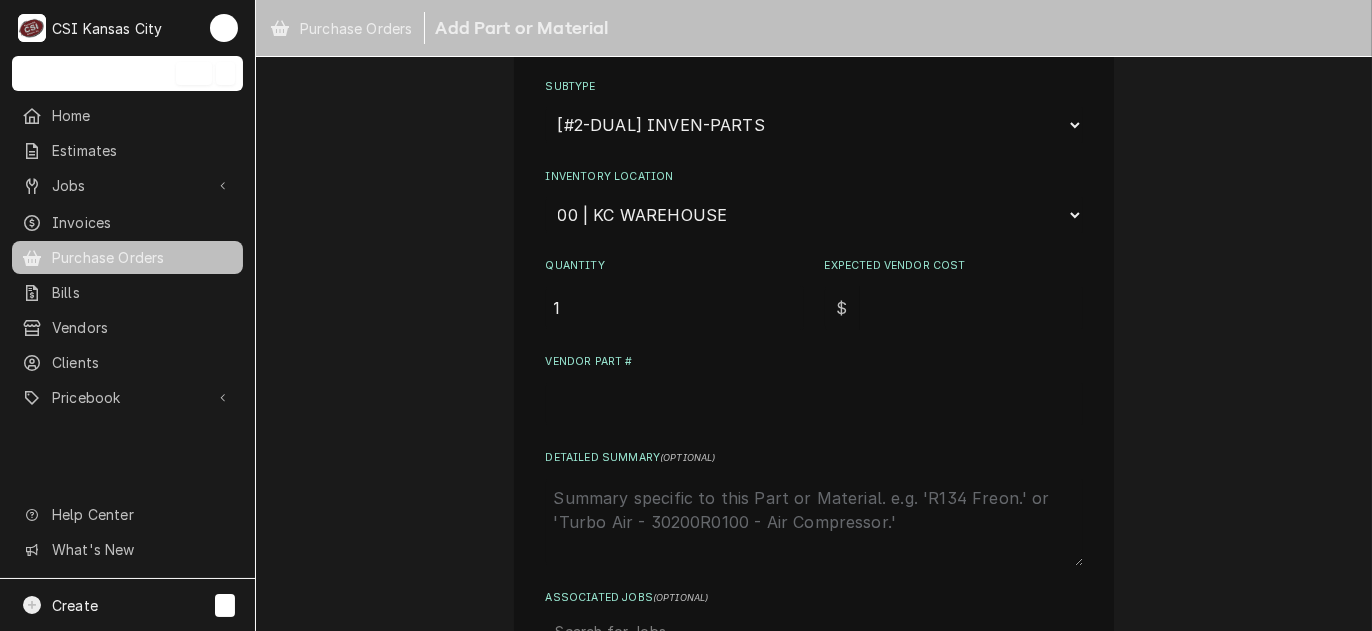 type on "x" 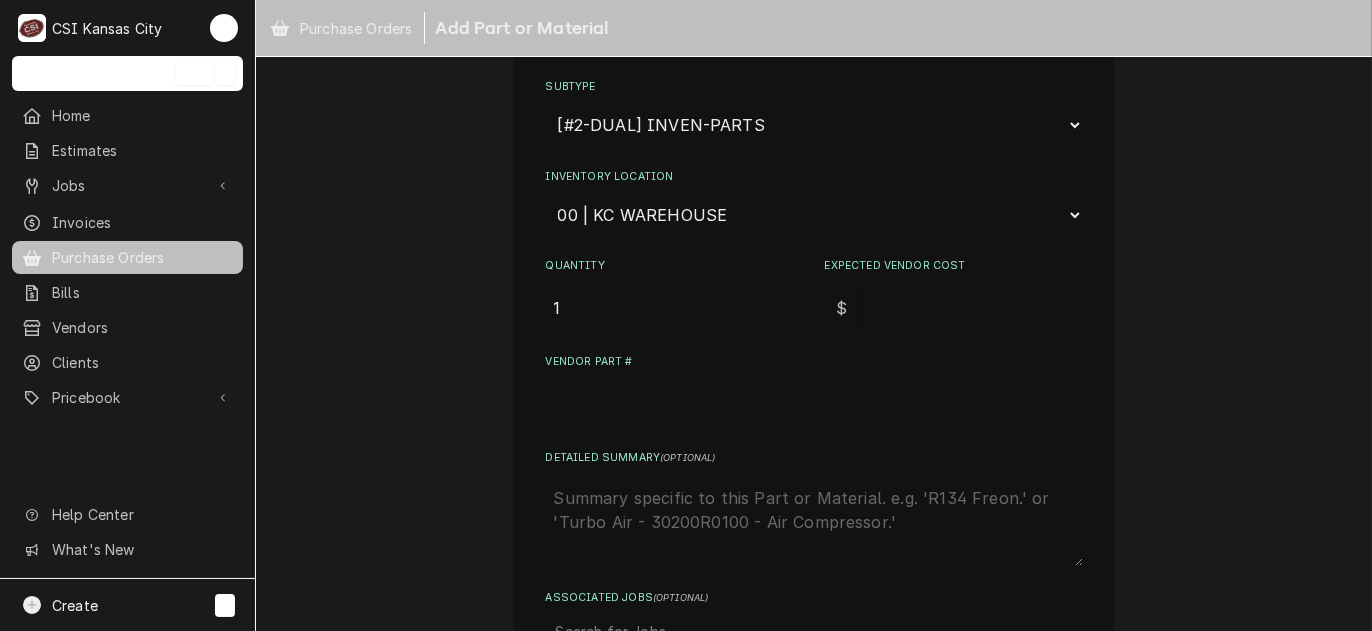 type on "9" 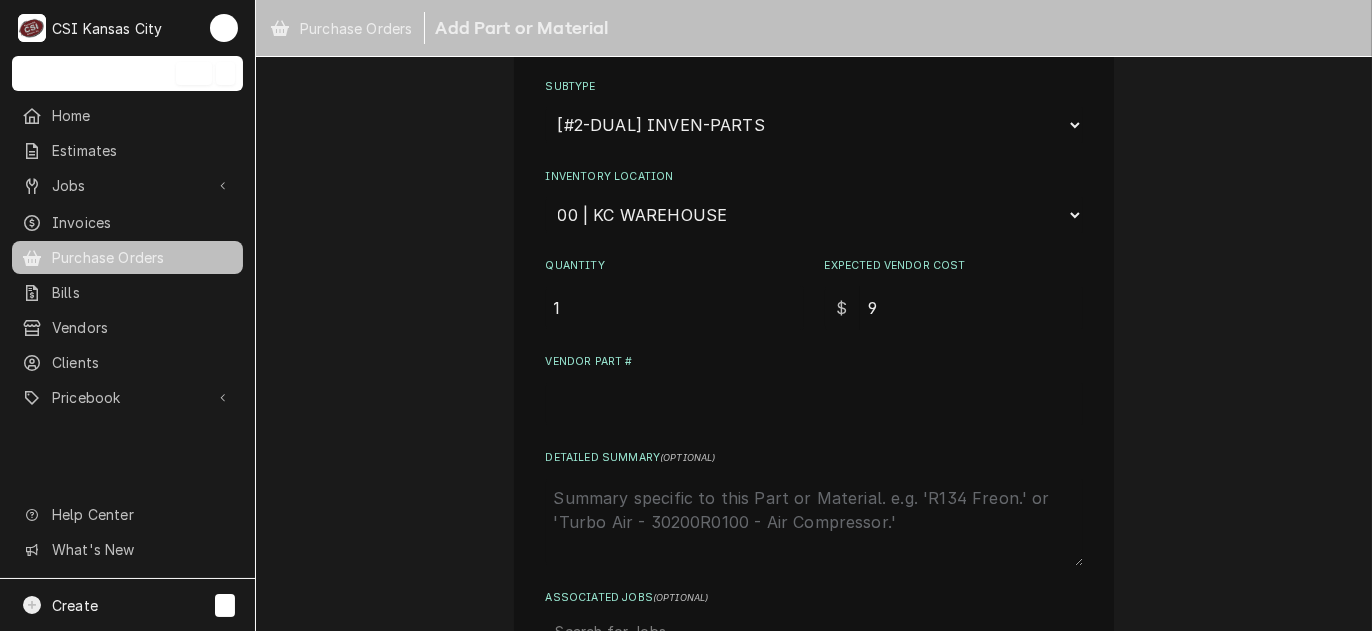 type on "x" 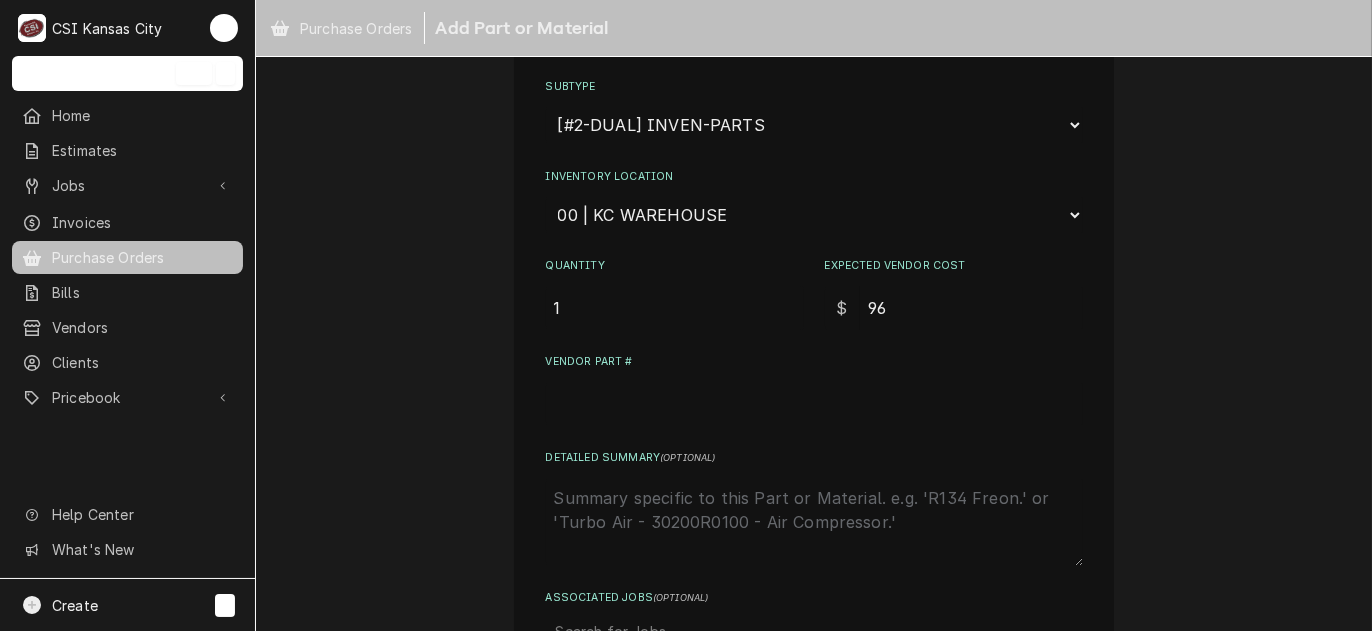 type on "x" 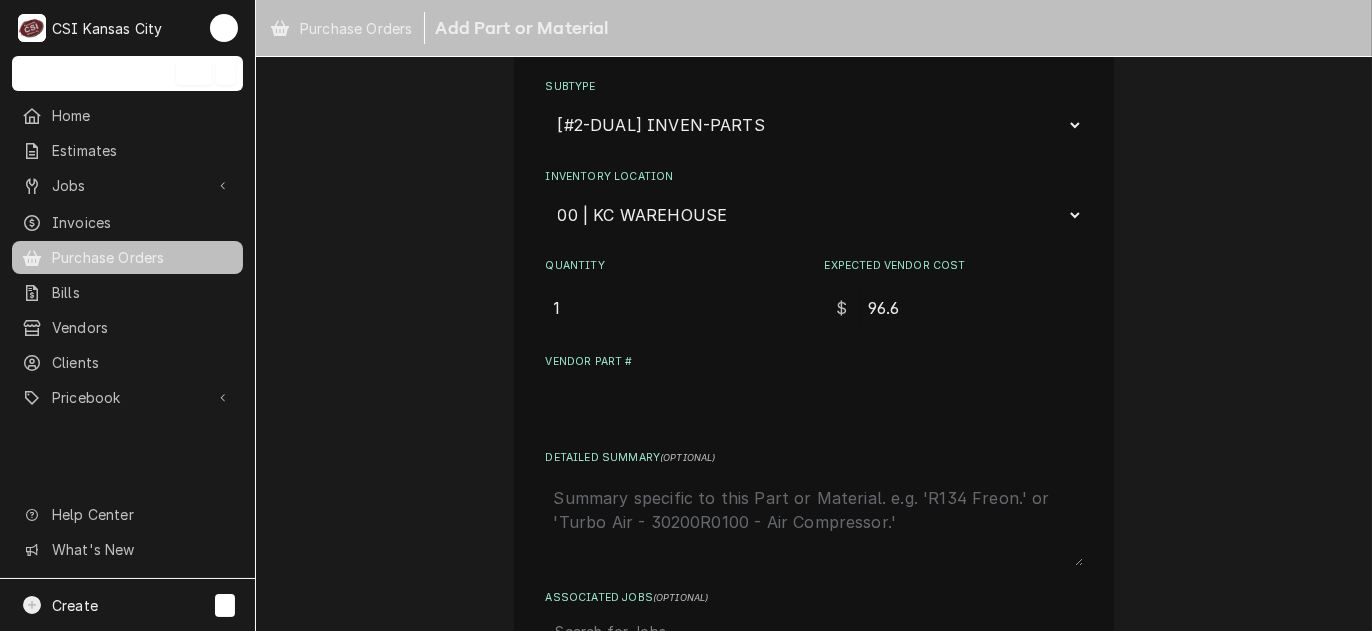 type on "x" 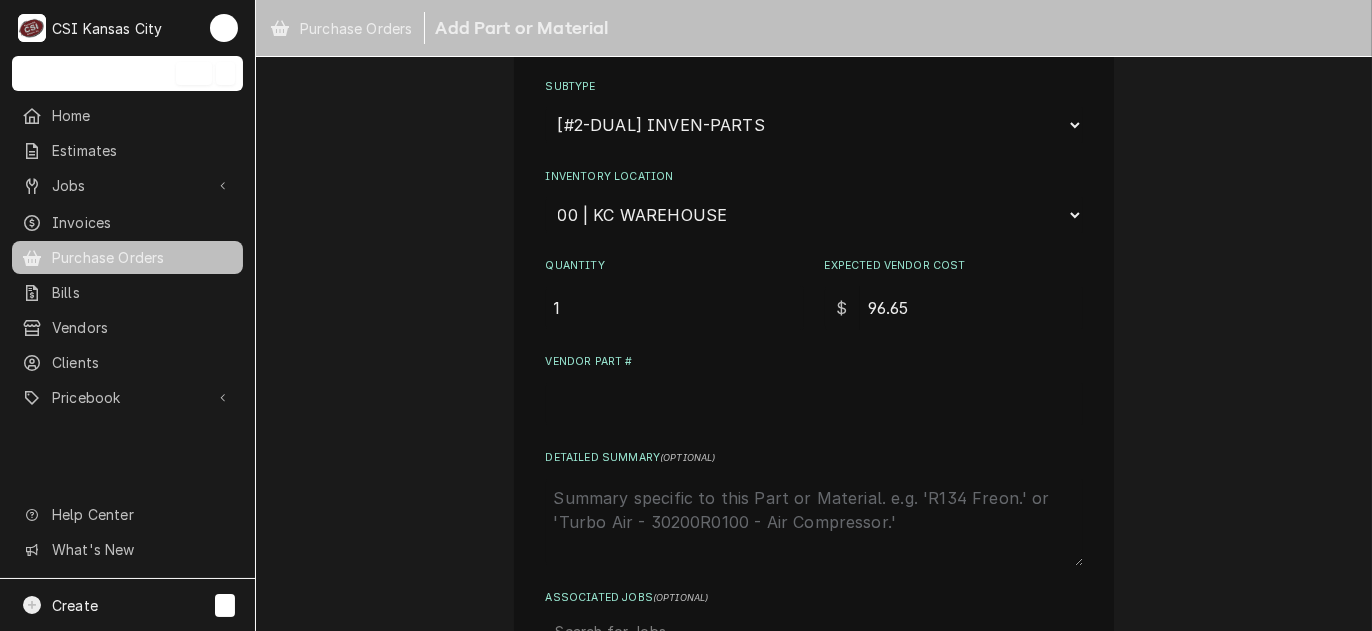 type on "96.65" 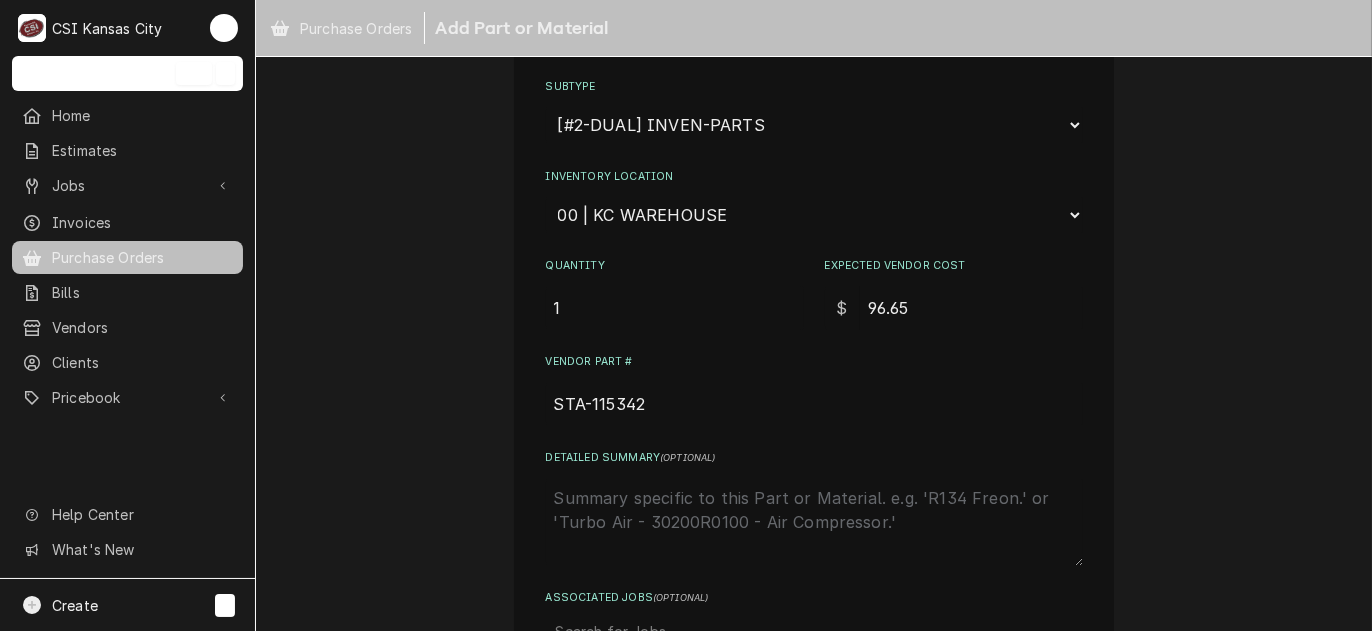 type on "x" 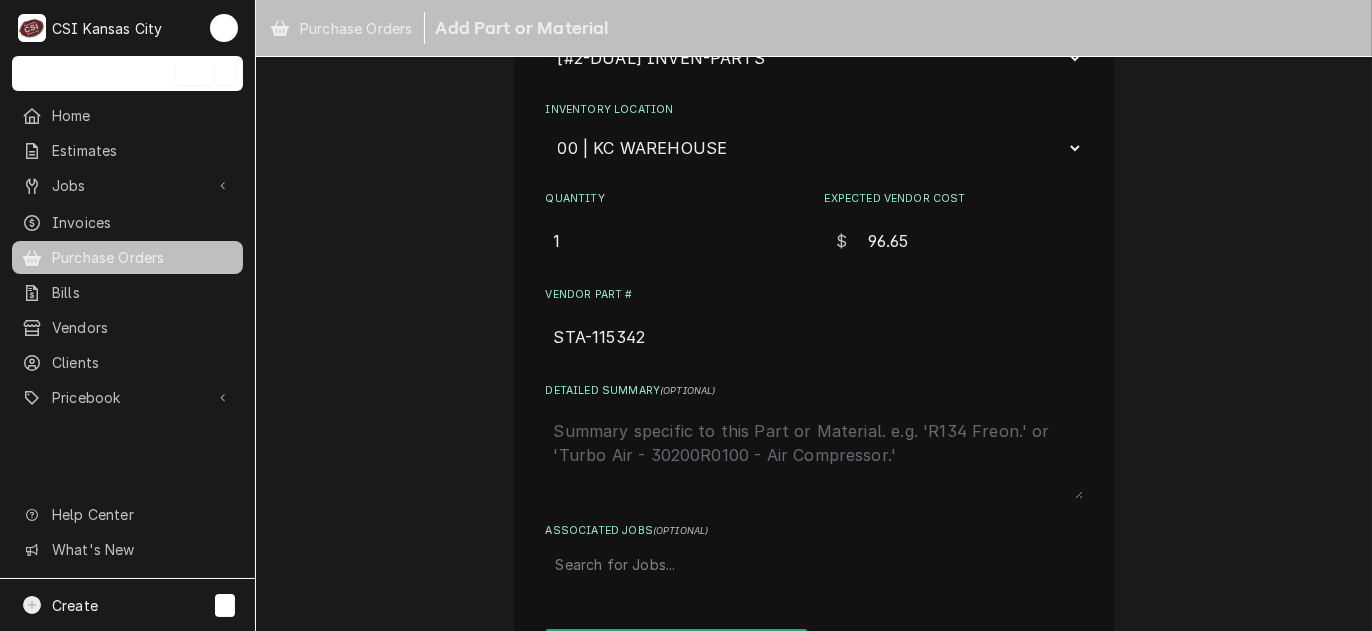 scroll, scrollTop: 537, scrollLeft: 0, axis: vertical 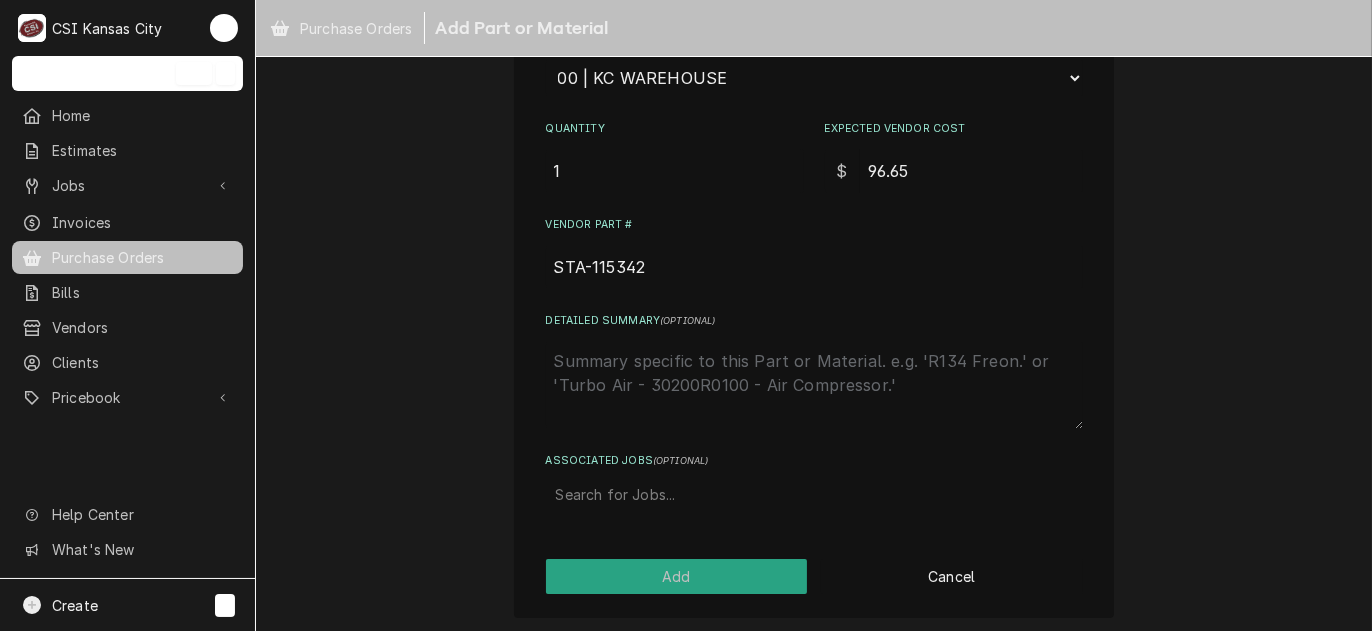 type on "STA-115342" 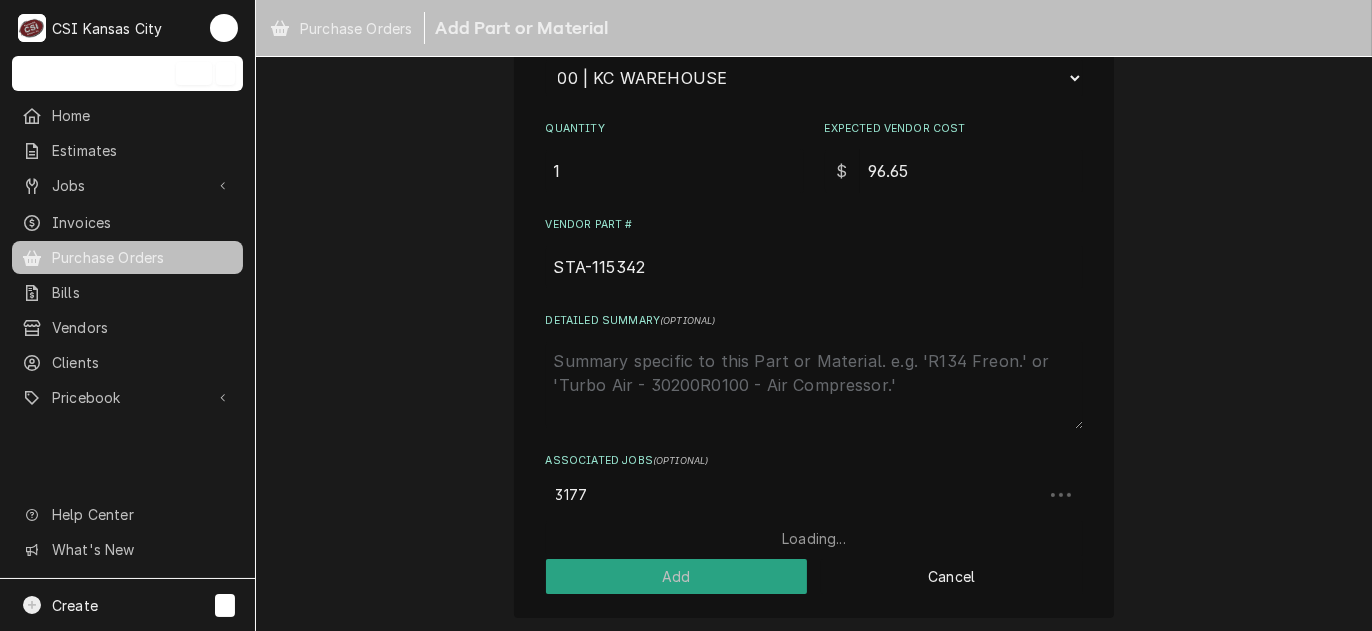 type on "31771" 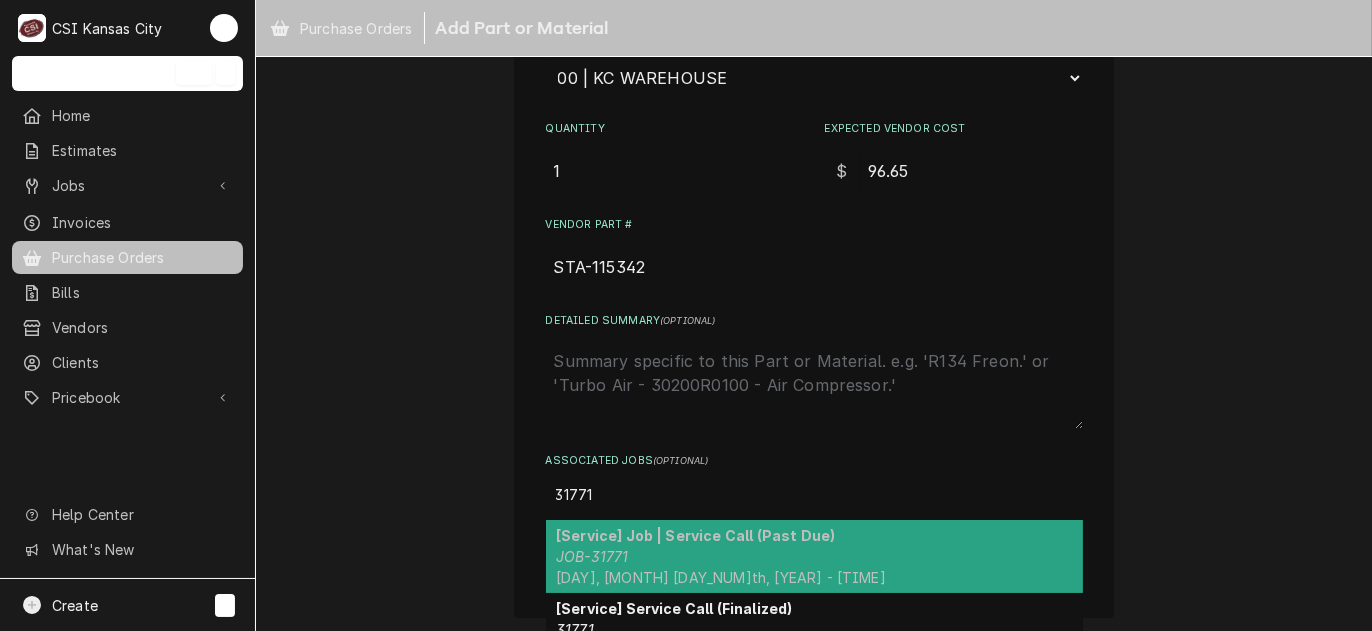 click on "[Service] Job | Service Call (Past Due)" at bounding box center (695, 535) 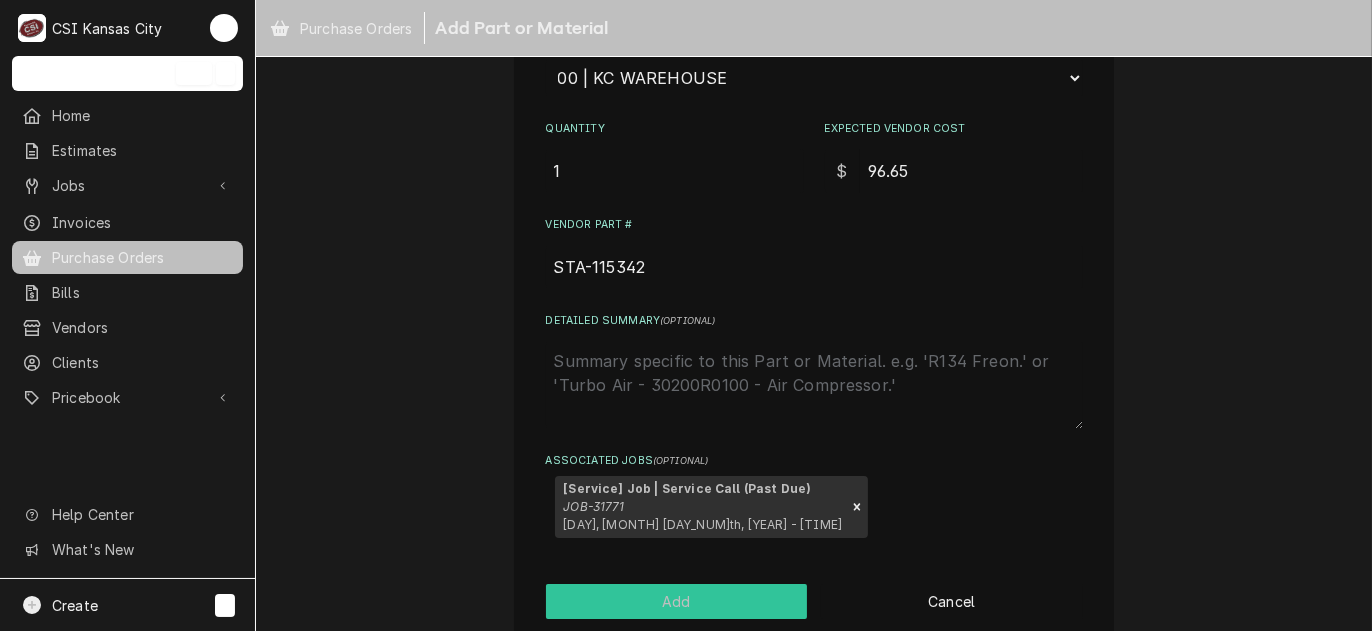 click on "Add" at bounding box center [677, 601] 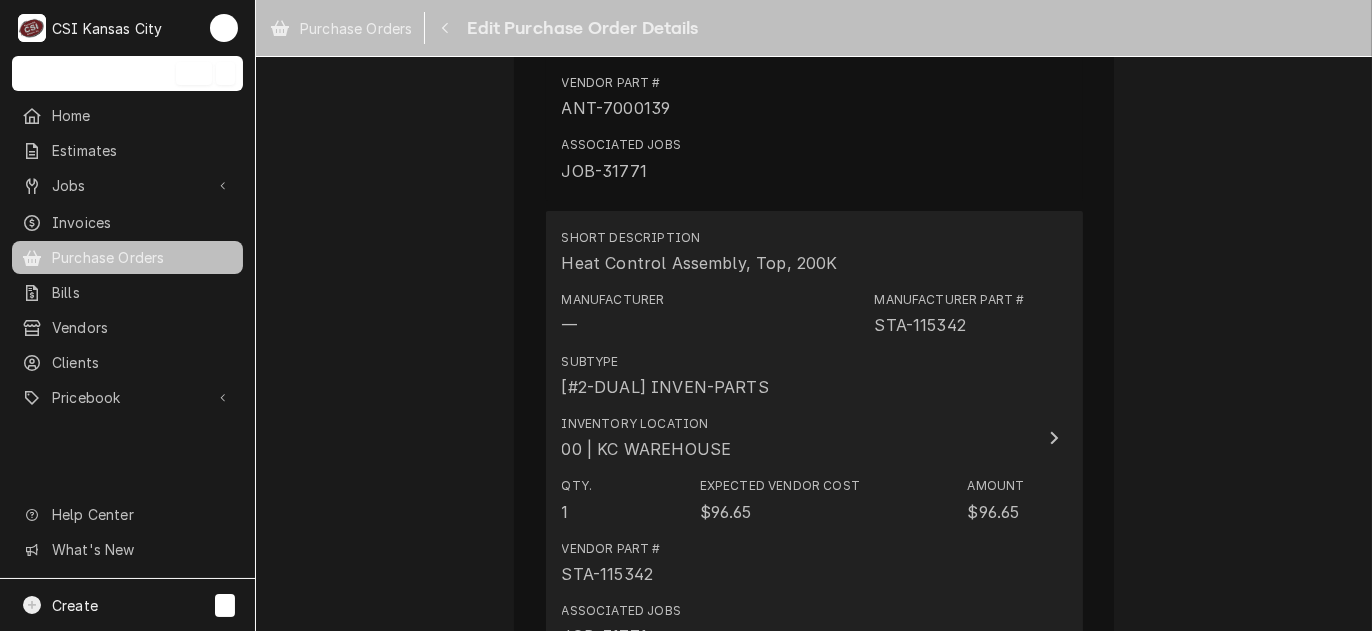 scroll, scrollTop: 4300, scrollLeft: 0, axis: vertical 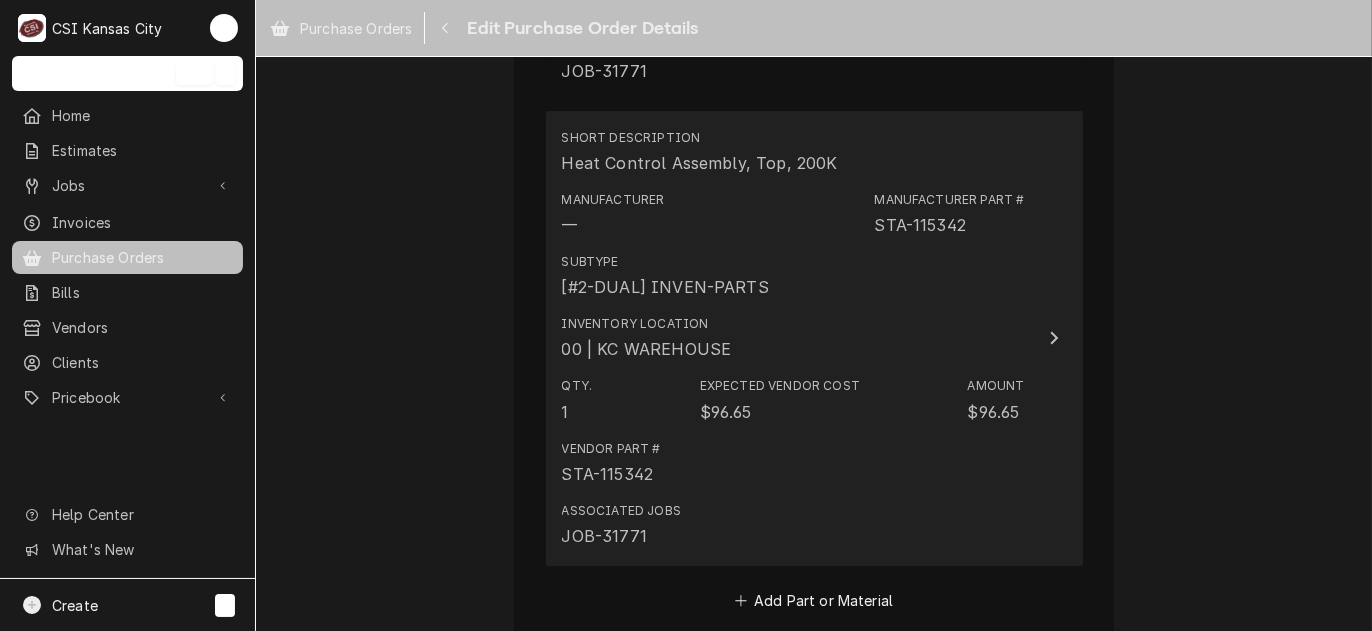 click on "$96.65" at bounding box center (726, 412) 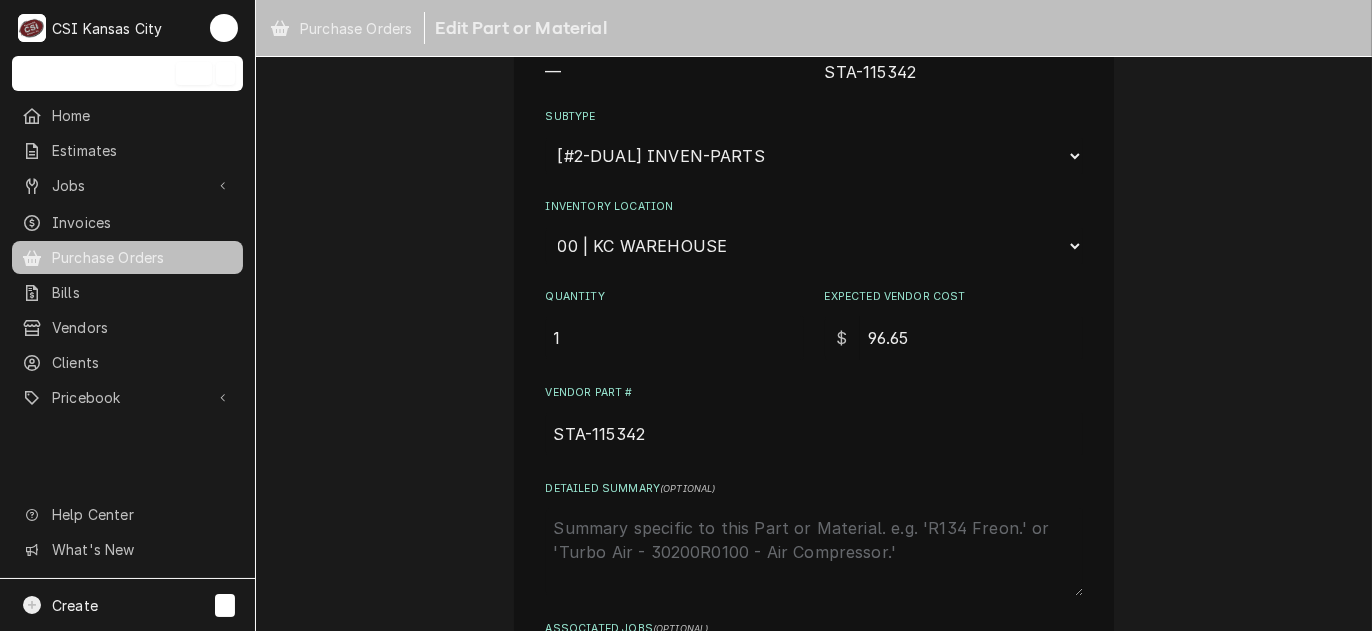 scroll, scrollTop: 300, scrollLeft: 0, axis: vertical 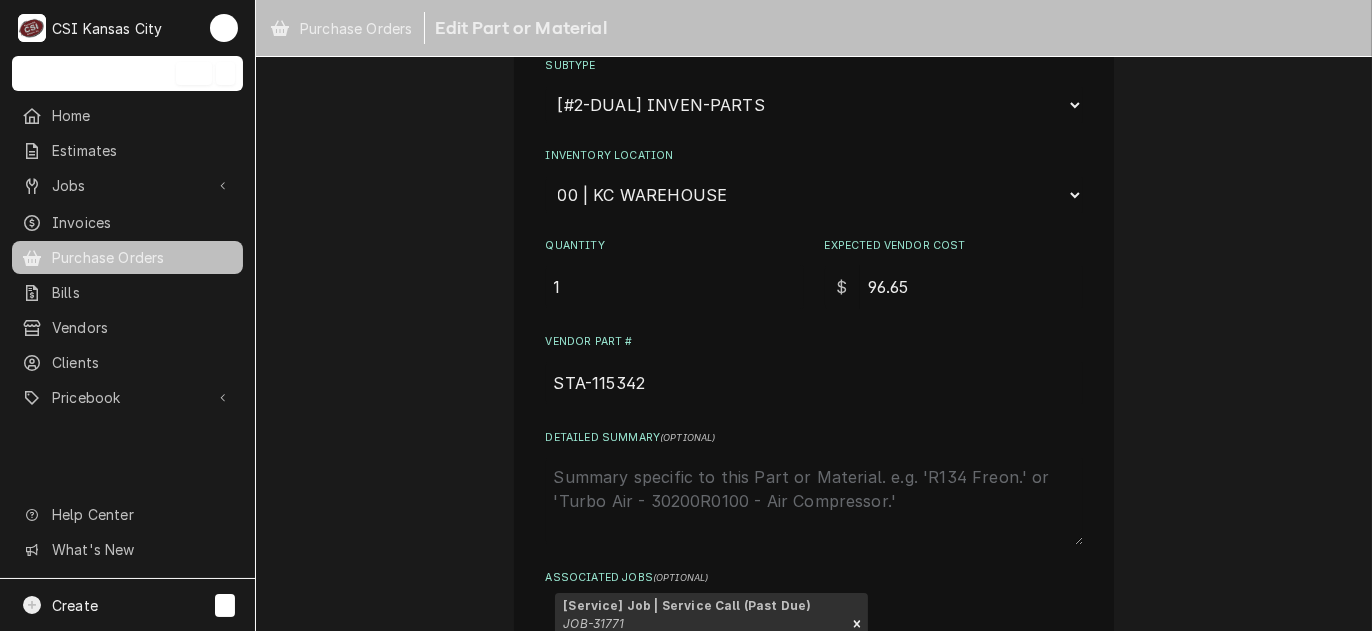 click on "96.65" at bounding box center (971, 287) 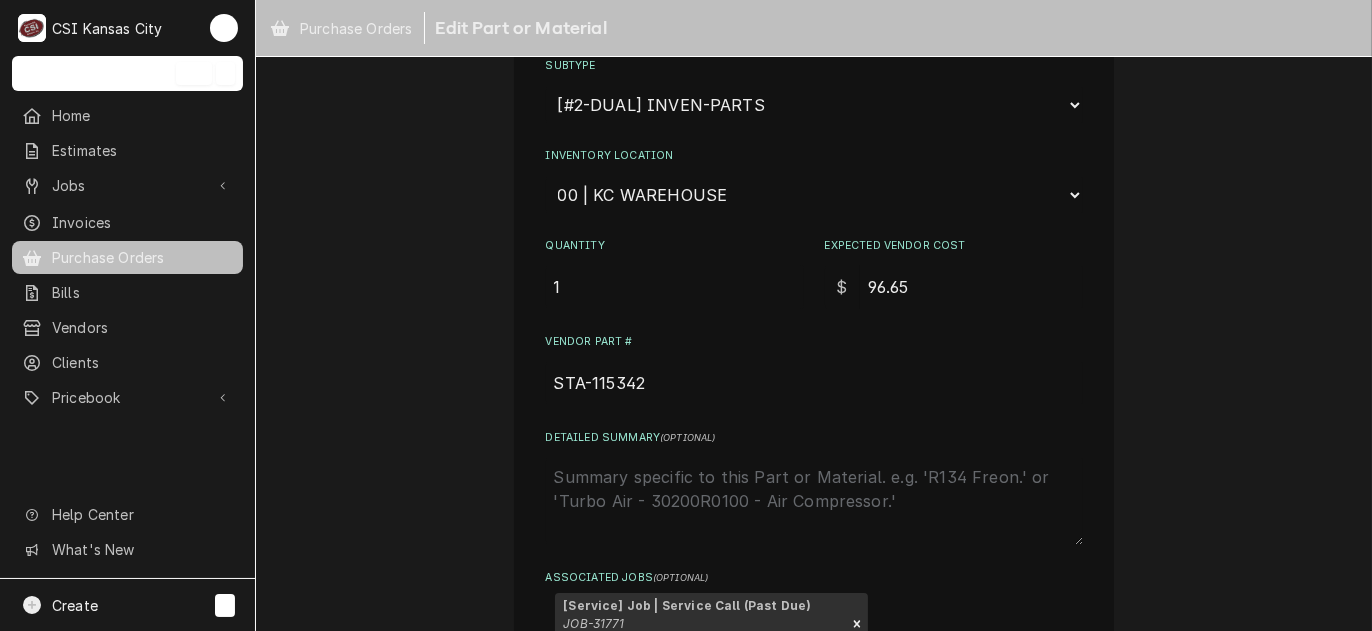 type on "x" 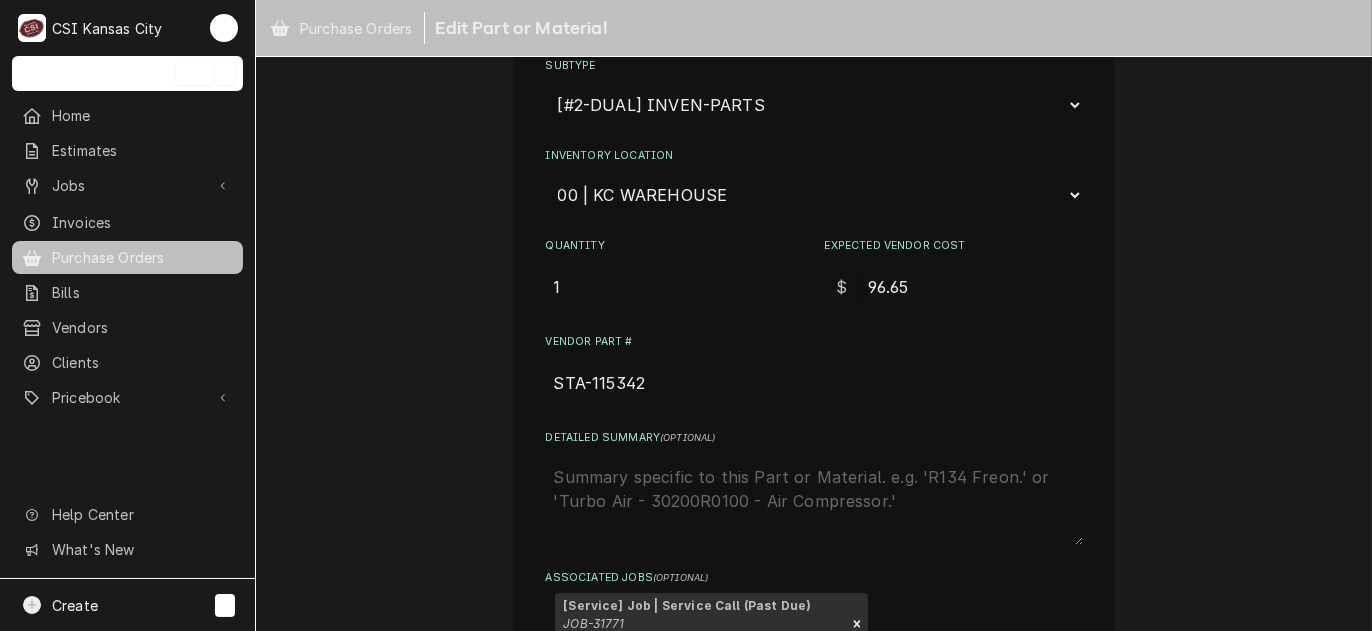 type on "9.65" 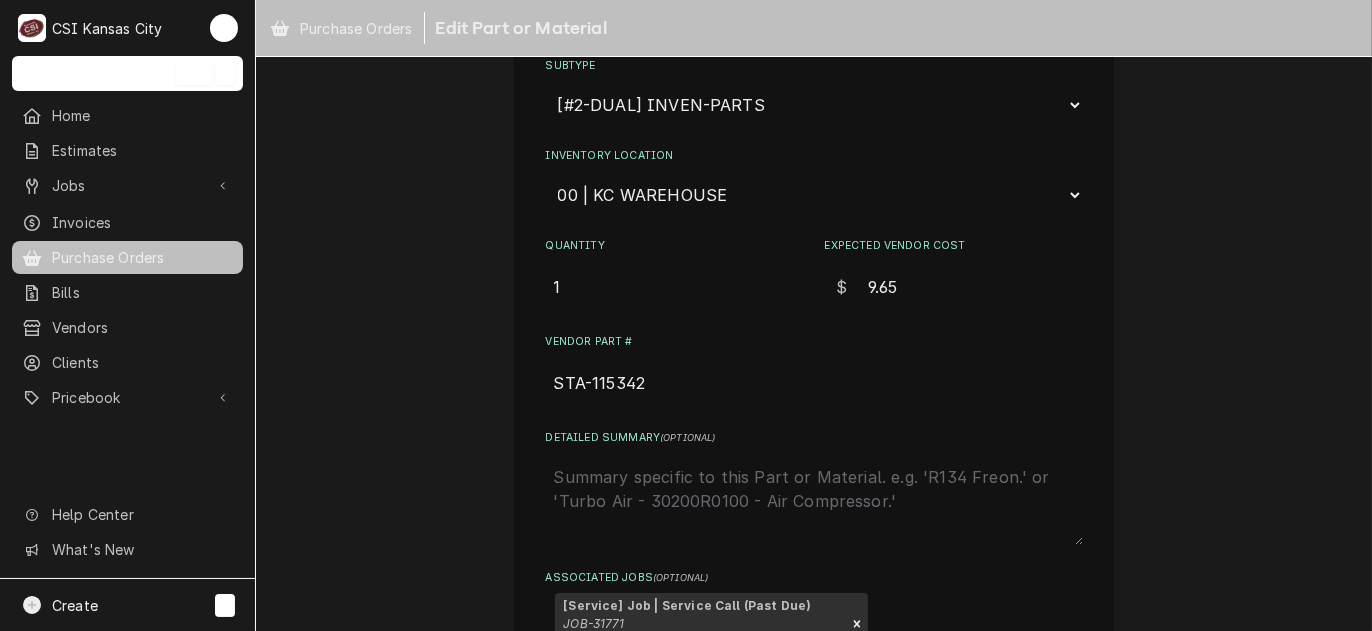 type on "x" 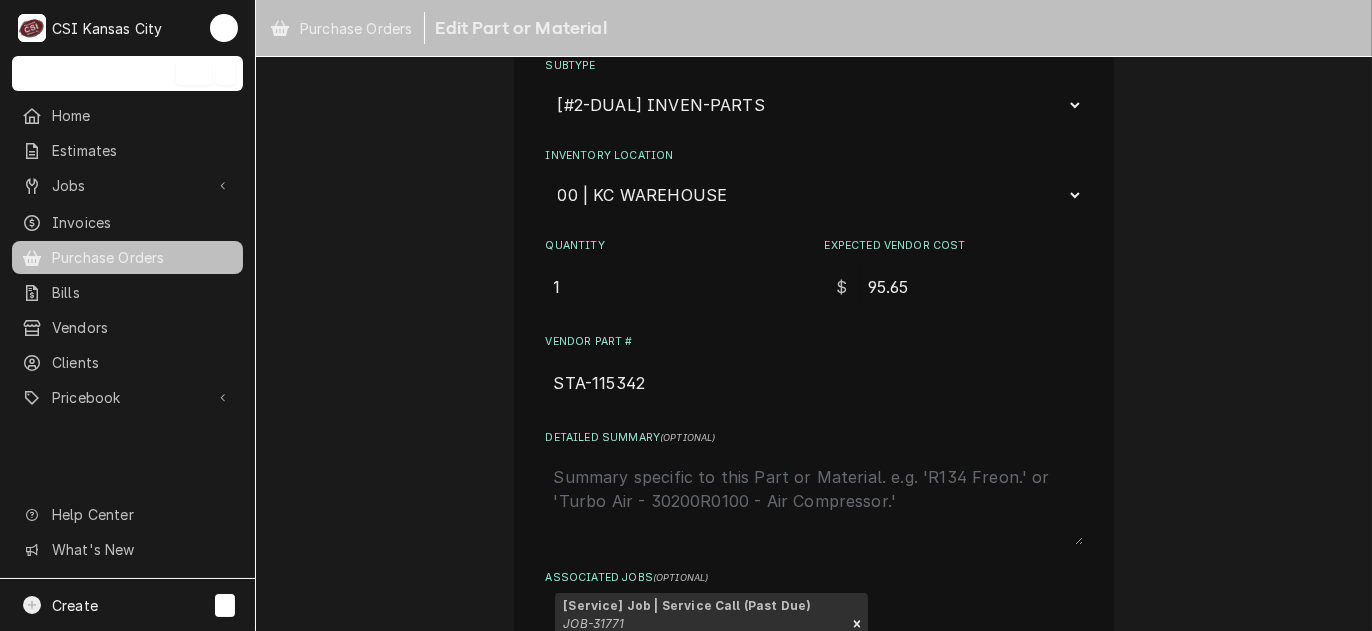 type on "95.65" 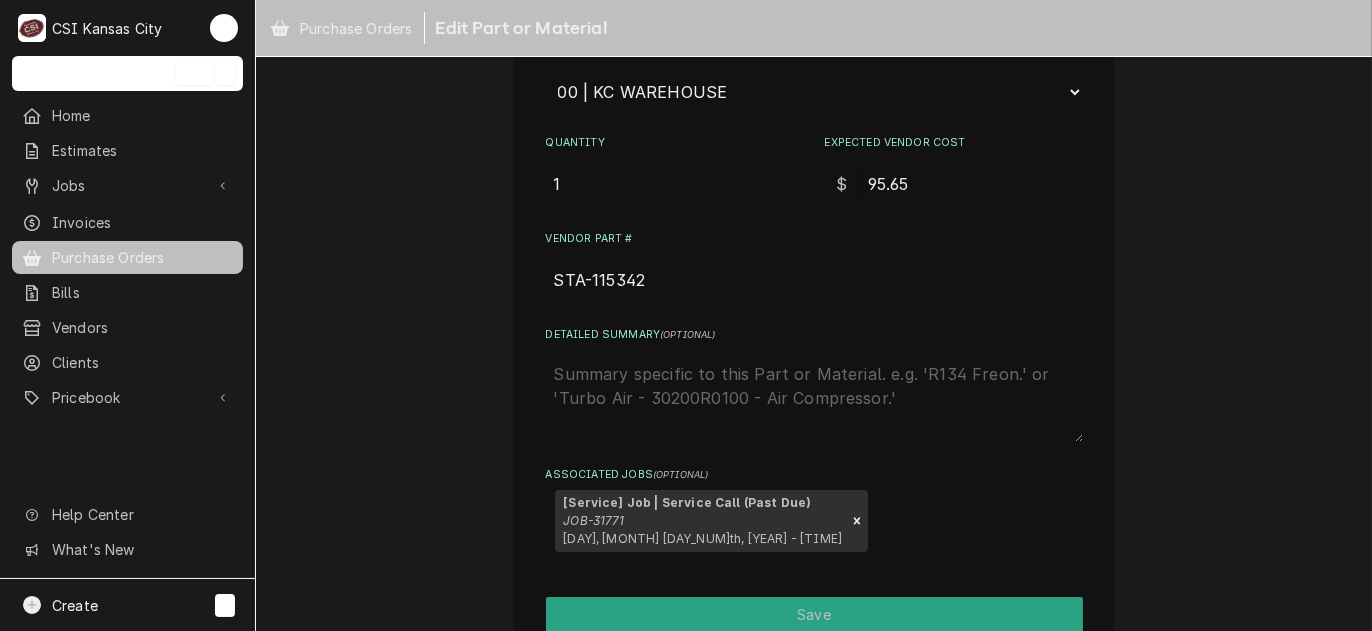 scroll, scrollTop: 490, scrollLeft: 0, axis: vertical 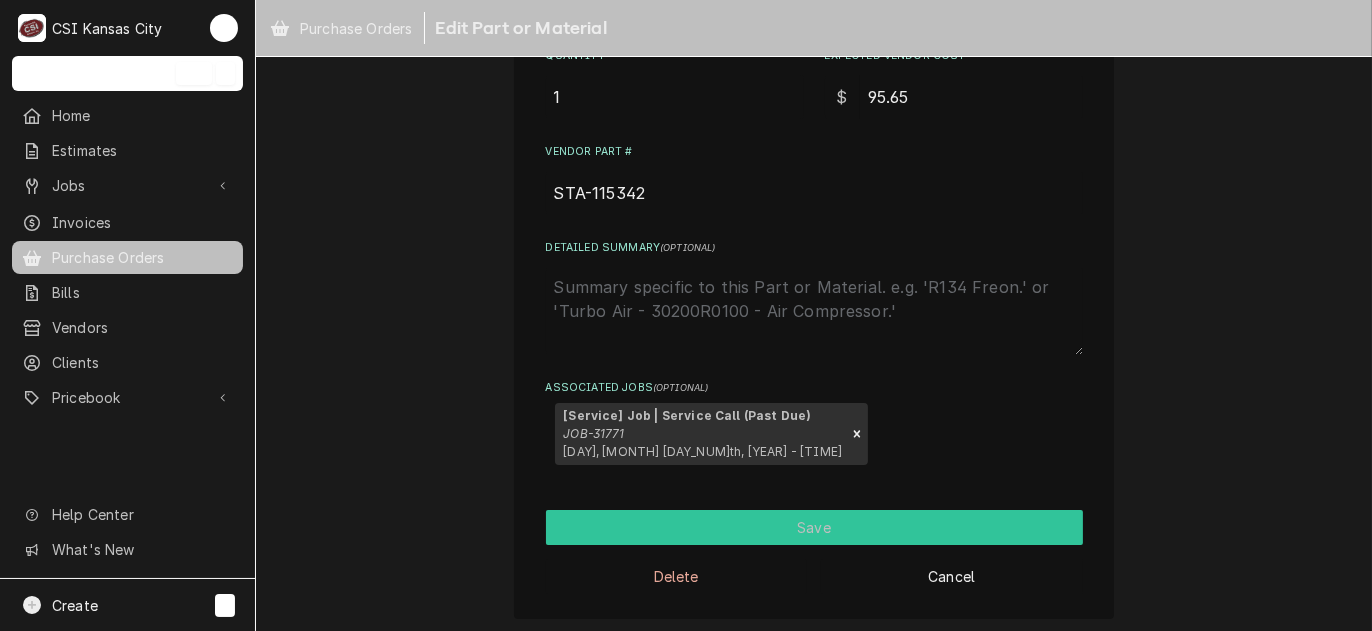 click on "Save" at bounding box center [814, 527] 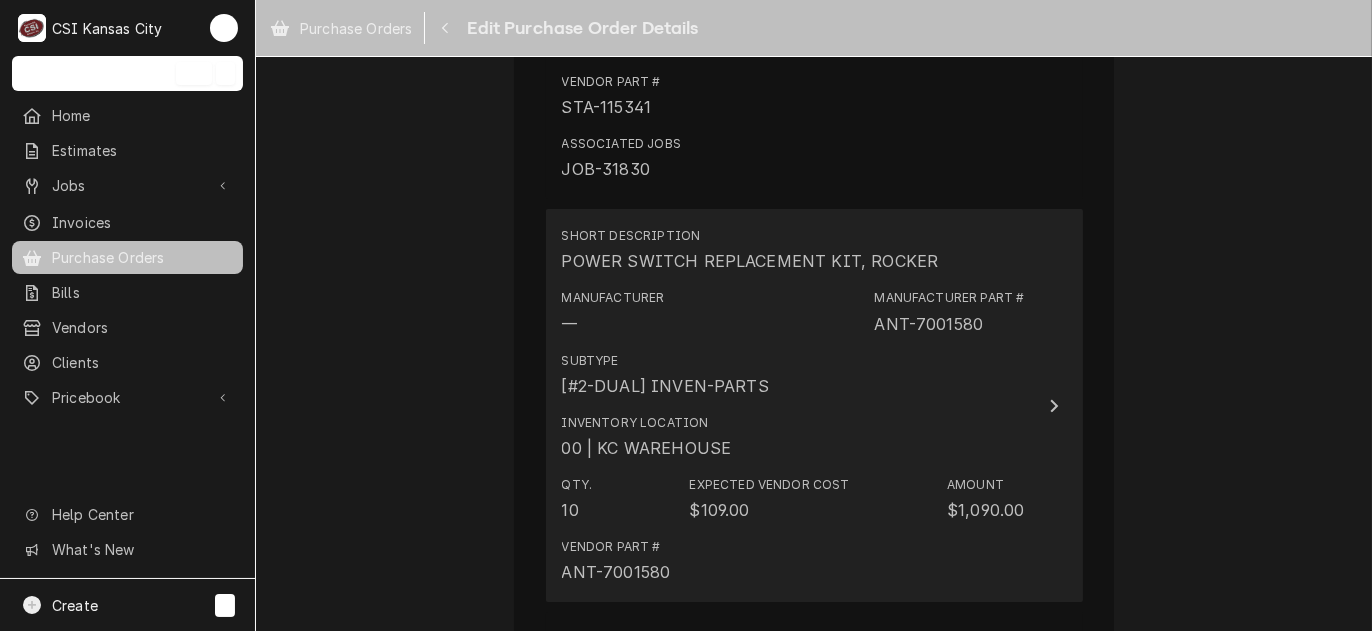 scroll, scrollTop: 3433, scrollLeft: 0, axis: vertical 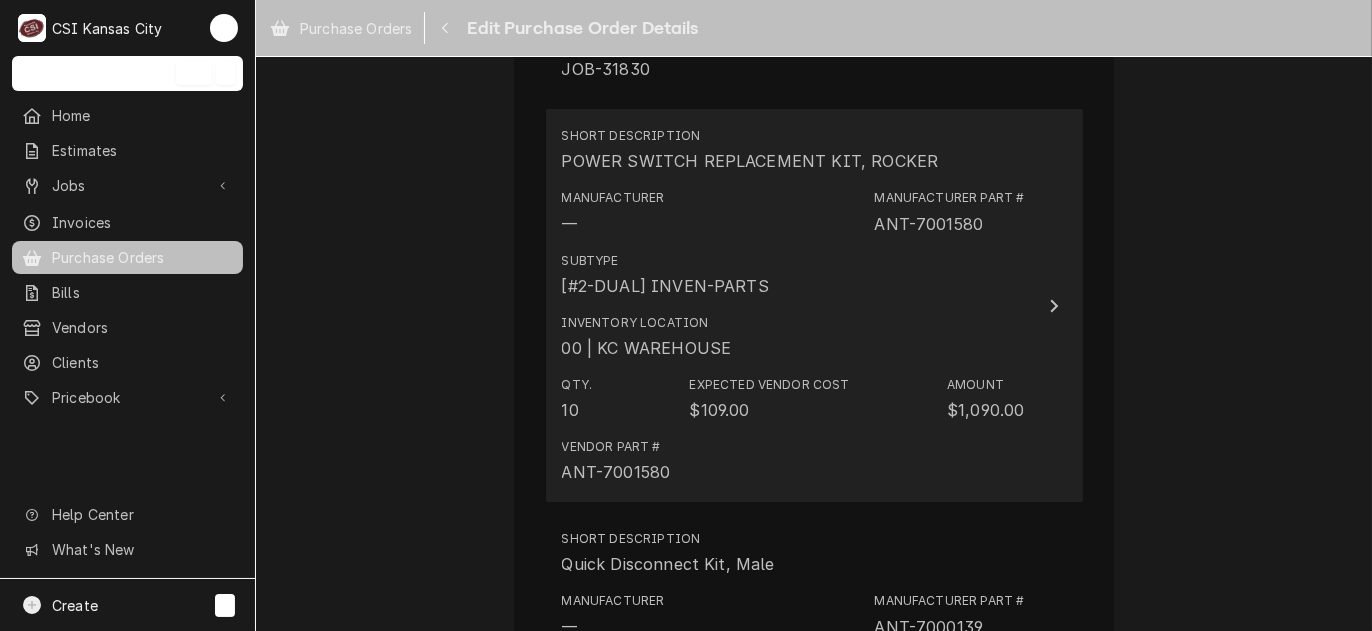 click on "$109.00" at bounding box center [719, 410] 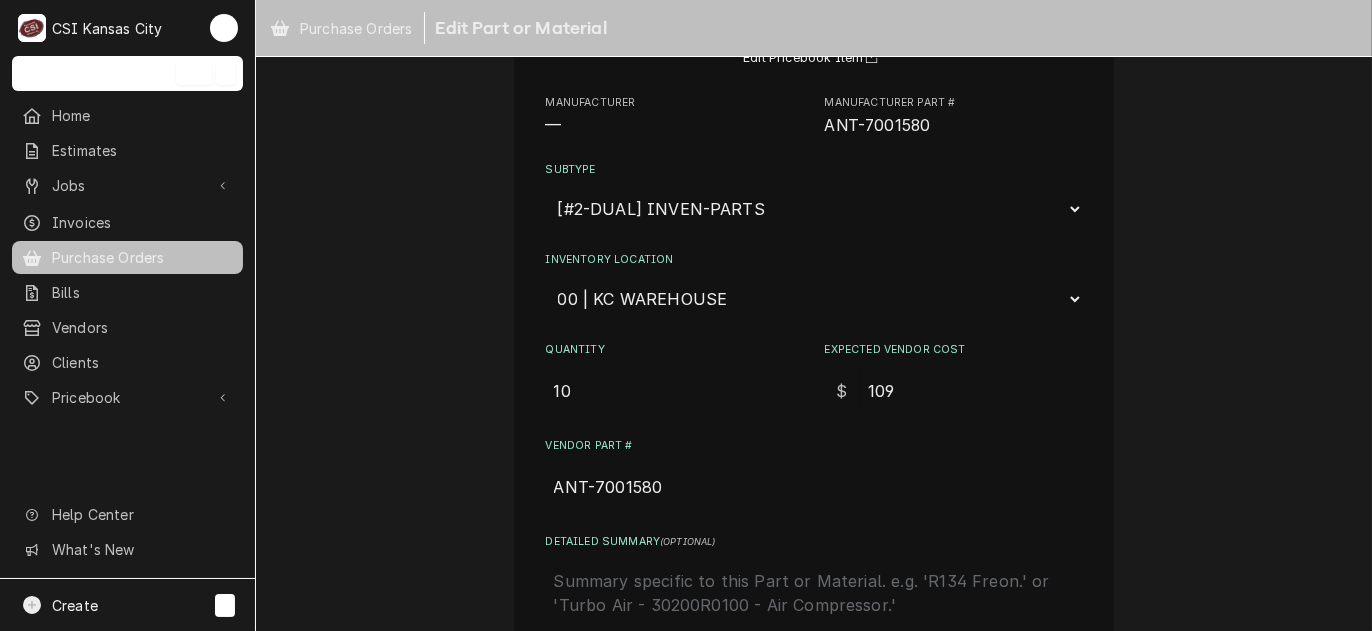 scroll, scrollTop: 200, scrollLeft: 0, axis: vertical 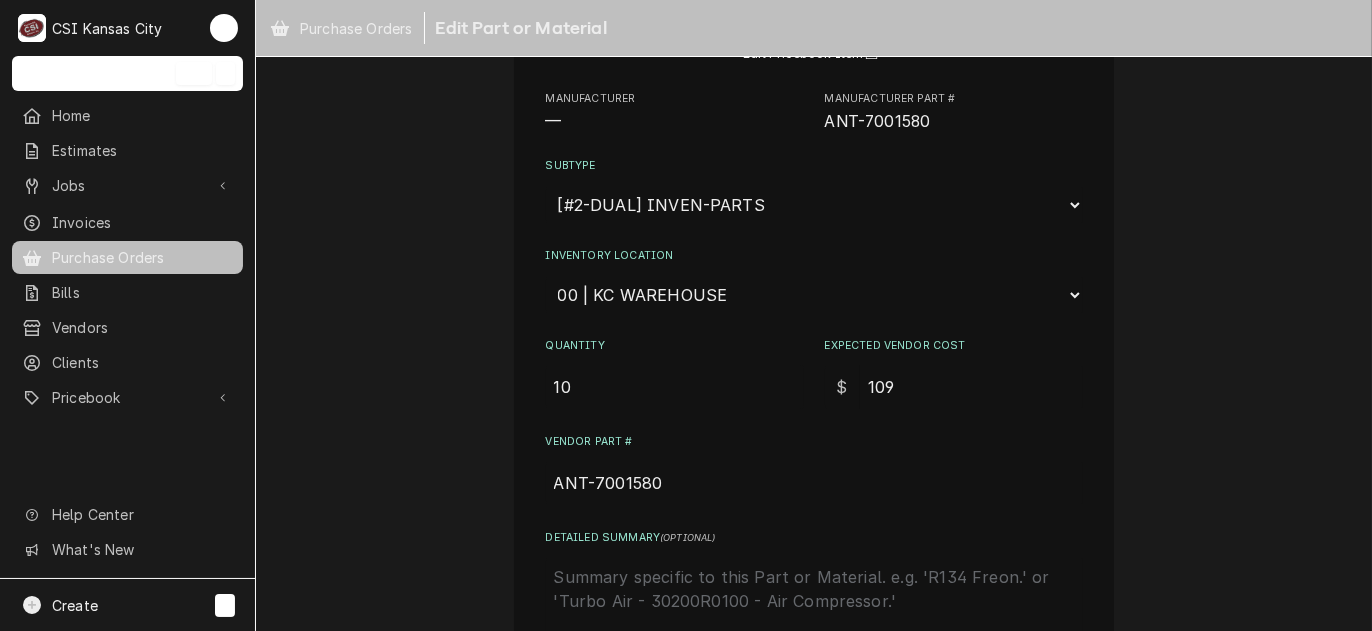 drag, startPoint x: 895, startPoint y: 385, endPoint x: 822, endPoint y: 393, distance: 73.43705 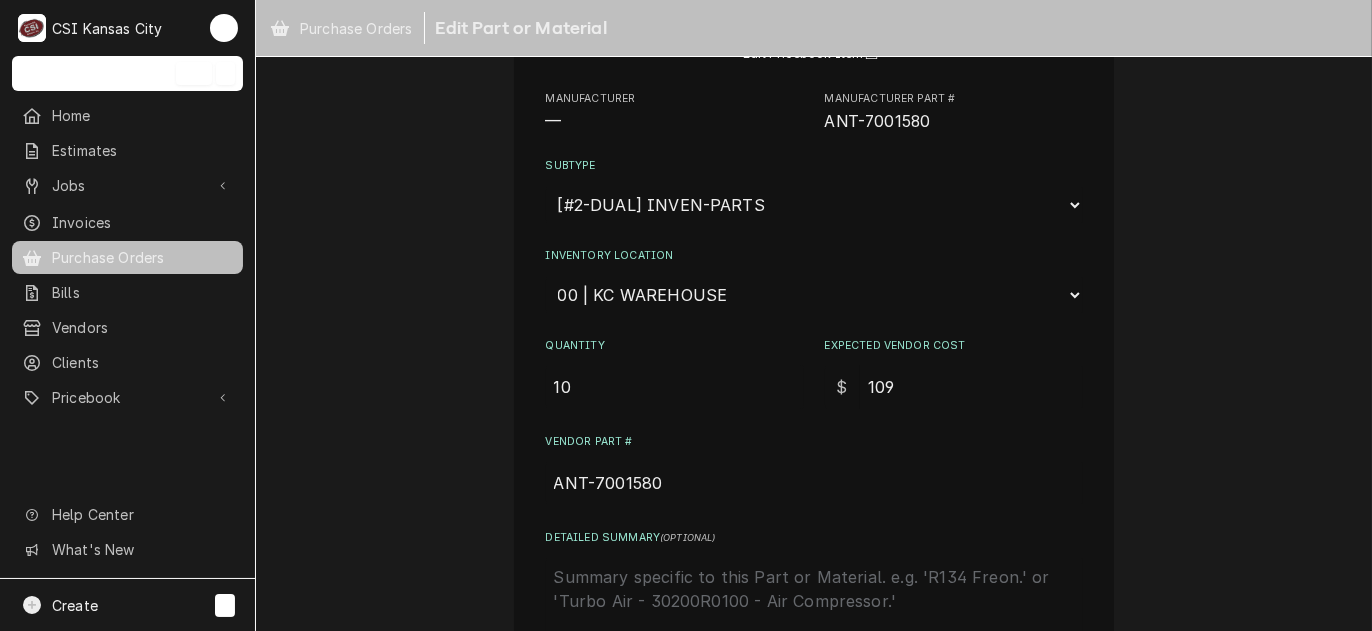 type on "x" 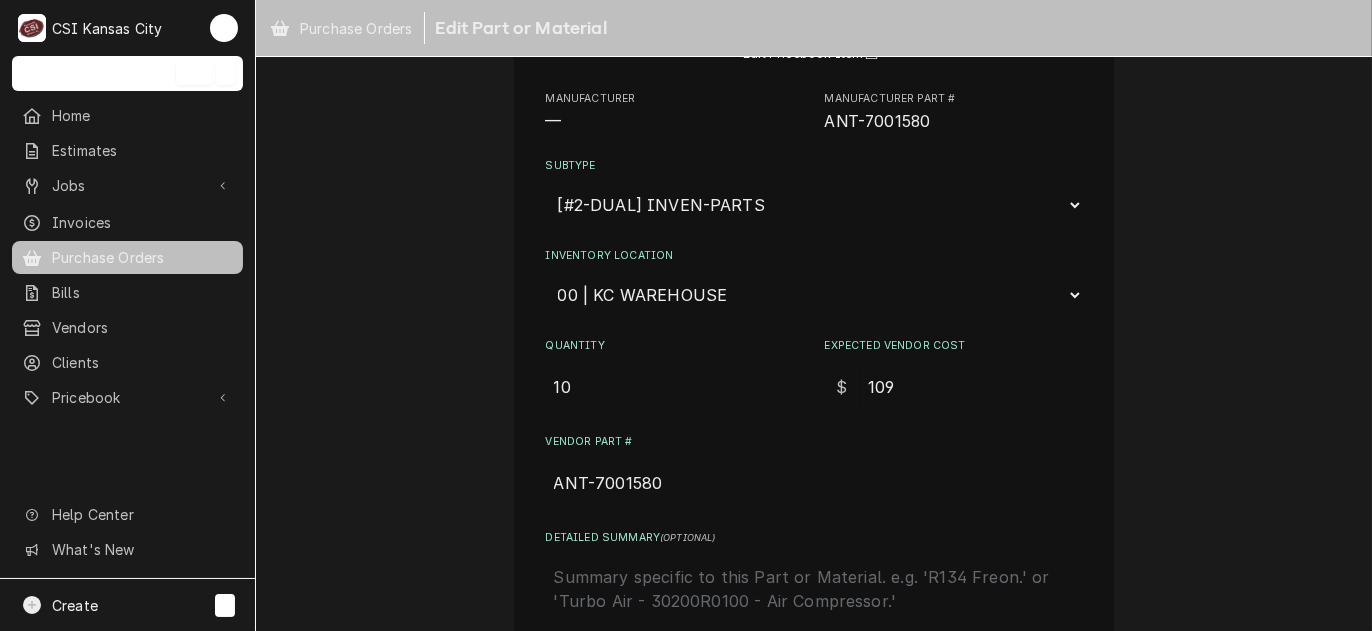 type on "1" 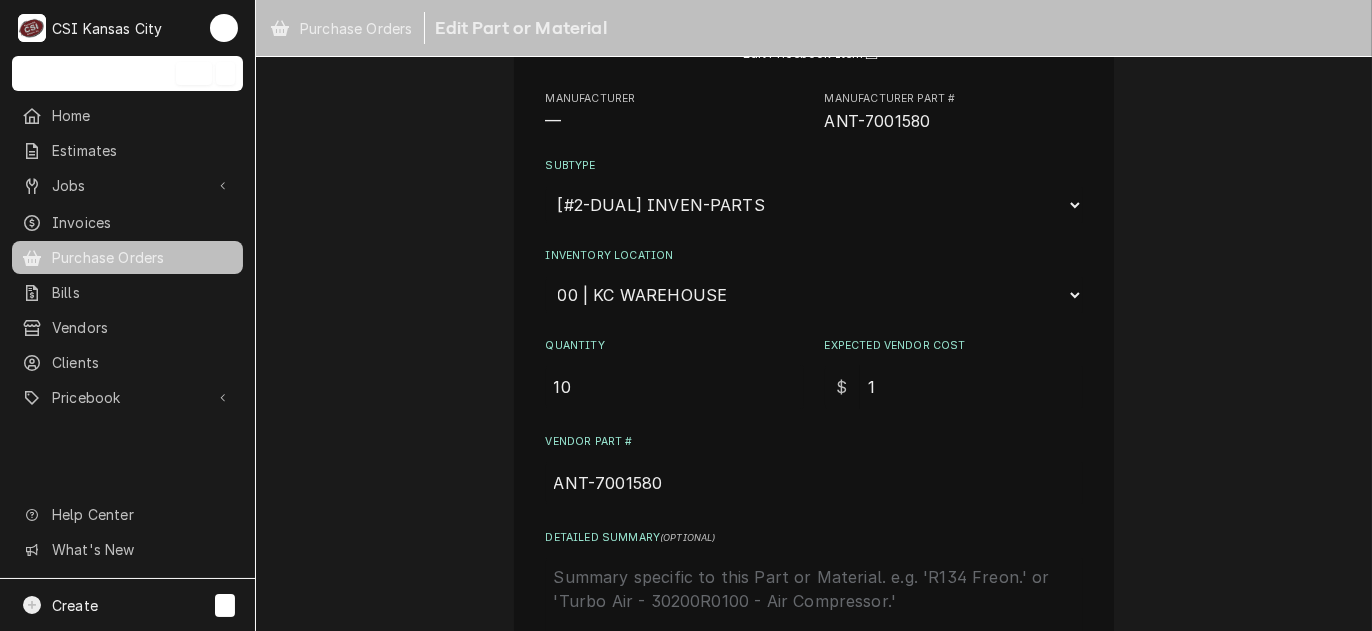 type on "x" 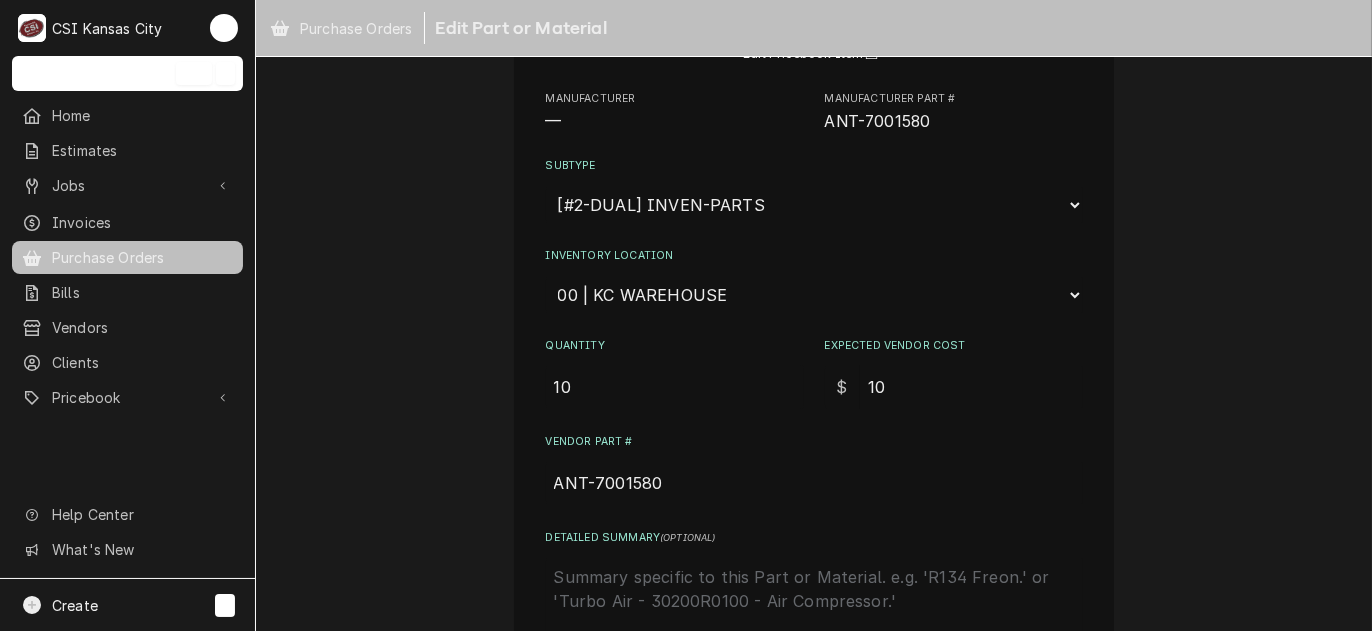 type on "x" 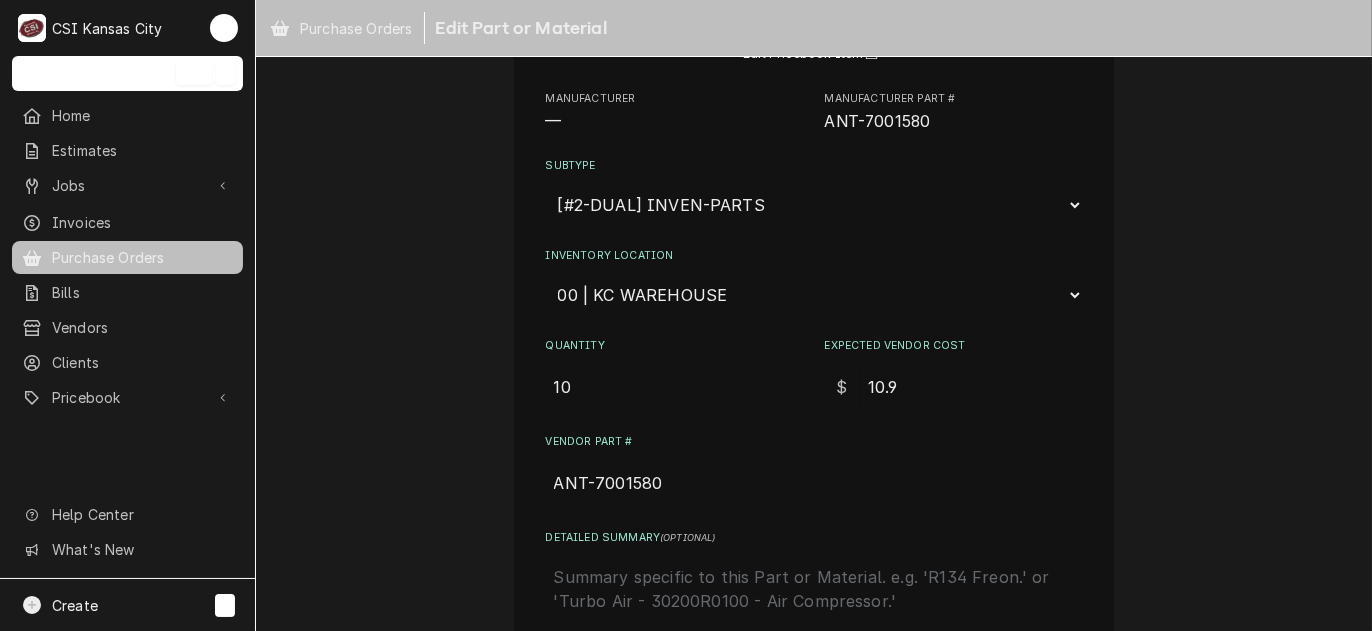 type on "x" 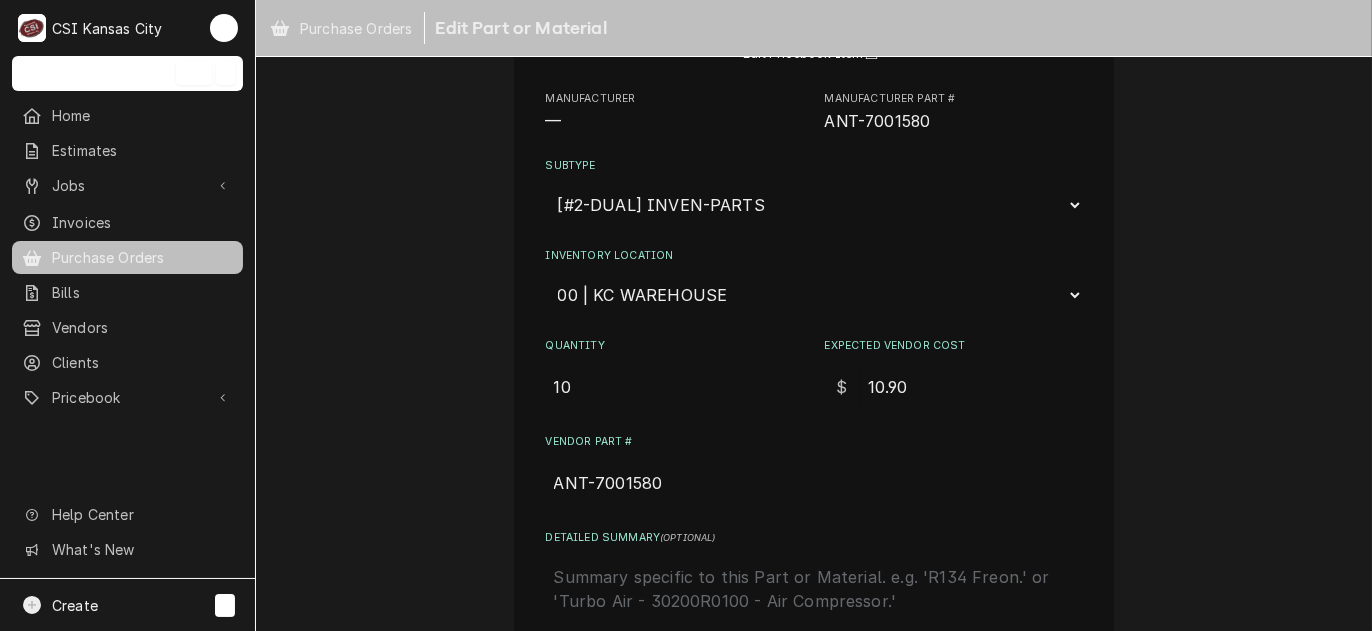 type on "10.90" 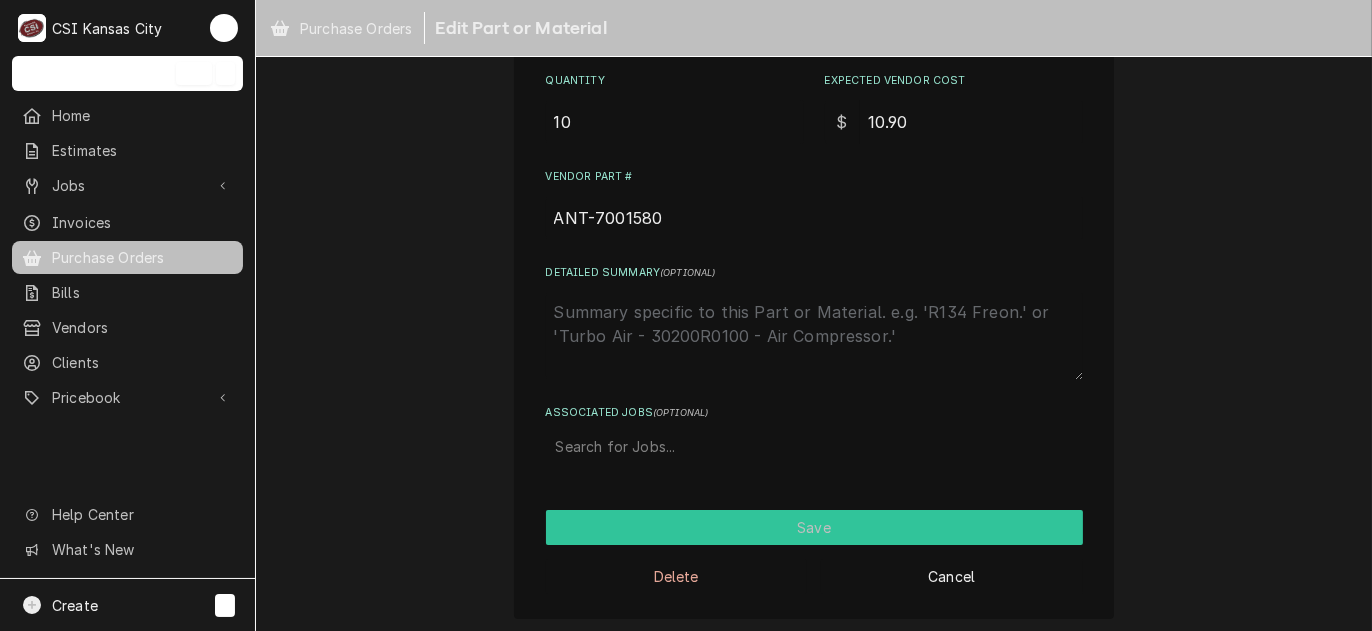 click on "Save" at bounding box center [814, 527] 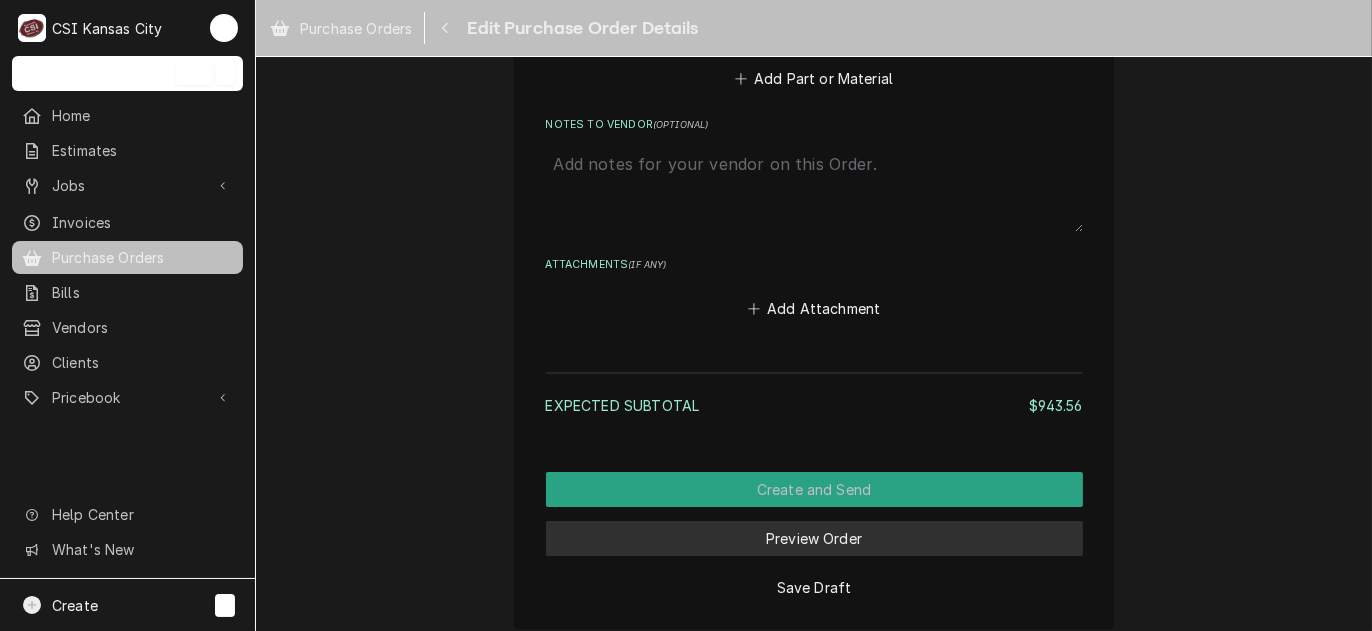 scroll, scrollTop: 4925, scrollLeft: 0, axis: vertical 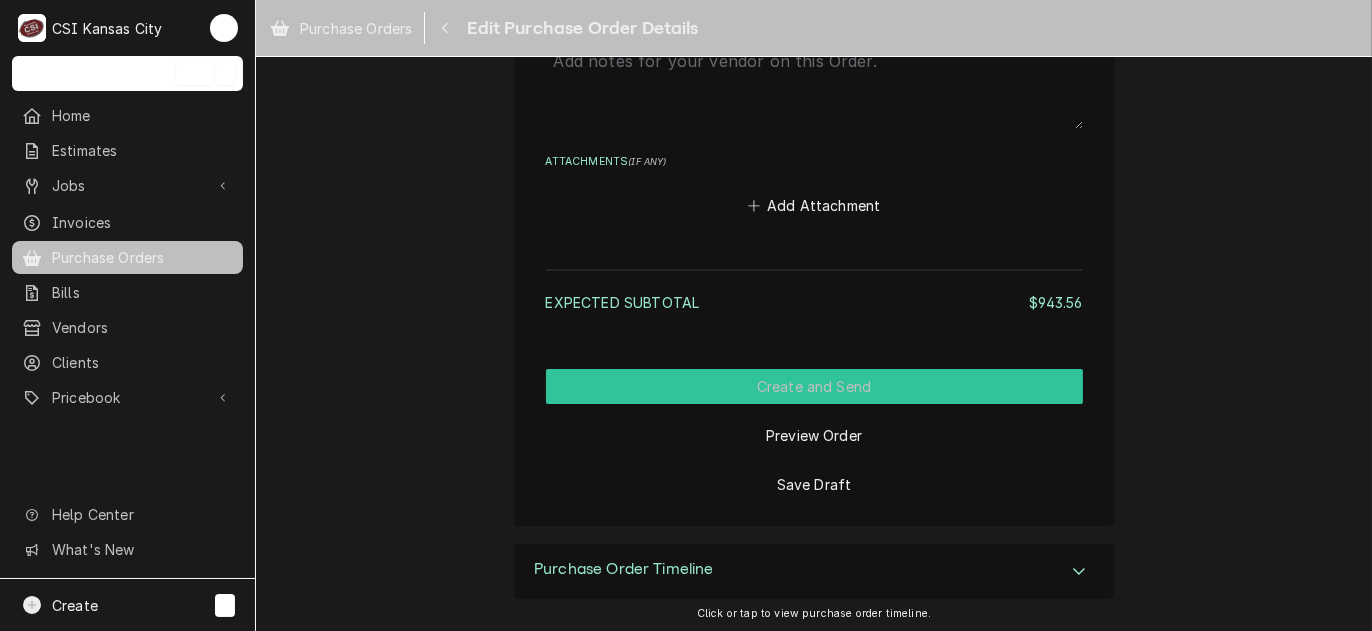 click on "Create and Send" at bounding box center [814, 386] 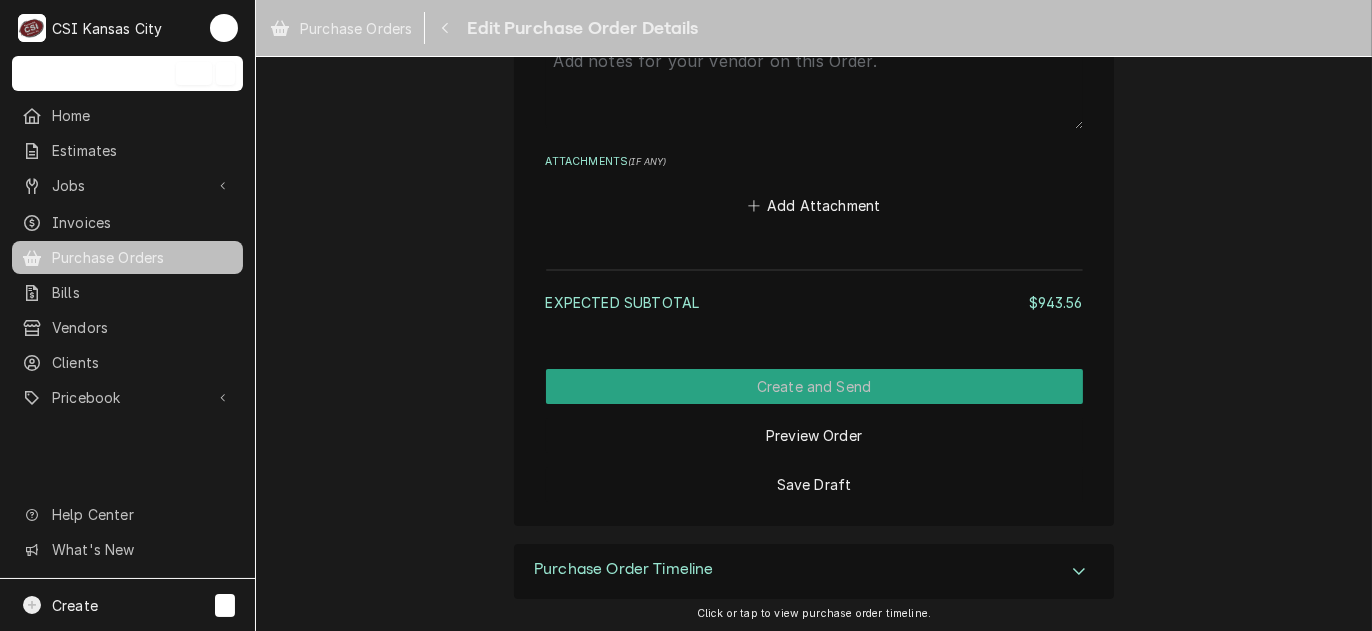 scroll, scrollTop: 4868, scrollLeft: 0, axis: vertical 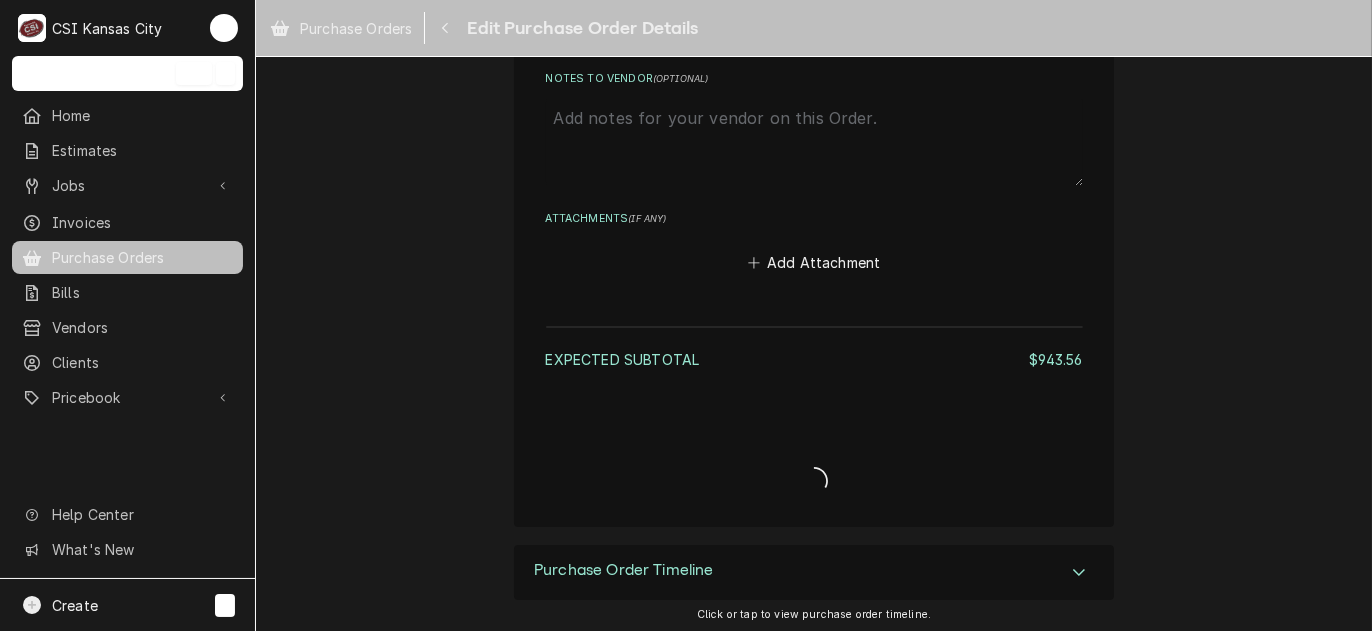 type on "x" 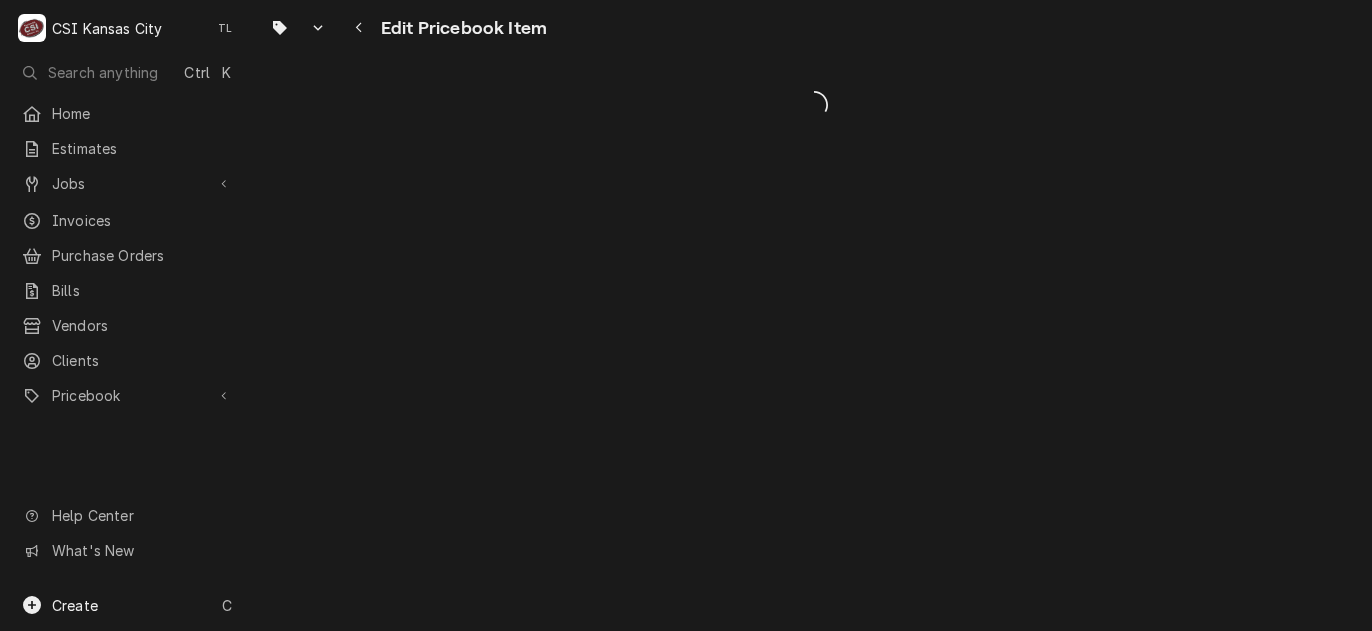 scroll, scrollTop: 0, scrollLeft: 0, axis: both 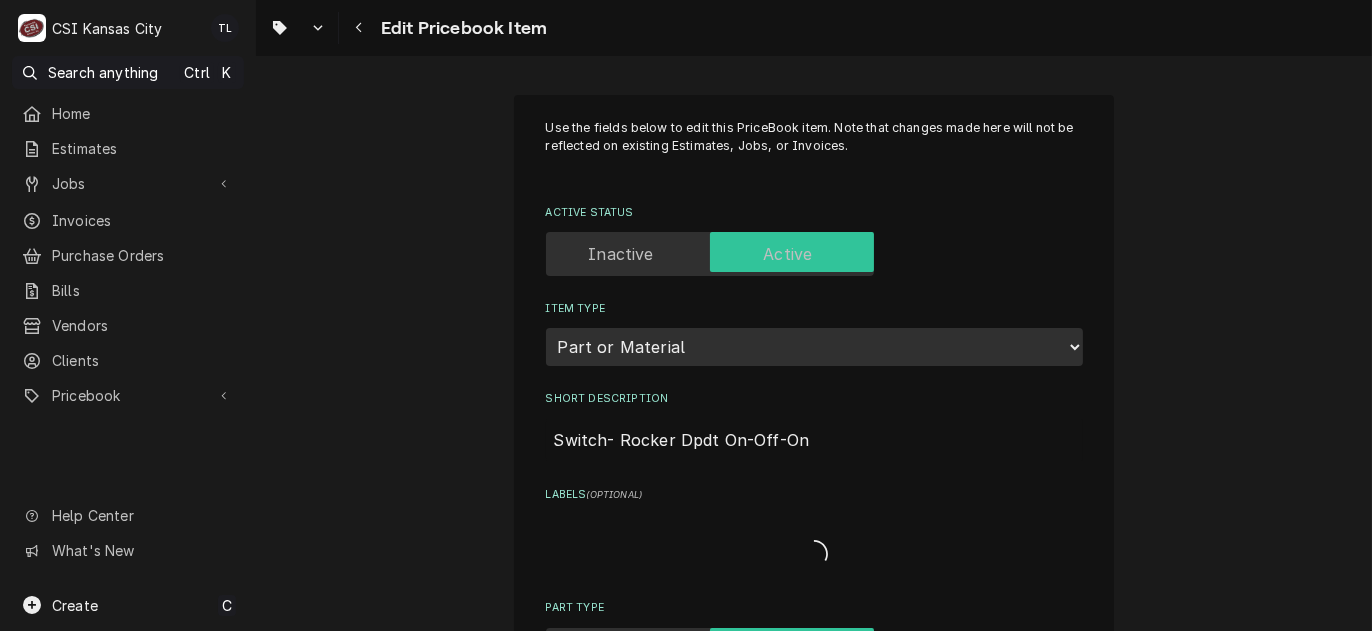 type on "x" 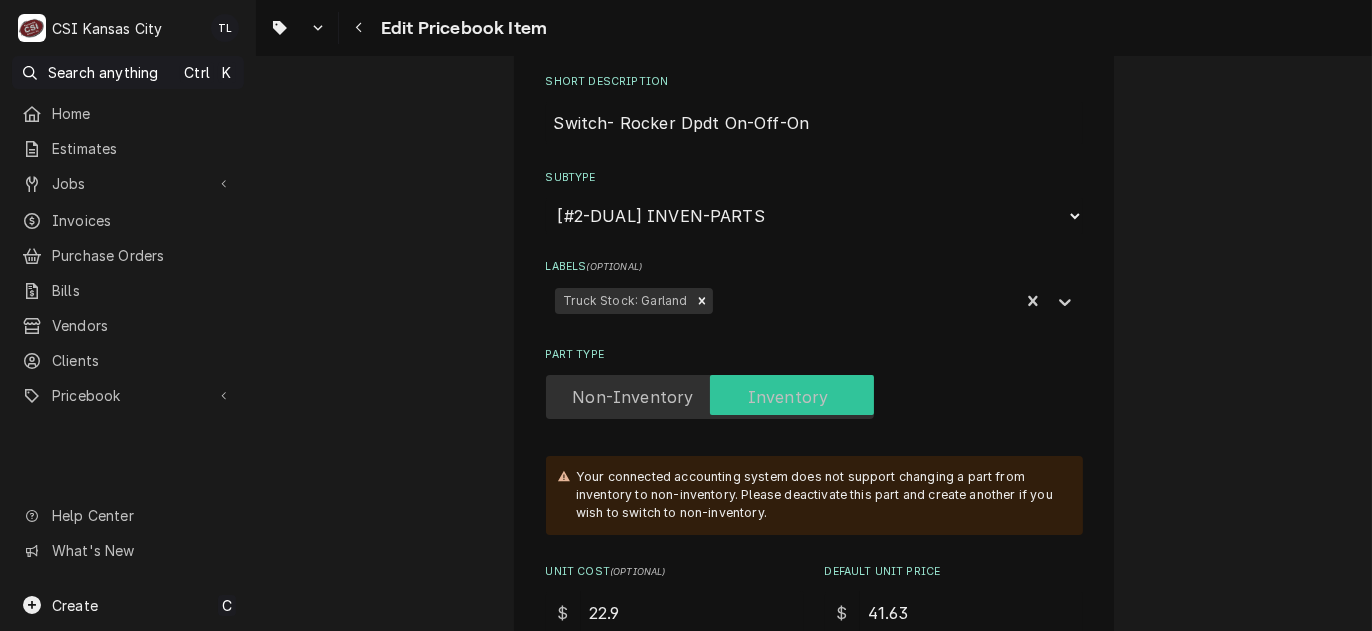 scroll, scrollTop: 400, scrollLeft: 0, axis: vertical 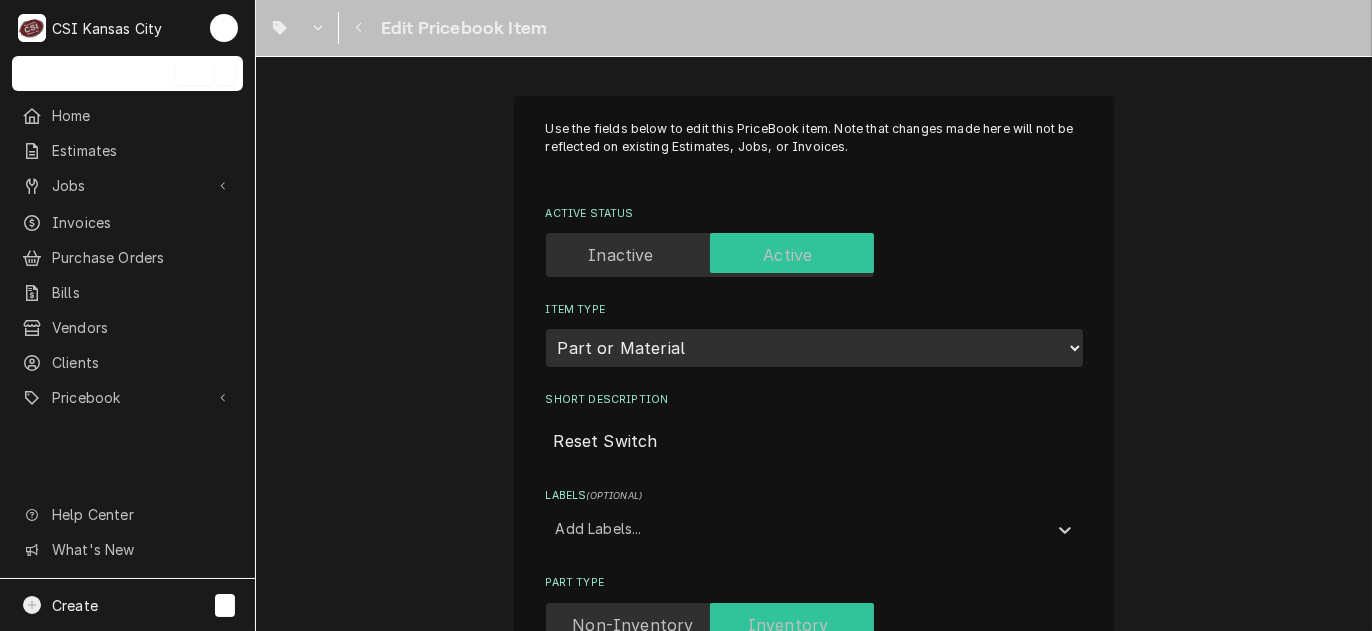 type on "x" 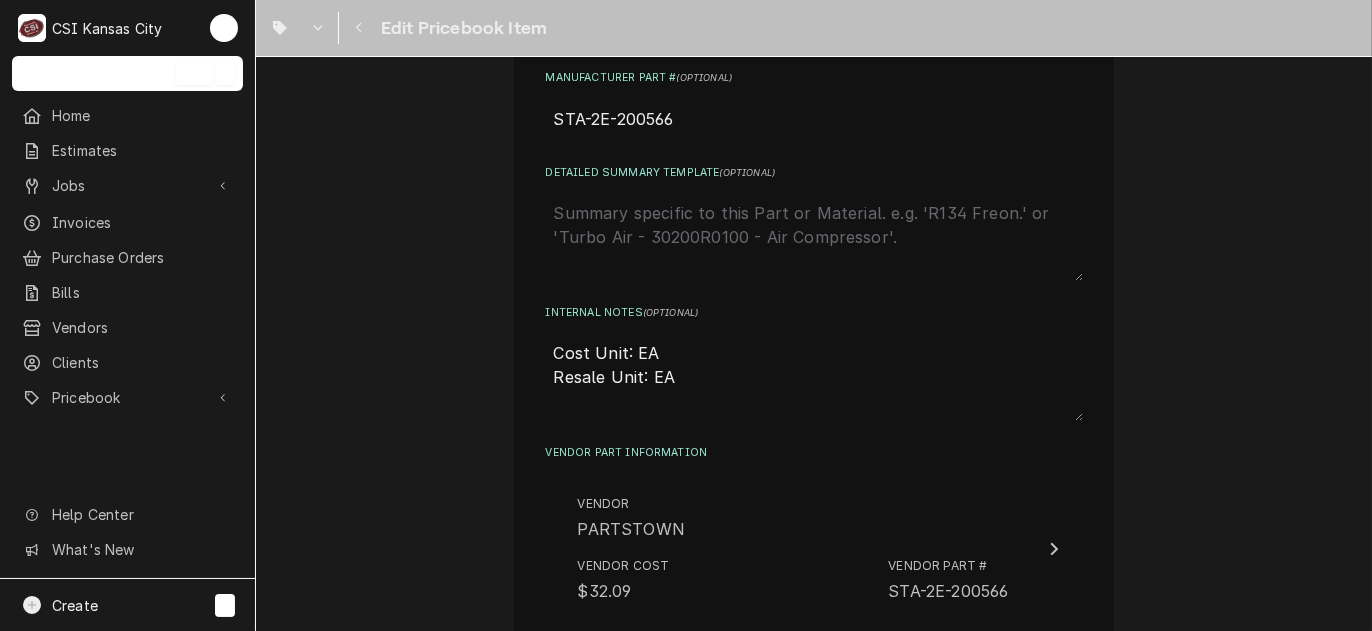 scroll, scrollTop: 1000, scrollLeft: 0, axis: vertical 